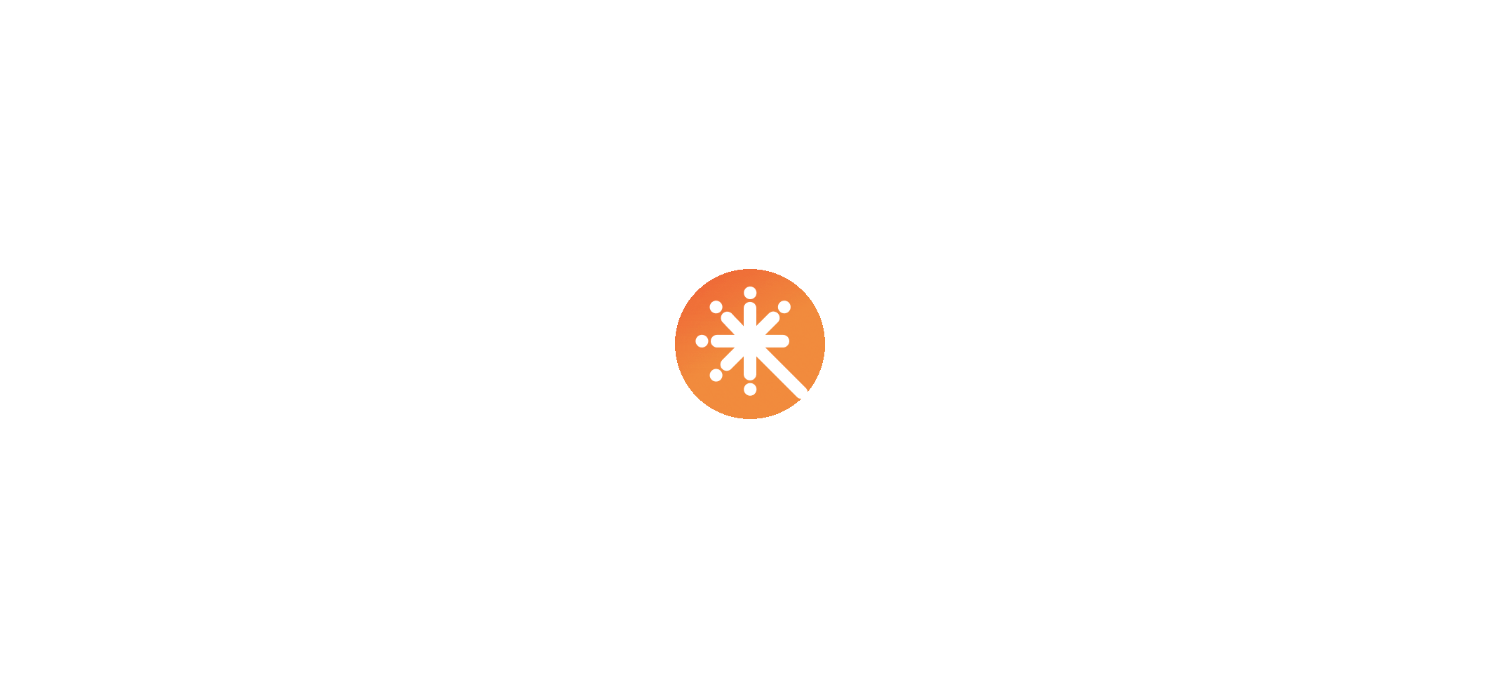 scroll, scrollTop: 0, scrollLeft: 0, axis: both 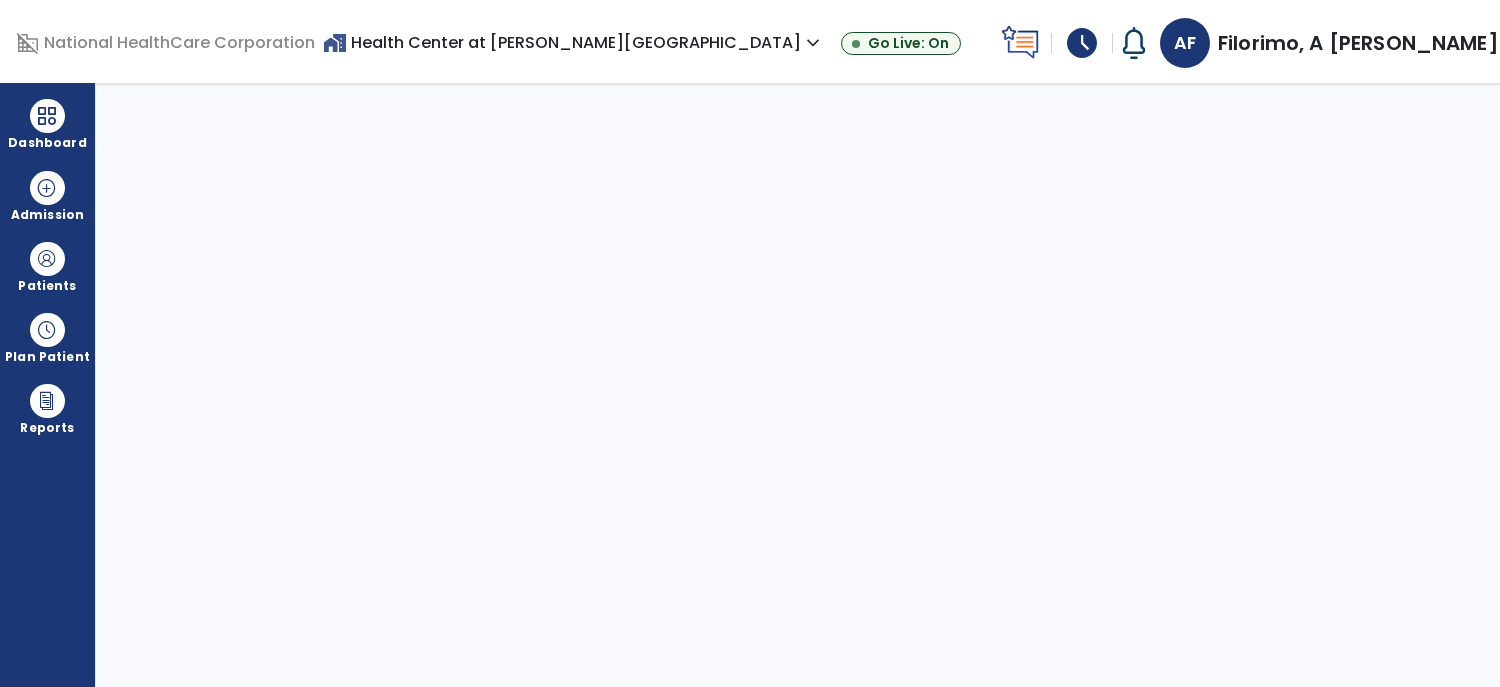 select on "****" 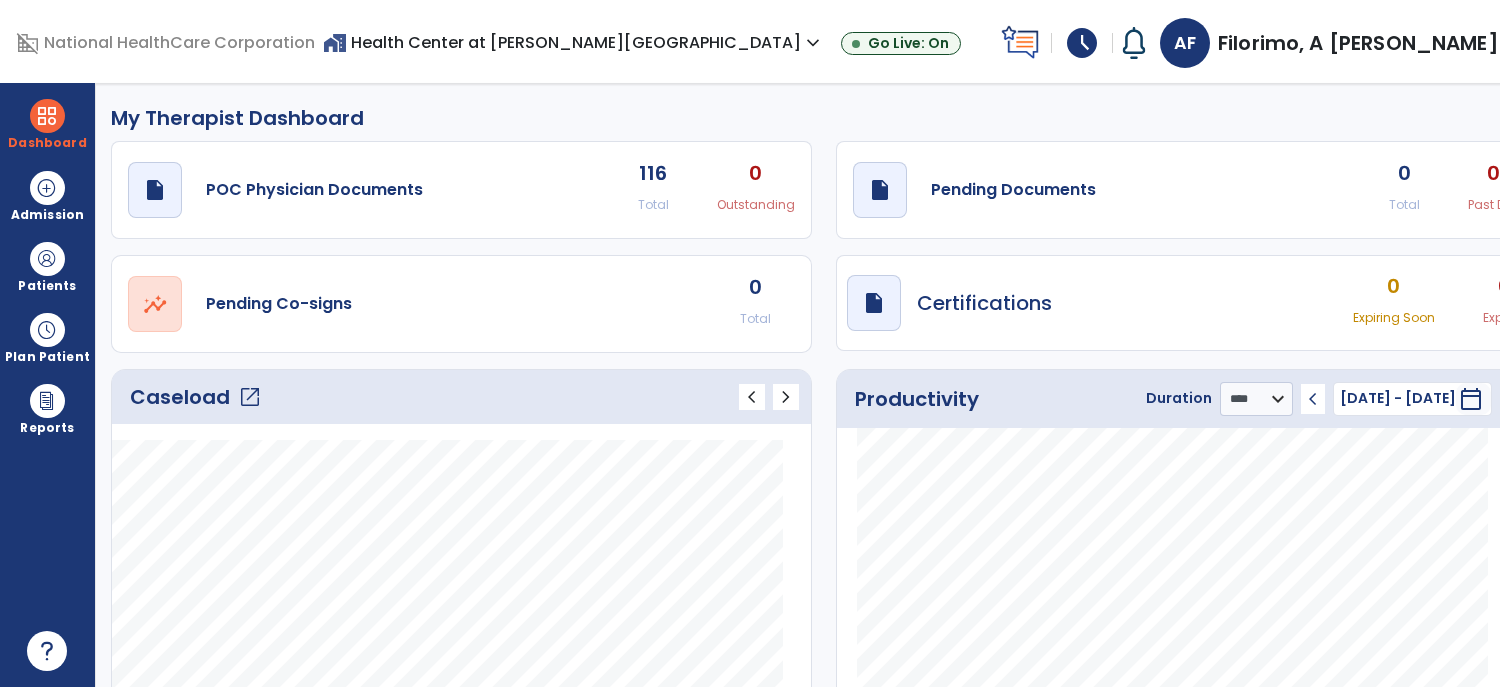 click on "schedule" at bounding box center (1082, 43) 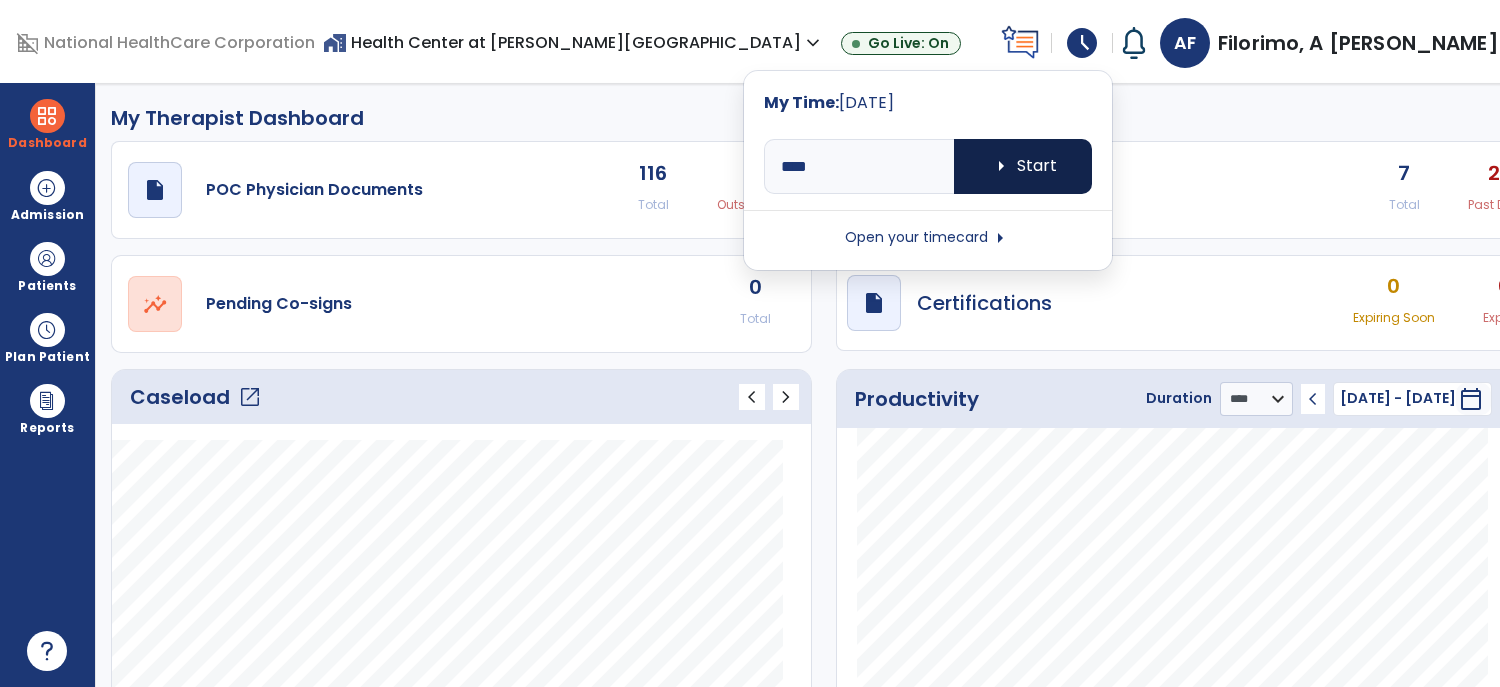 click on "arrow_right  Start" at bounding box center [1023, 166] 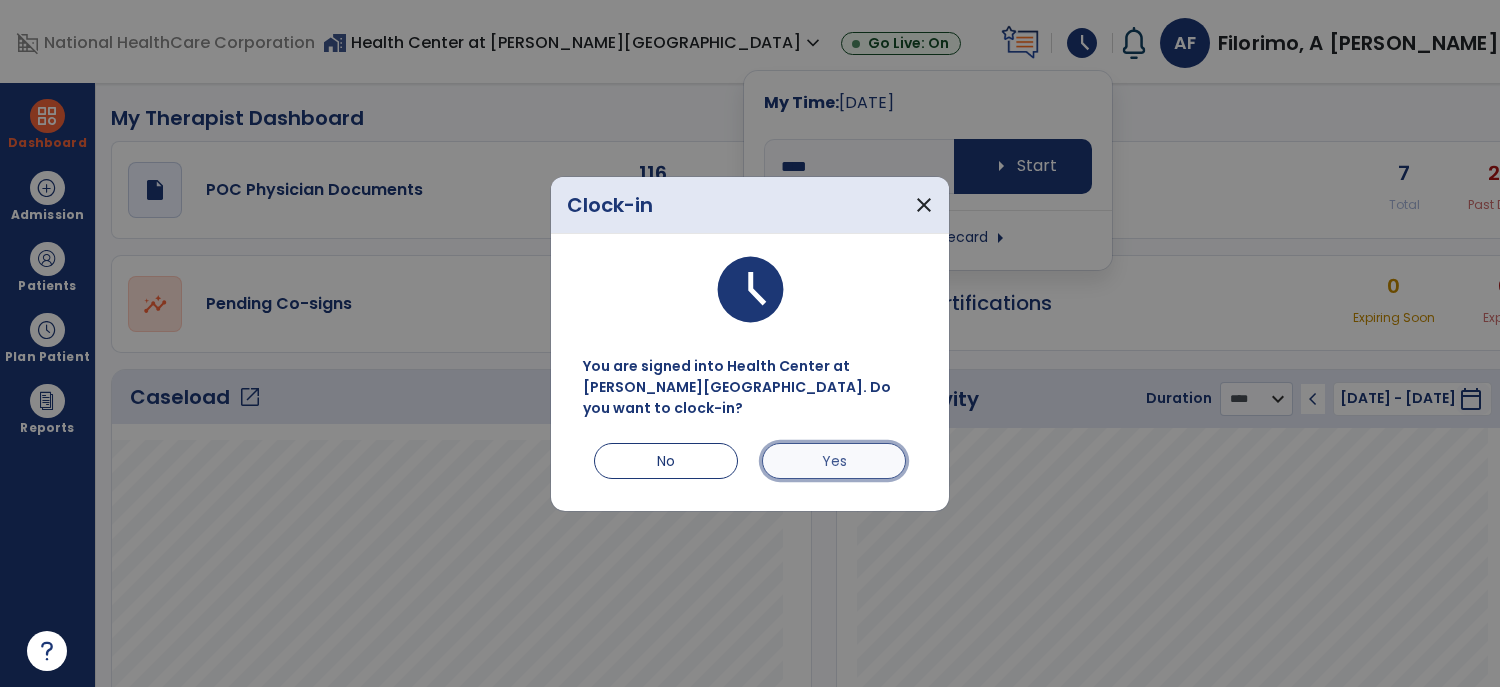 click on "Yes" at bounding box center [834, 461] 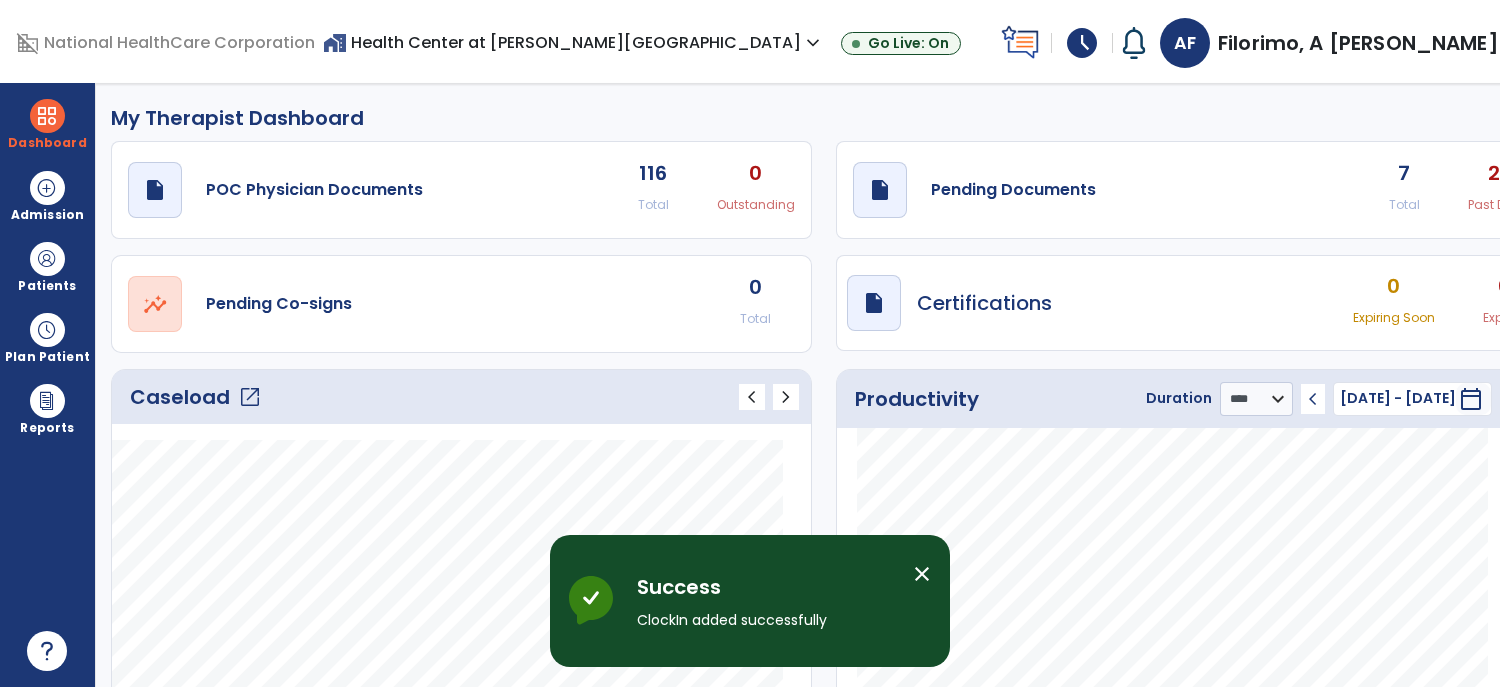 click on "open_in_new" 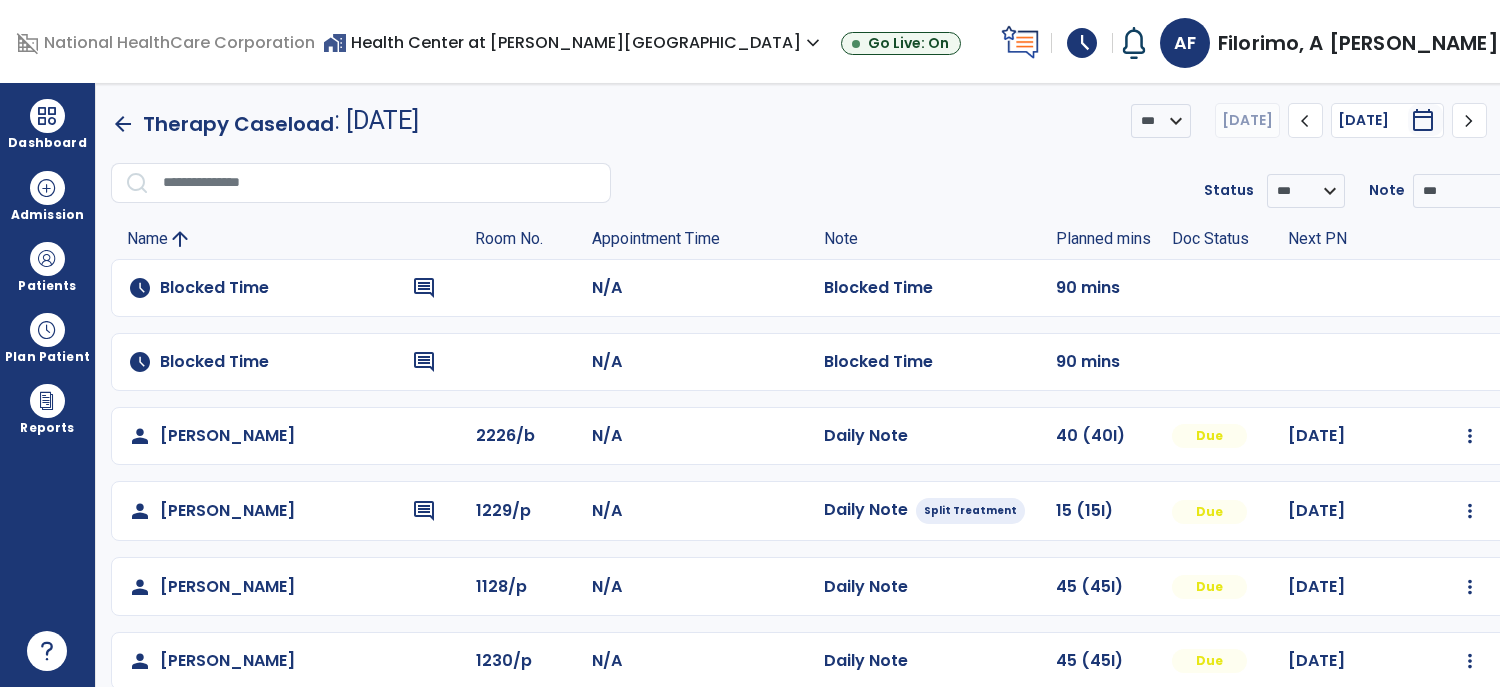 click on "menu" at bounding box center [1520, 121] 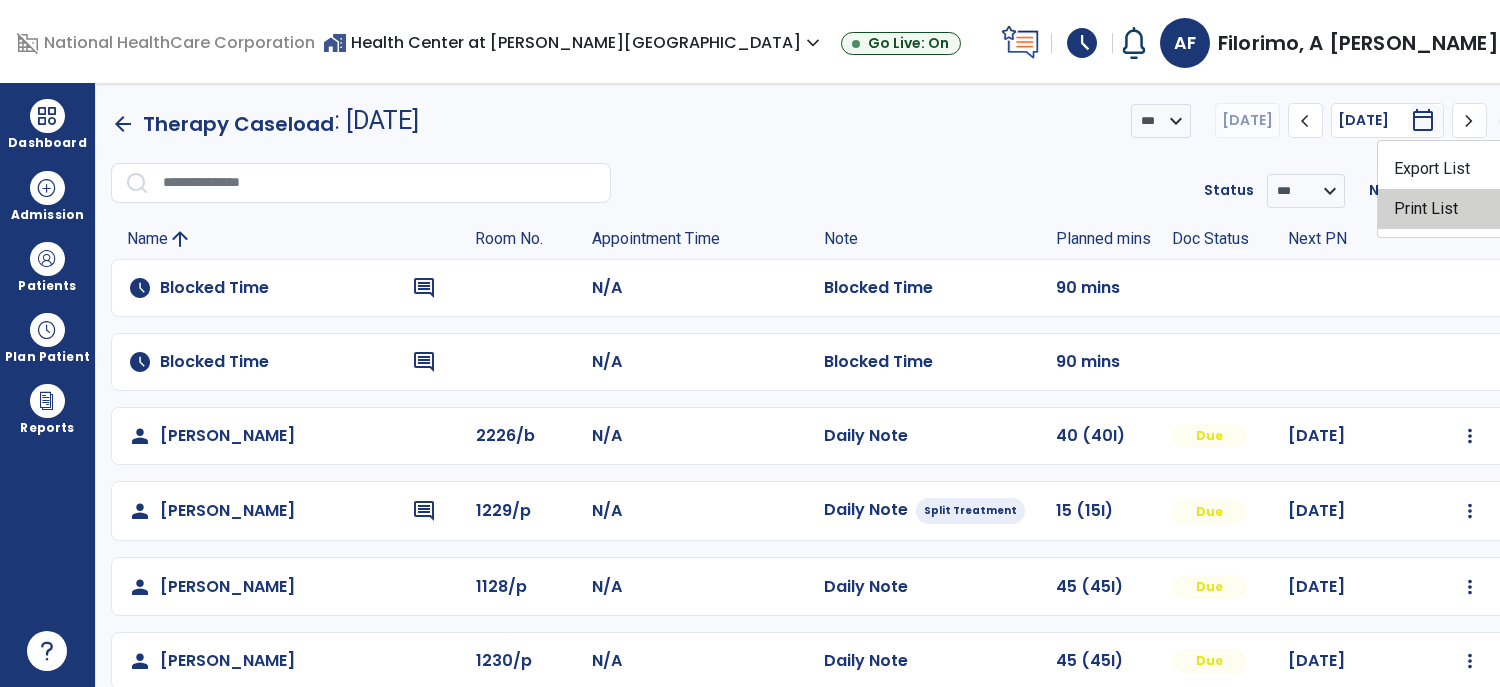 click on "Print List" 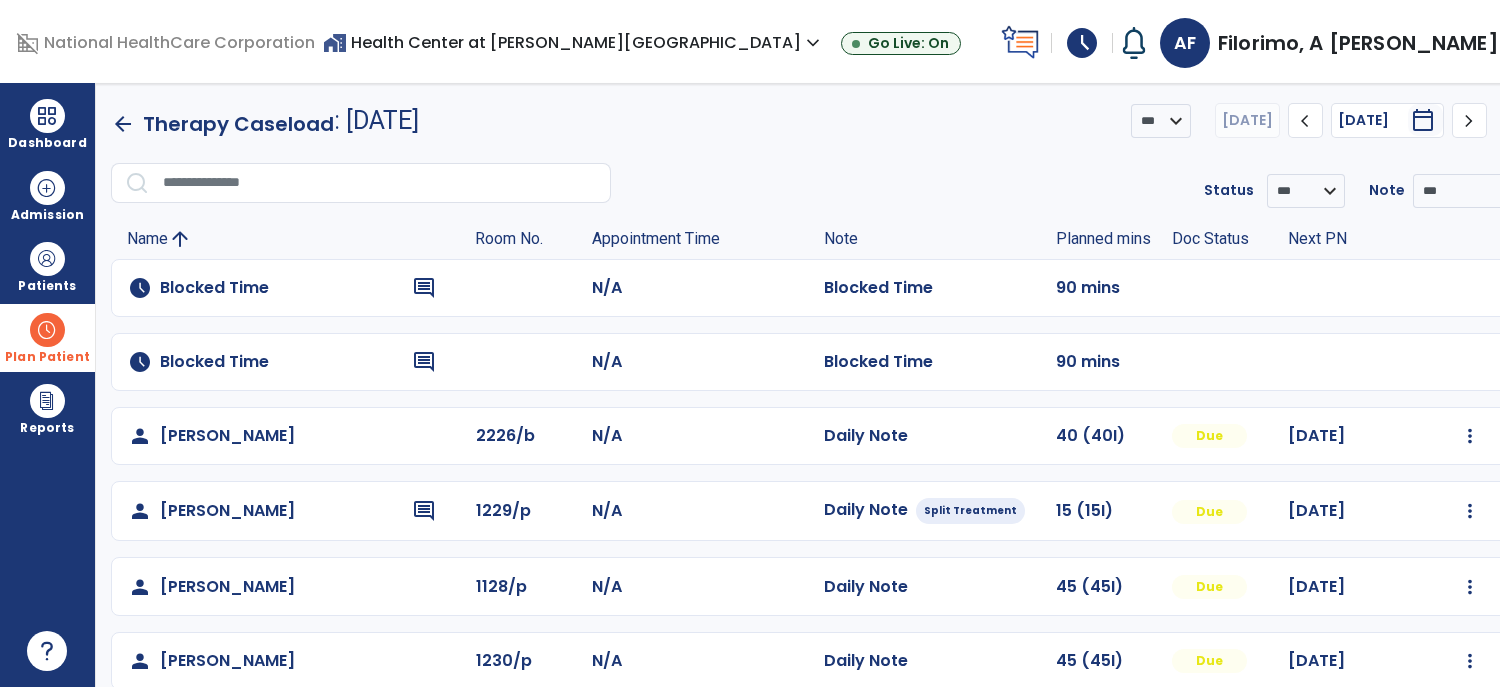 click at bounding box center [47, 330] 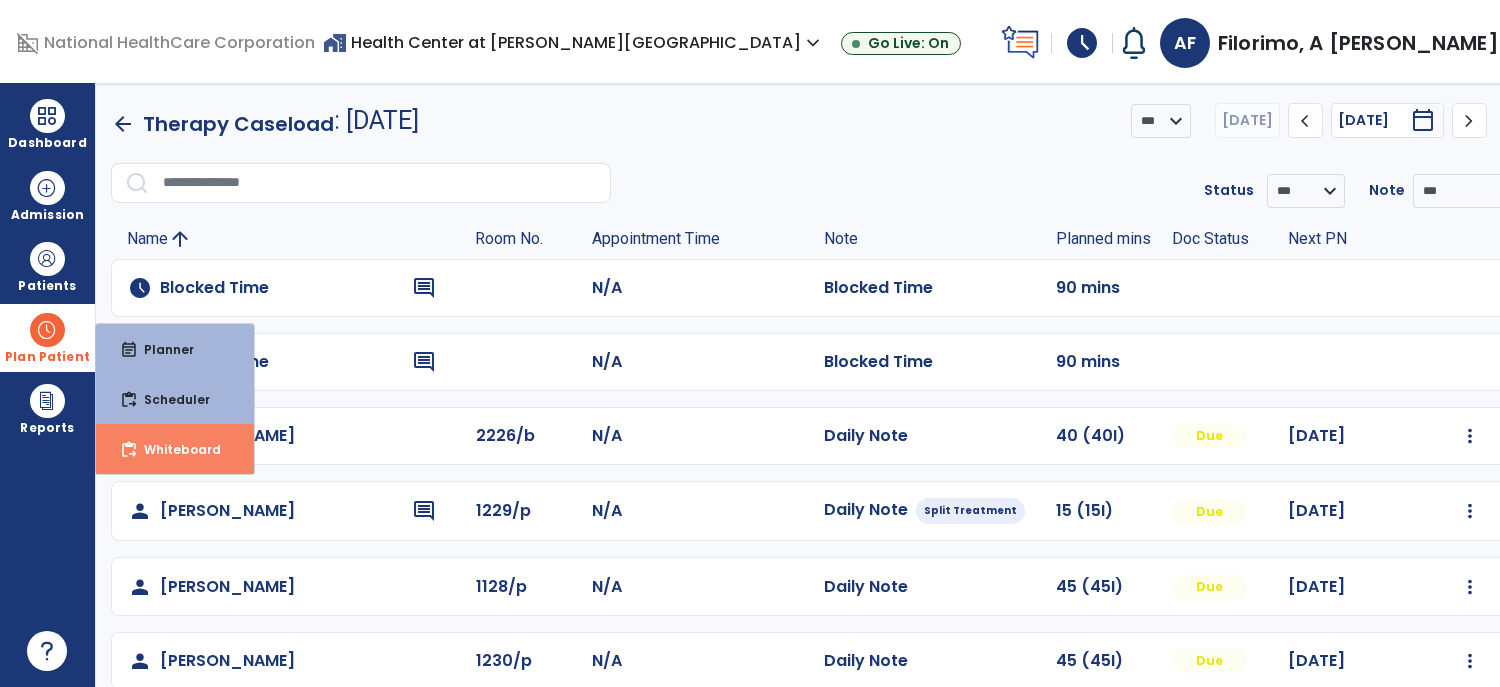 click on "Whiteboard" at bounding box center (174, 449) 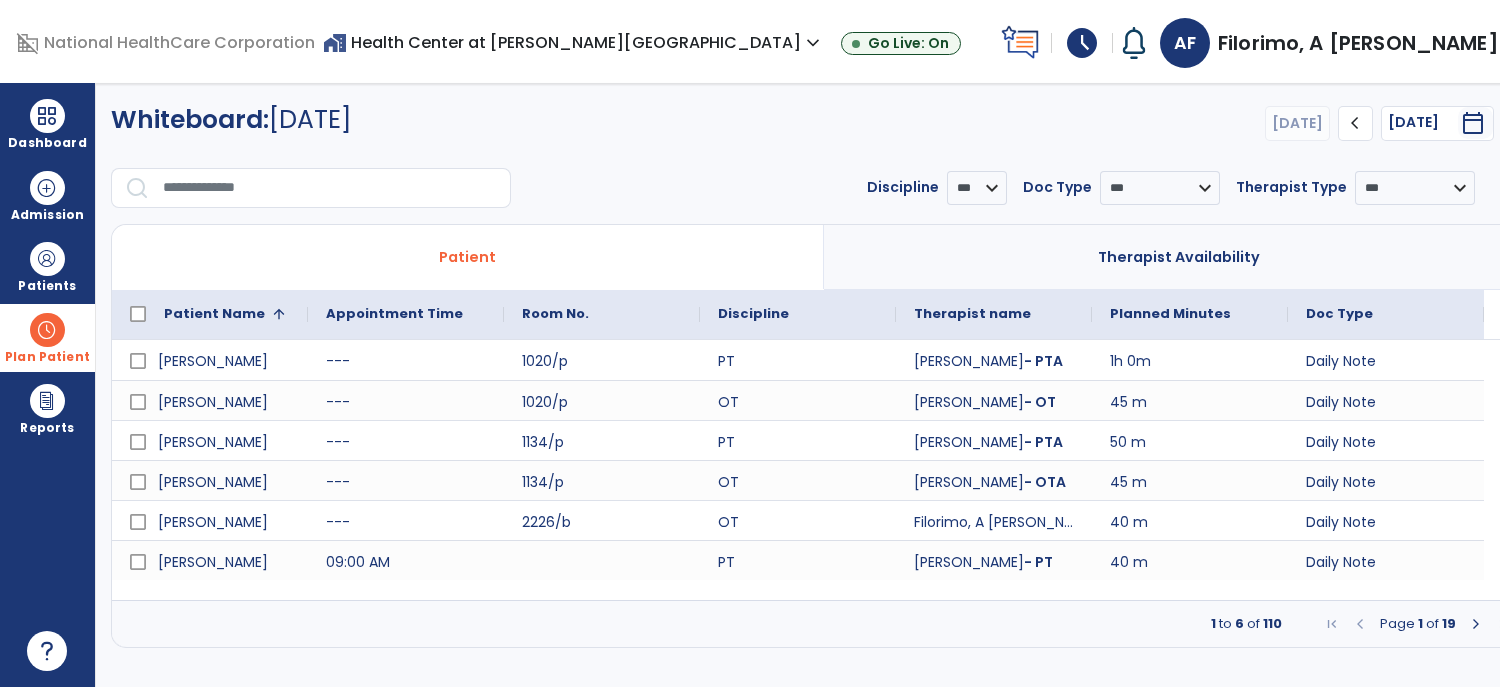 click at bounding box center (1476, 624) 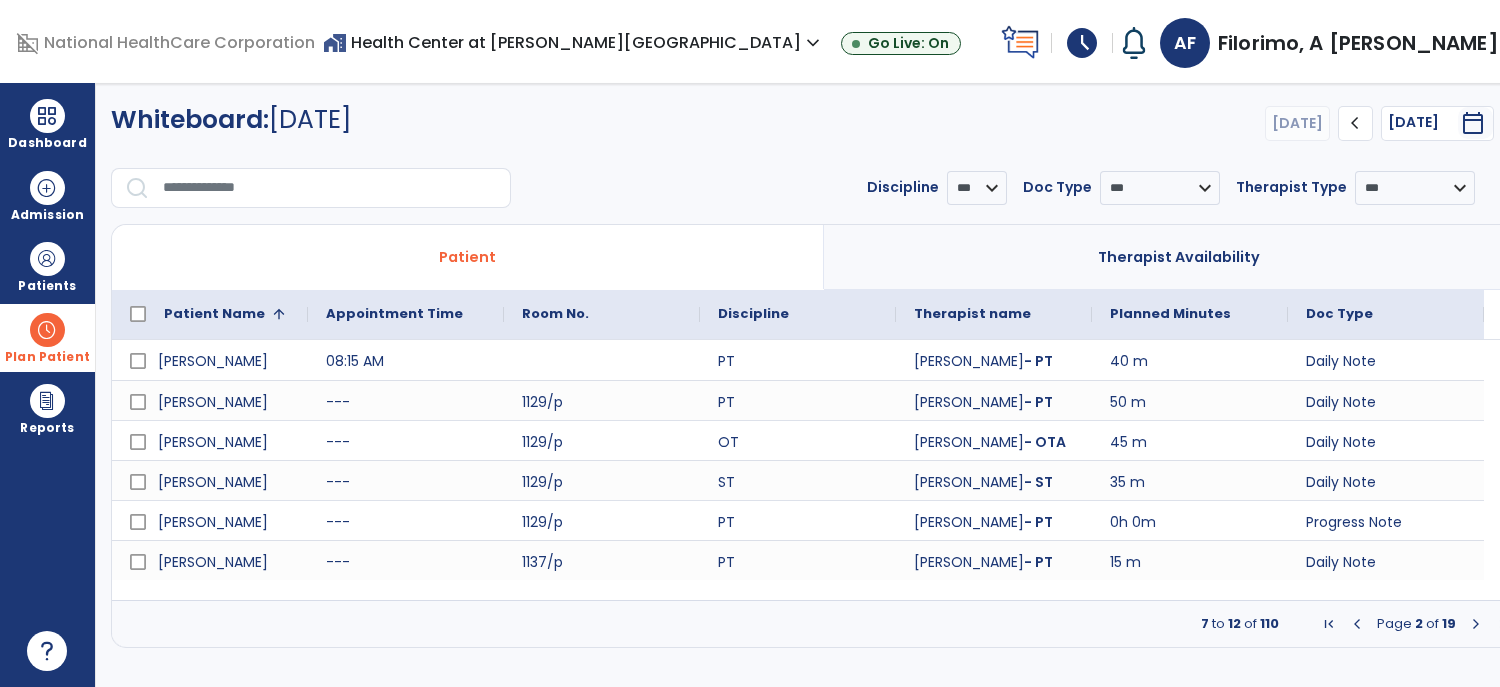 click at bounding box center [1476, 624] 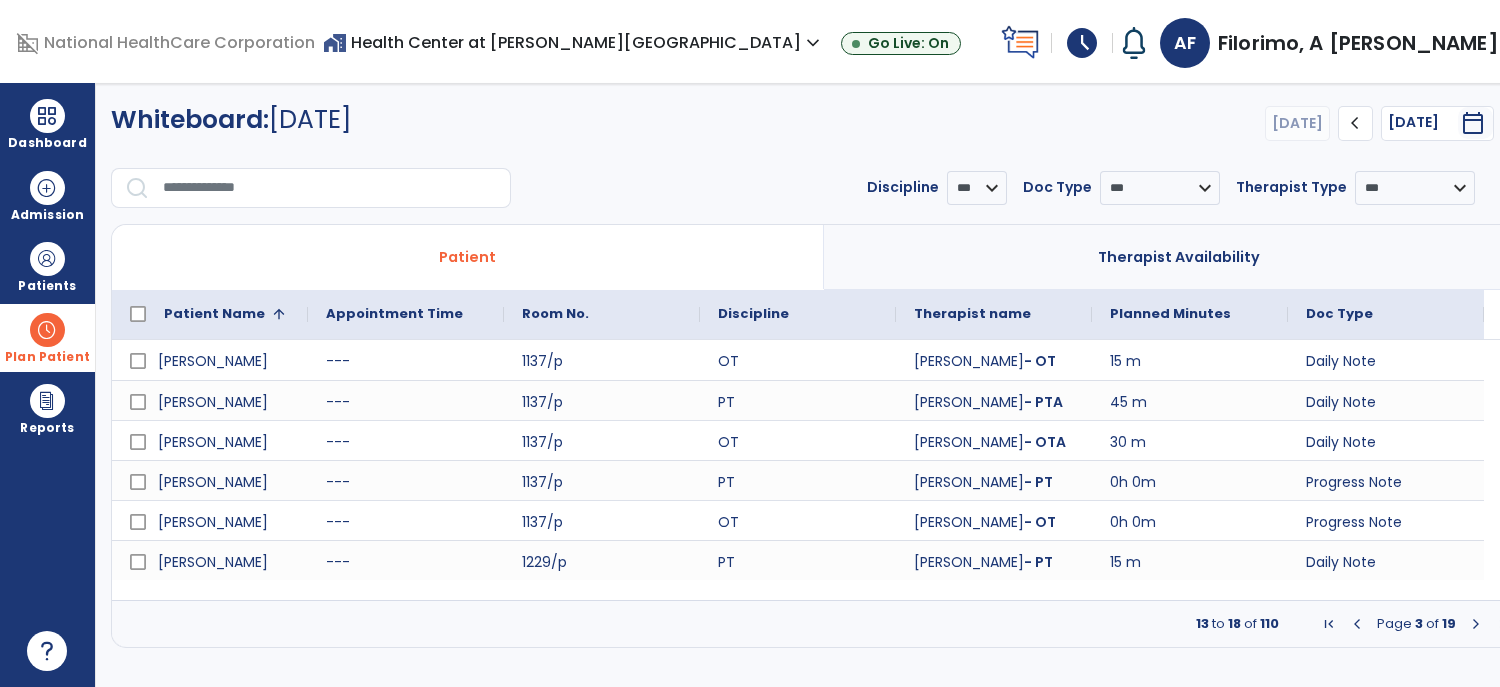 click at bounding box center (1476, 624) 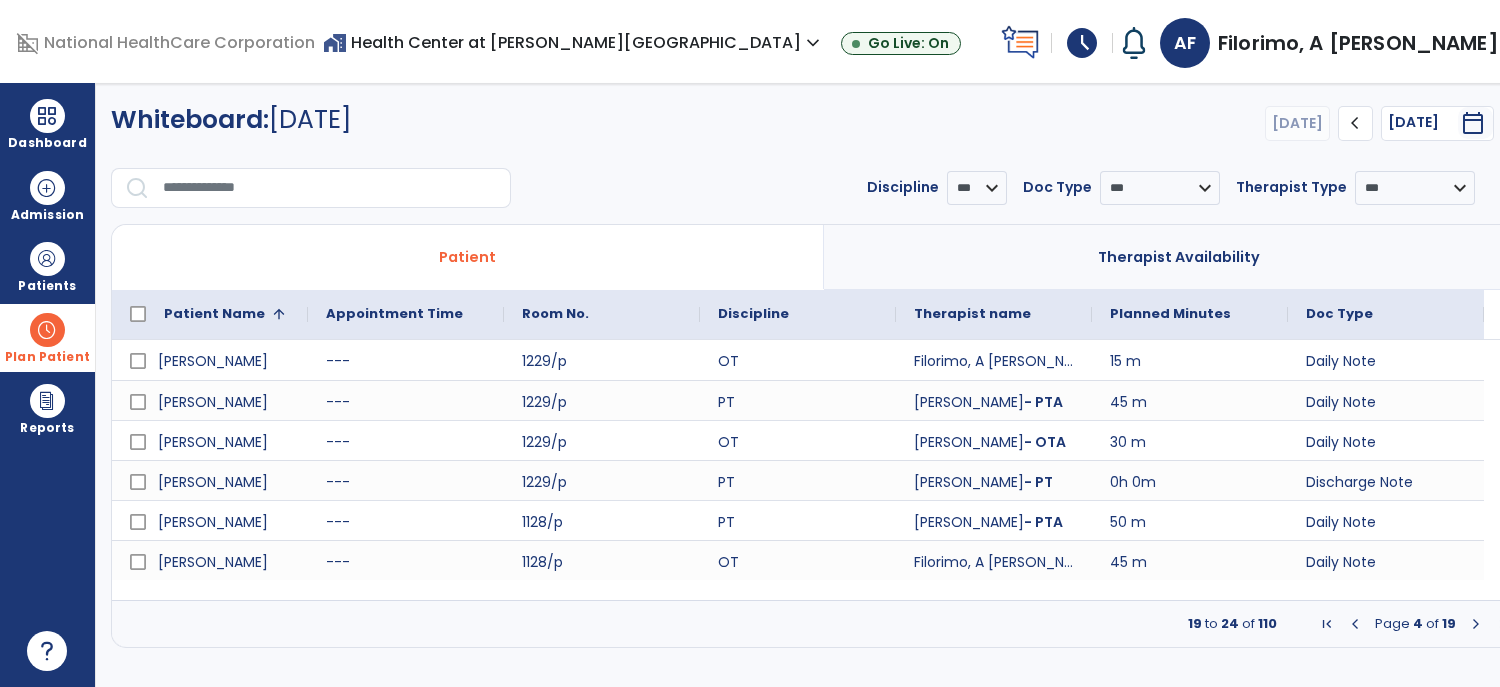 click at bounding box center (1476, 624) 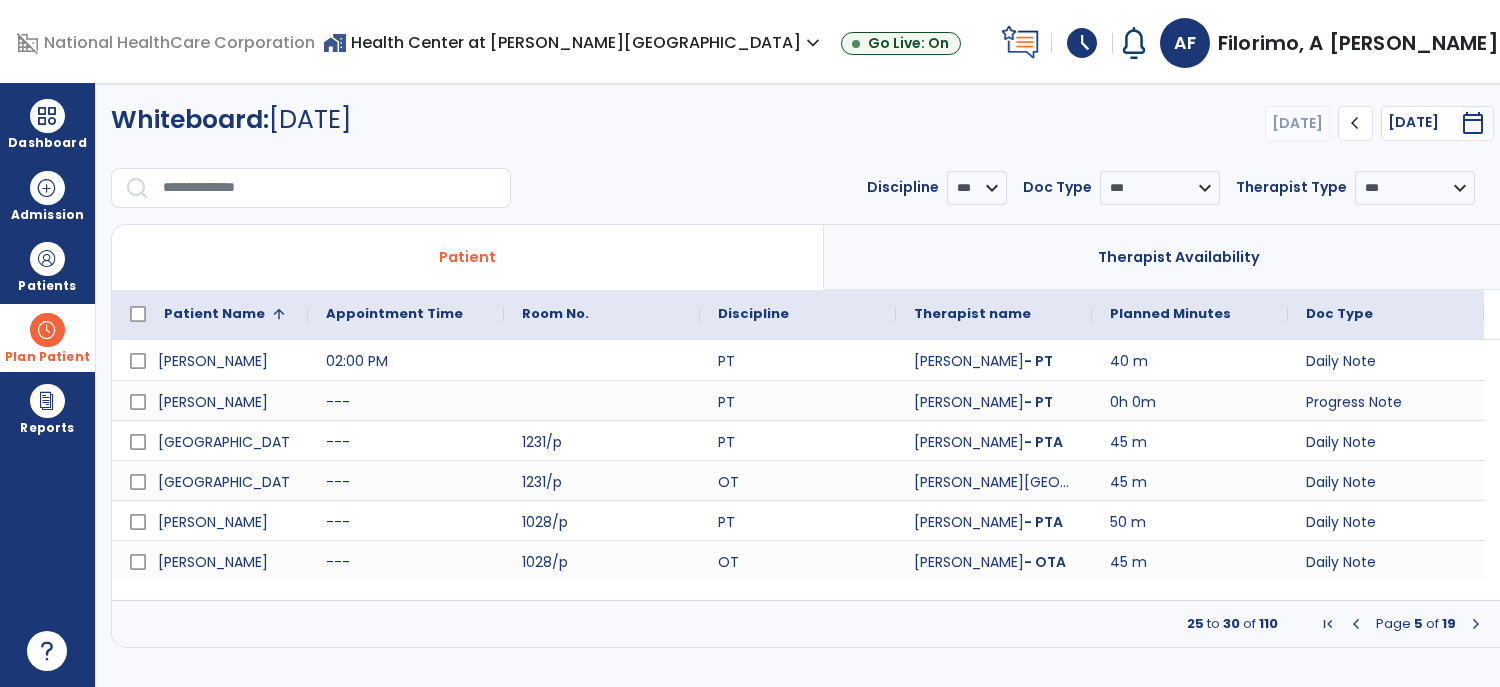 click at bounding box center (1476, 624) 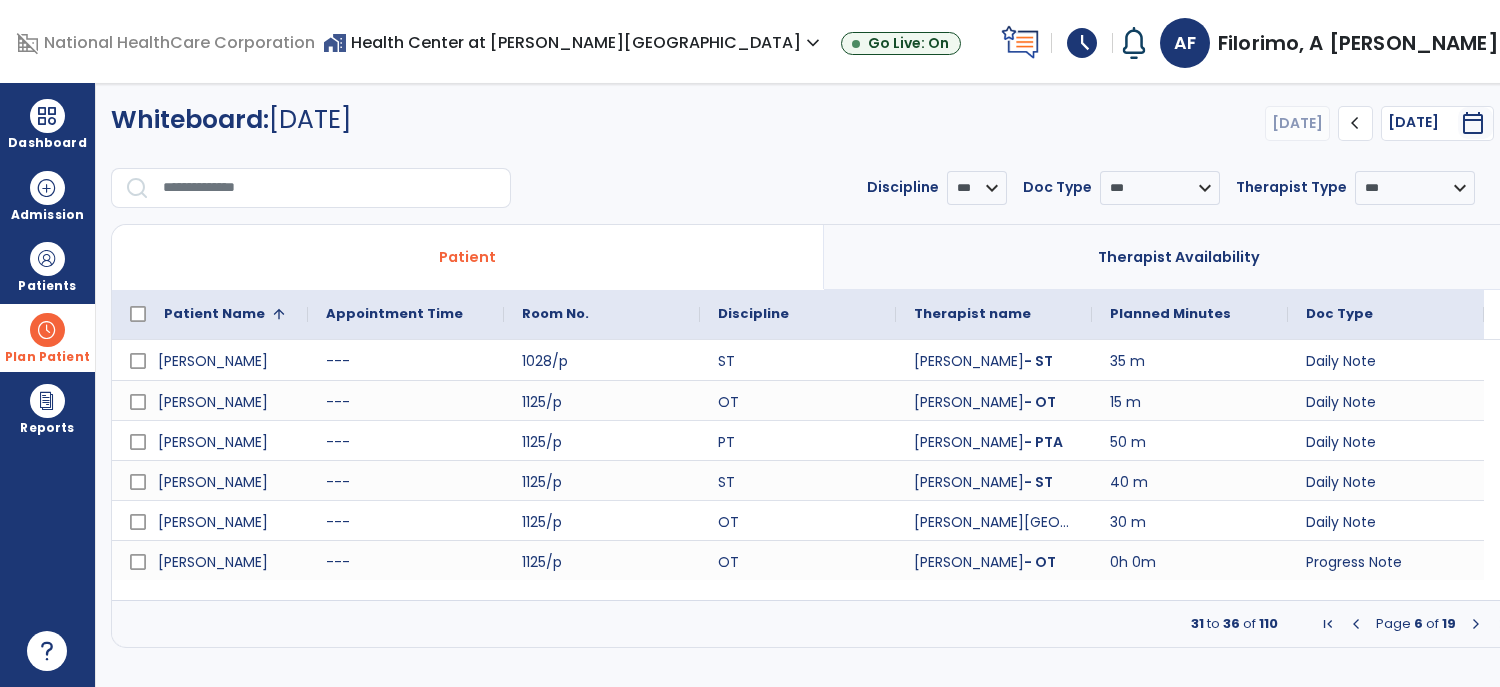 click at bounding box center [1476, 624] 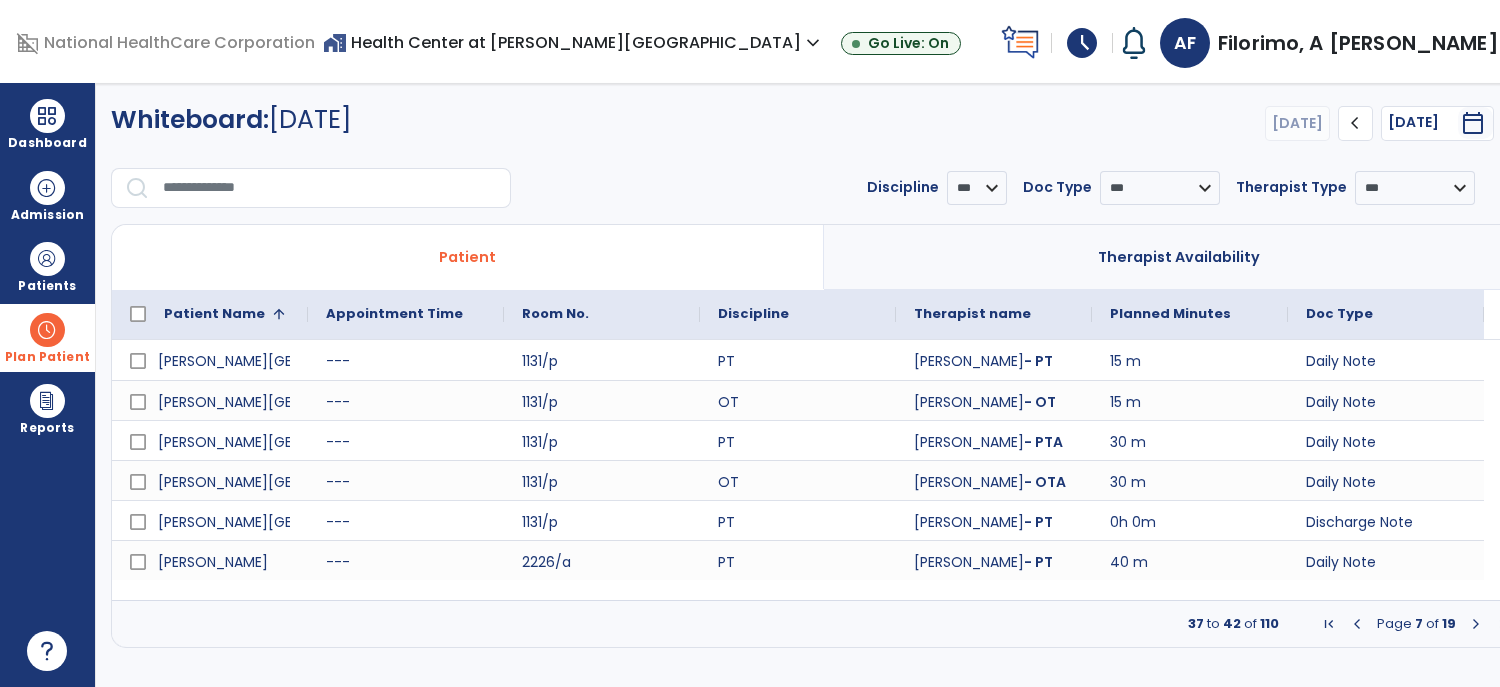 click at bounding box center (1476, 624) 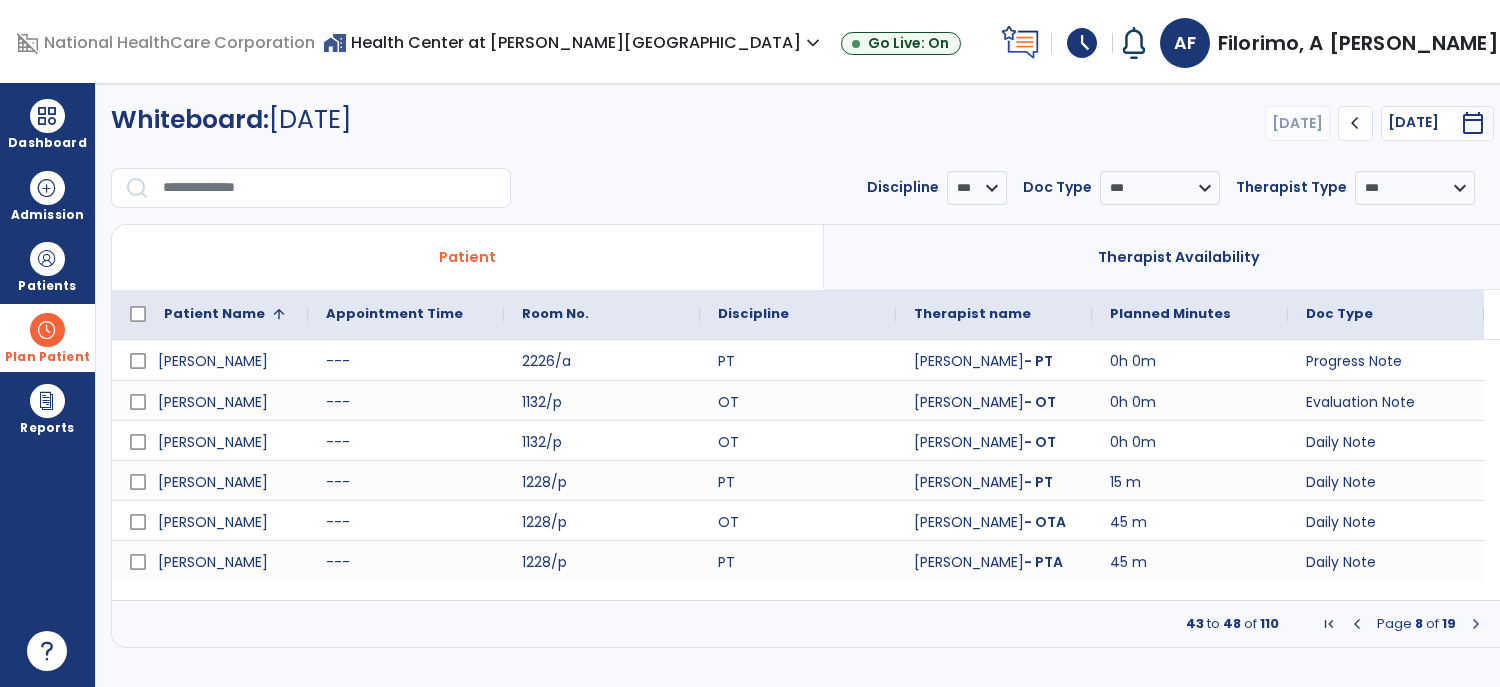 click at bounding box center [1476, 624] 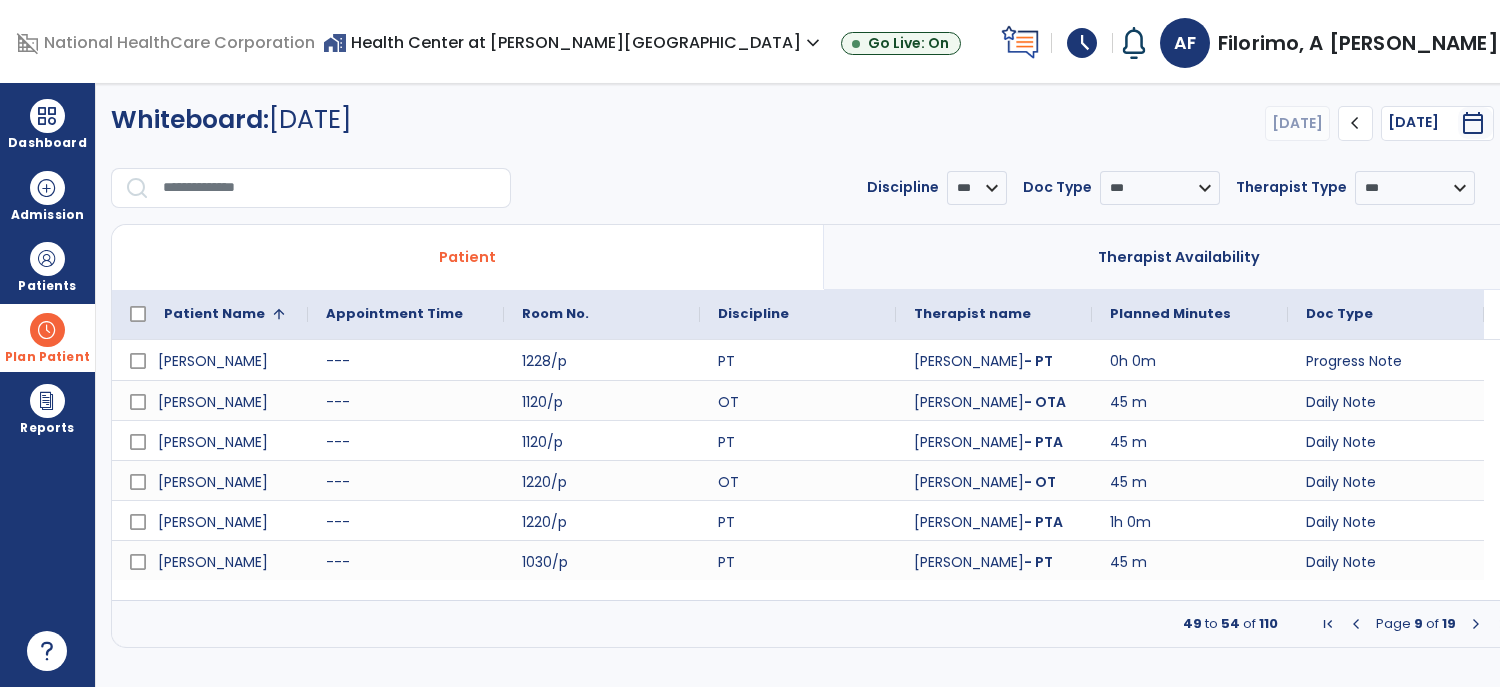 click at bounding box center [1476, 624] 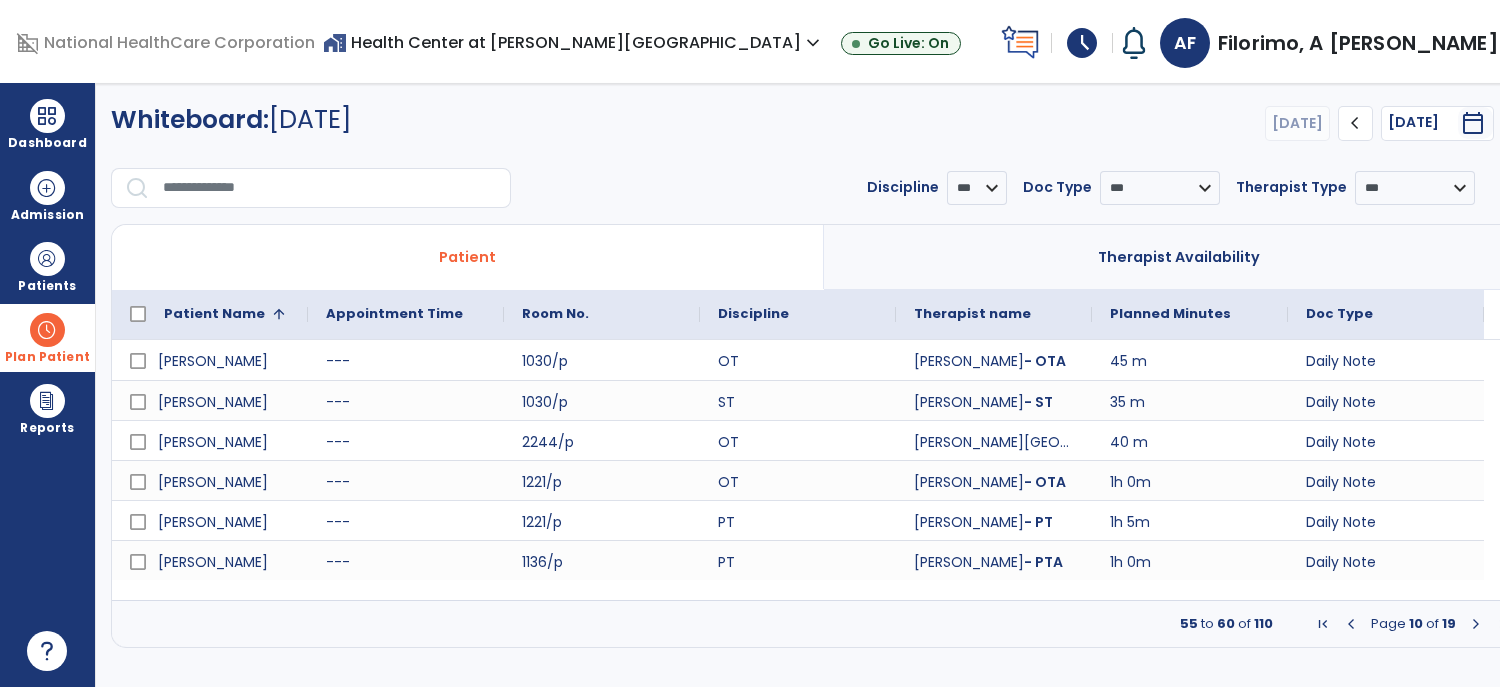 click at bounding box center (1476, 624) 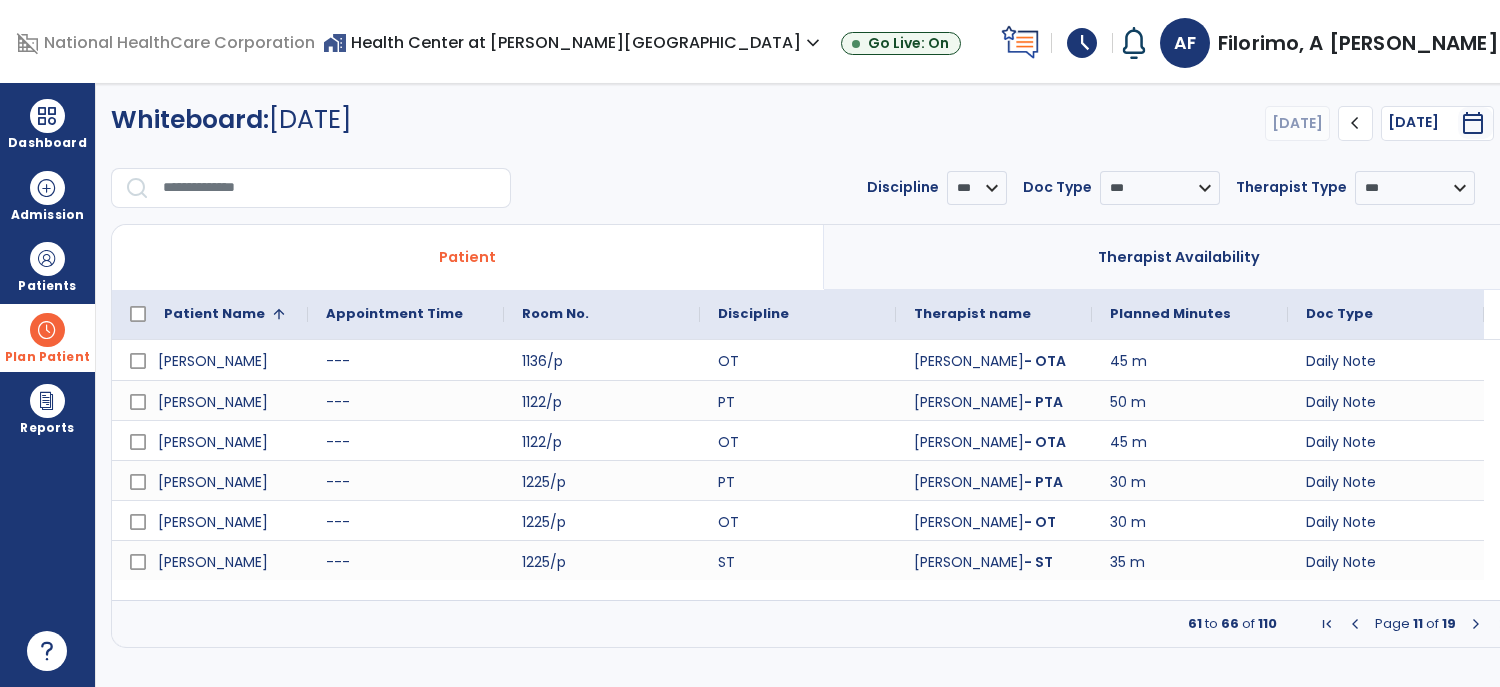 click at bounding box center [1476, 624] 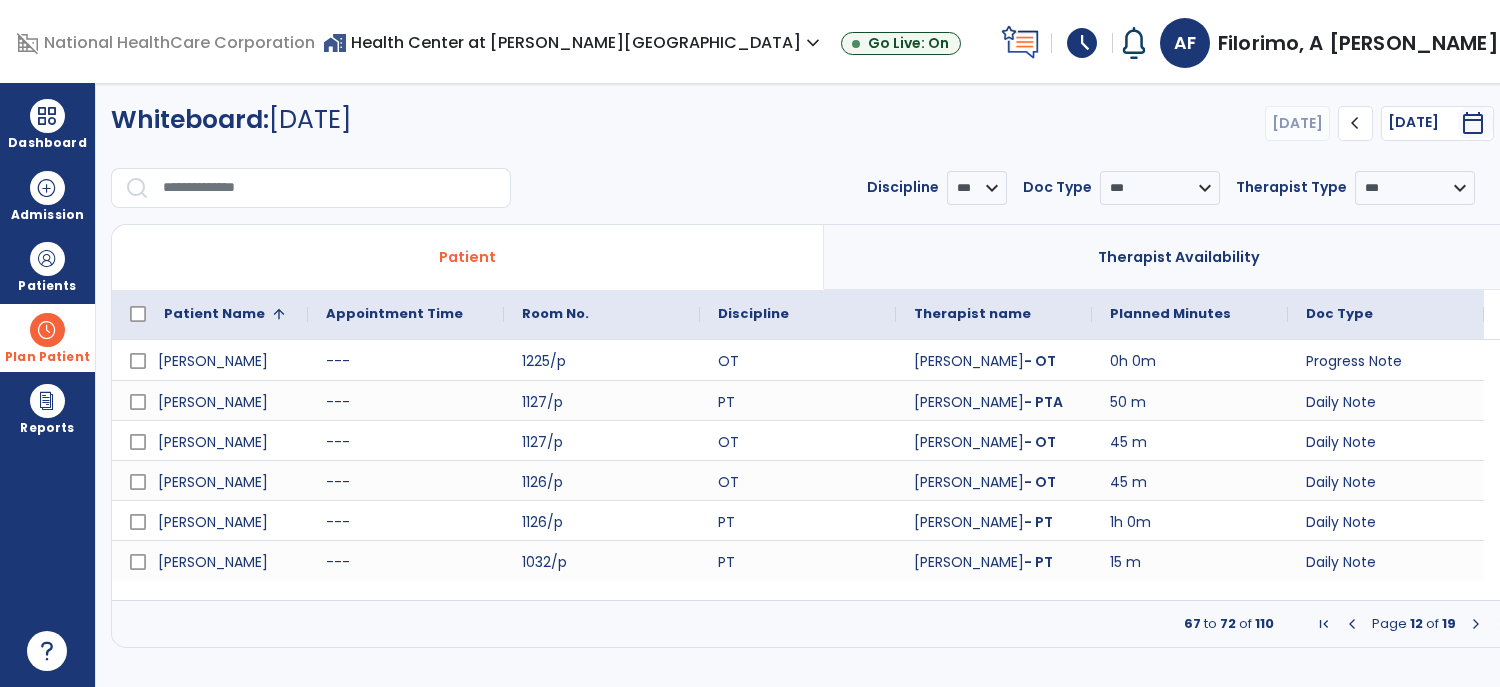 click at bounding box center (1476, 624) 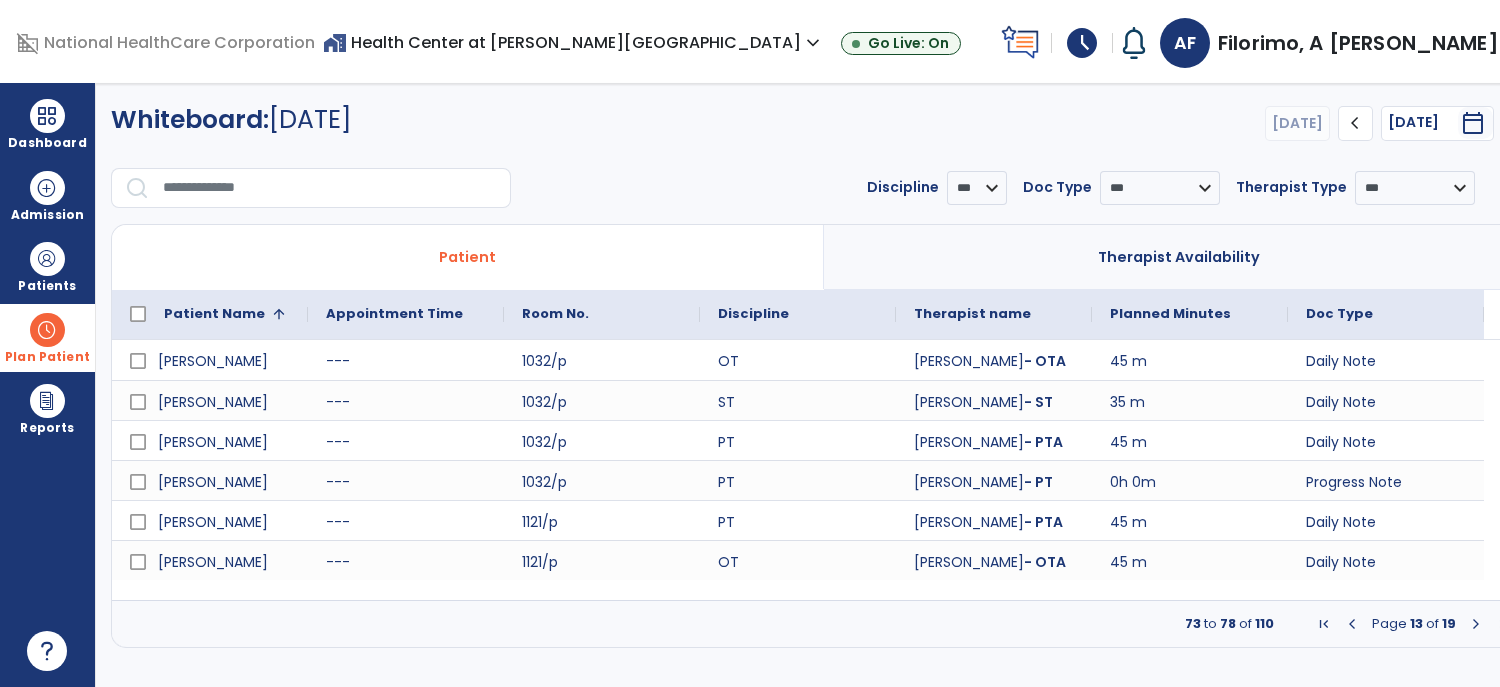 click at bounding box center [1476, 624] 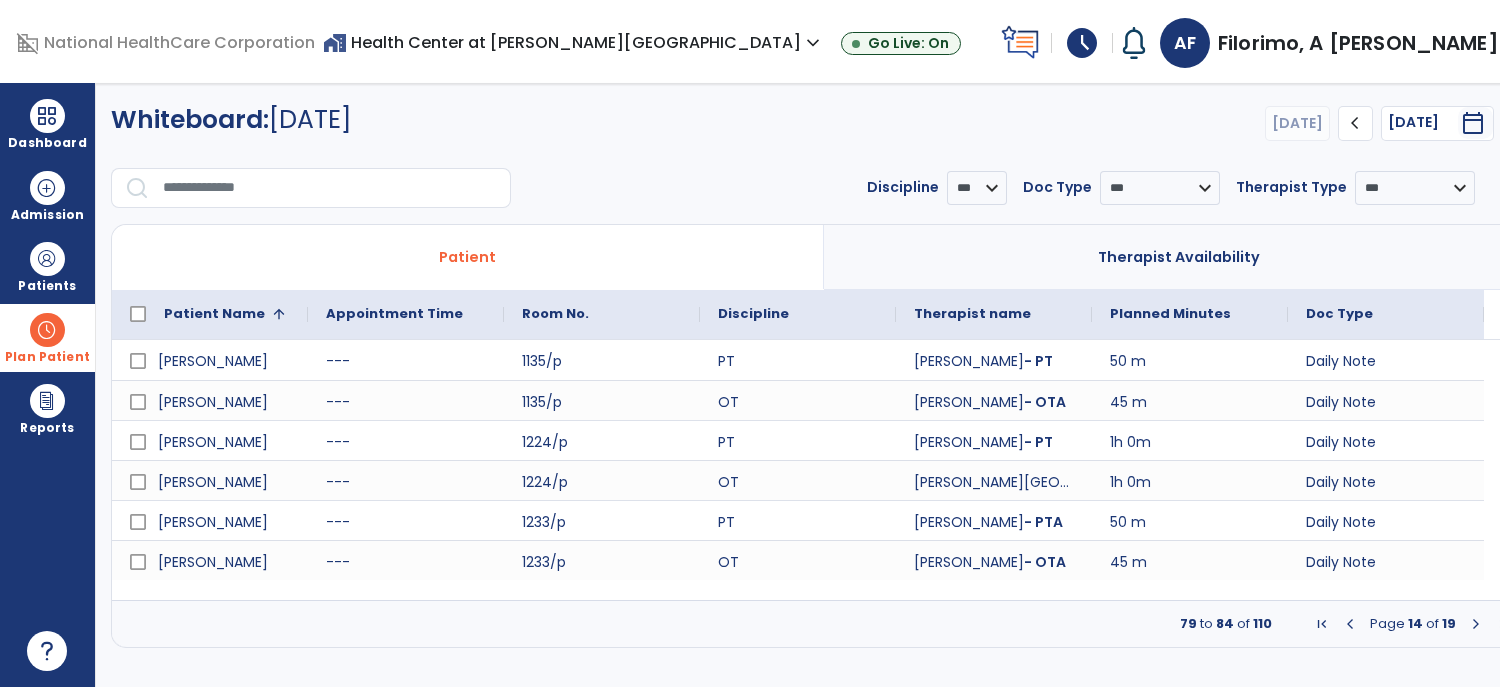 click at bounding box center [1476, 624] 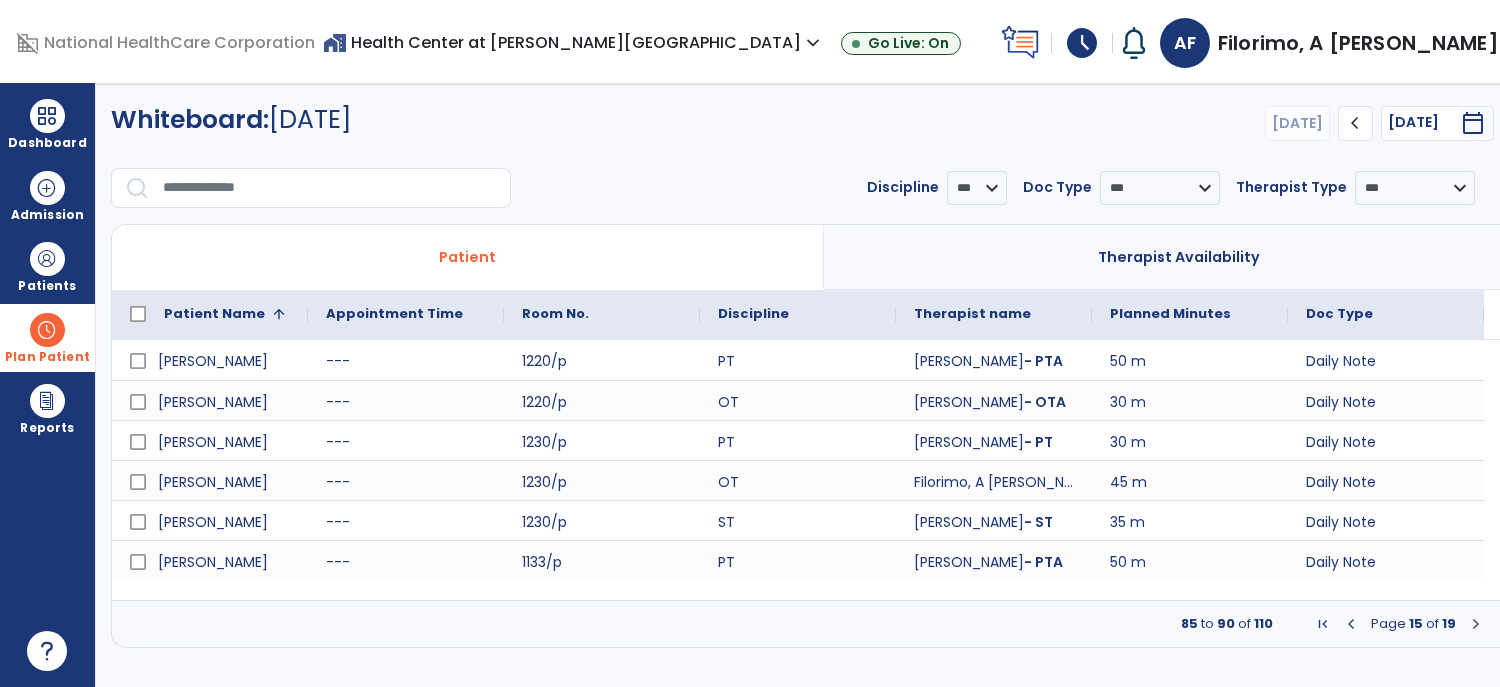 click at bounding box center [1476, 624] 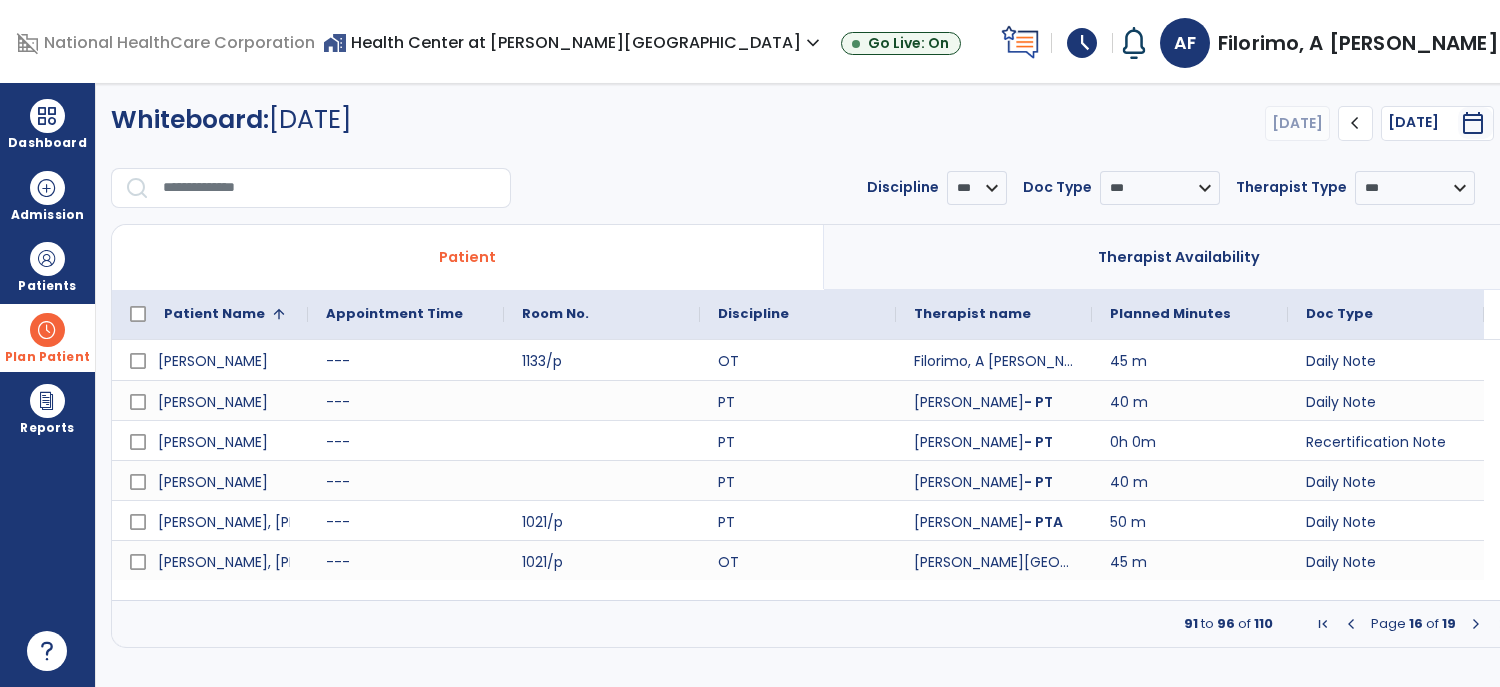 click at bounding box center [1476, 624] 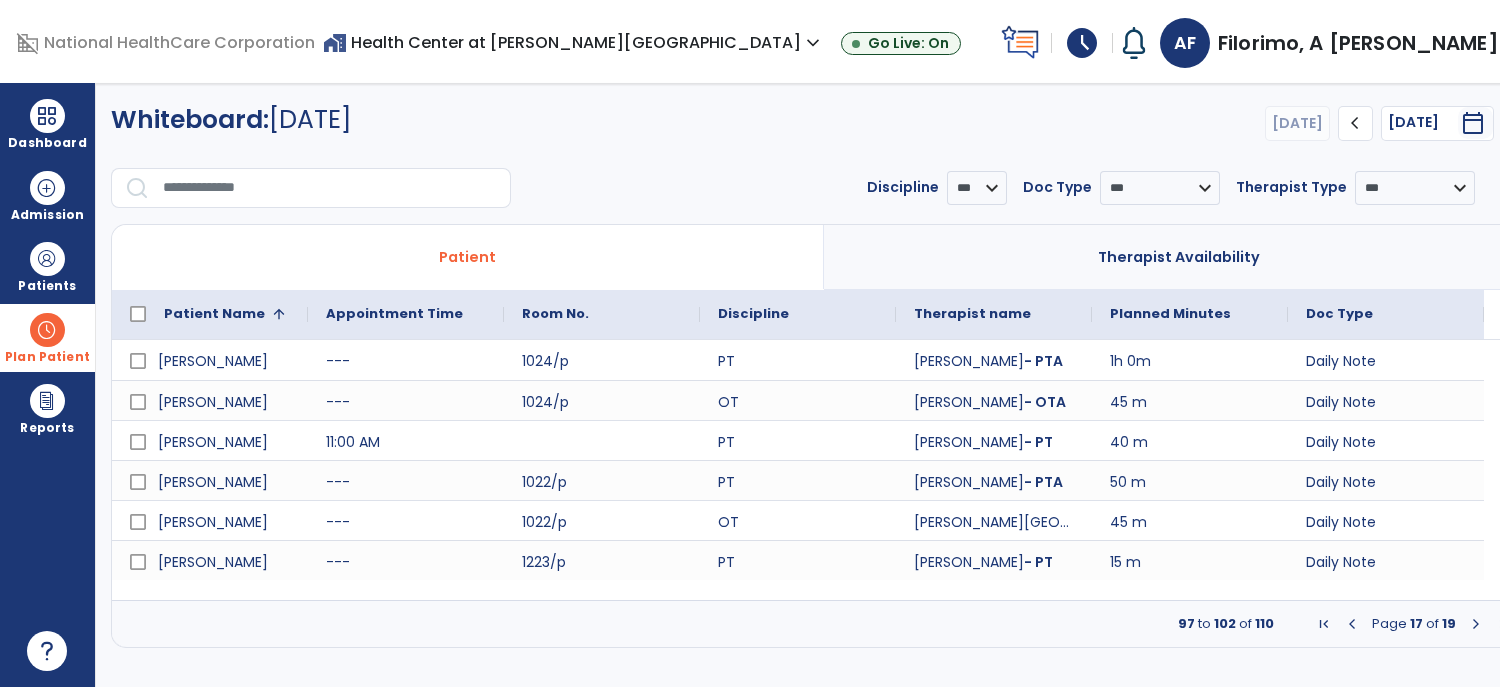 click at bounding box center (1352, 624) 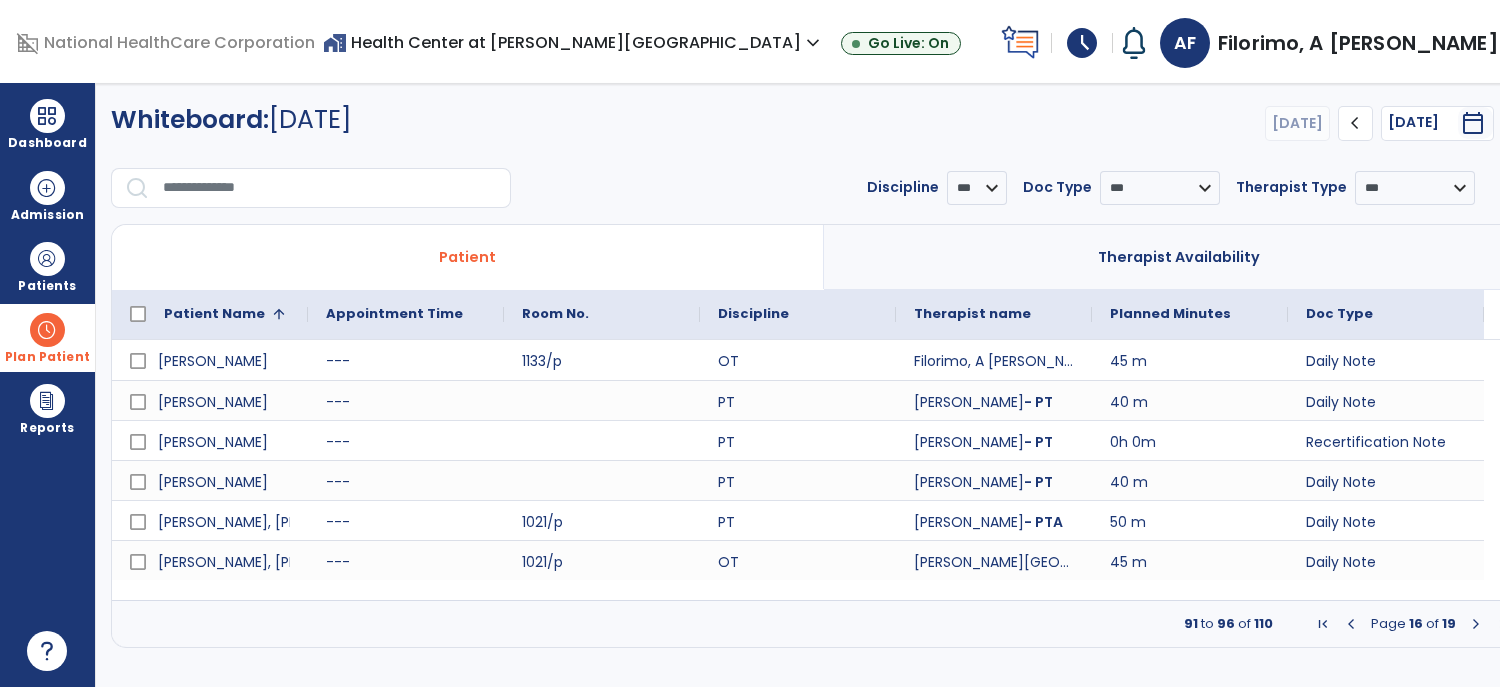 click at bounding box center [1351, 624] 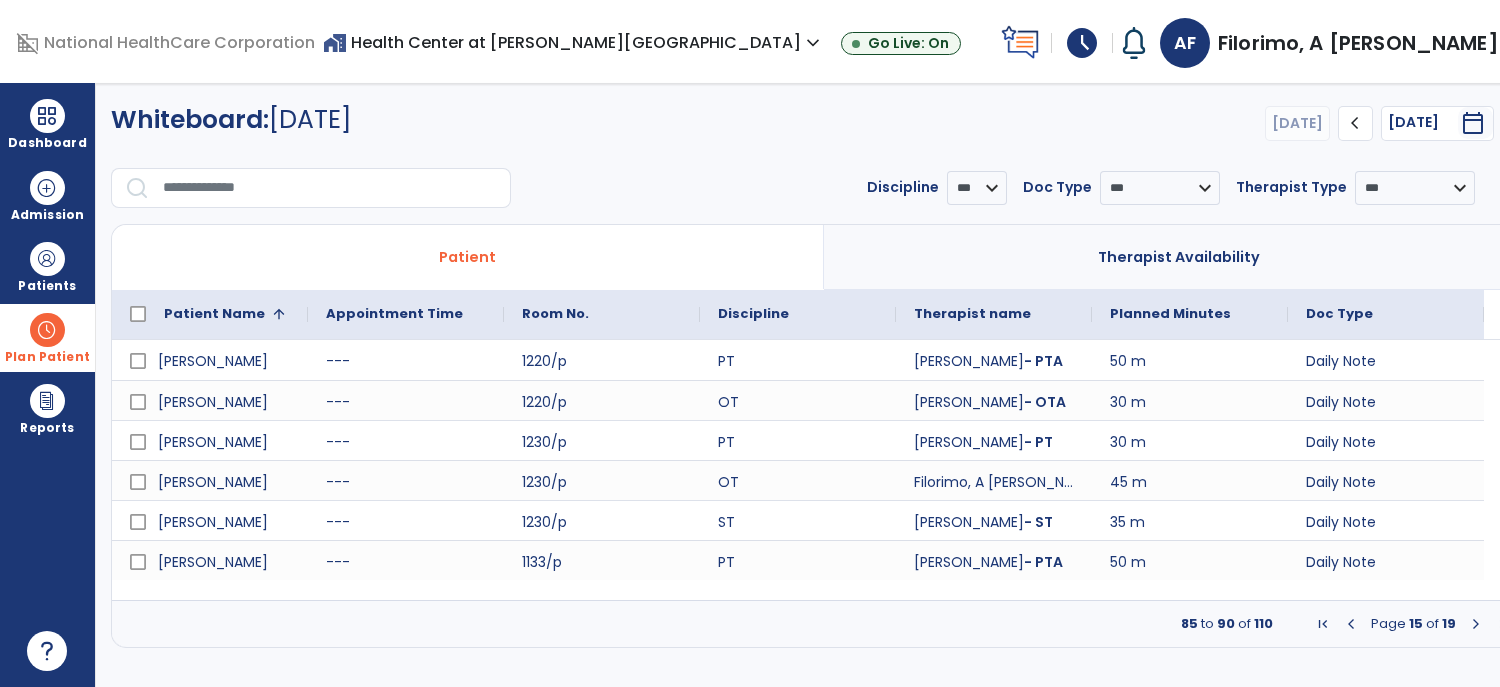 click at bounding box center [1351, 624] 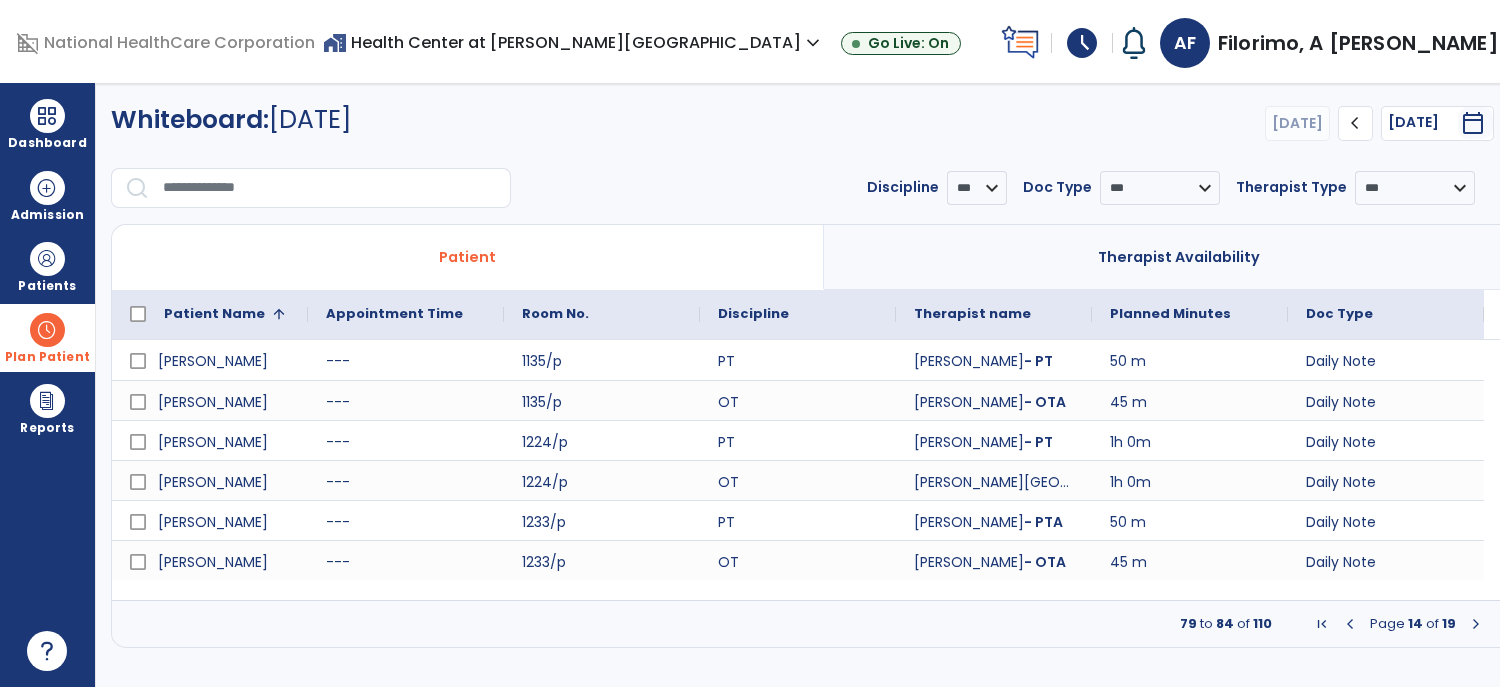 click at bounding box center (1350, 624) 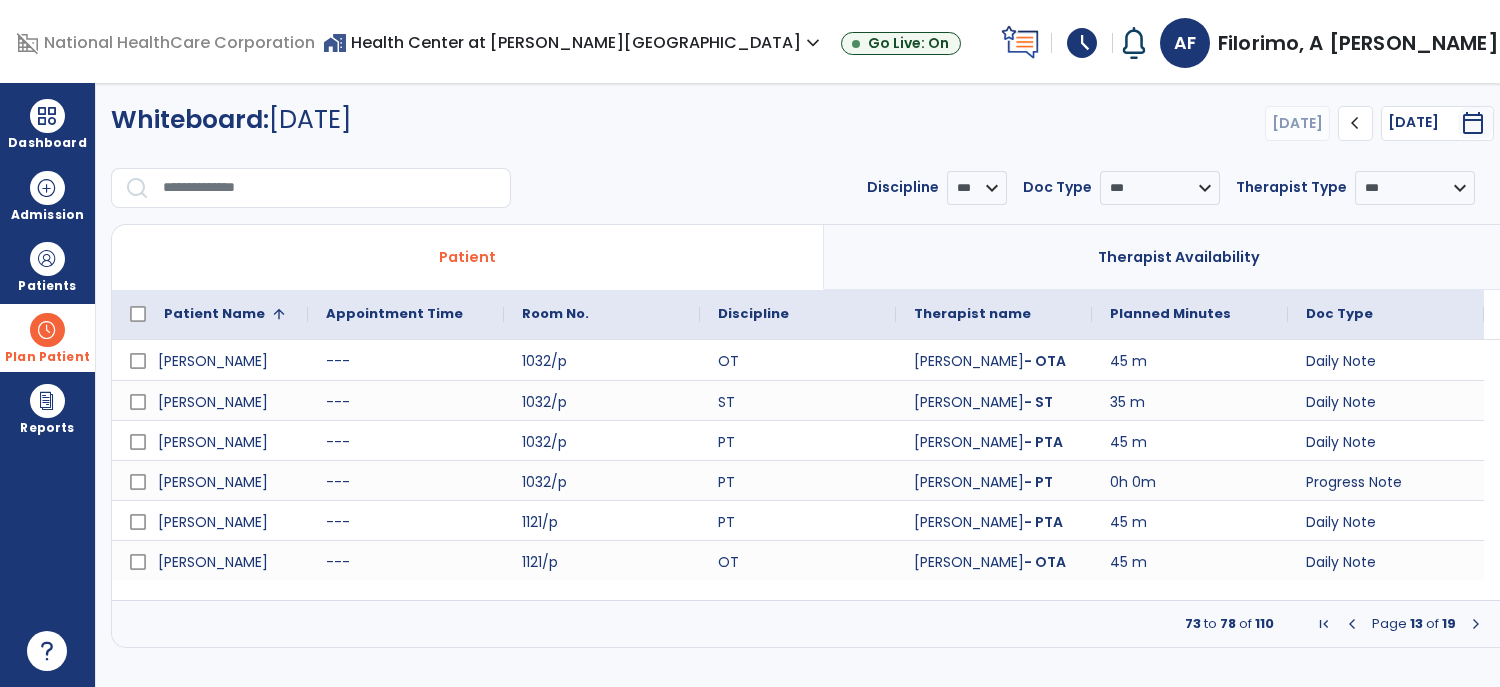 click at bounding box center [1352, 624] 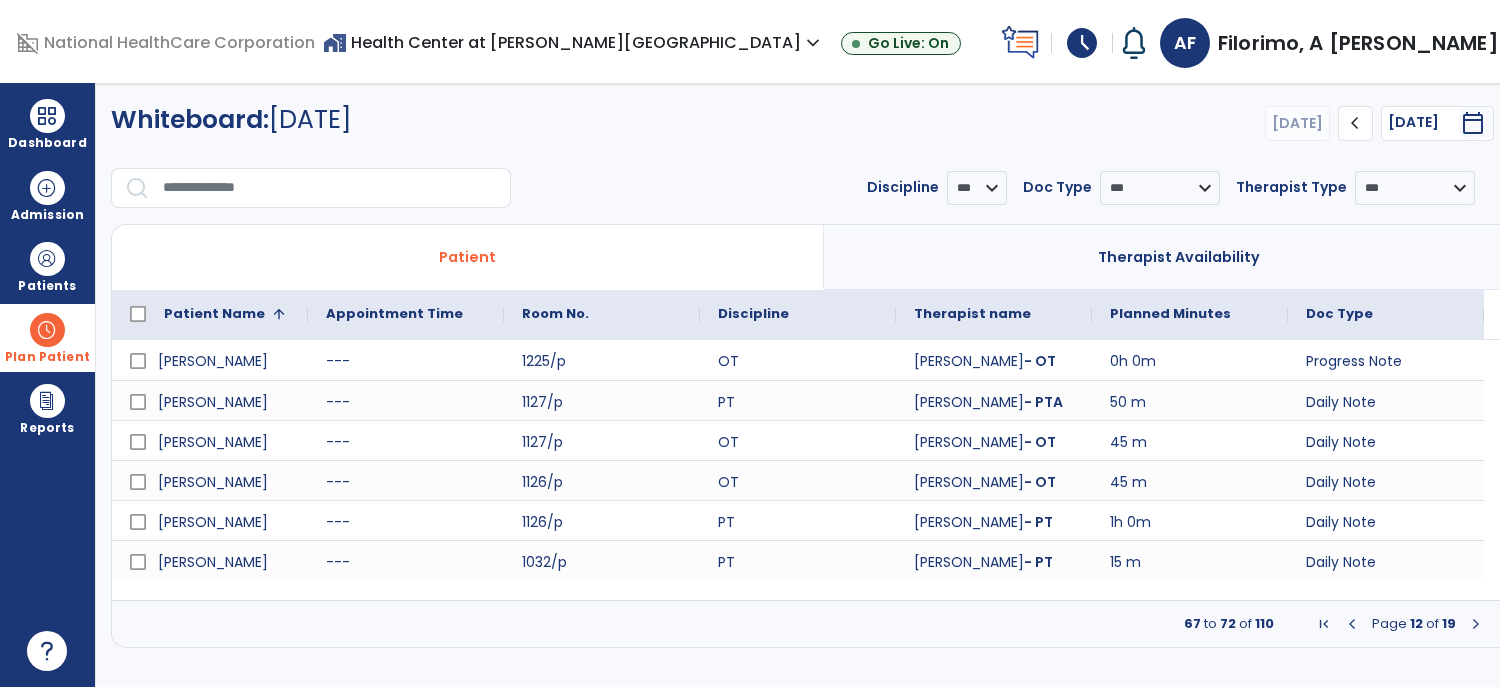 click at bounding box center [1352, 624] 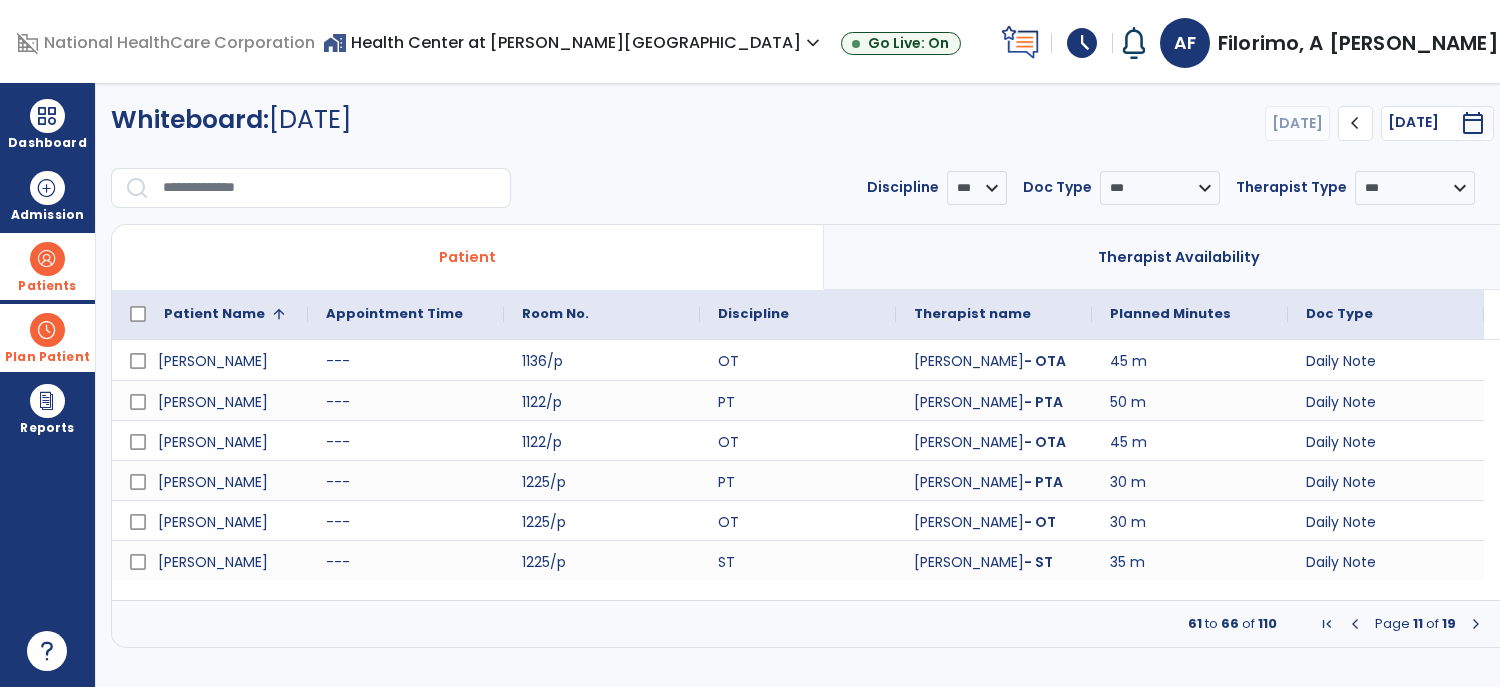 click at bounding box center (47, 259) 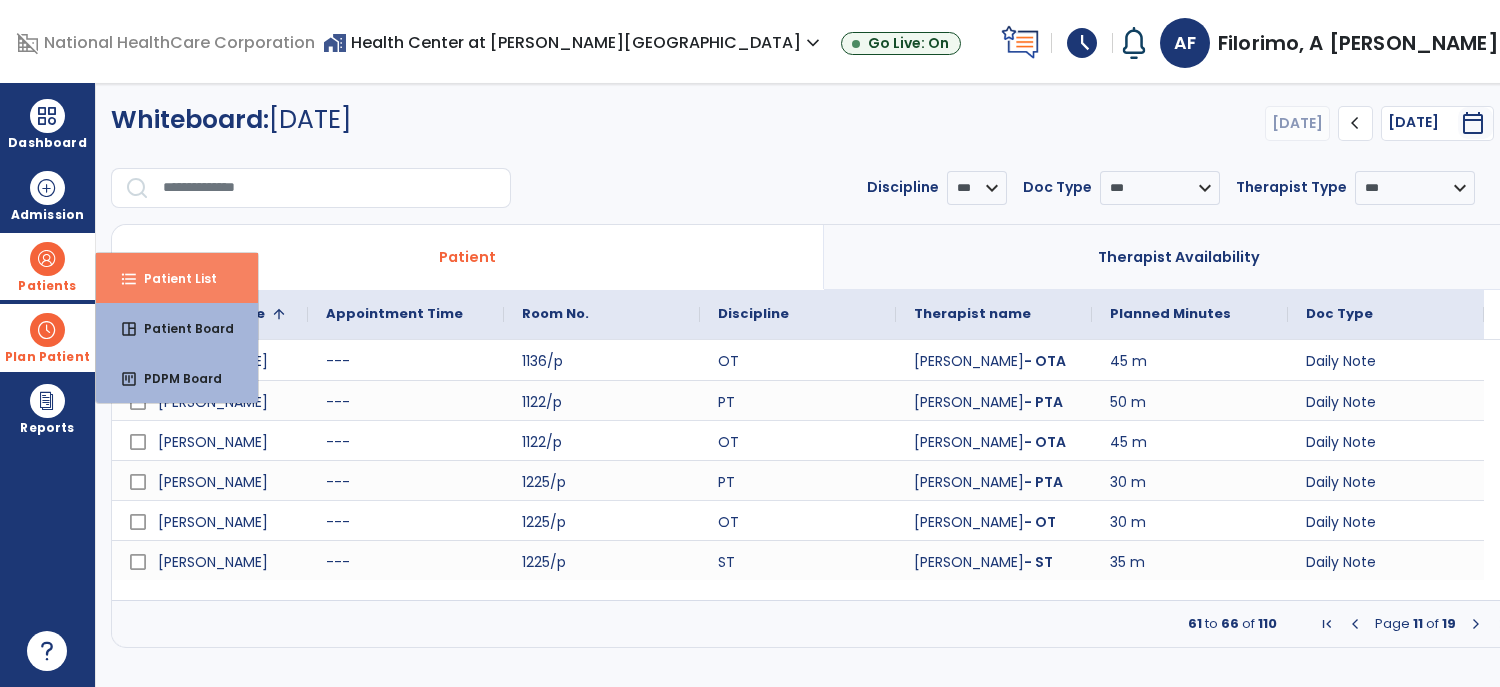 click on "format_list_bulleted  Patient List" at bounding box center (177, 278) 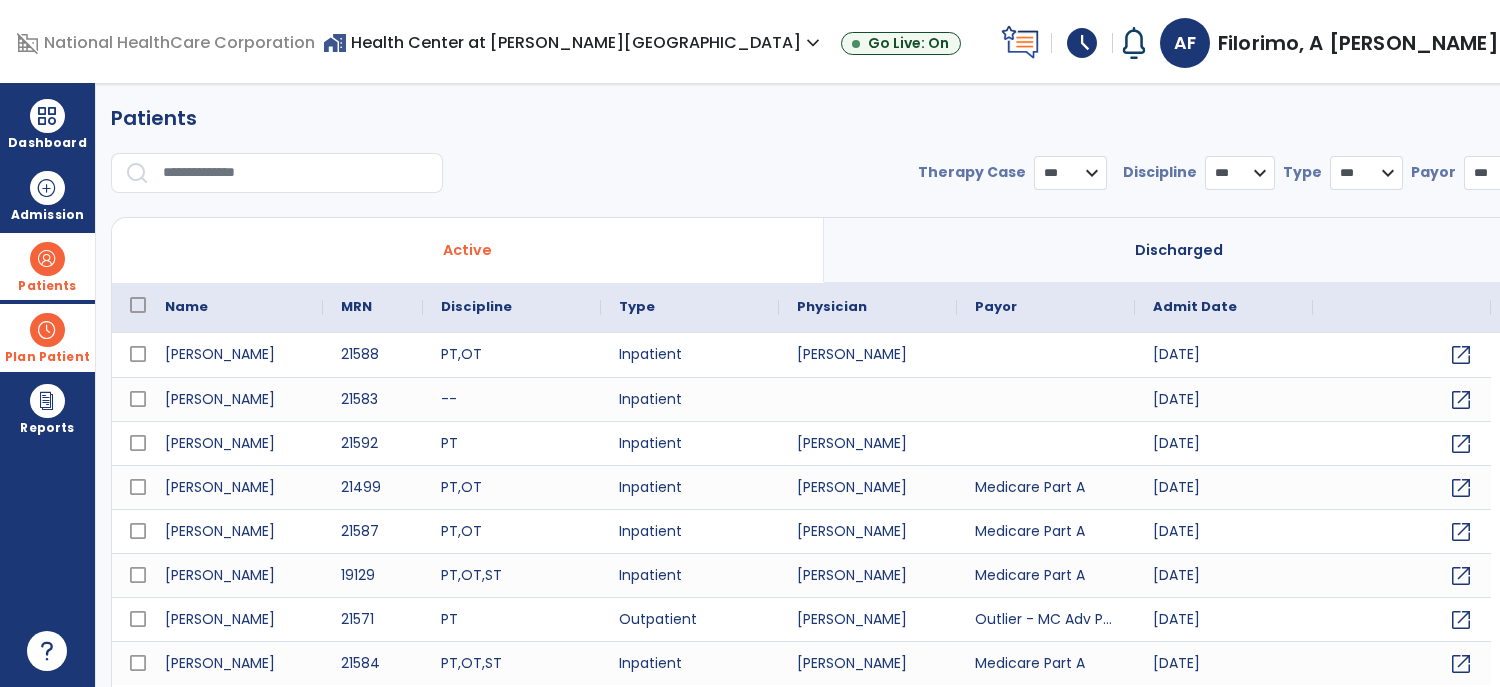 select on "***" 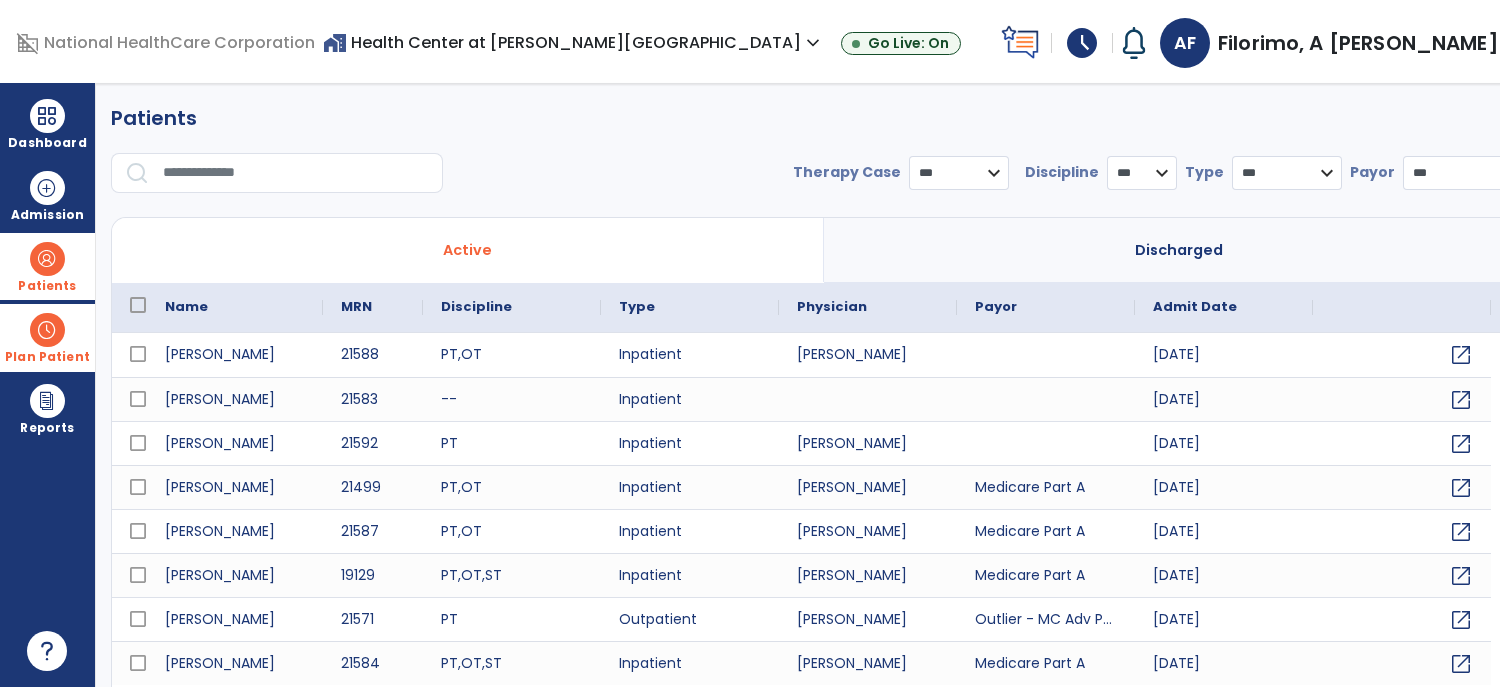 click at bounding box center [296, 173] 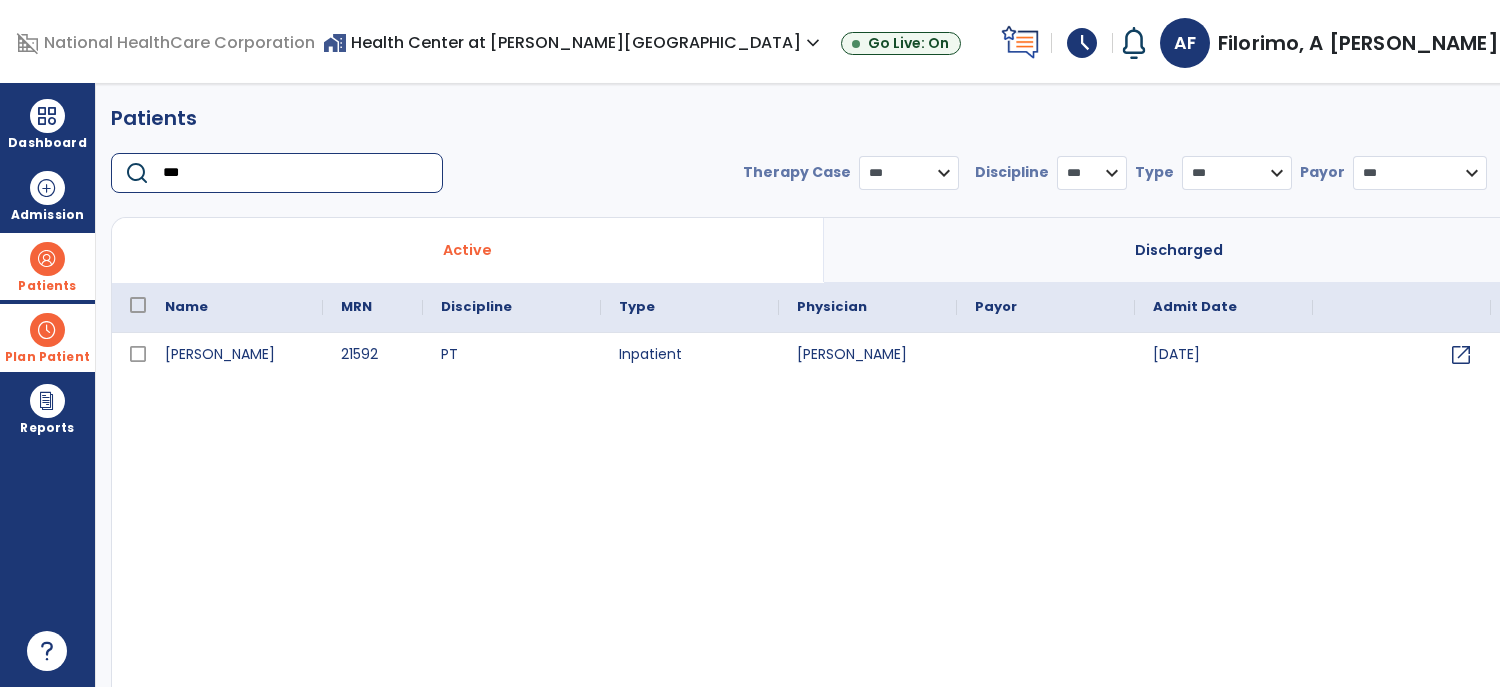type on "***" 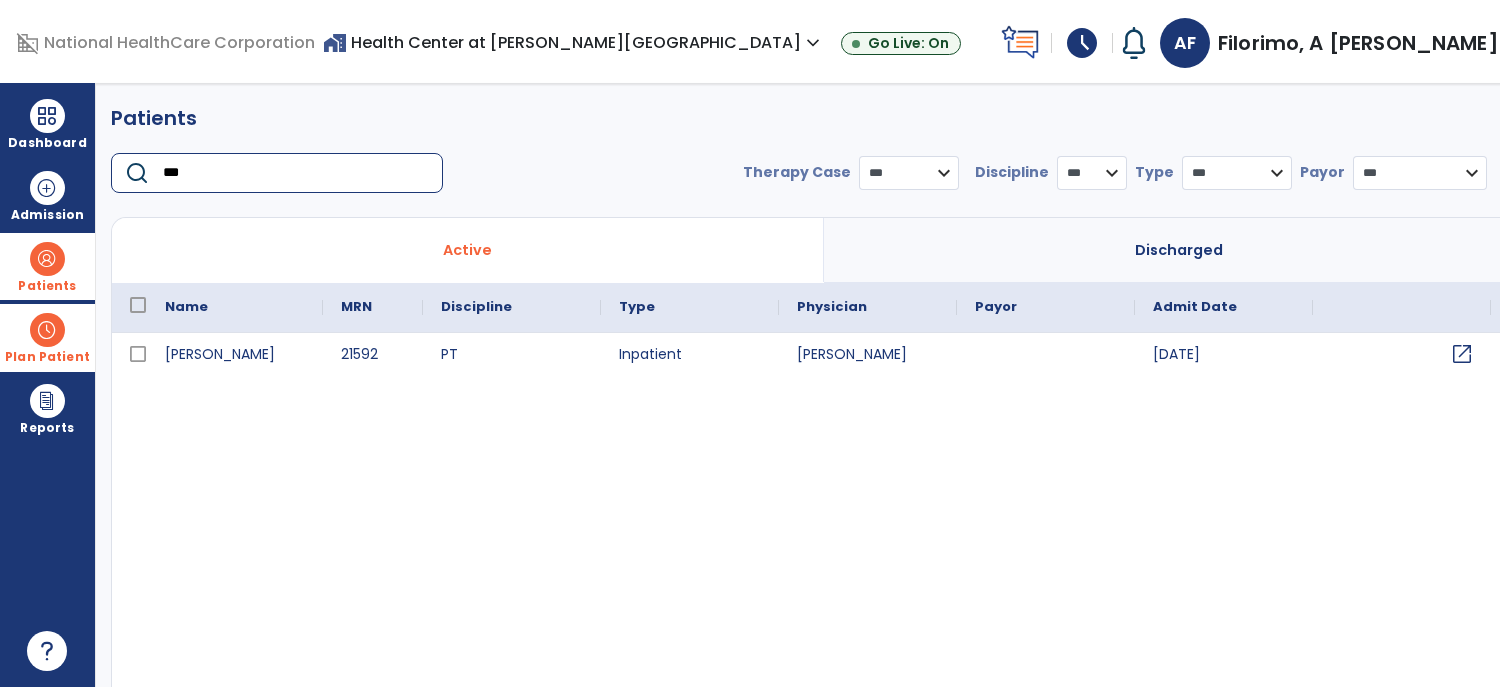 click on "open_in_new" at bounding box center [1462, 354] 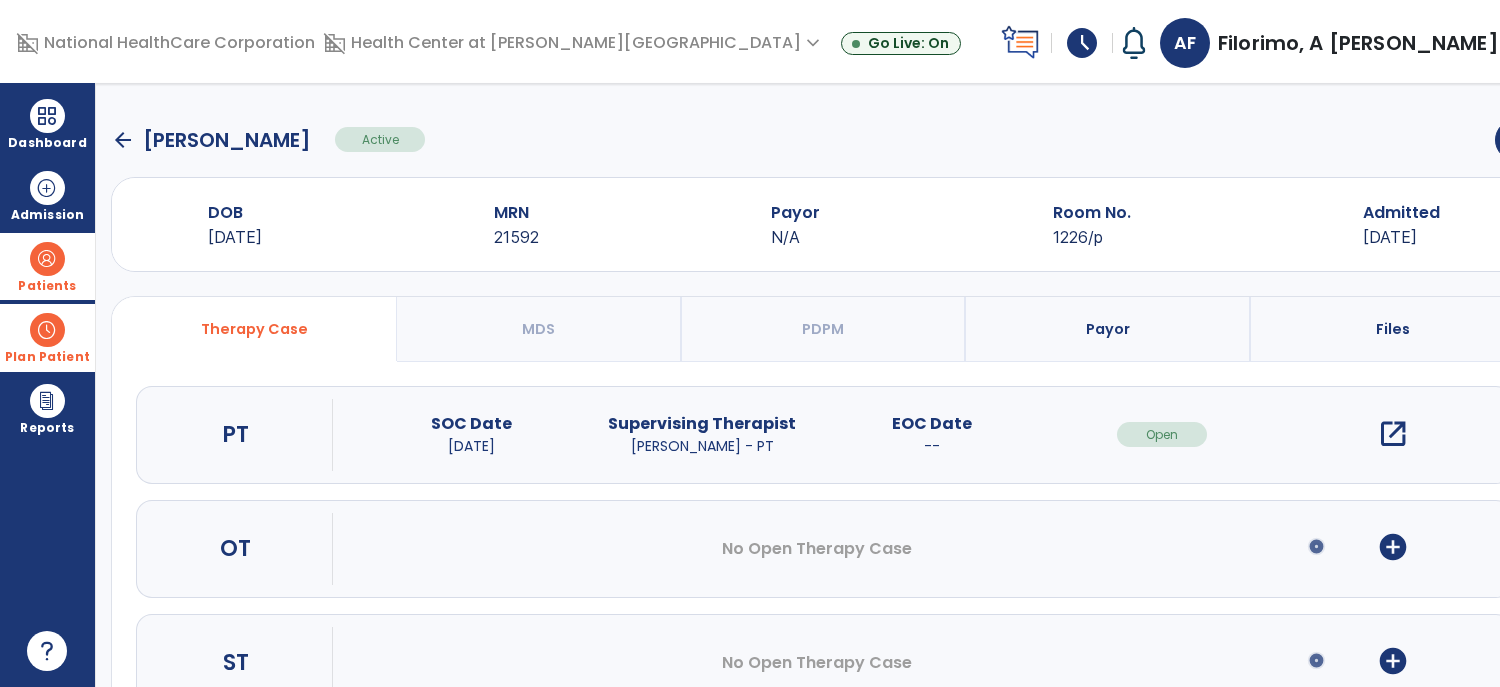click on "add_circle" at bounding box center [1393, 547] 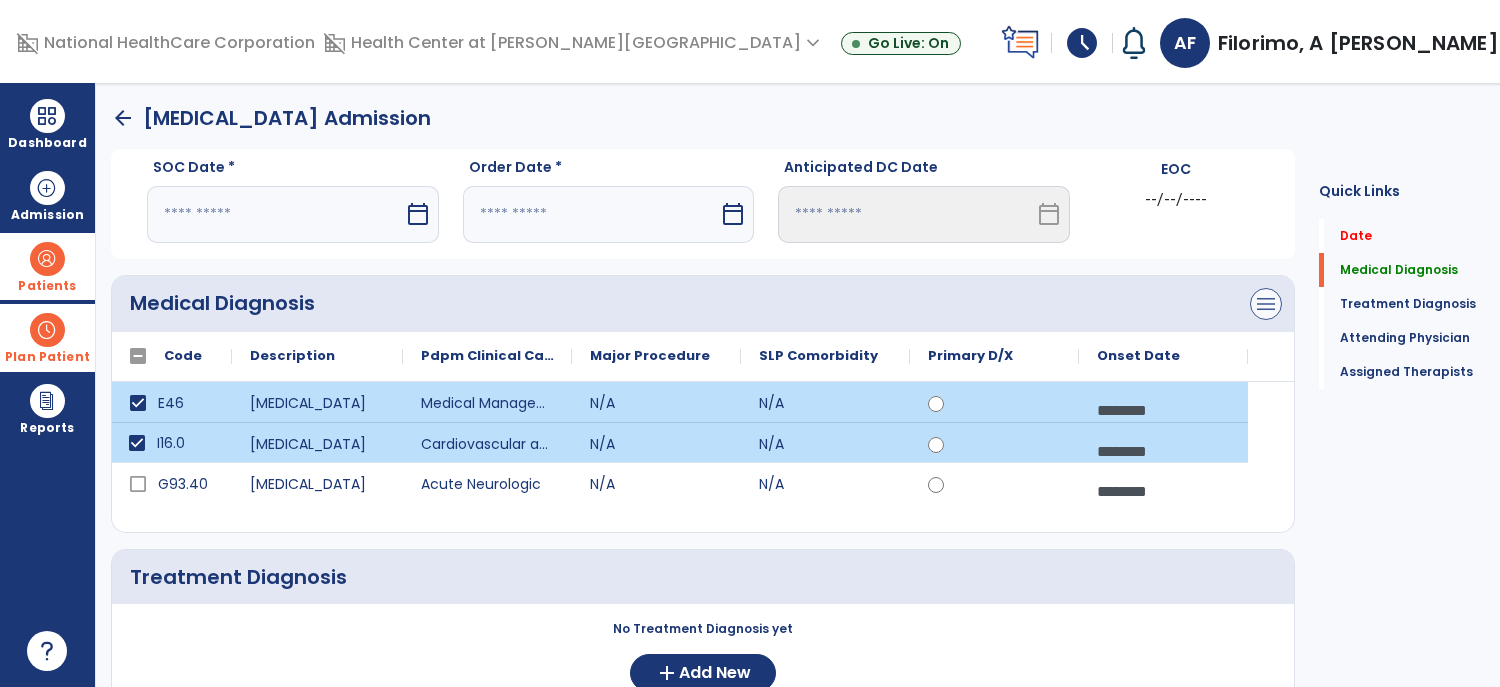 click on "menu" at bounding box center (1266, 304) 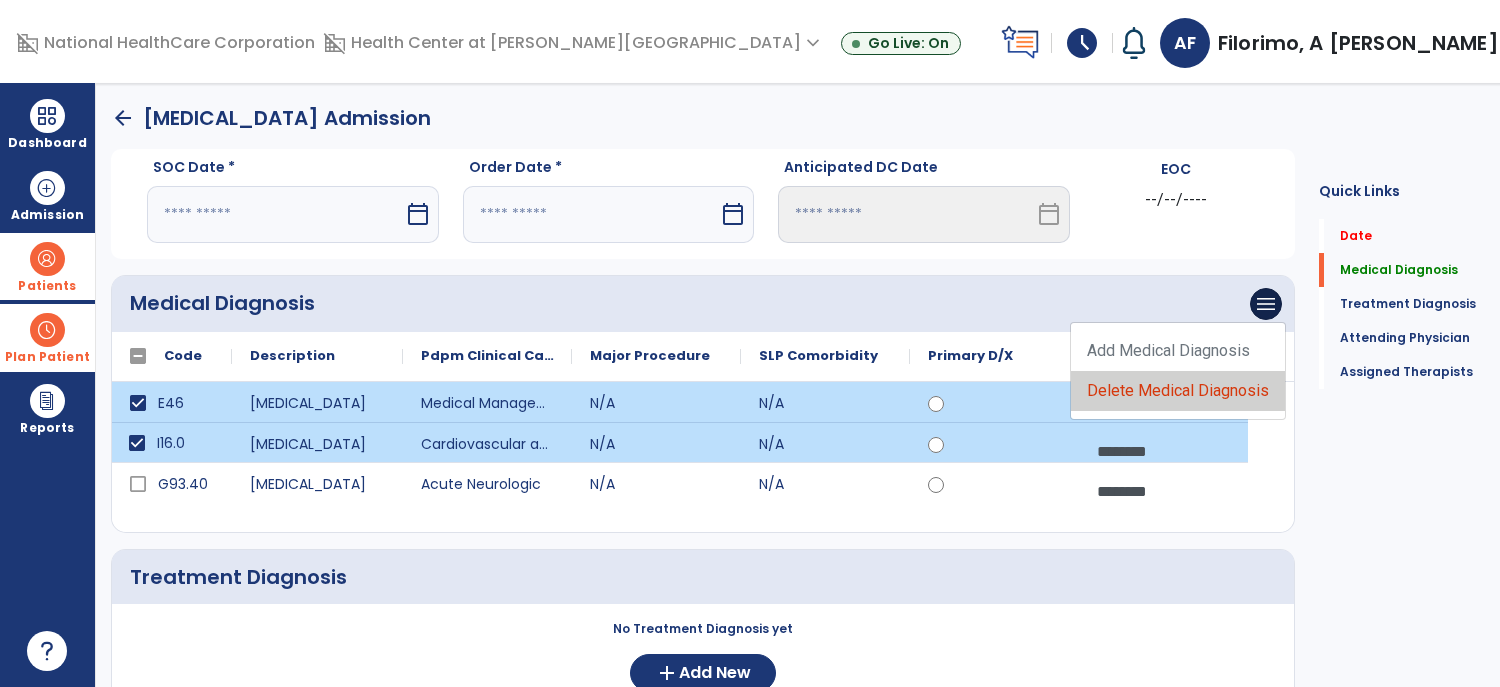 click on "Delete Medical Diagnosis" 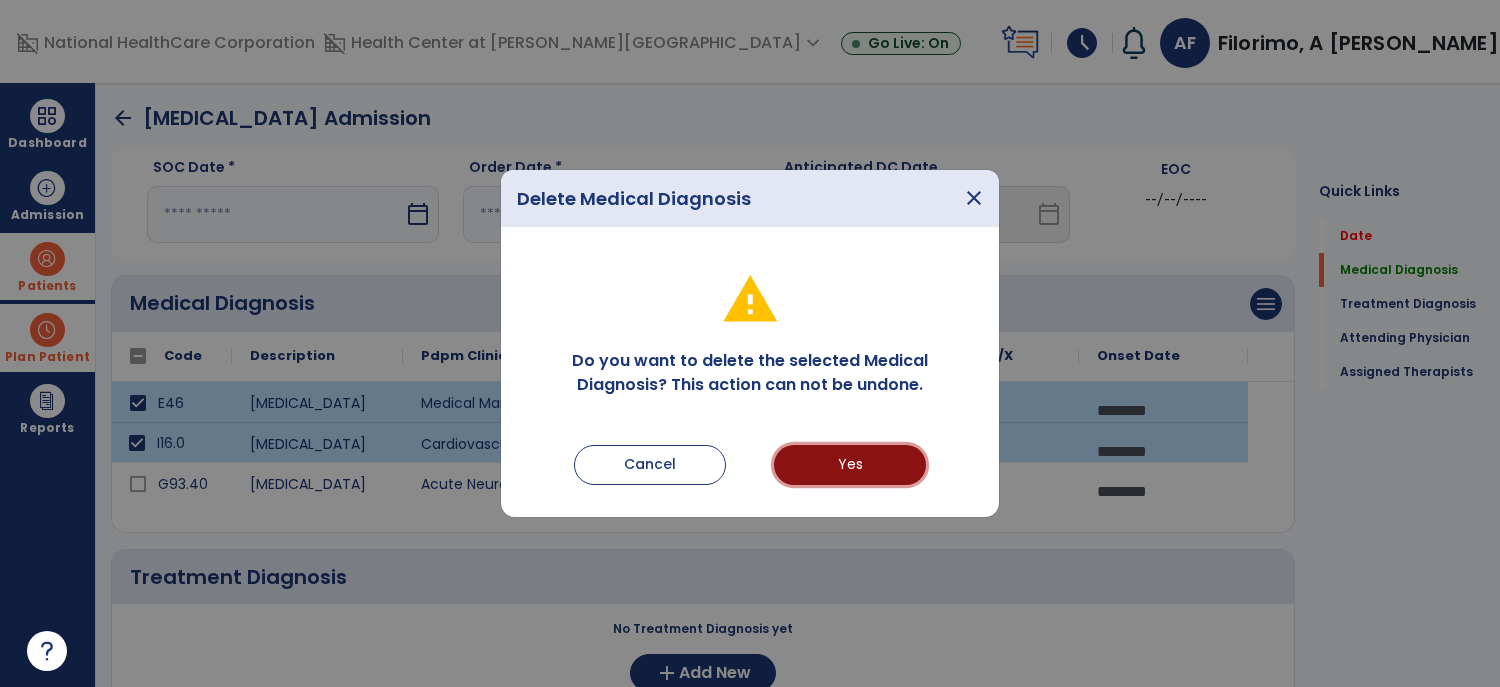 click on "Yes" at bounding box center (850, 465) 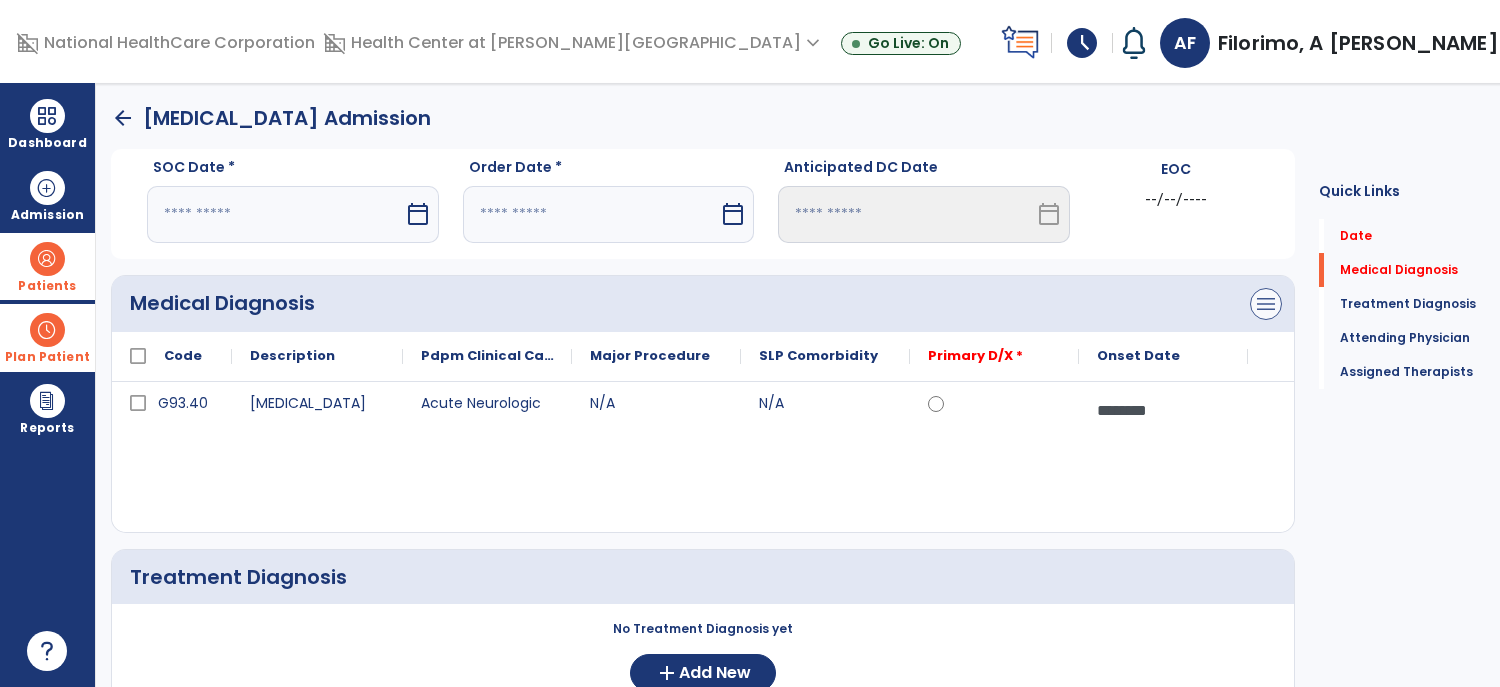 click on "menu" at bounding box center [1266, 304] 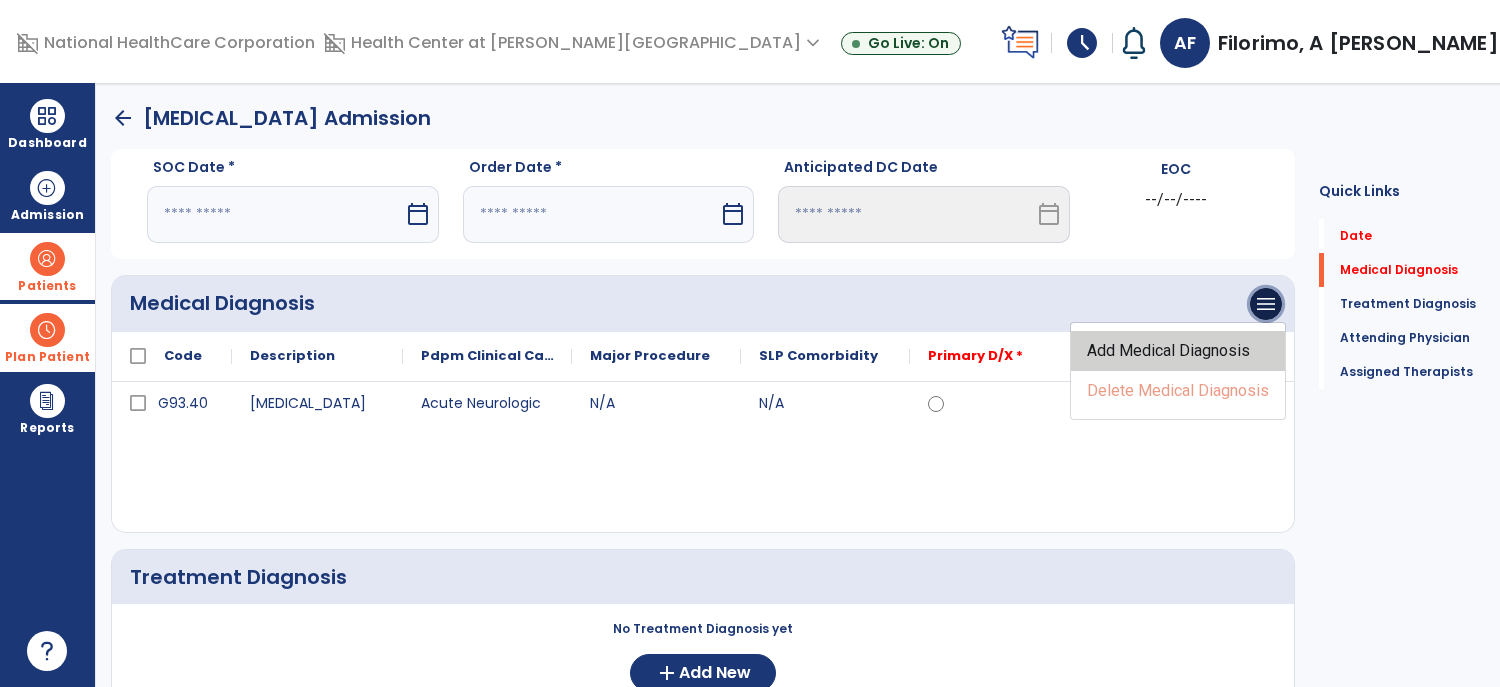 click on "Add Medical Diagnosis" 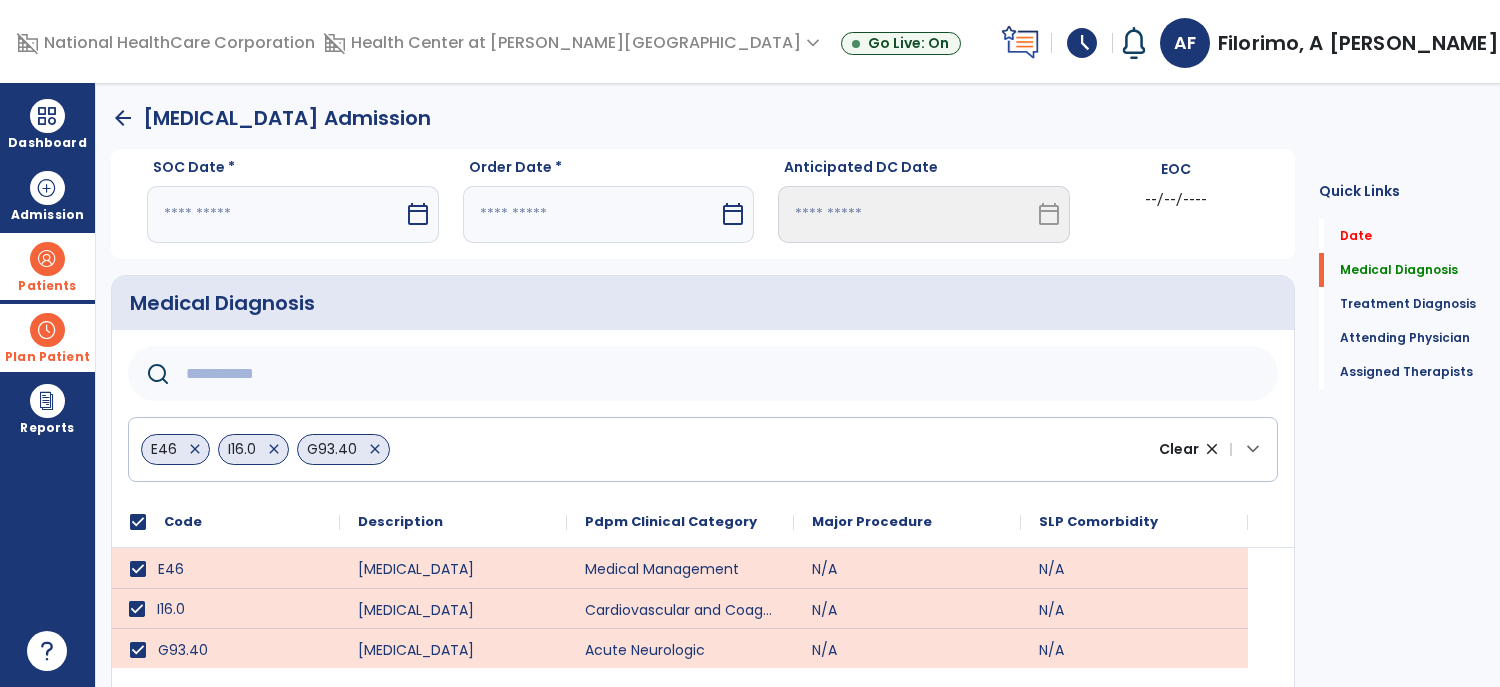 click 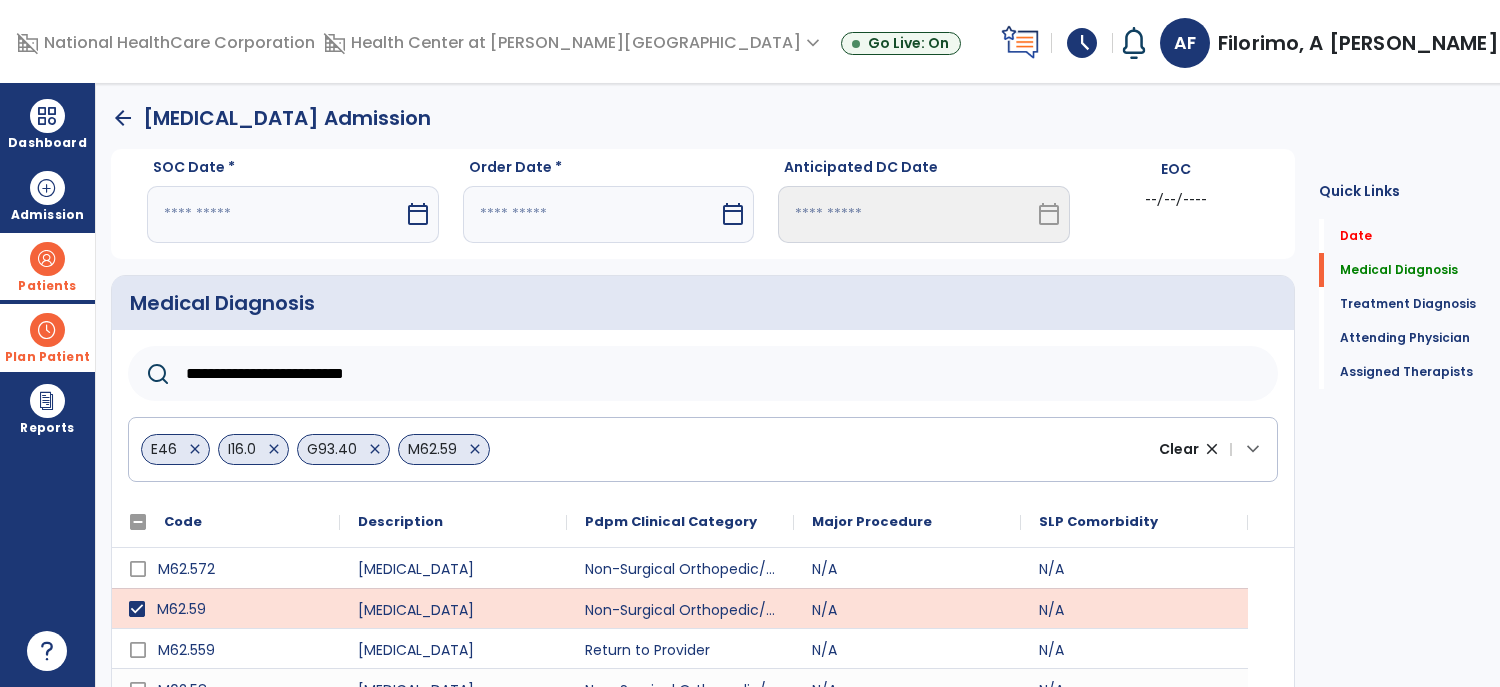 click on "E46   close   I16.0   close   G93.40   close   M62.59   close" 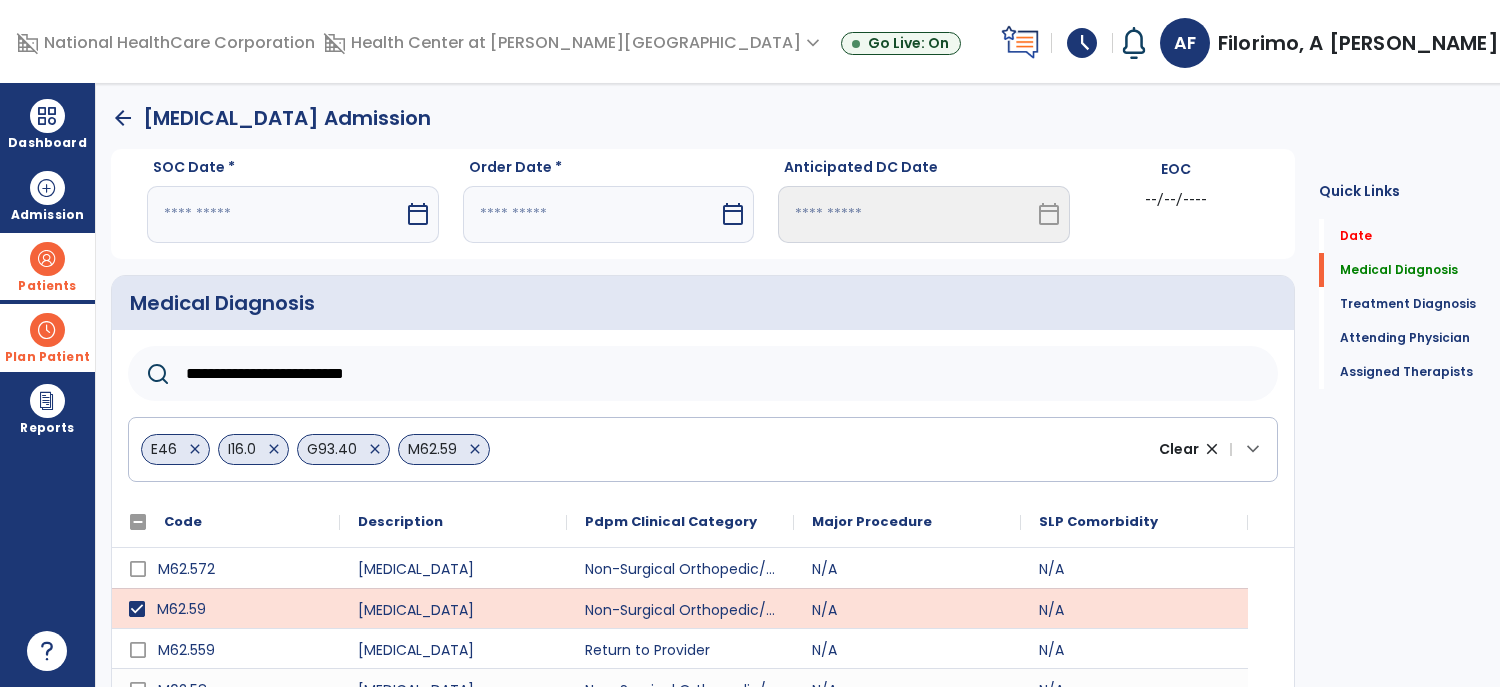click on "close" 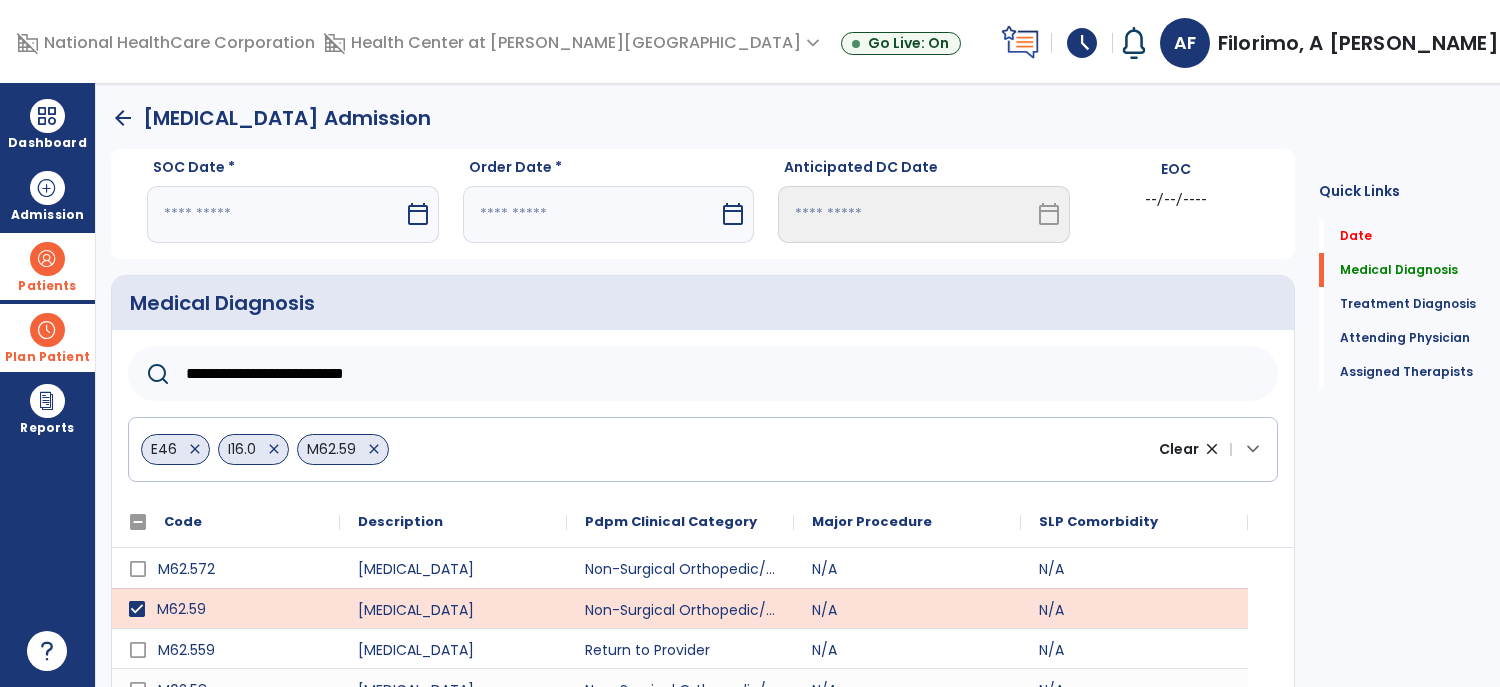 click on "close" 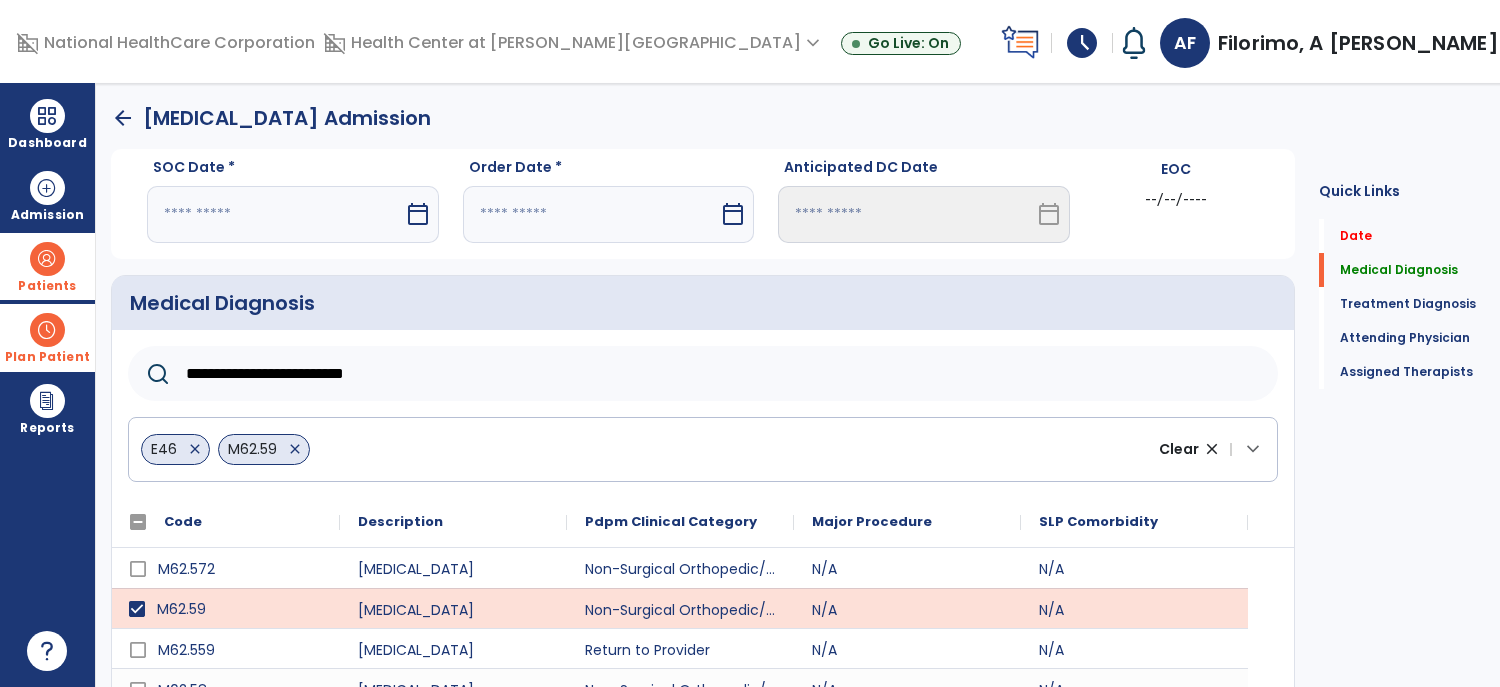 click on "close" 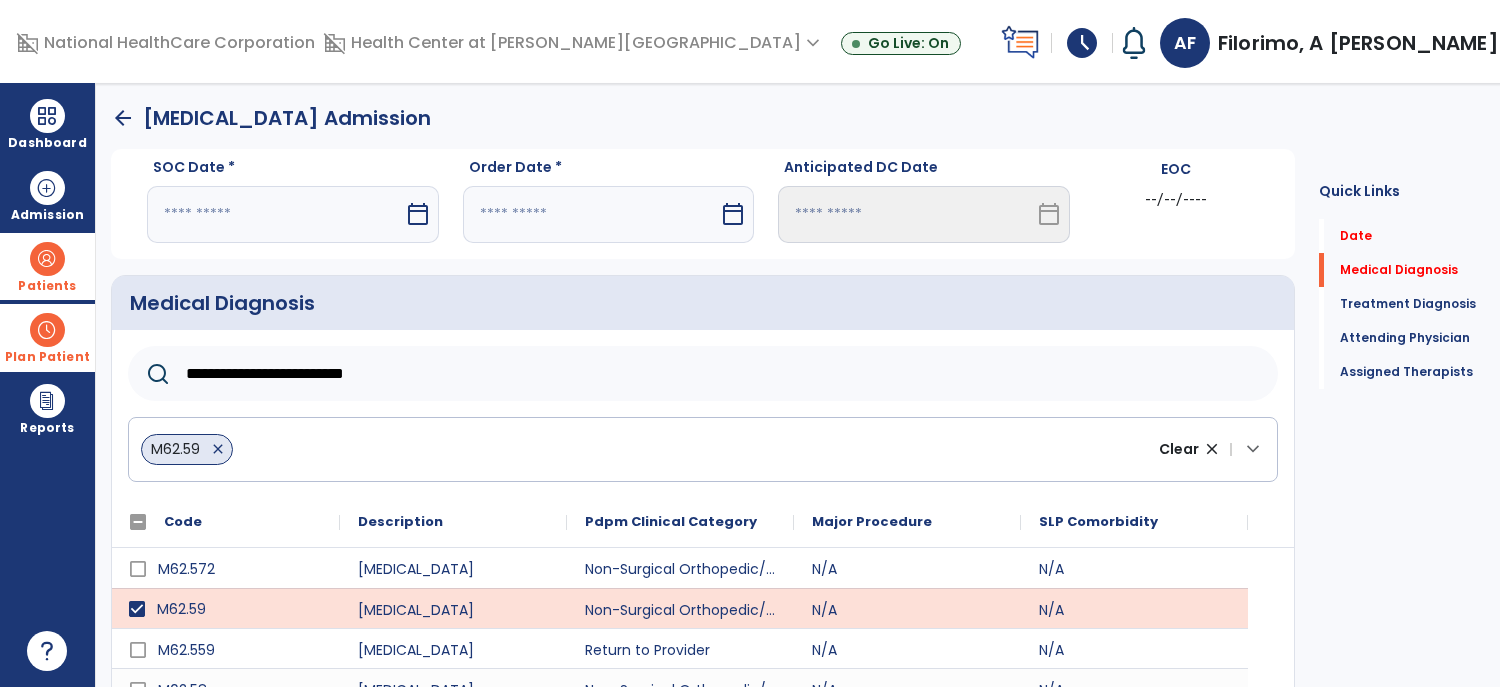 click on "**********" 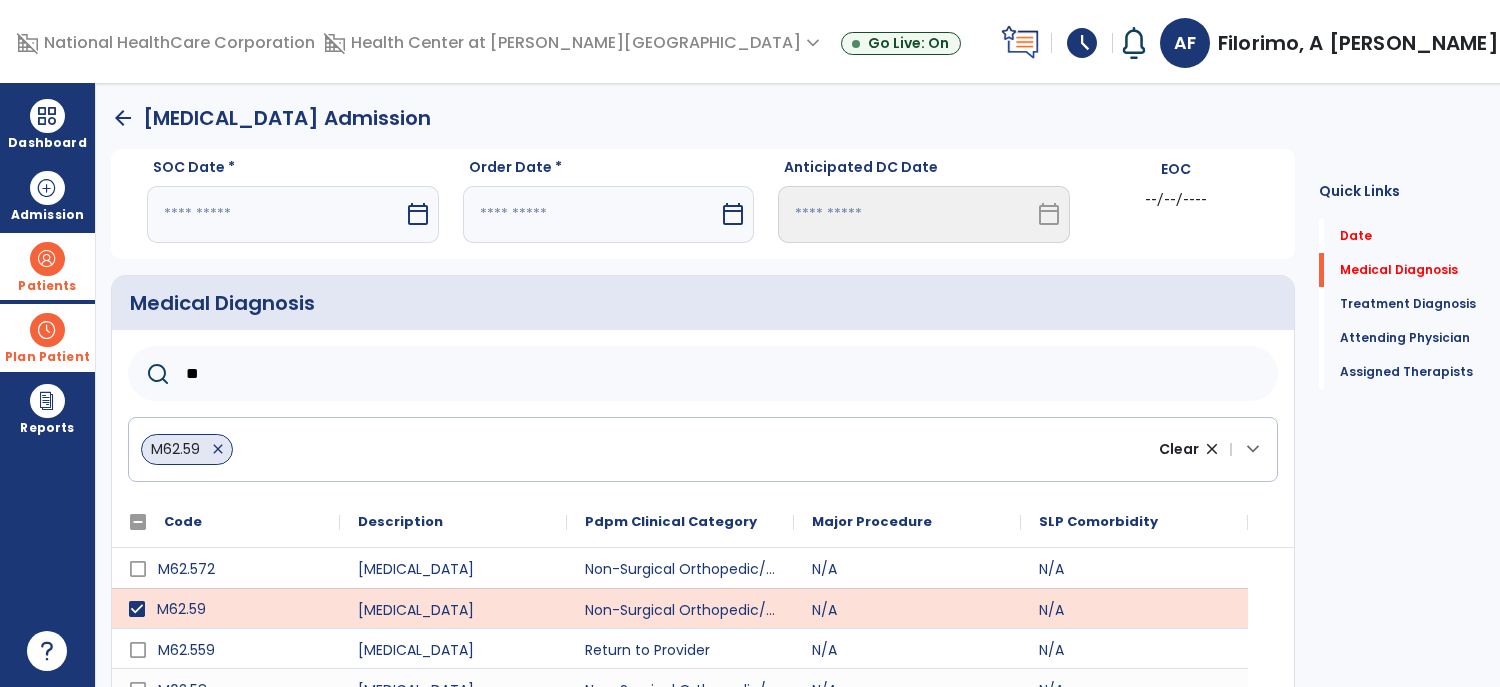 type on "*" 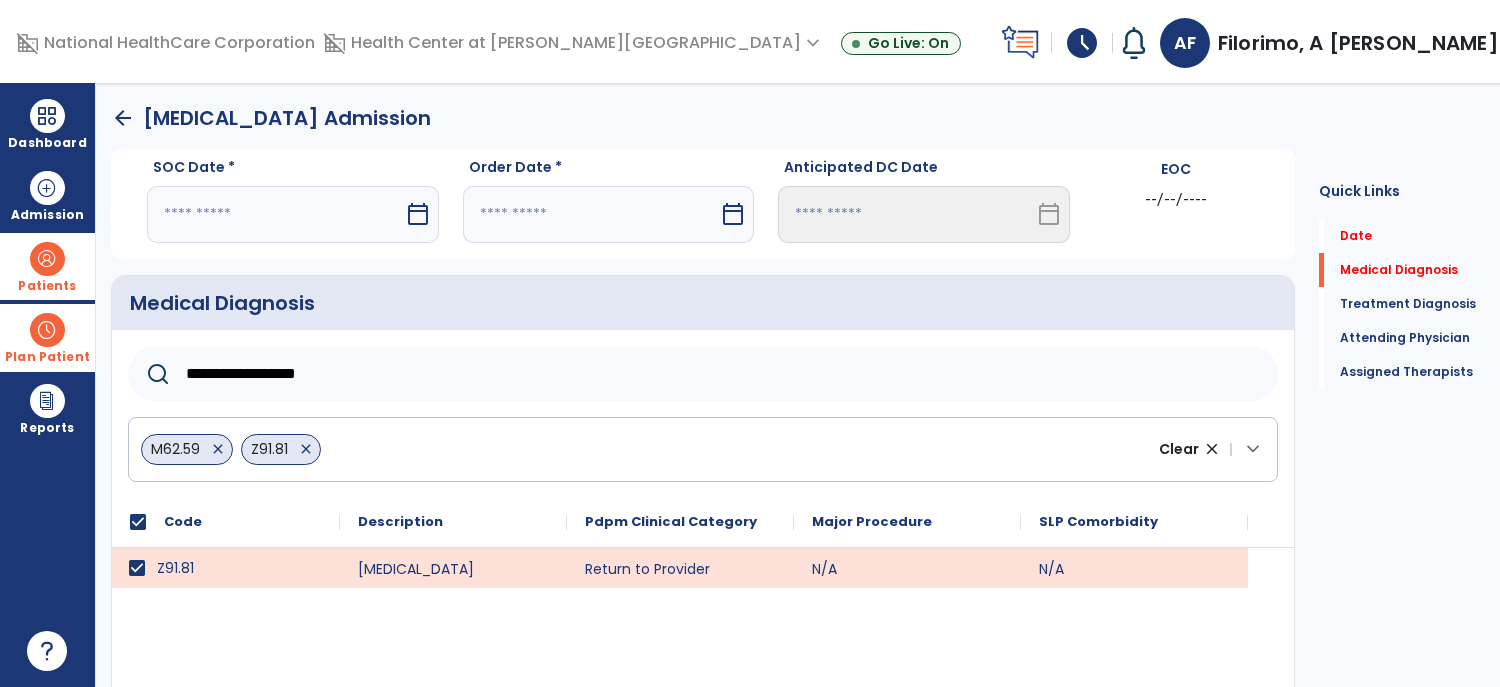 click on "**********" 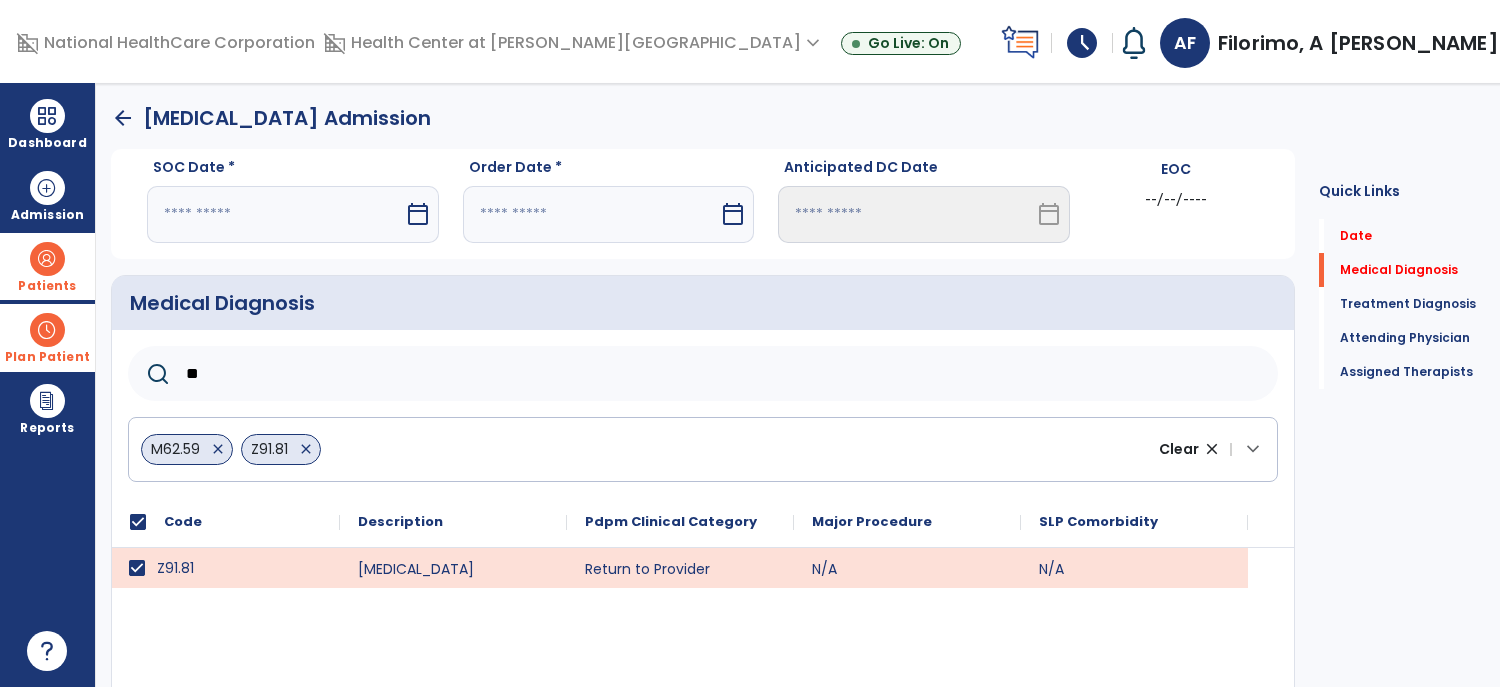 type on "*" 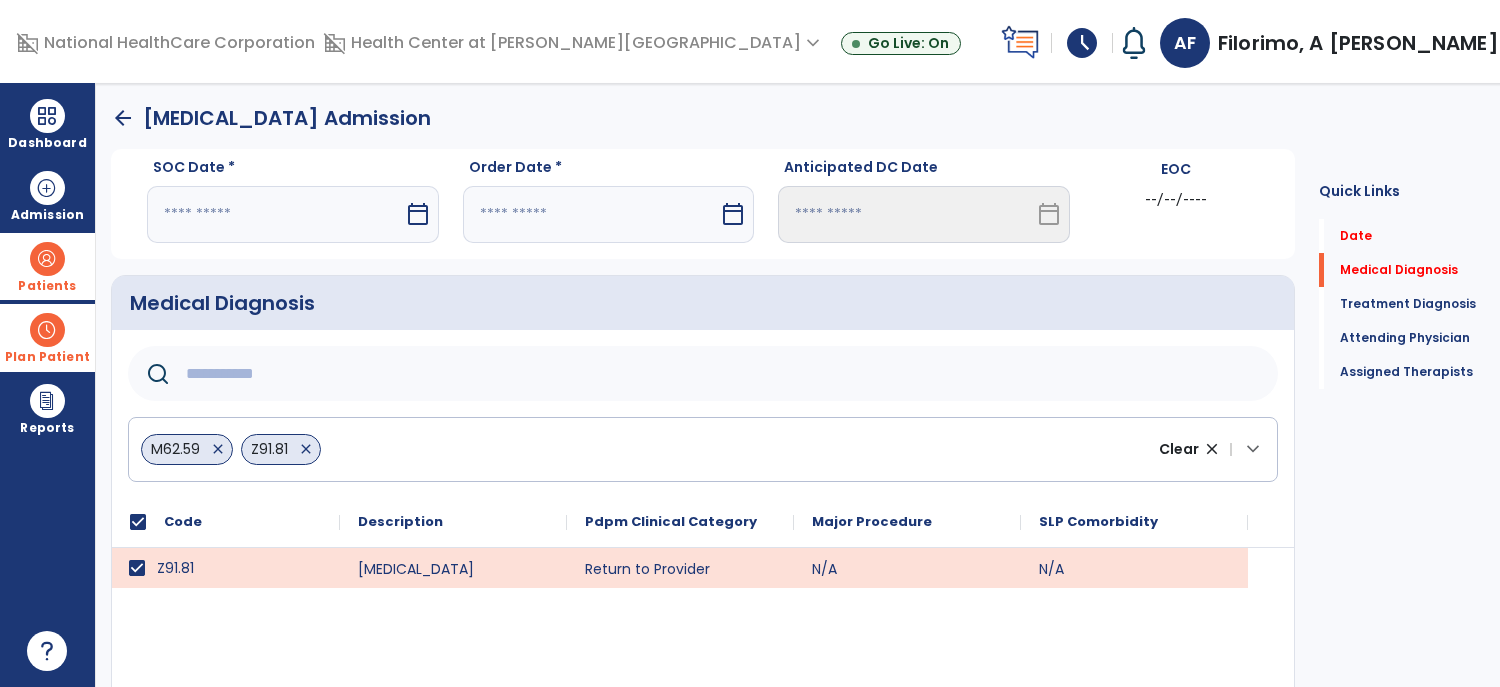 type on "*" 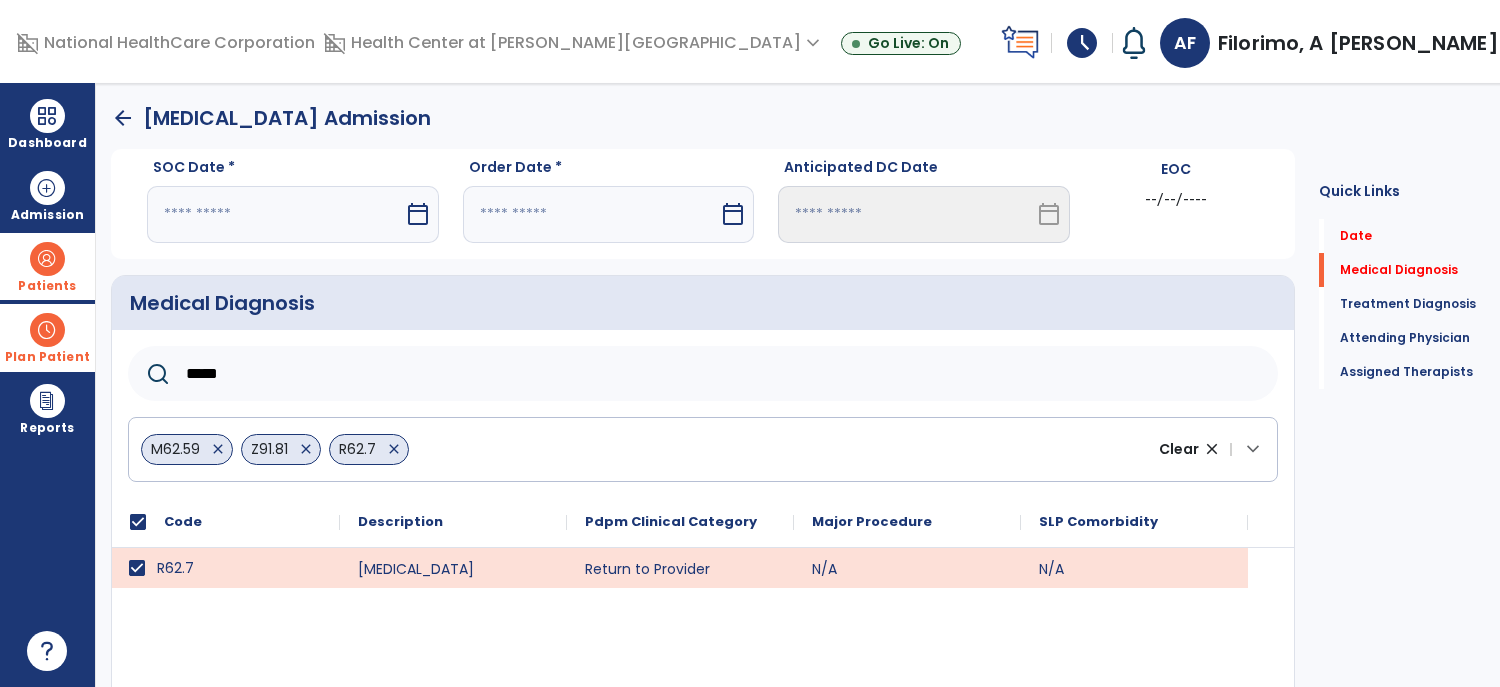 click on "Save" 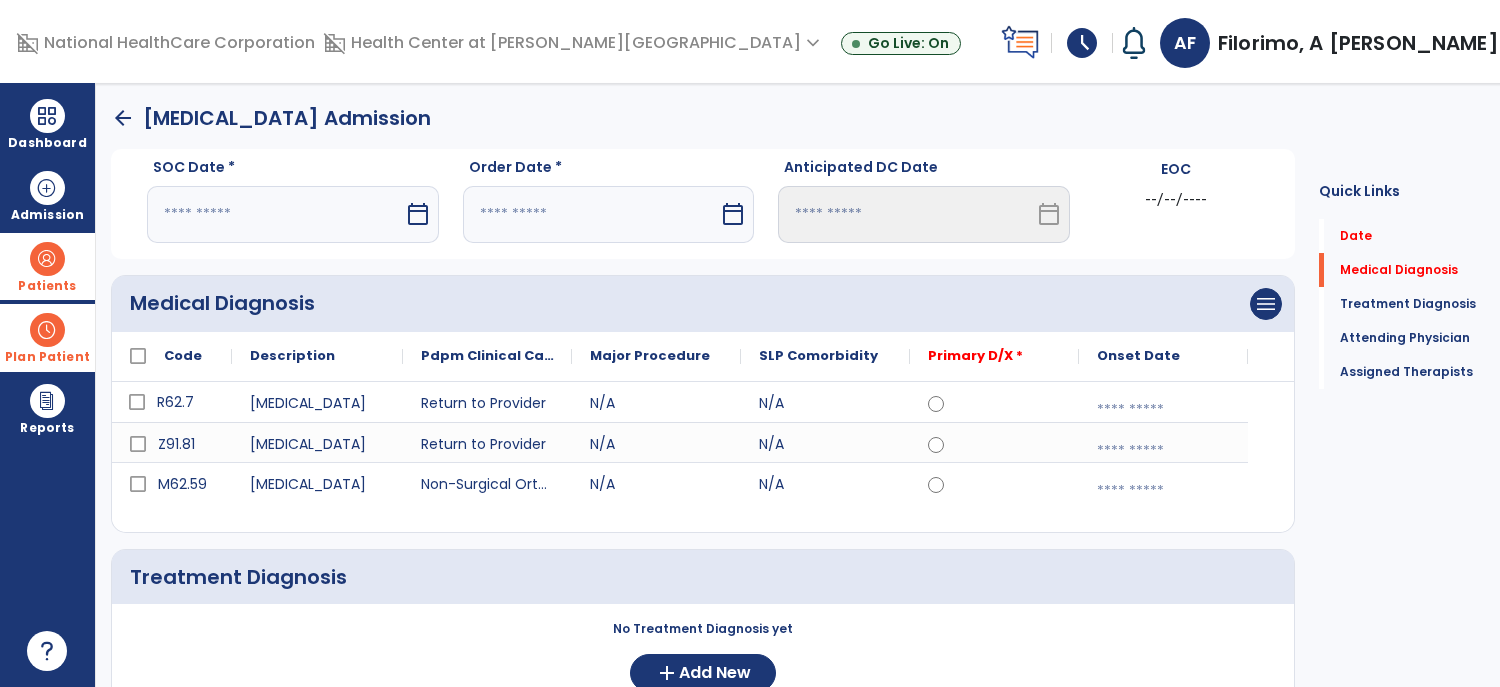 click at bounding box center (1163, 410) 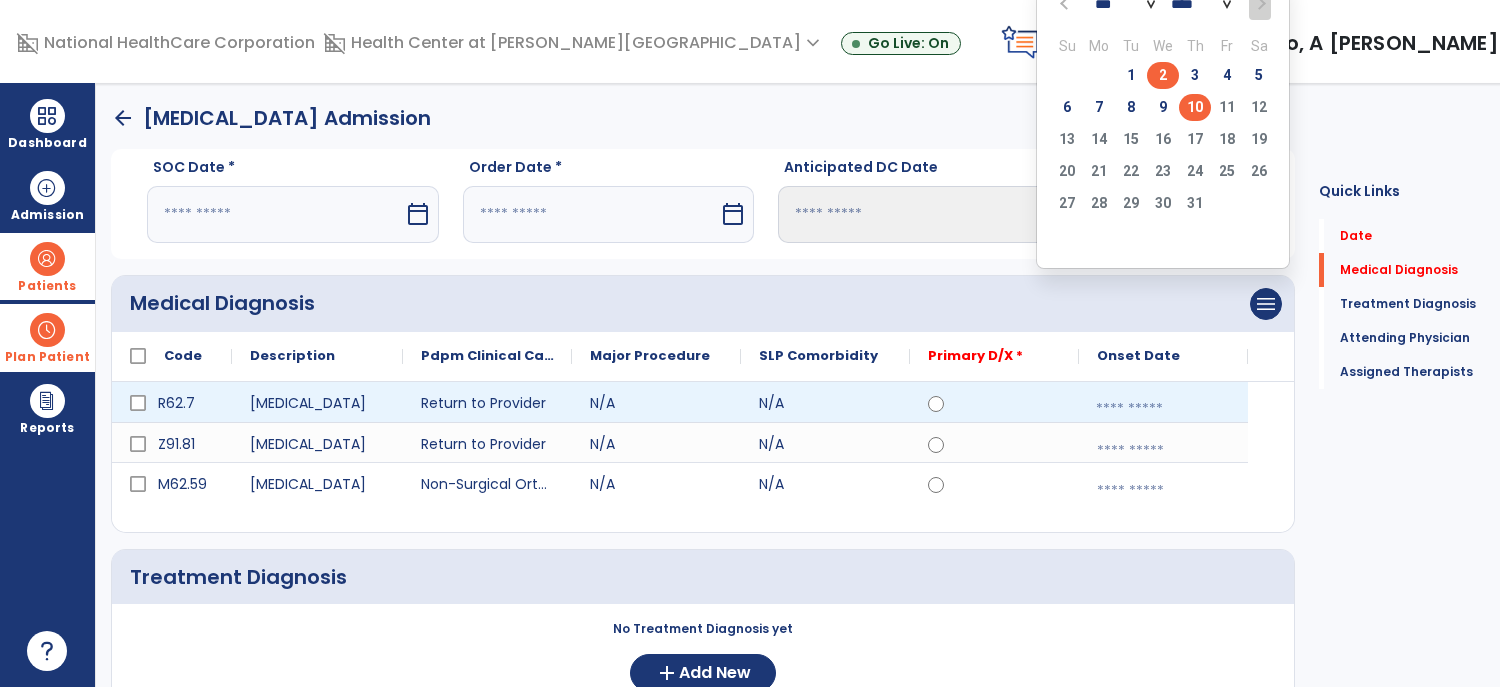 click on "2" 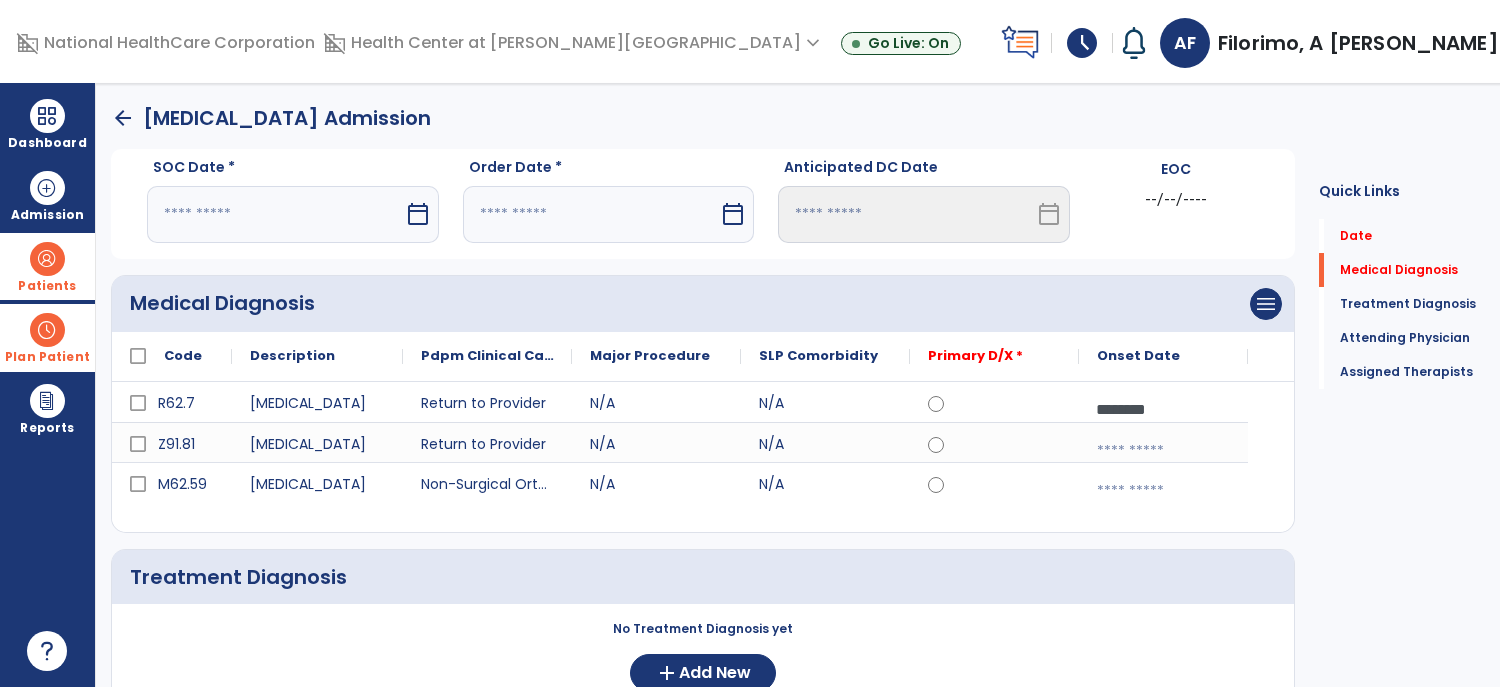 click at bounding box center (1163, 451) 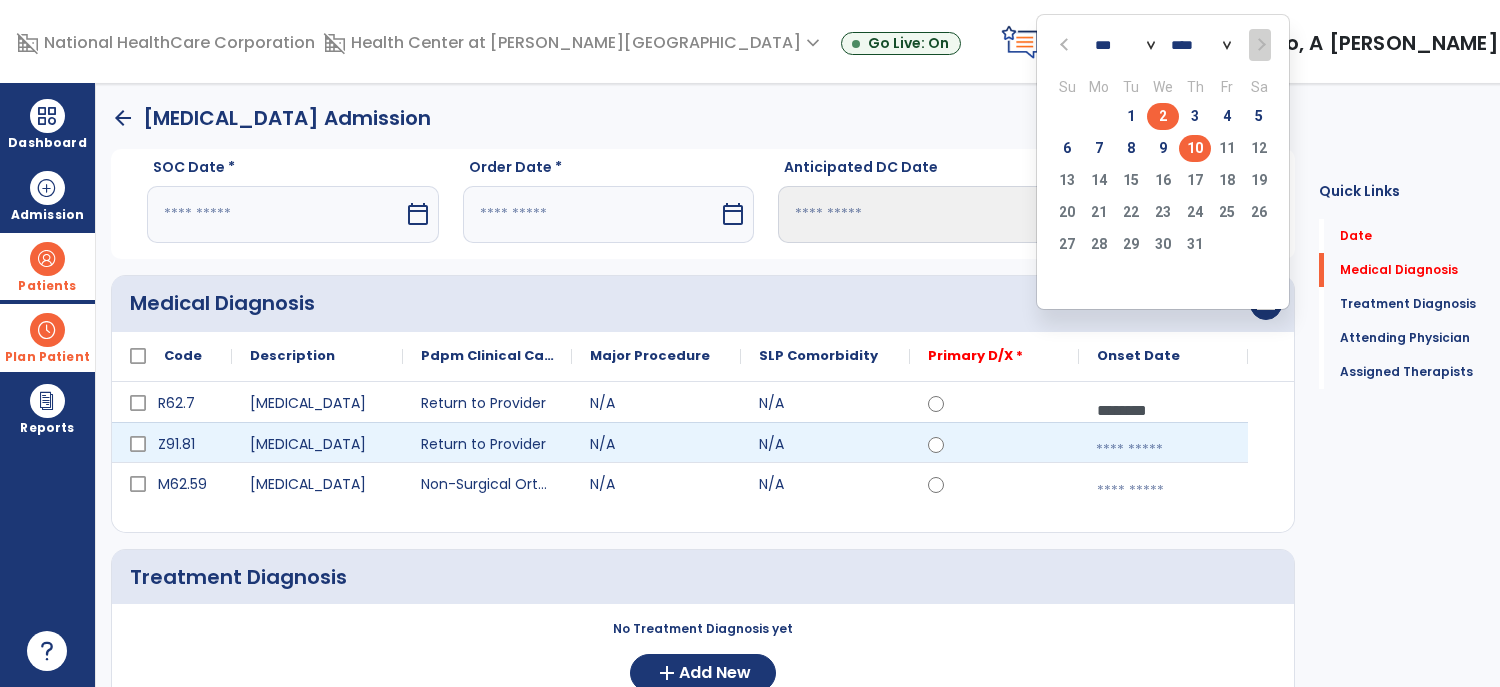 click on "2" 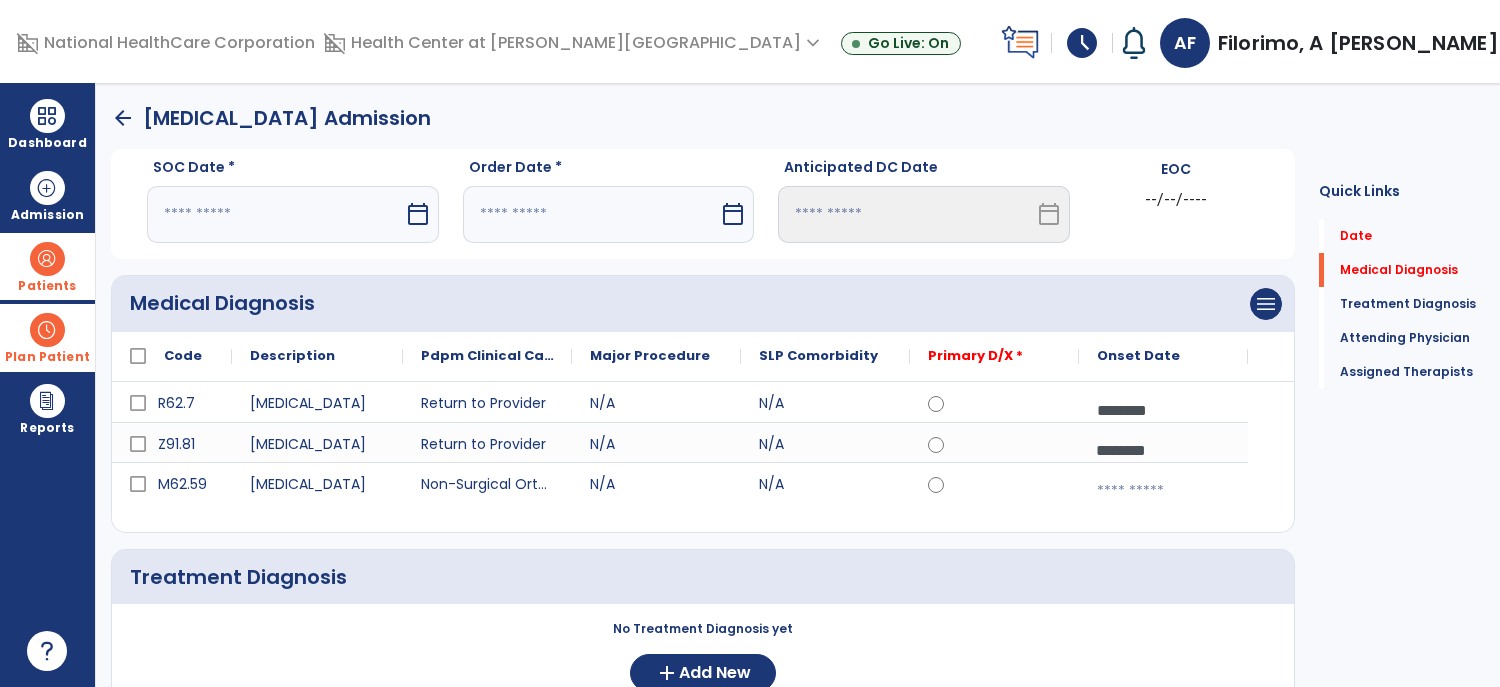 click at bounding box center (1163, 491) 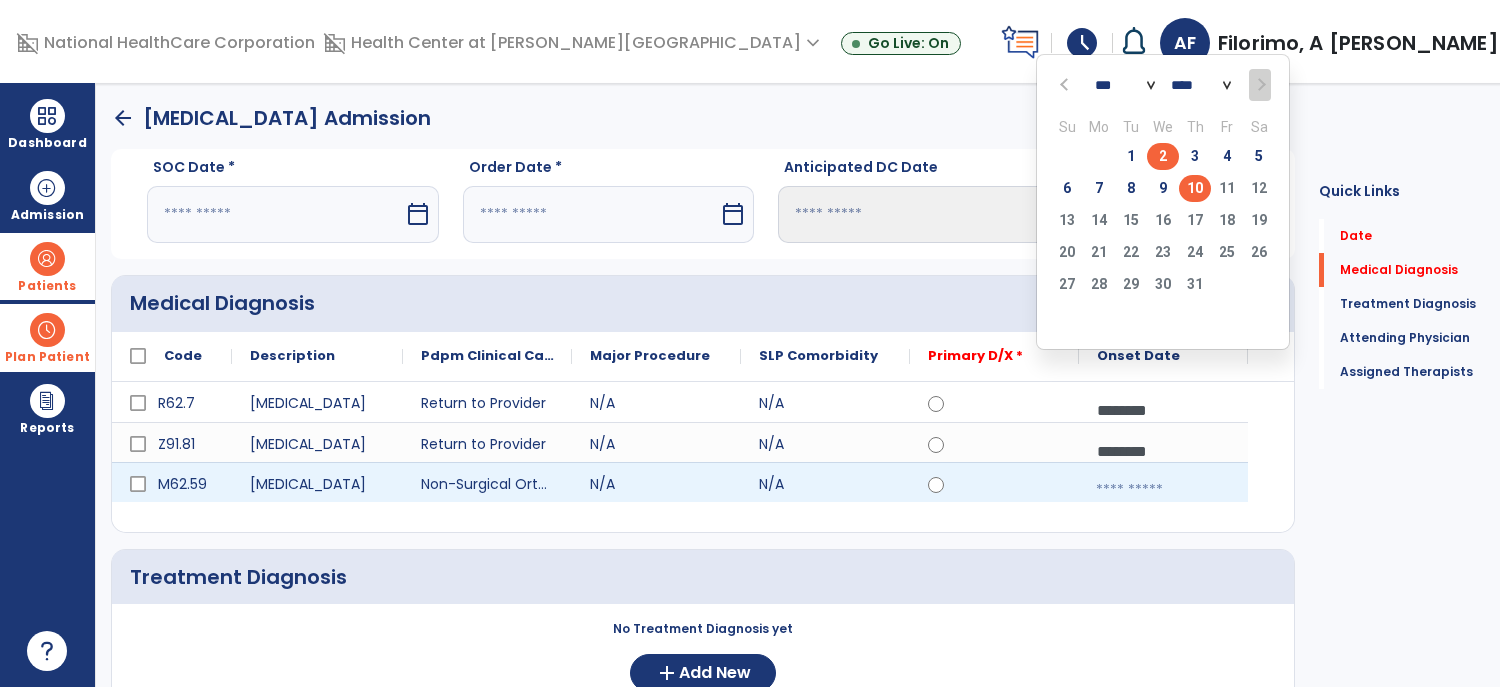 click on "2" 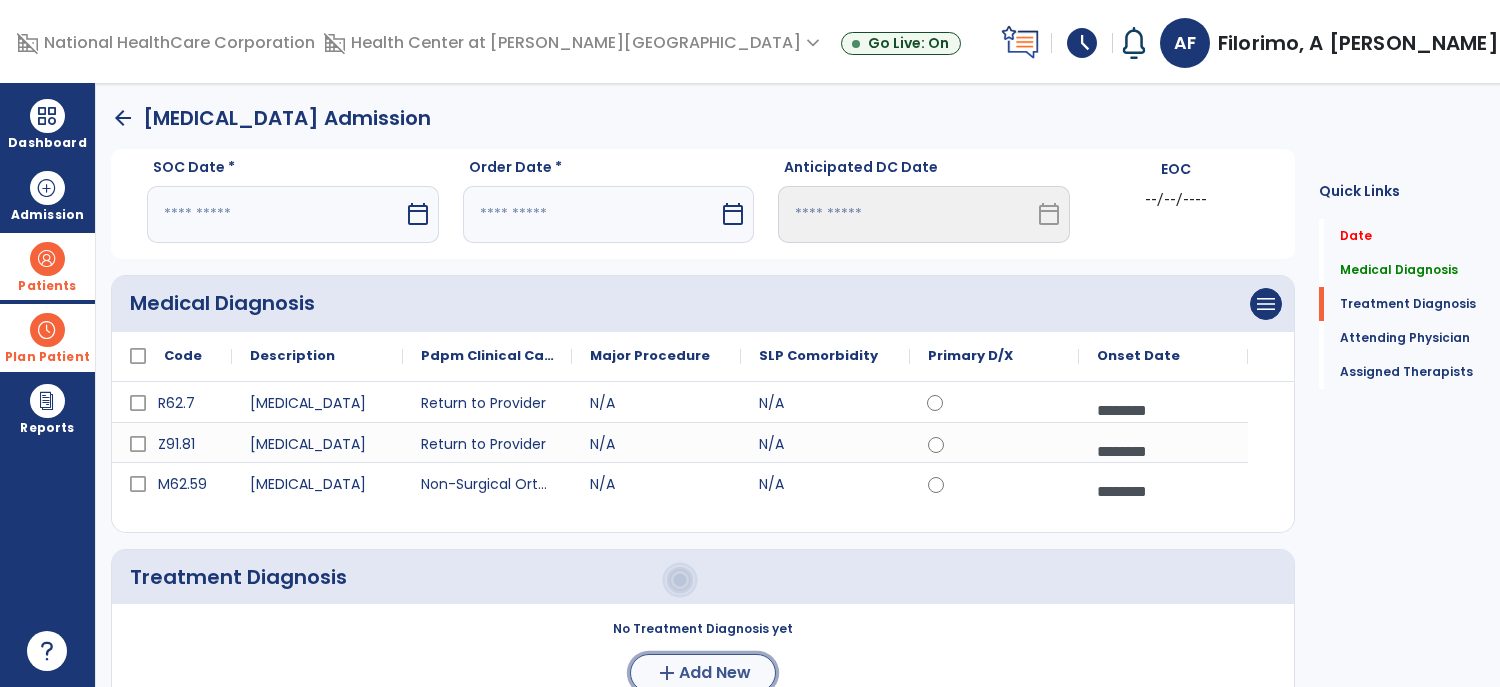 click on "add  Add New" 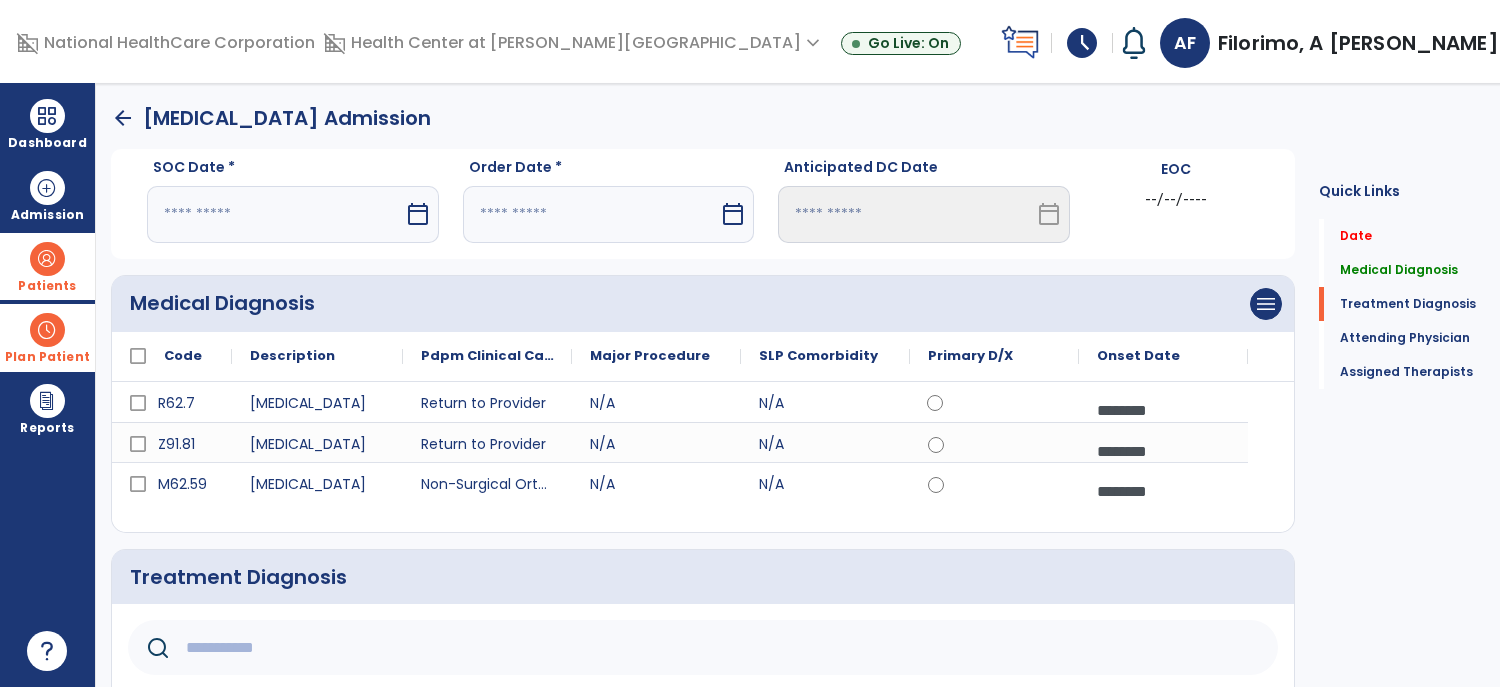 click 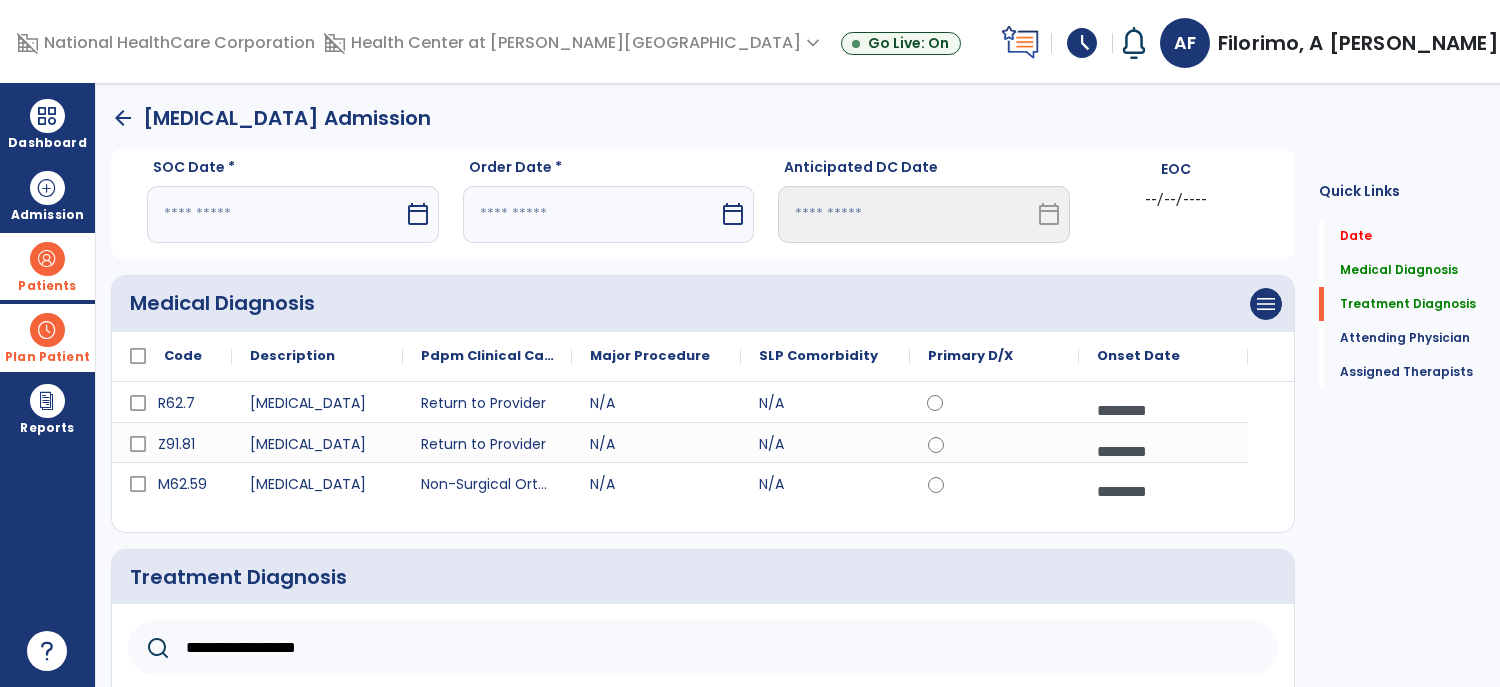 click on "**********" 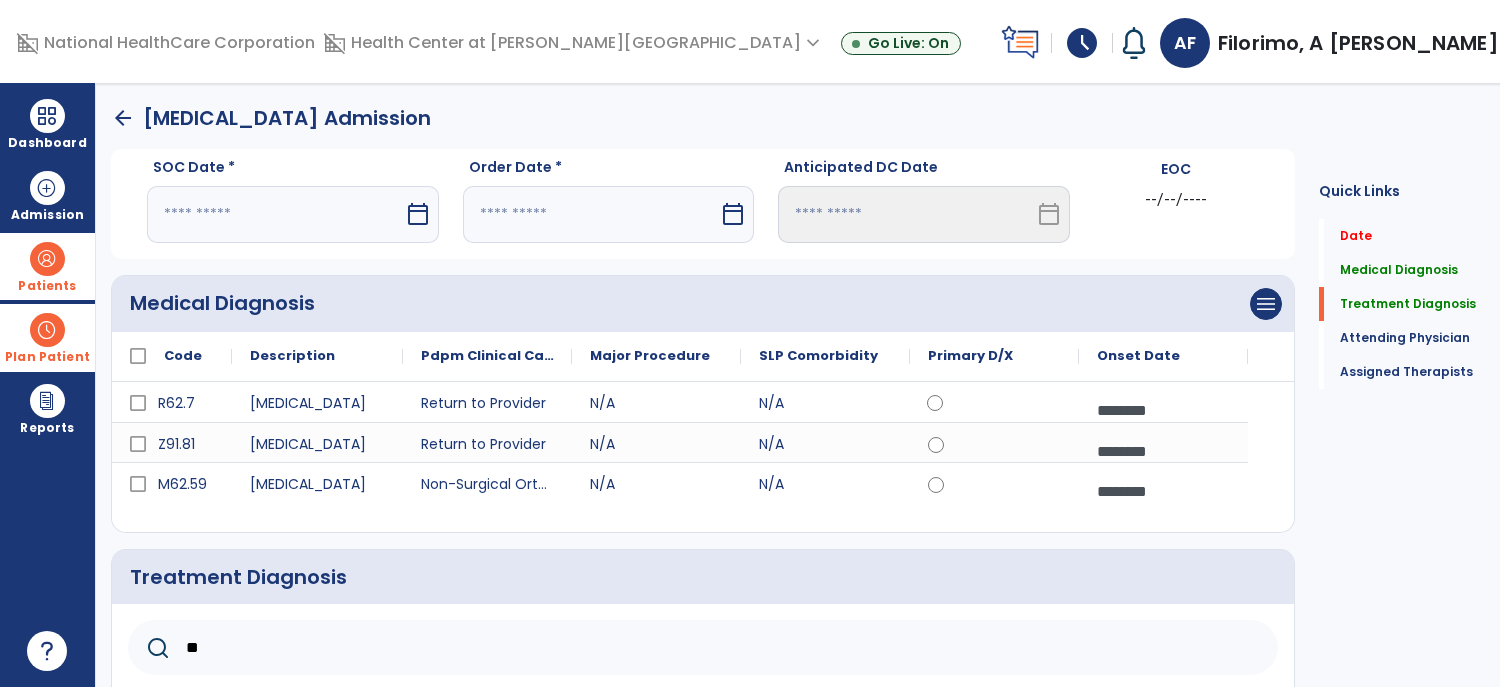 type on "*" 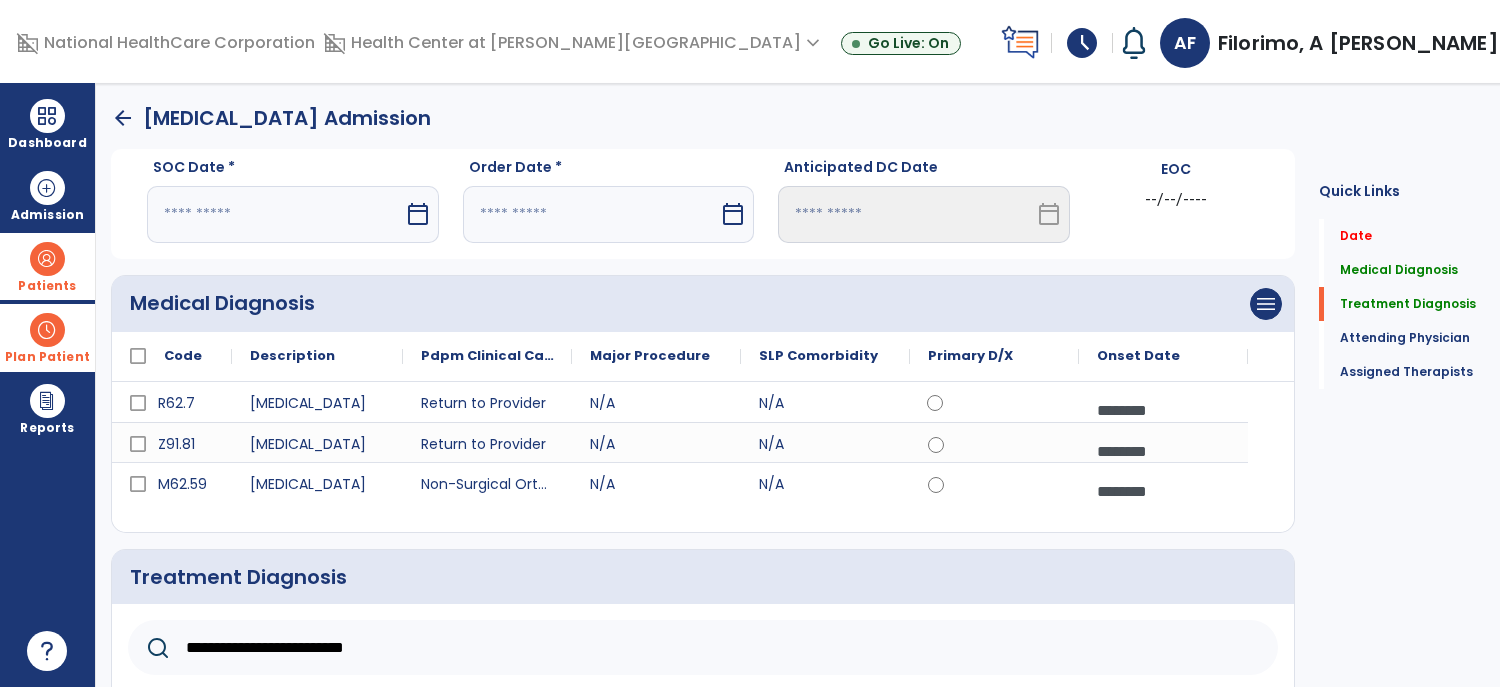 click on "**********" 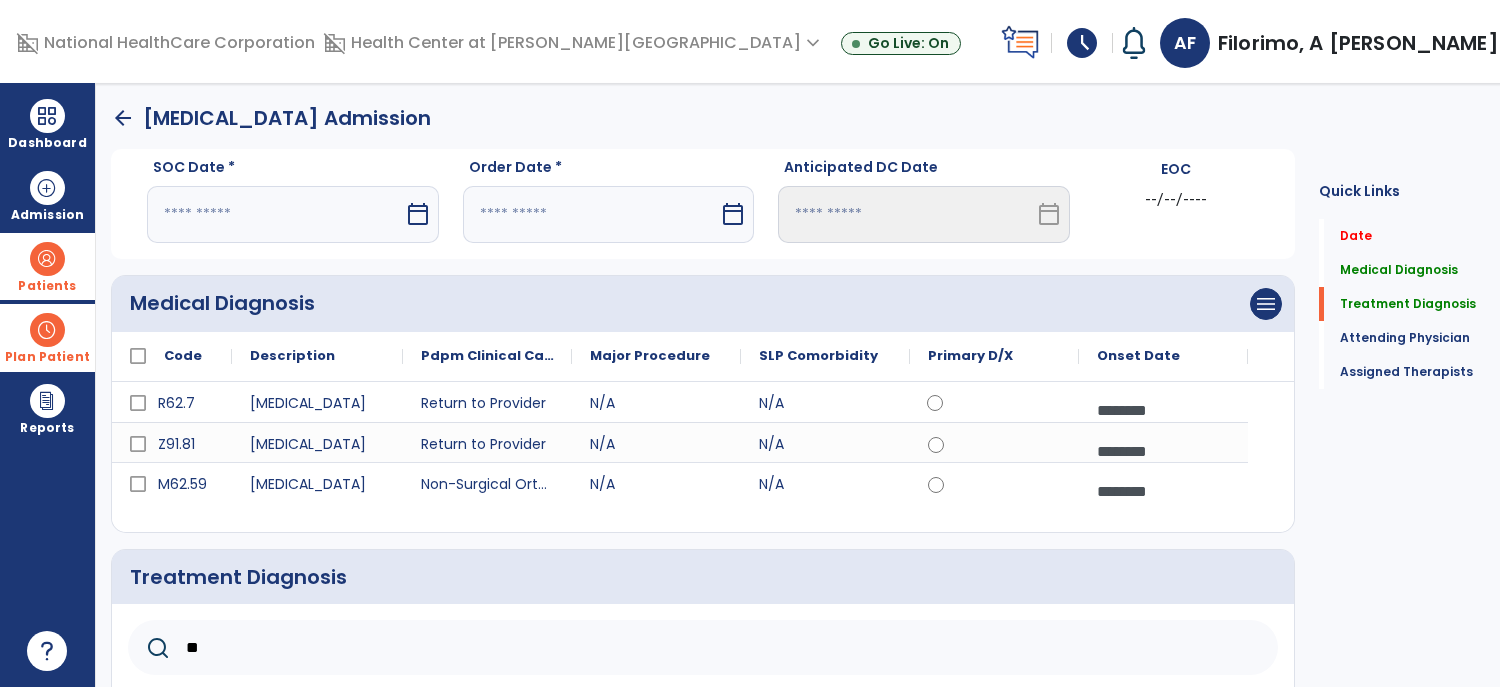 type on "*" 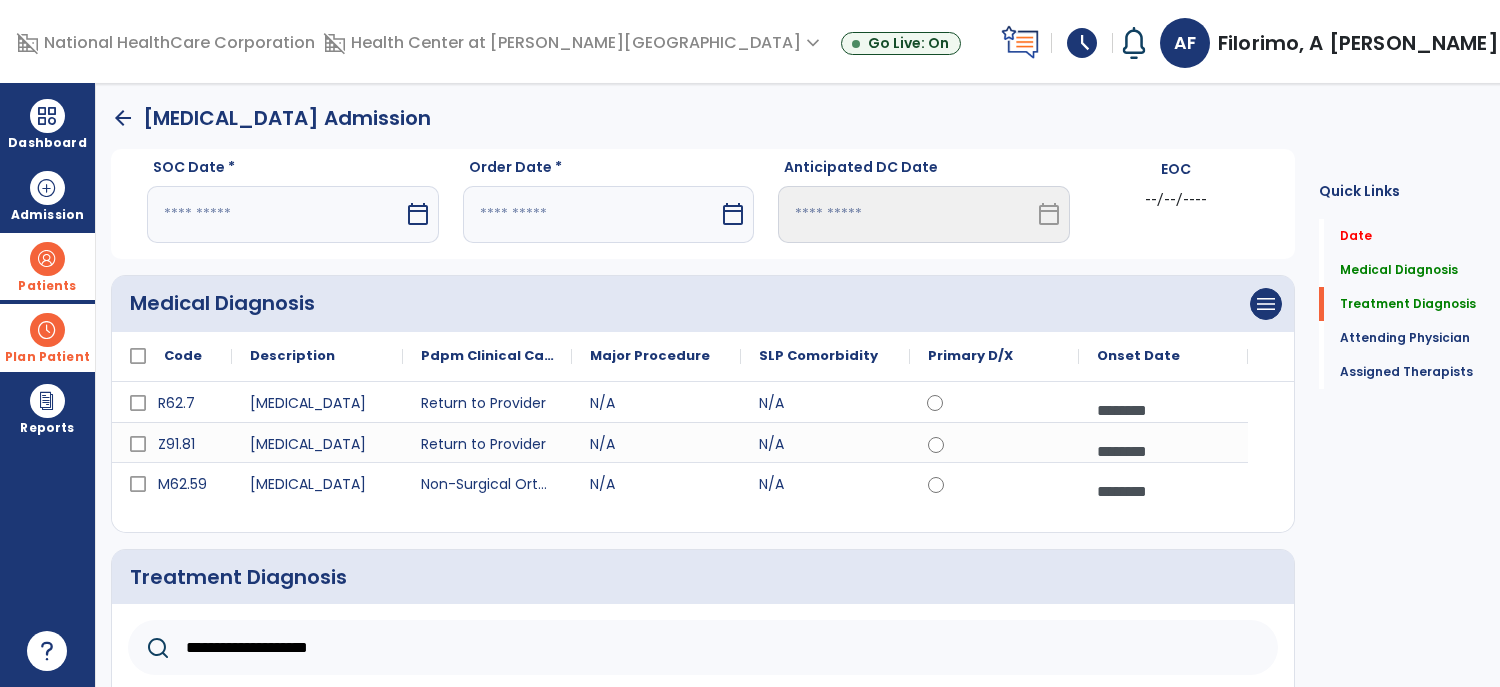 type on "**********" 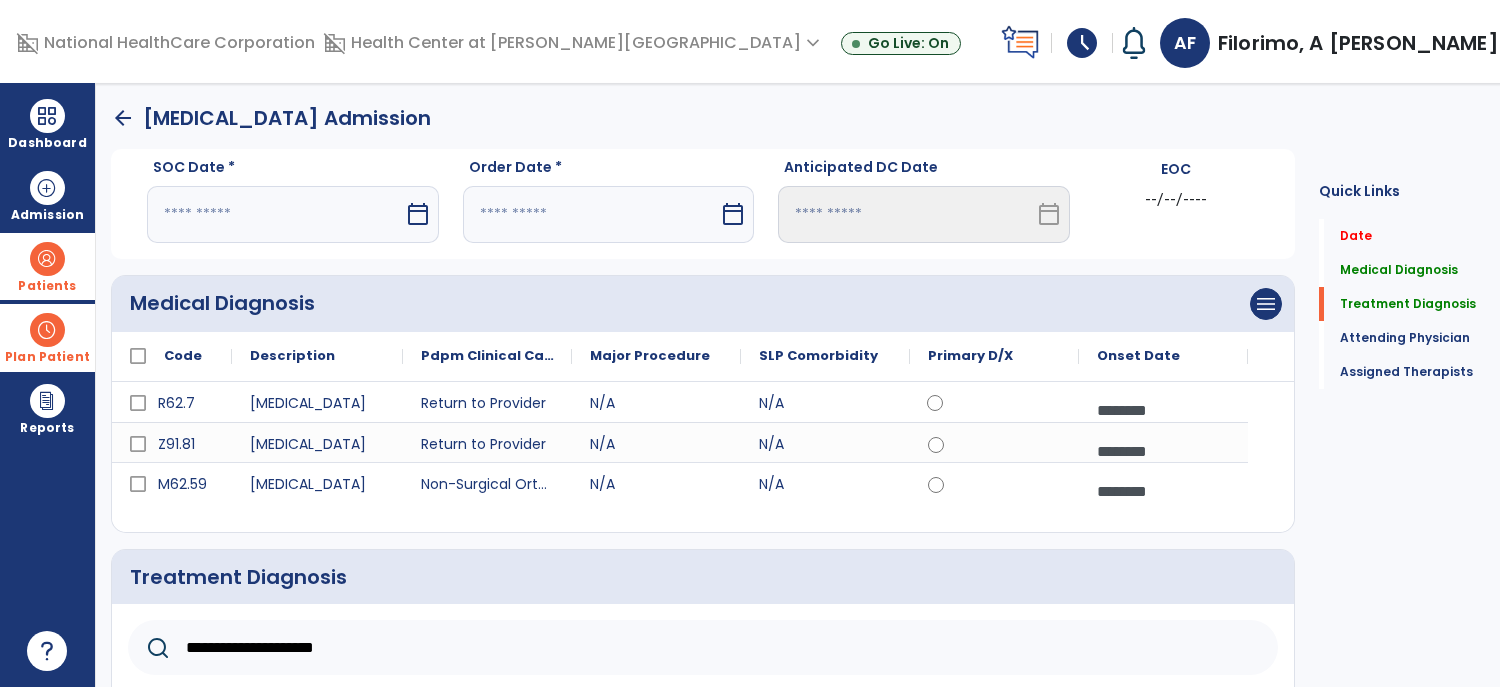 click on "Save" 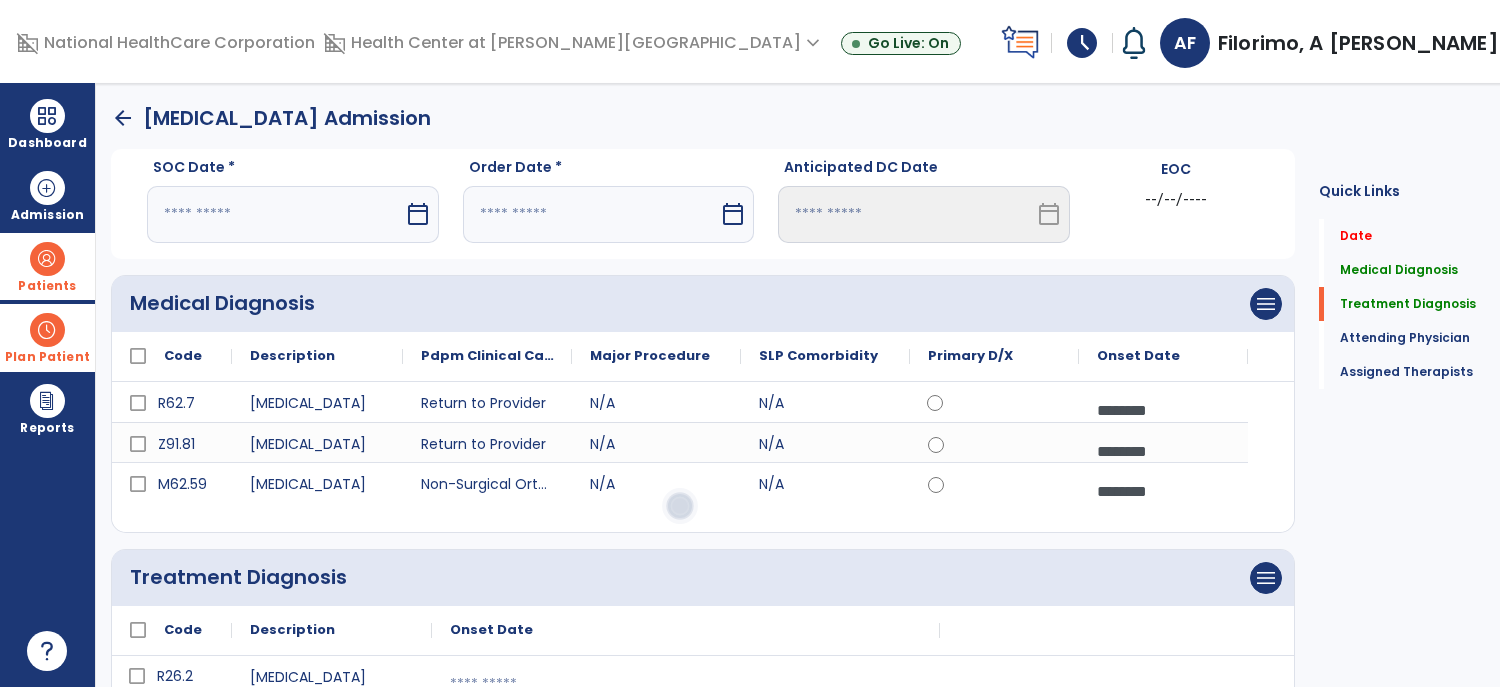 click at bounding box center (1163, 410) 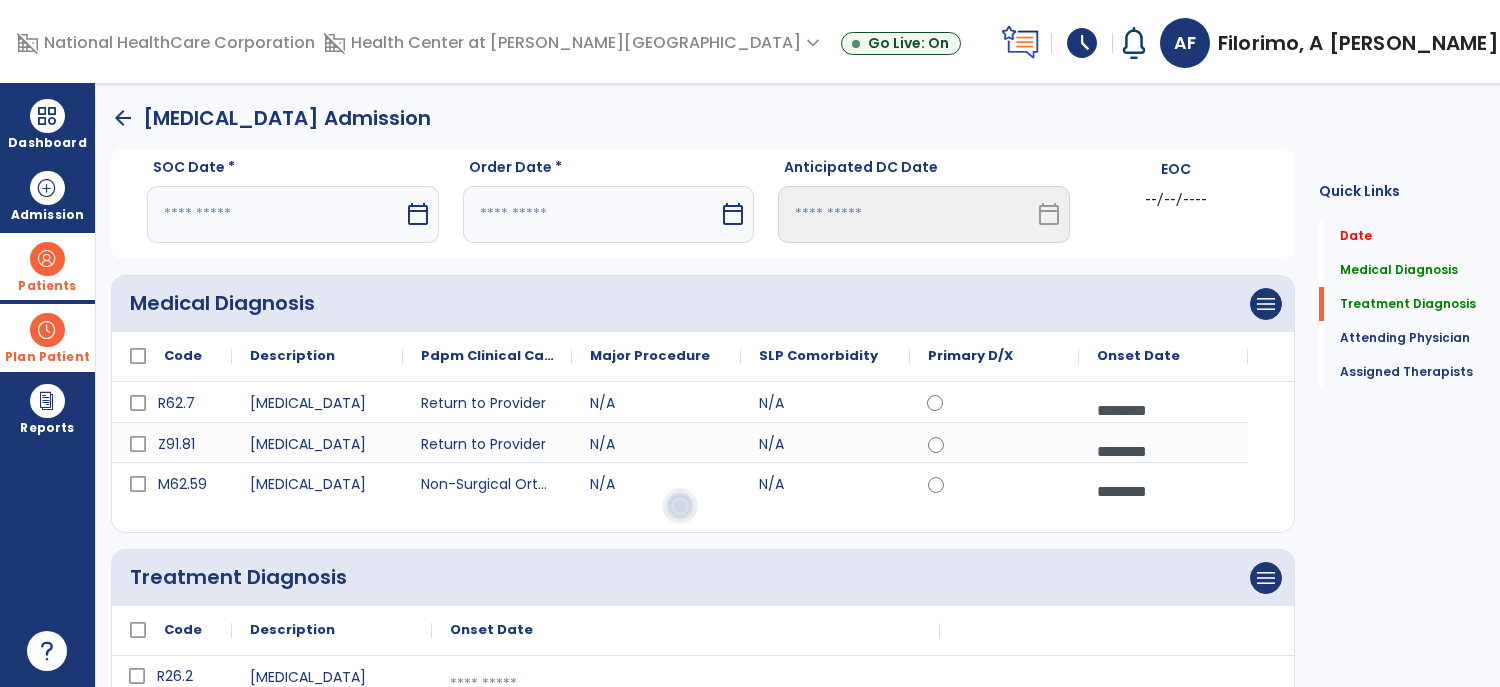 select on "*" 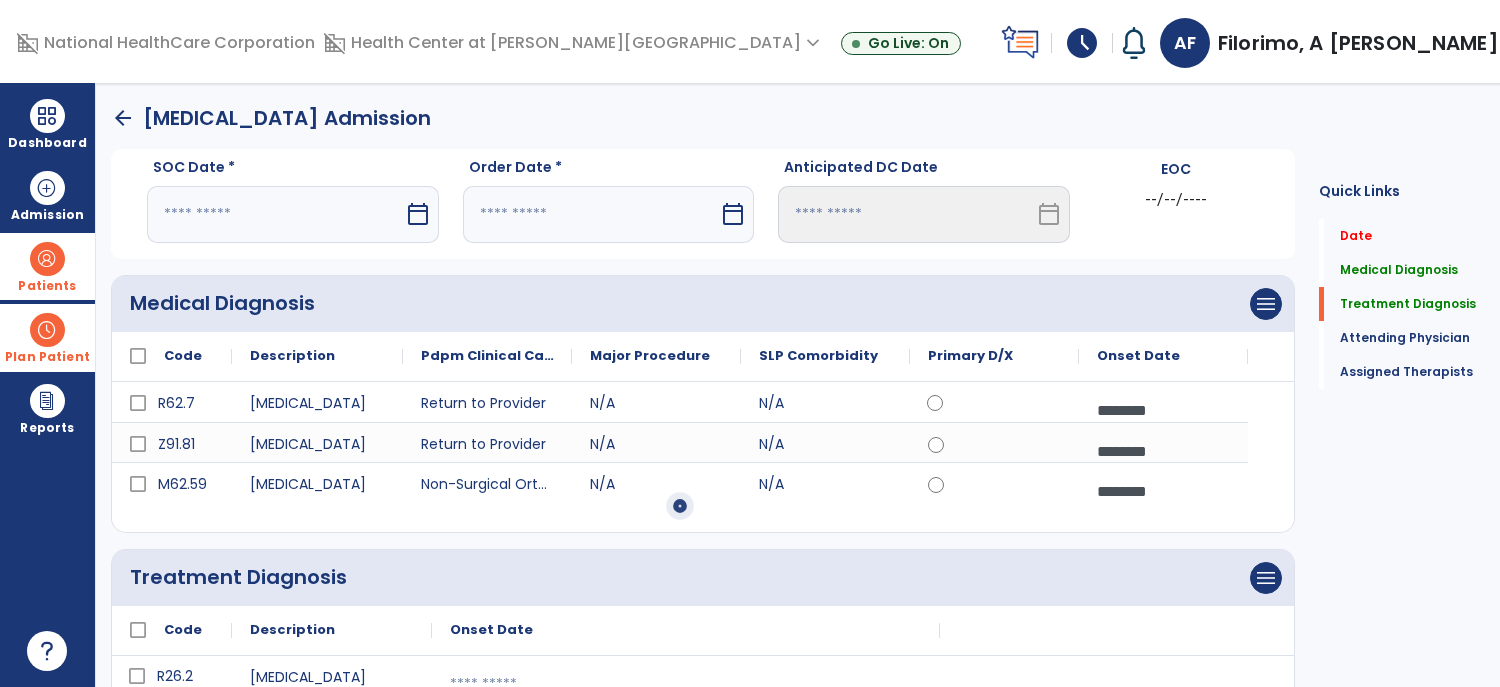 select on "****" 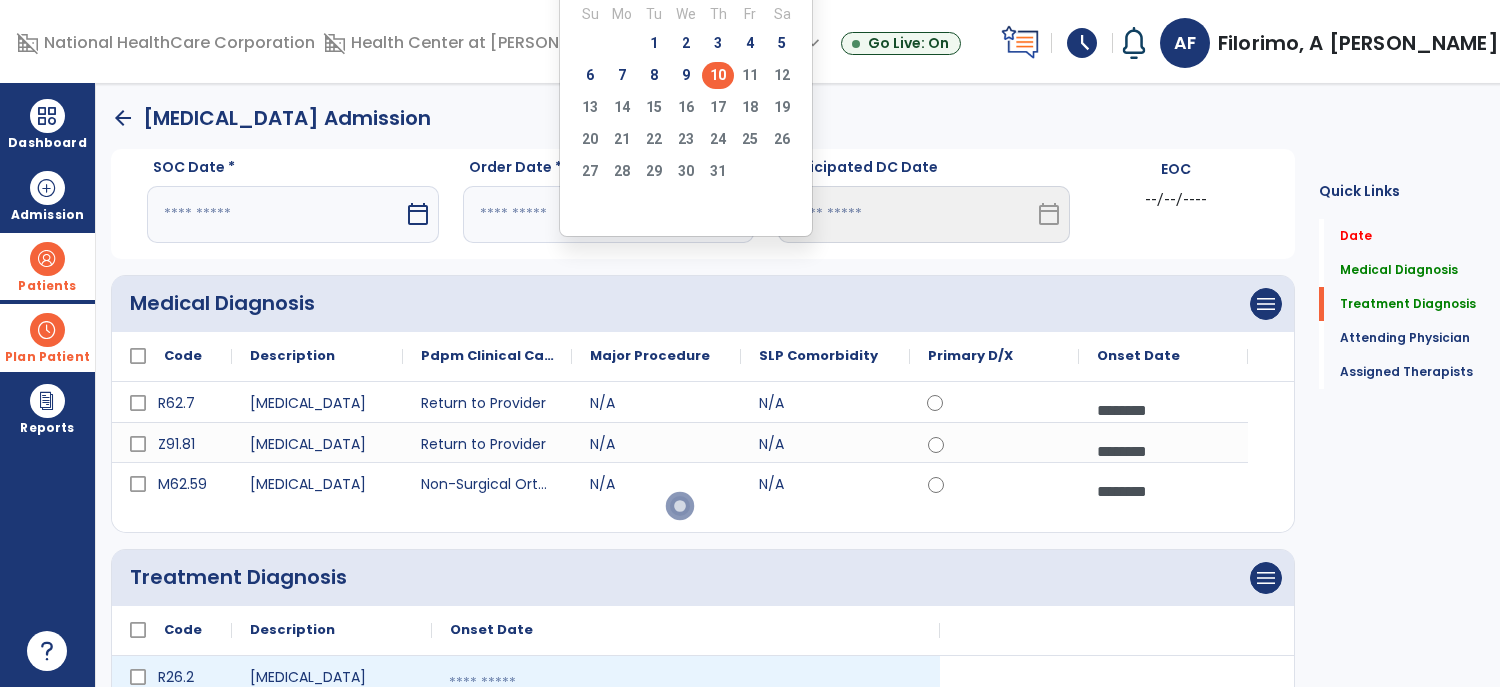 click on "10" 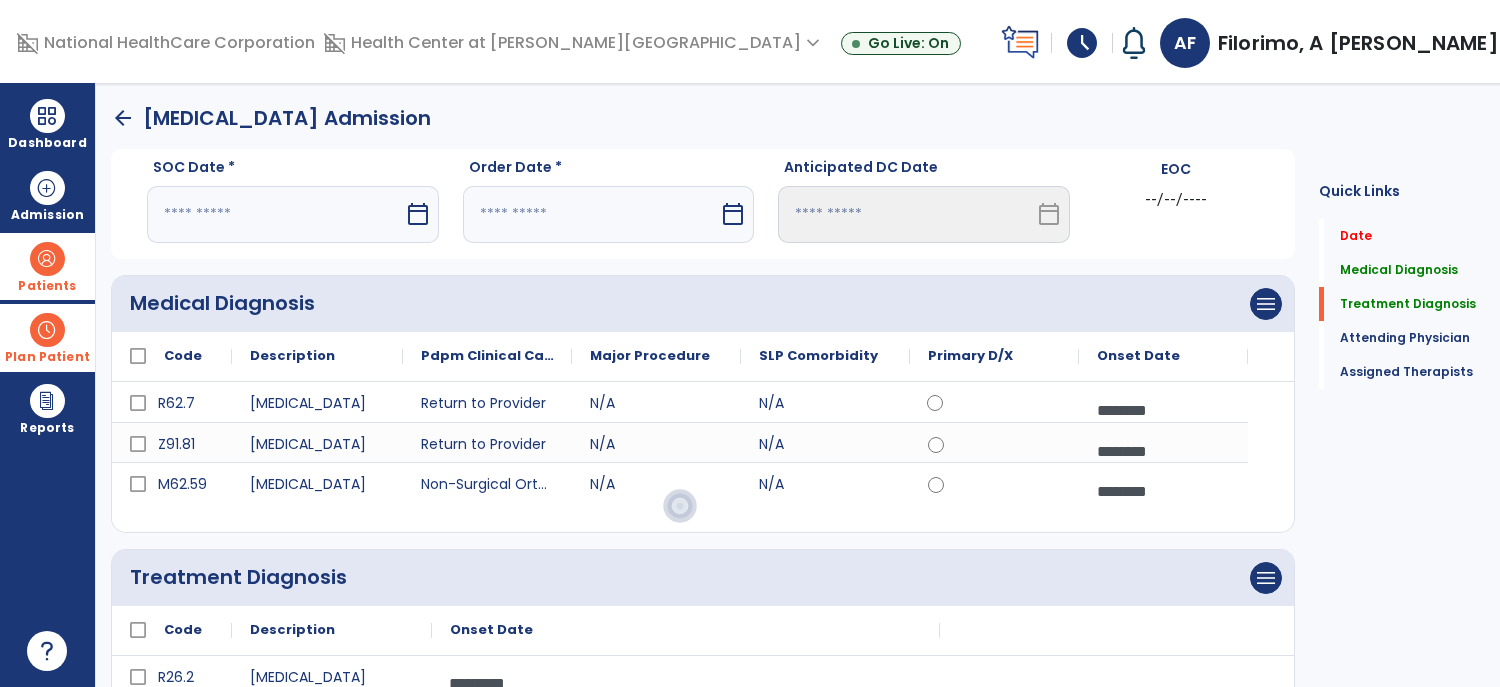 click at bounding box center (1163, 491) 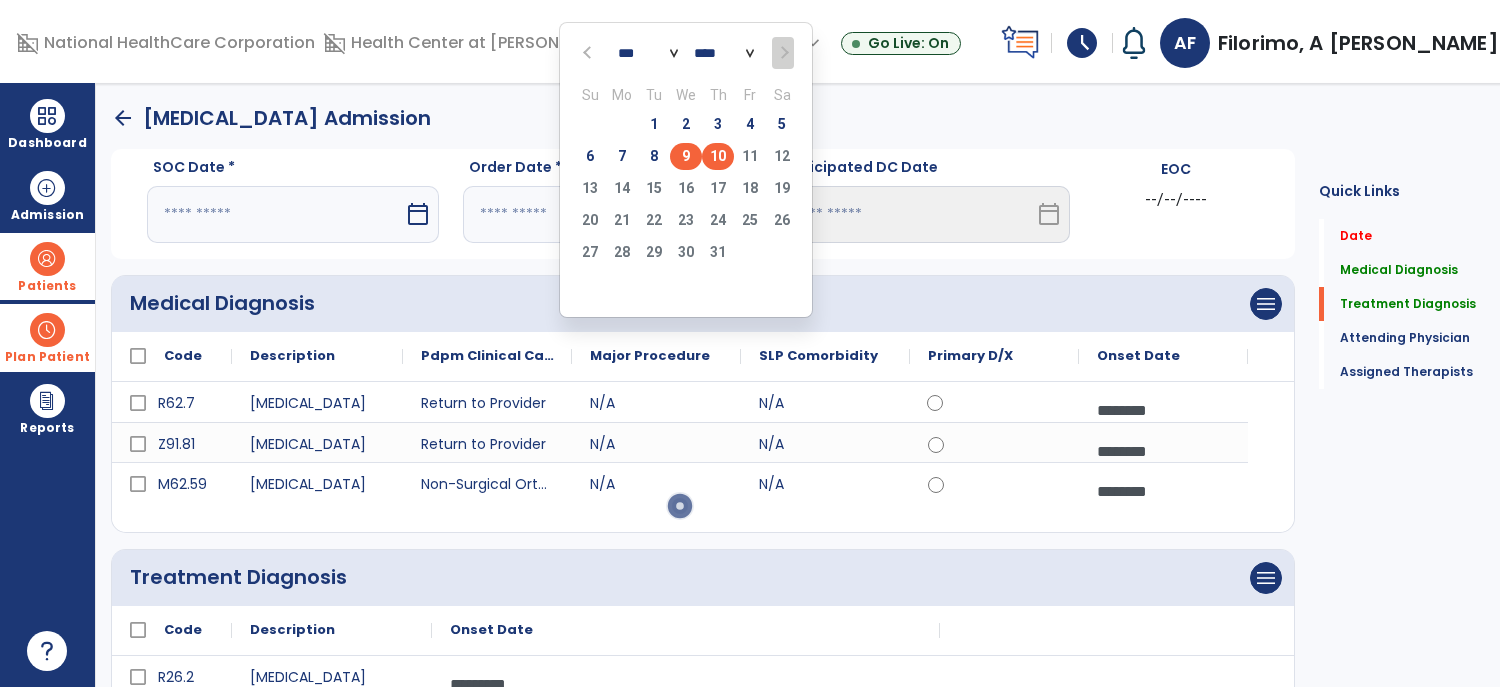 click on "9" 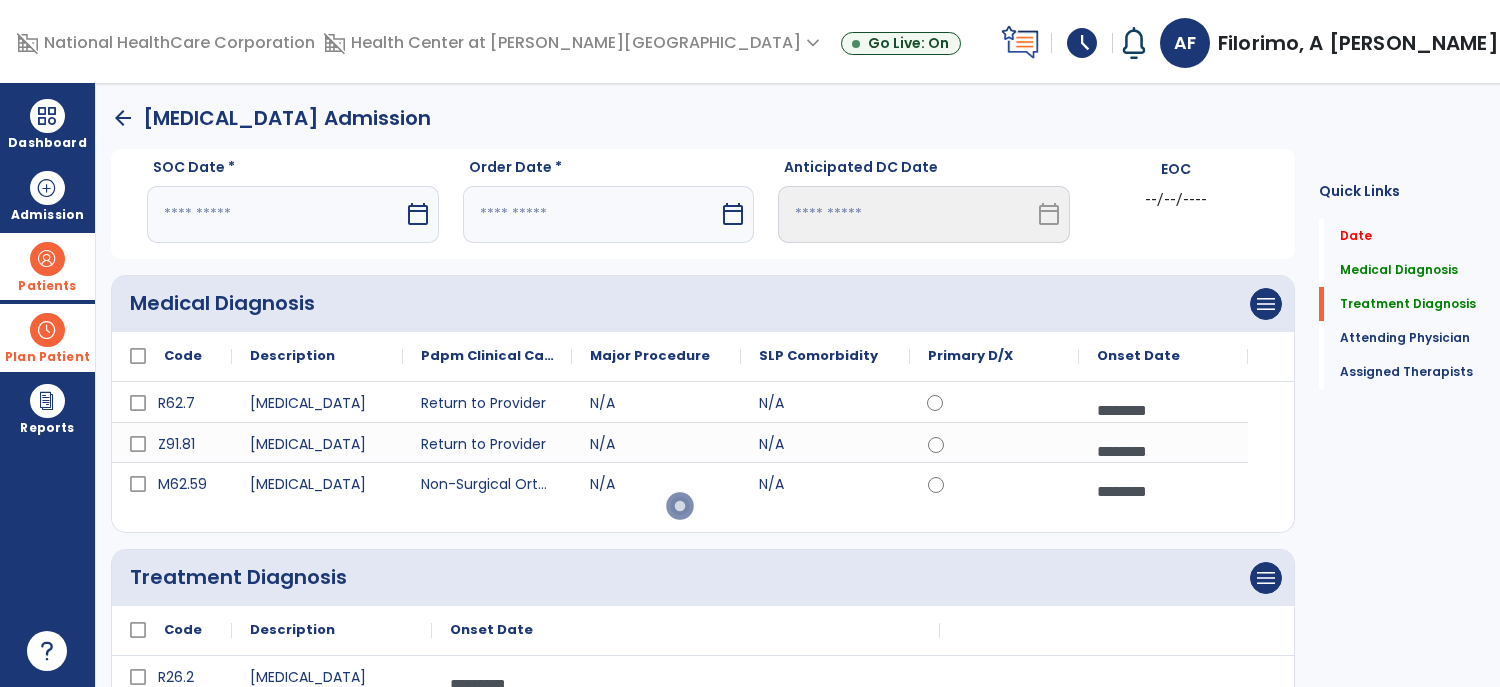 click at bounding box center (1163, 451) 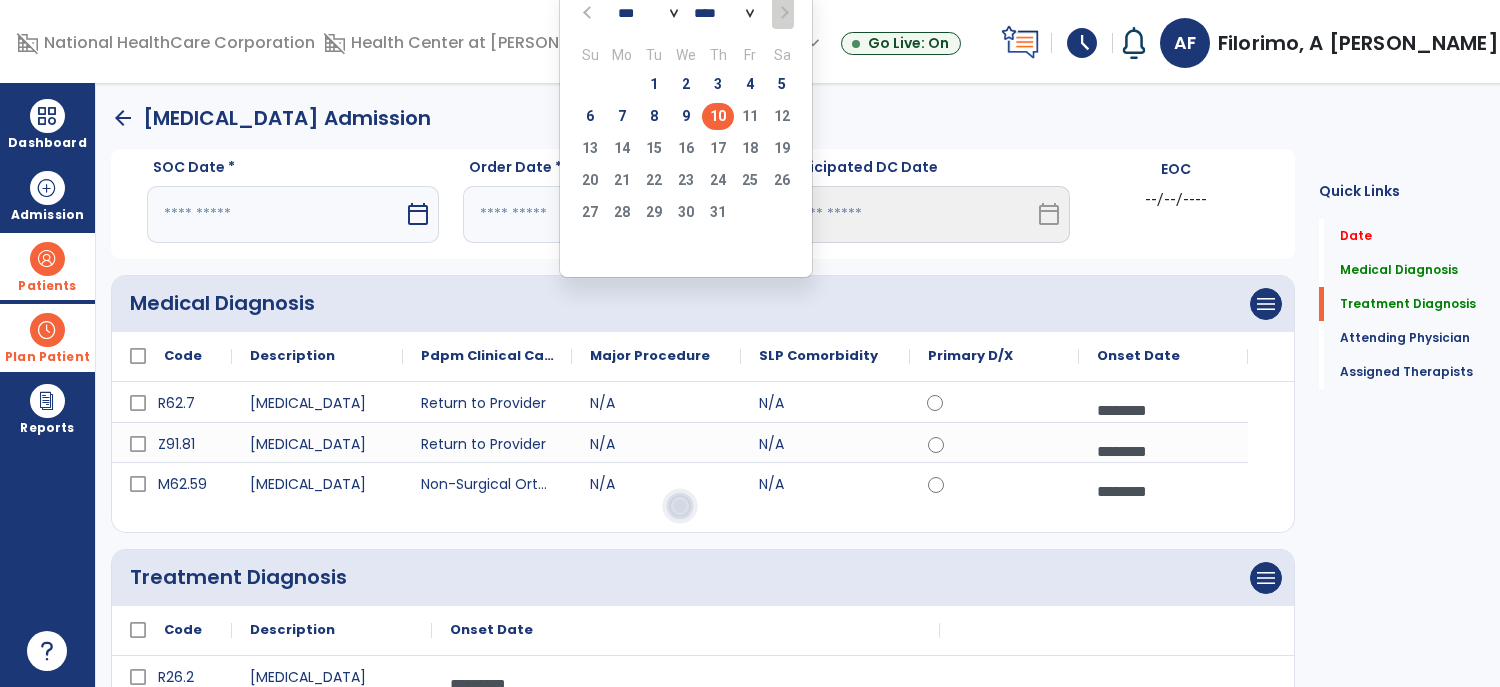 click on "10" 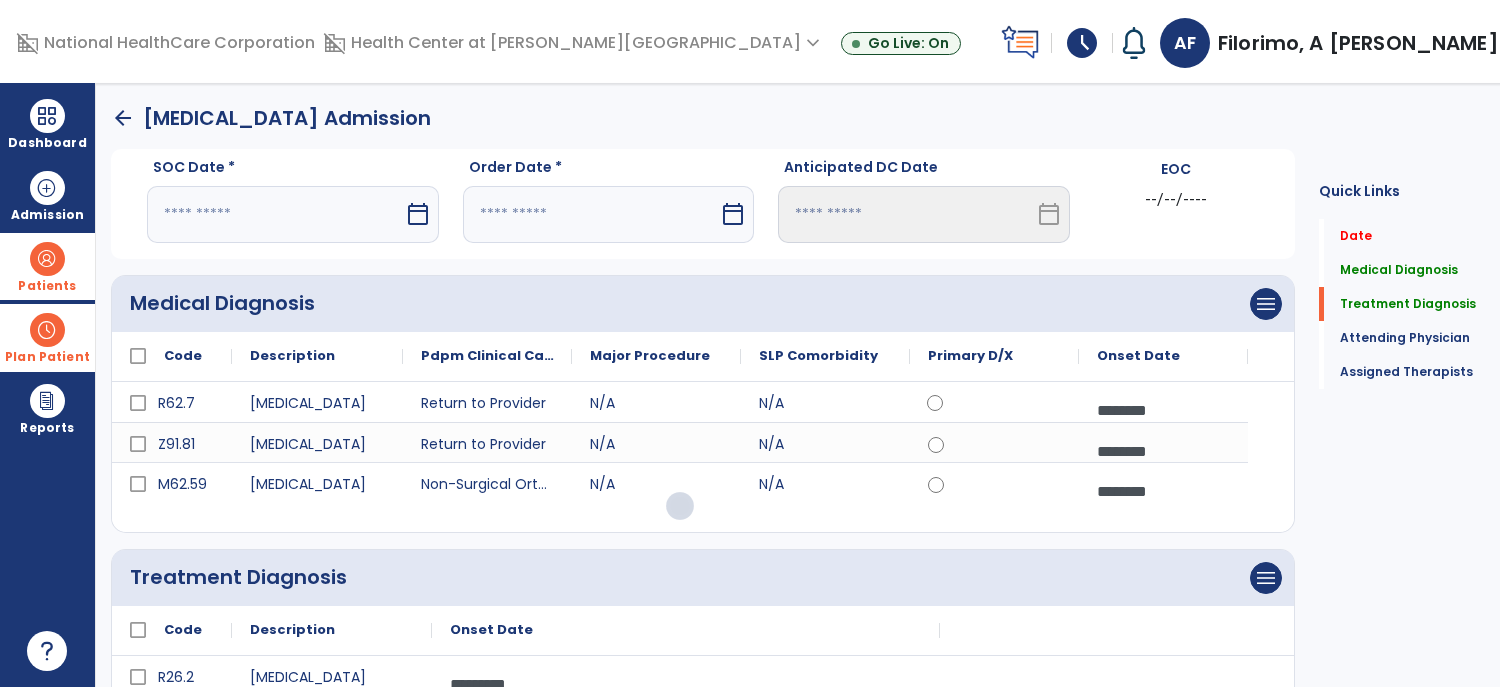 click on "********" at bounding box center (1163, 491) 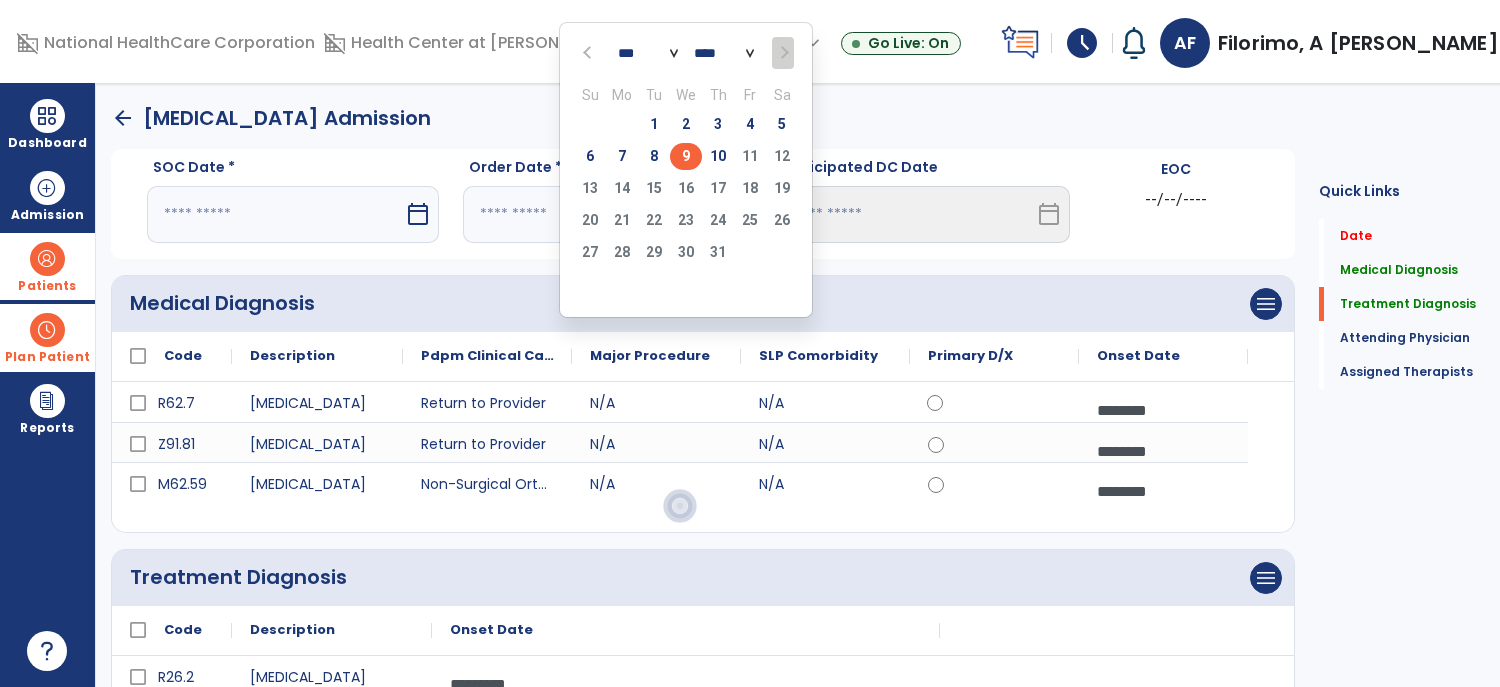 click on "9" 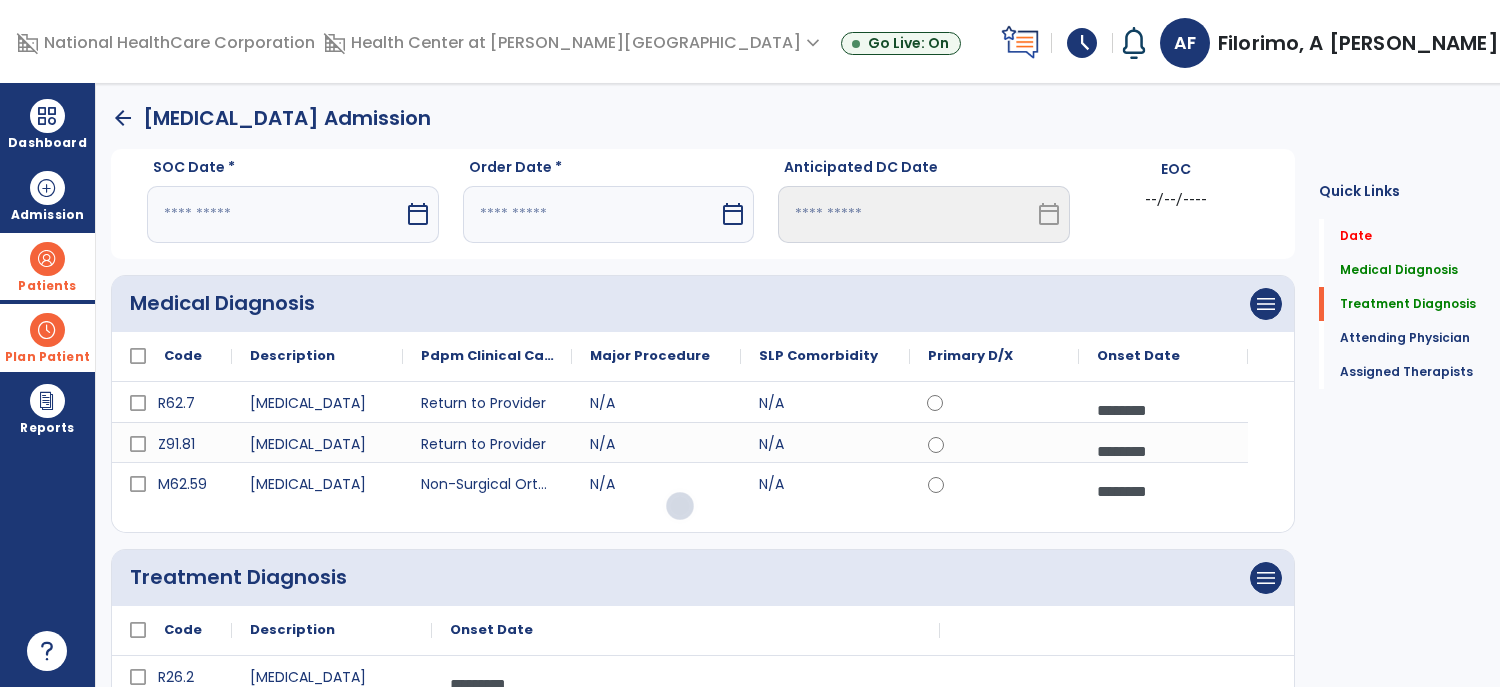 click on "********" at bounding box center [686, 764] 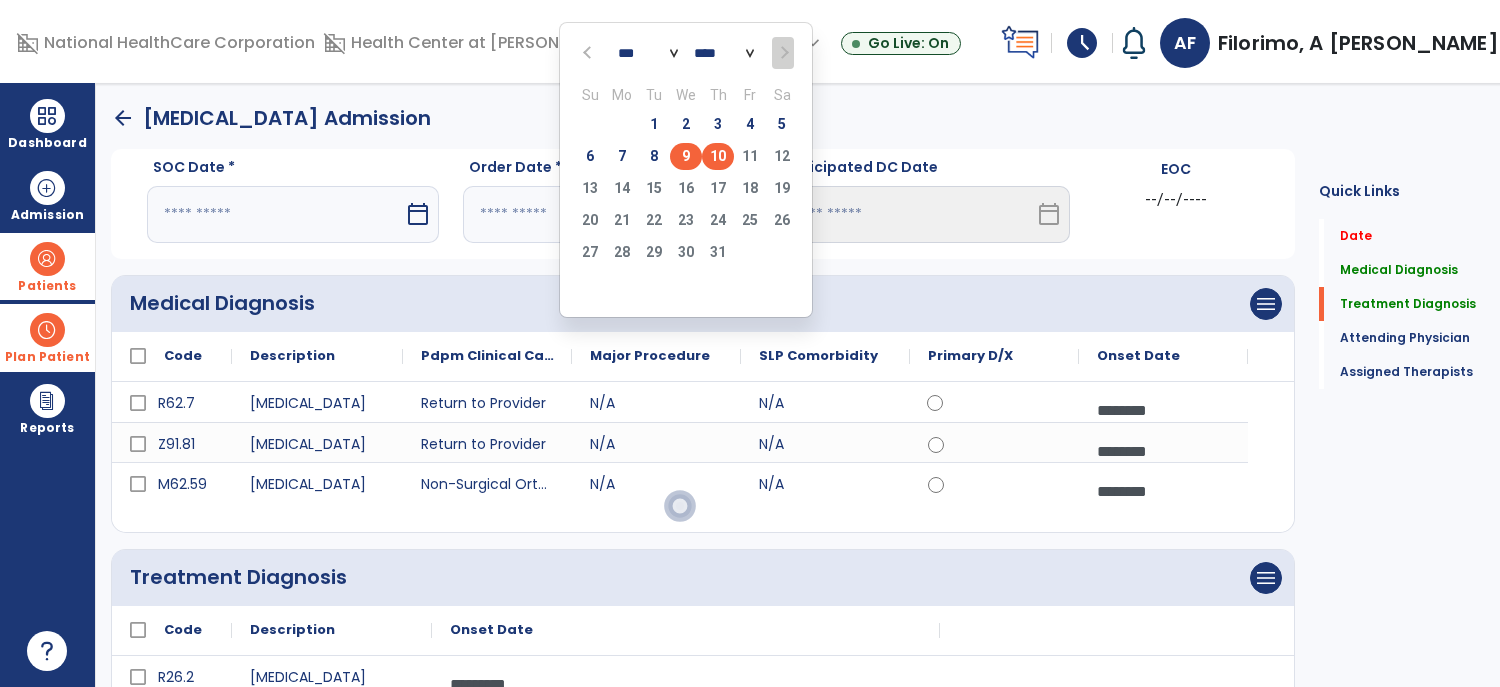 click on "10" 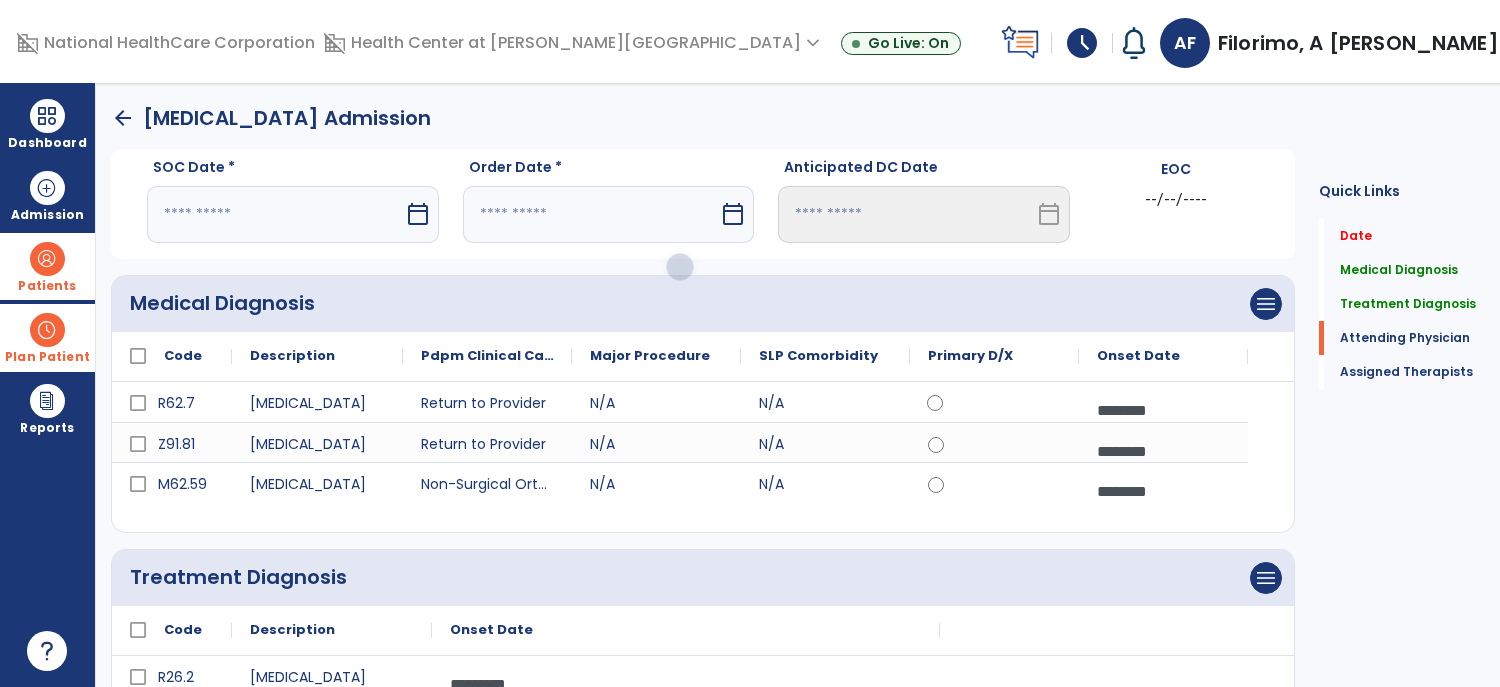 click on "Add New" 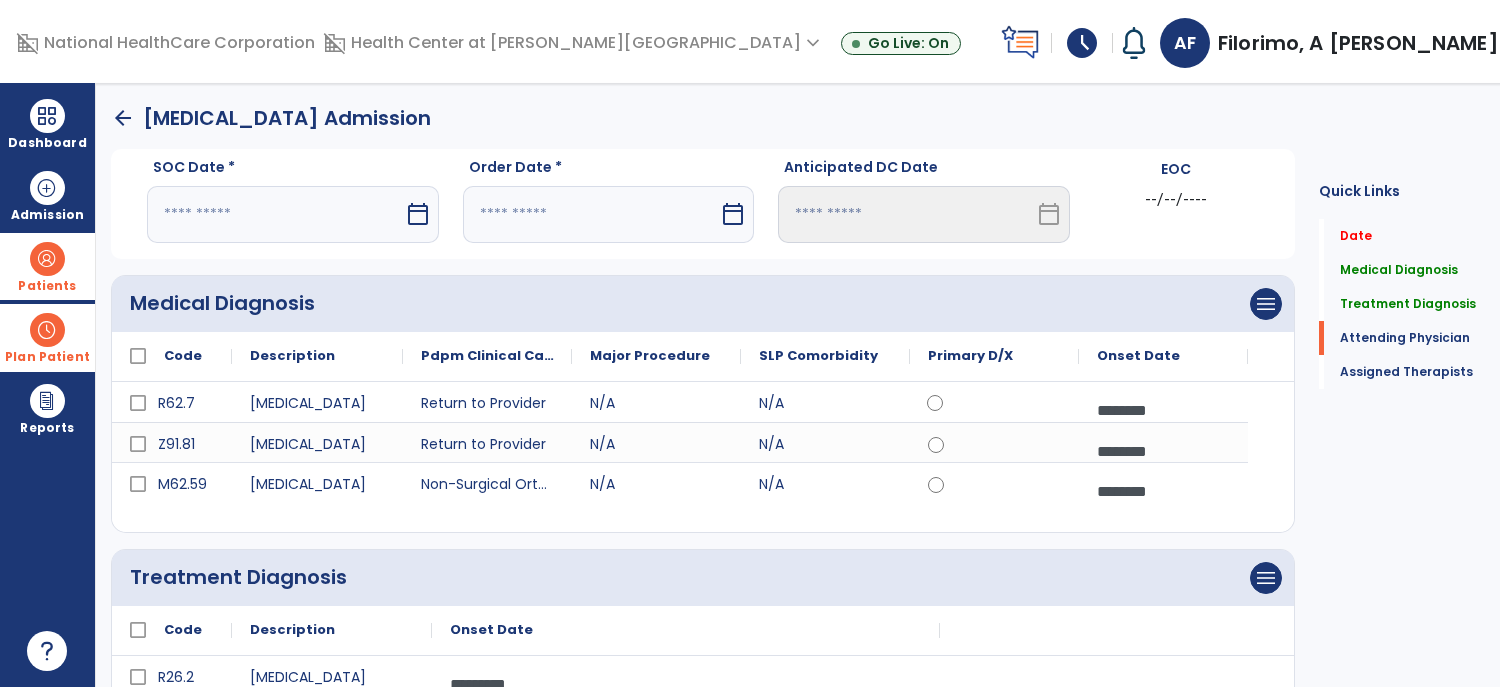 click 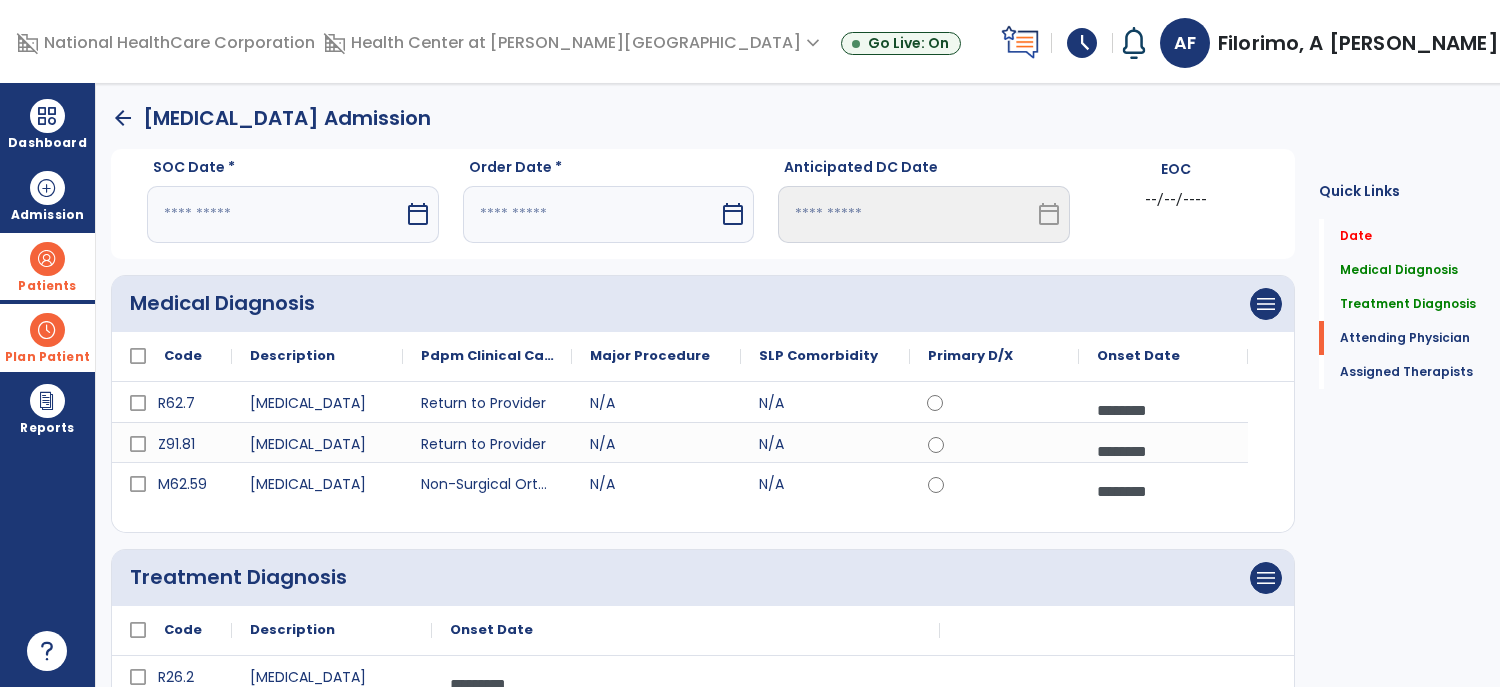 click on "1124003561" 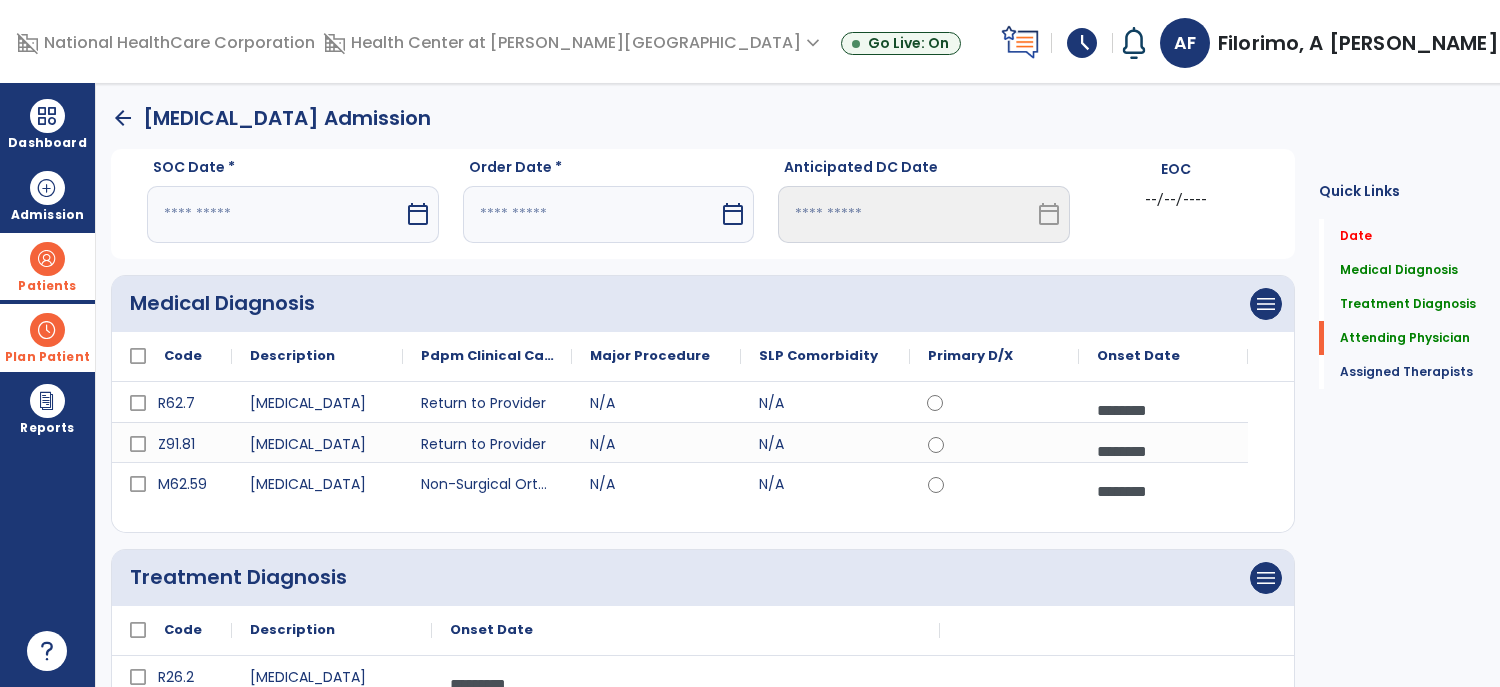 click on "save" 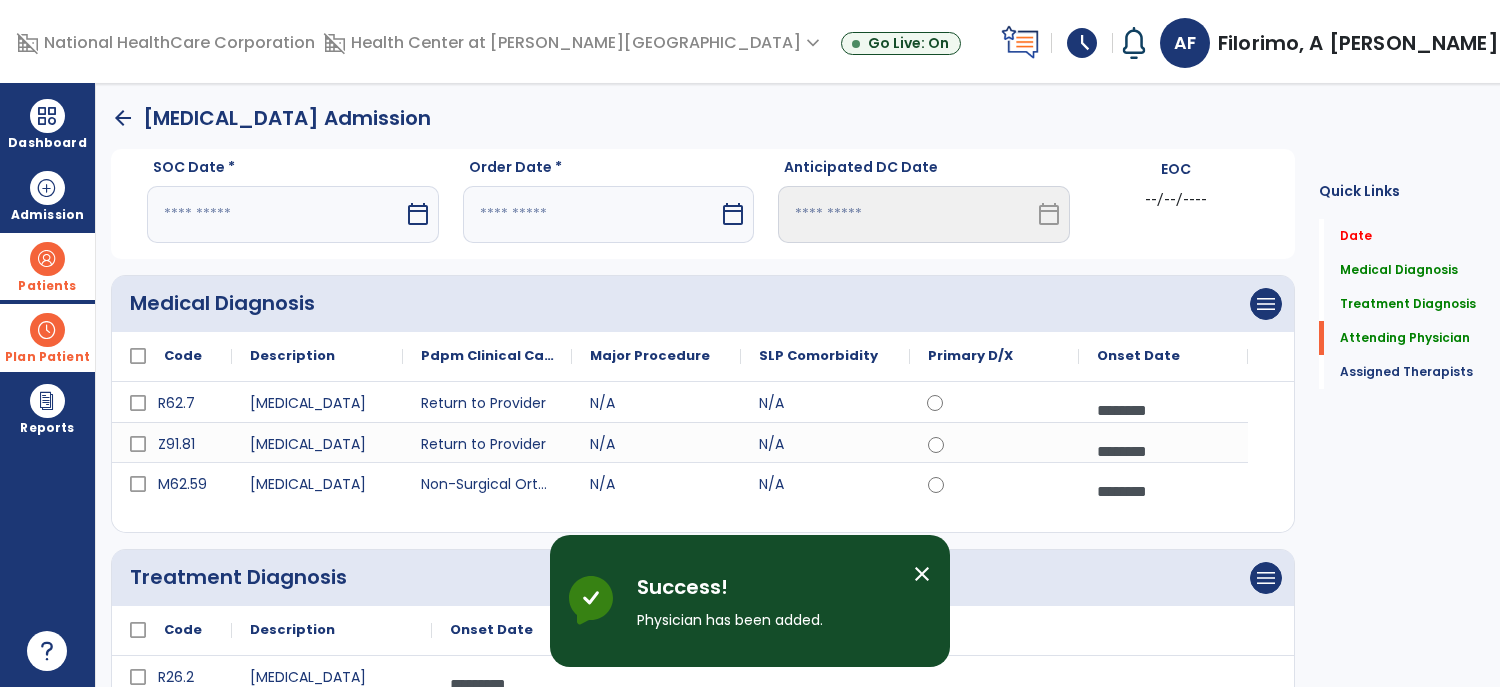 click on "Assign Therapists" 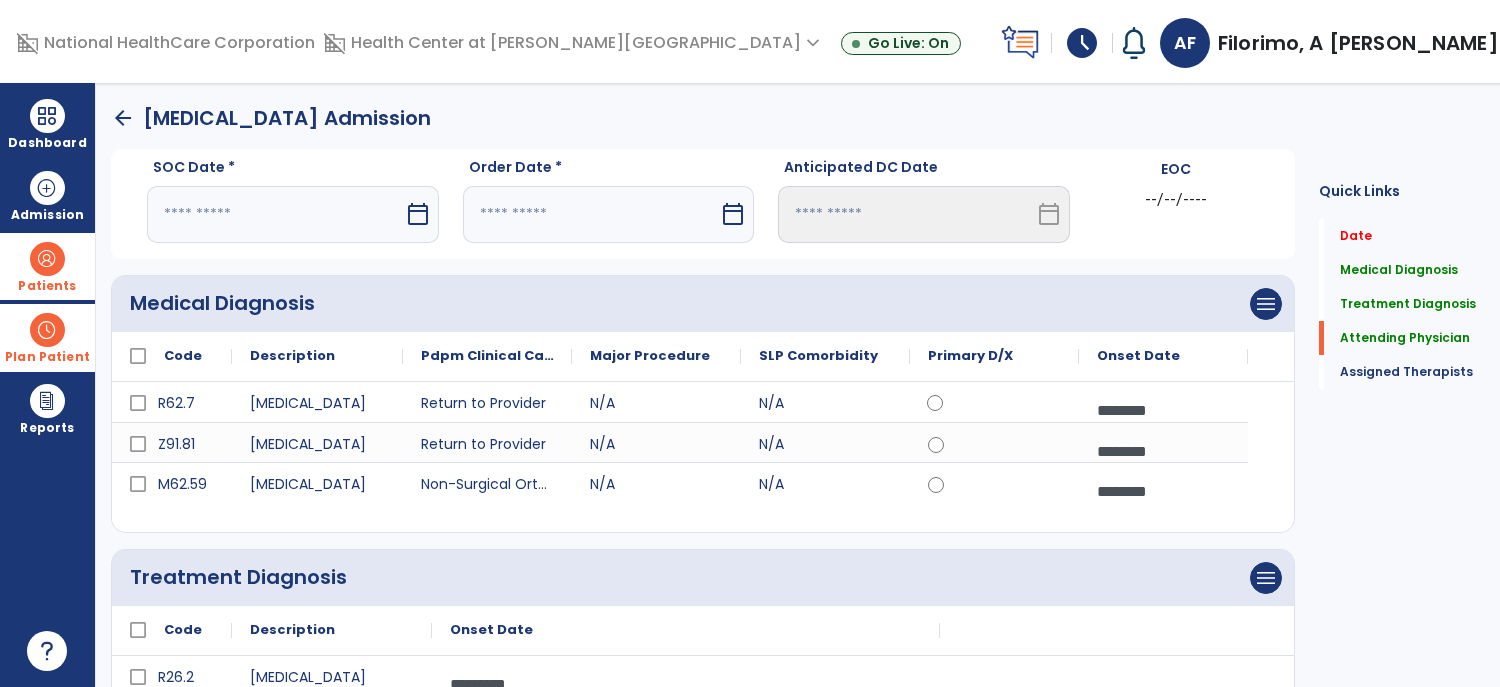 click on "Choose one Option" at bounding box center (304, 1227) 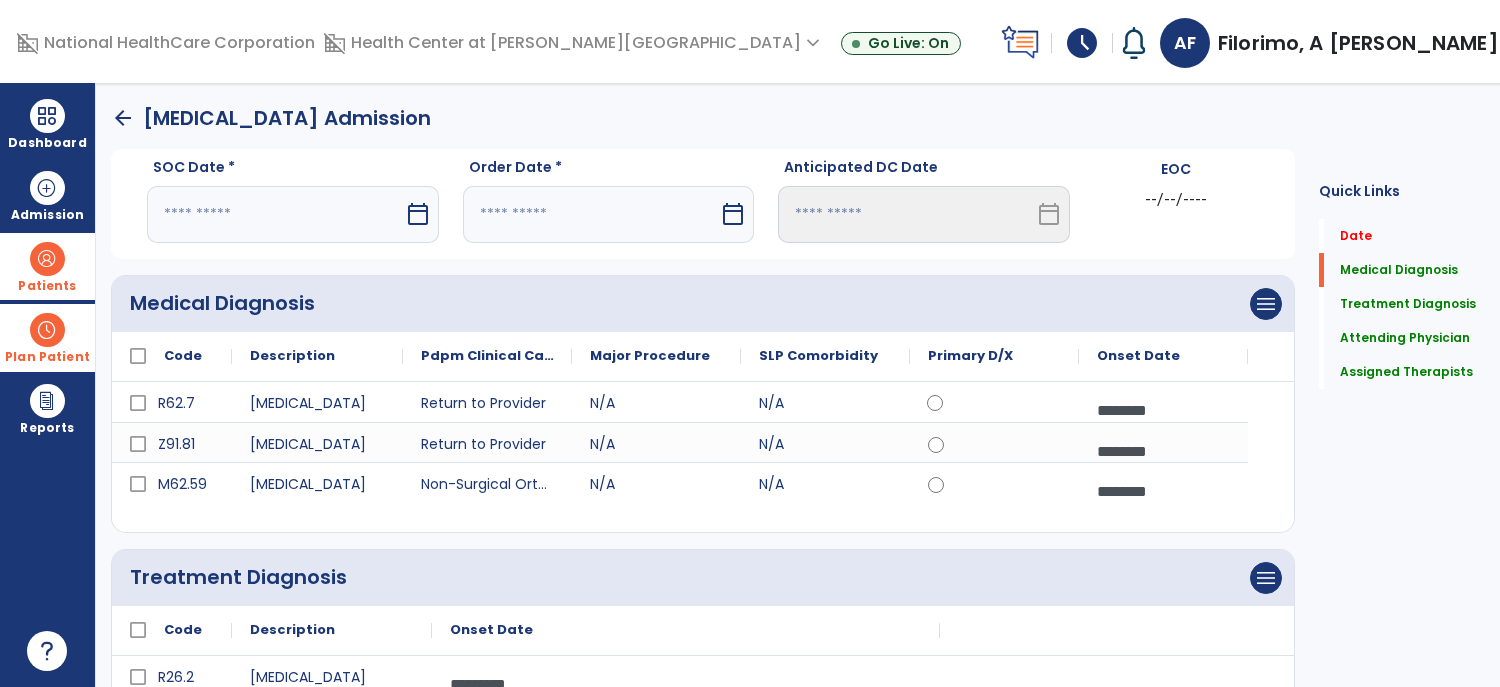 click at bounding box center [275, 214] 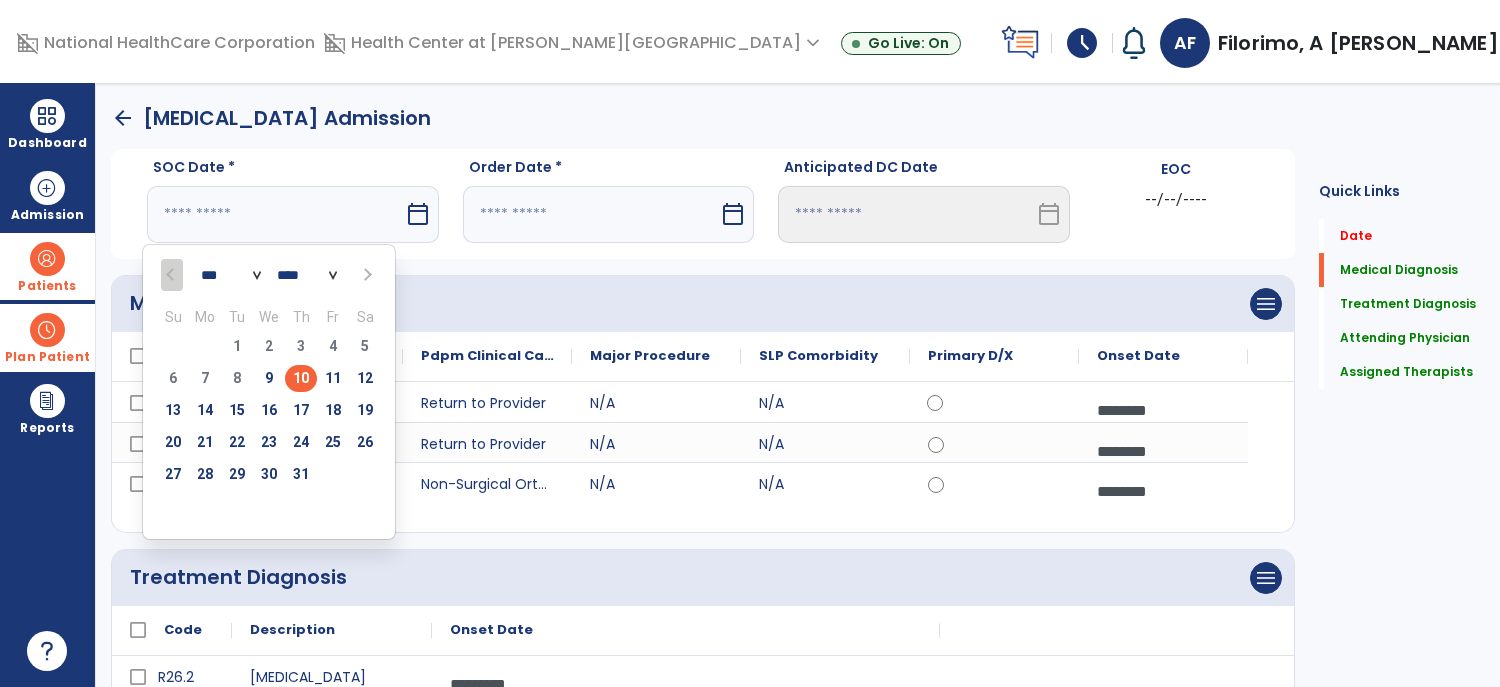 click on "10" at bounding box center [301, 378] 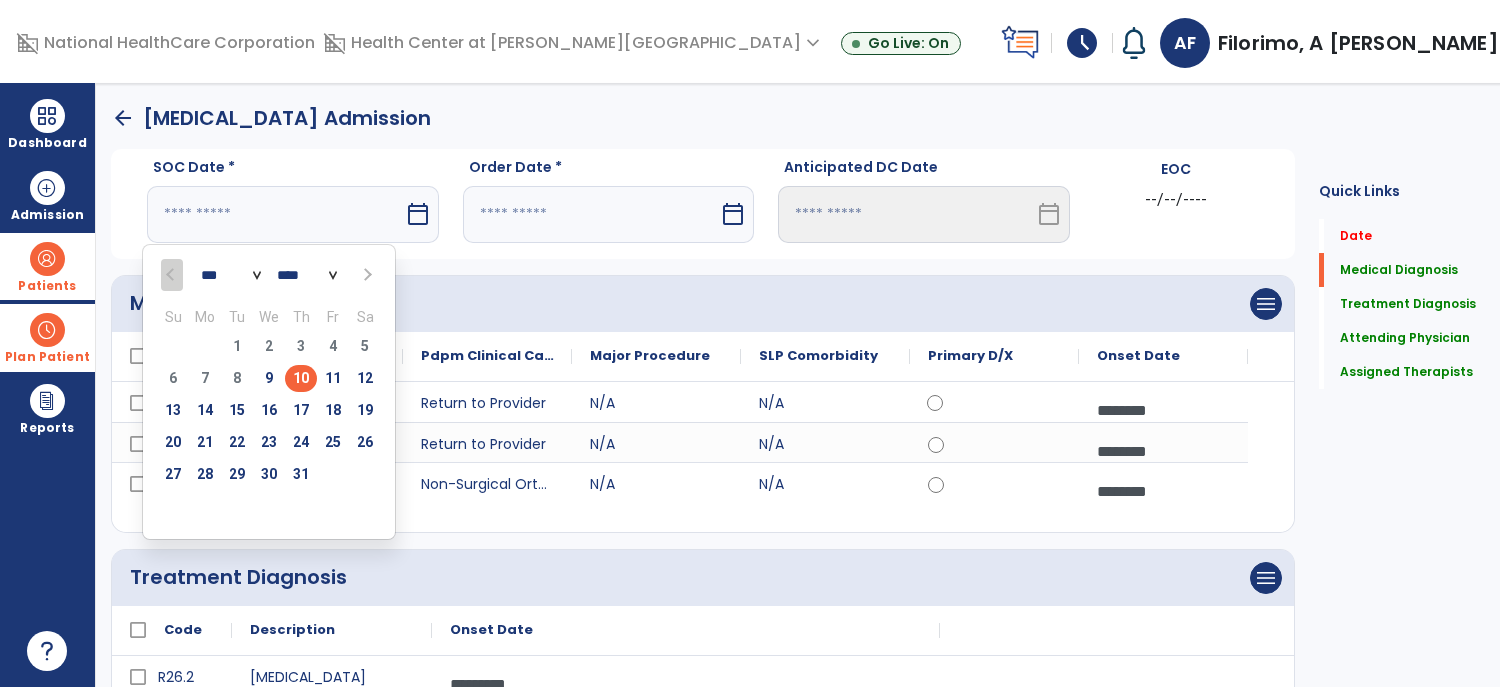type on "*********" 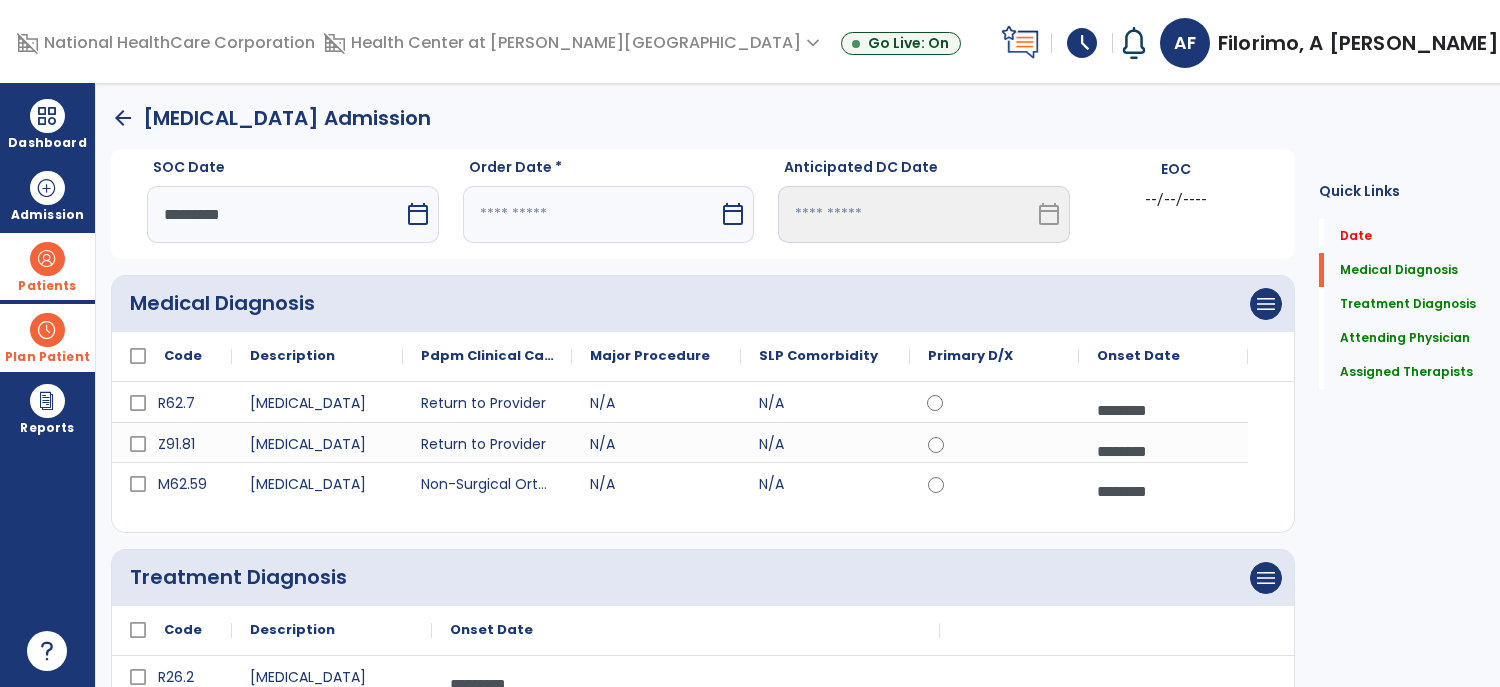 click at bounding box center (591, 214) 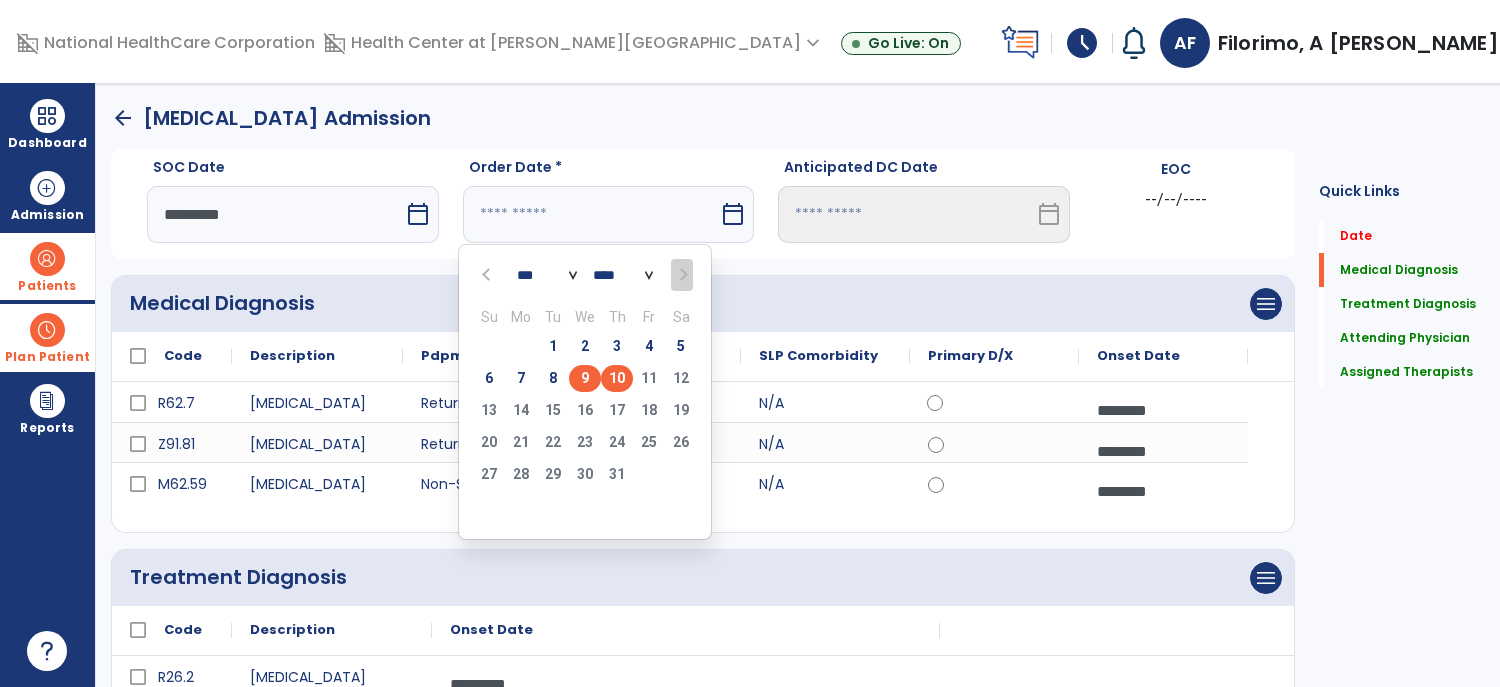 click on "9" at bounding box center (585, 378) 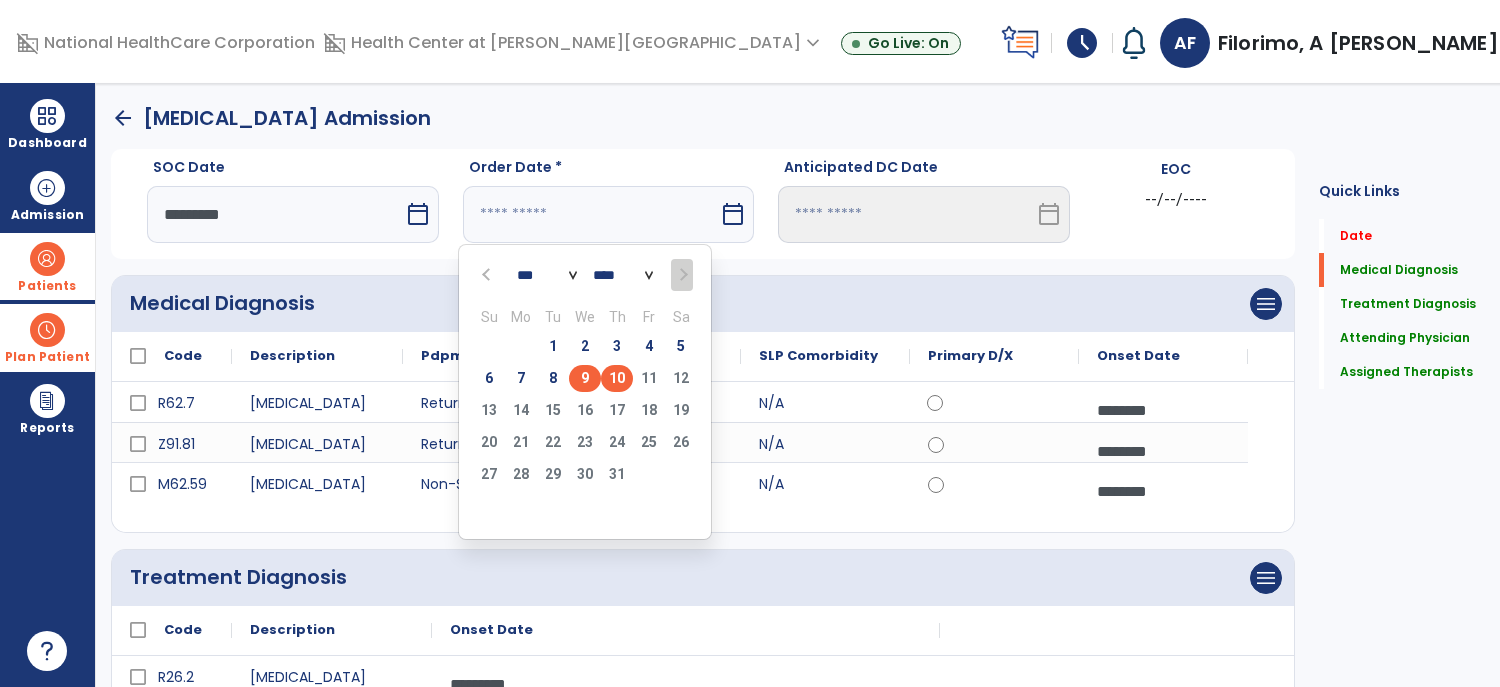 type on "********" 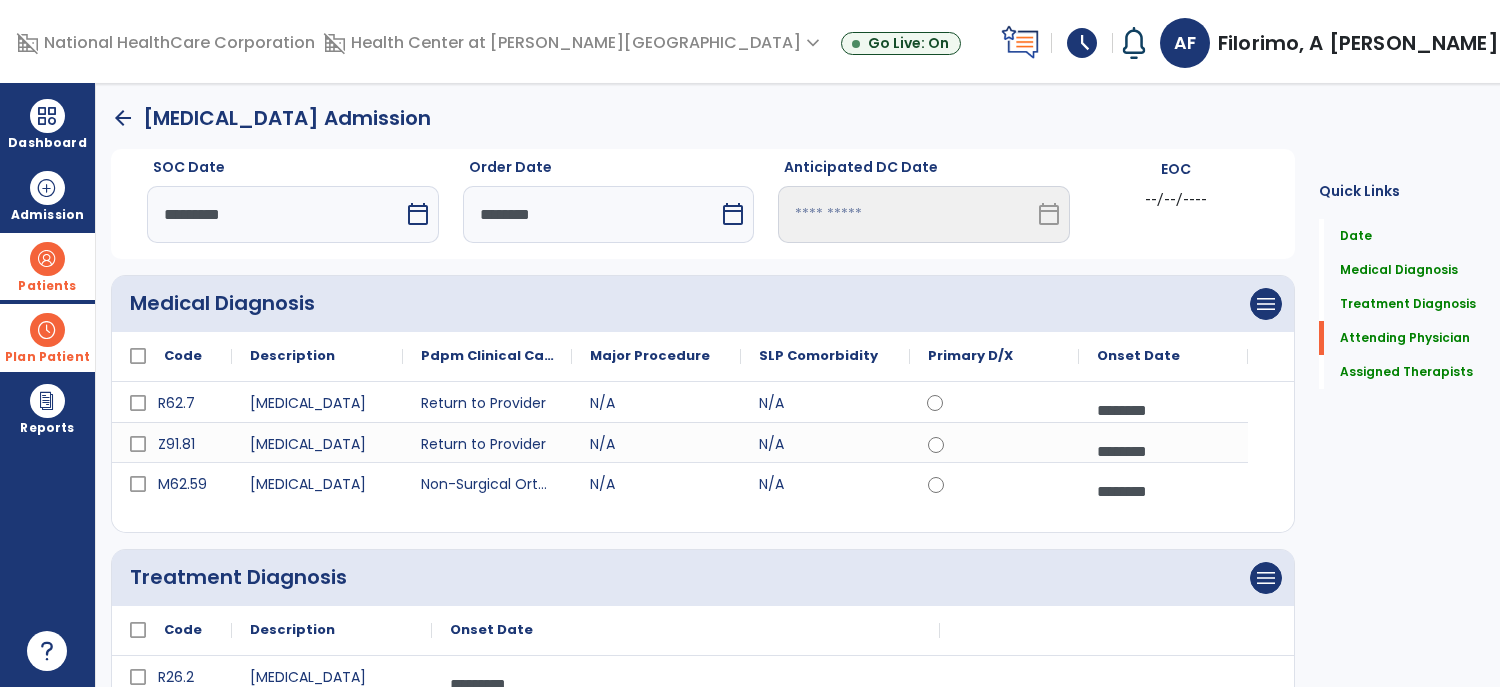 click on "Save  >" 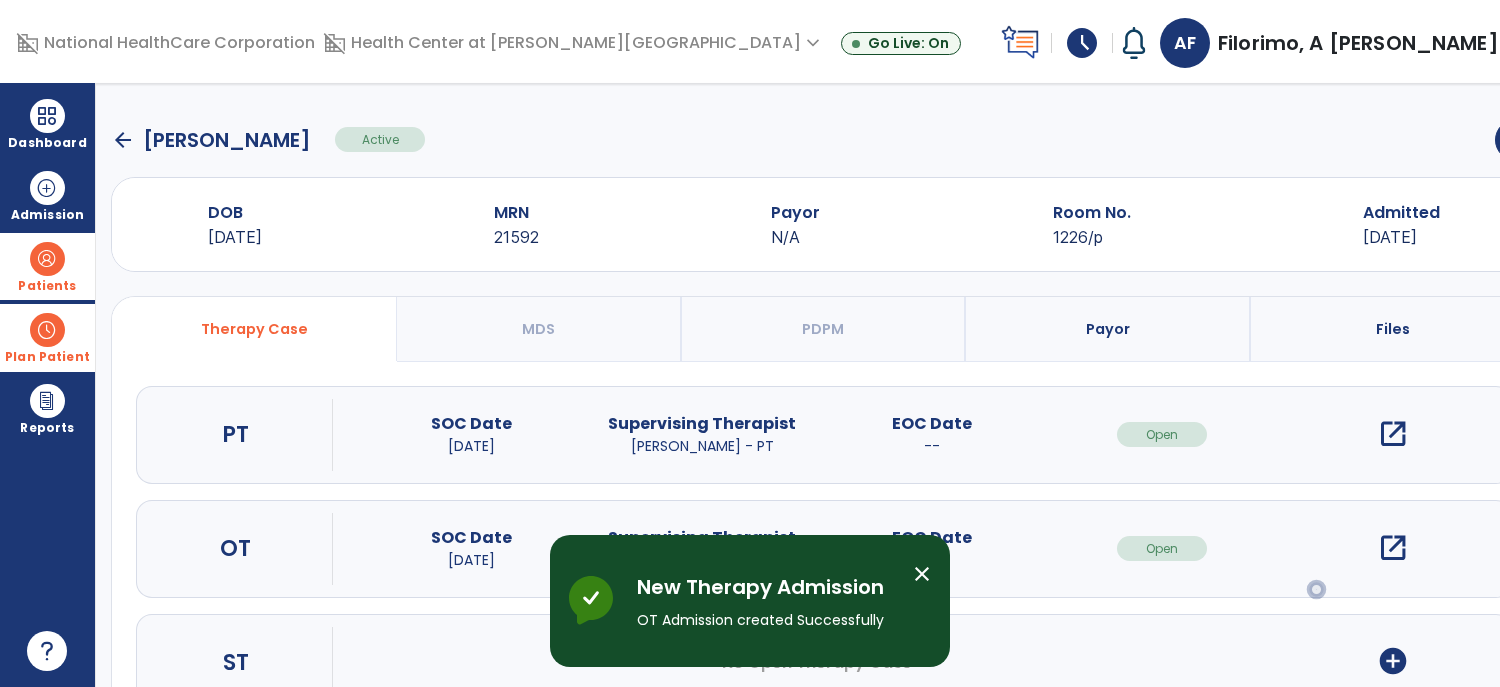 click on "open_in_new" at bounding box center (1393, 548) 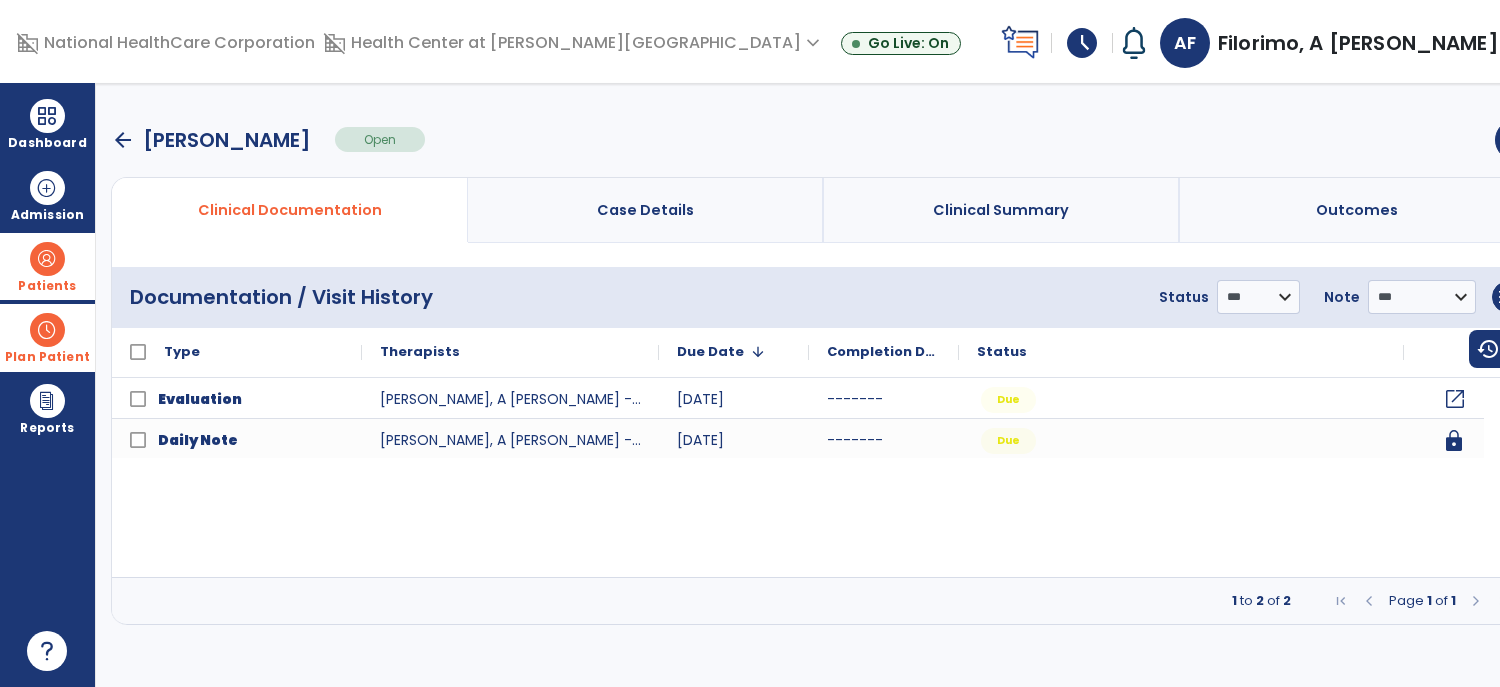 click on "open_in_new" 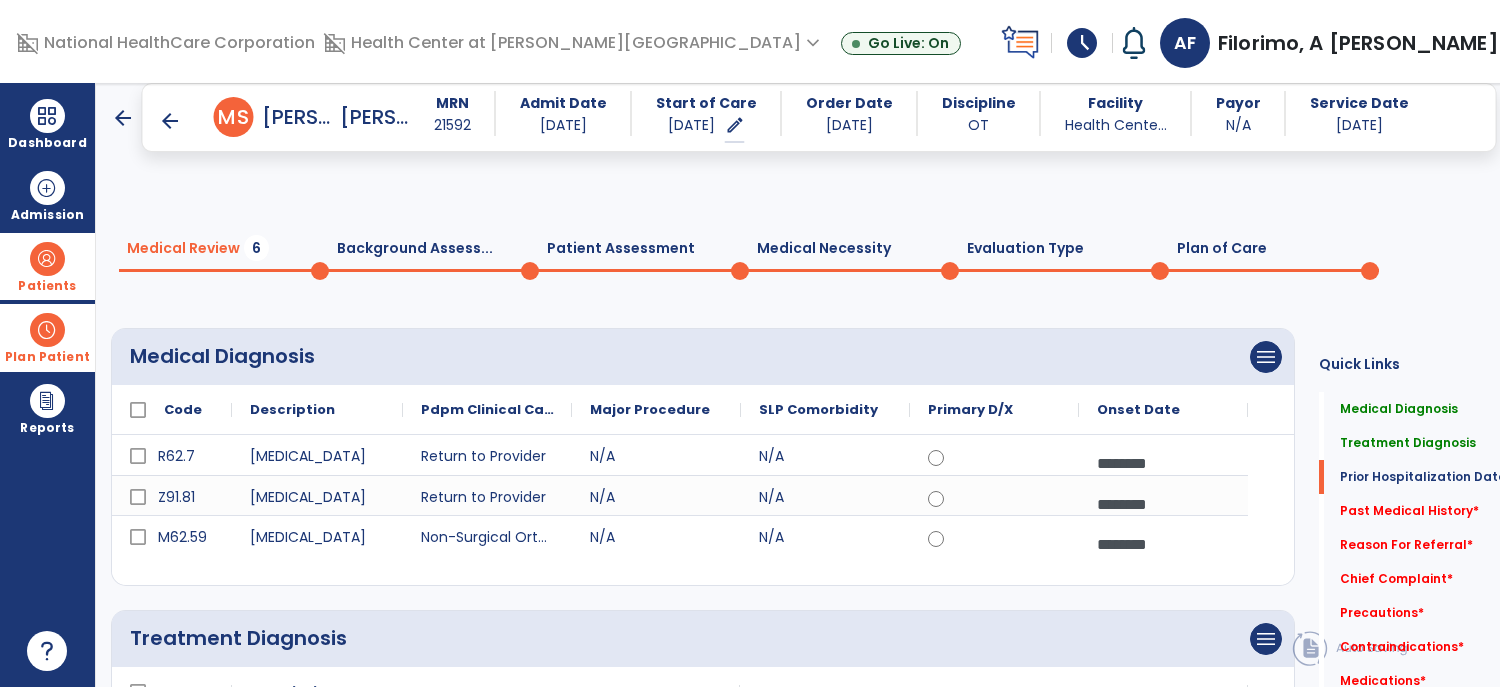 click on "Add Dates" 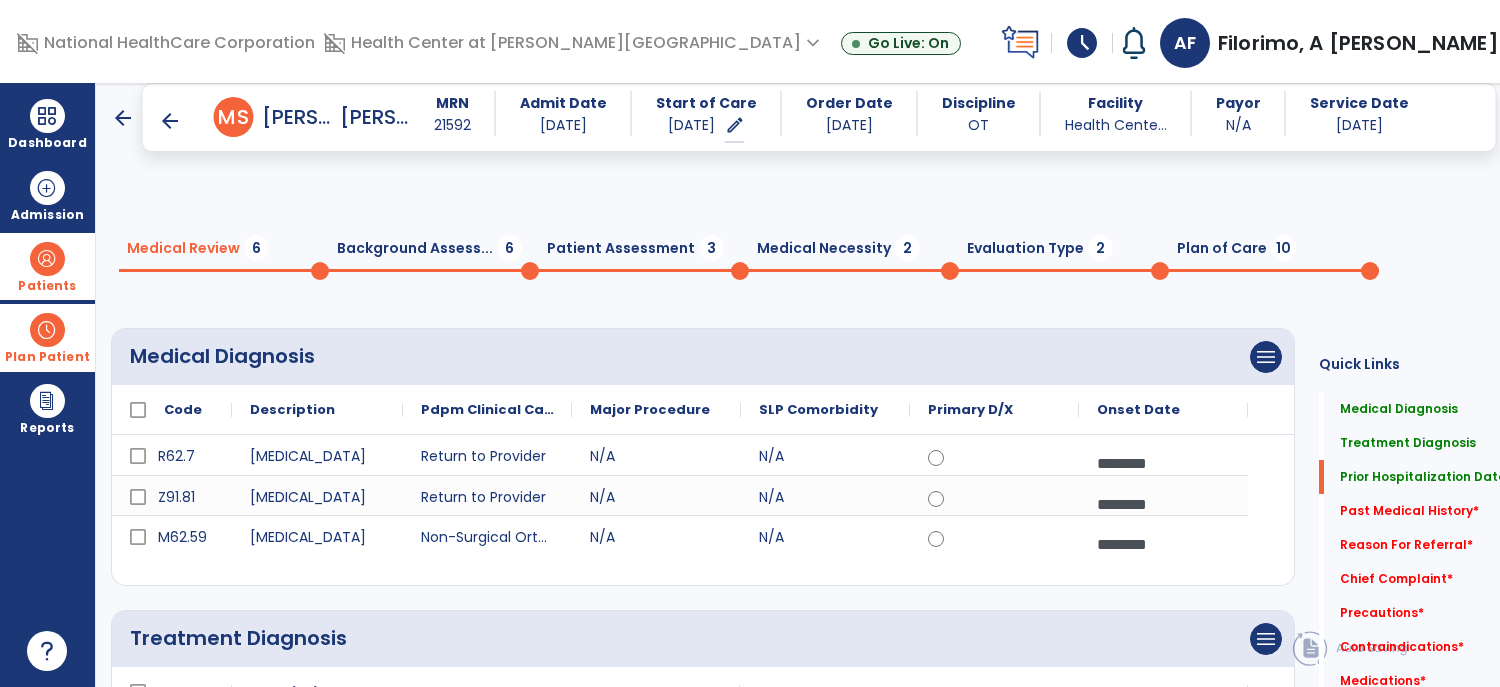 click on "Add New" 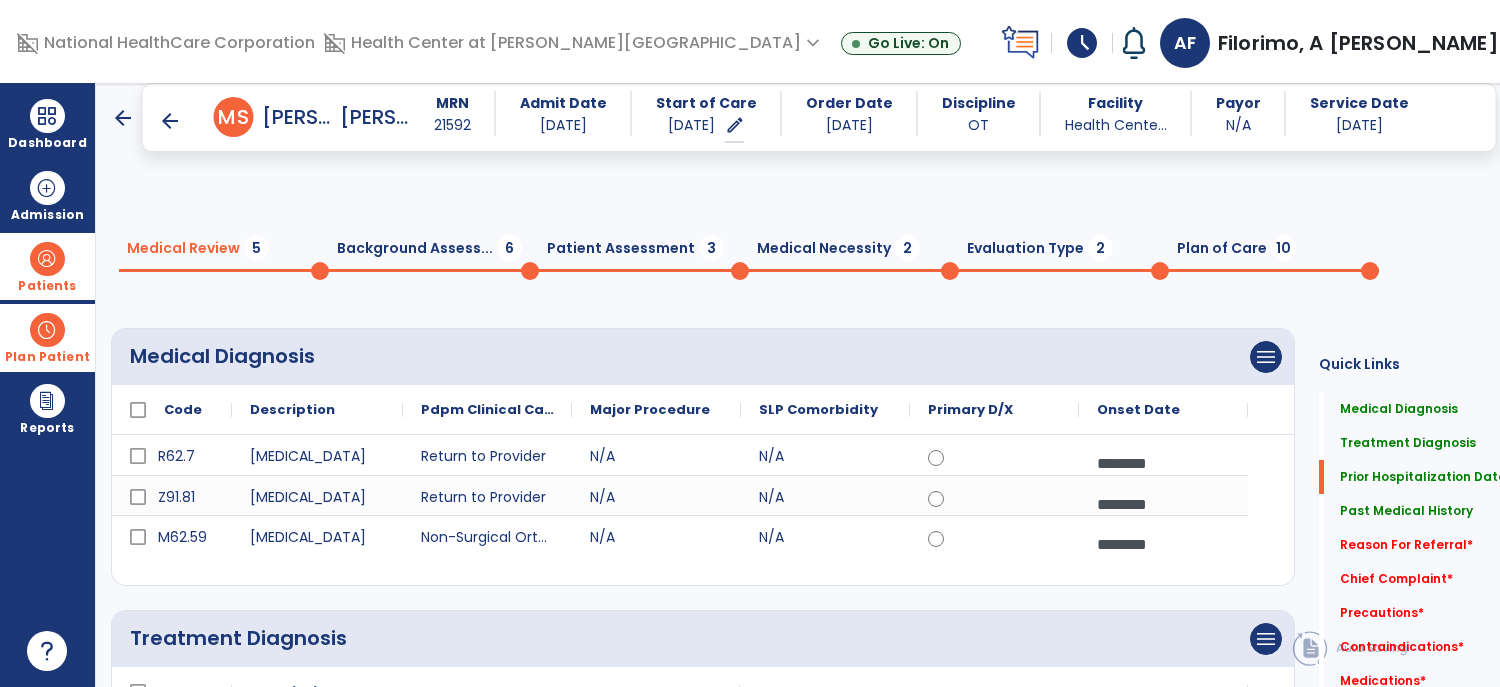 click on "add" 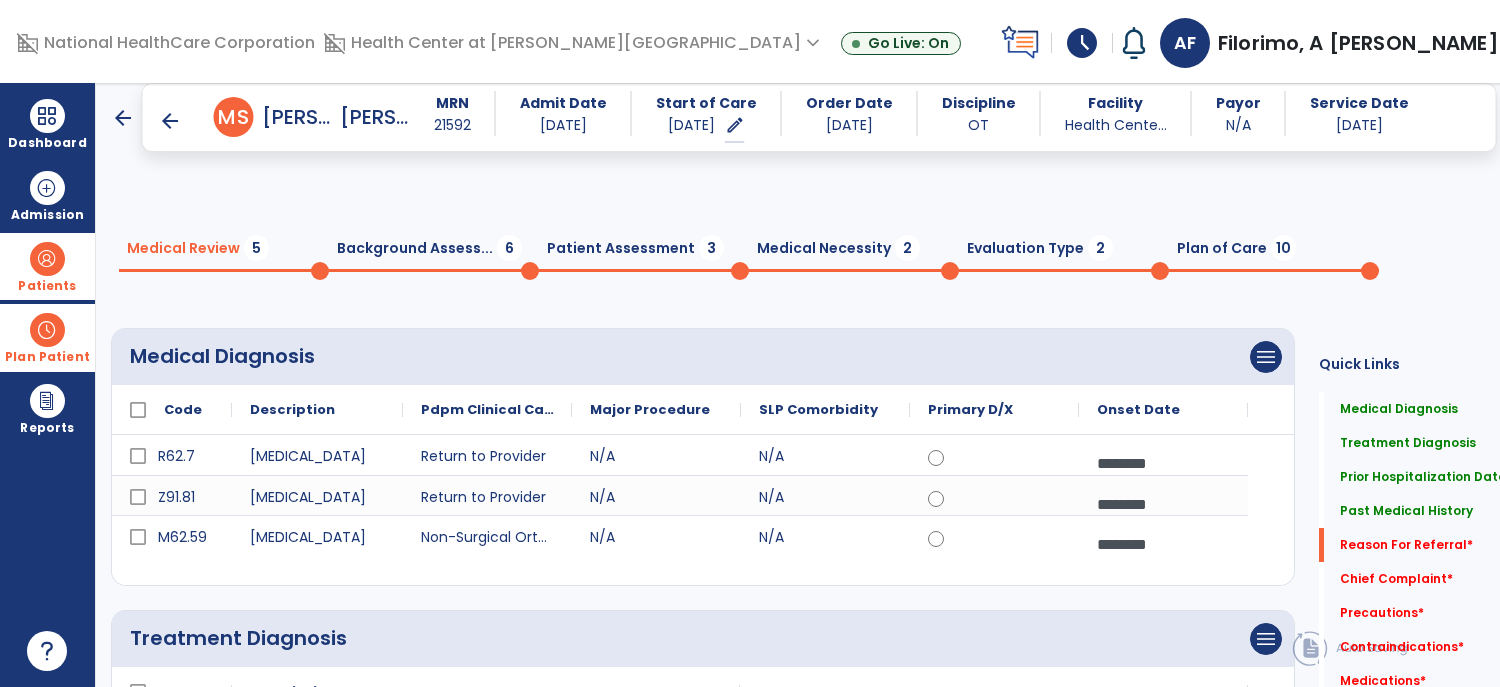 click on "fact_check" 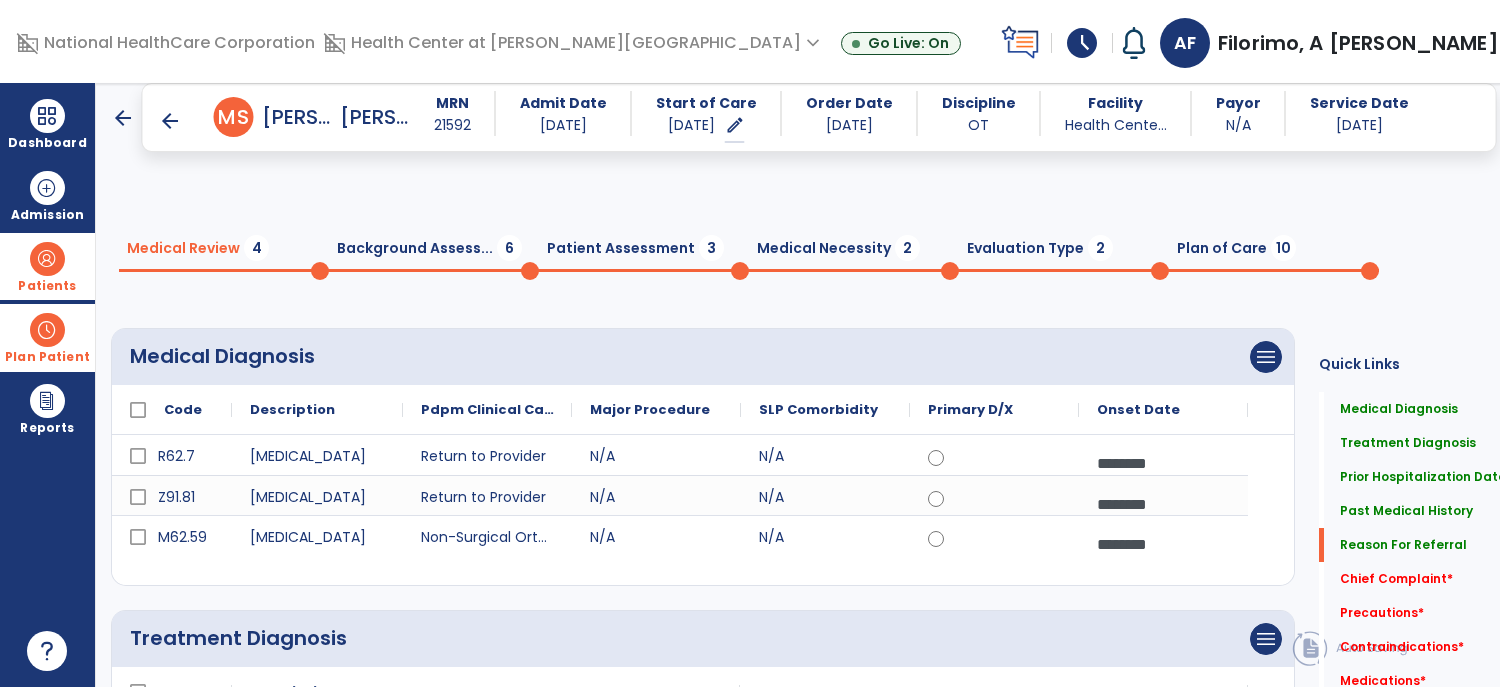 type on "**********" 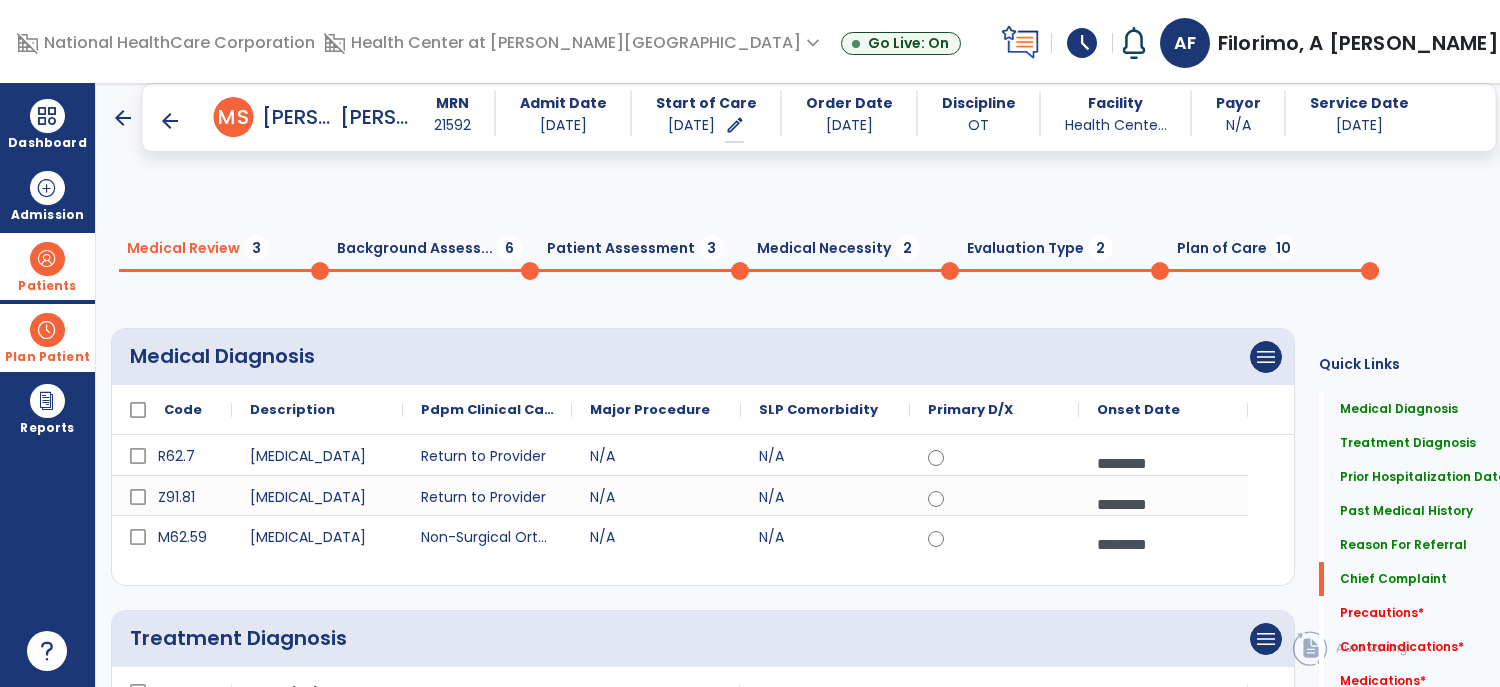 type on "**********" 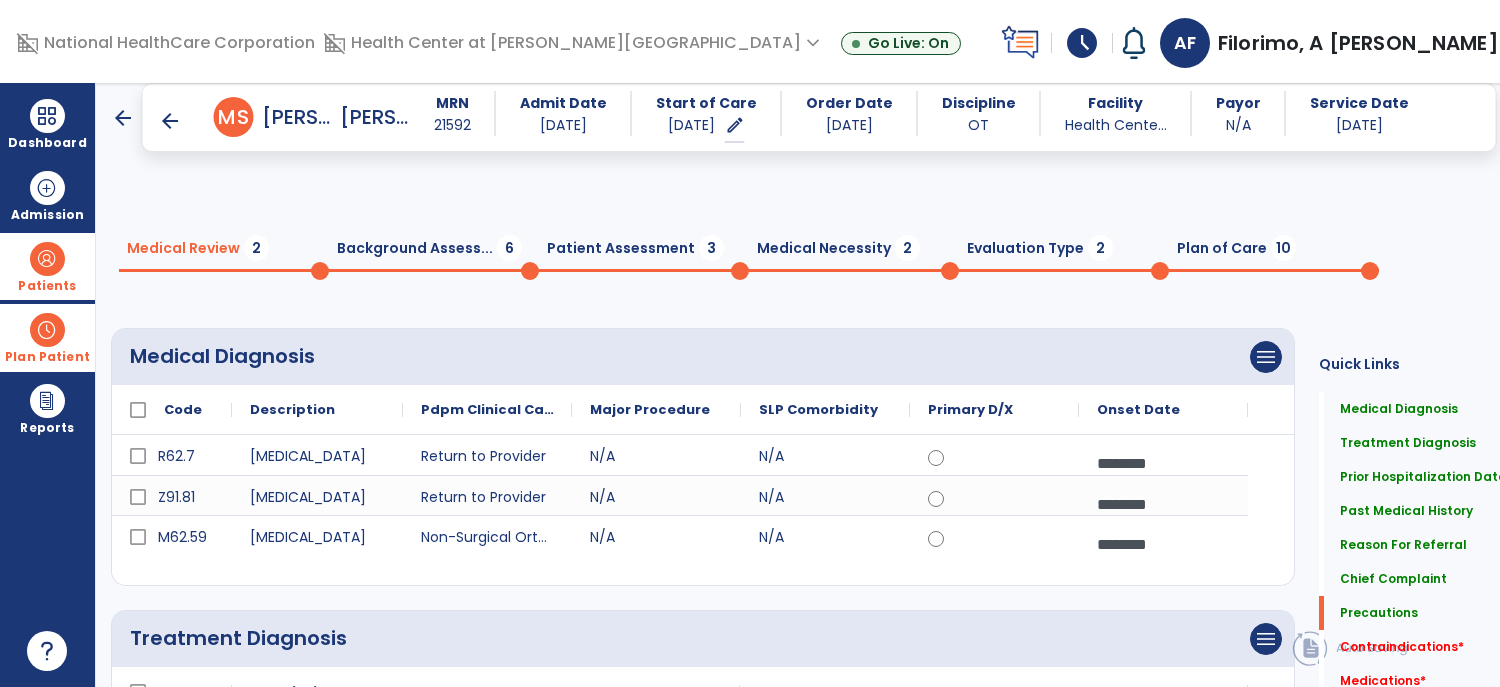 click on "add  Add New" 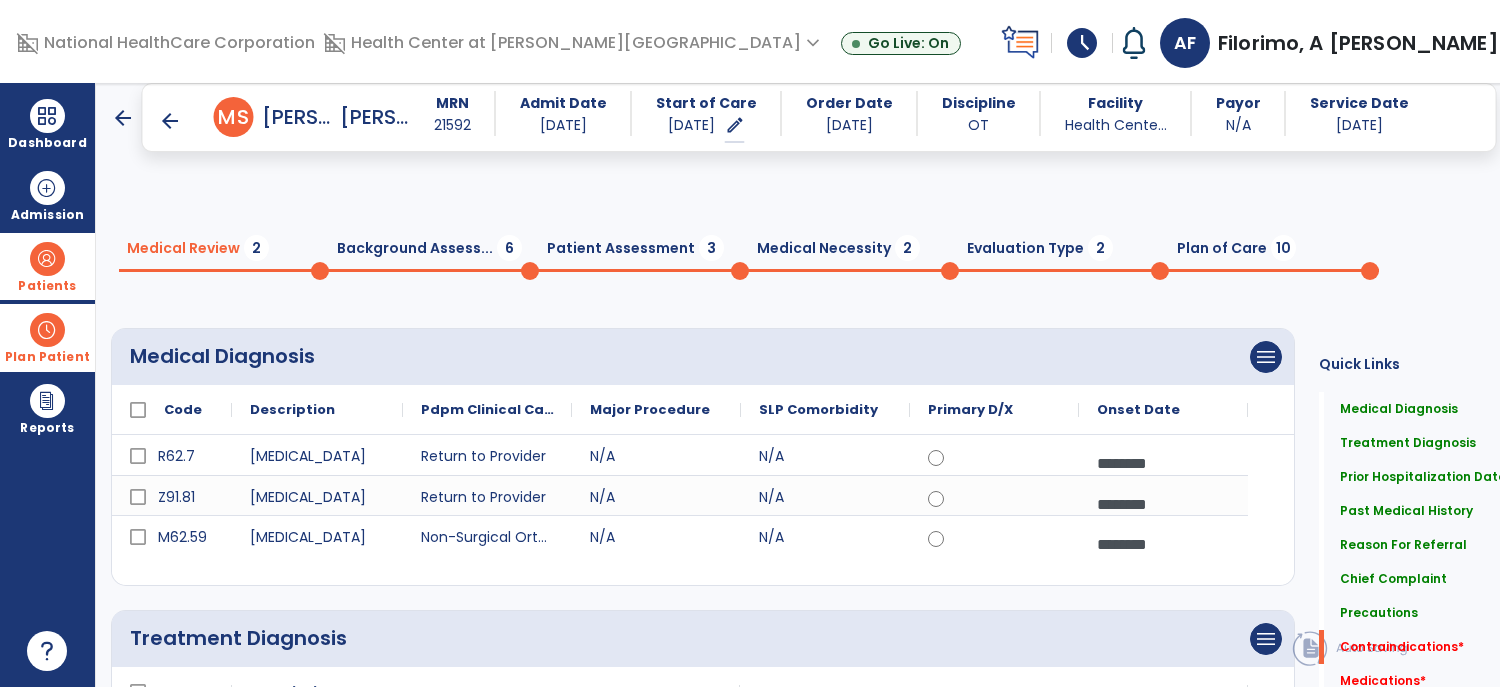 type on "**********" 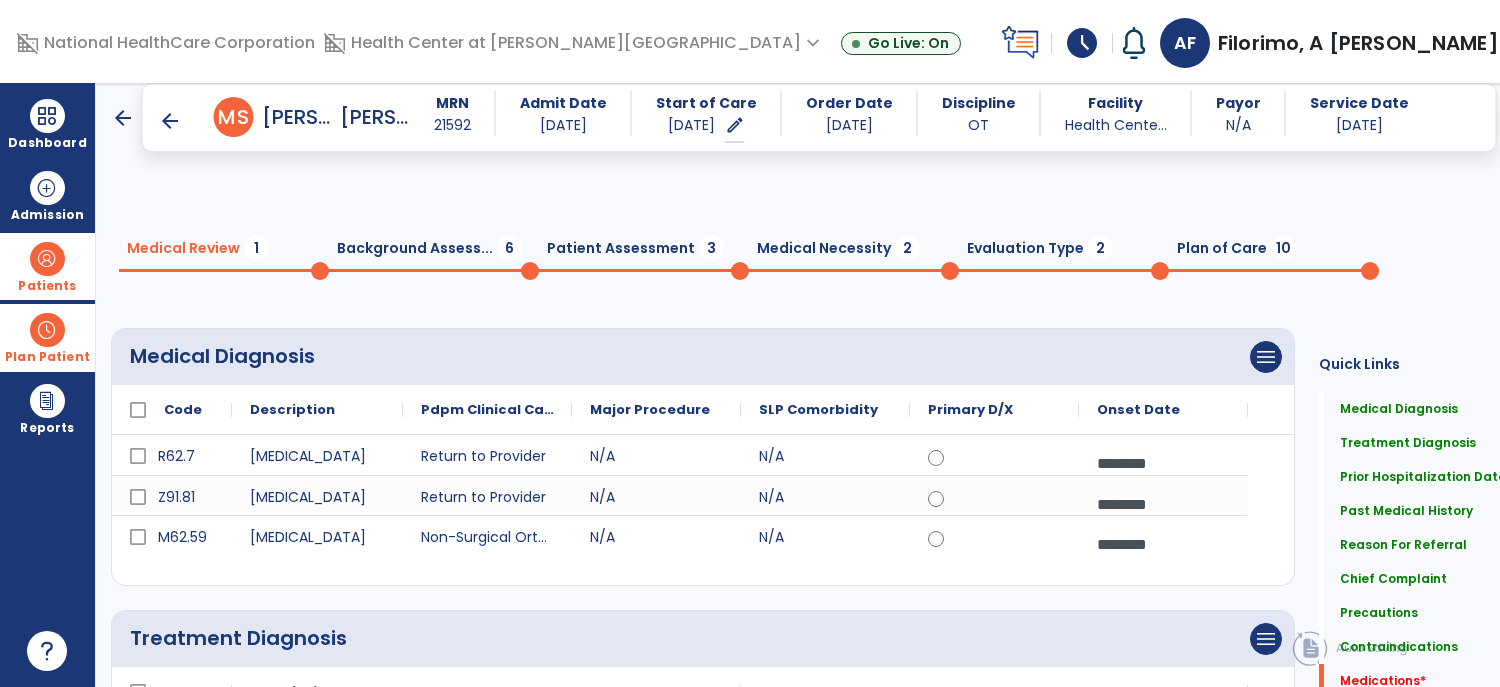 click on "Add New" 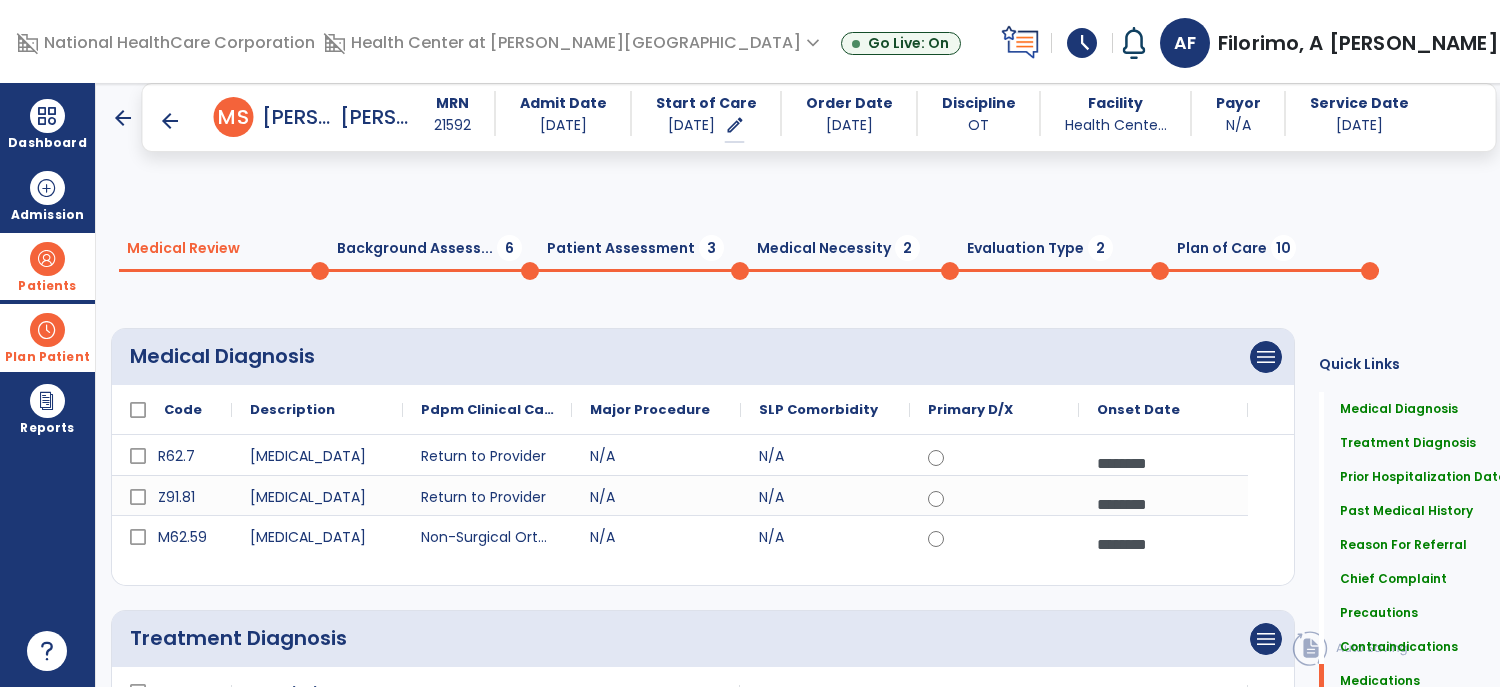 click on "Continue  chevron_right" 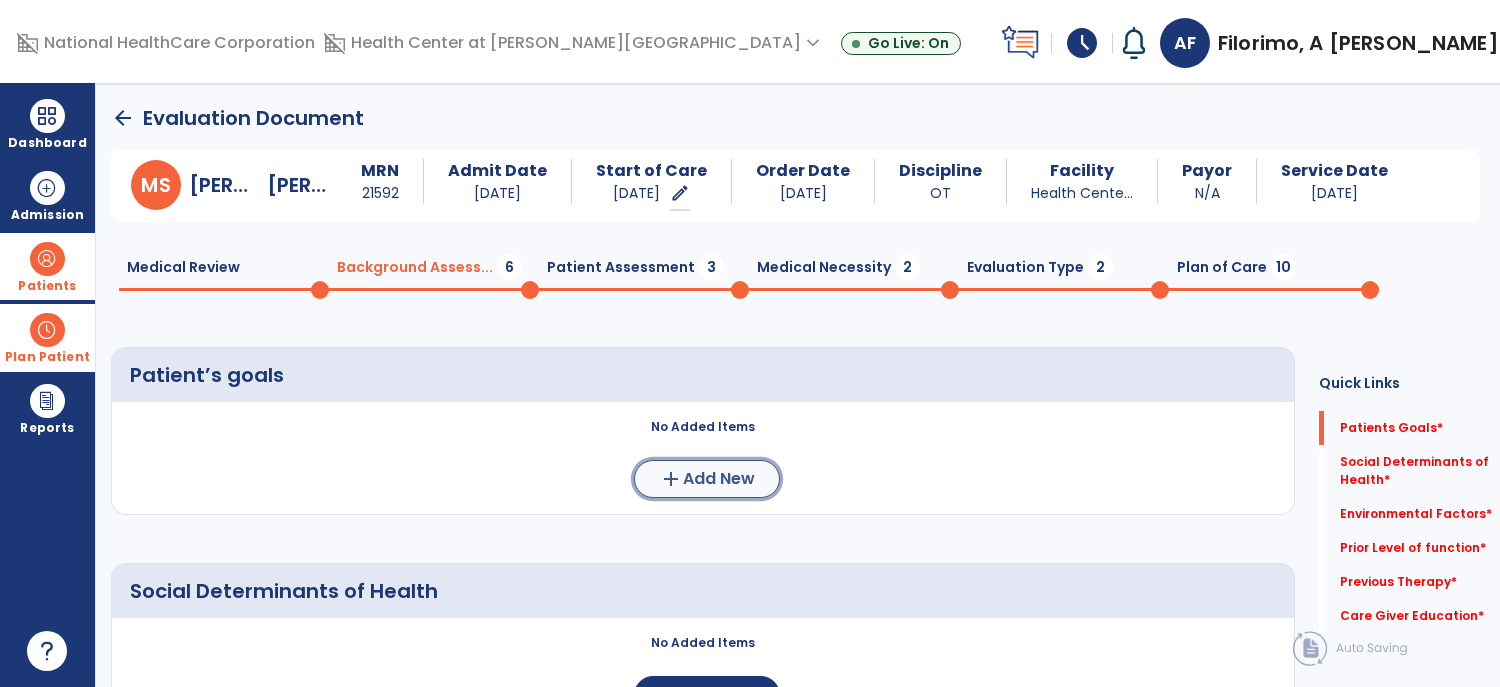 click on "Add New" 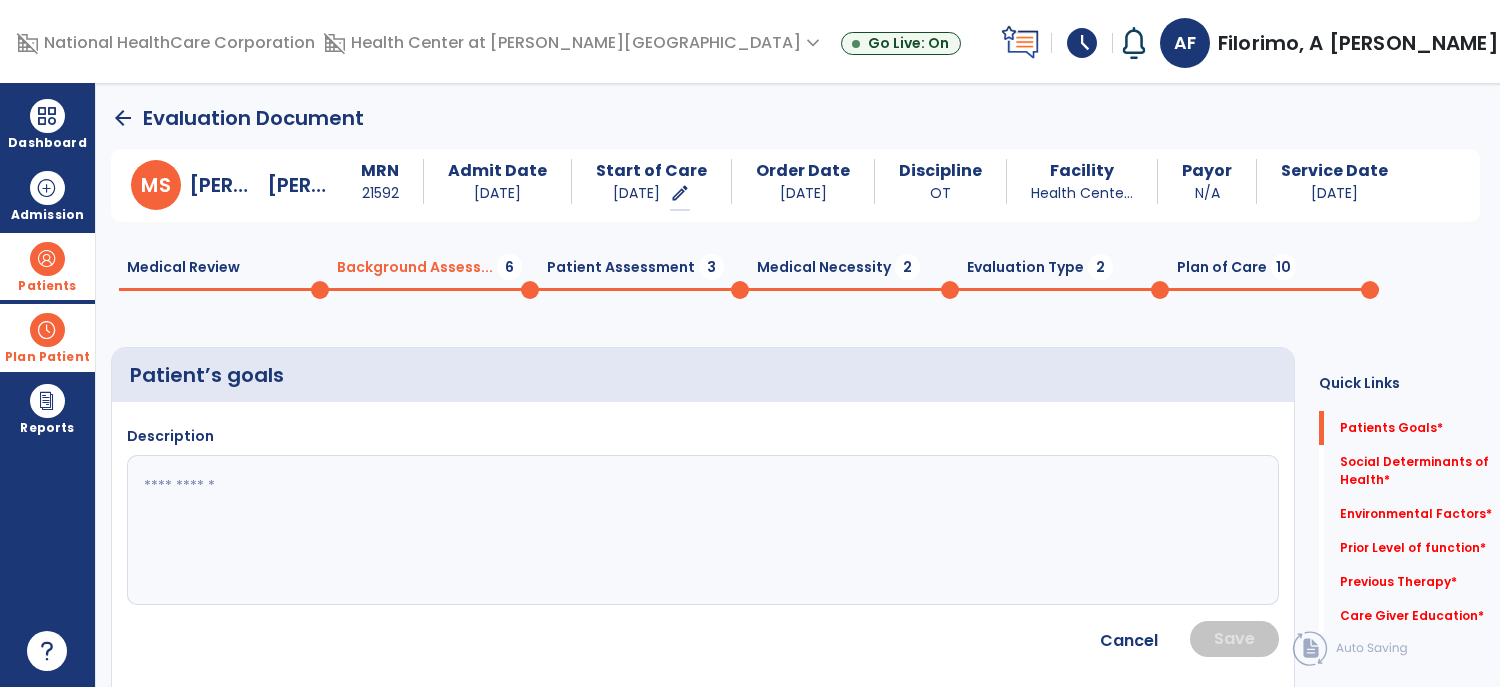 click 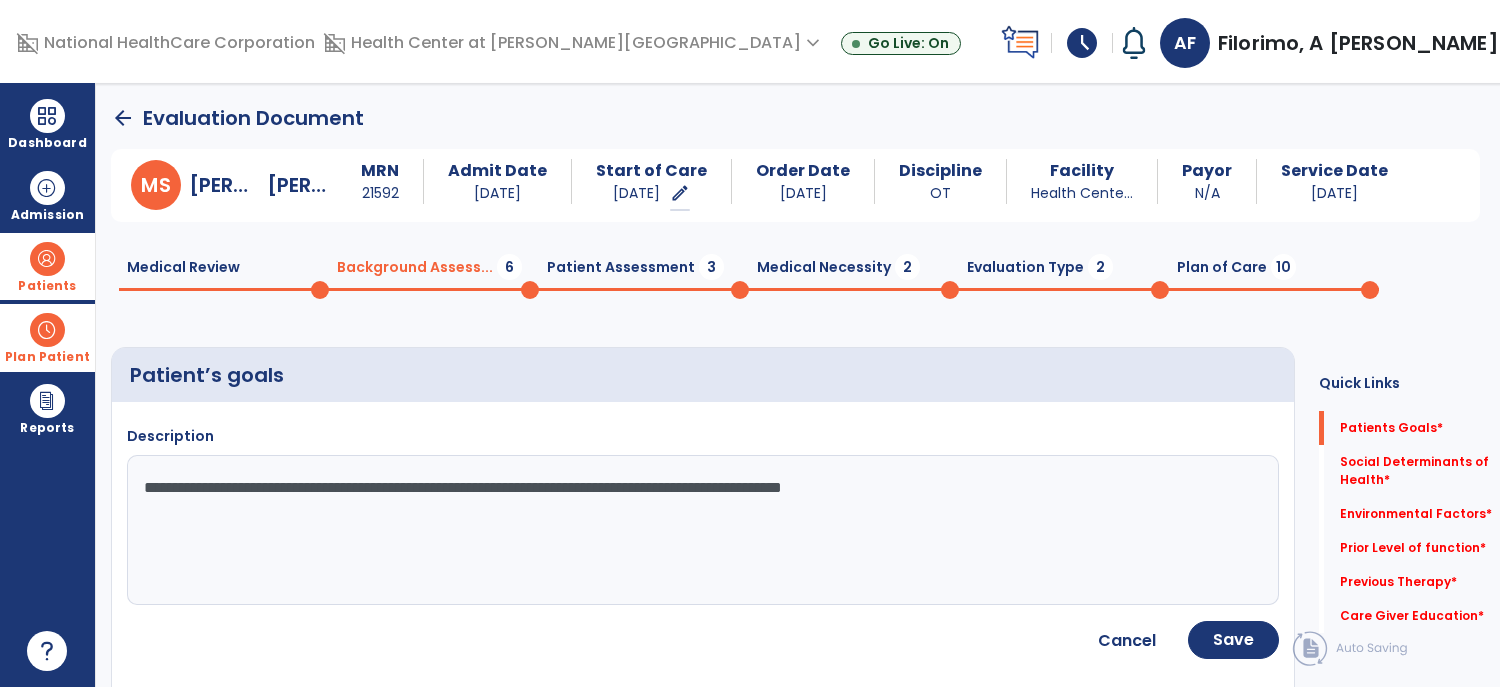 type on "**********" 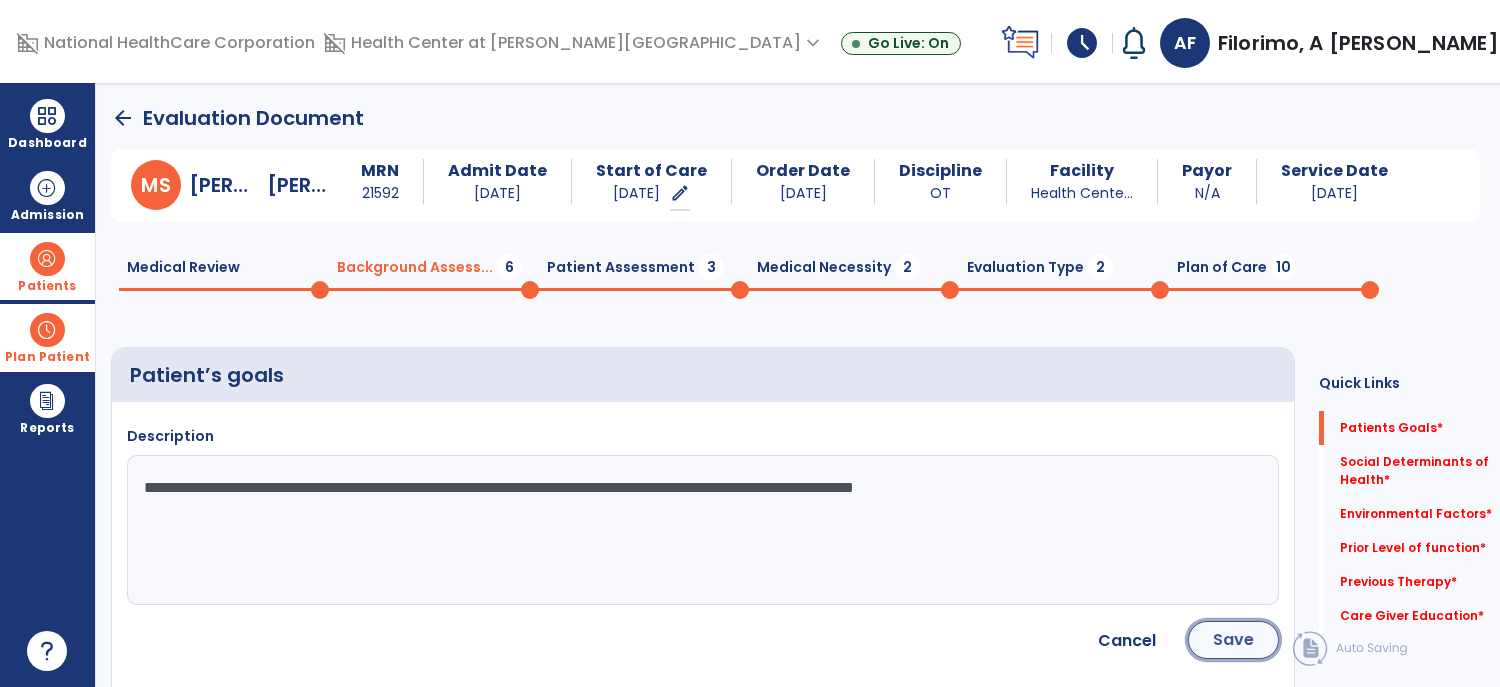 click on "Save" 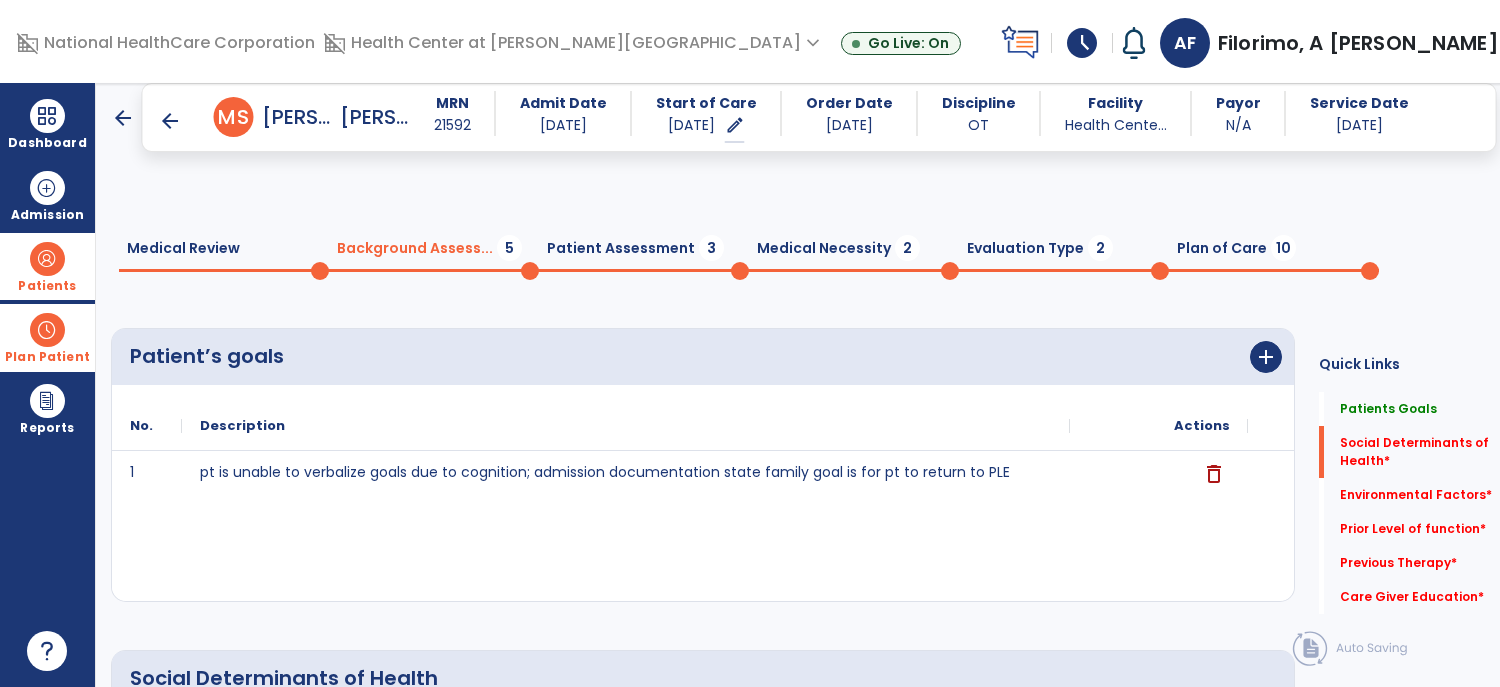 click on "Add New" 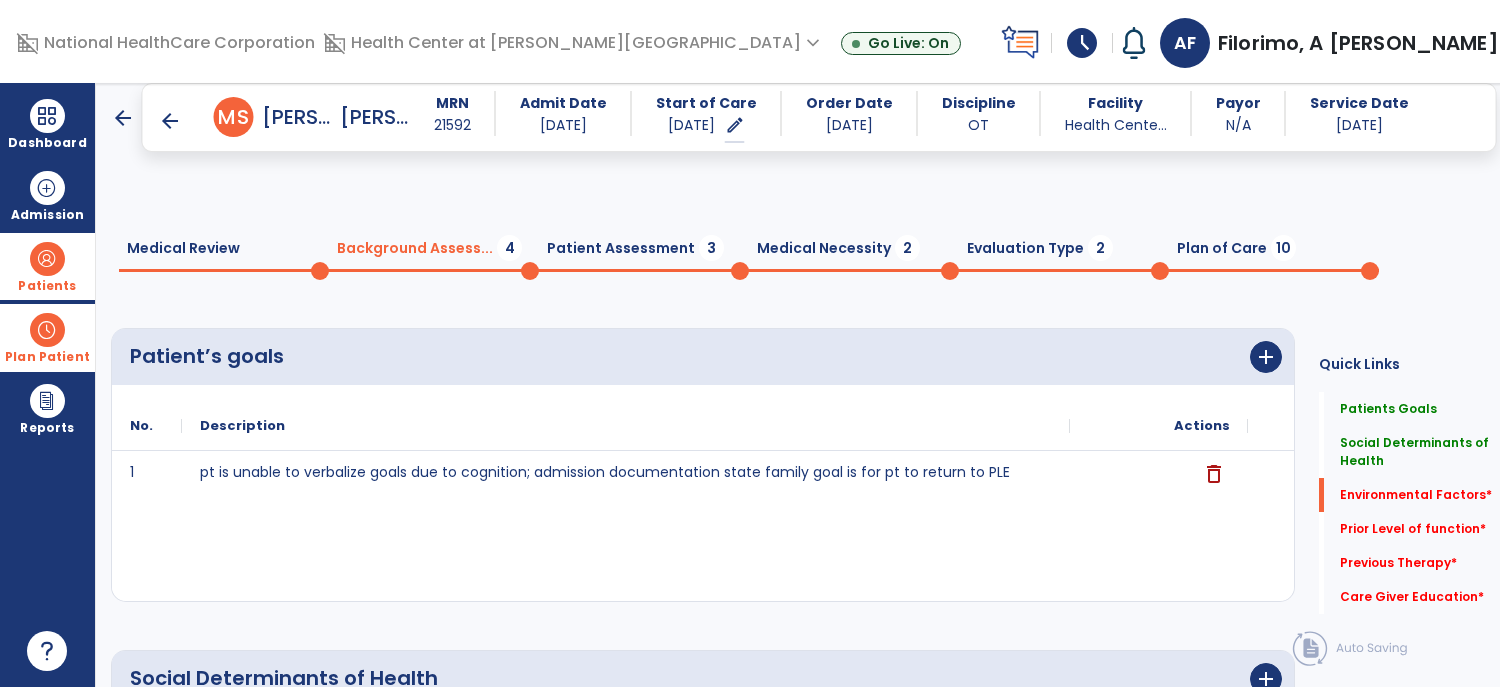 click on "add  Add New" 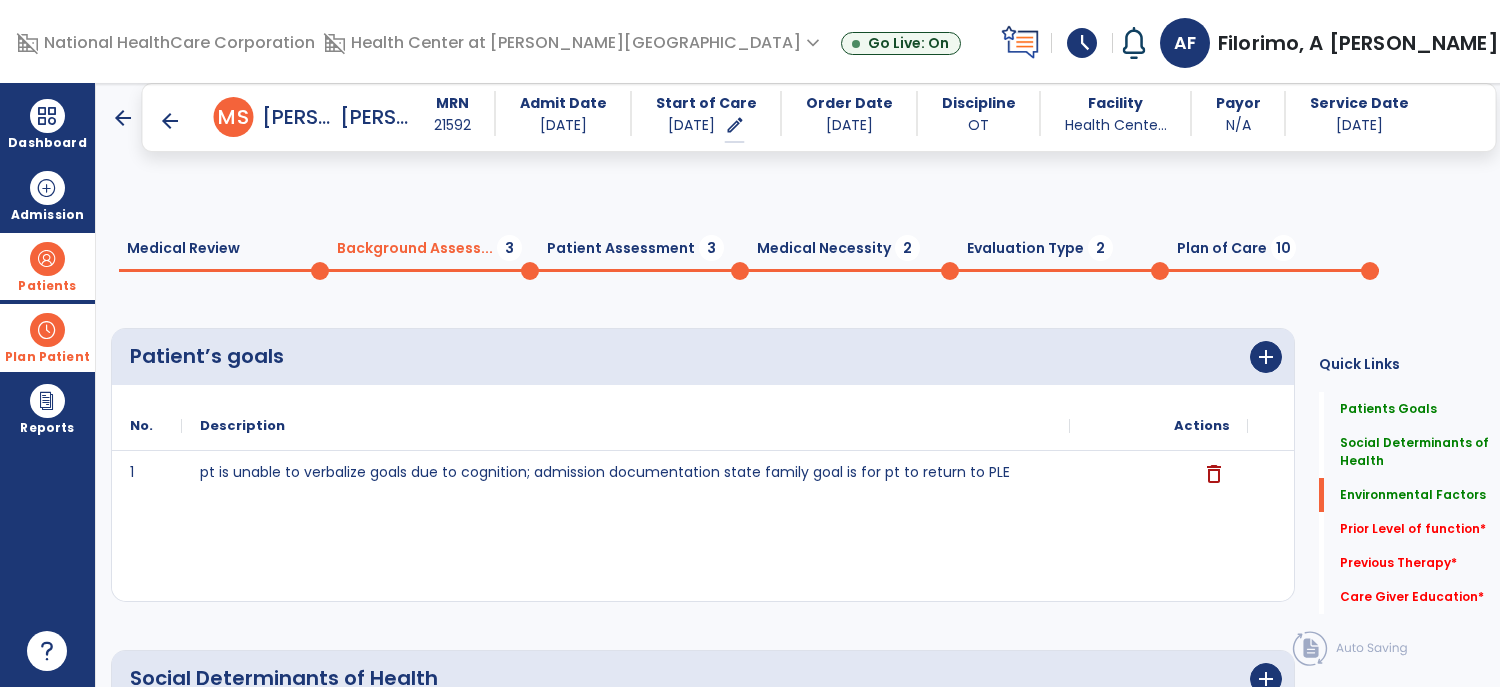 click on "fact_check" 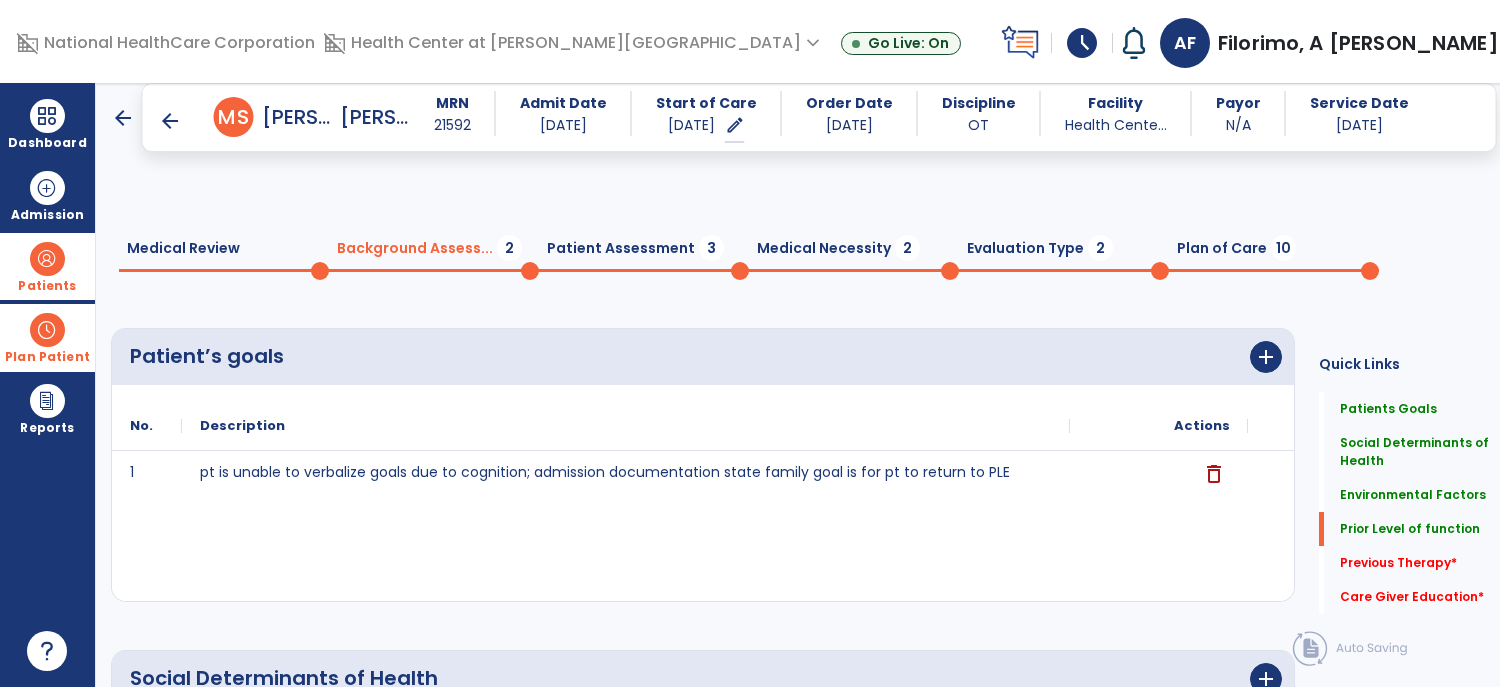 type on "**********" 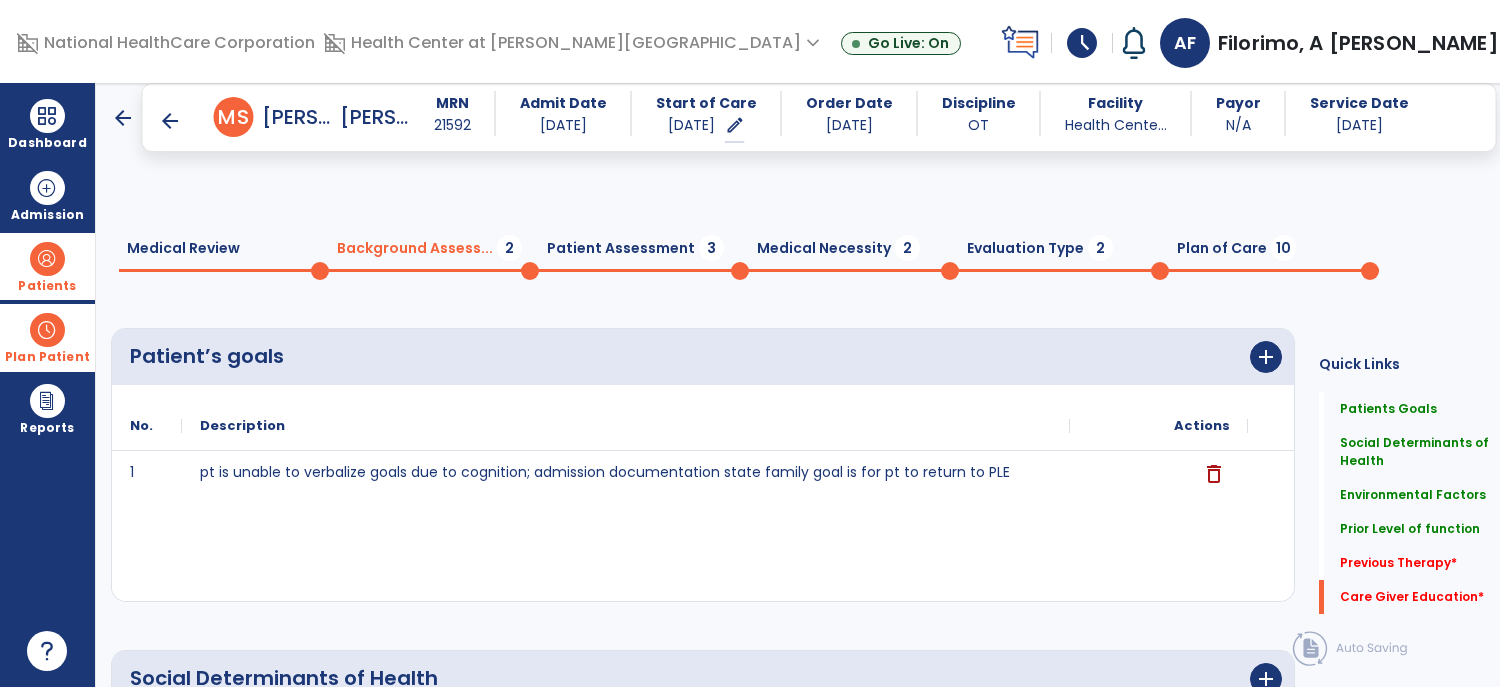 type on "**********" 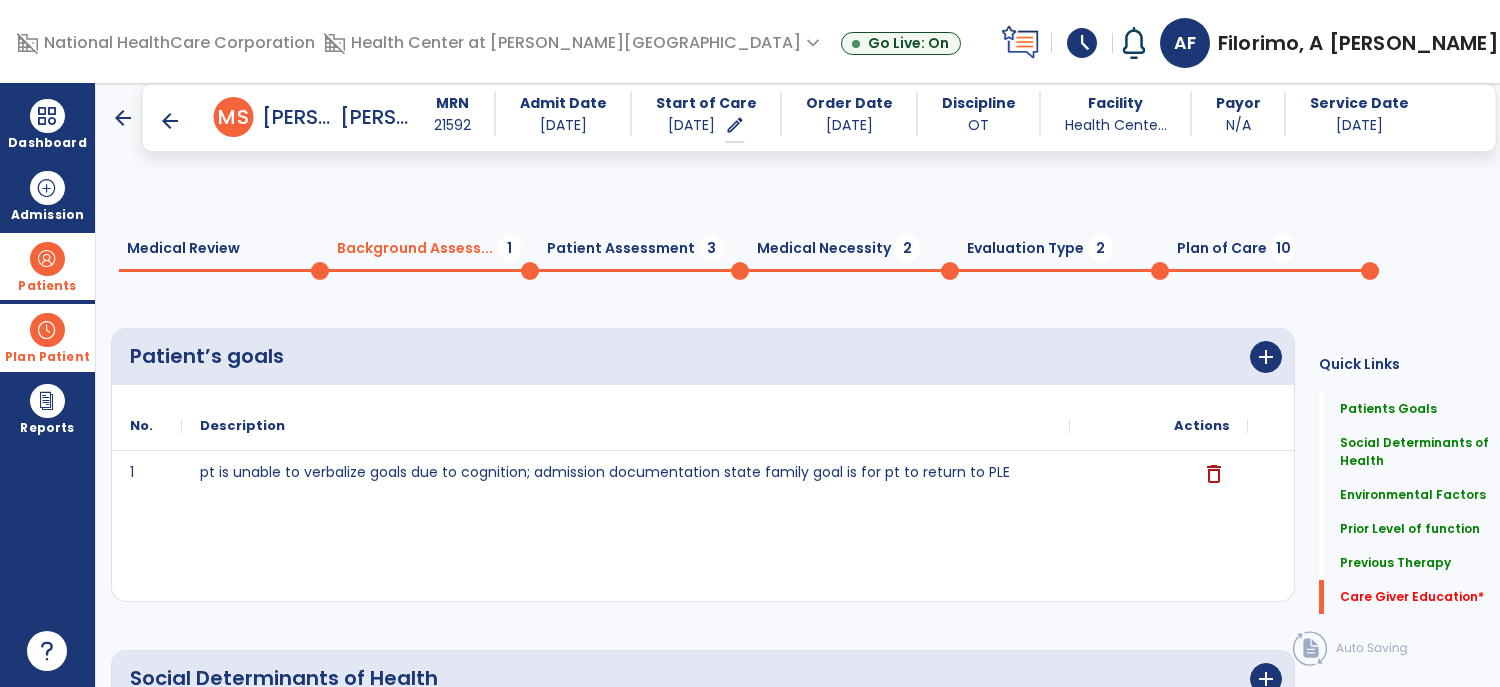 type on "**********" 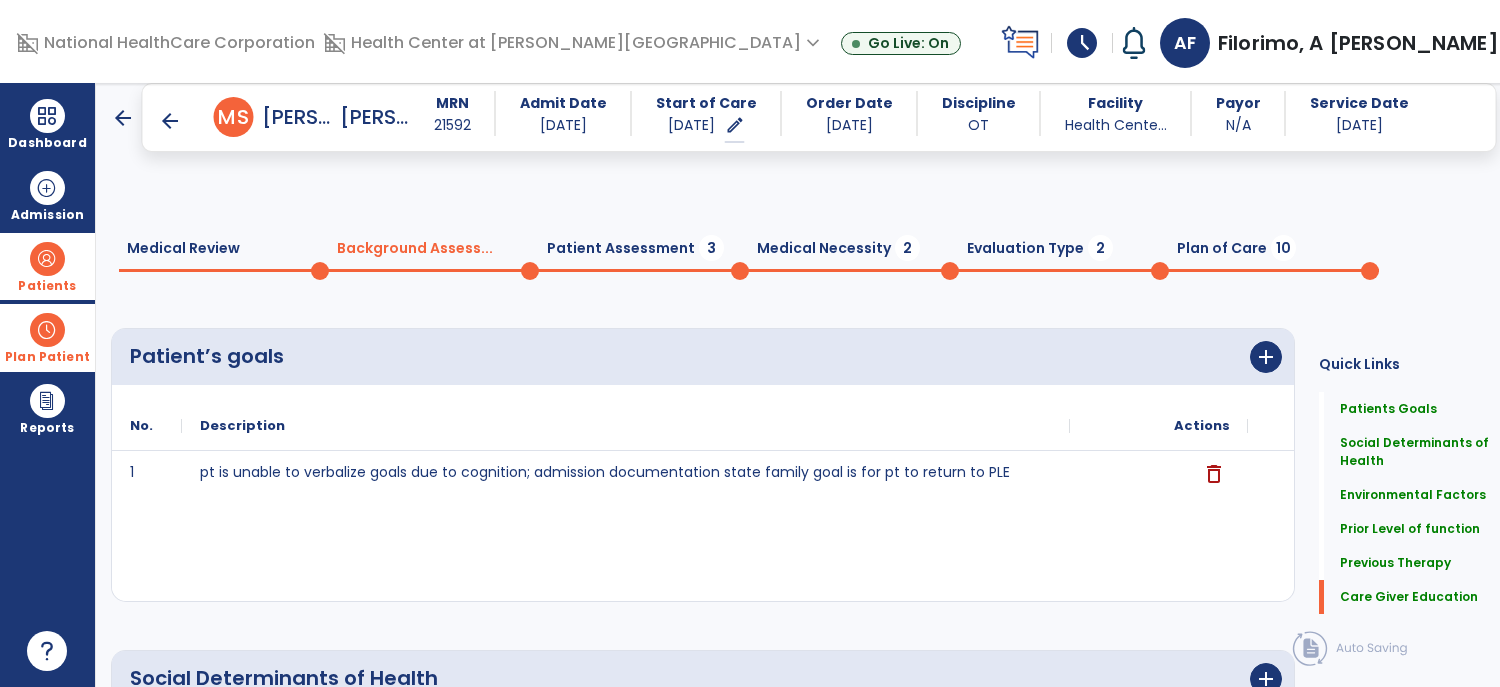 click on "Continue" 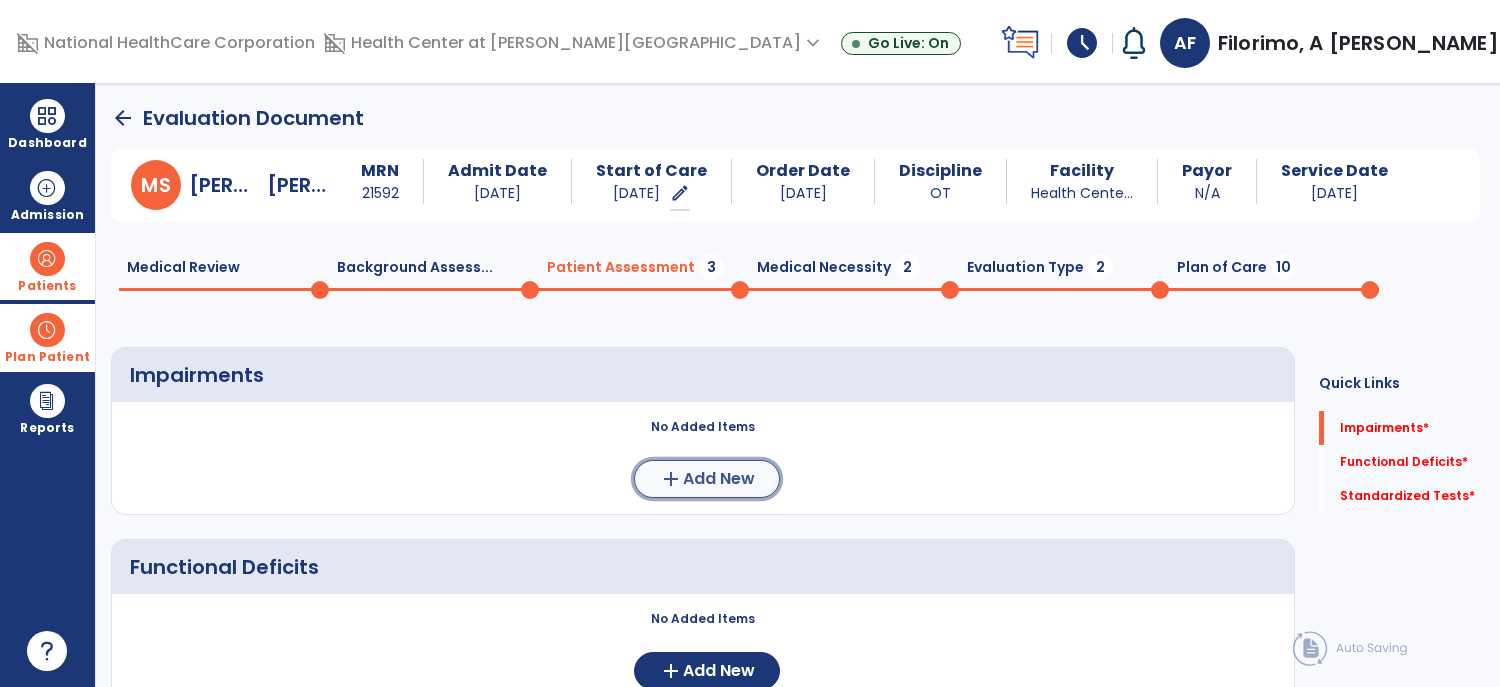 click on "Add New" 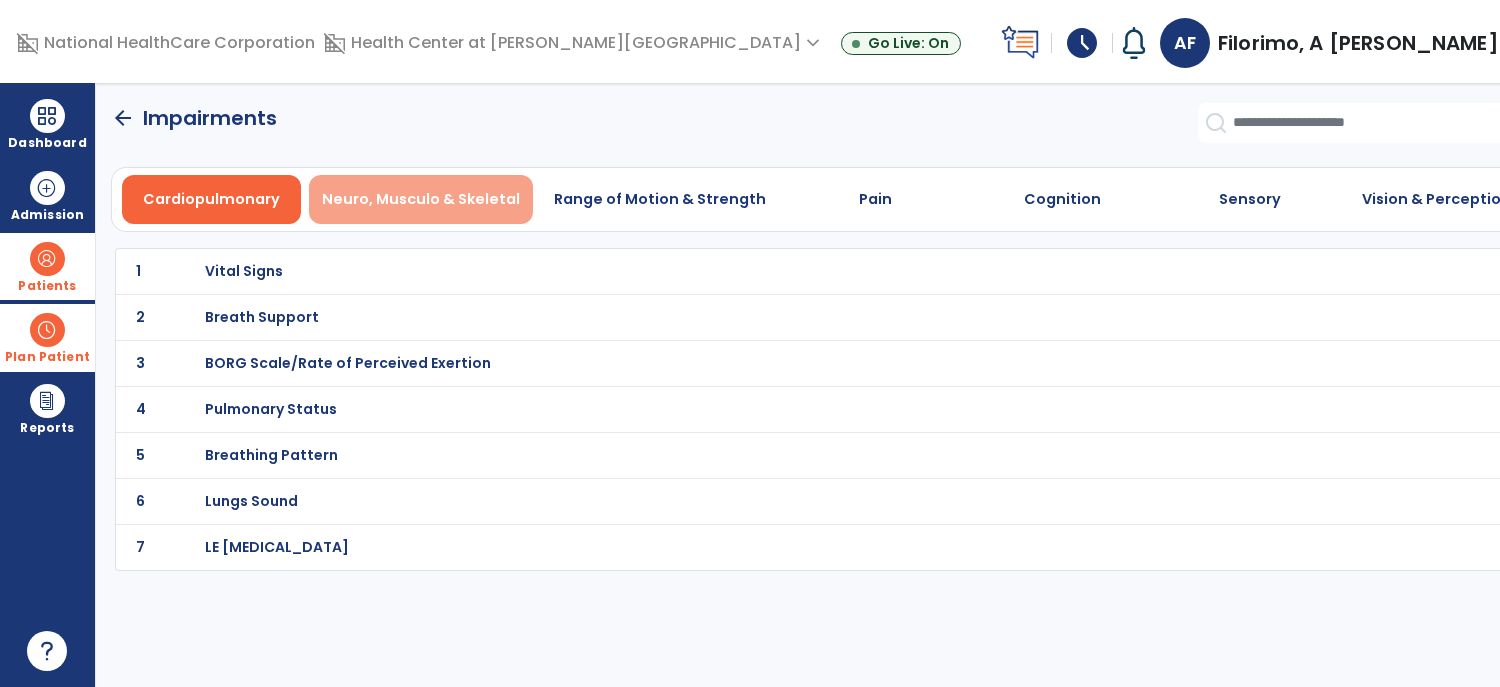 click on "Neuro, Musculo & Skeletal" at bounding box center (421, 199) 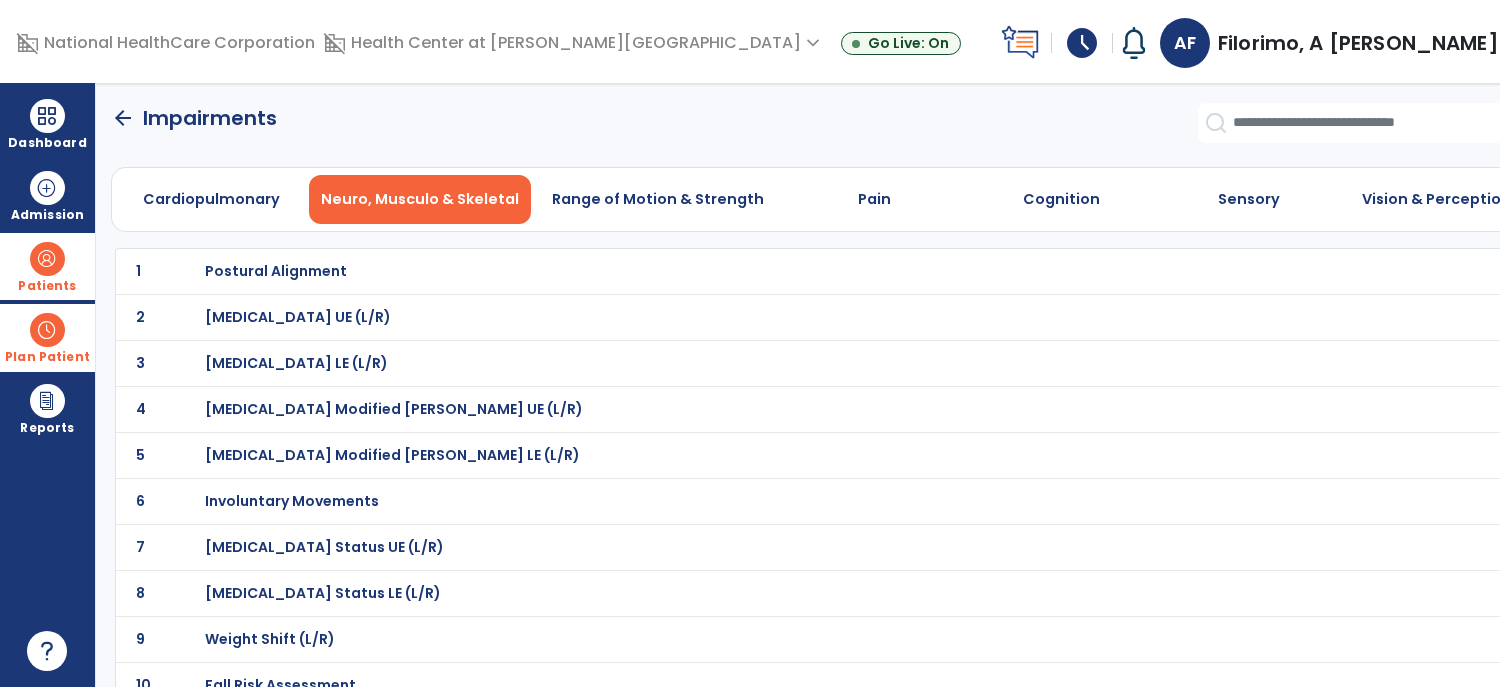 click on "[MEDICAL_DATA] Status UE (L/R)" at bounding box center [276, 271] 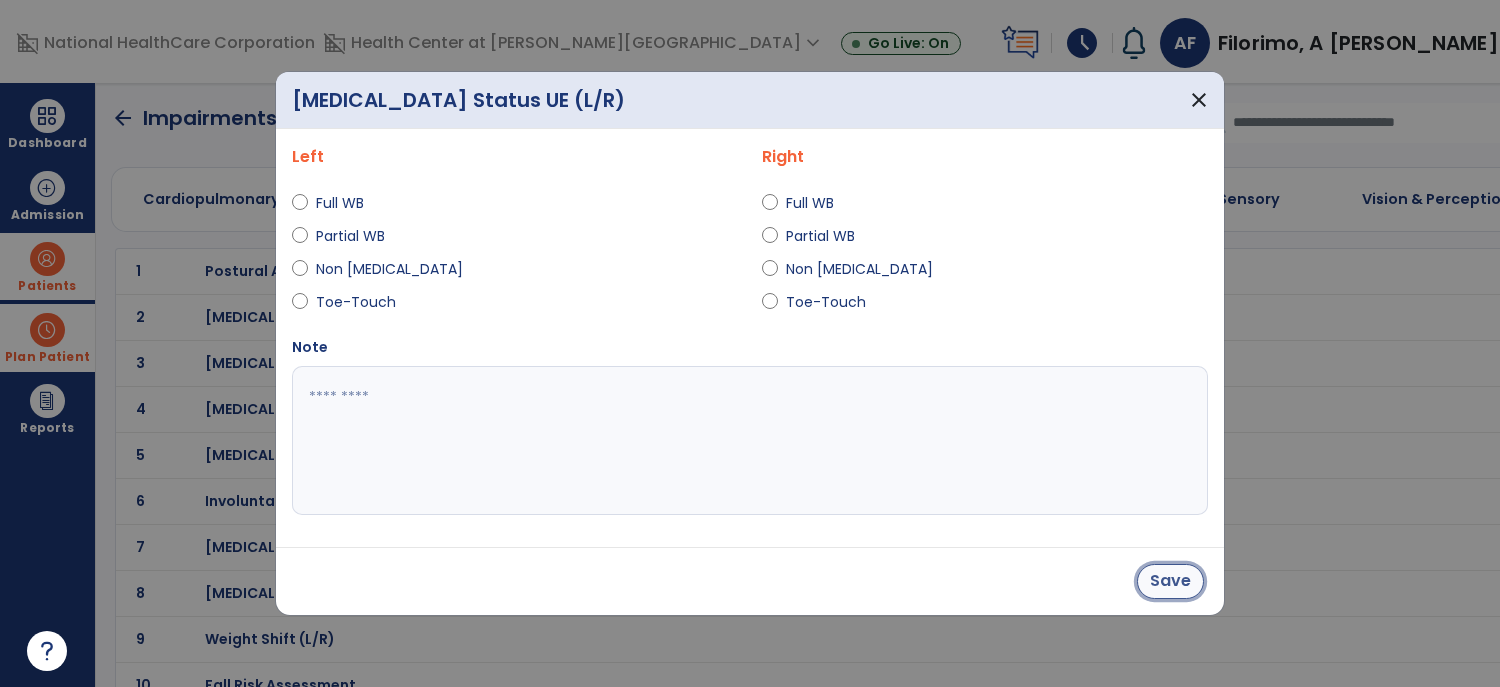 click on "Save" at bounding box center (1170, 581) 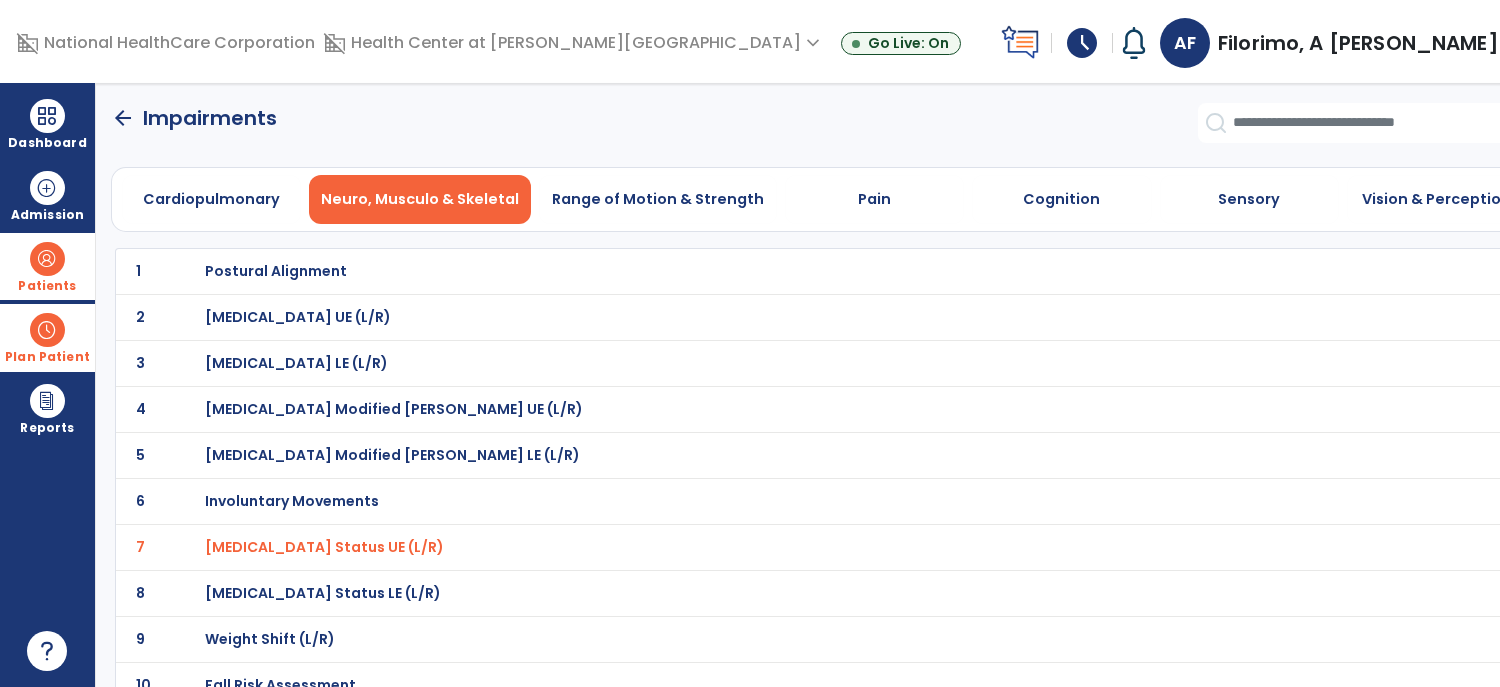 click on "Fall Risk Assessment" at bounding box center (276, 271) 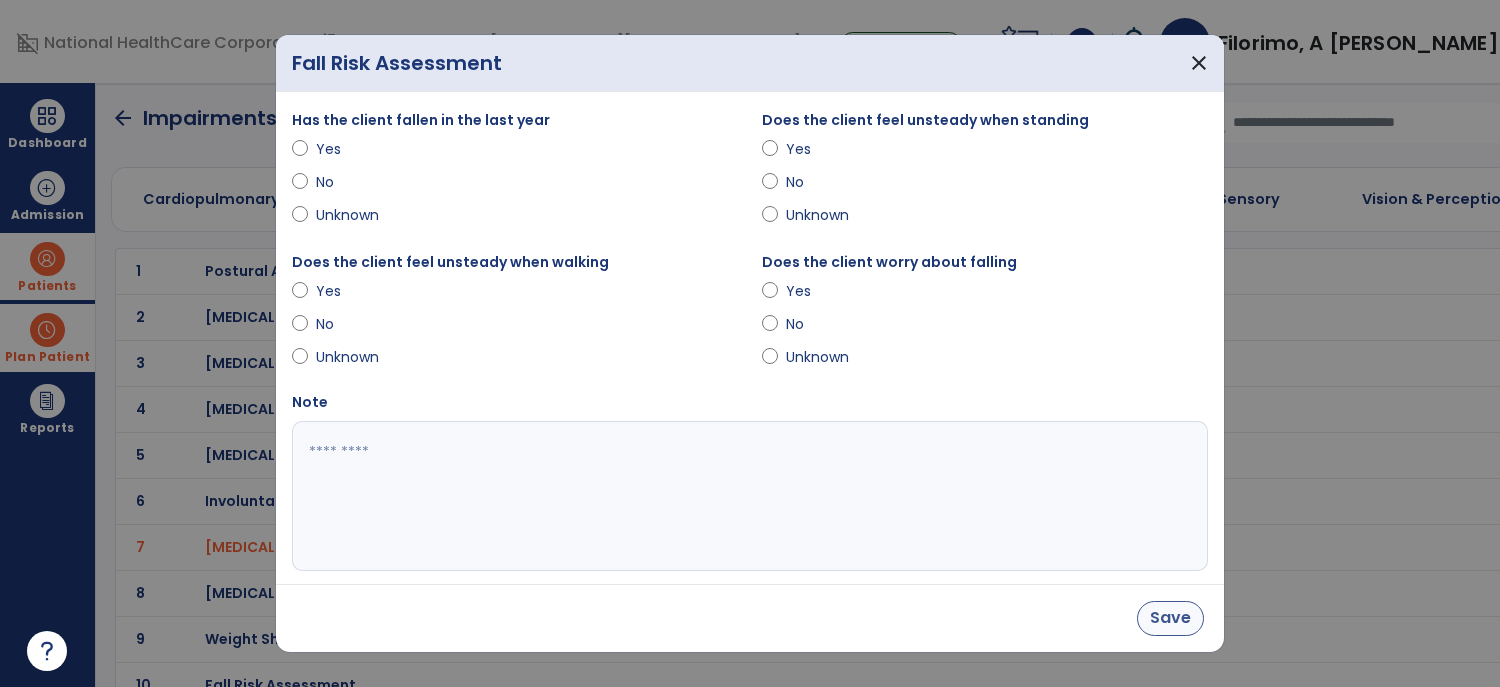 click on "Save" at bounding box center (1170, 618) 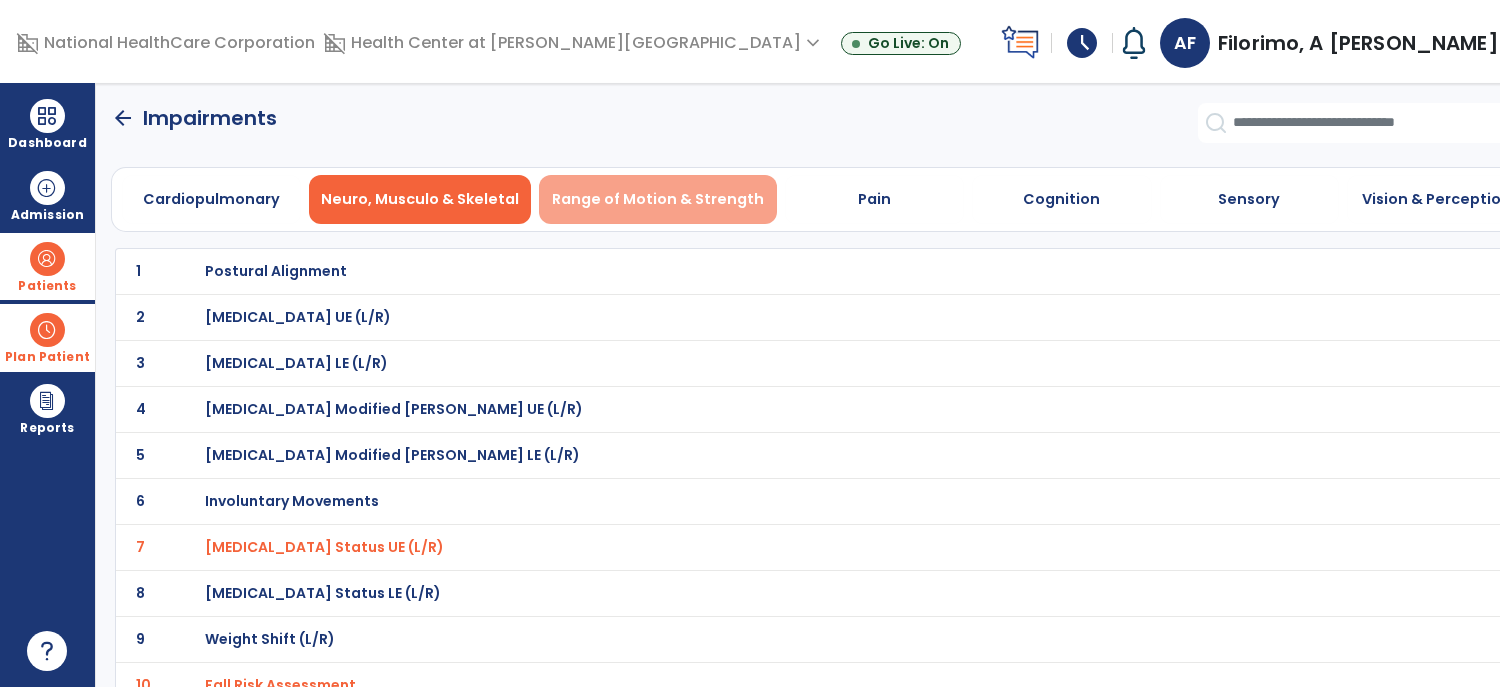 click on "Range of Motion & Strength" at bounding box center [658, 199] 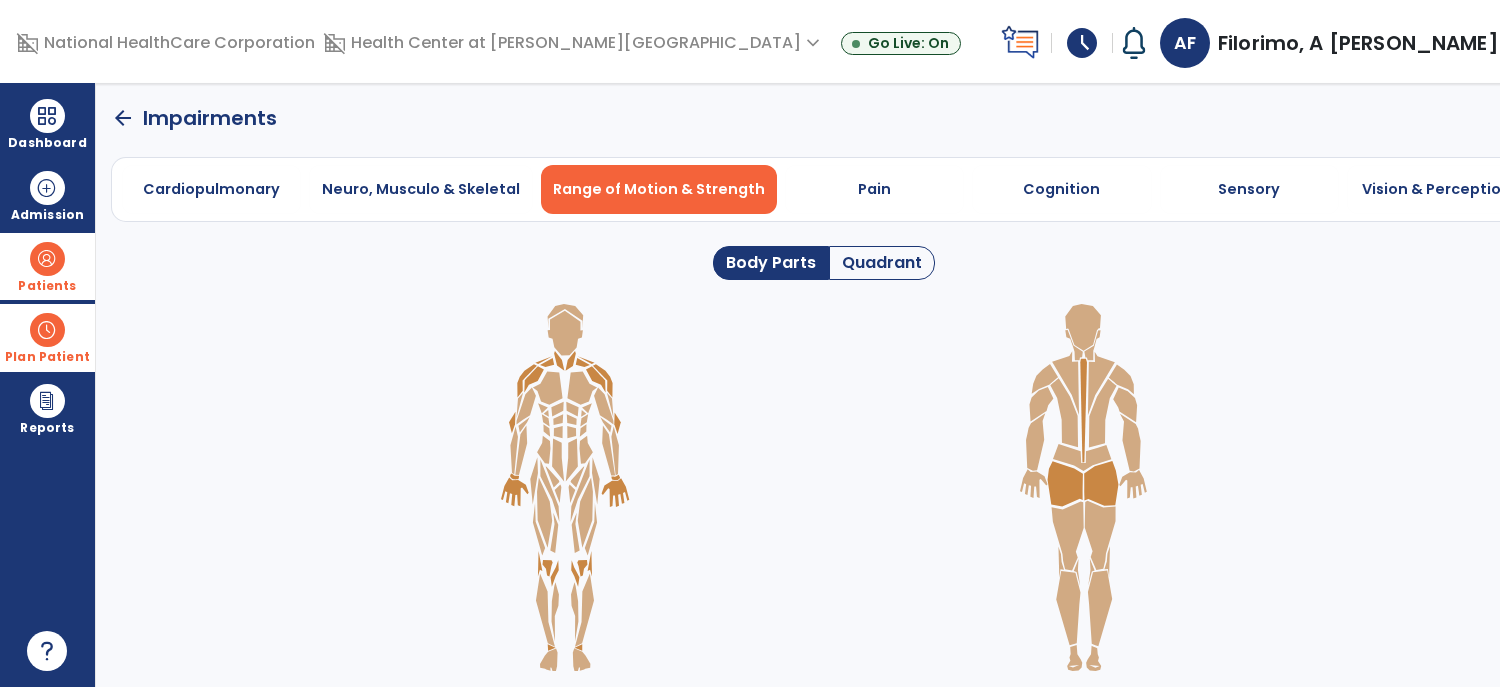 click on "Quadrant" 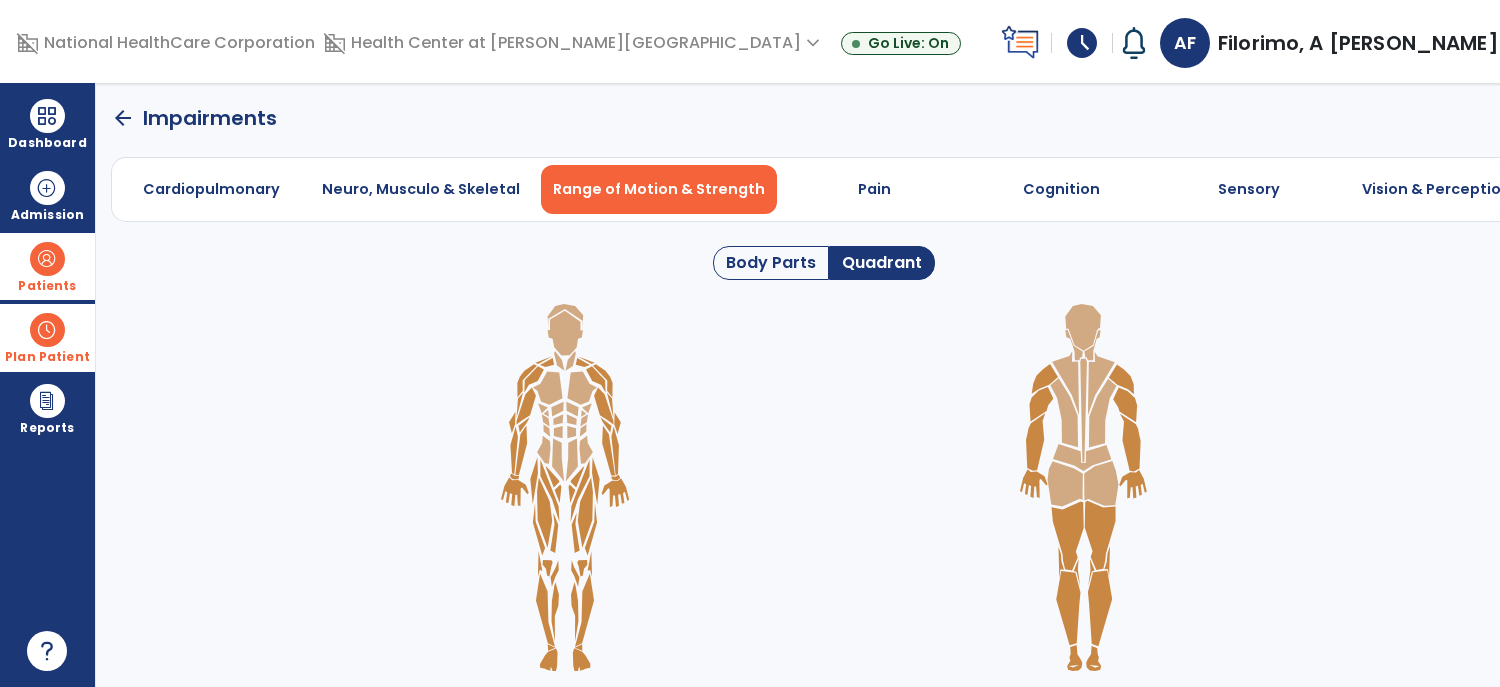 click 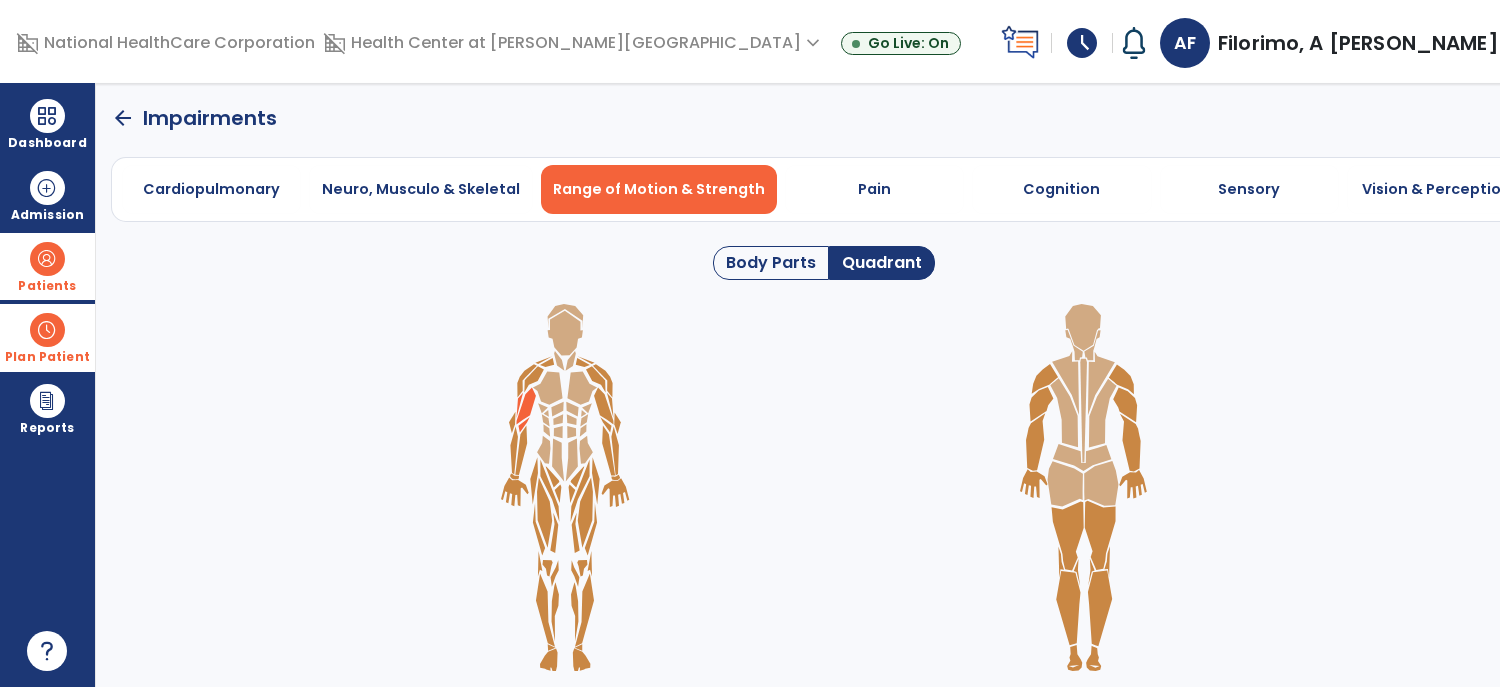 click 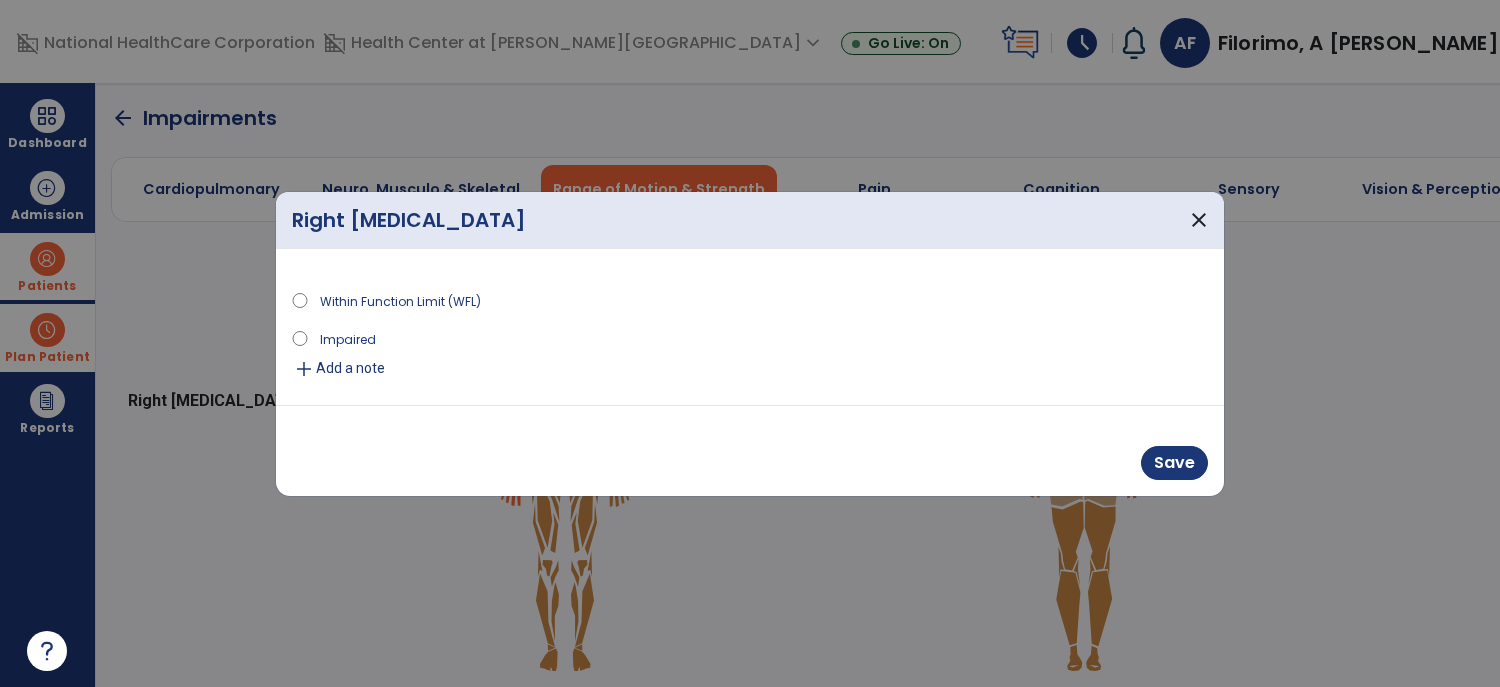 click on "Add a note" at bounding box center (350, 368) 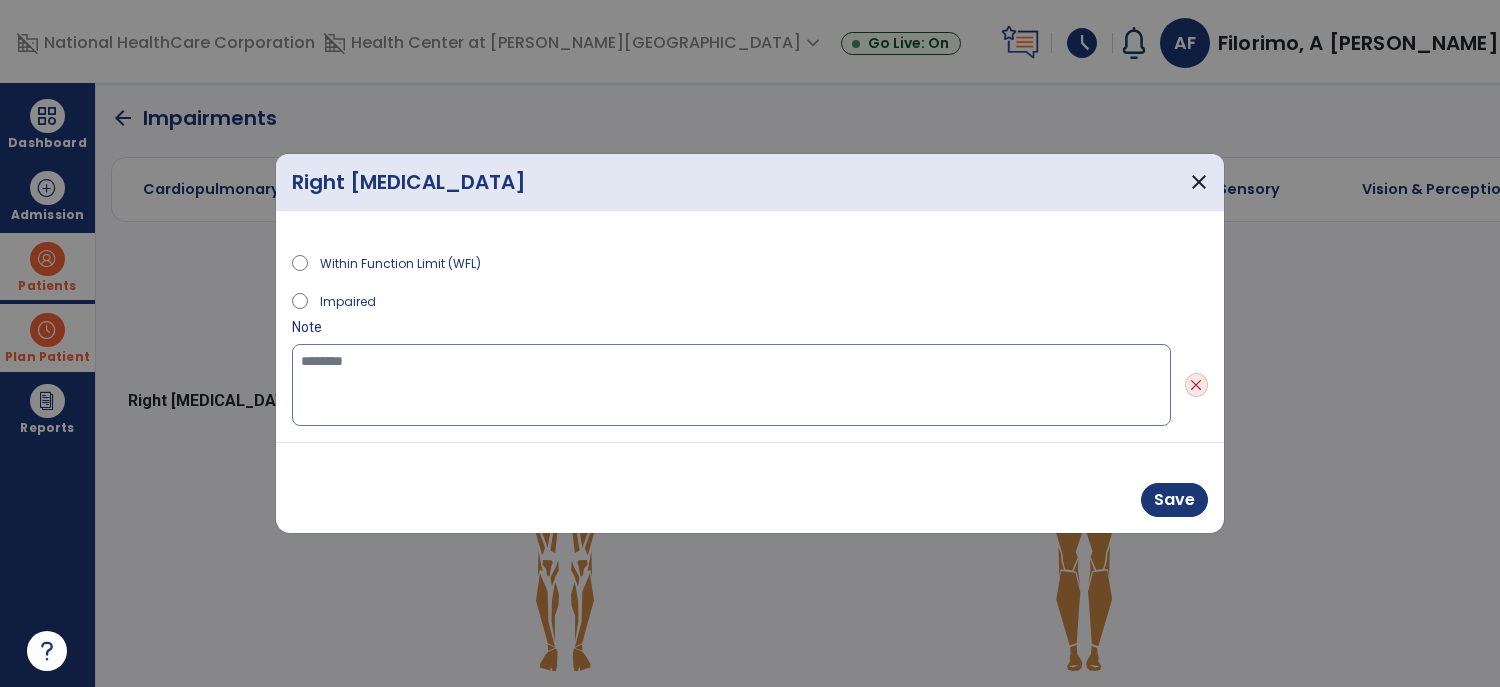 click at bounding box center (731, 385) 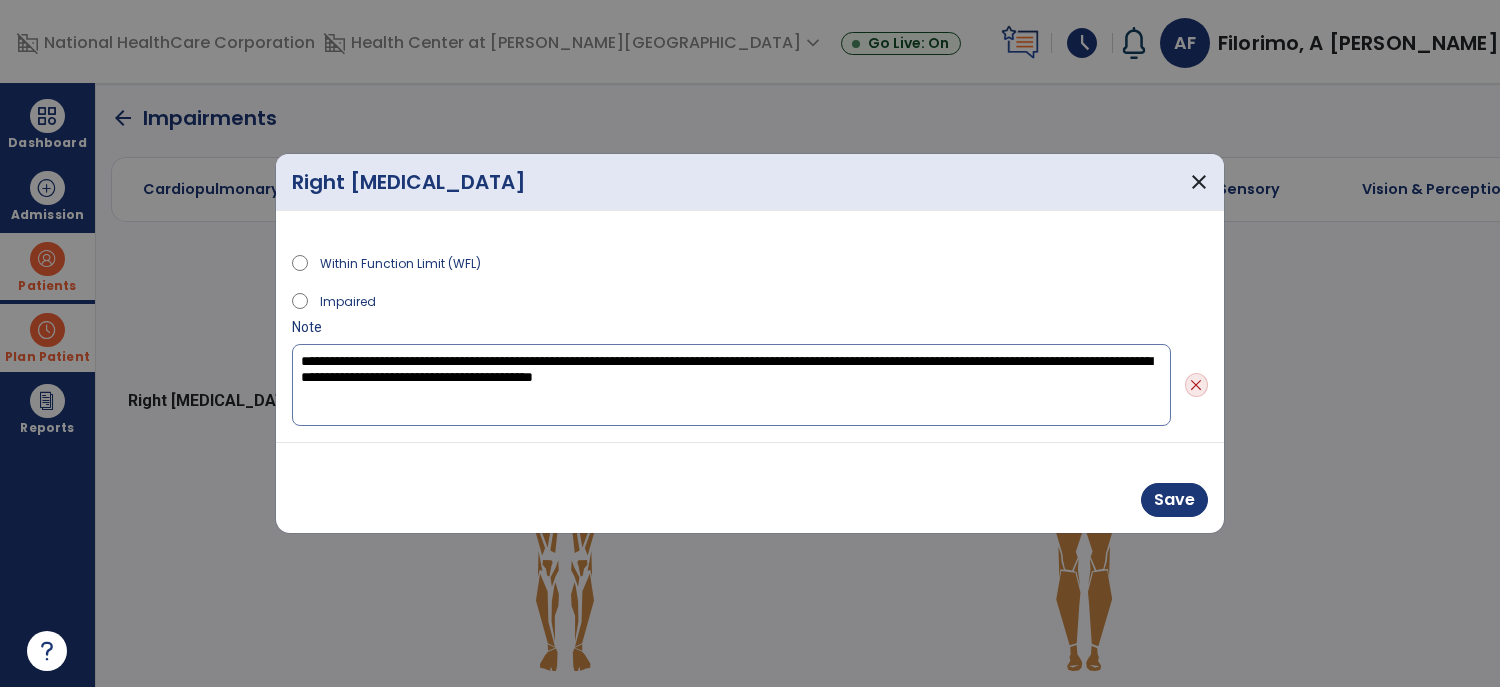 type on "**********" 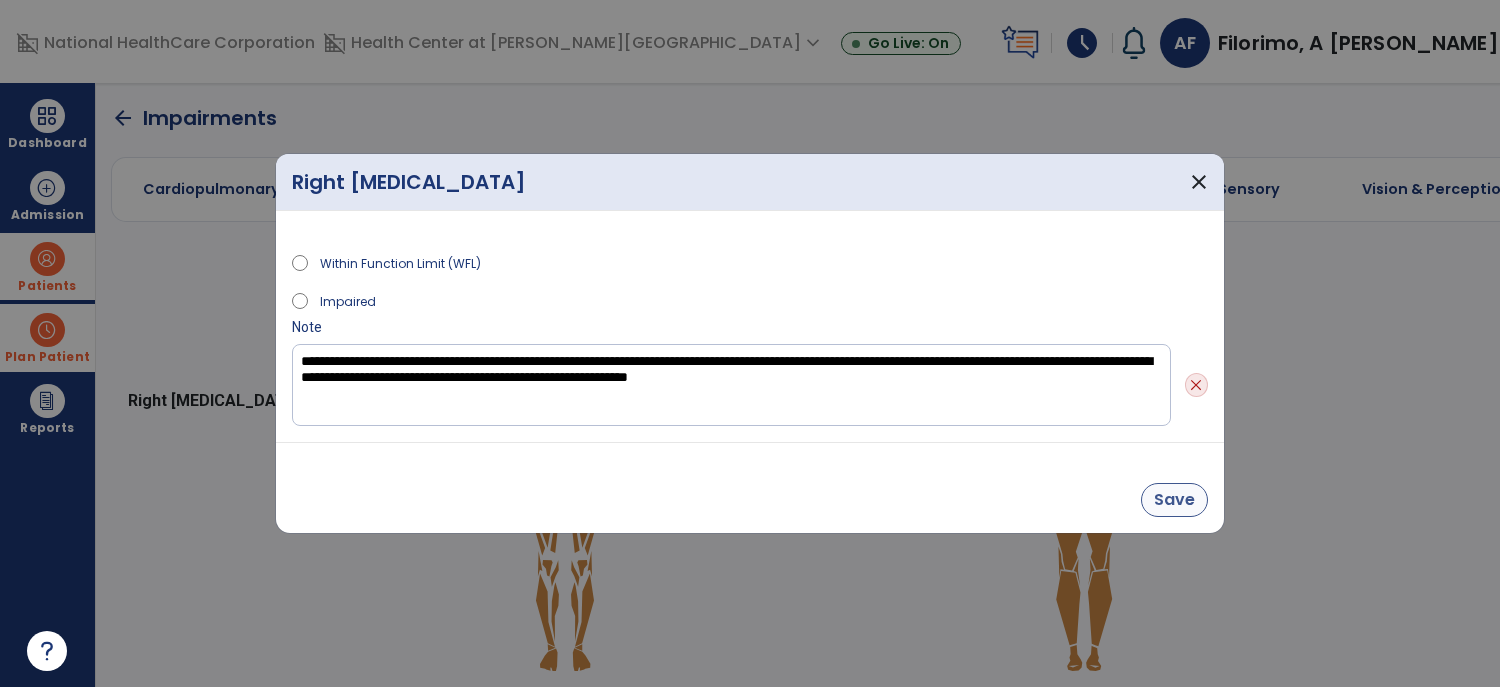 click on "Save" at bounding box center (1174, 500) 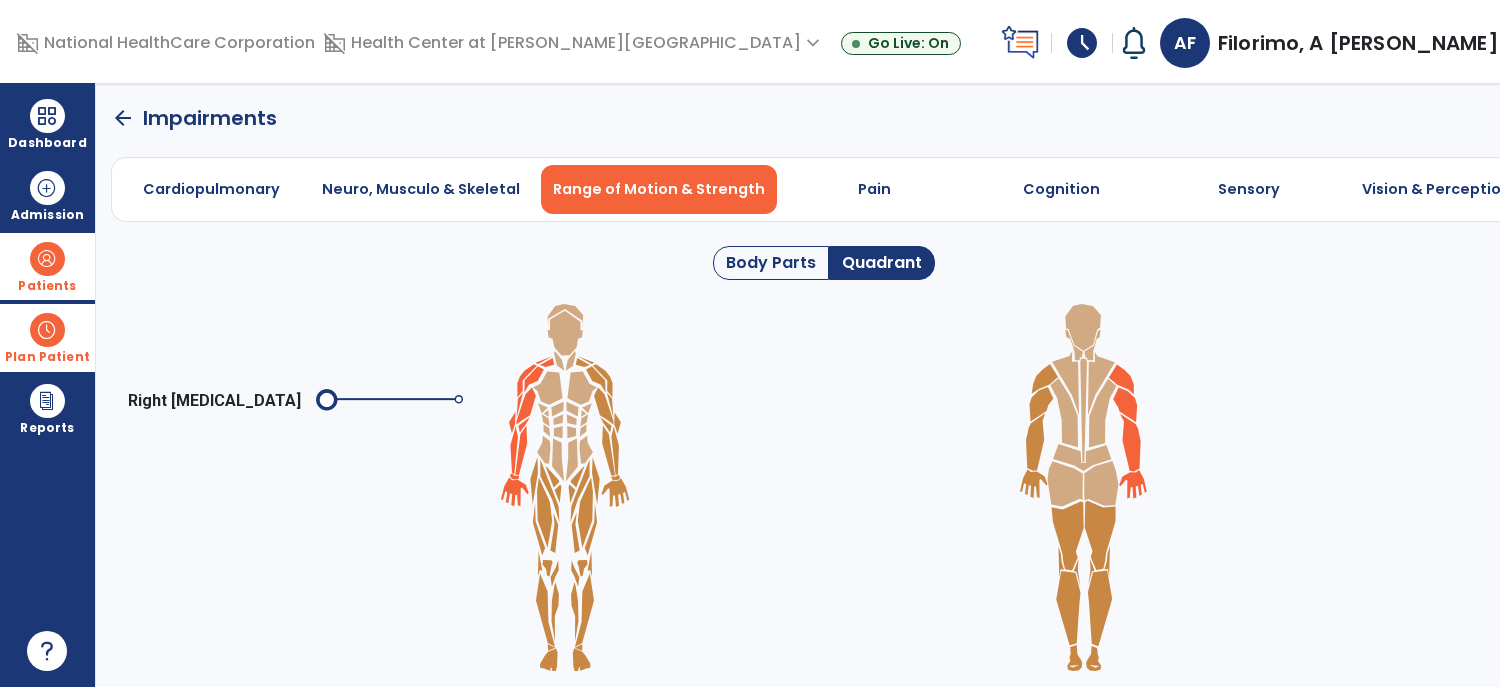 click 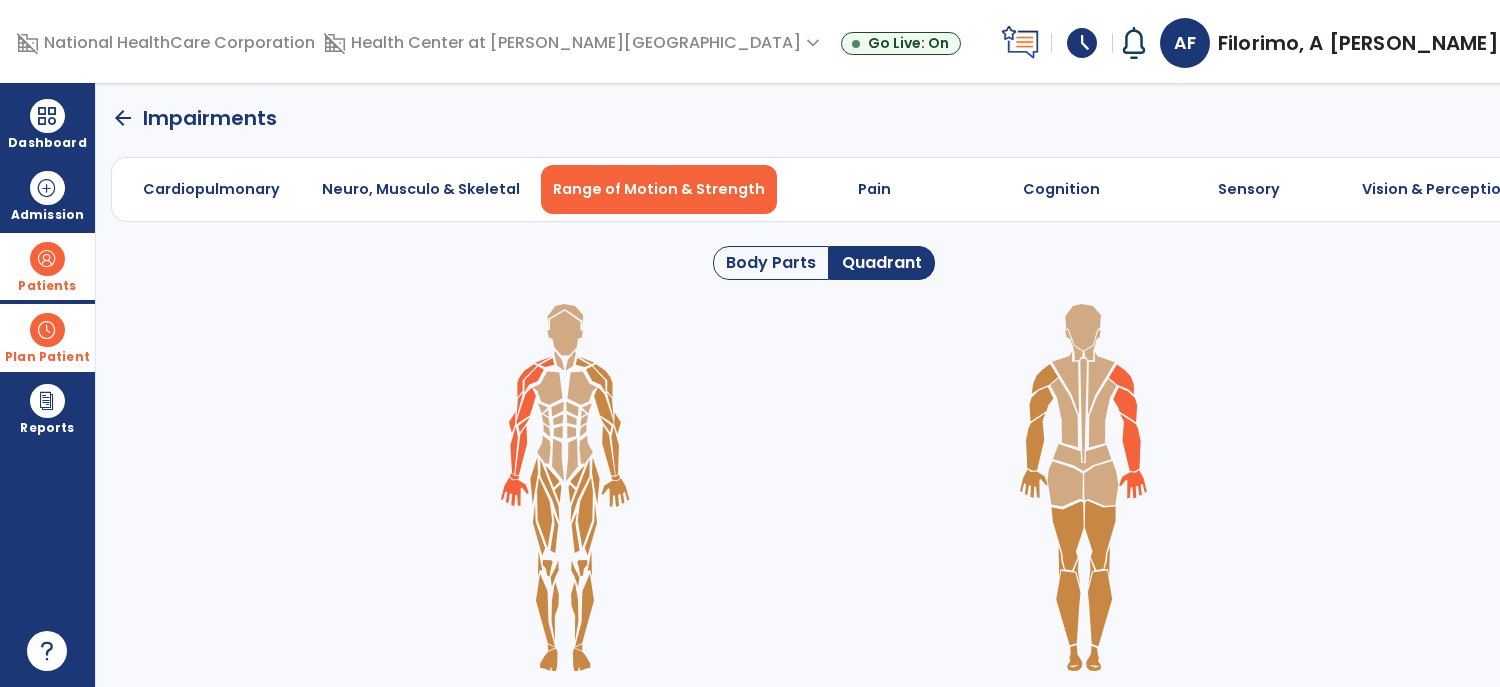 click 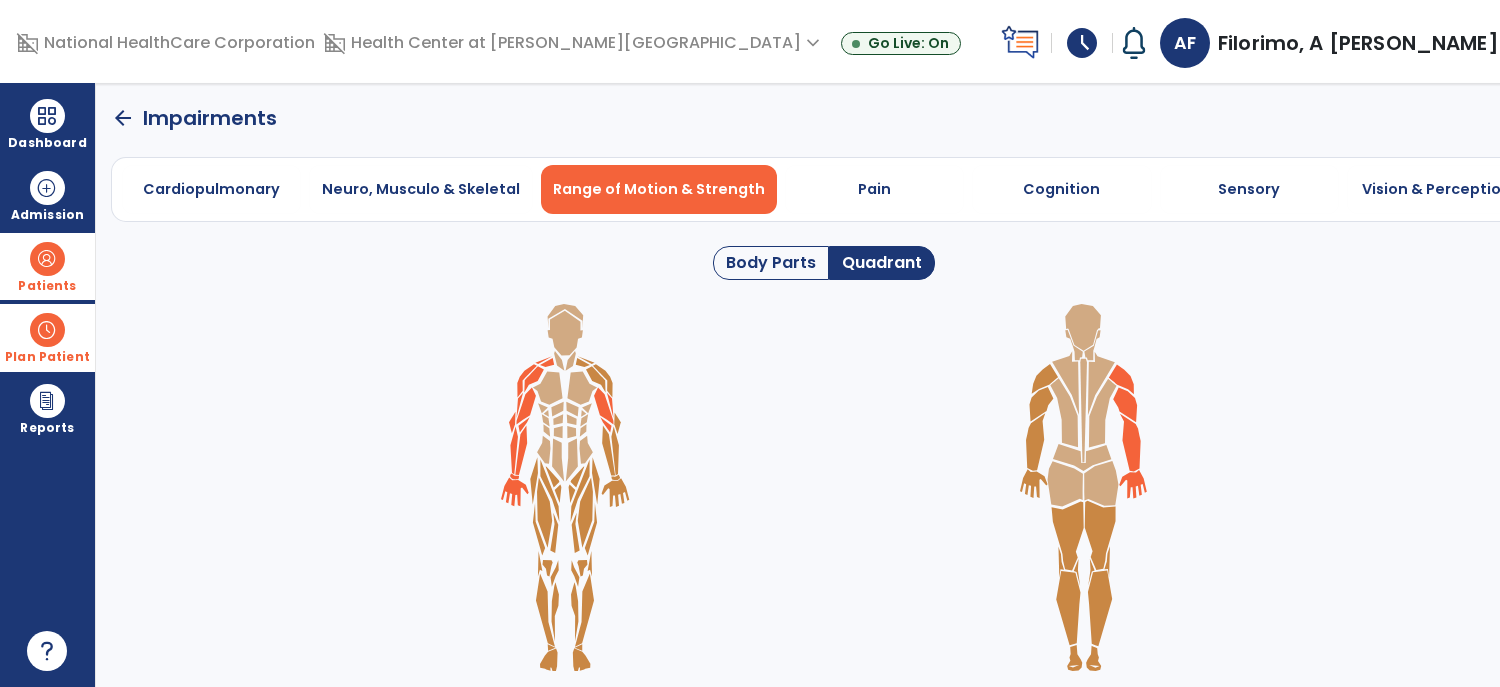 click 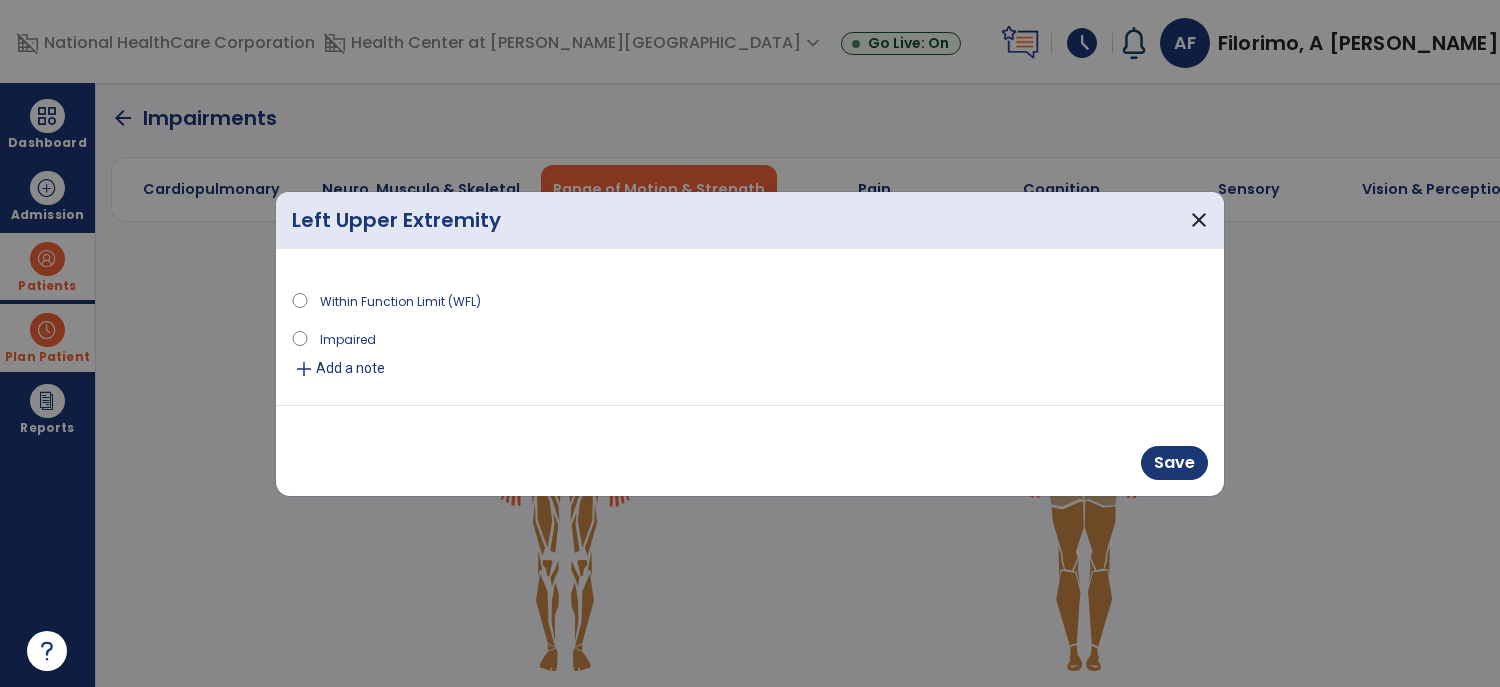 click on "Add a note" at bounding box center [350, 368] 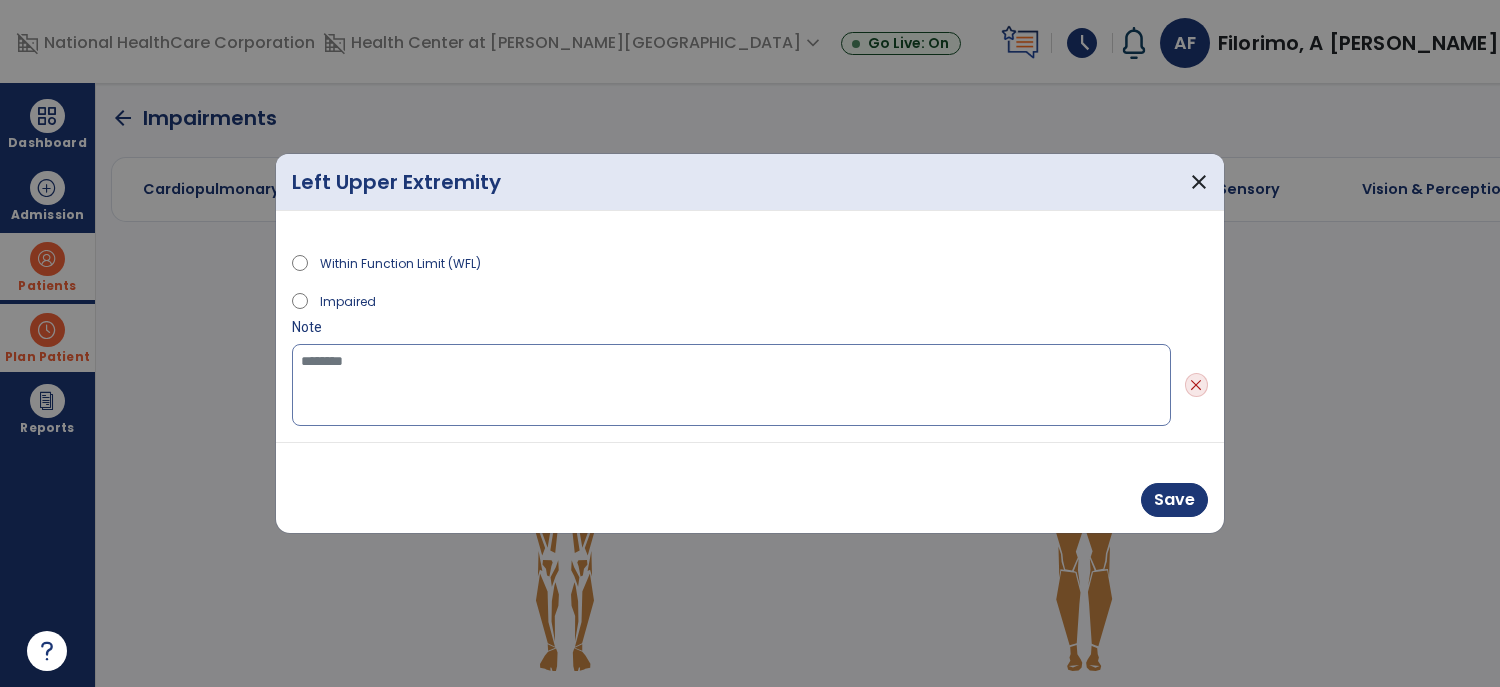 click at bounding box center [731, 385] 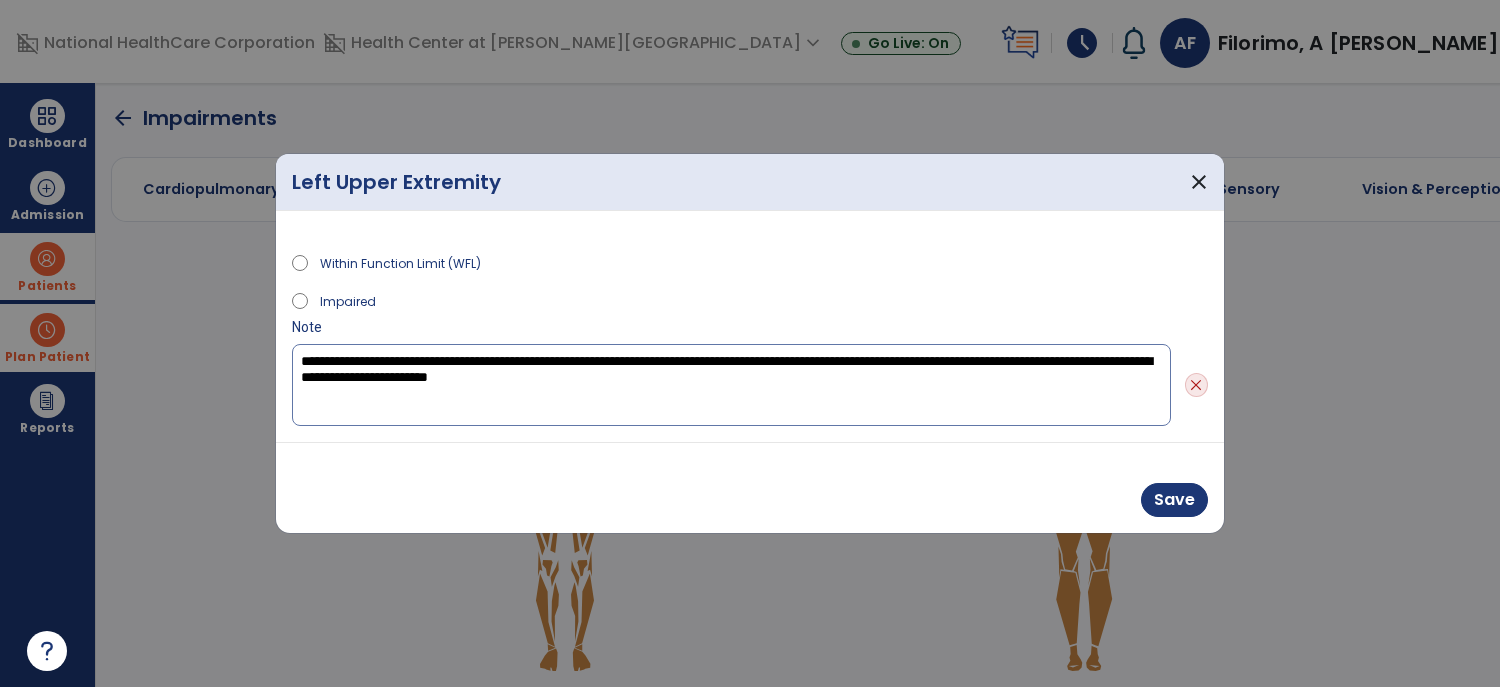 type on "**********" 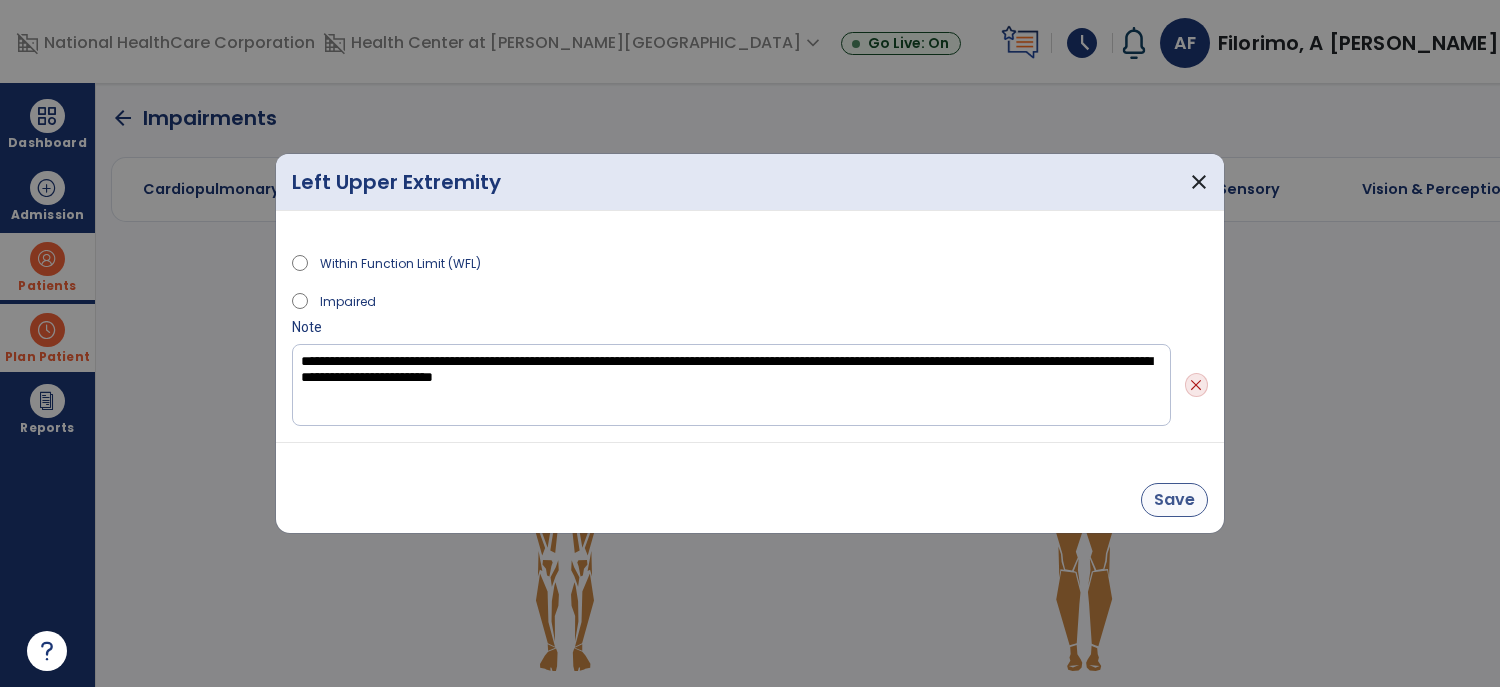 click on "Save" at bounding box center (1174, 500) 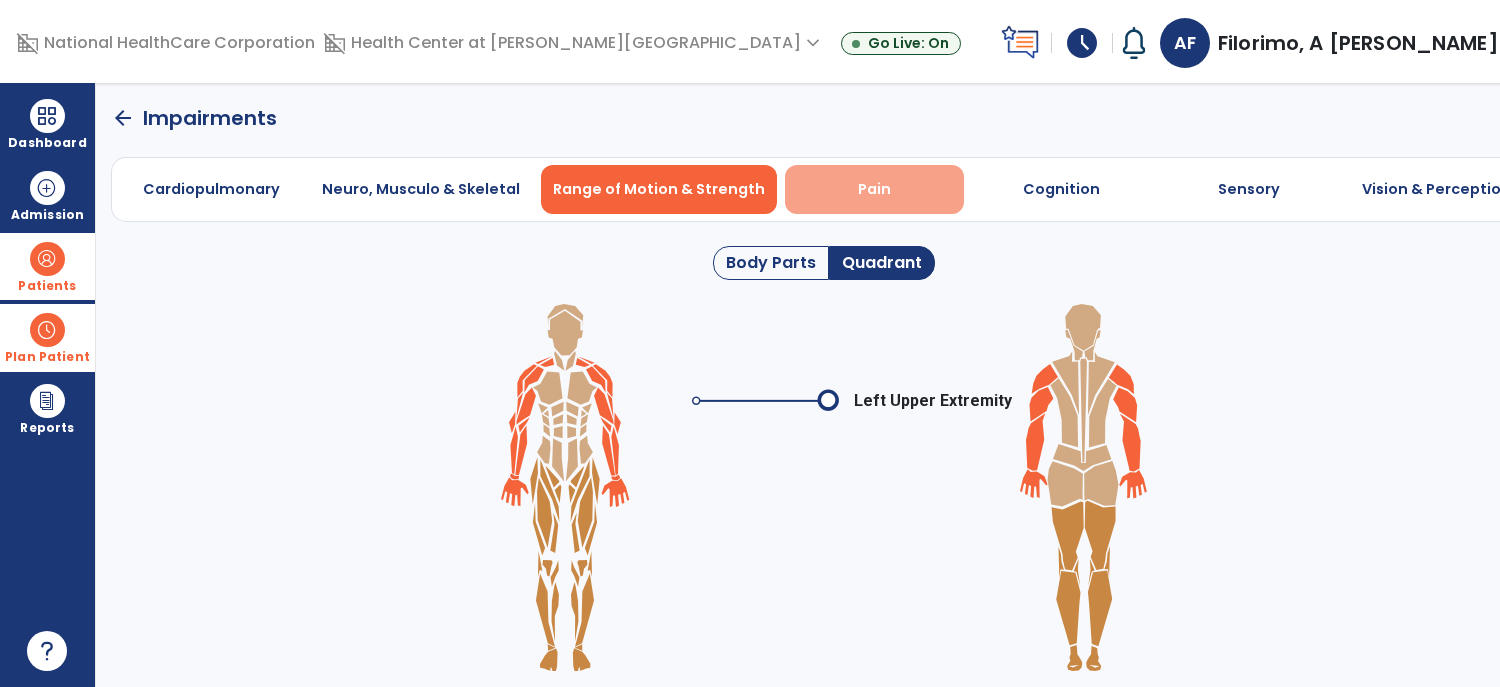 click on "Pain" at bounding box center [874, 189] 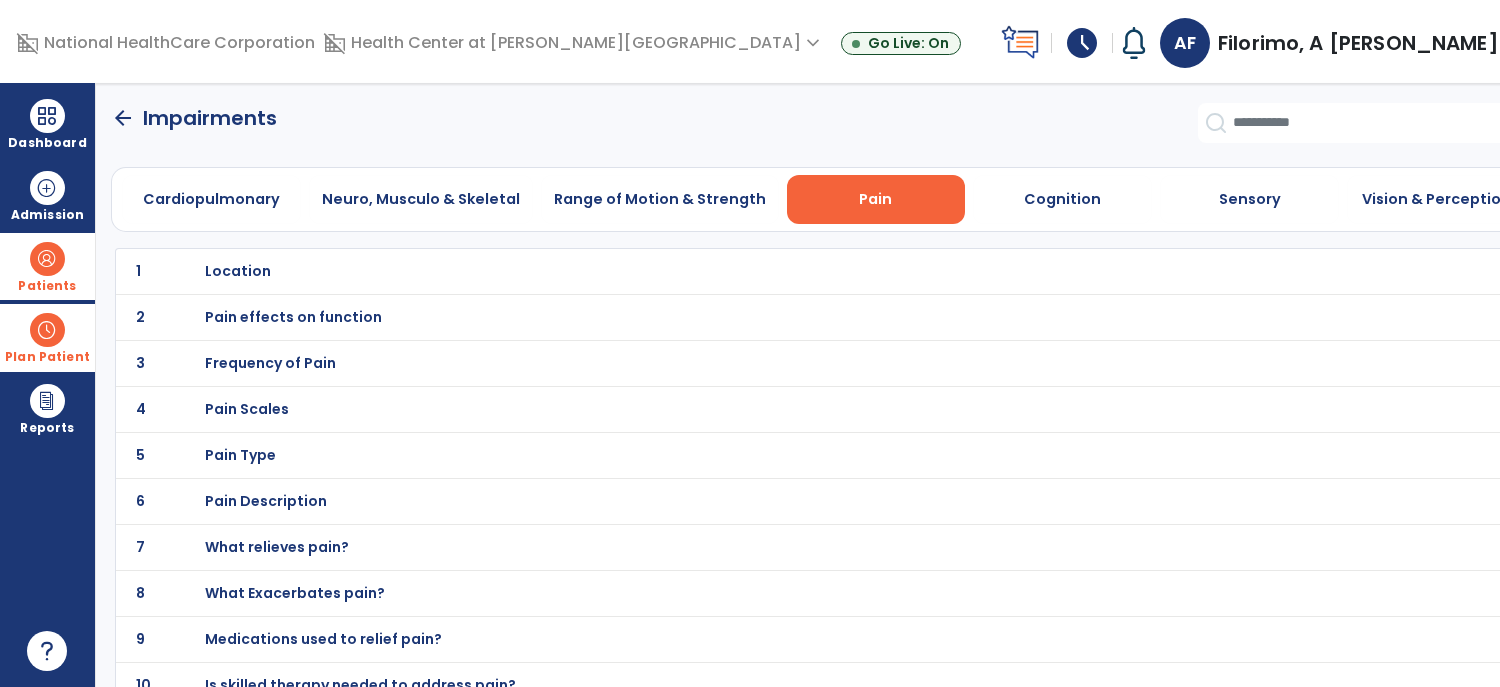 click on "Location" at bounding box center [238, 271] 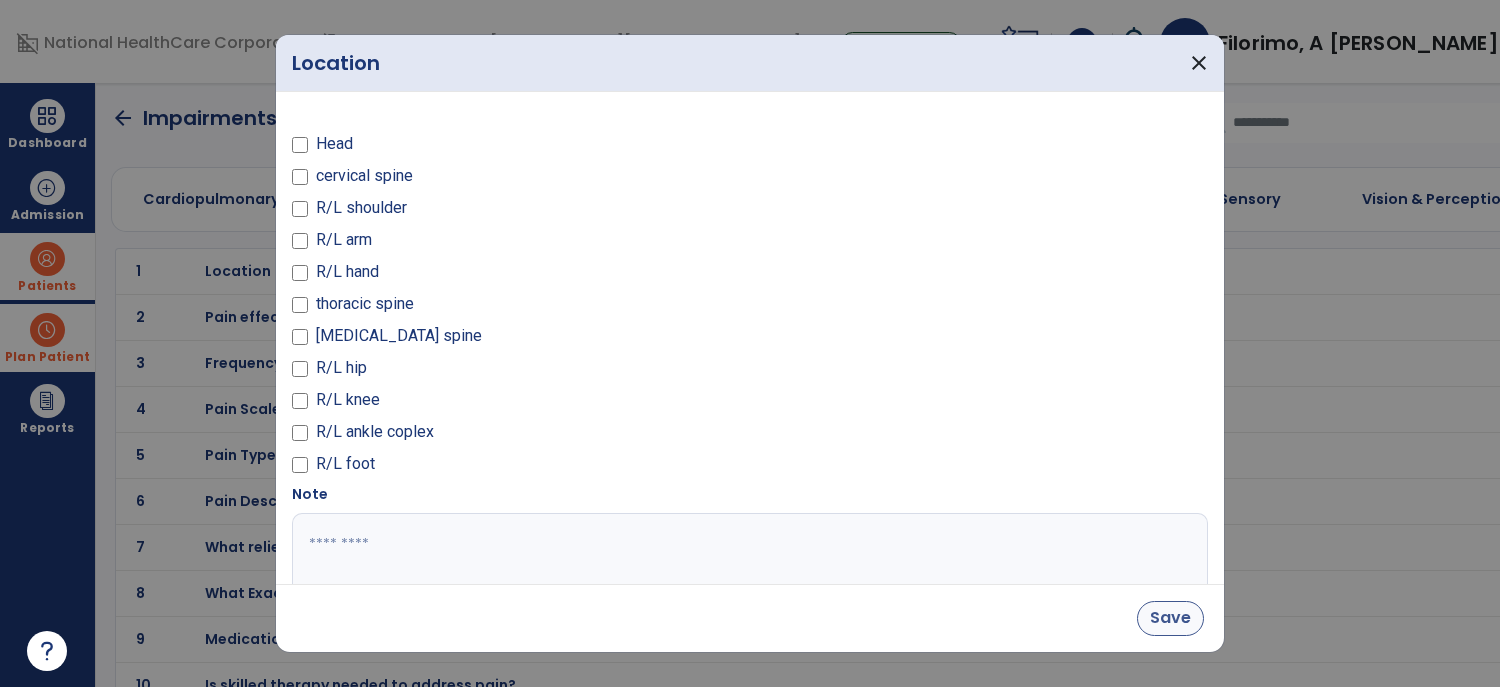 click on "Save" at bounding box center [1170, 618] 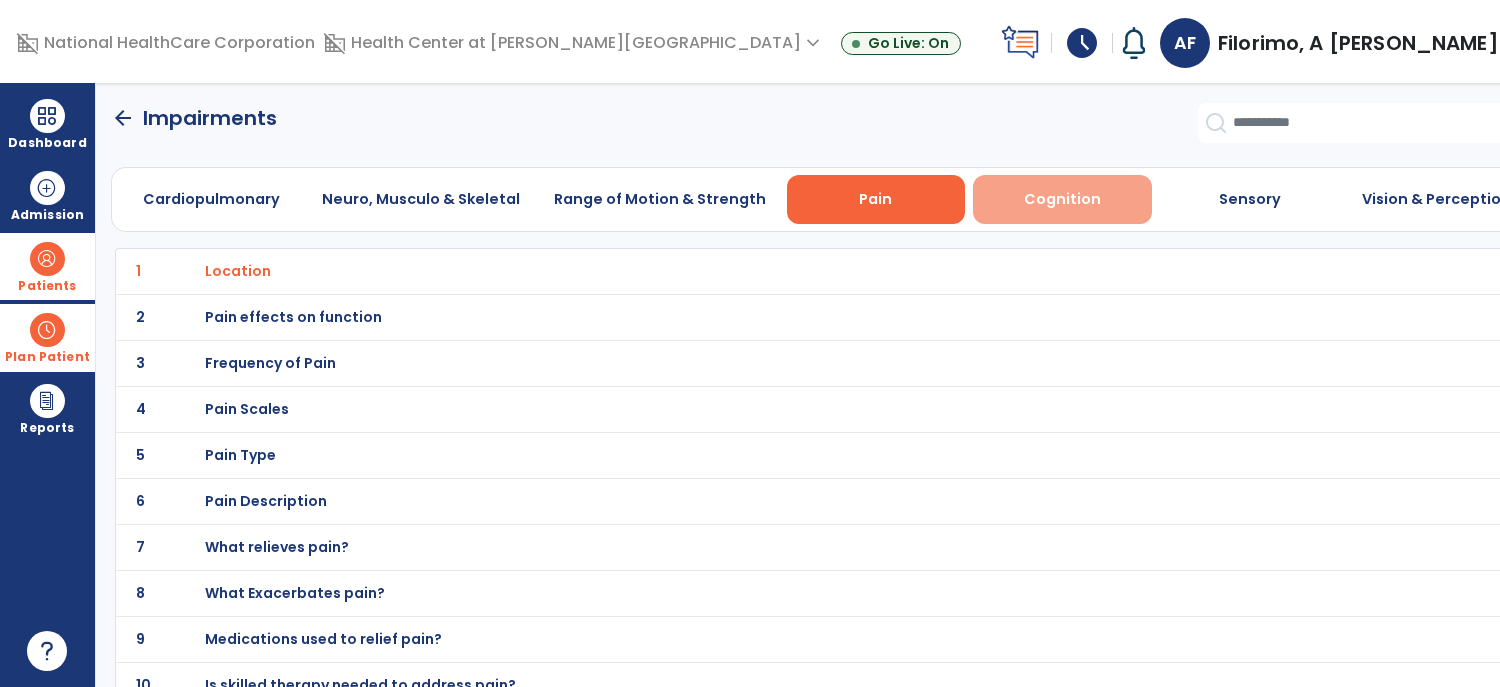 click on "Cognition" at bounding box center [1062, 199] 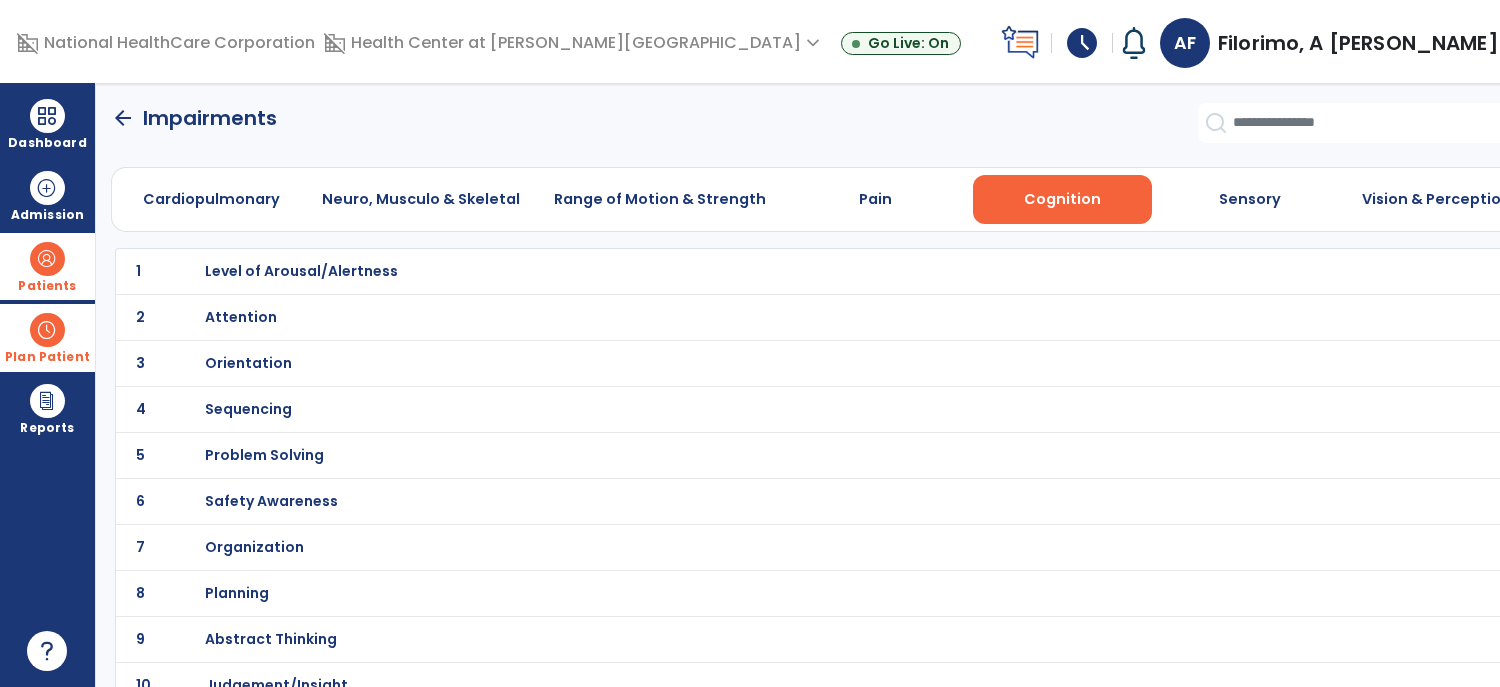 click on "Level of Arousal/Alertness" at bounding box center (301, 271) 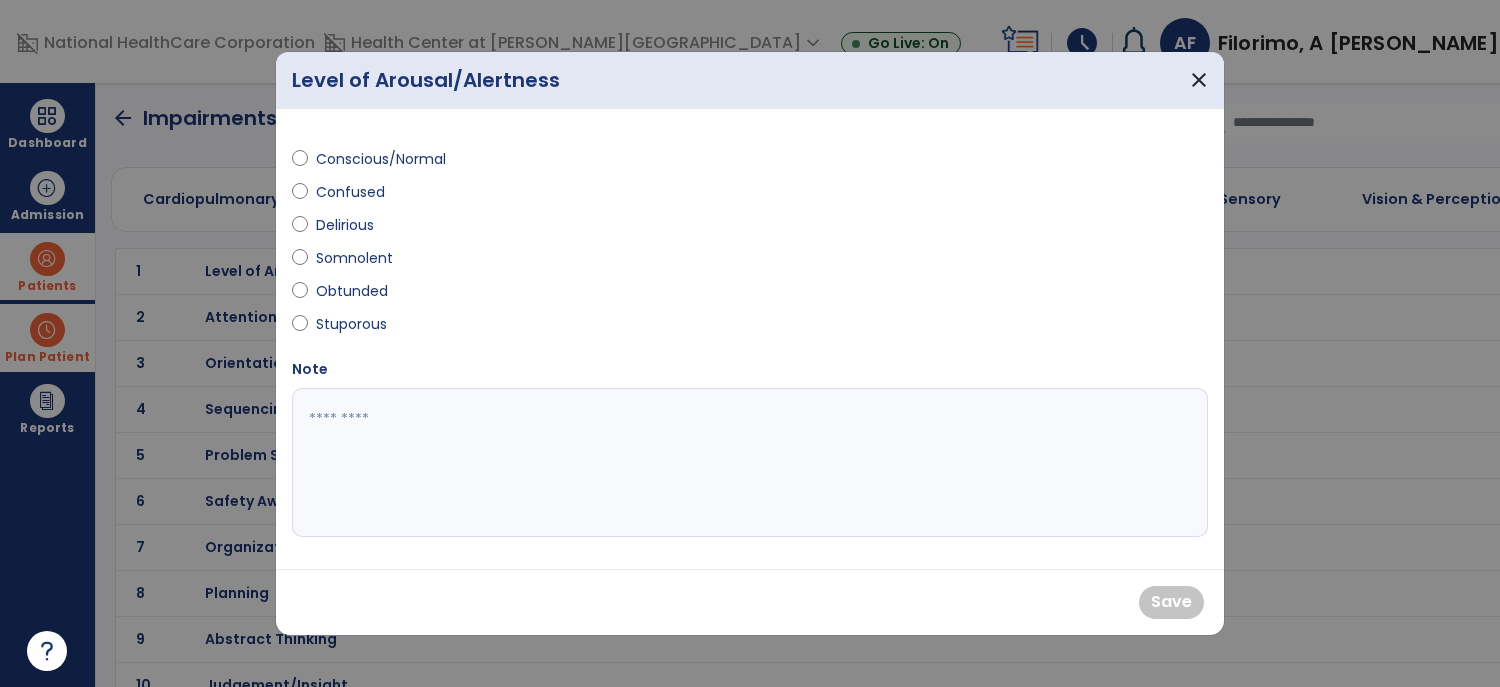 click at bounding box center (750, 463) 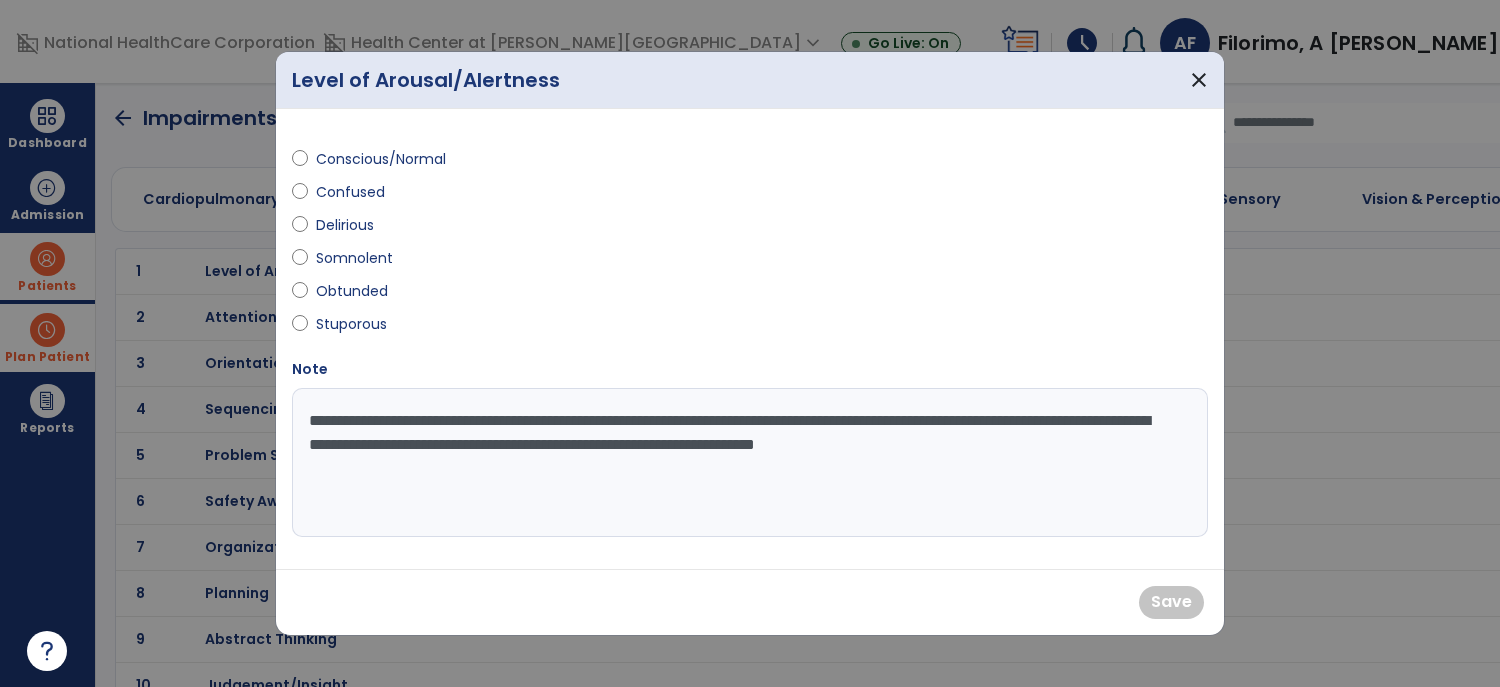 type on "**********" 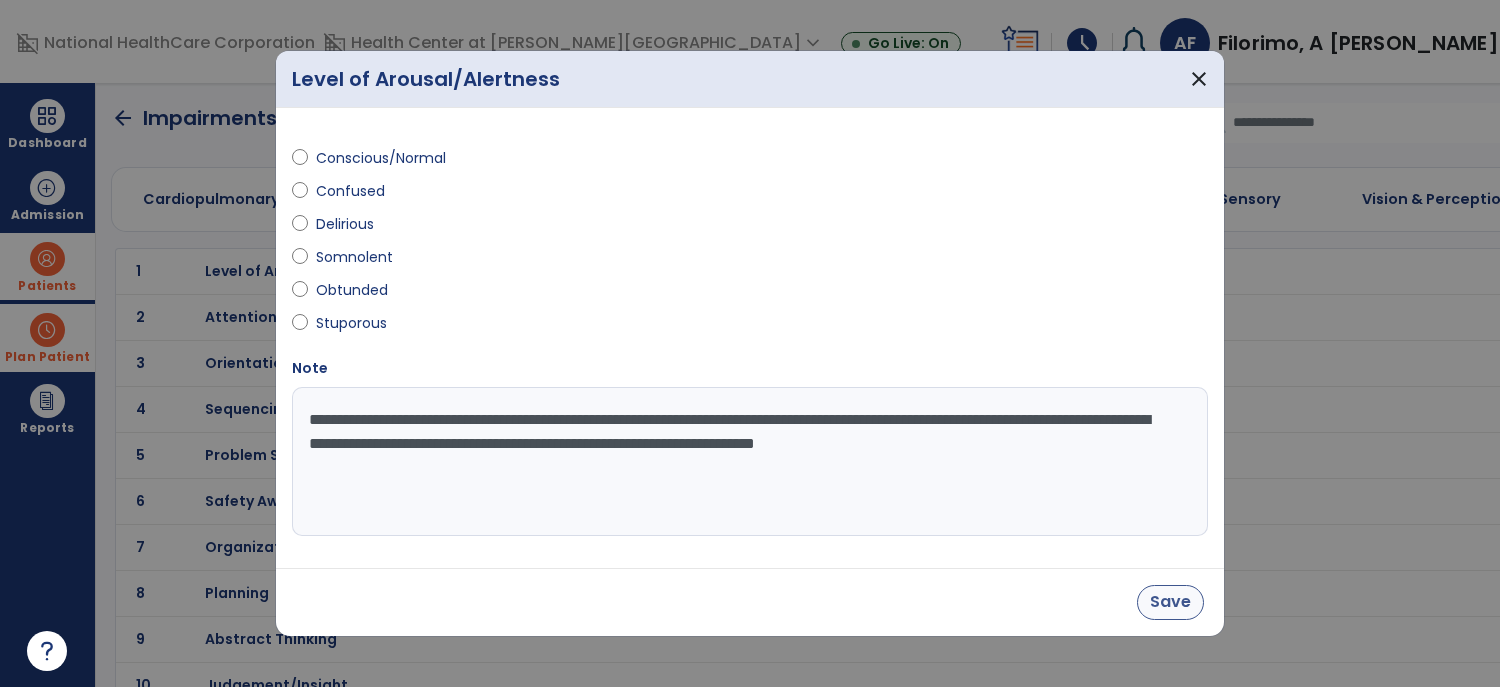click on "Save" at bounding box center [1170, 602] 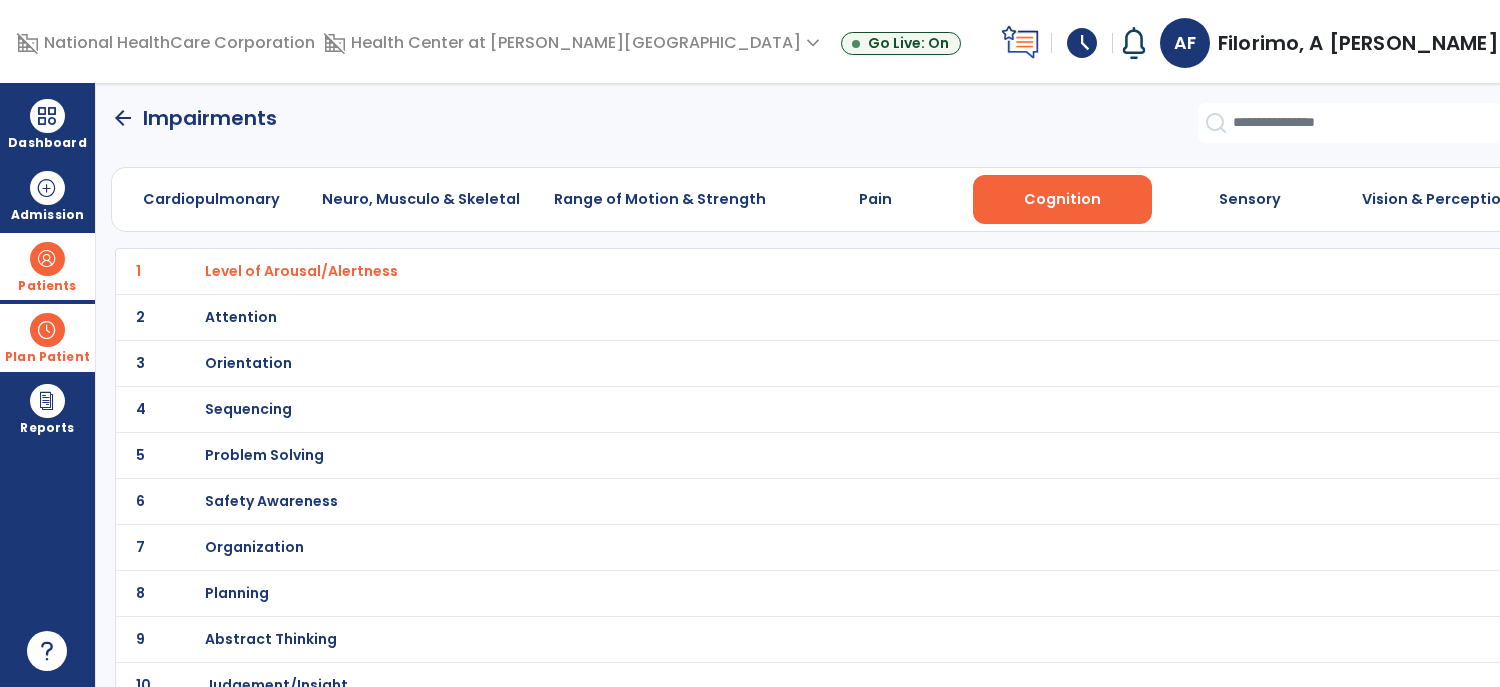 click on "arrow_back" 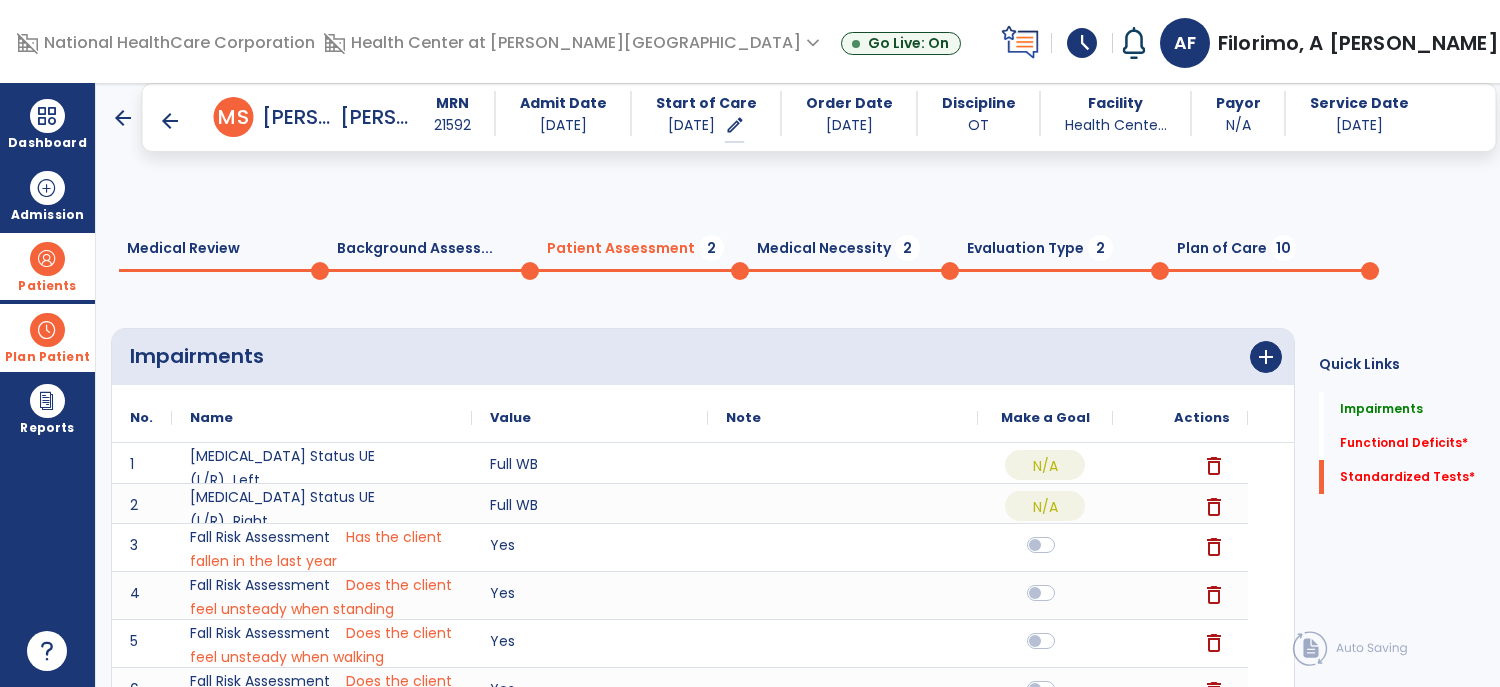 click on "Add New" 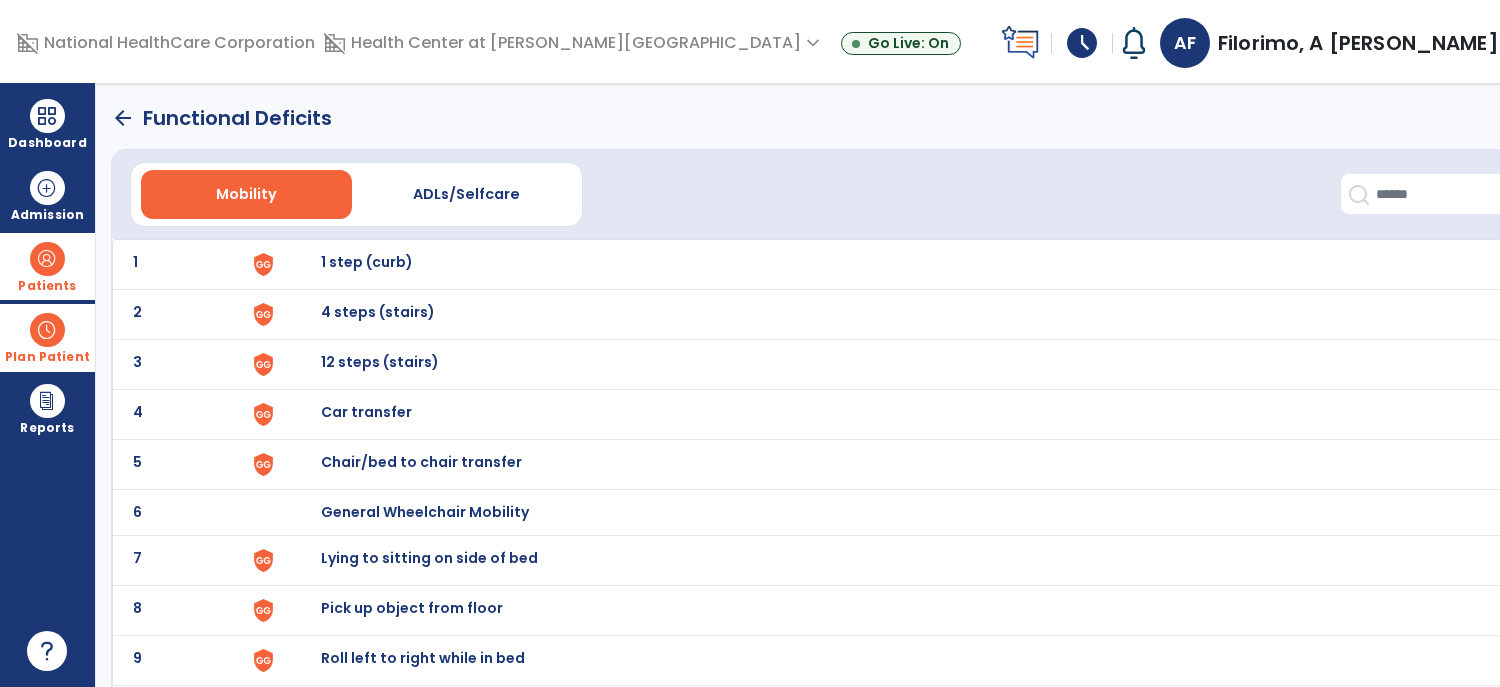 click on "Toilet transfer" at bounding box center [367, 262] 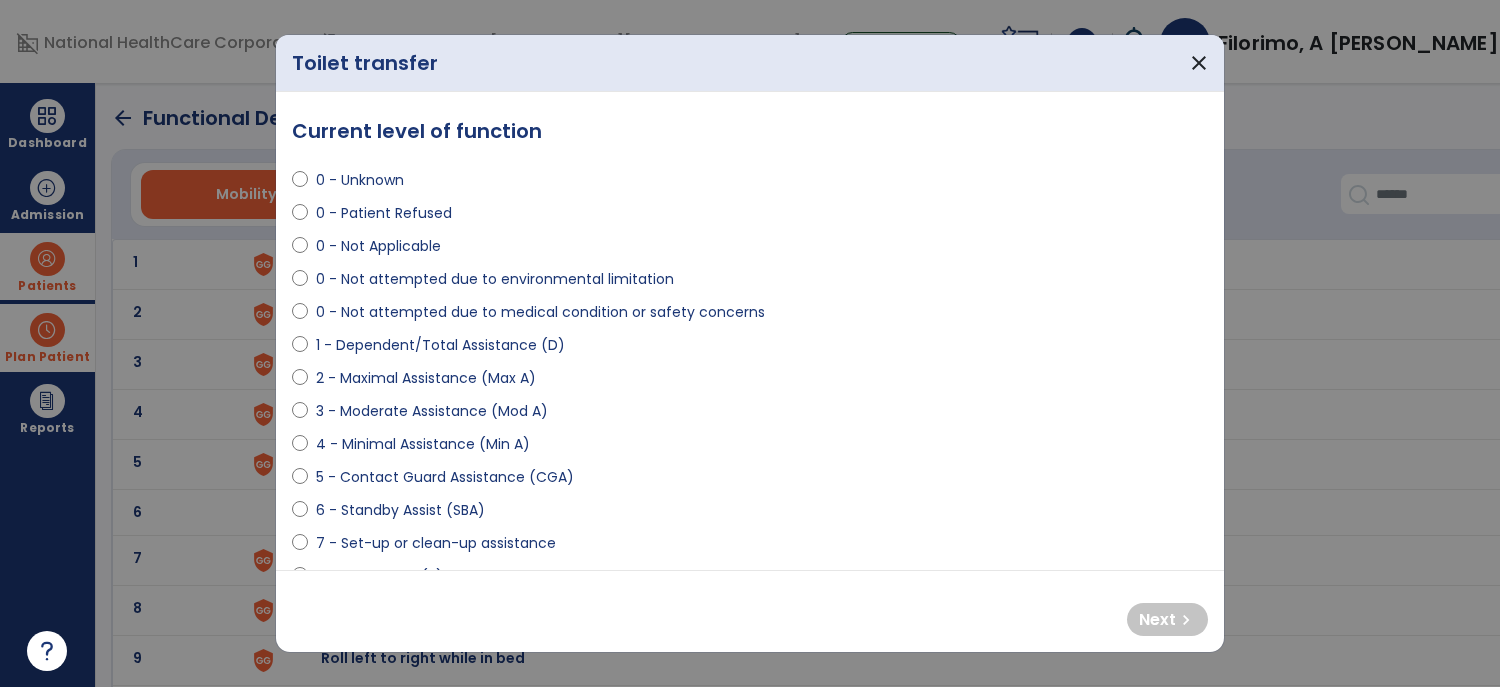 select on "**********" 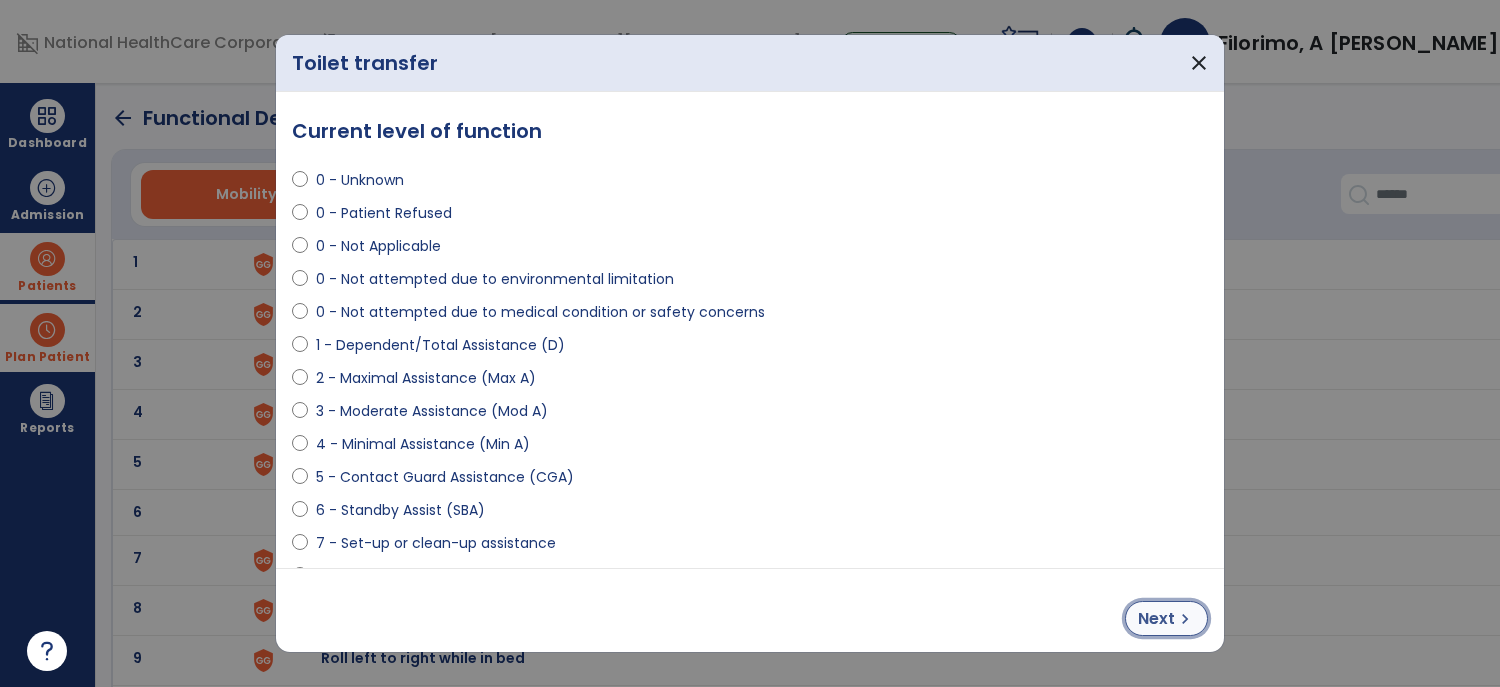 click on "chevron_right" at bounding box center [1185, 619] 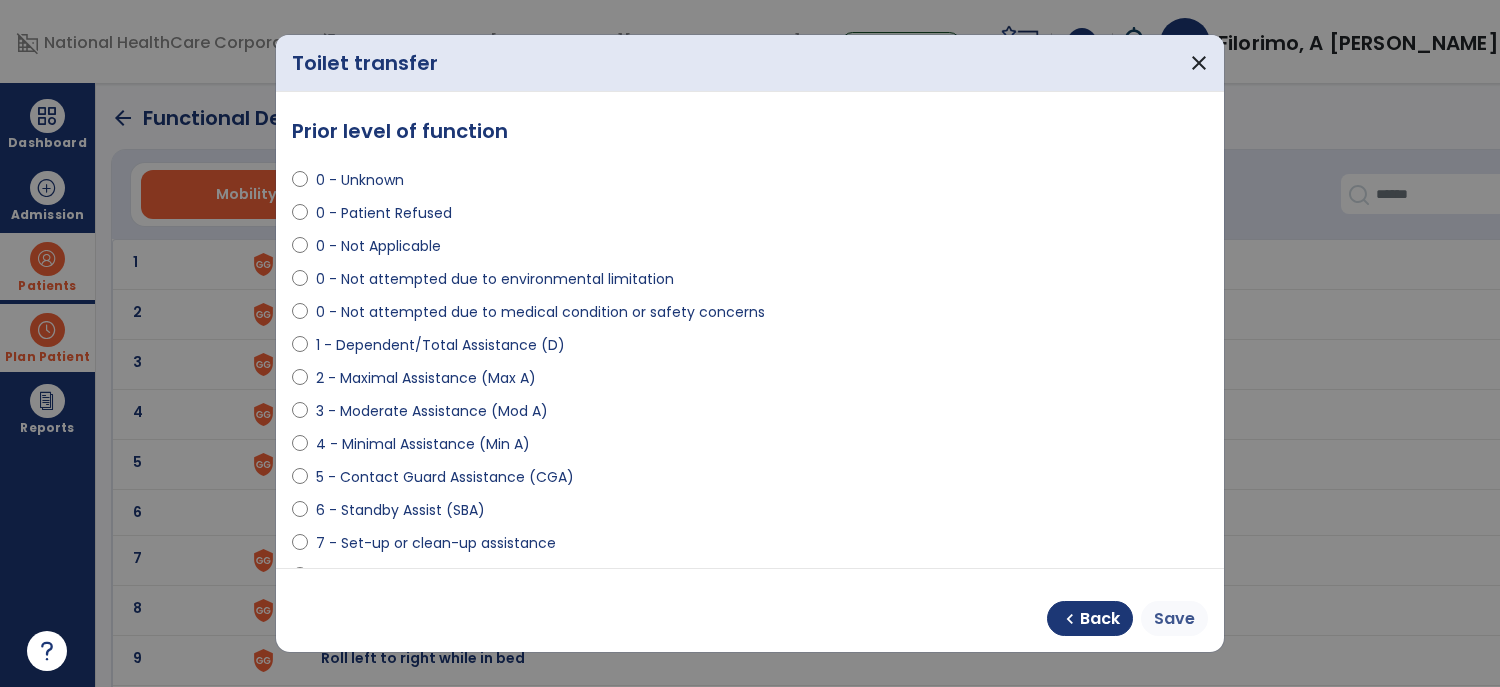 click on "Save" at bounding box center (1174, 618) 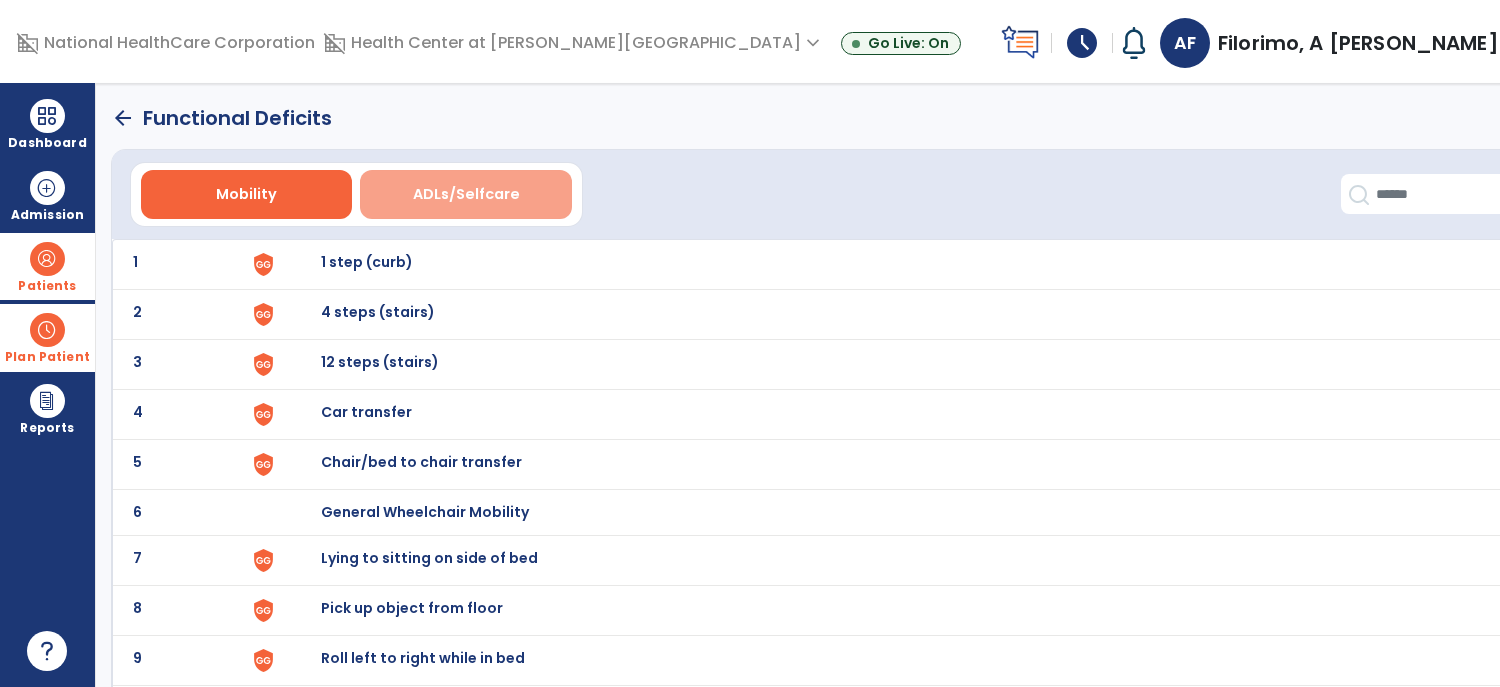 click on "ADLs/Selfcare" at bounding box center [466, 194] 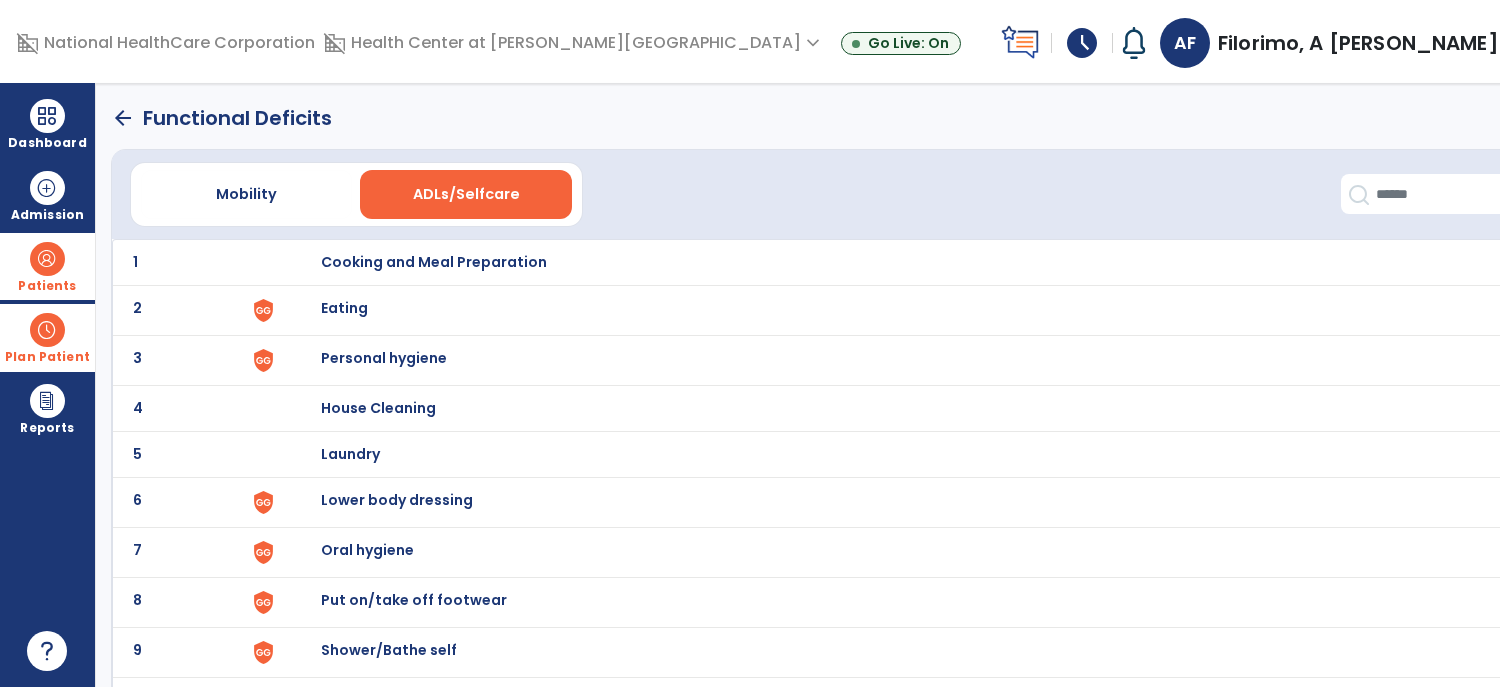 click on "arrow_back" 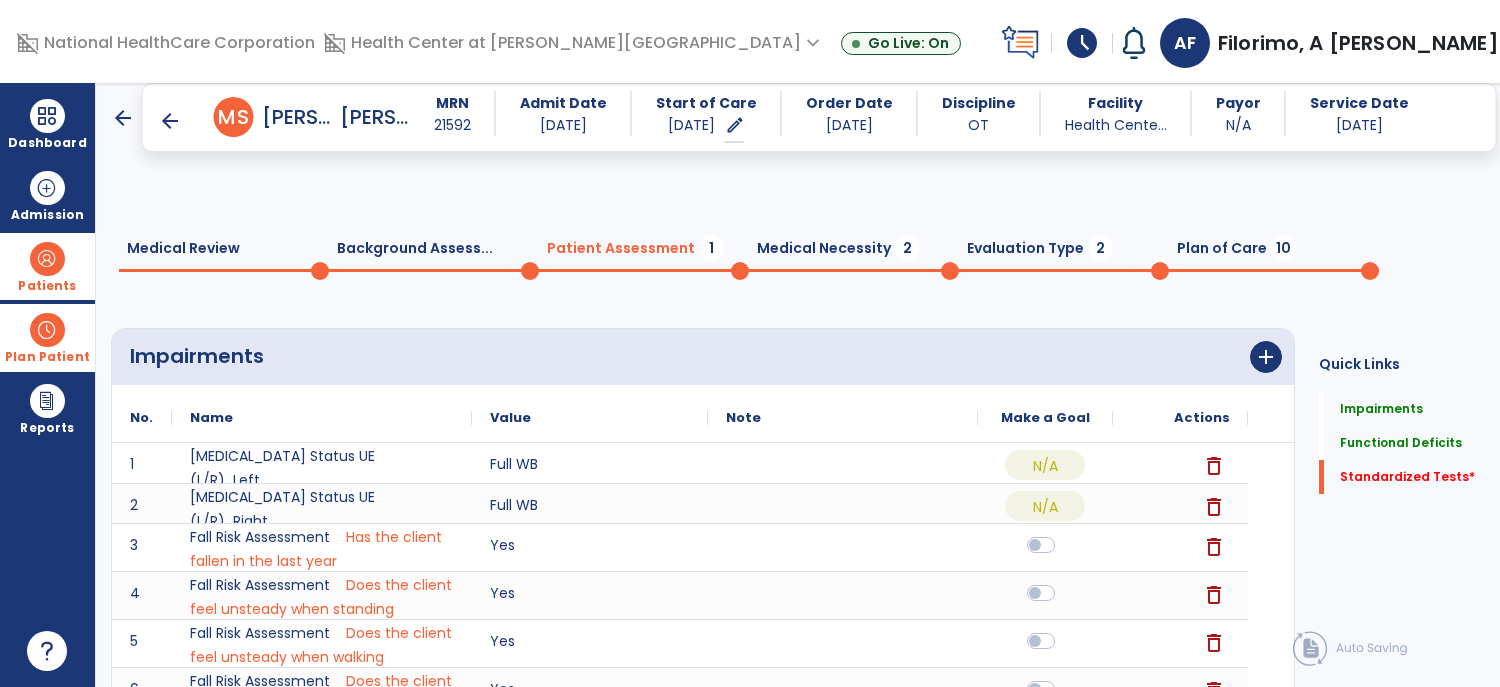 click on "Quick Links  Impairments   Impairments   Functional Deficits   Functional Deficits   Standardized Tests   *  Standardized Tests   *" 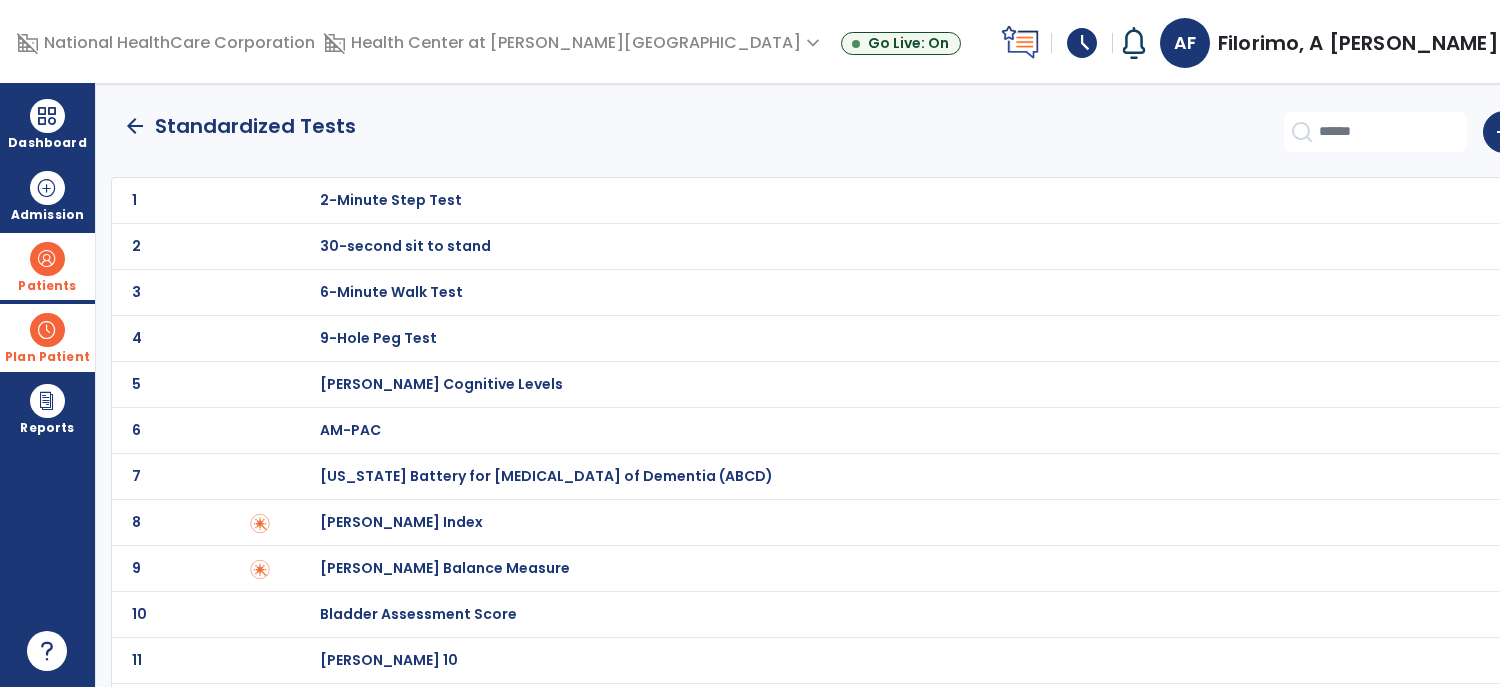 click on "[PERSON_NAME] Index" at bounding box center [391, 200] 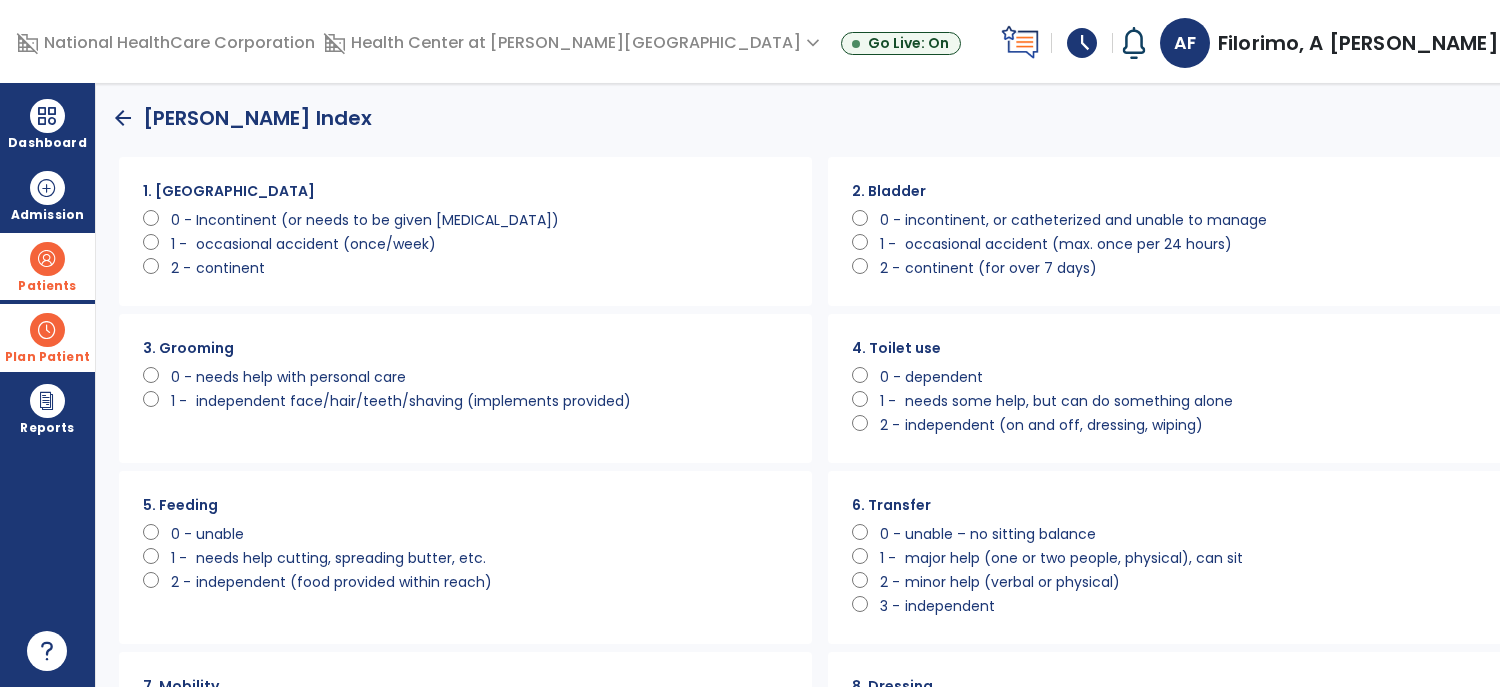 click on "Save" 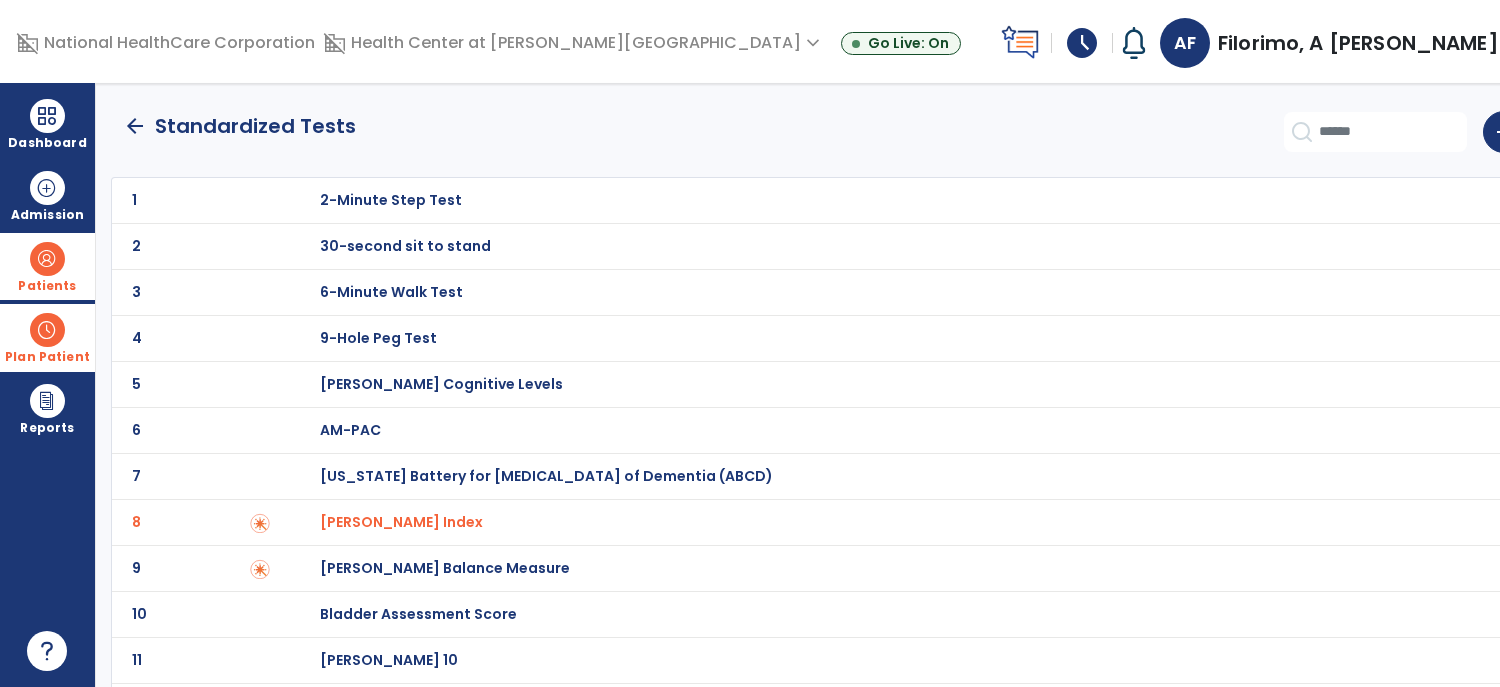 click on "arrow_back" 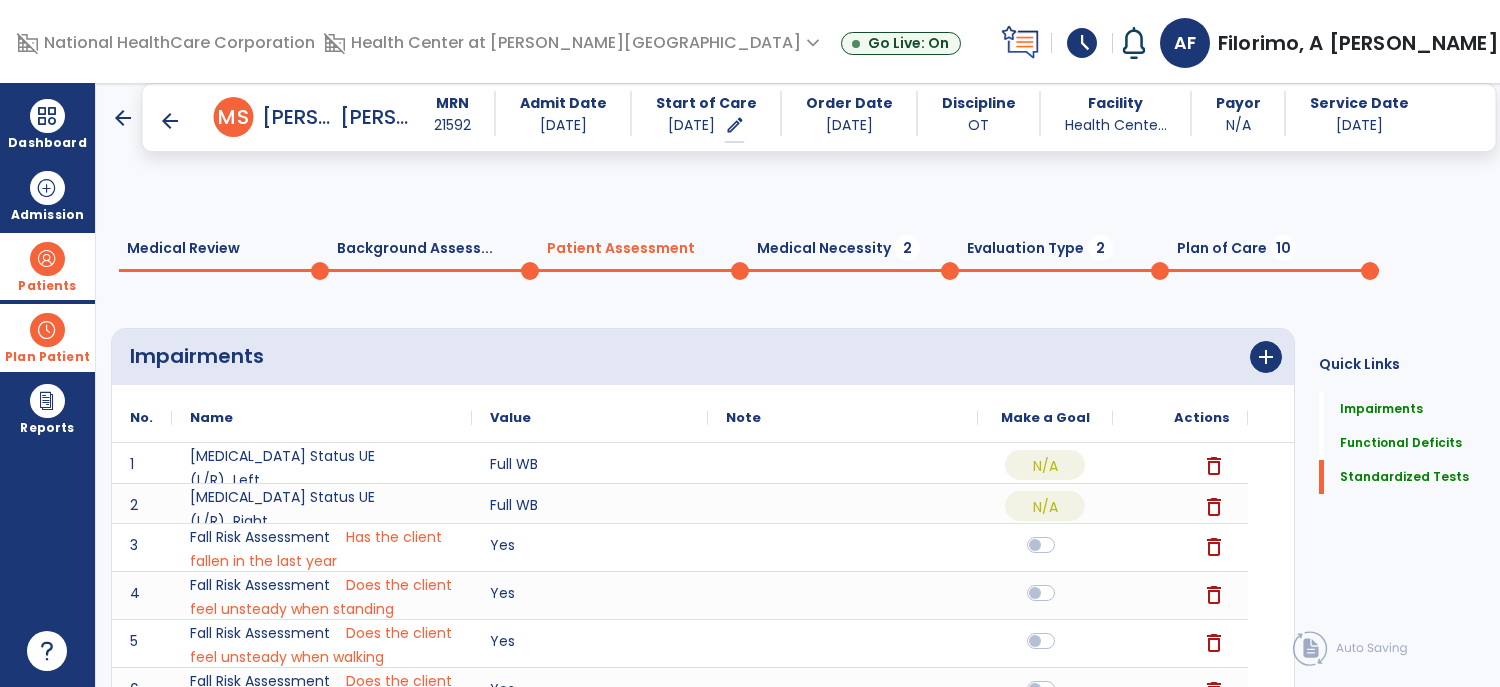 click on "chevron_right" 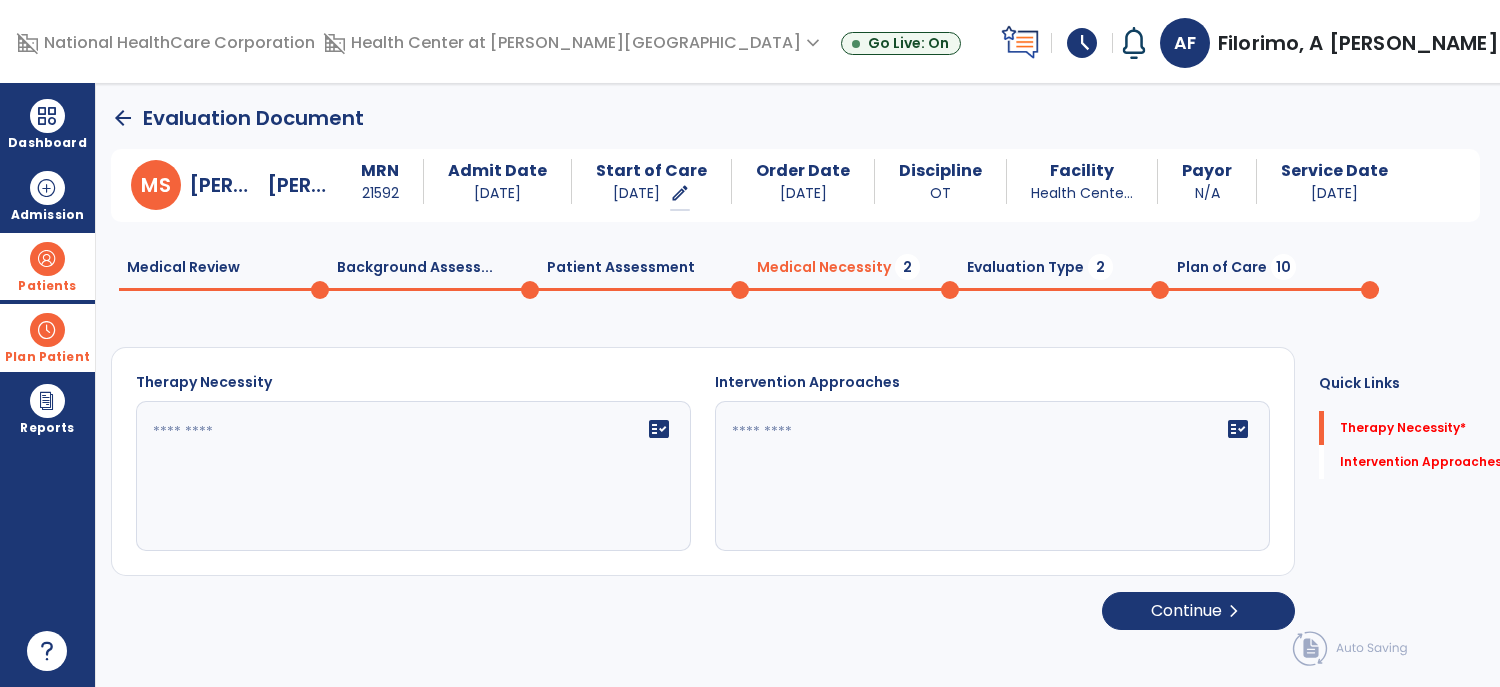 click on "fact_check" 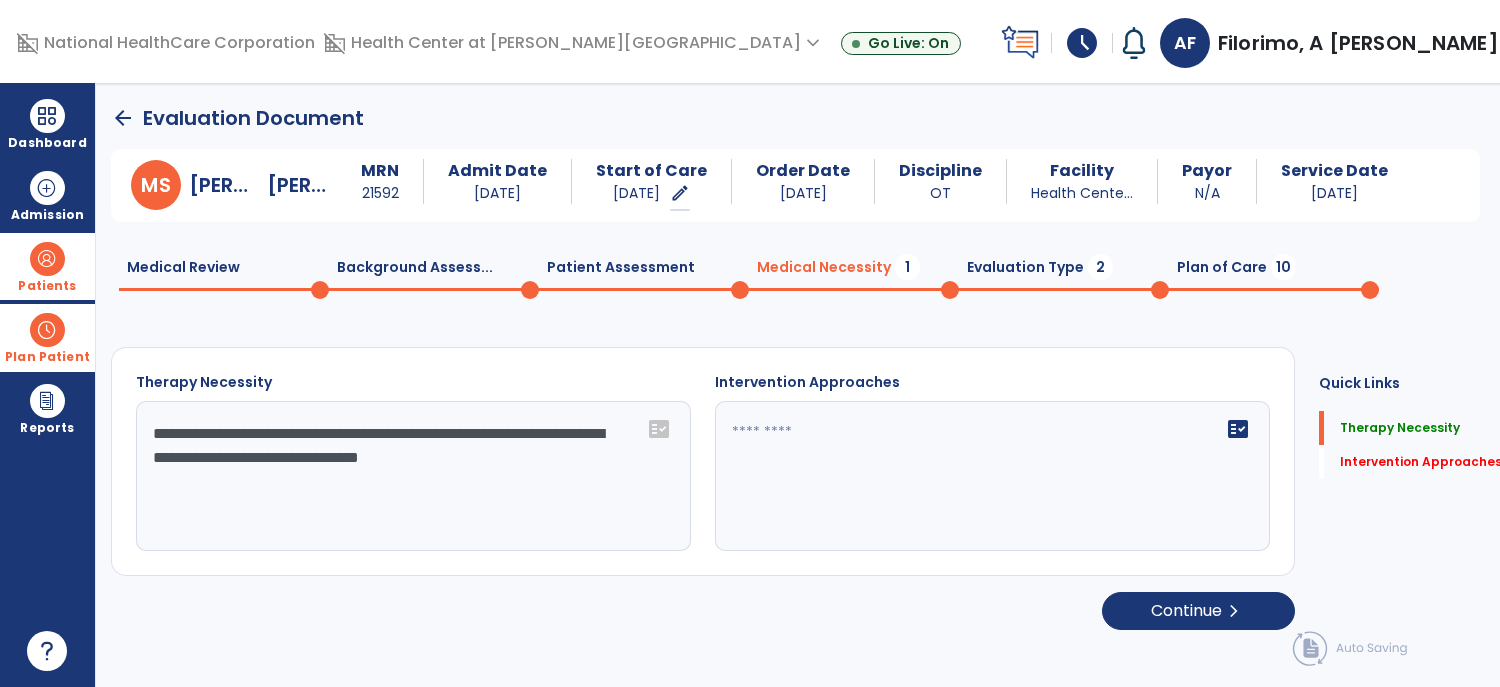 type on "**********" 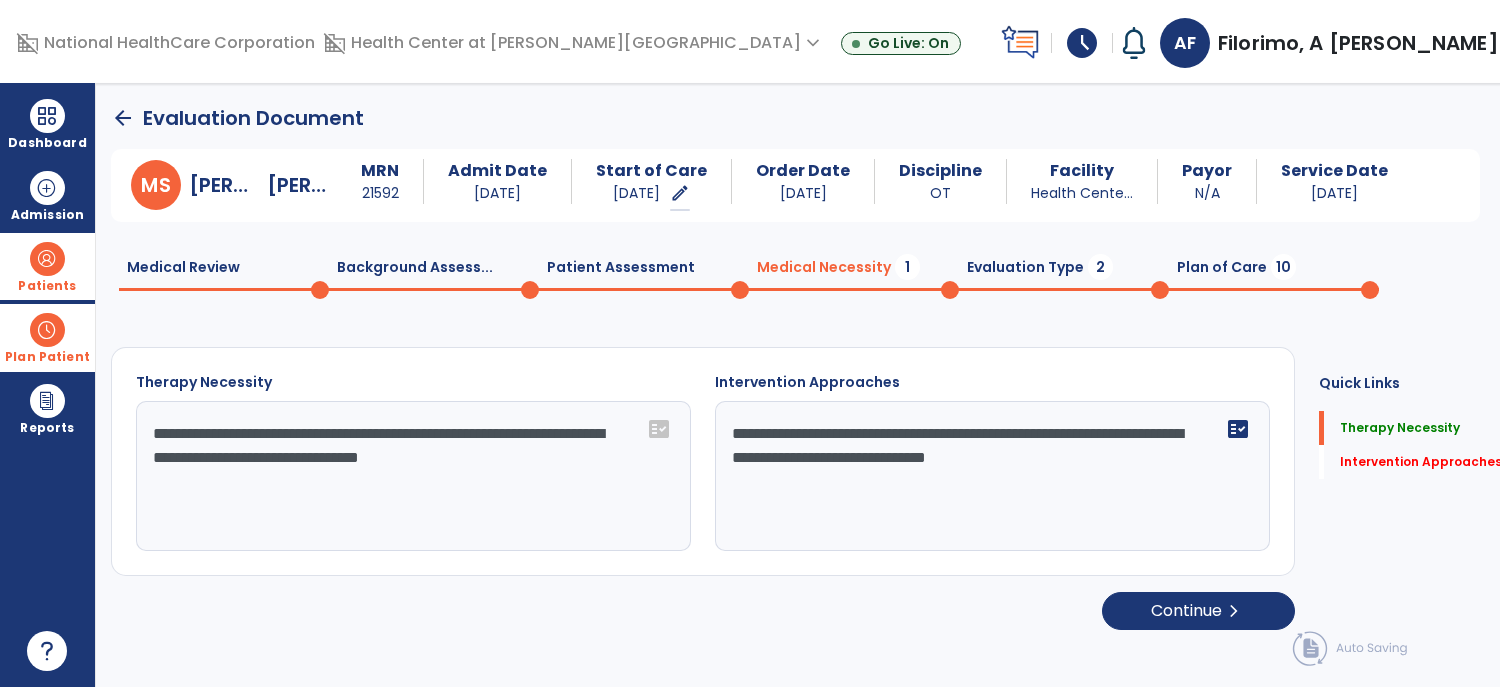 type on "**********" 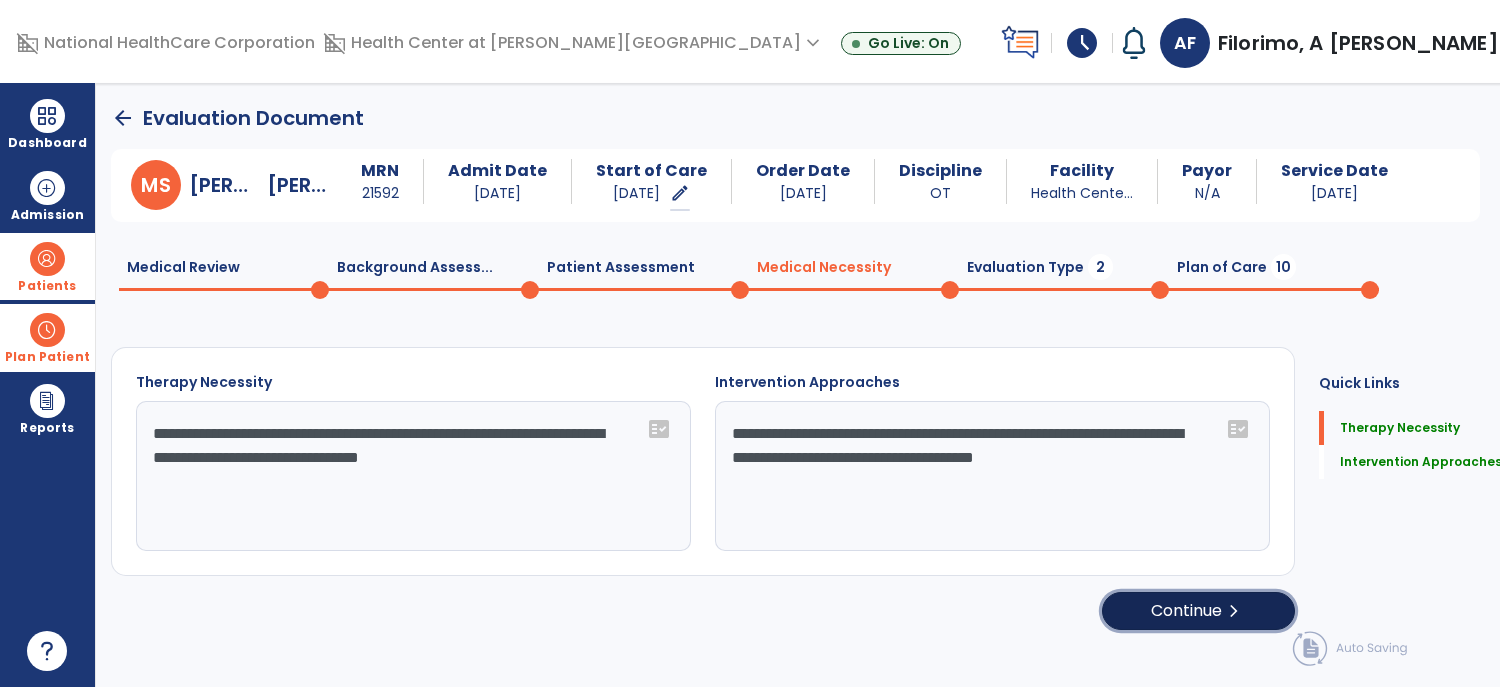 click on "chevron_right" 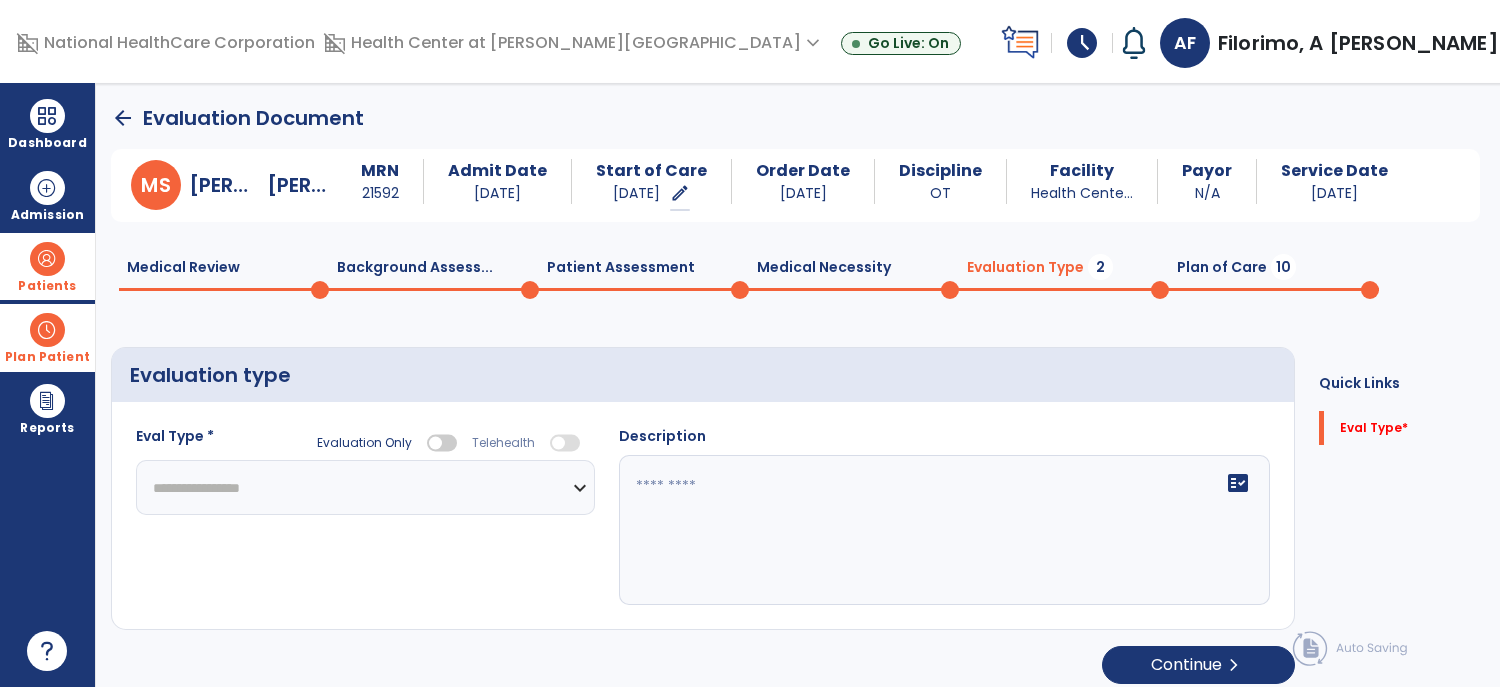 click on "**********" 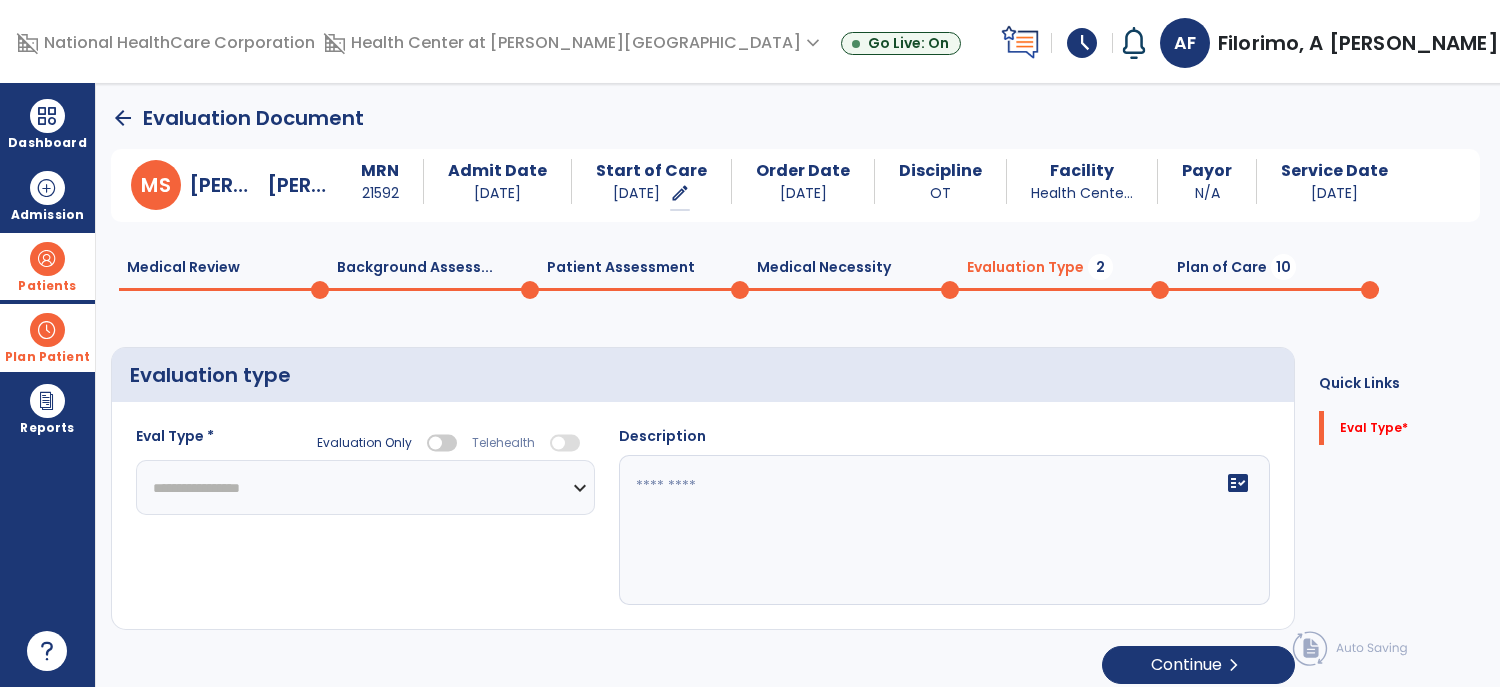 select on "**********" 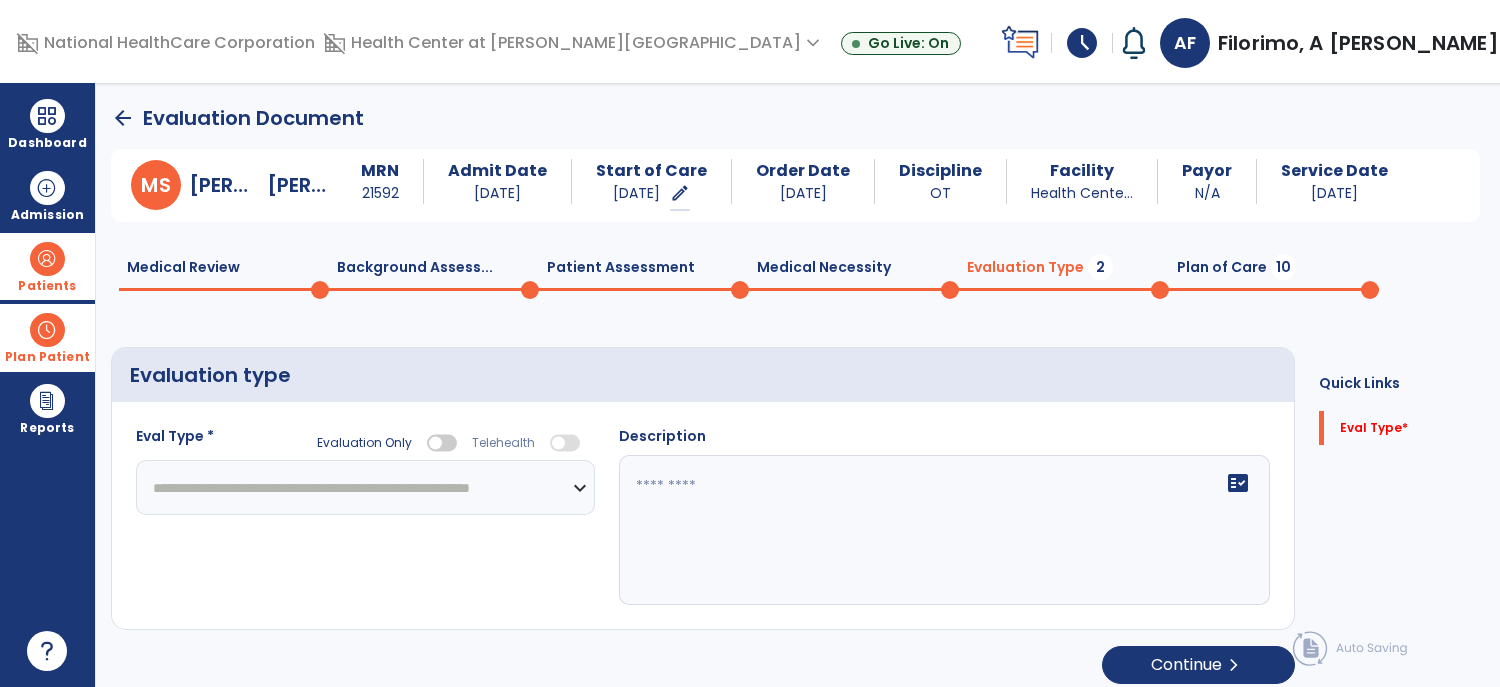 click on "**********" 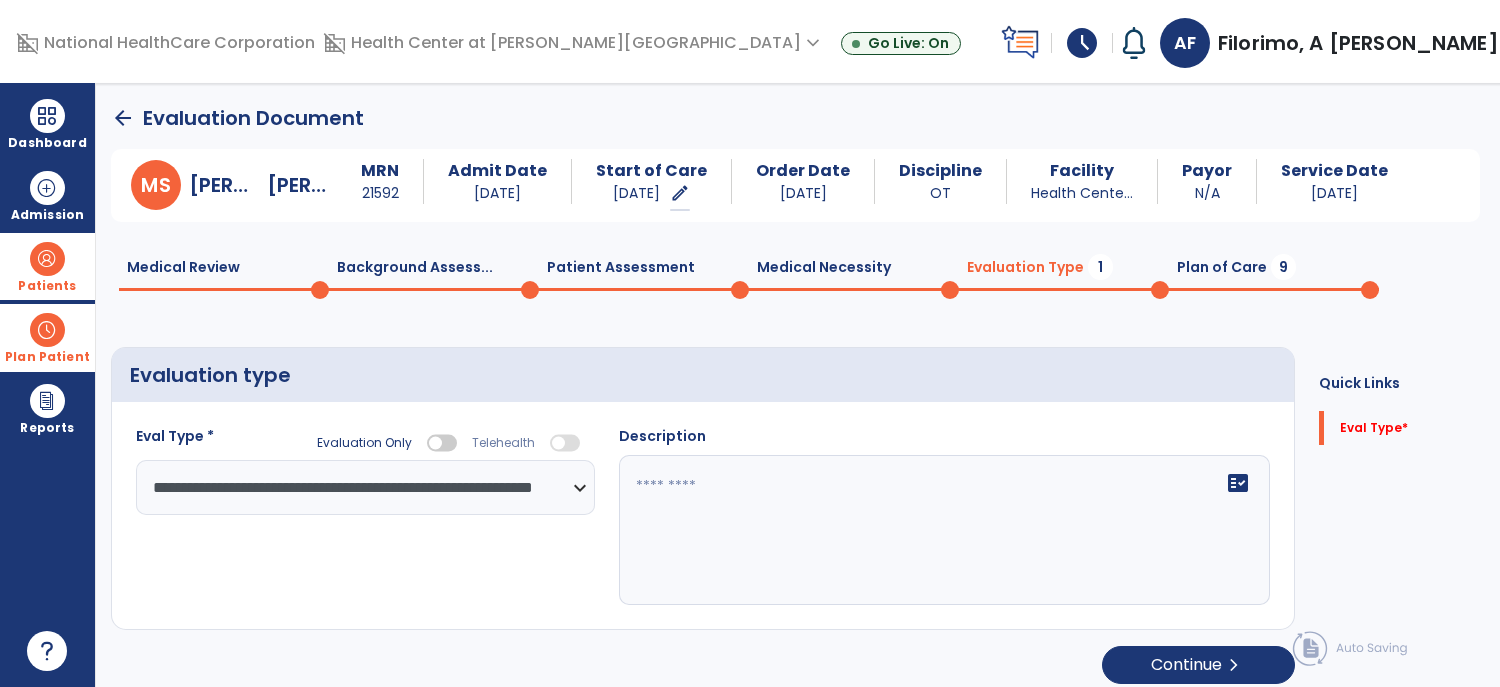 click 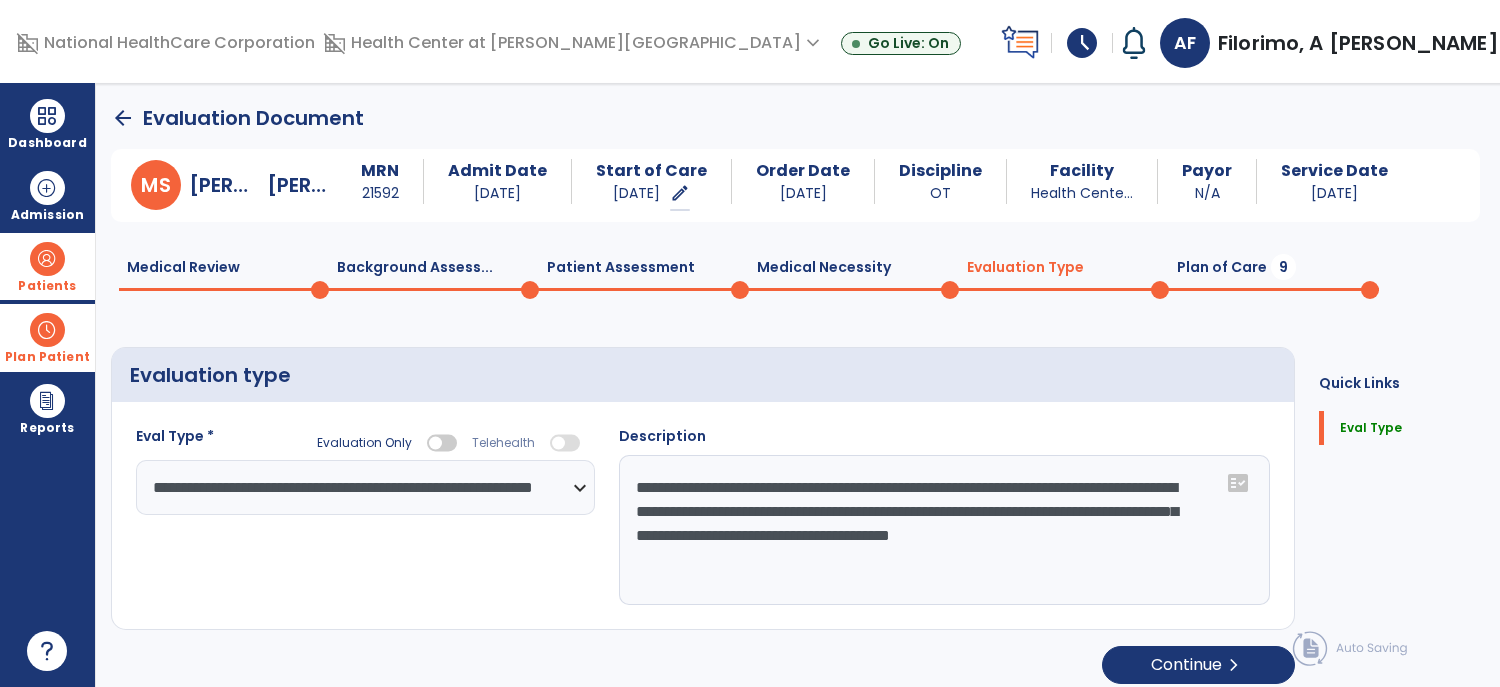 type on "**********" 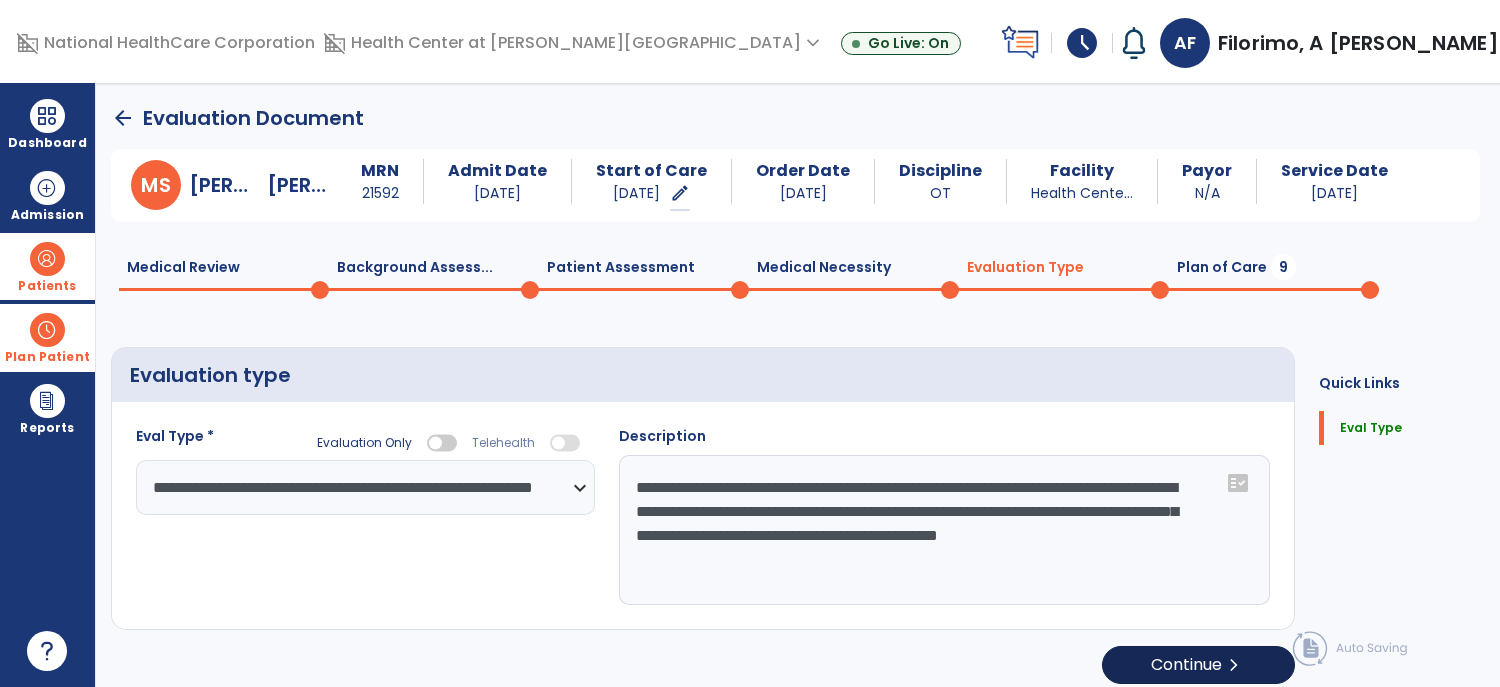 click on "chevron_right" 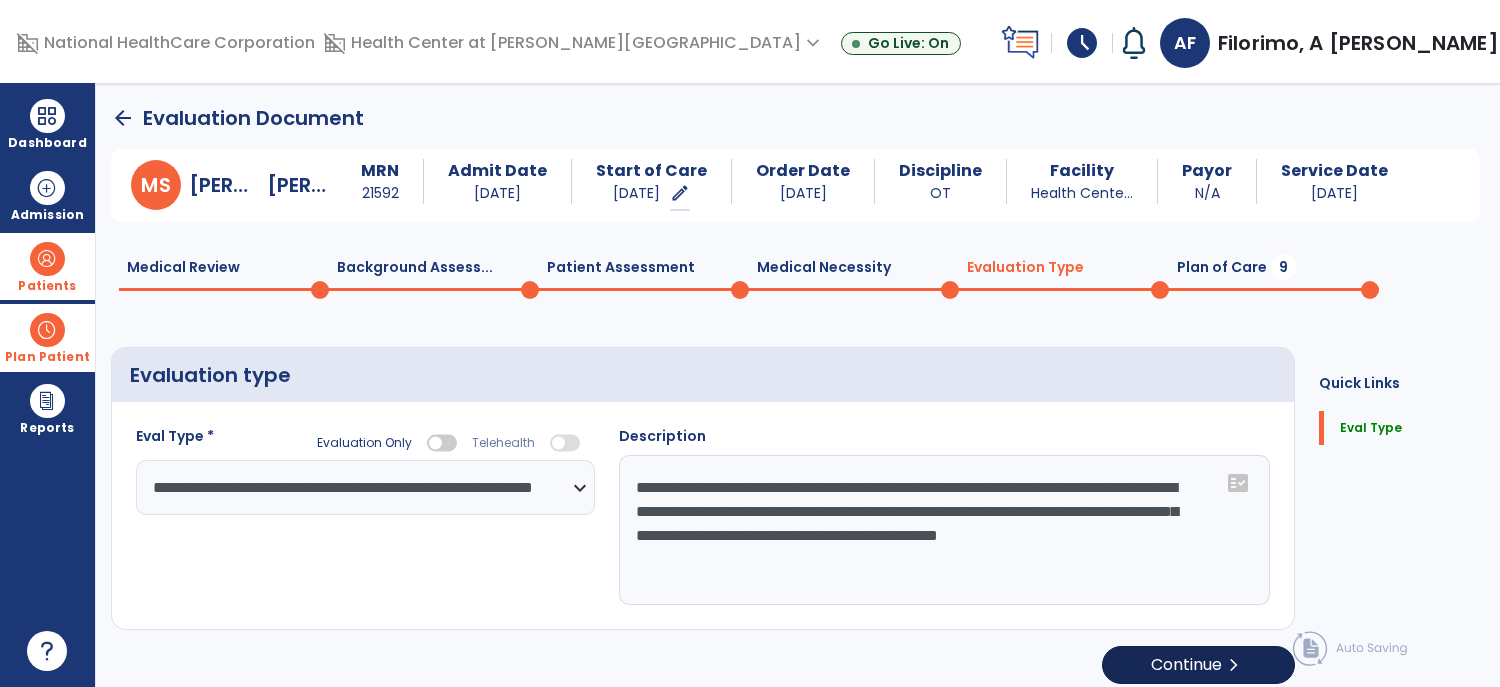 select on "*****" 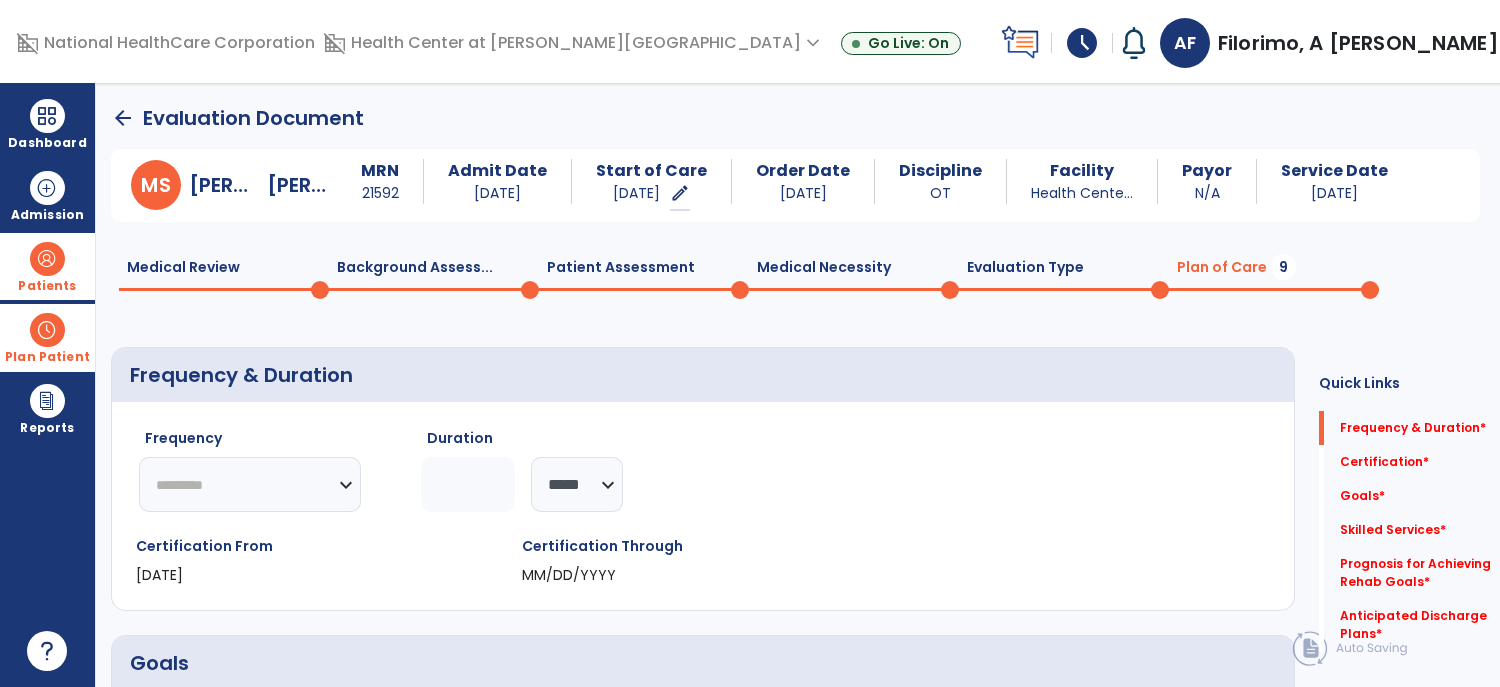 click on "********* ** ** ** ** ** ** **" 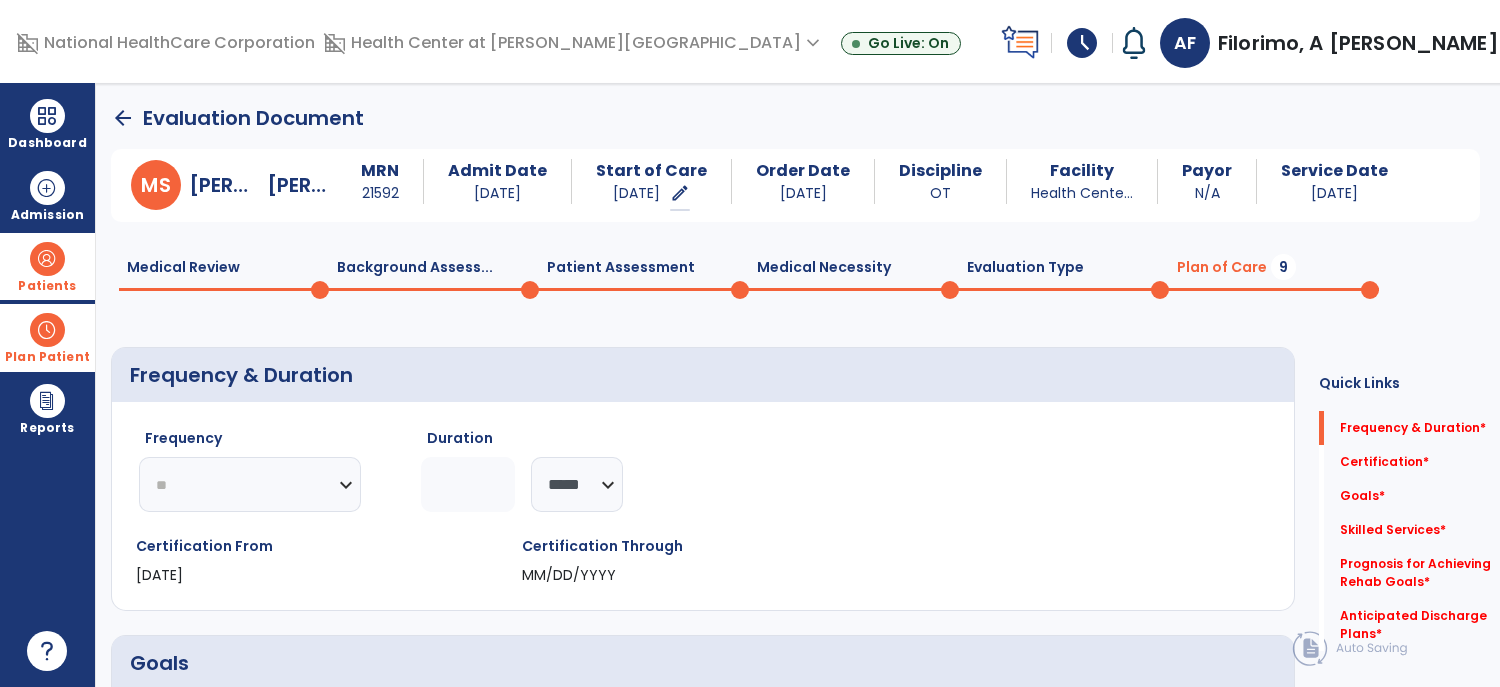 click on "********* ** ** ** ** ** ** **" 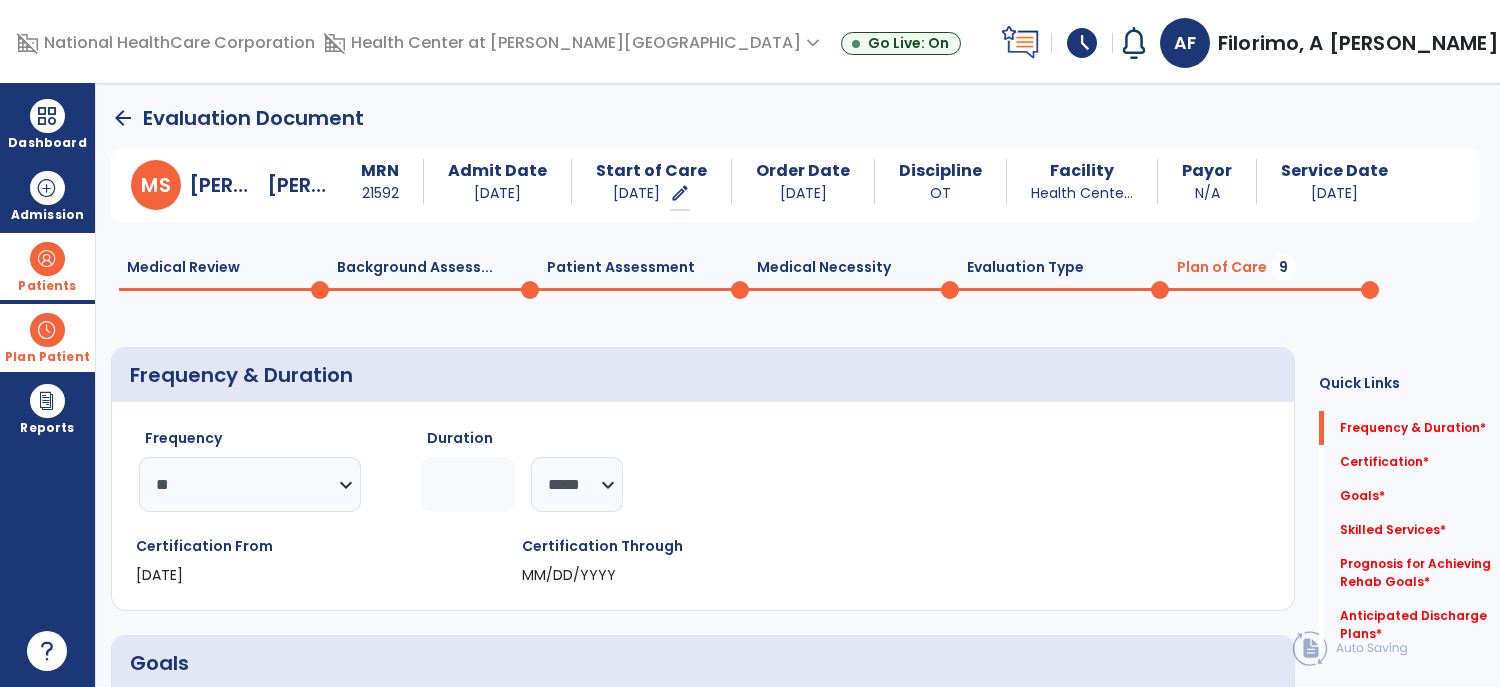 click 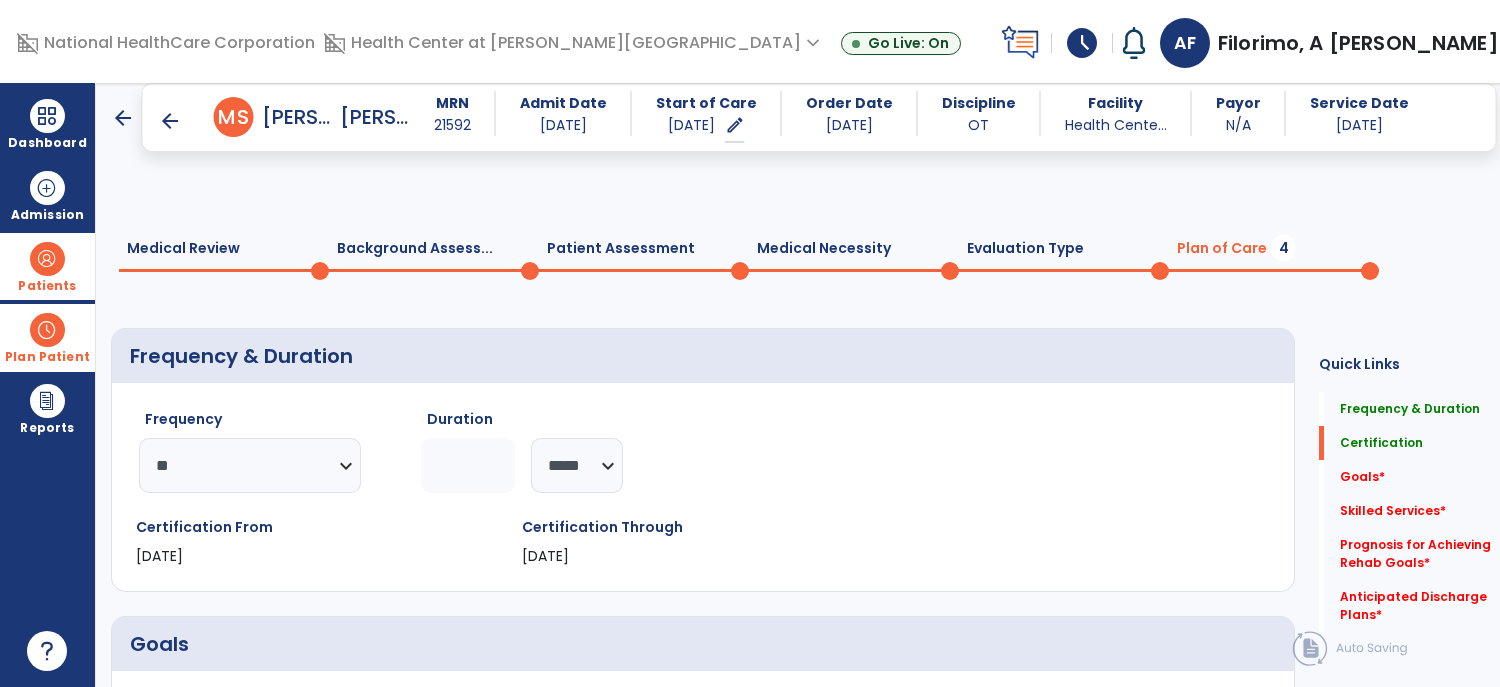 type on "*" 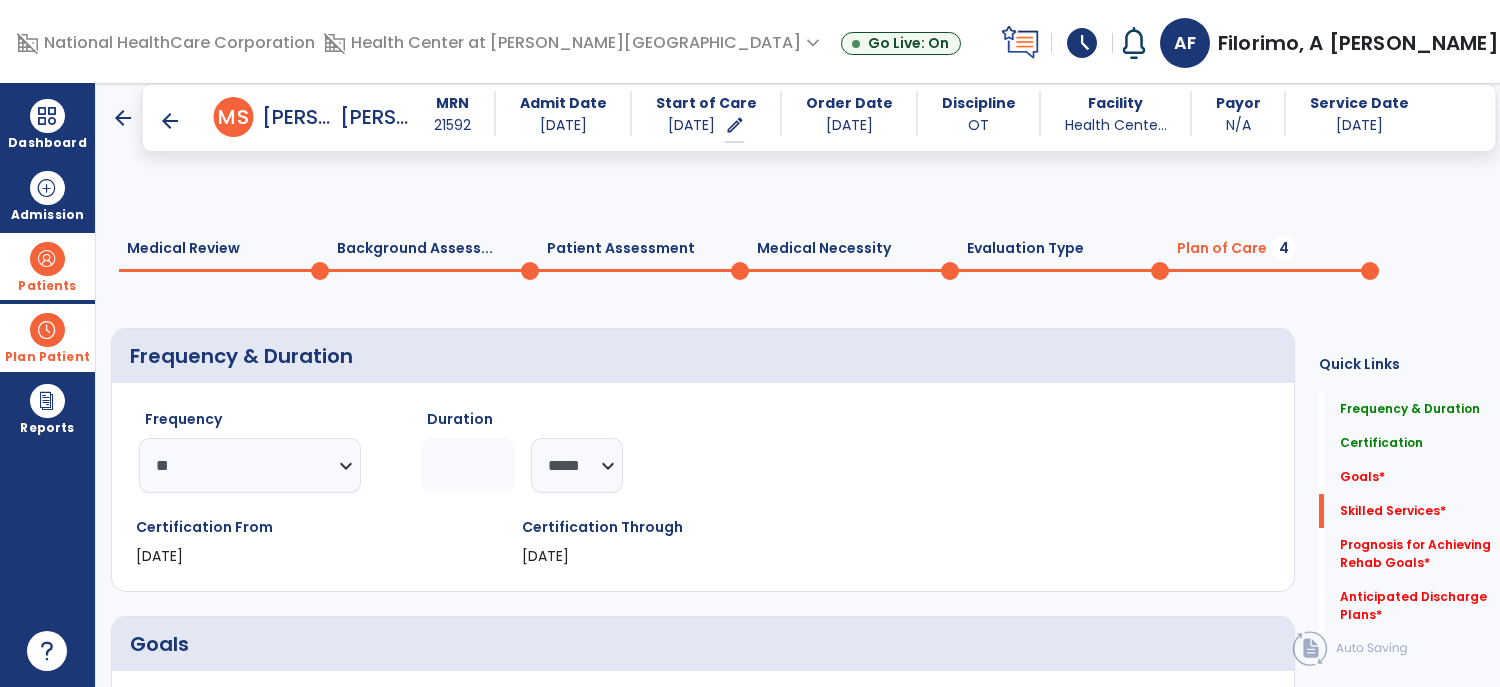 click on "add" 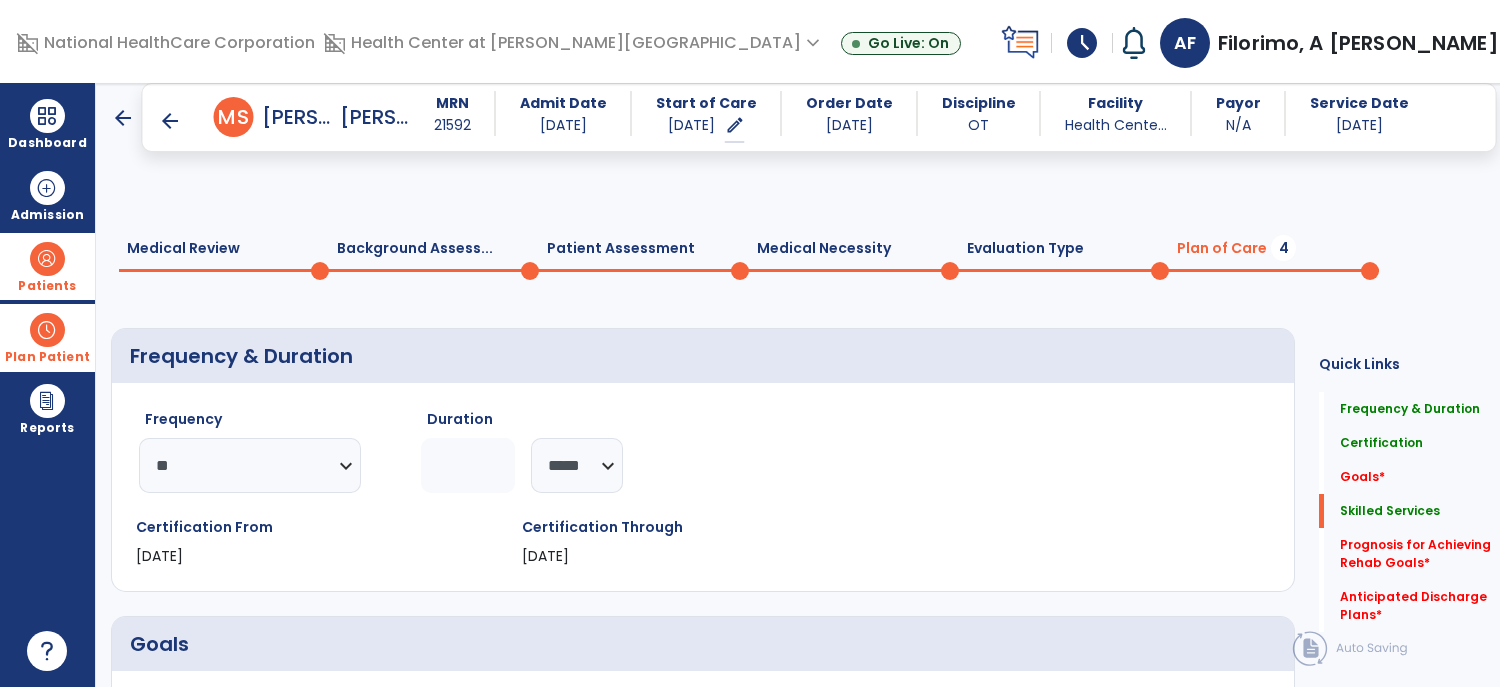 click on "add" 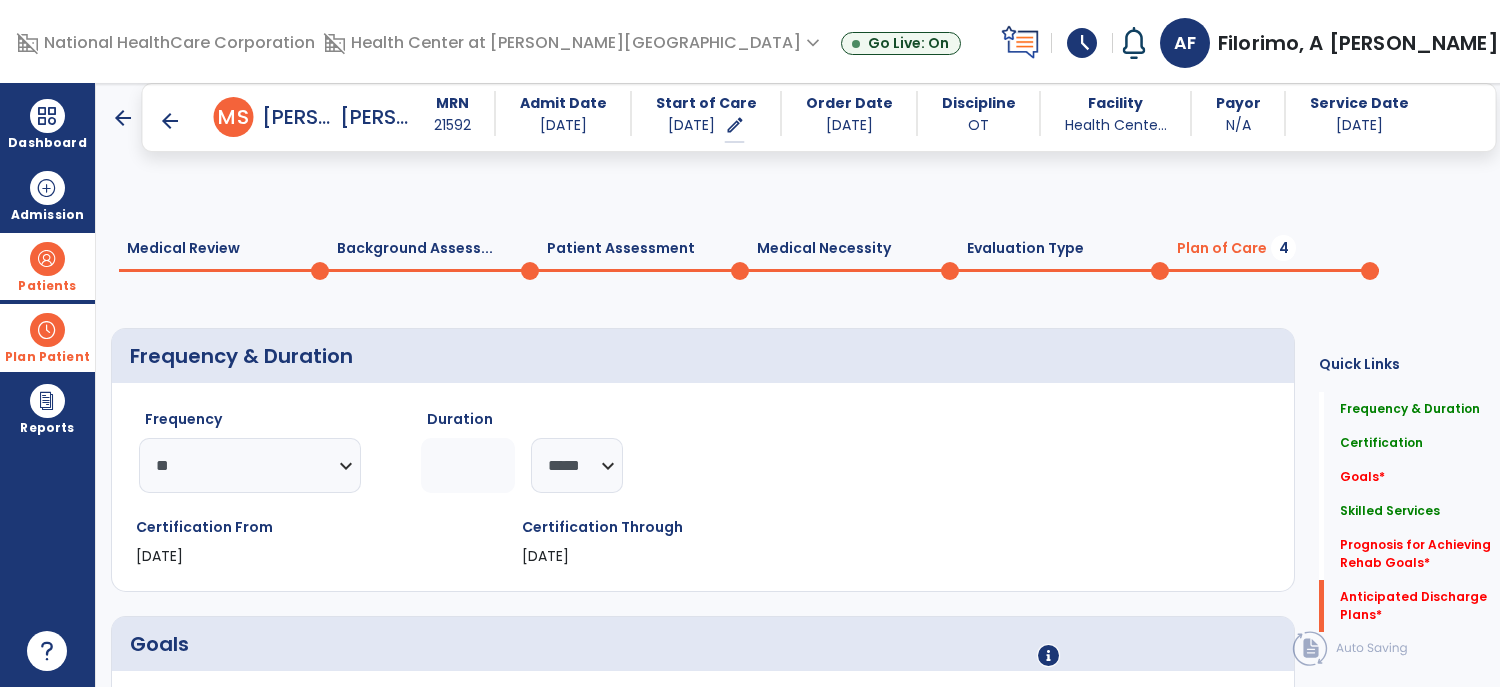 type on "**********" 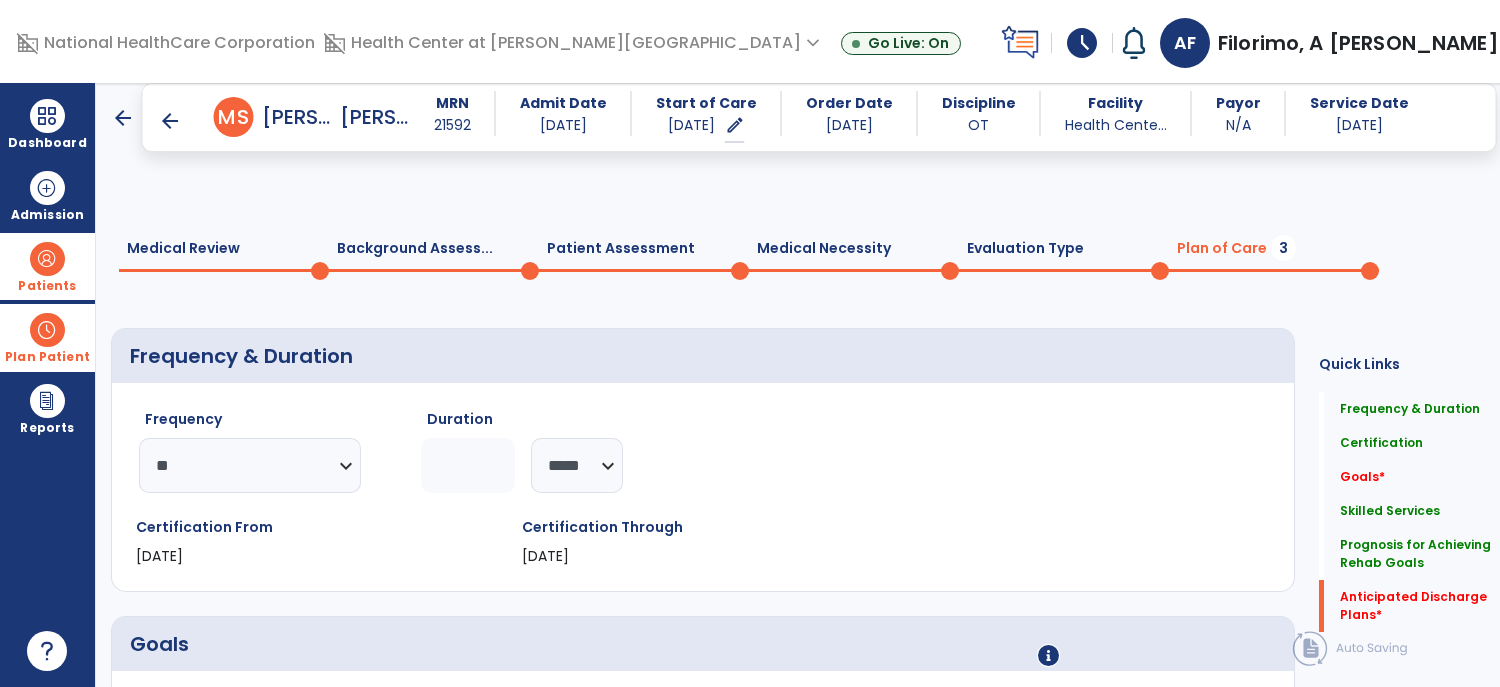 type on "**********" 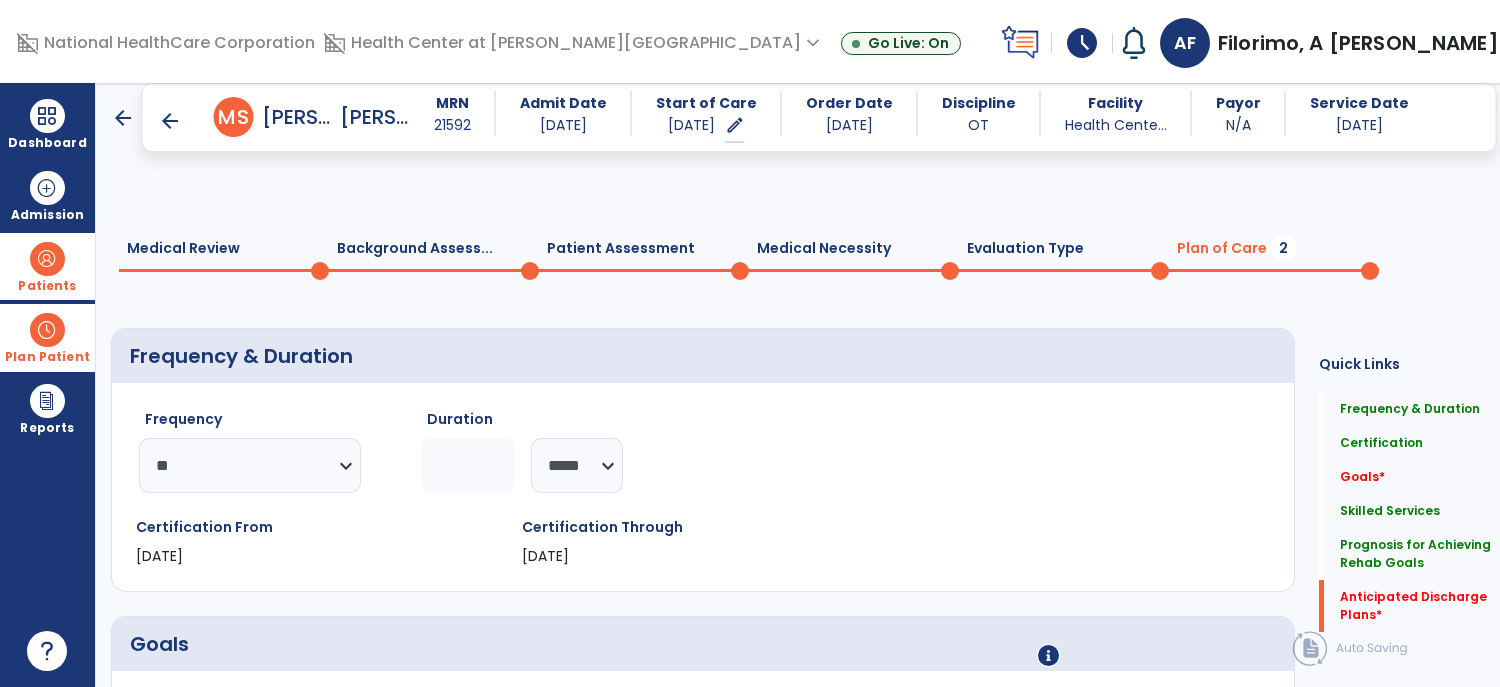 select on "**********" 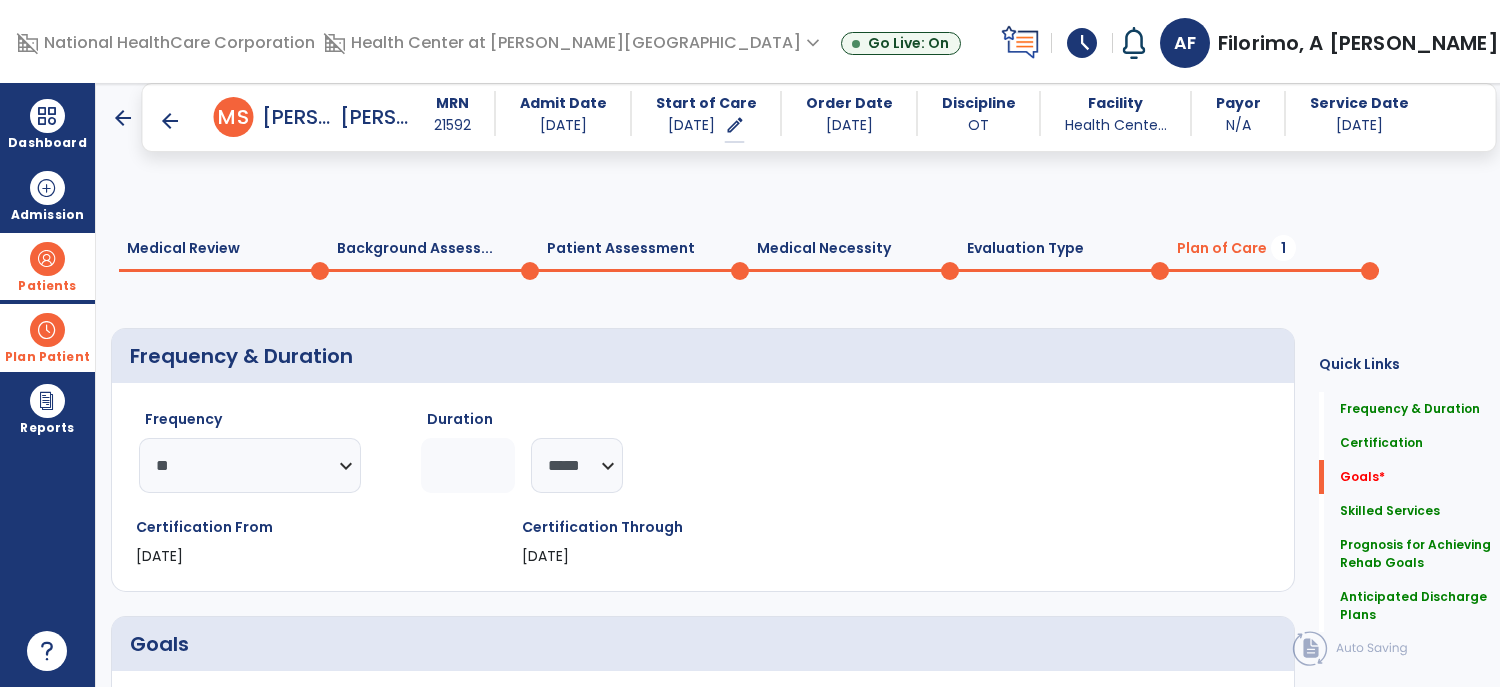 click on "Add New" at bounding box center [719, 748] 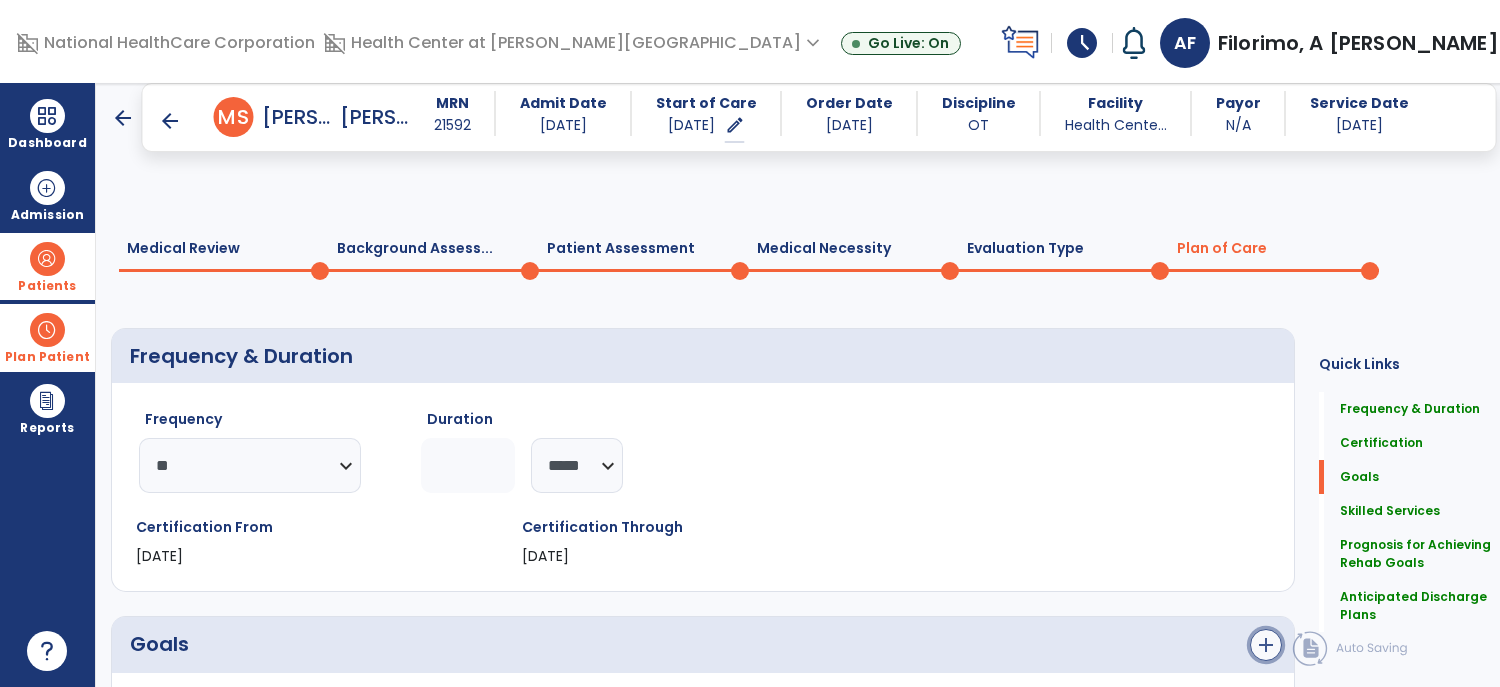 click on "add" at bounding box center [1266, 645] 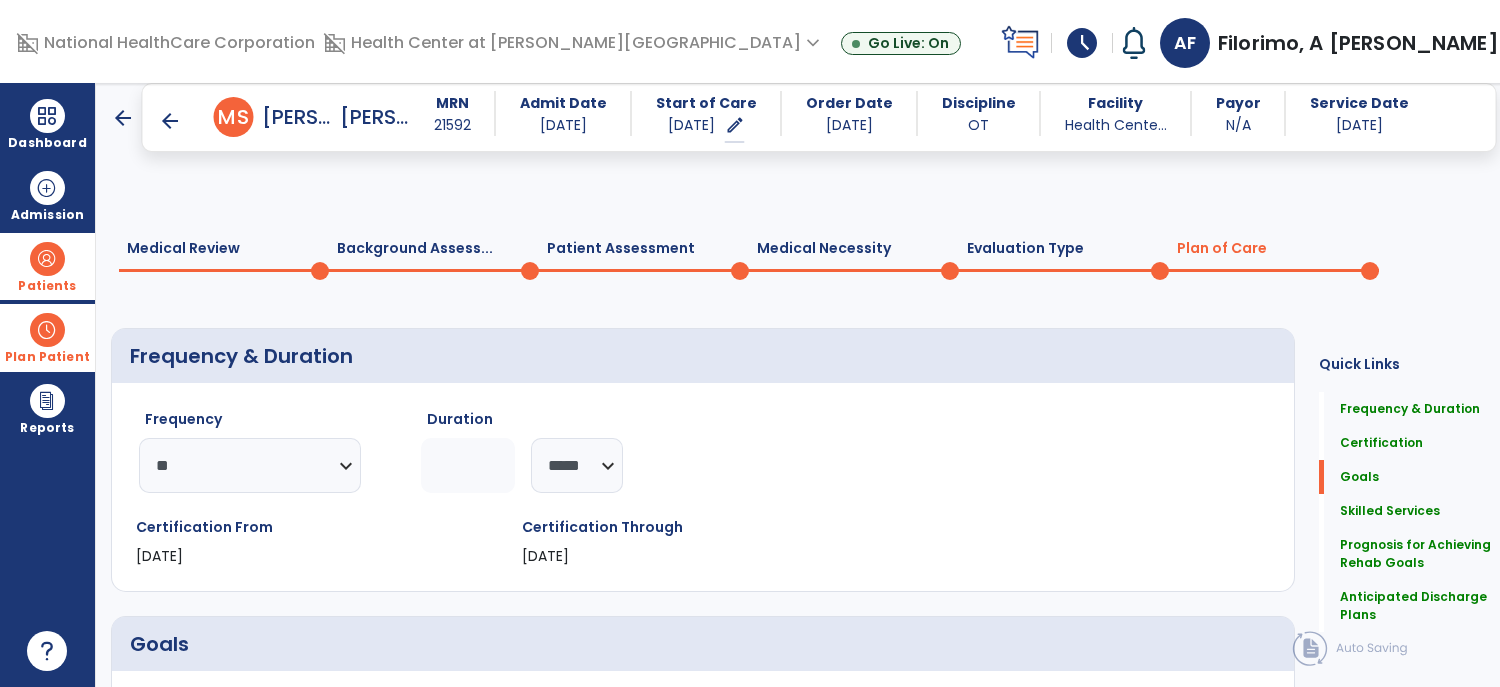 click on "Create your own goal" at bounding box center (1167, 712) 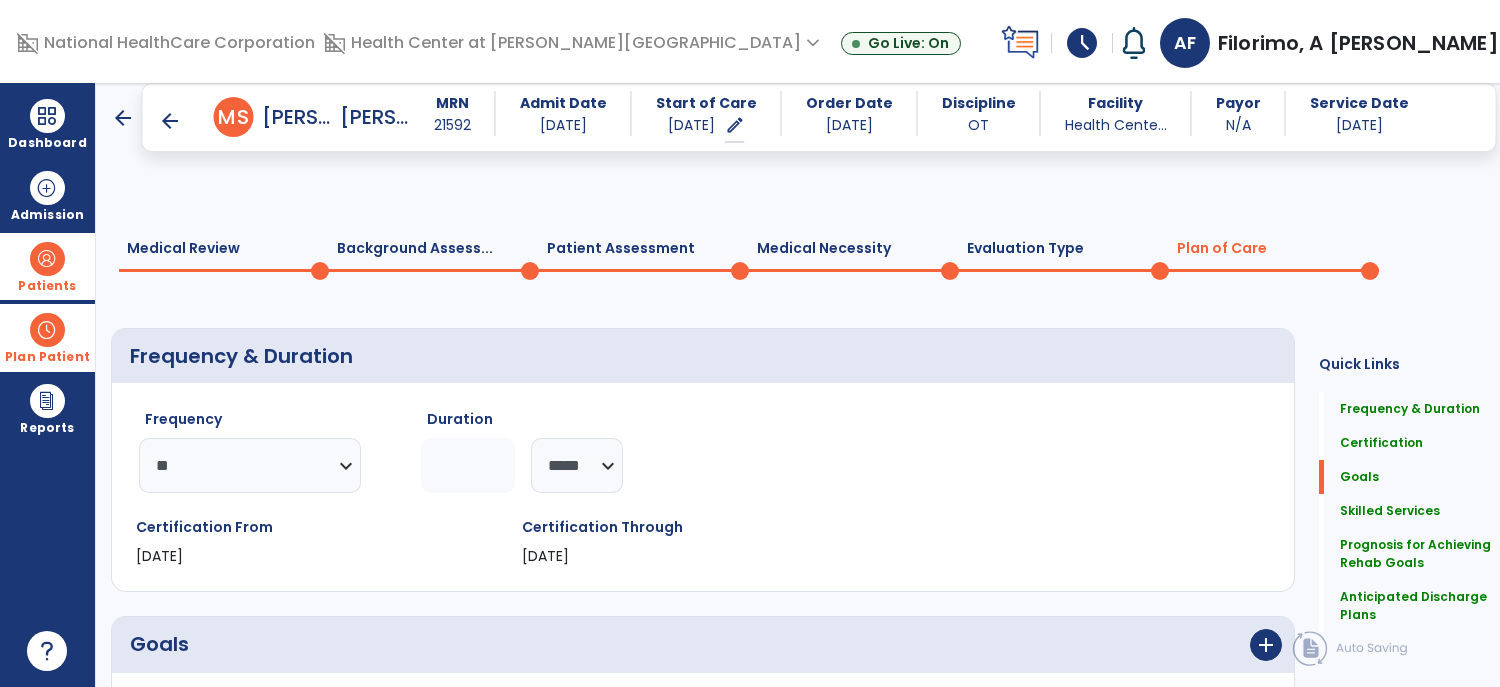 click on "add  Add Short Term Goal" at bounding box center (693, 878) 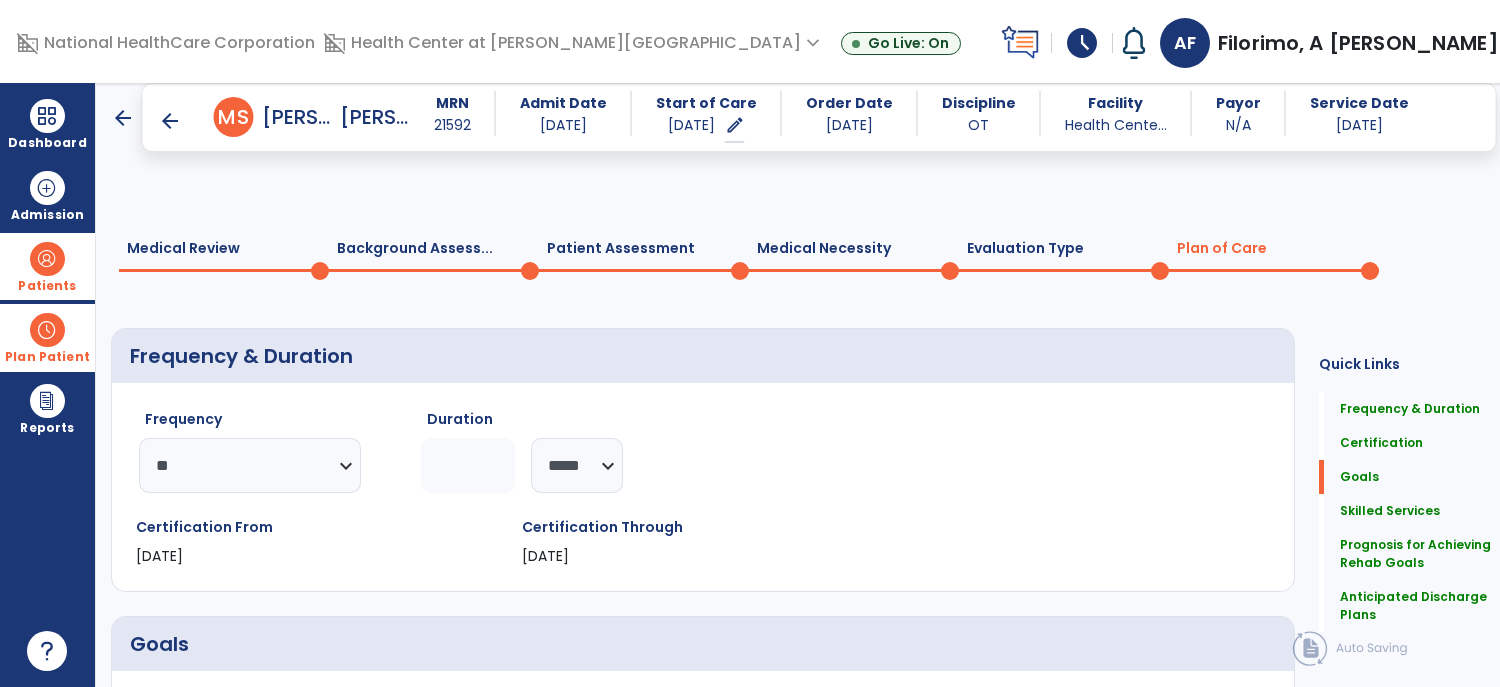 click on "Create your own goal" at bounding box center [1167, 712] 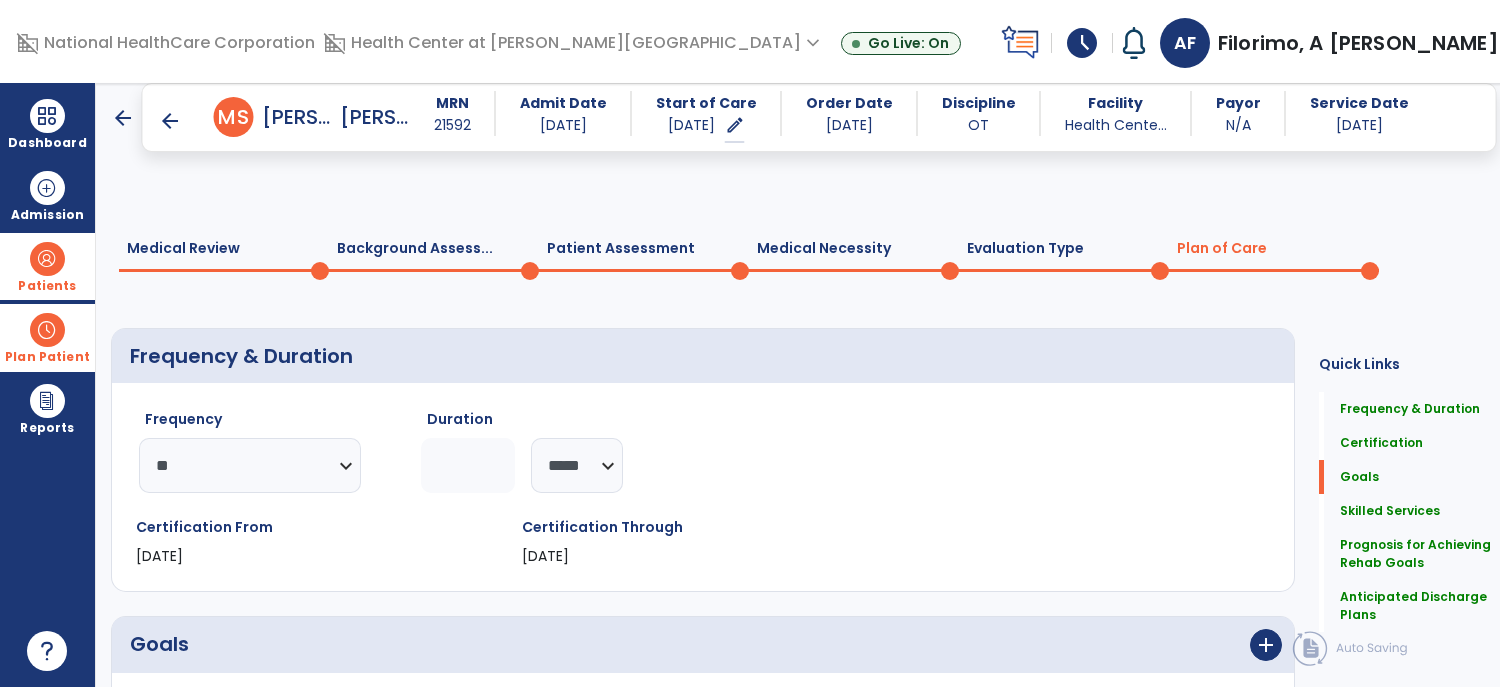 click on "add  Add Short Term Goal" at bounding box center [693, 994] 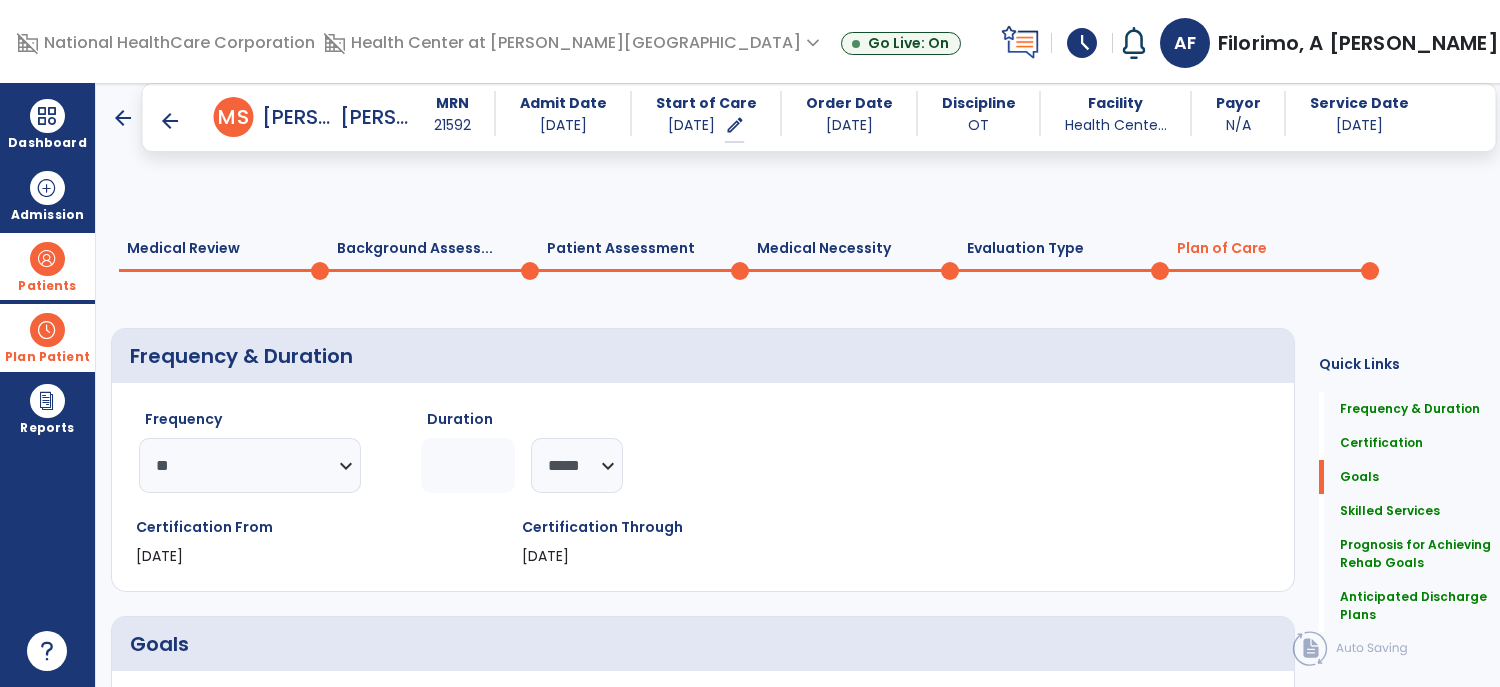 click on "Create your own goal" at bounding box center (1167, 712) 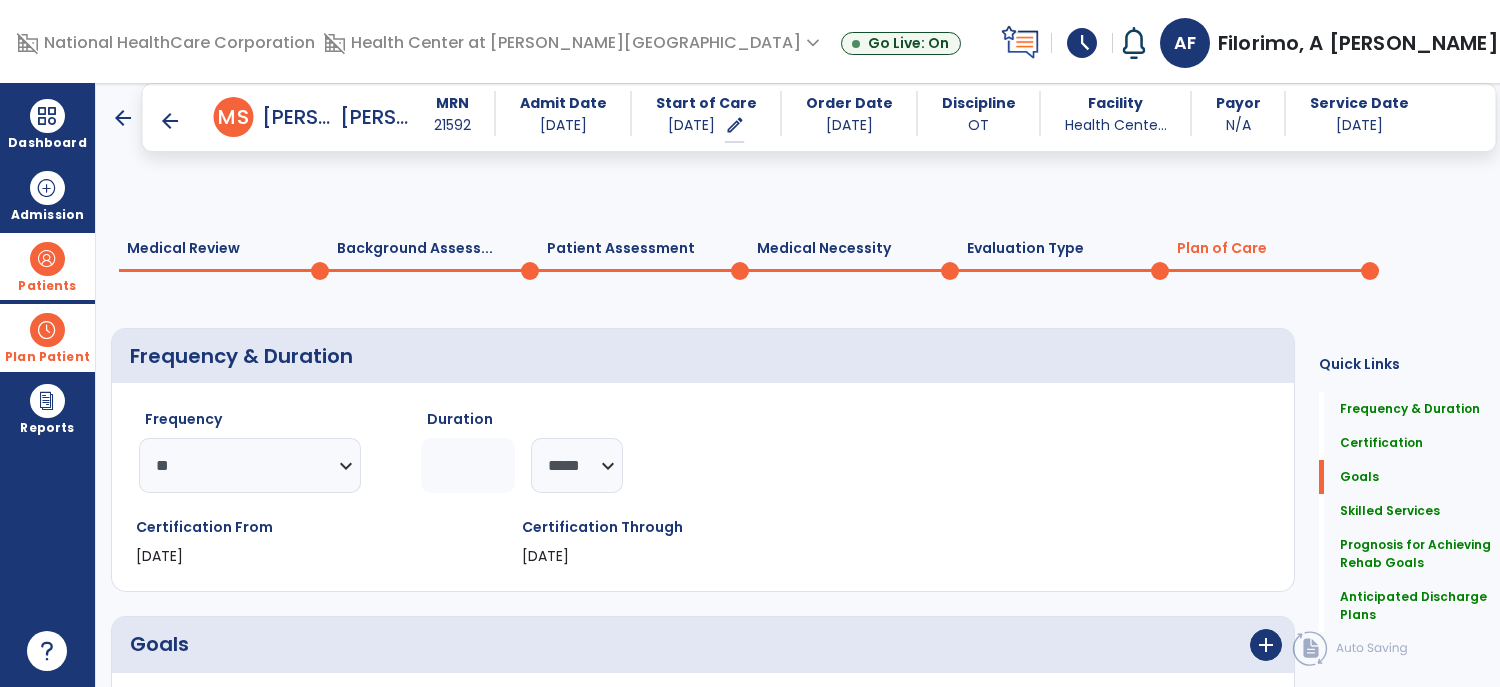 click on "add  Add Short Term Goal" at bounding box center (693, 1144) 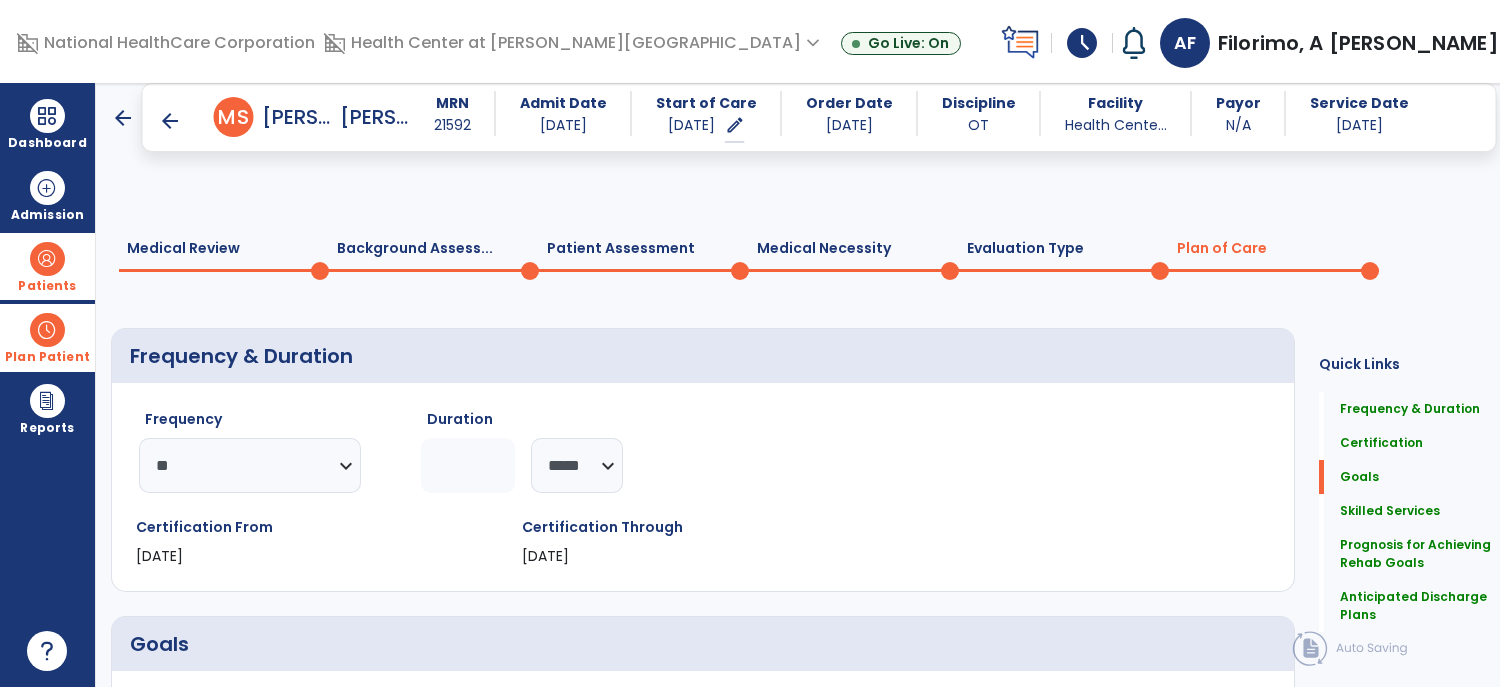 click on "Create your own goal" at bounding box center [1167, 712] 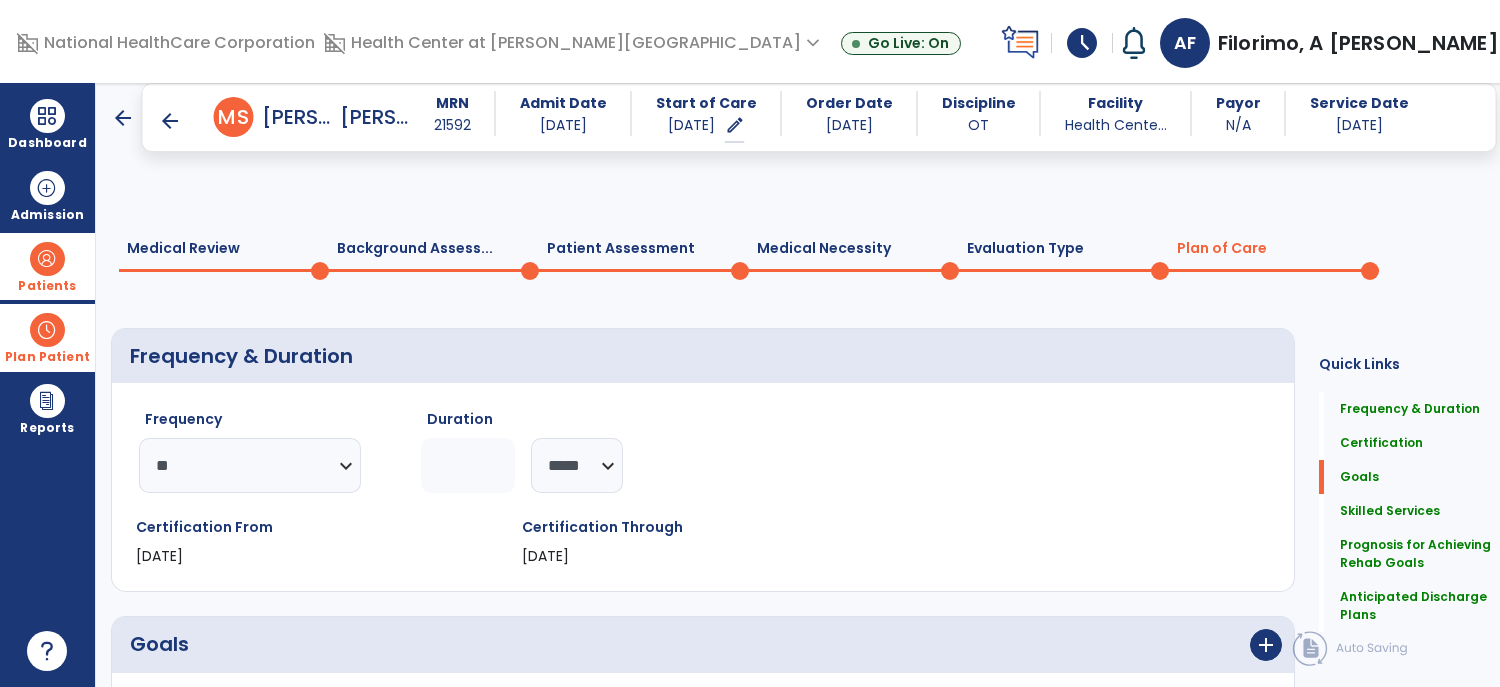 click on "edit" at bounding box center [1222, 1387] 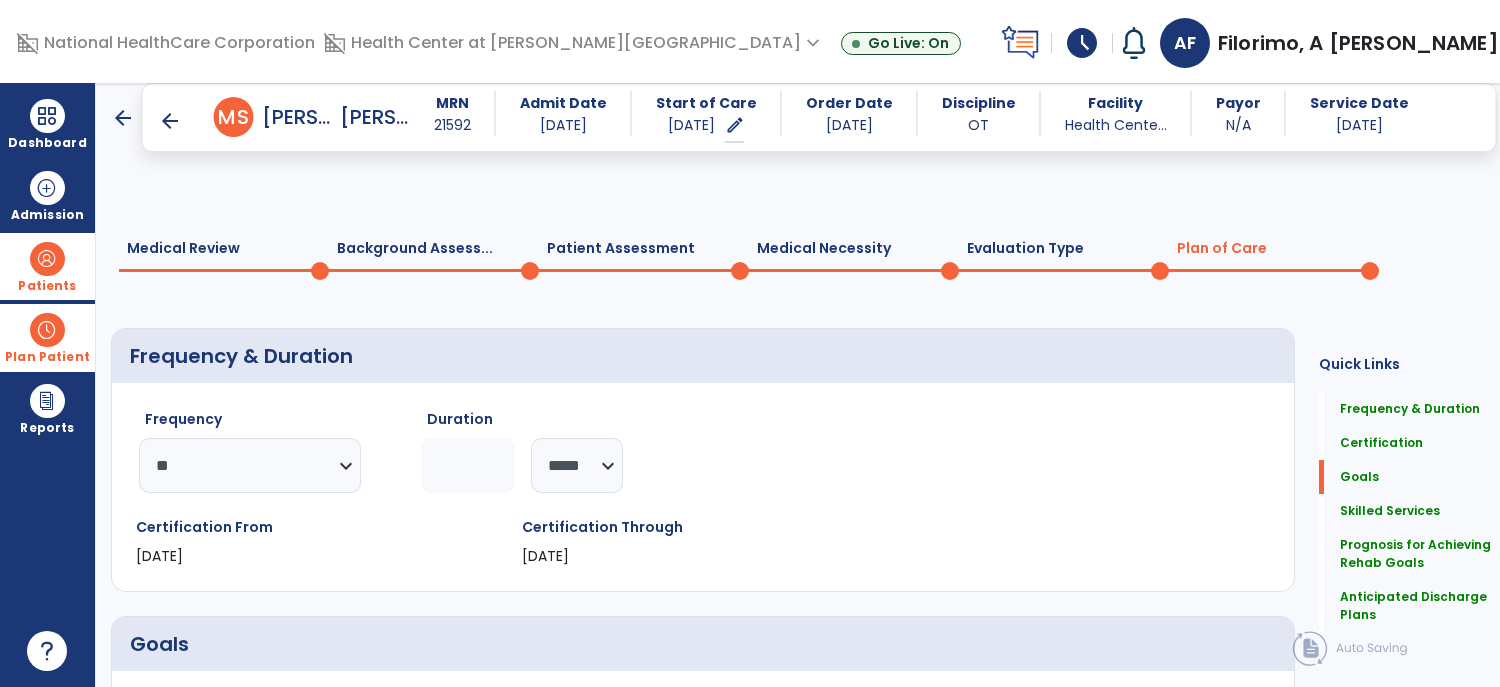 click on "**********" at bounding box center (402, 1392) 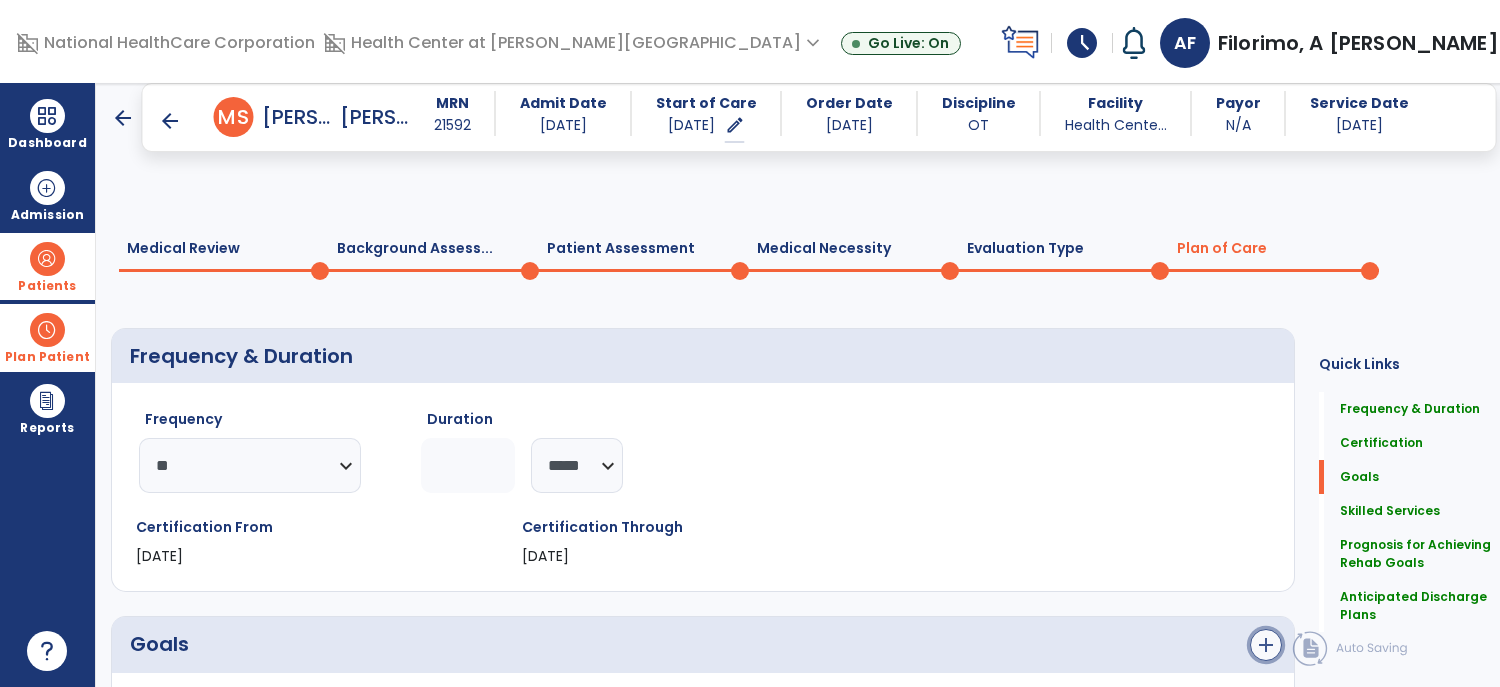 click on "add" at bounding box center (1266, 645) 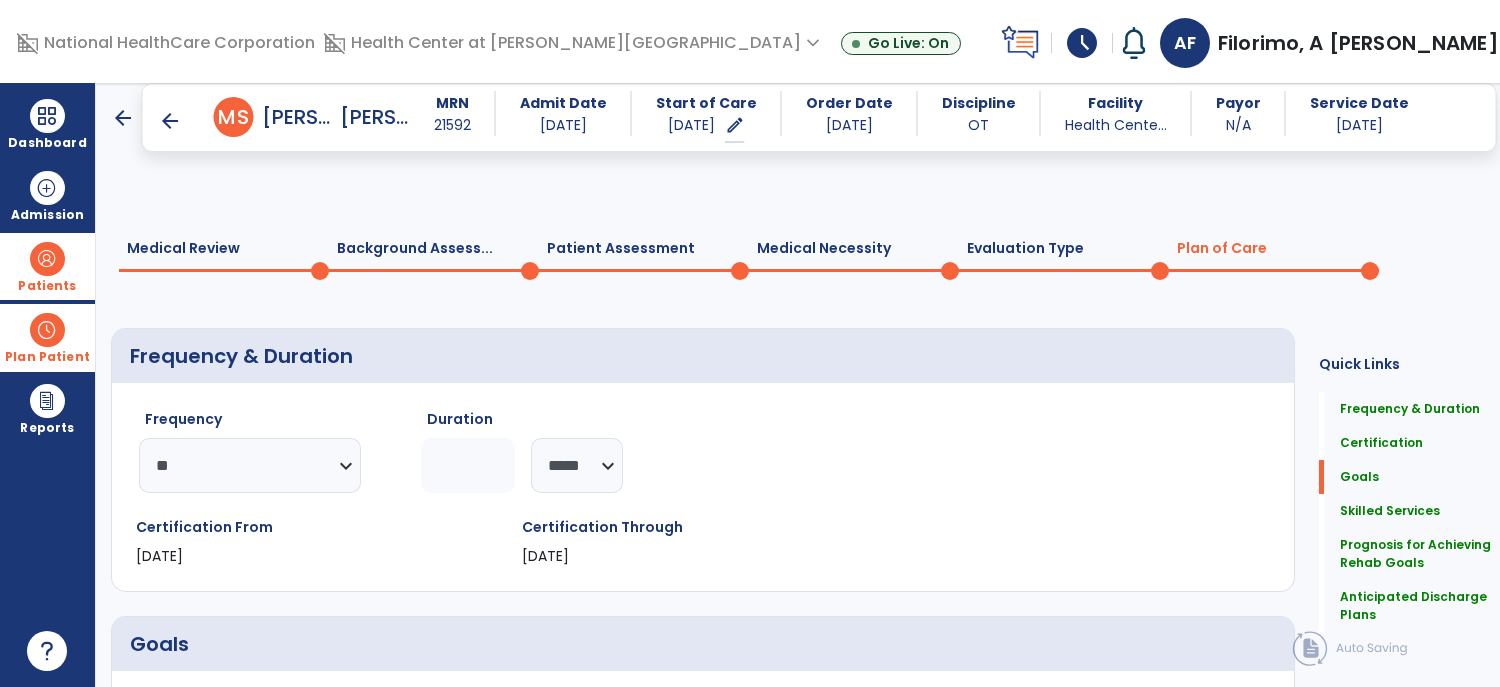 click on "Create your own goal" at bounding box center (1167, 712) 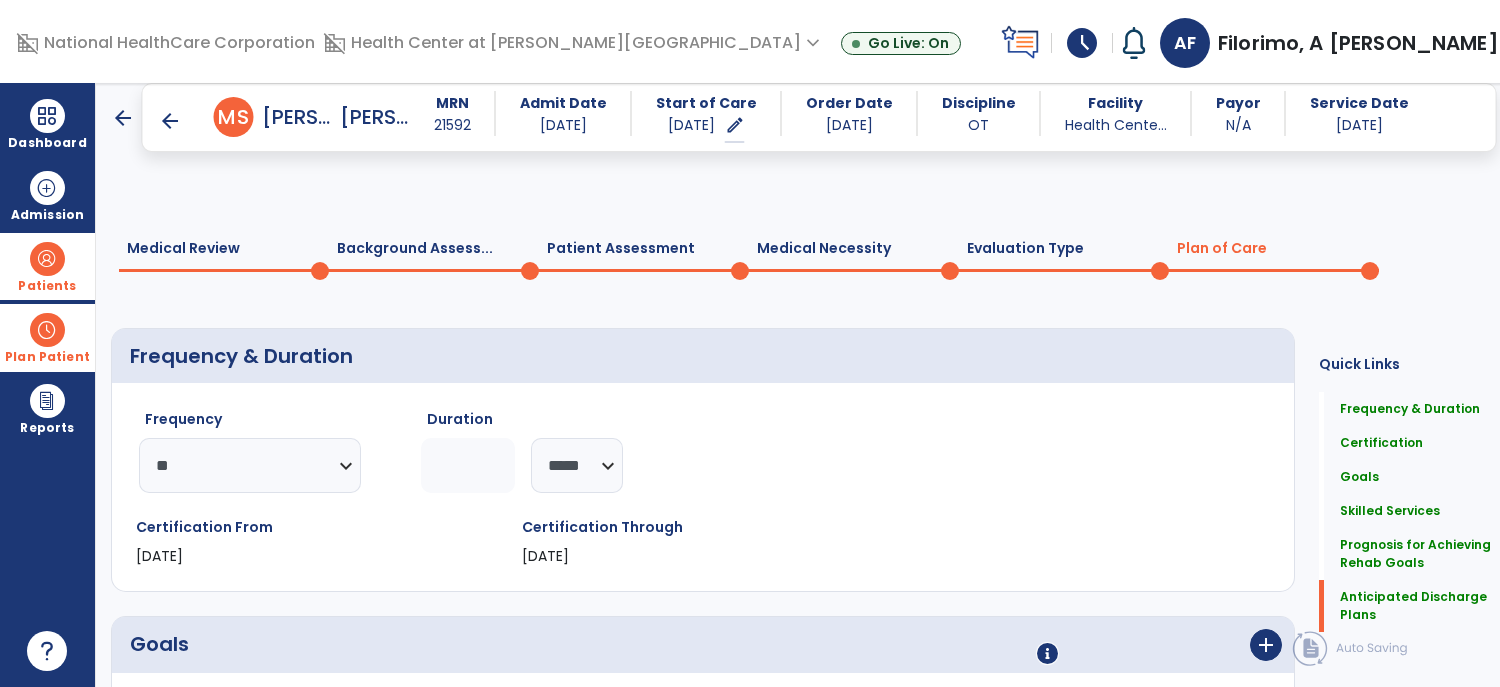 click on "Sign Doc" 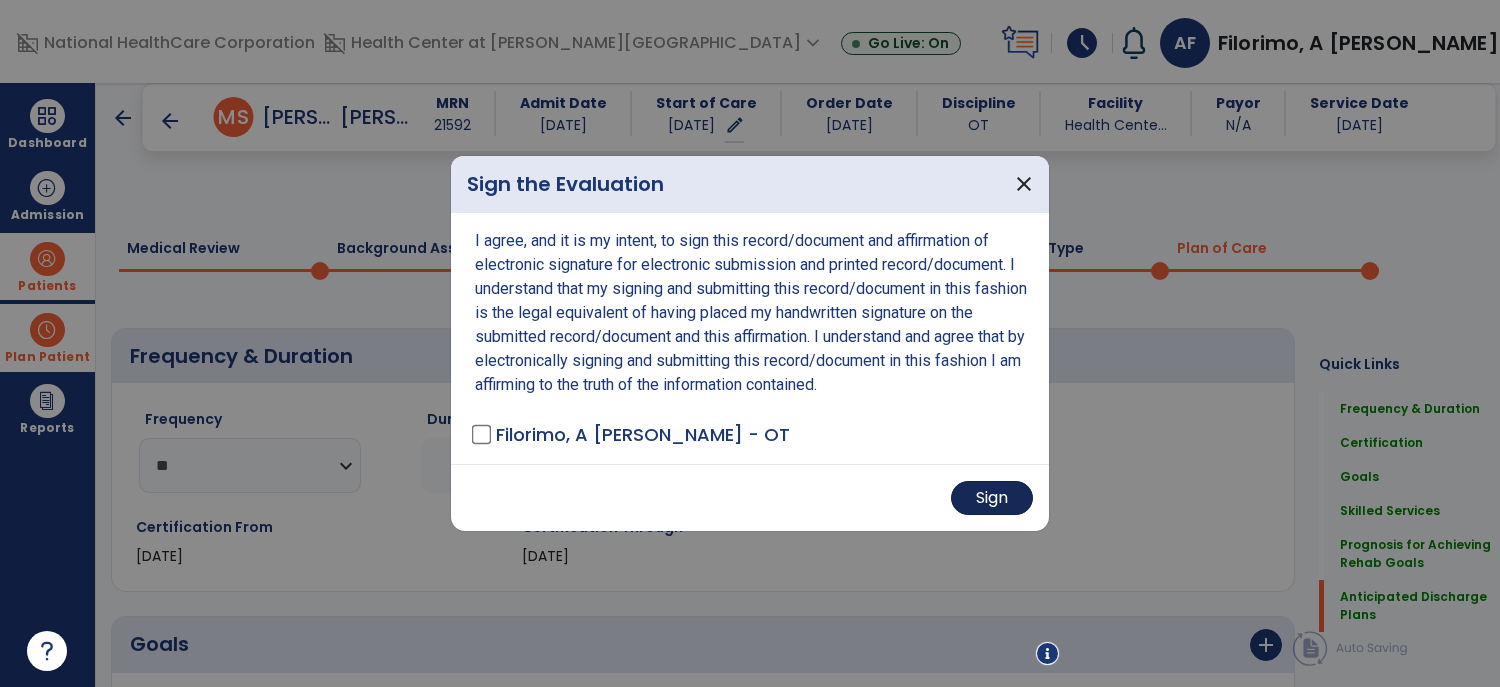 click on "Sign" at bounding box center [992, 498] 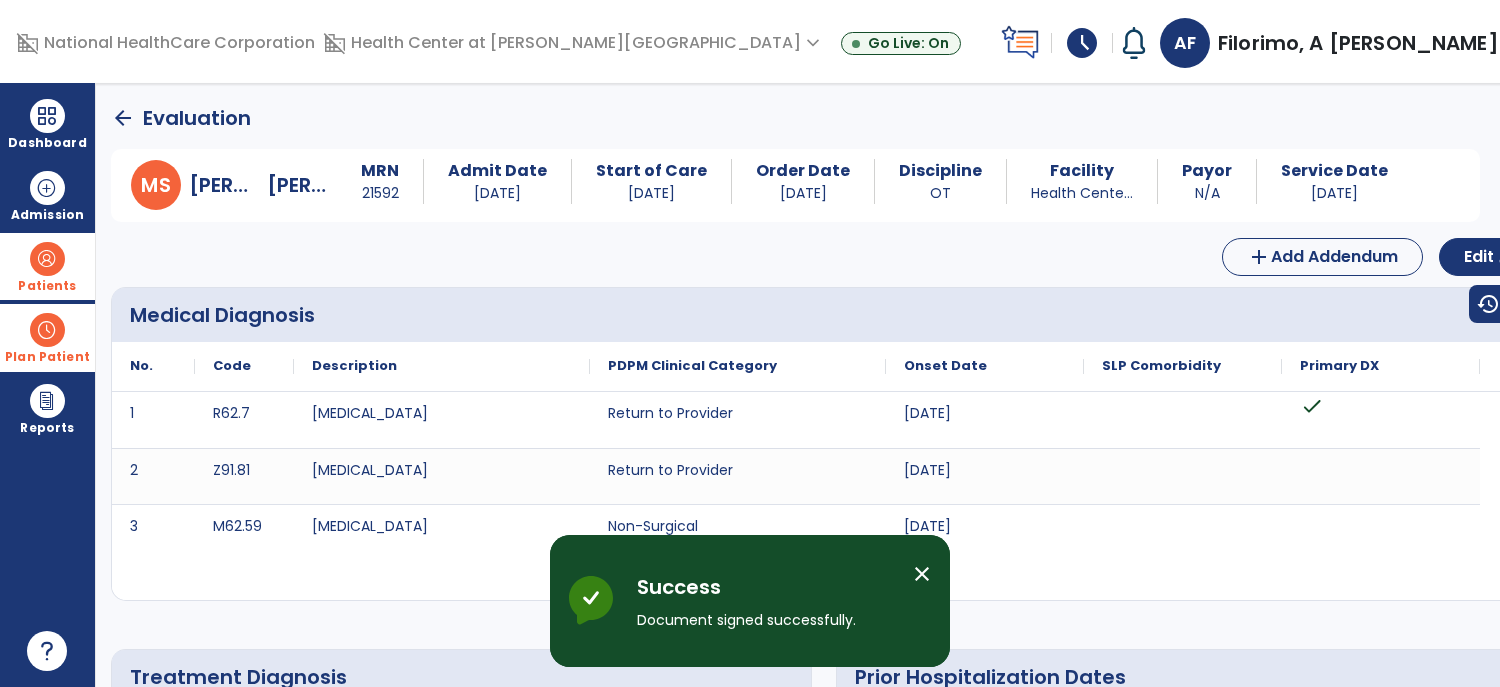 click on "arrow_back" 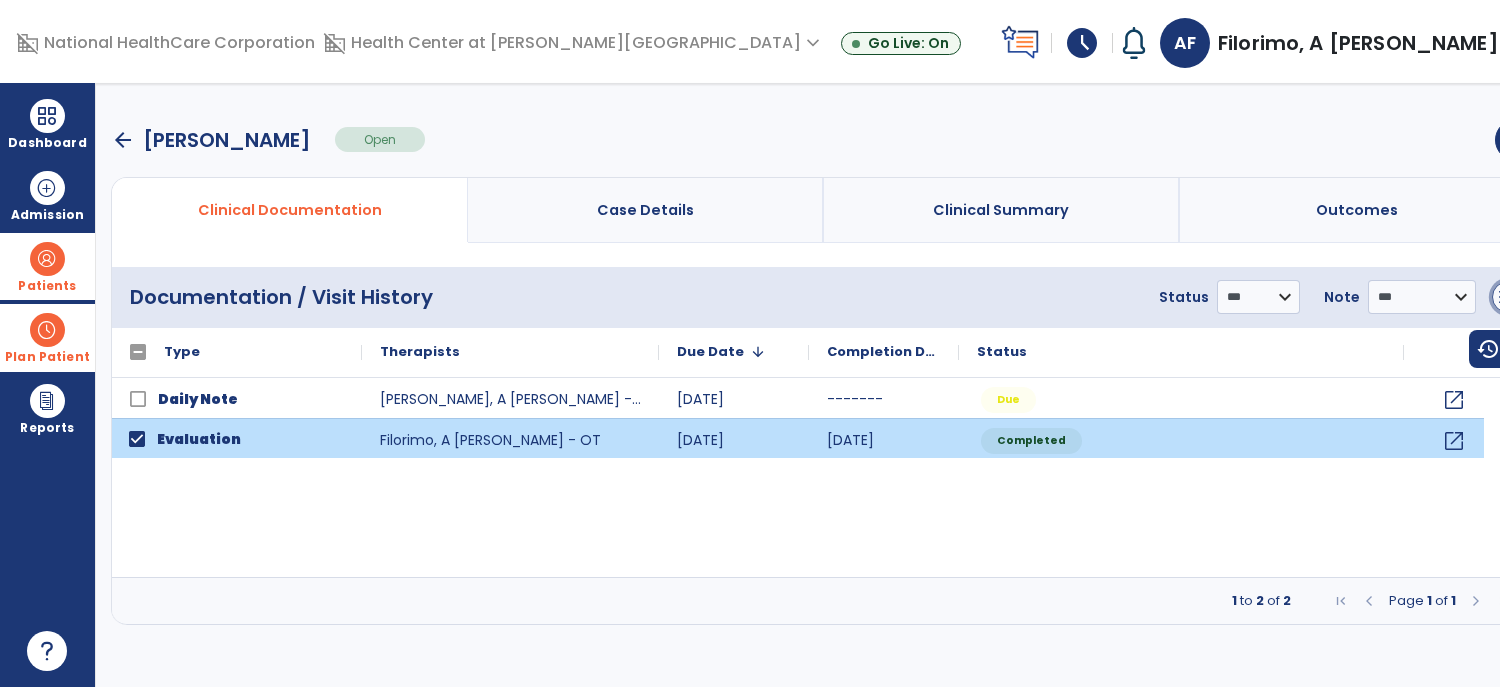 click on "menu" at bounding box center (1508, 297) 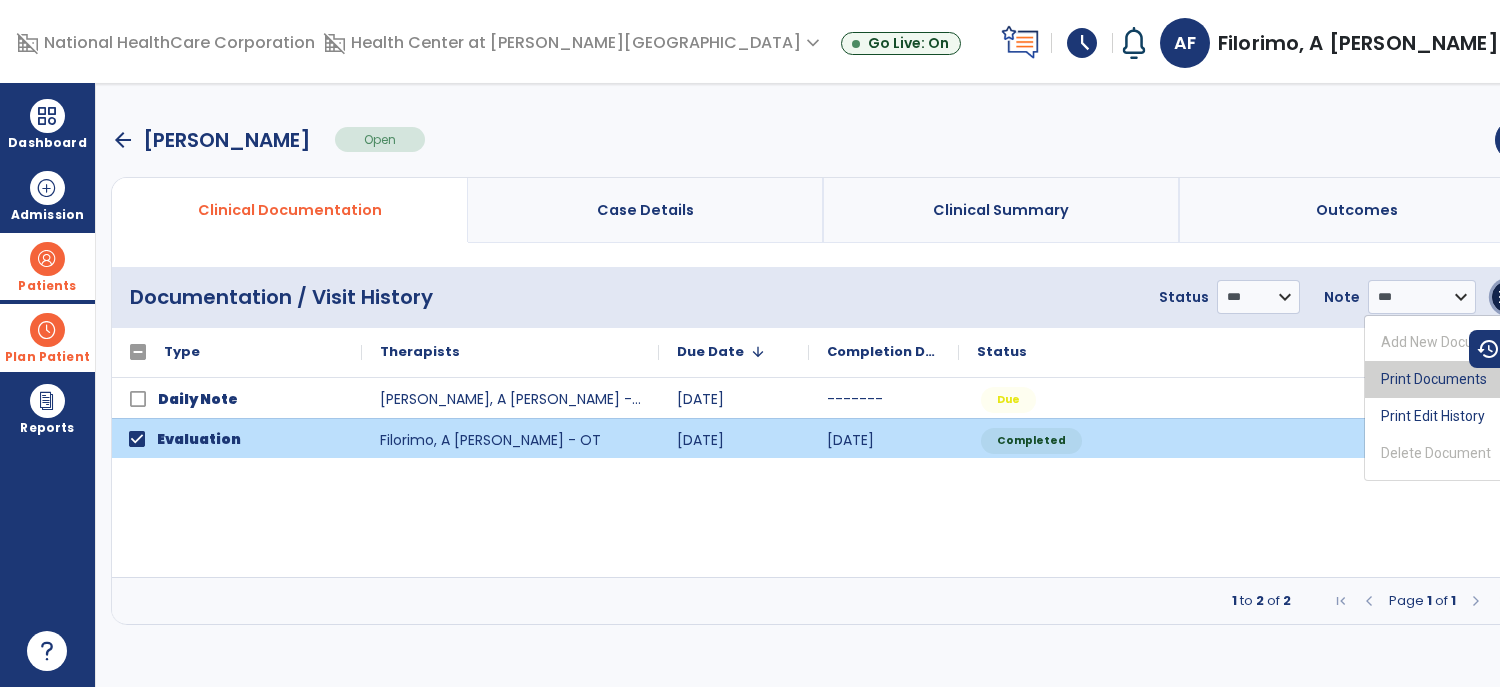 click on "Print Documents" at bounding box center (1444, 379) 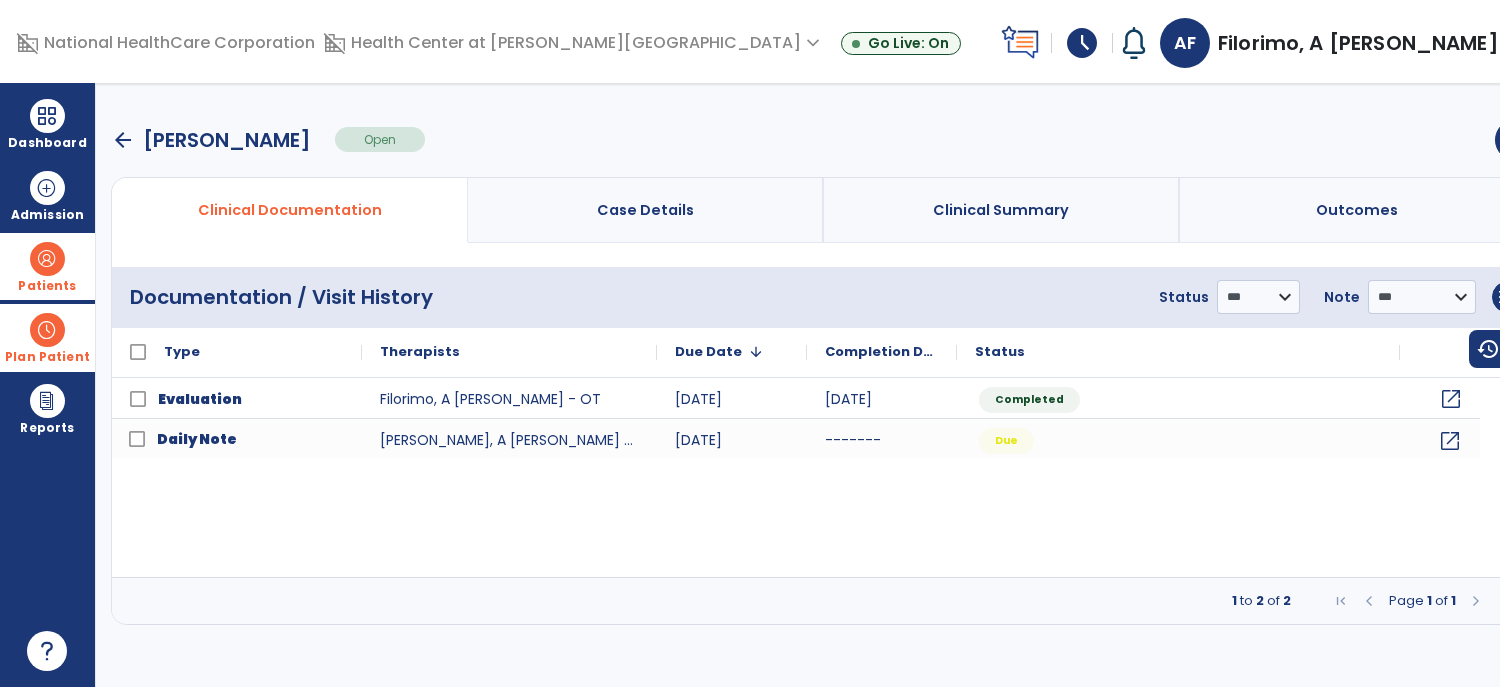 click on "open_in_new" 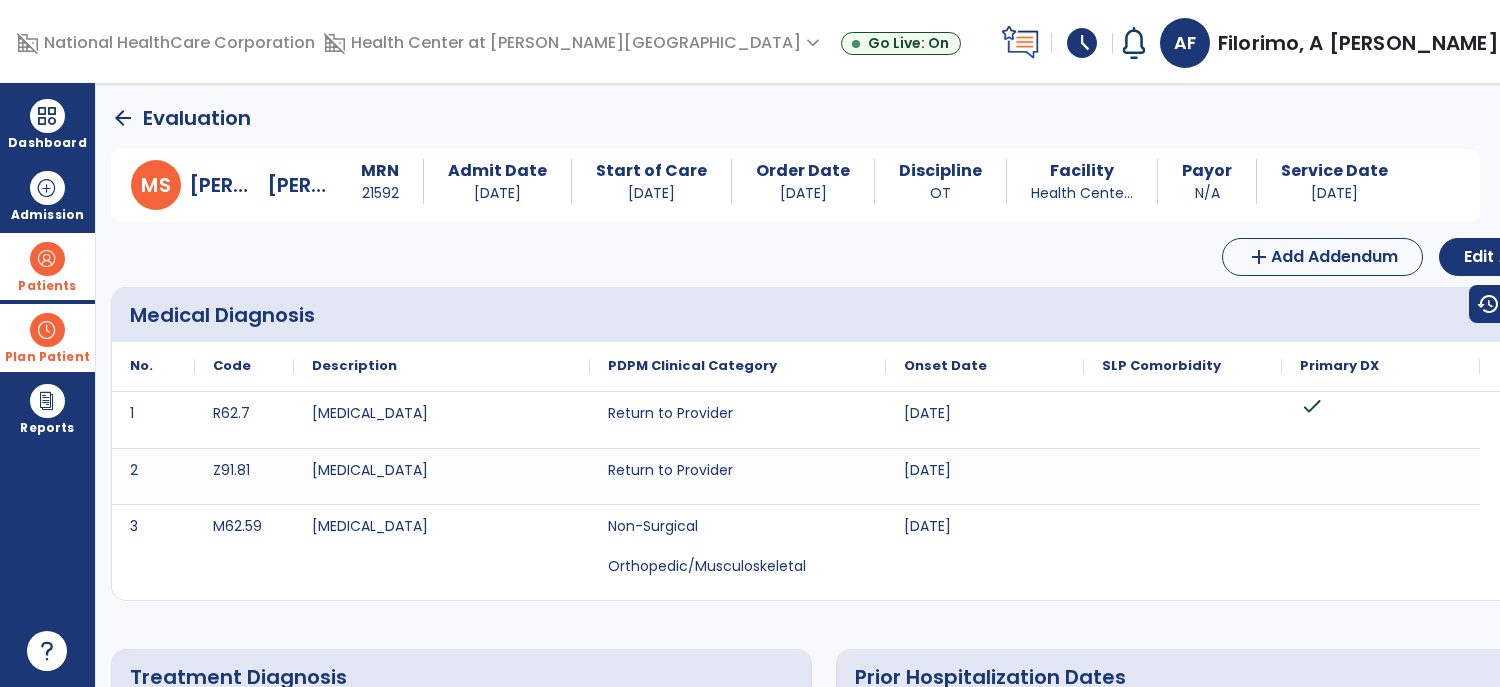 click on "arrow_back" 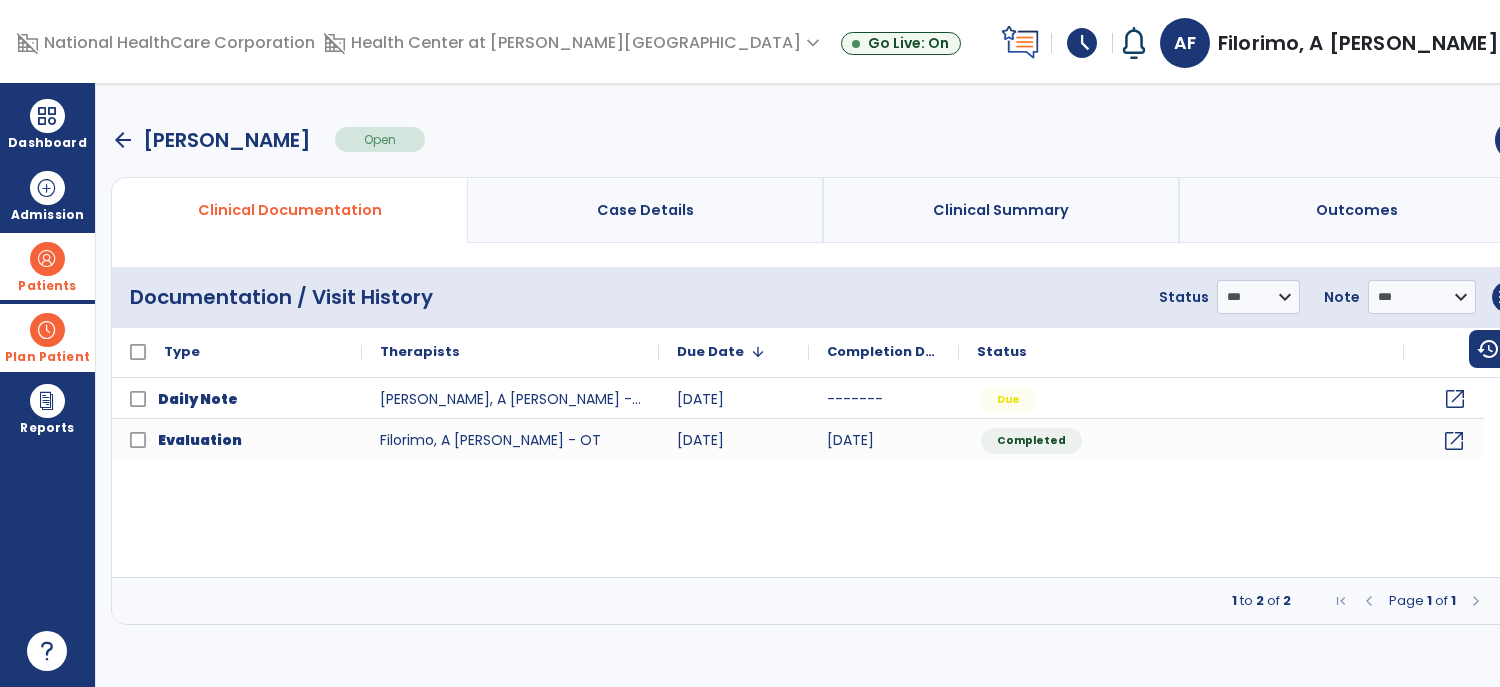 click on "open_in_new" 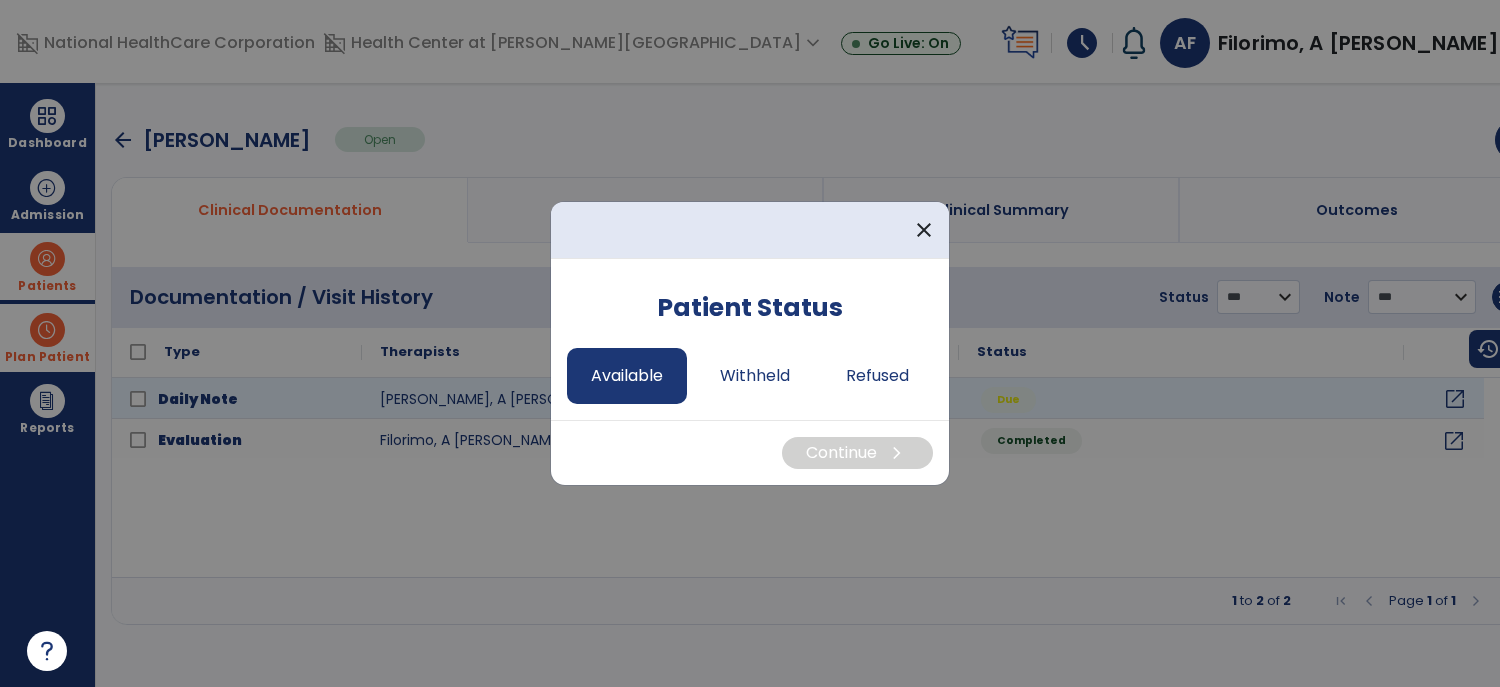 click on "Available" at bounding box center [627, 376] 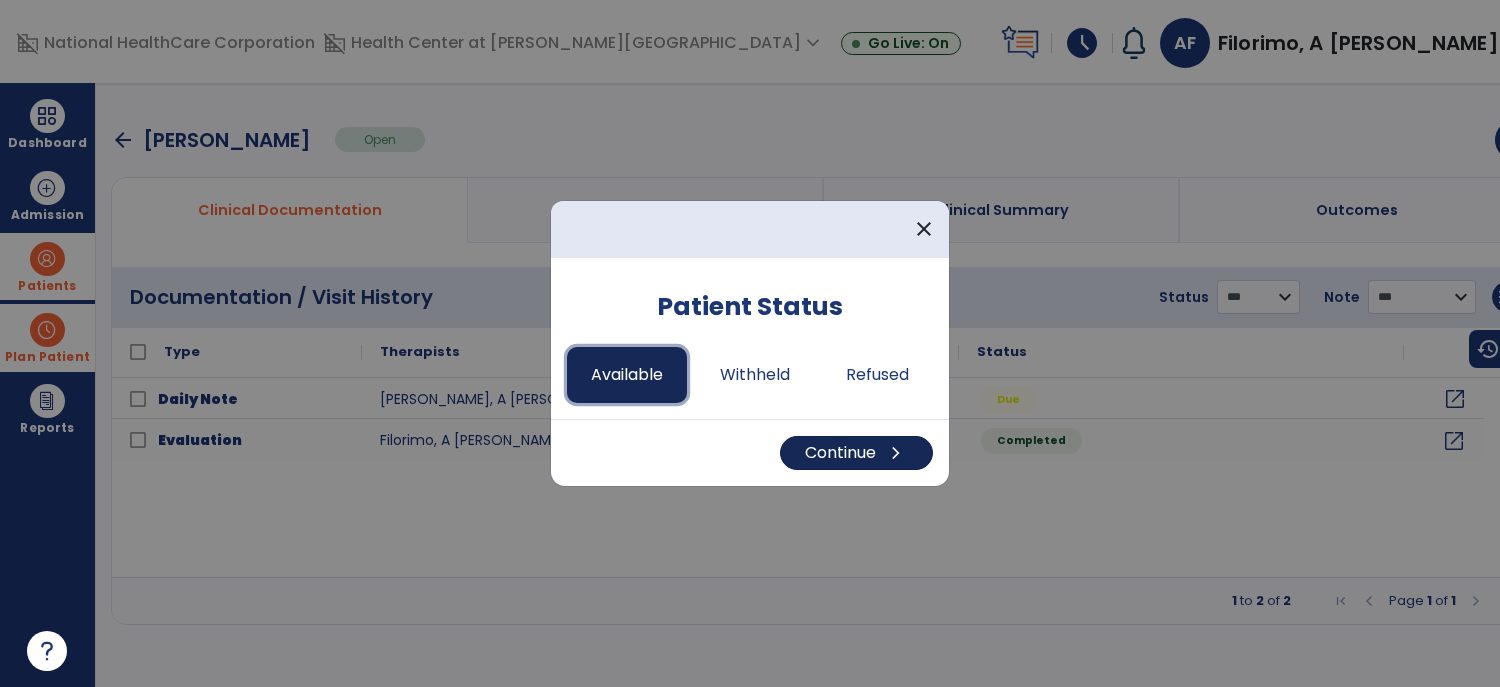 click on "Continue   chevron_right" at bounding box center (856, 453) 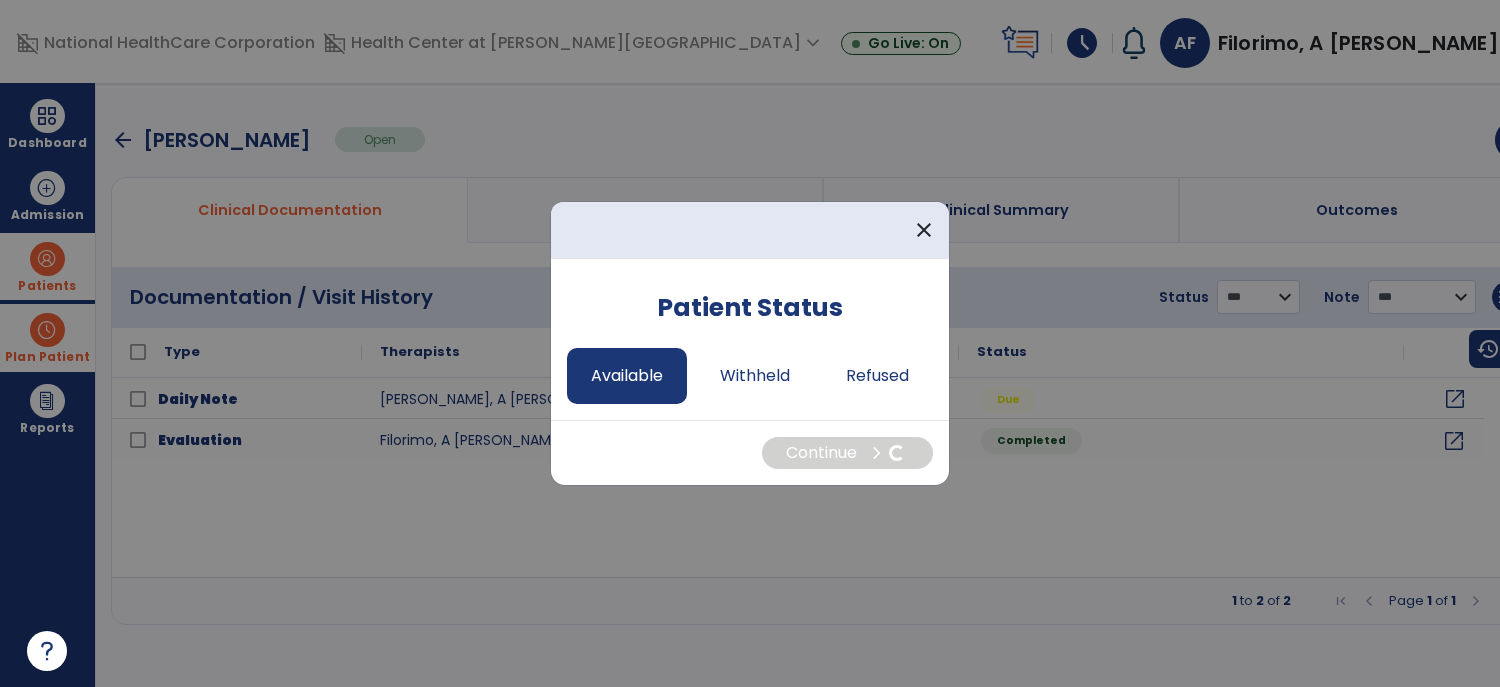 select on "*" 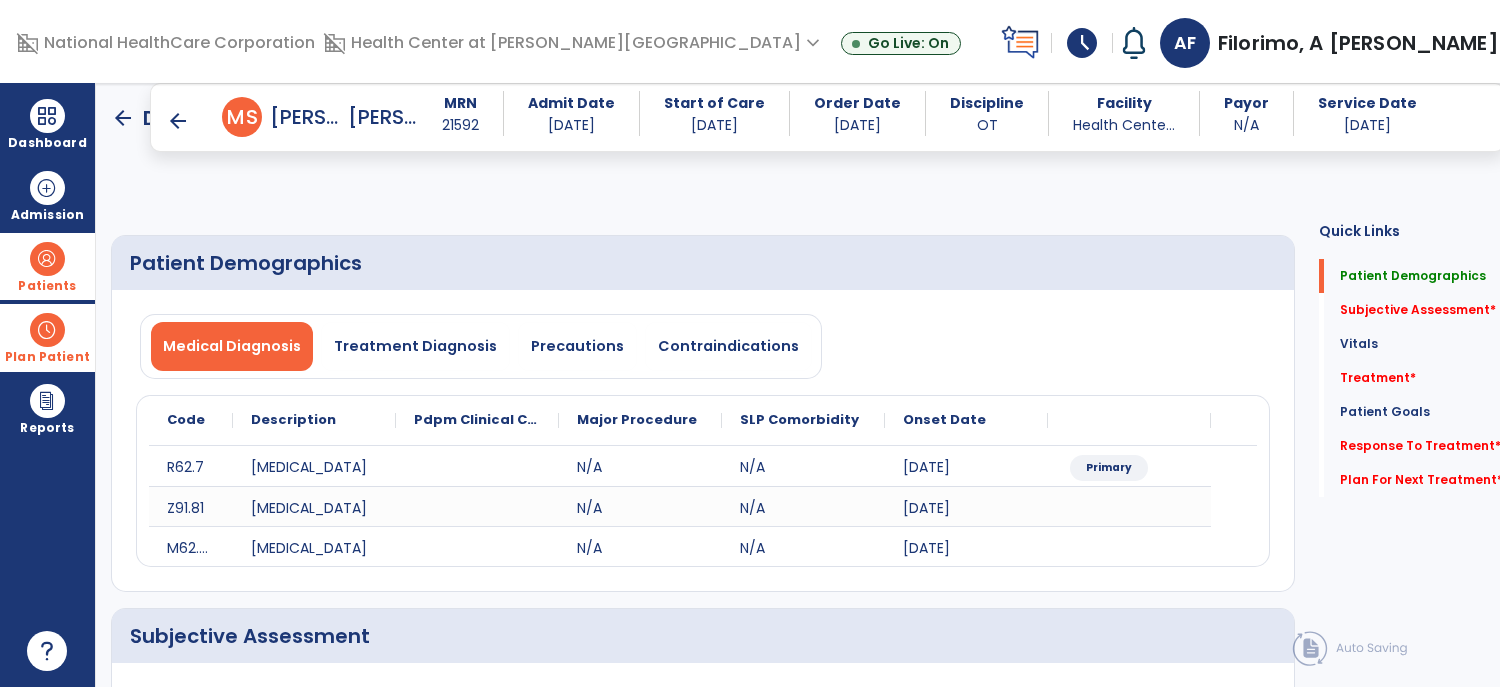 click 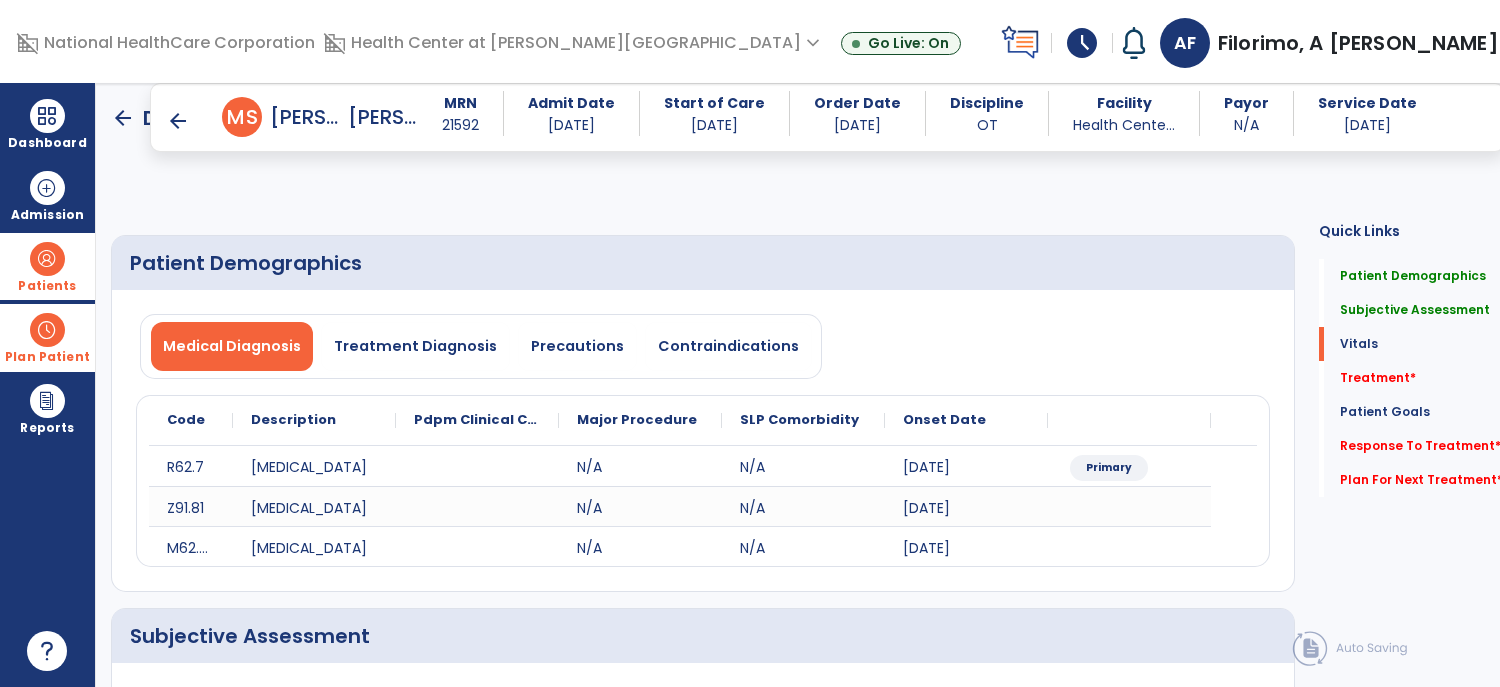type on "**********" 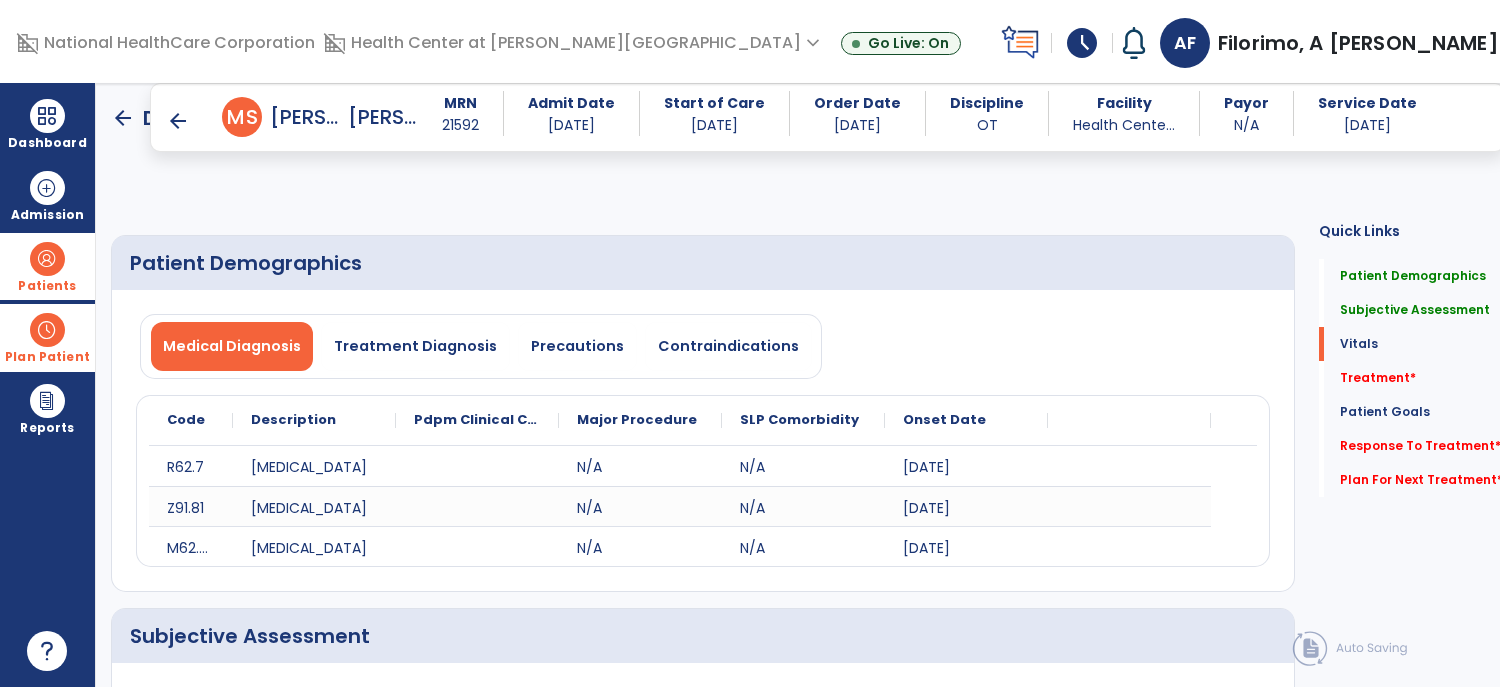 type on "**********" 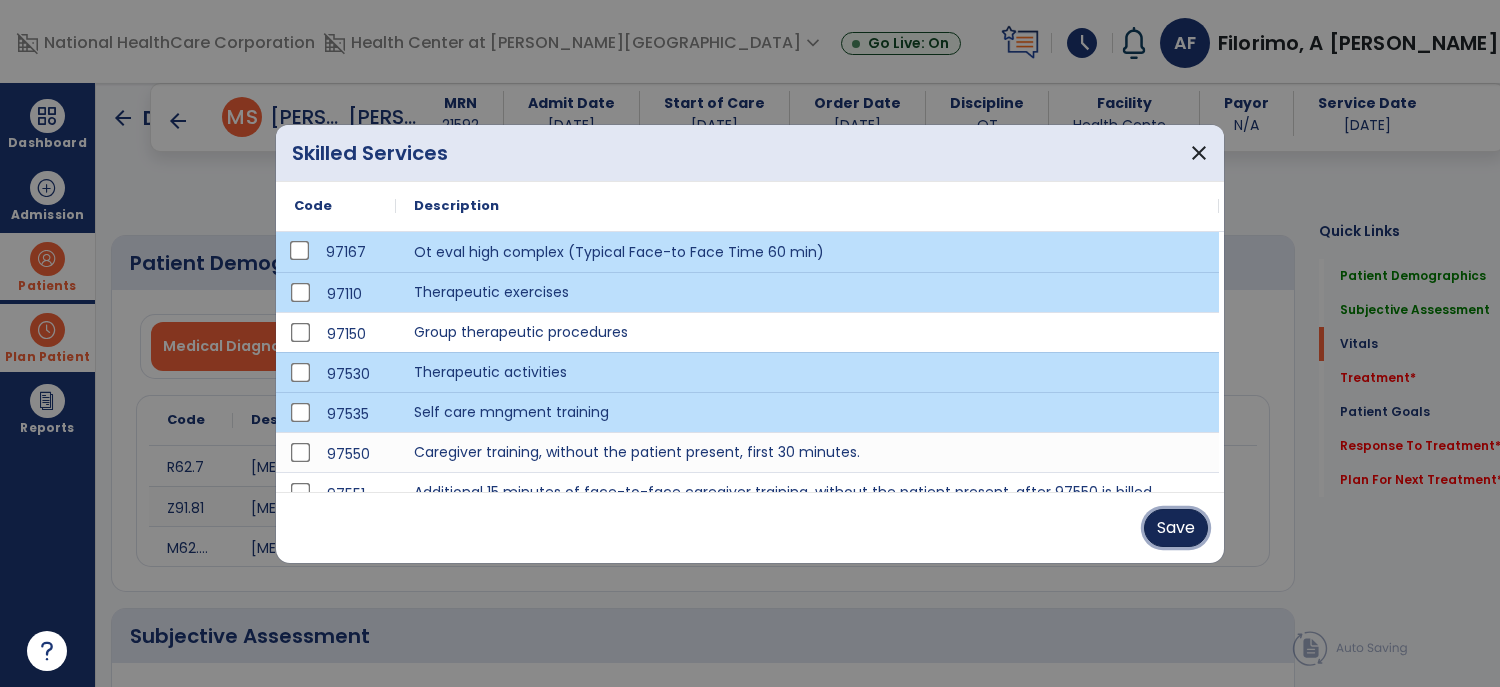 click on "Save" at bounding box center [1176, 528] 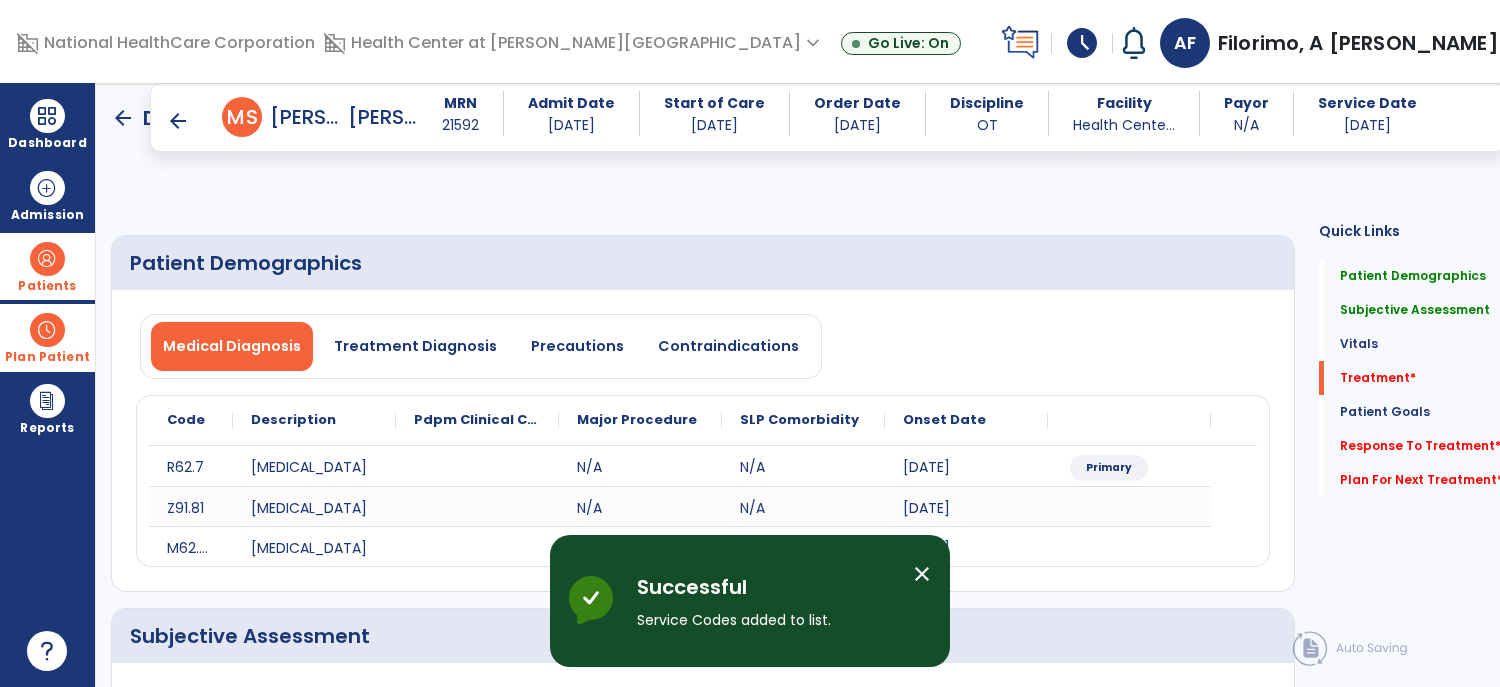 click on "add" at bounding box center [510, 1456] 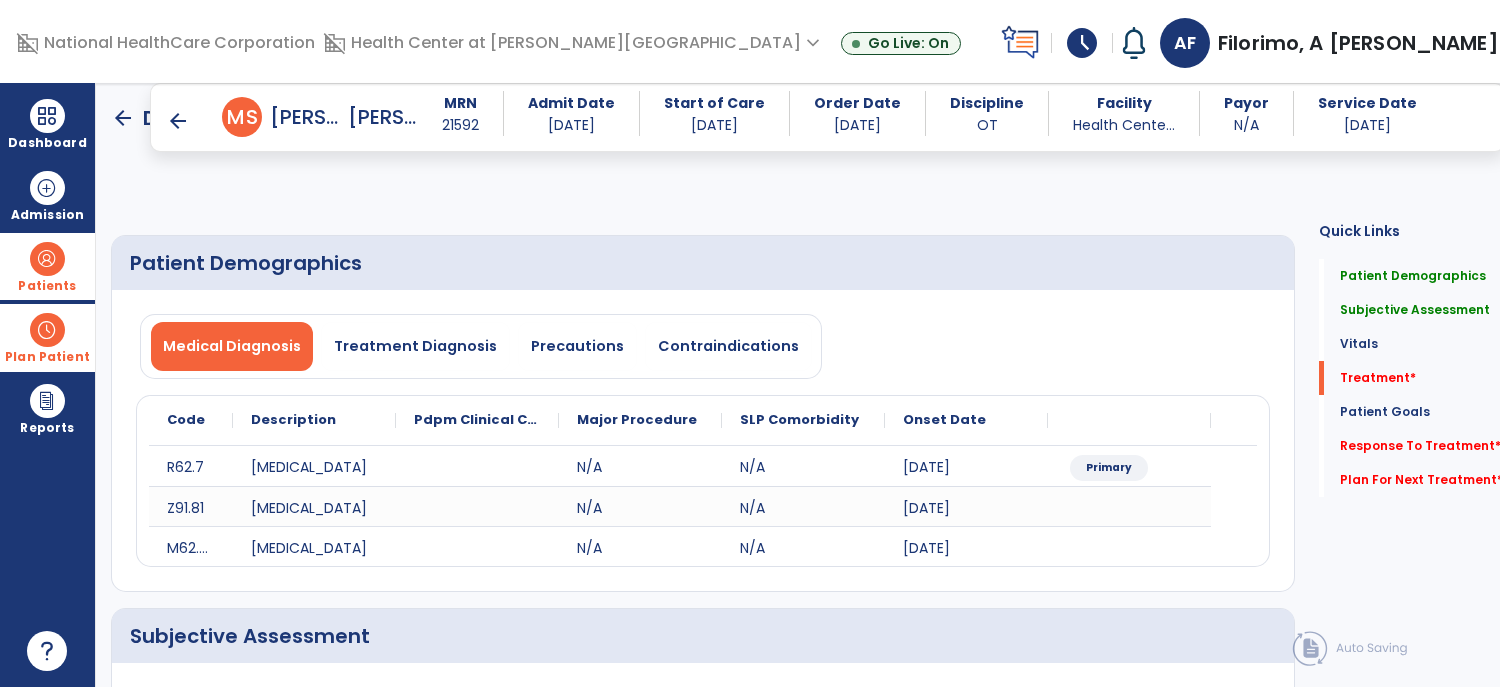 click on "add" at bounding box center (510, 1496) 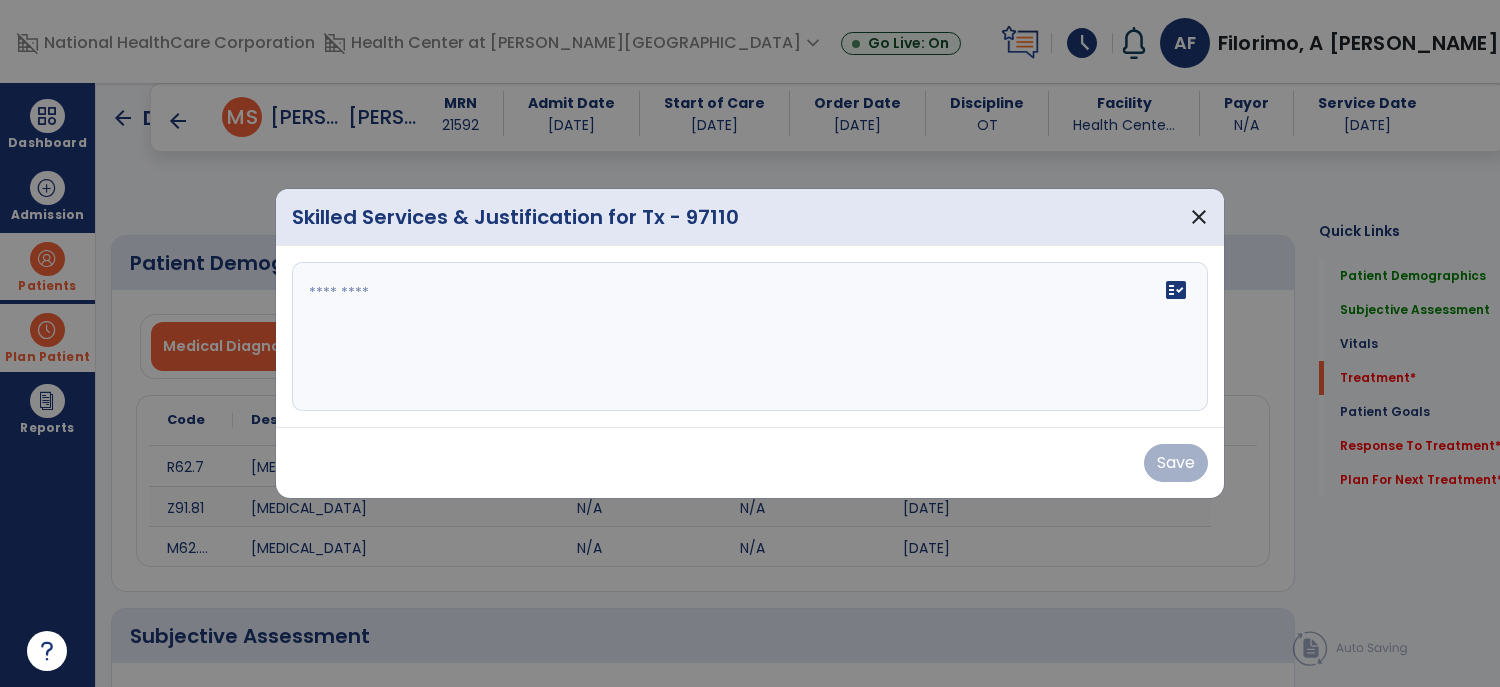 click at bounding box center [750, 337] 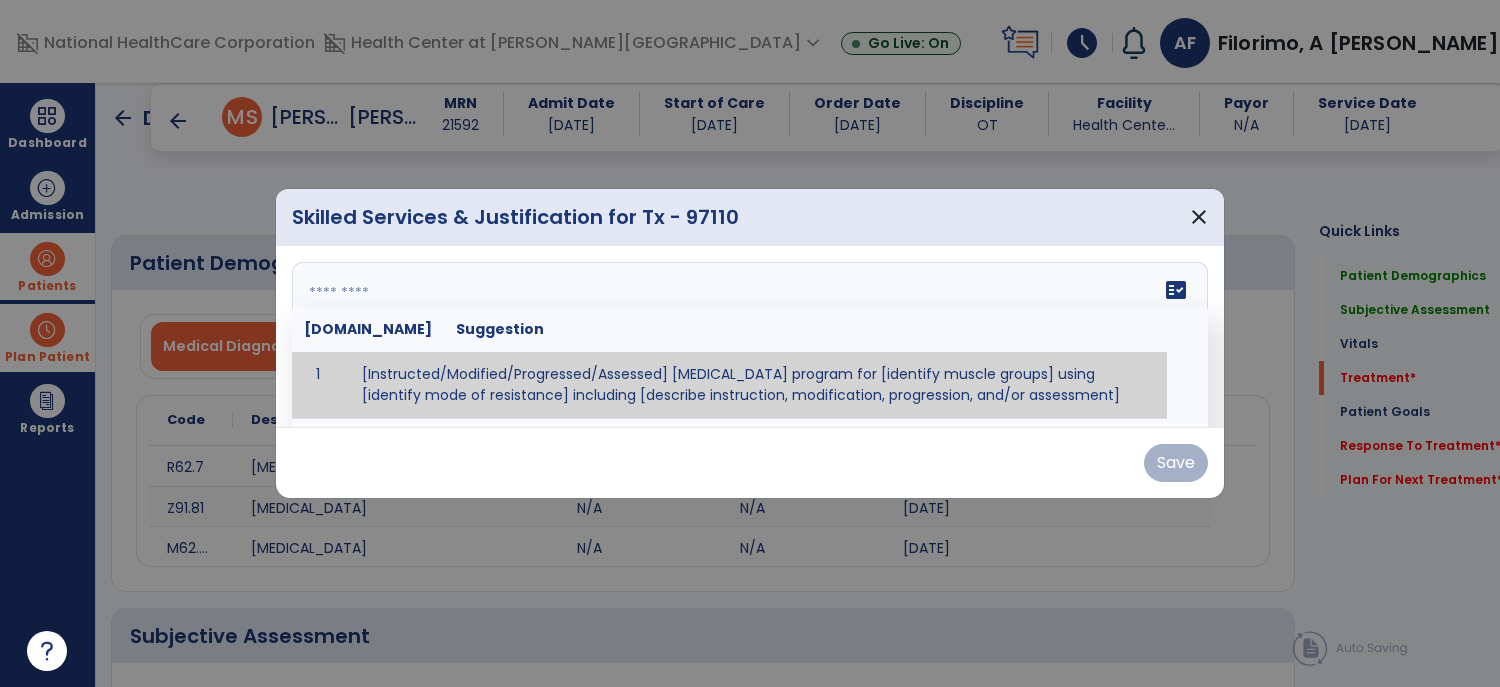 type on "*" 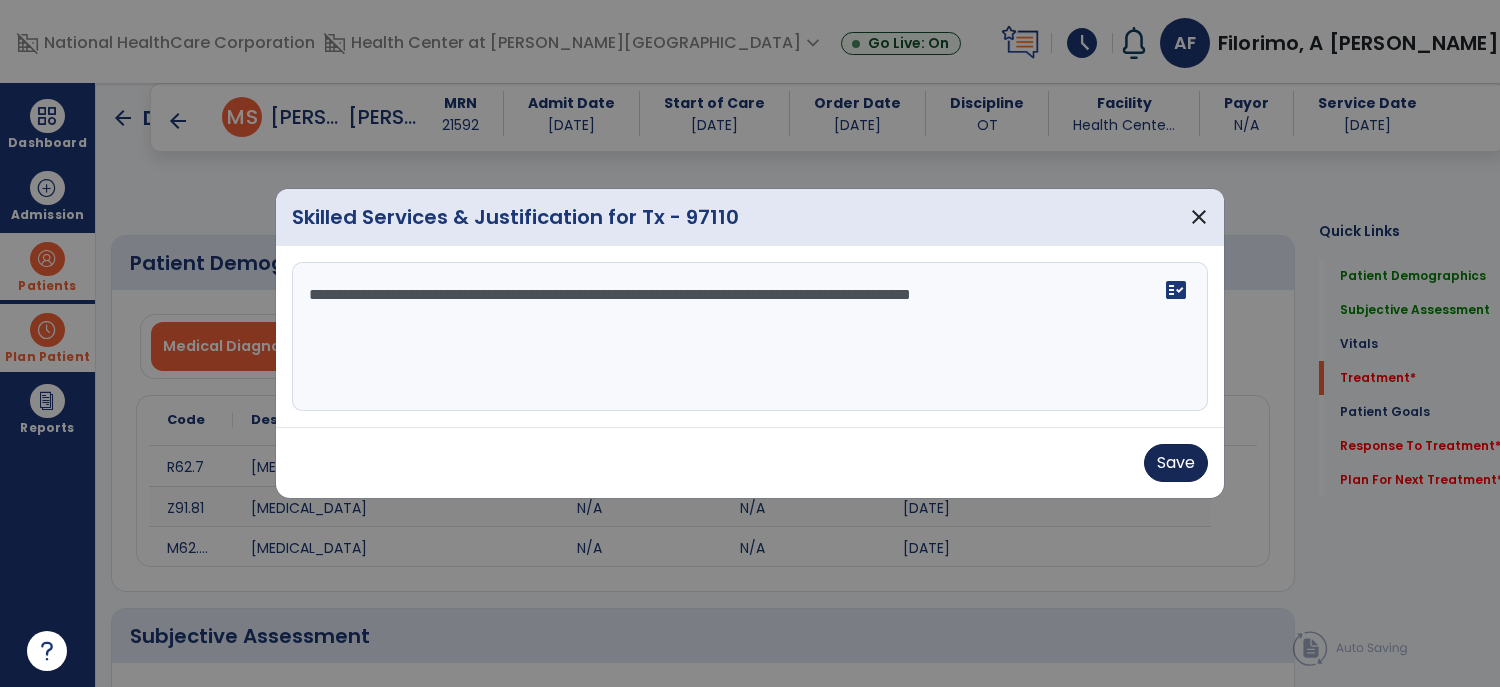 type on "**********" 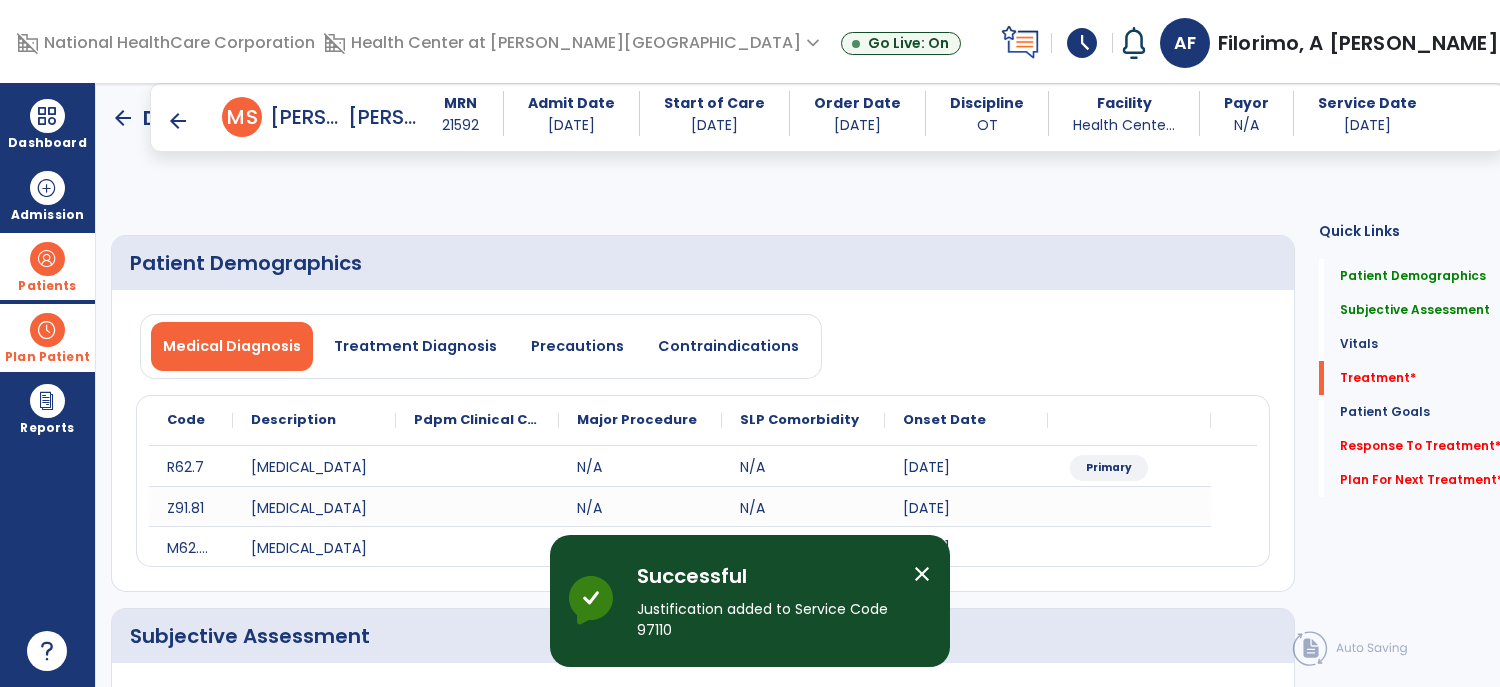 click on "add" at bounding box center [982, 1519] 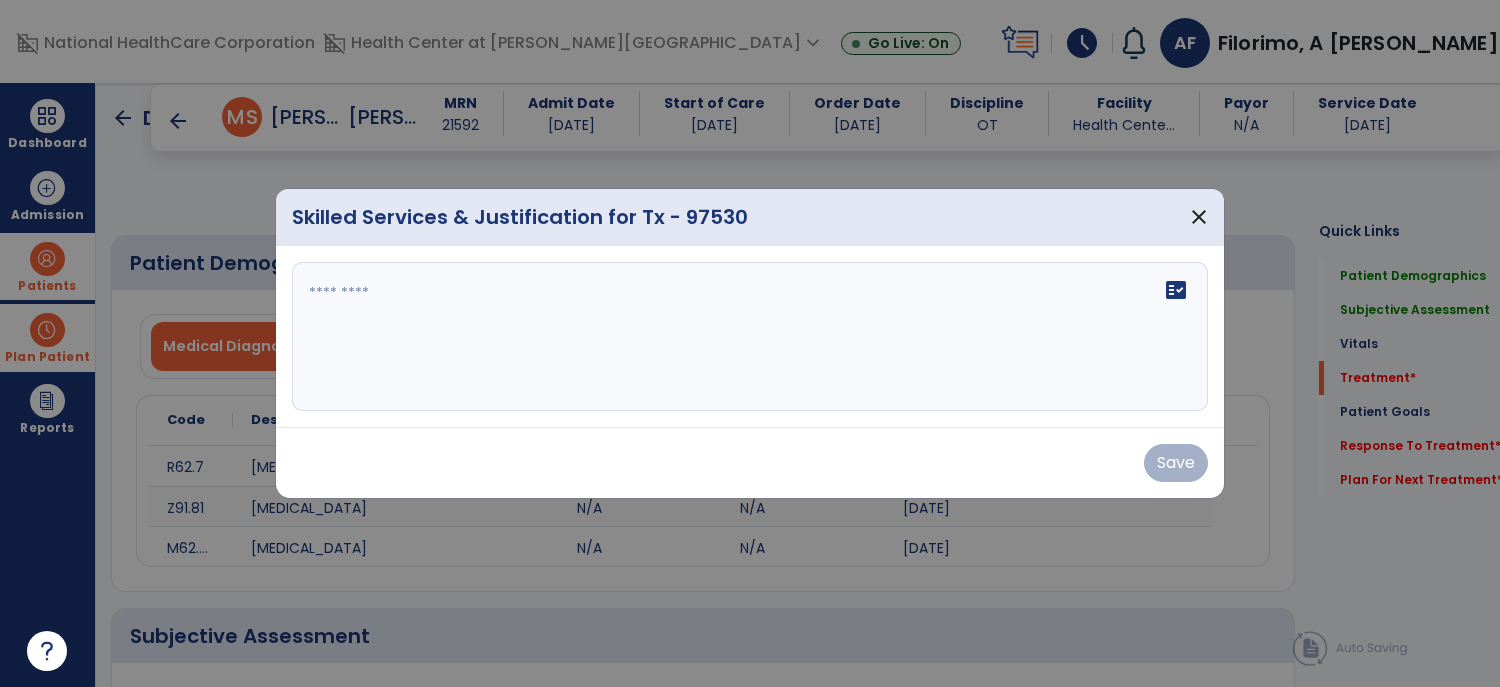 click at bounding box center (750, 337) 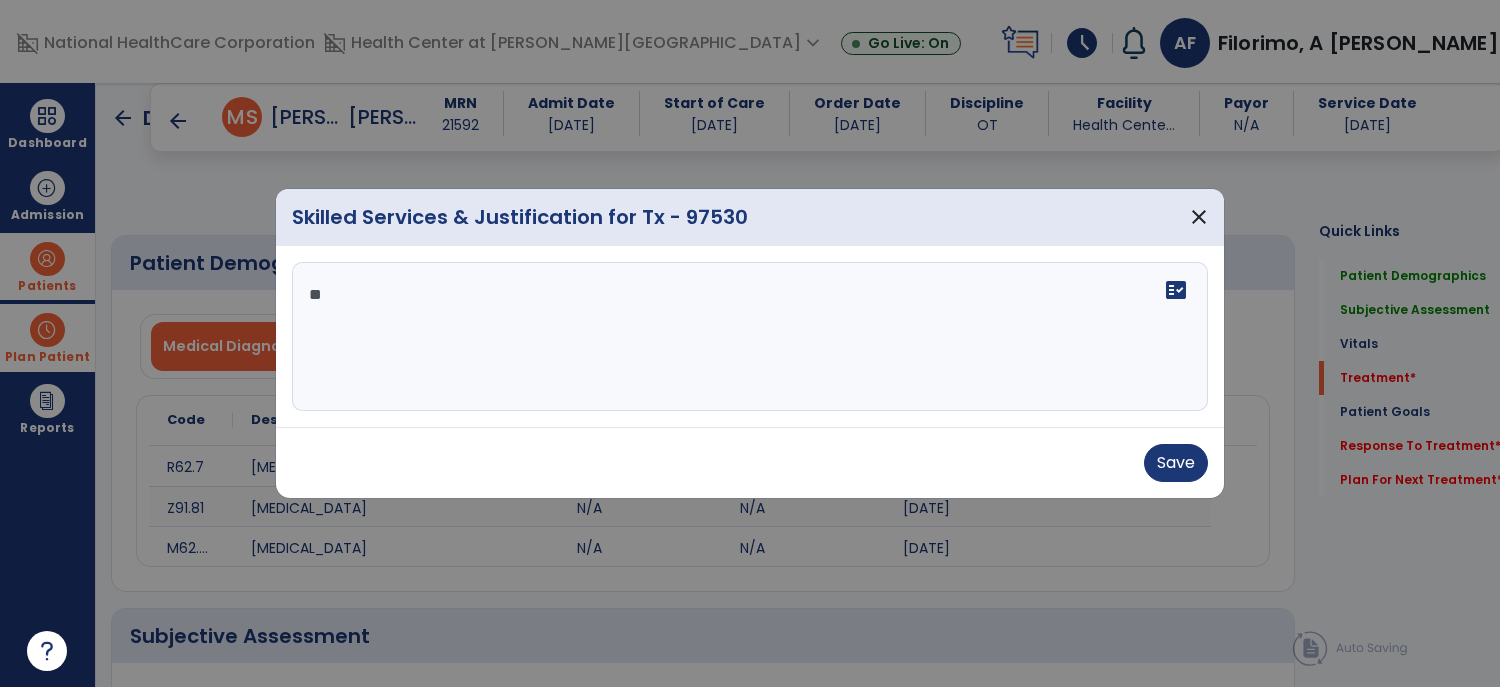 type on "*" 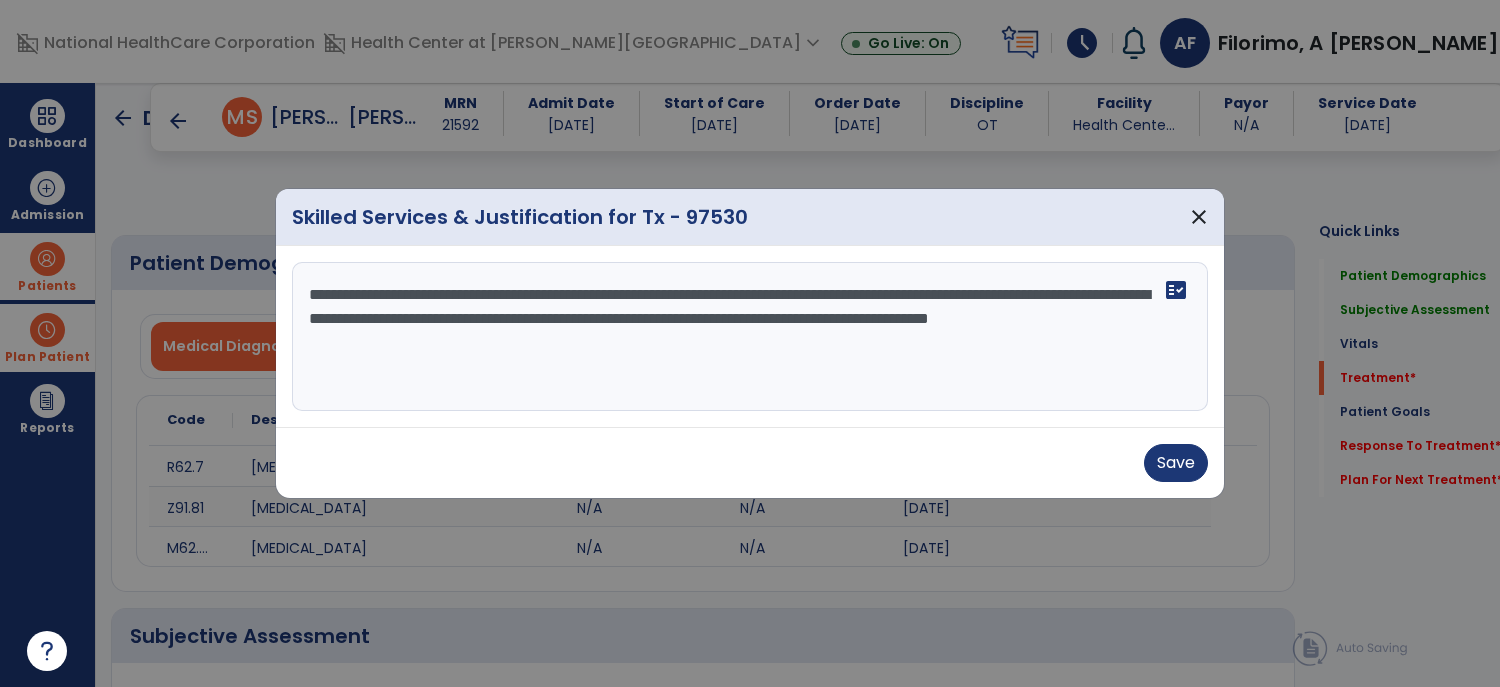 type on "**********" 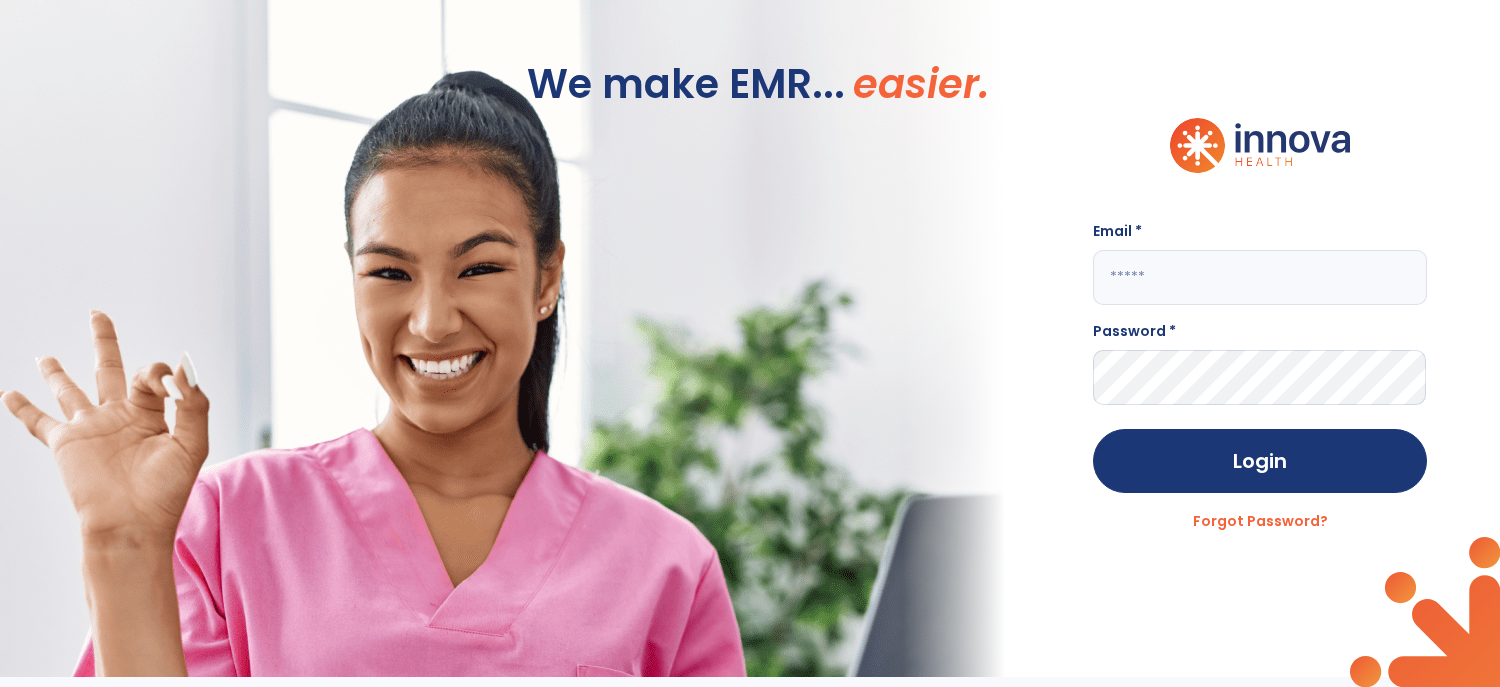 scroll, scrollTop: 0, scrollLeft: 0, axis: both 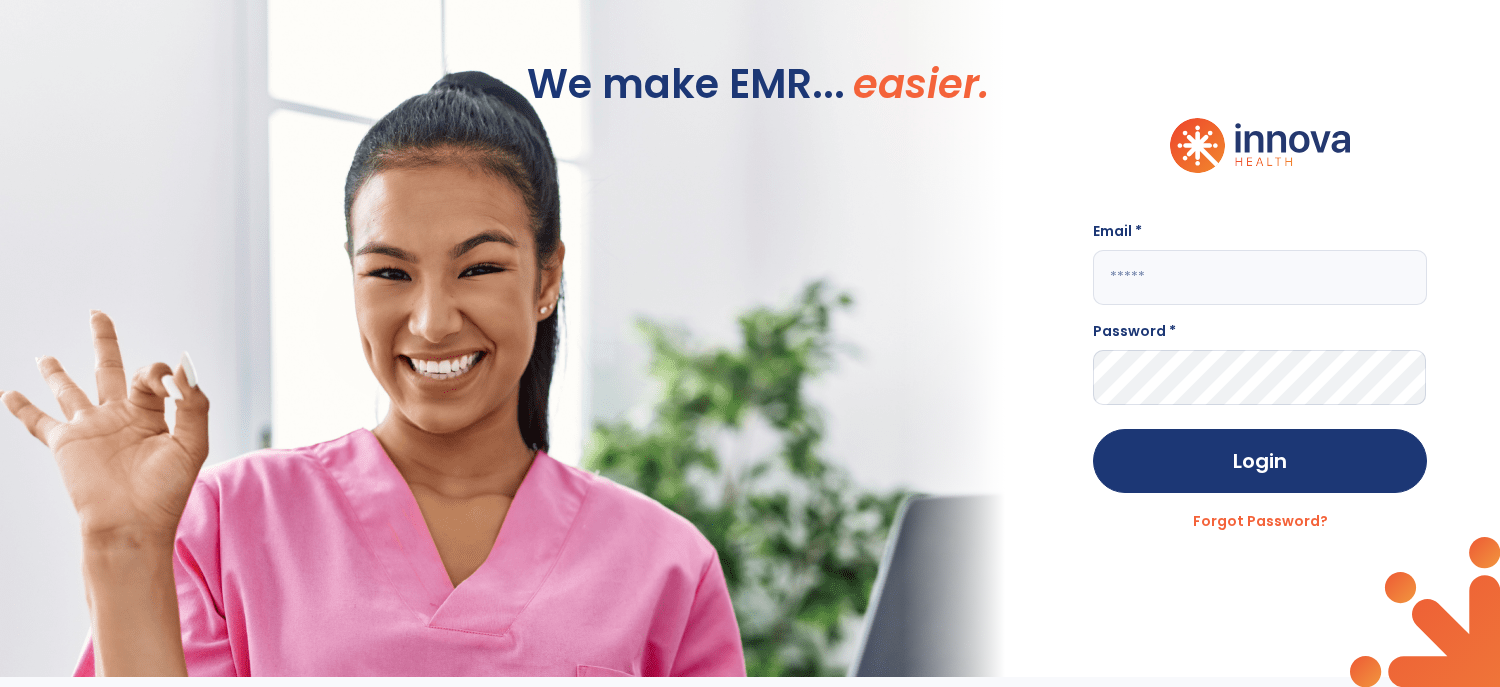 type on "**********" 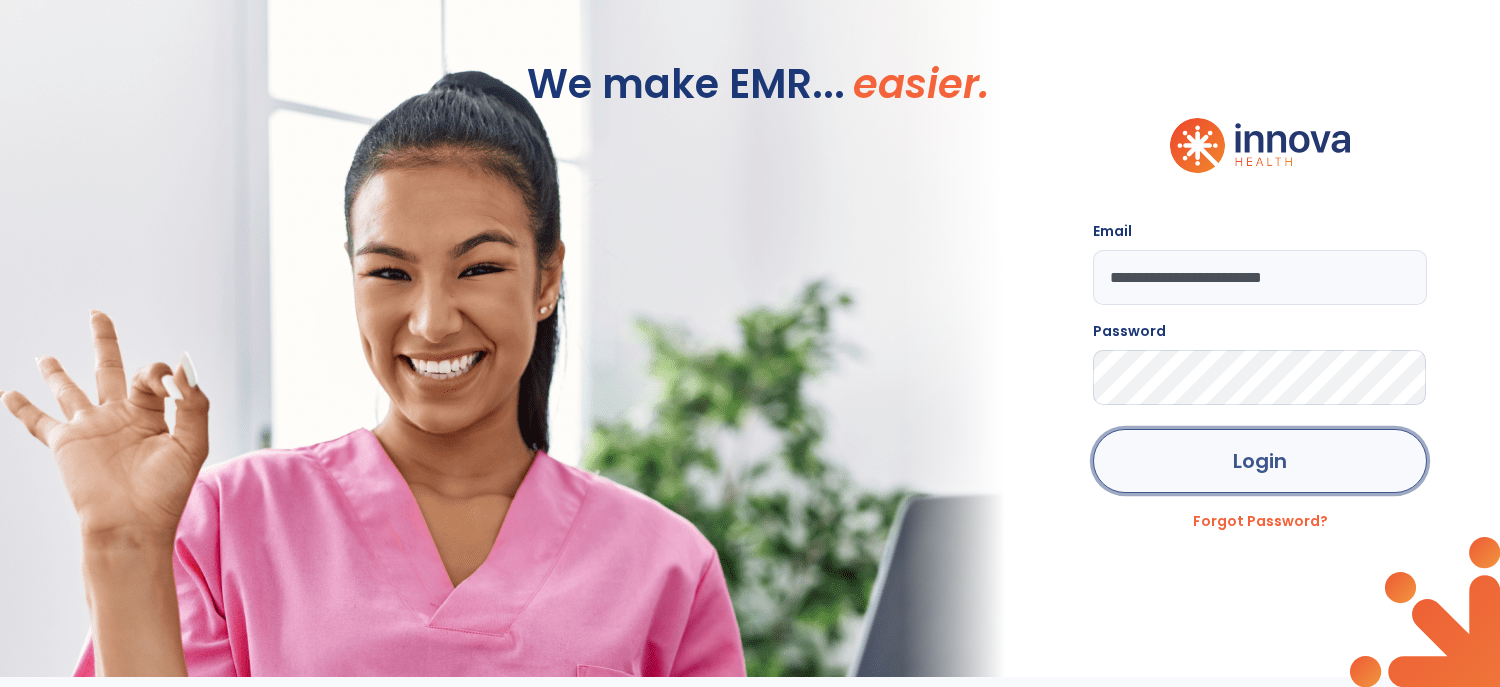 click on "Login" 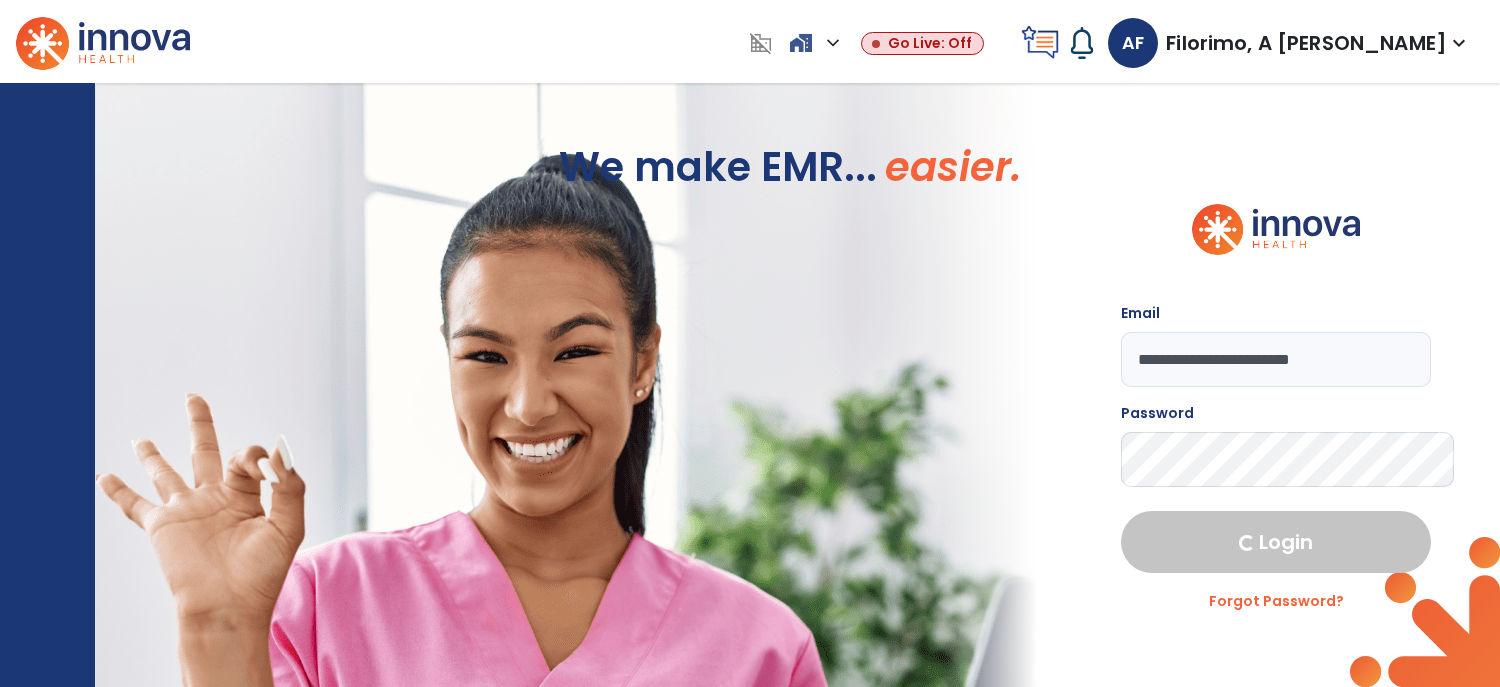 select on "****" 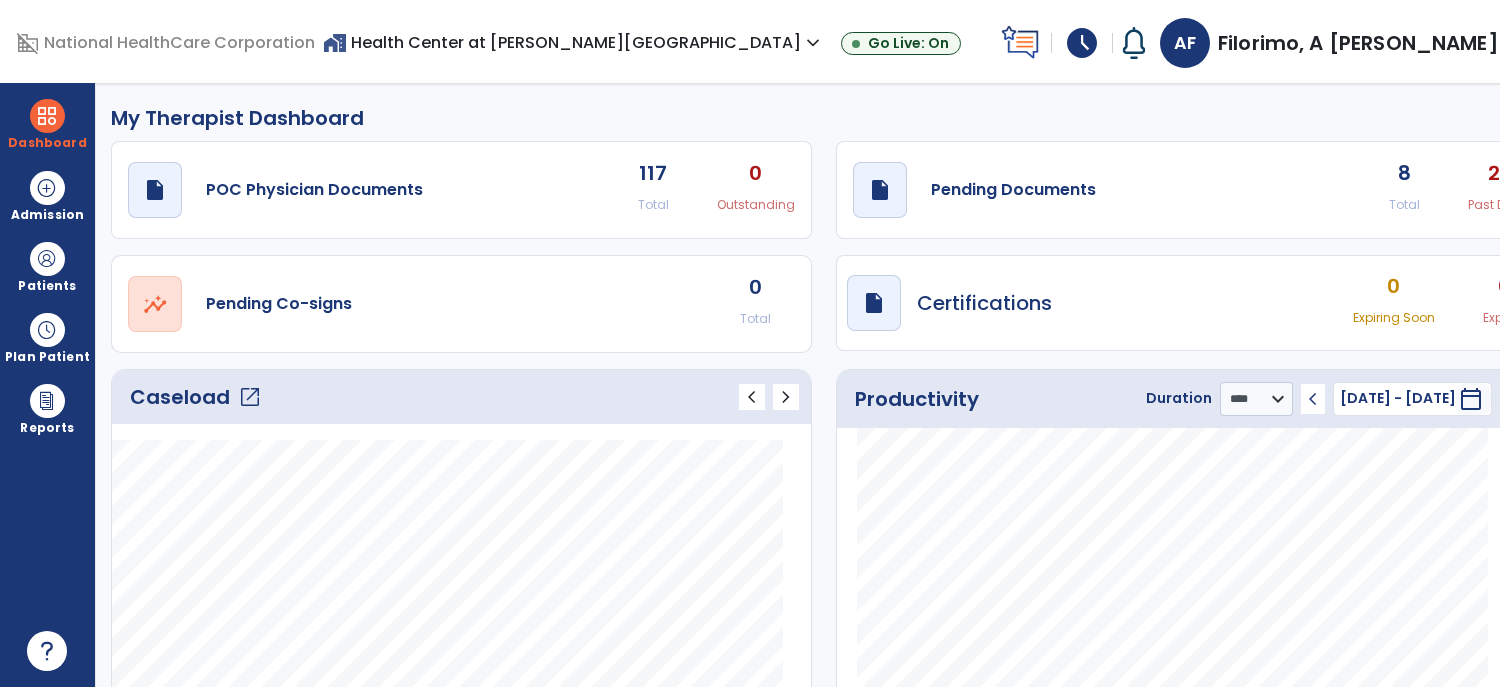 click on "open_in_new" 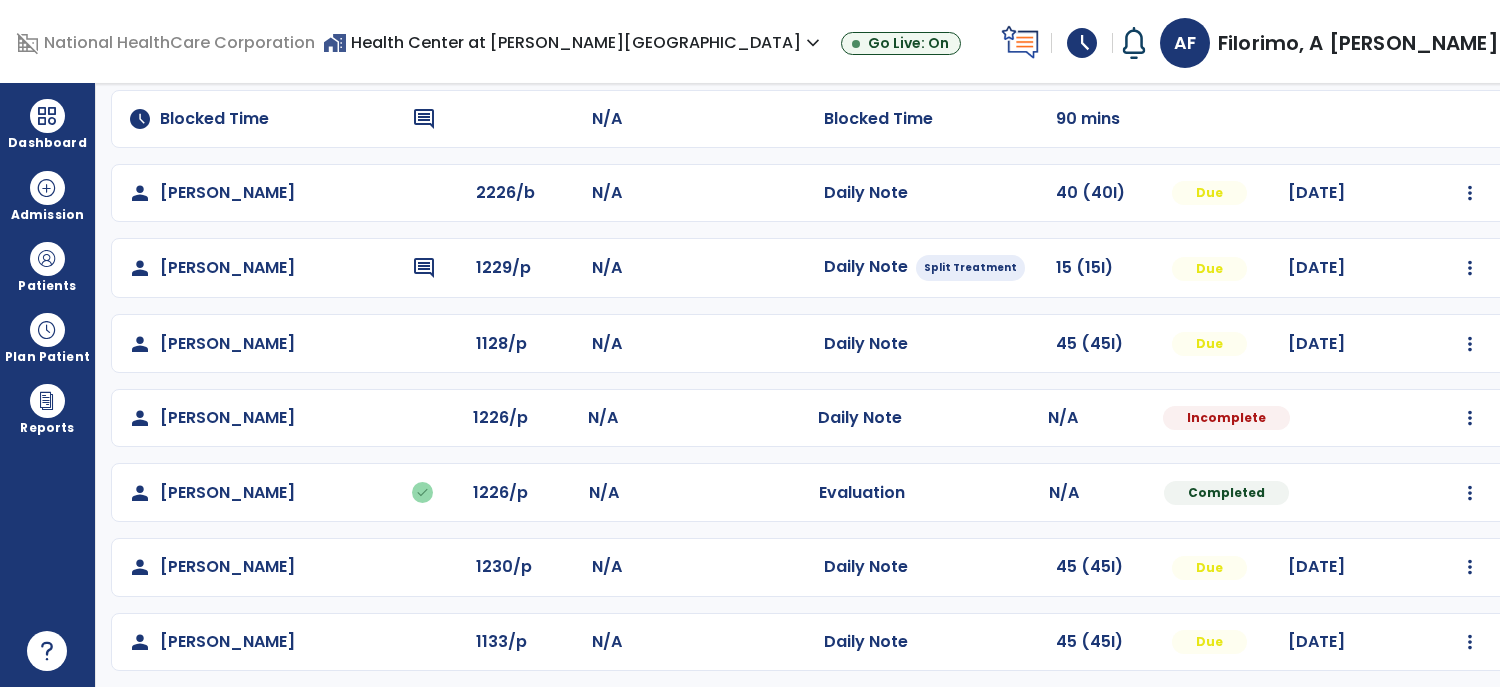 scroll, scrollTop: 248, scrollLeft: 0, axis: vertical 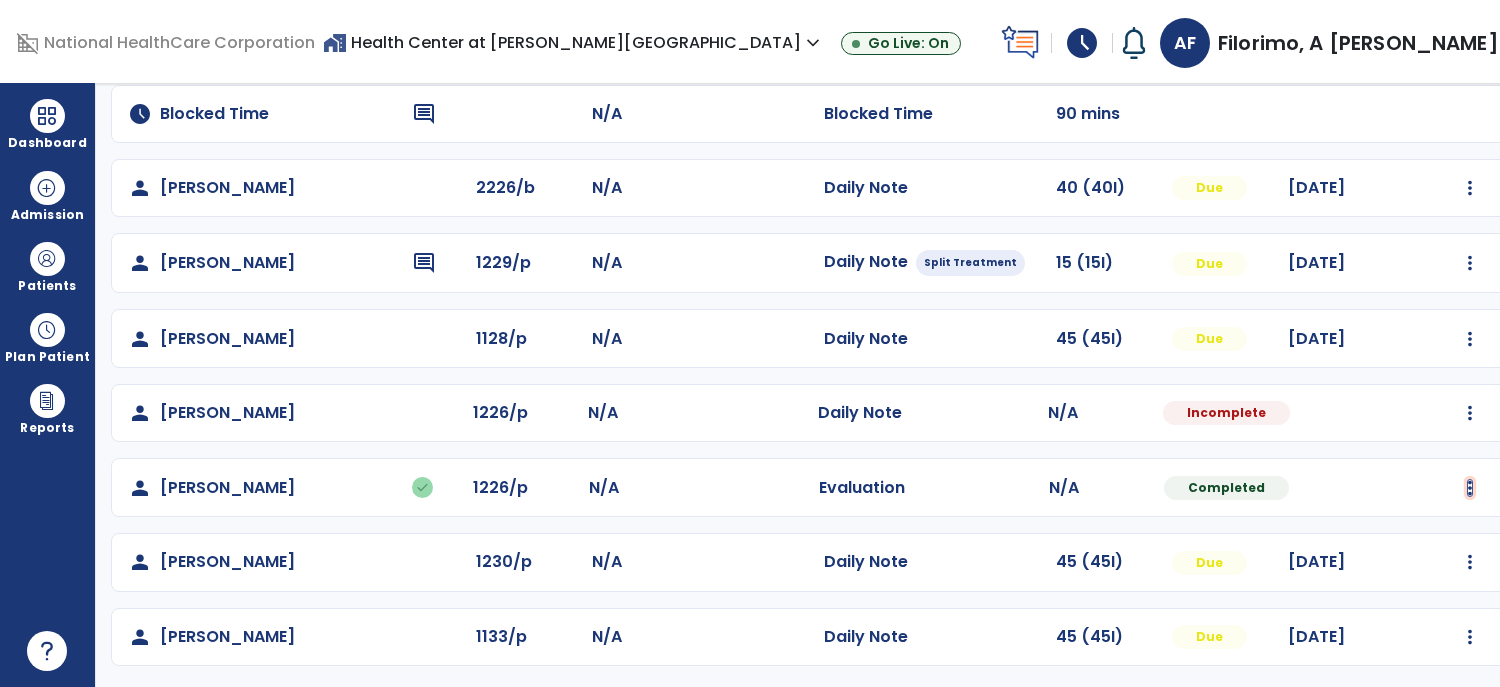 click at bounding box center [1470, 188] 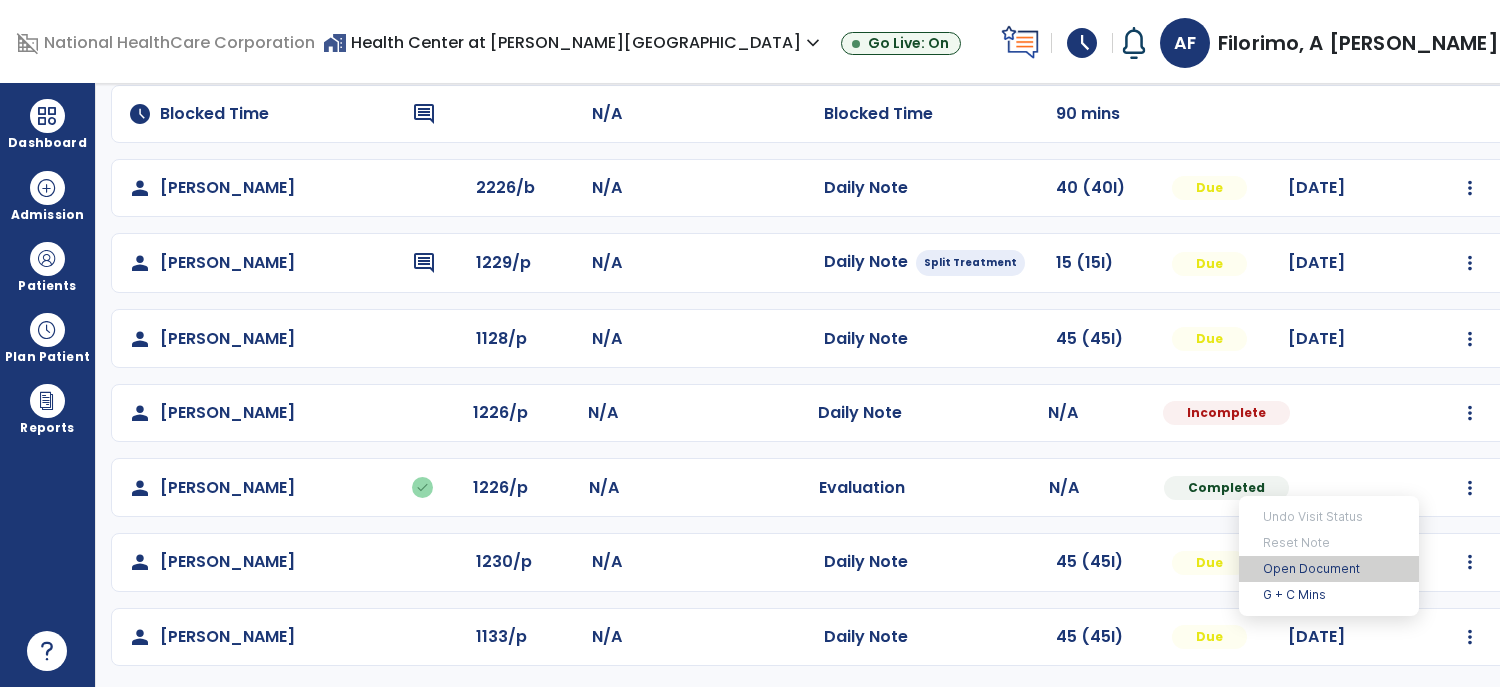 click on "Open Document" at bounding box center [1329, 569] 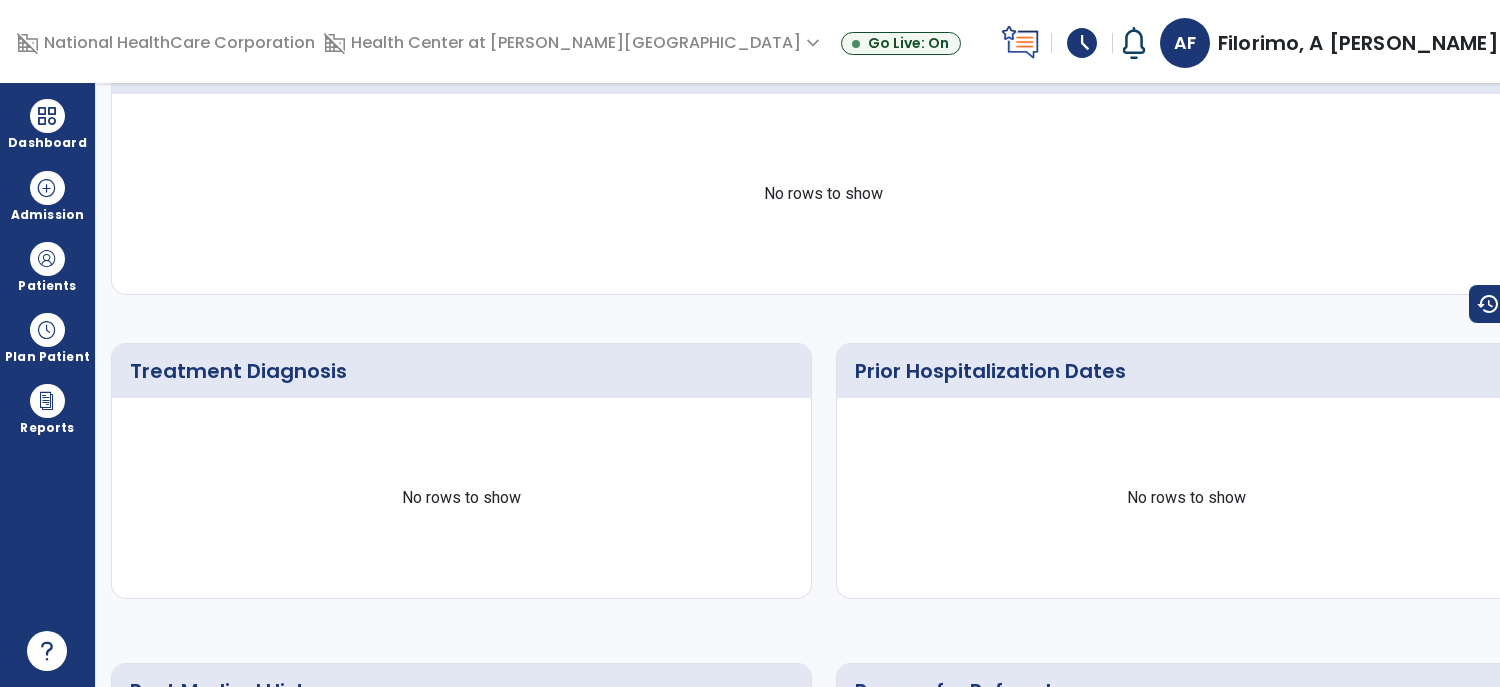 scroll, scrollTop: 0, scrollLeft: 0, axis: both 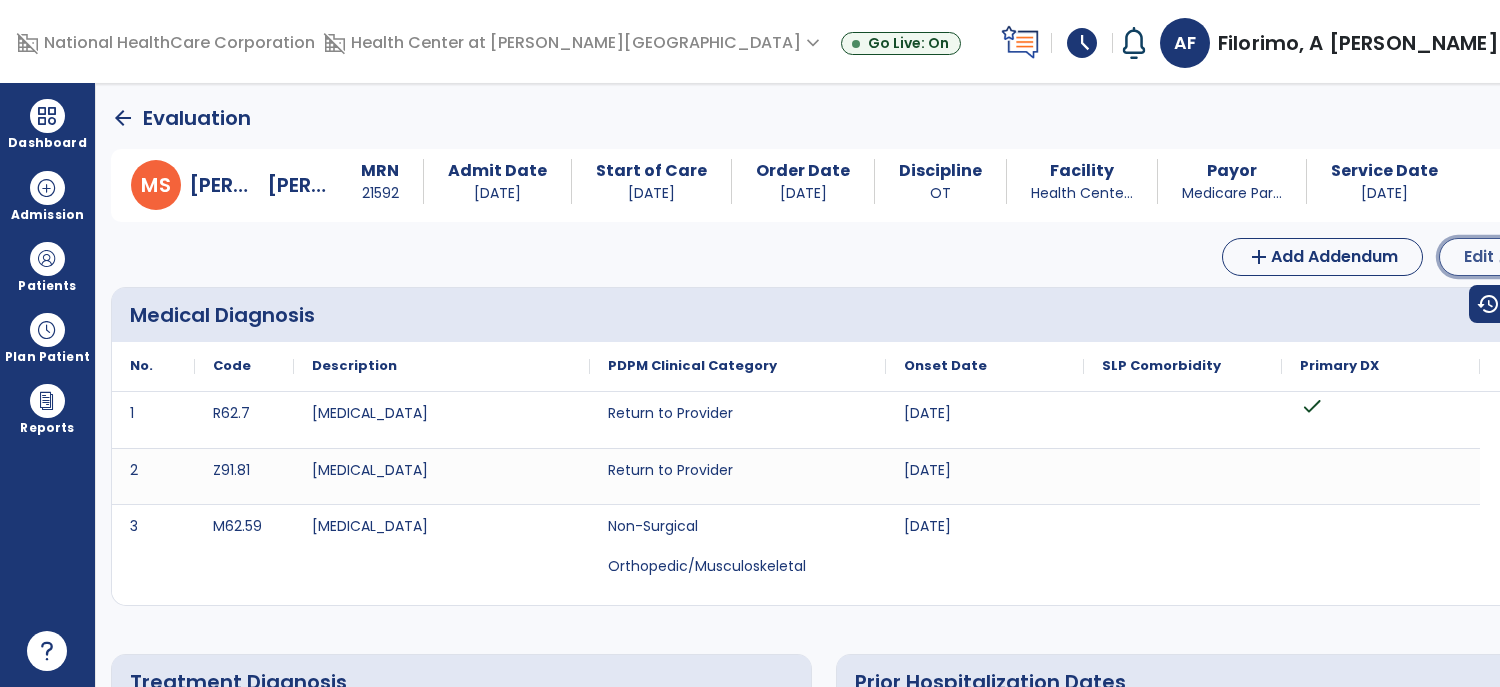 click on "Edit  edit" 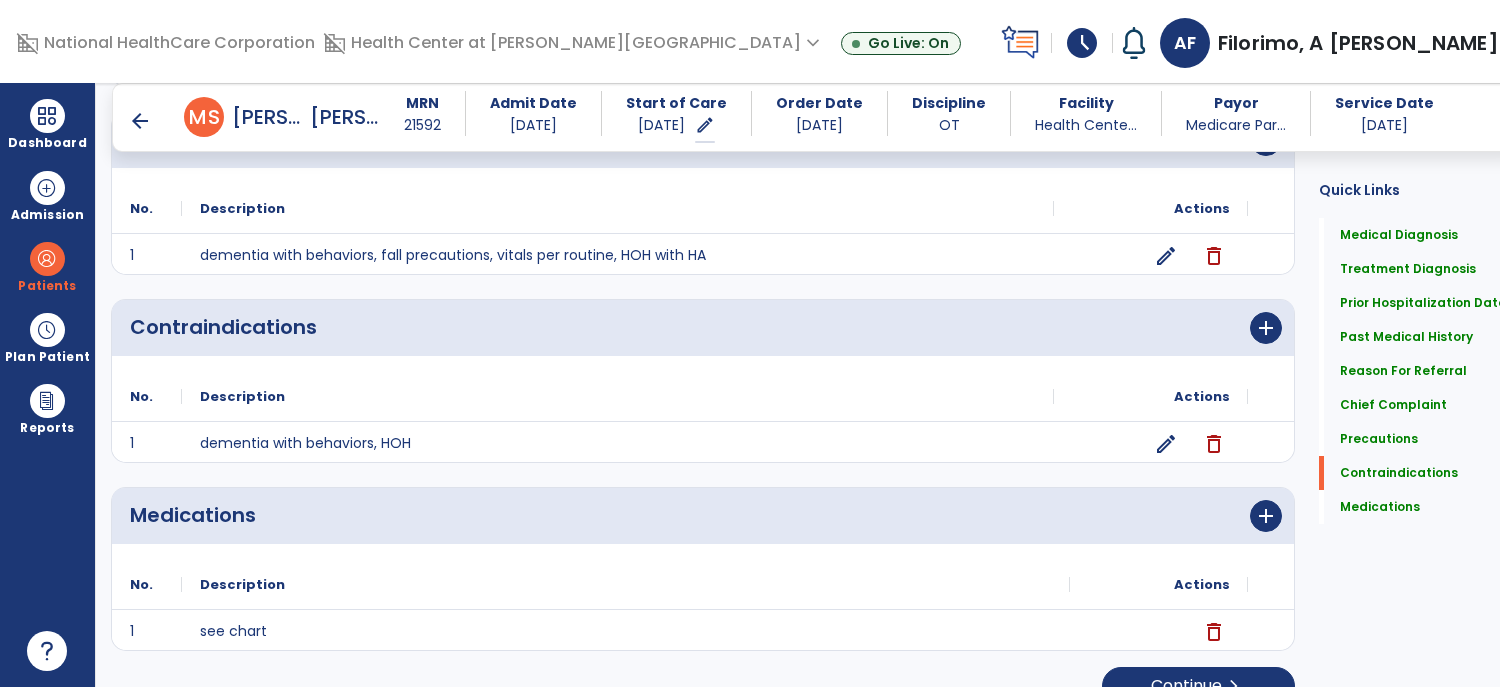 scroll, scrollTop: 1746, scrollLeft: 0, axis: vertical 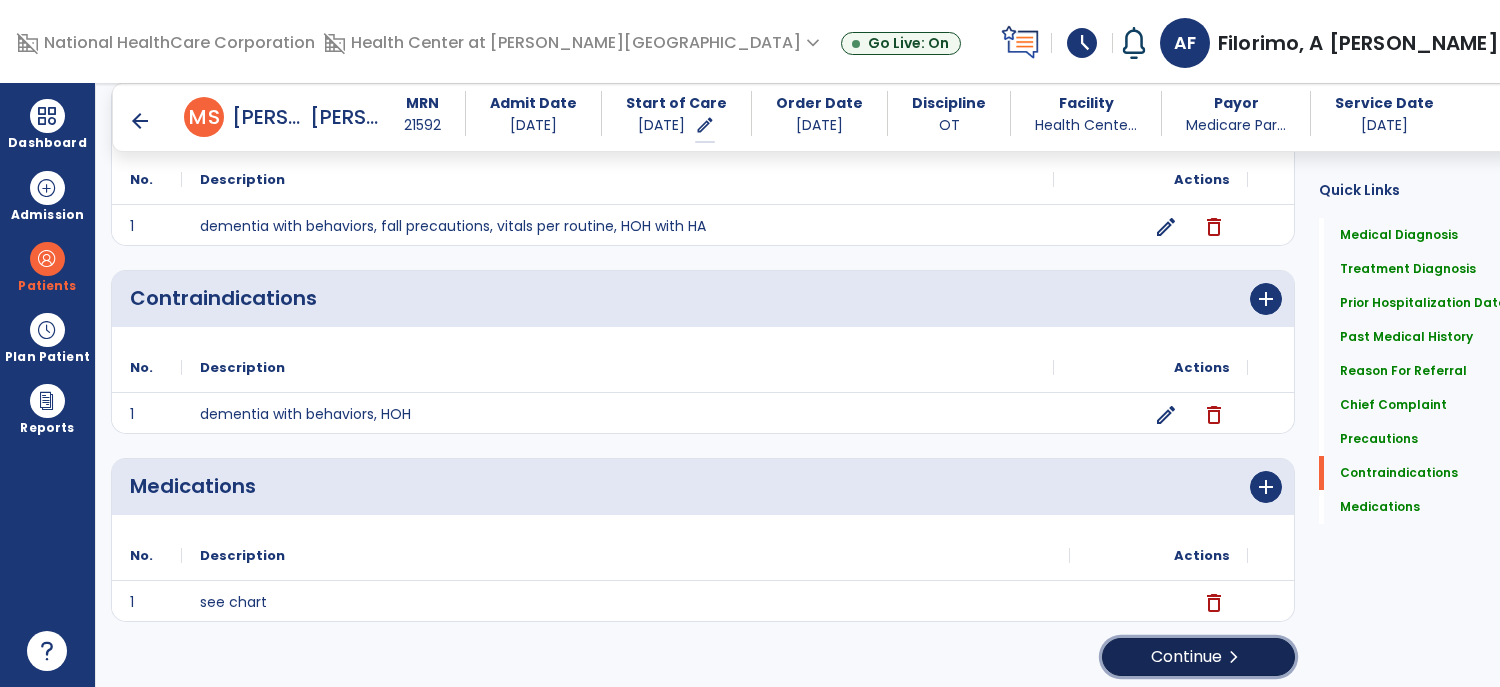 click on "Continue  chevron_right" 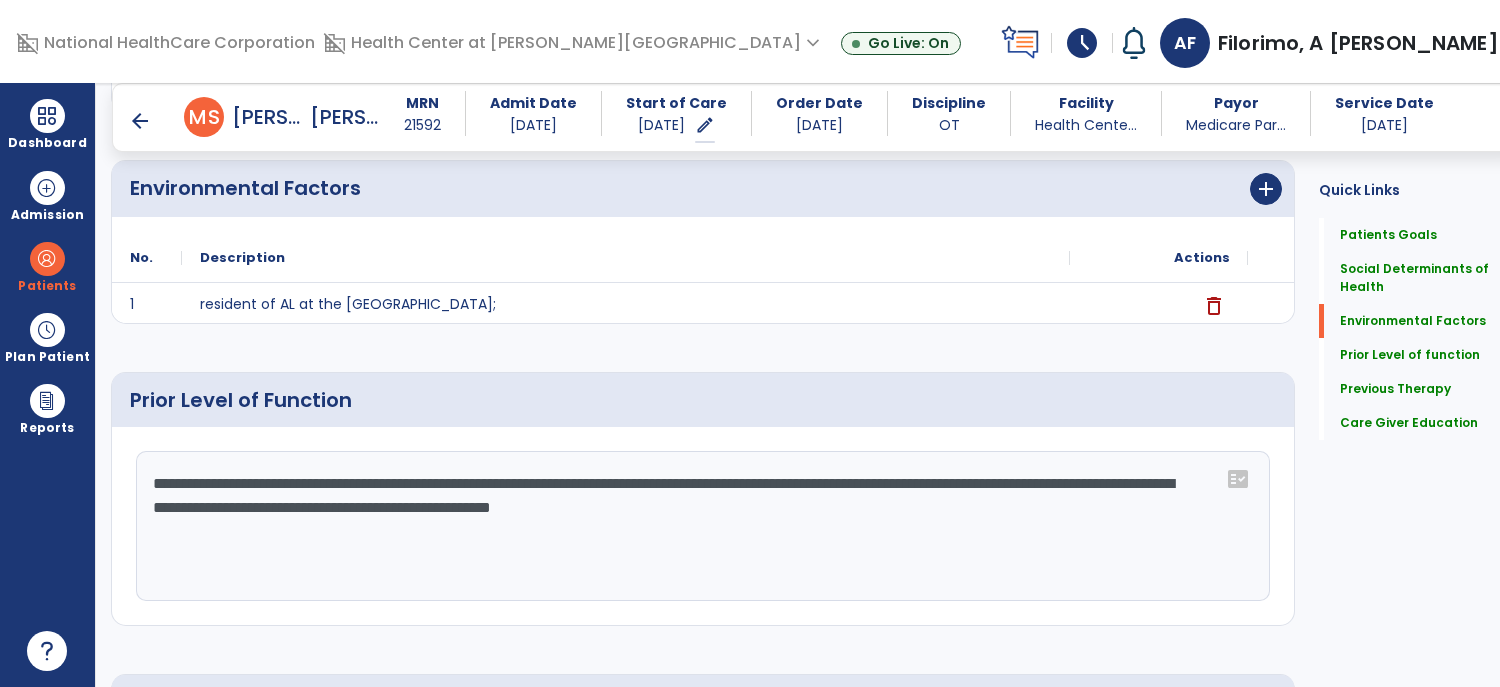 scroll, scrollTop: 594, scrollLeft: 0, axis: vertical 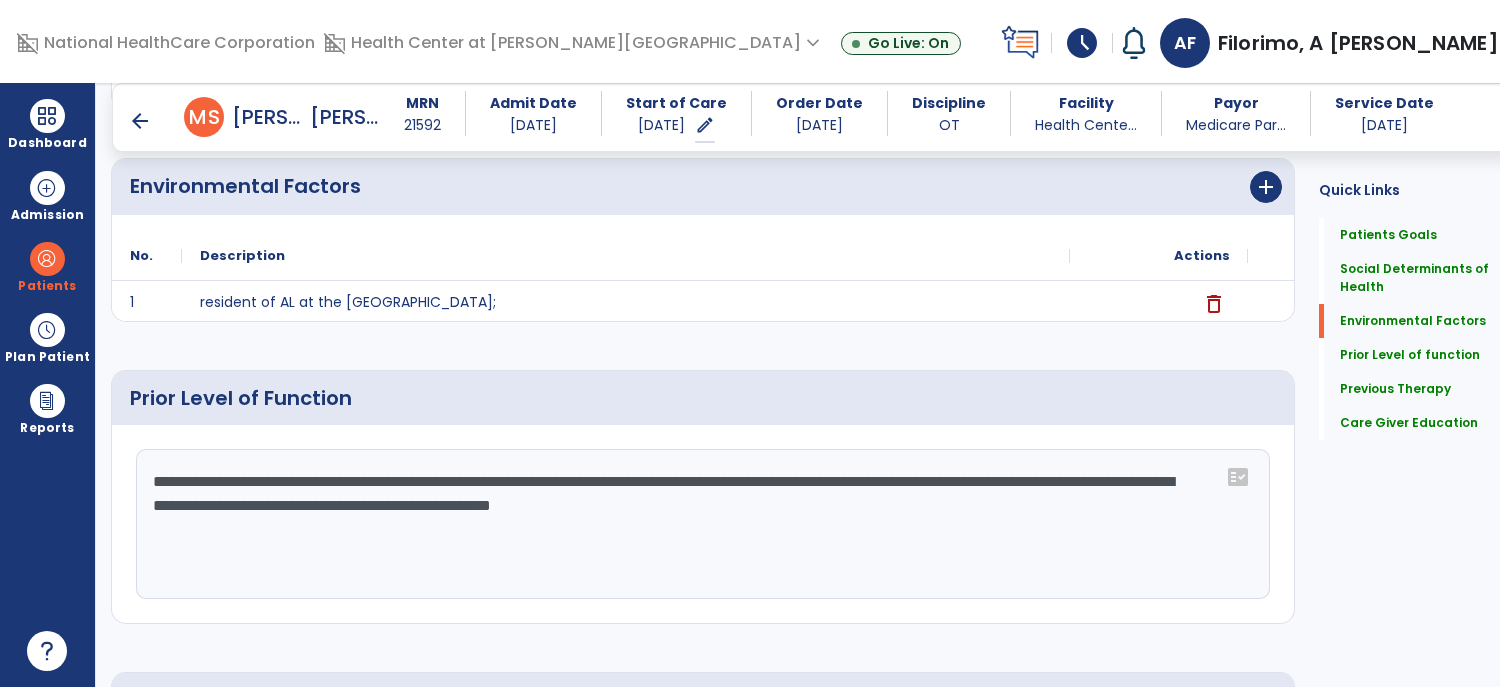 click on "**********" 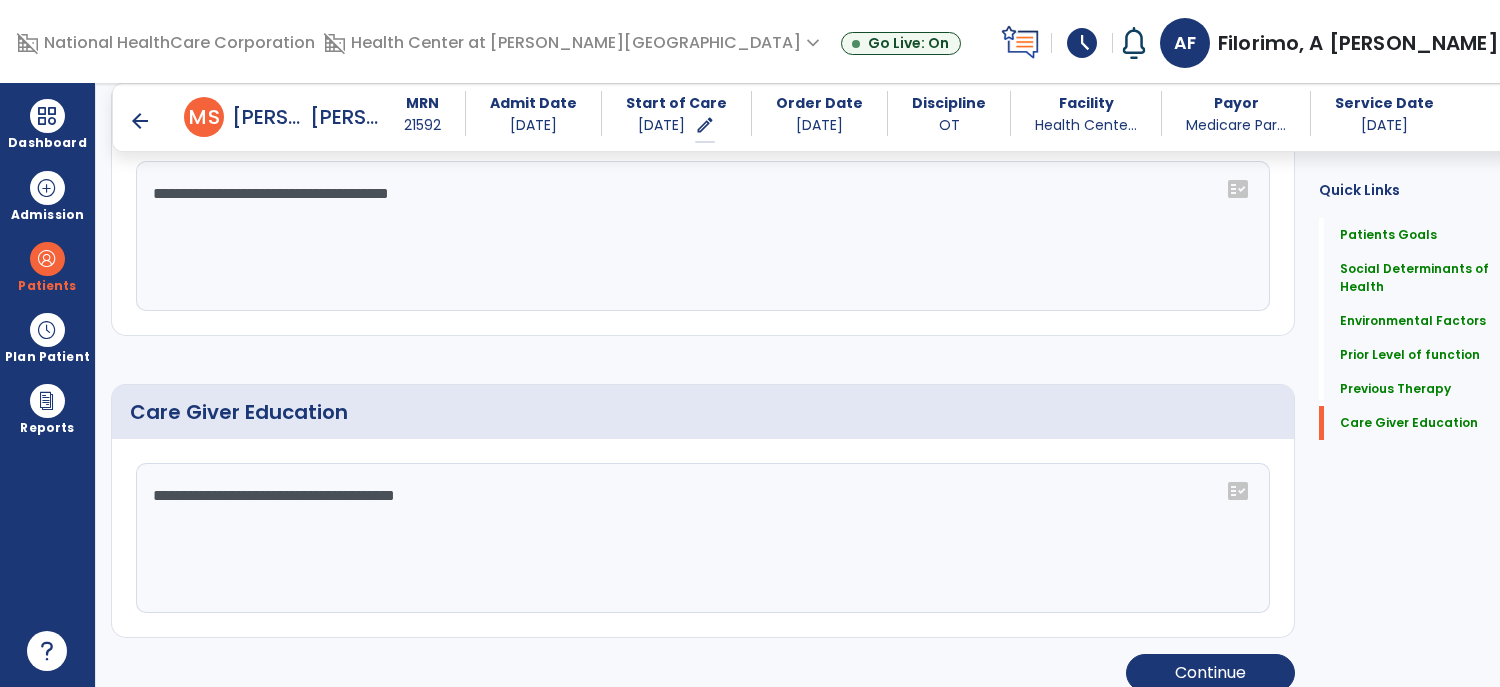 scroll, scrollTop: 1187, scrollLeft: 0, axis: vertical 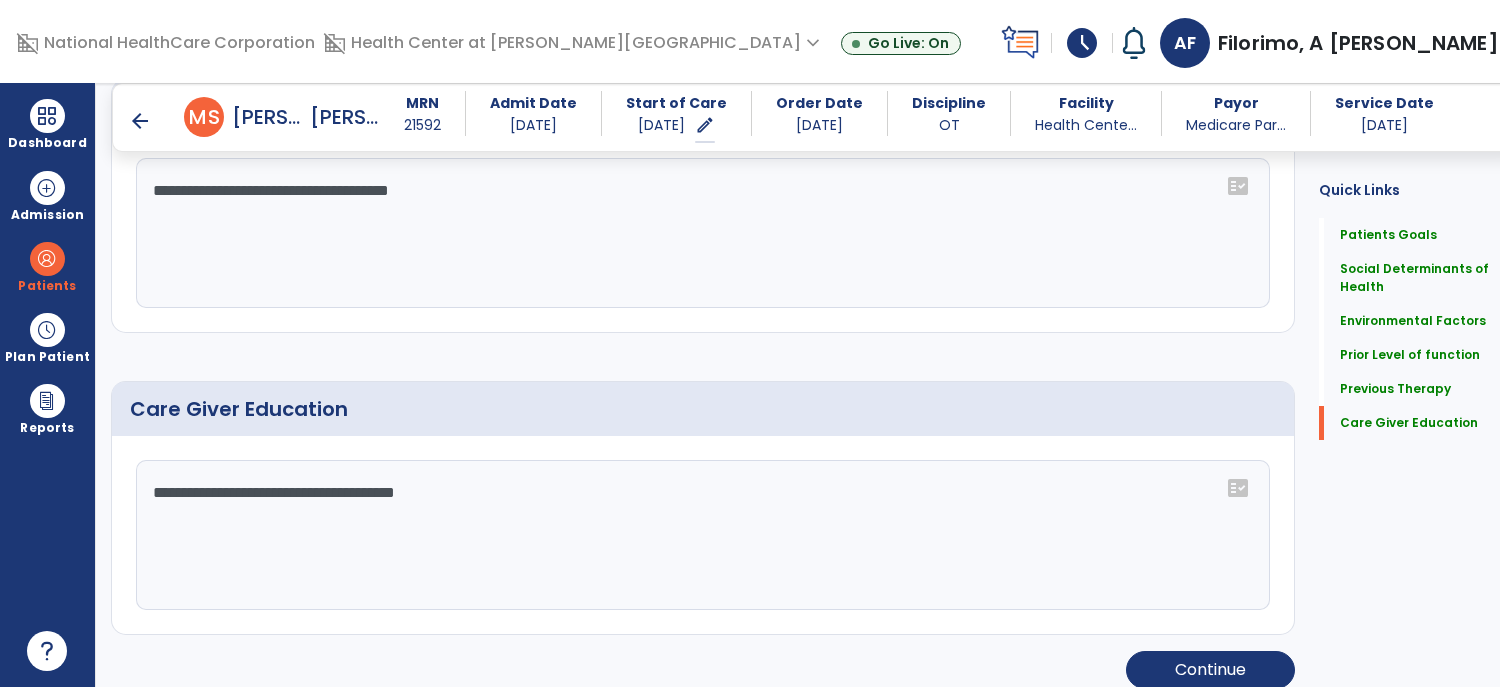 type on "**********" 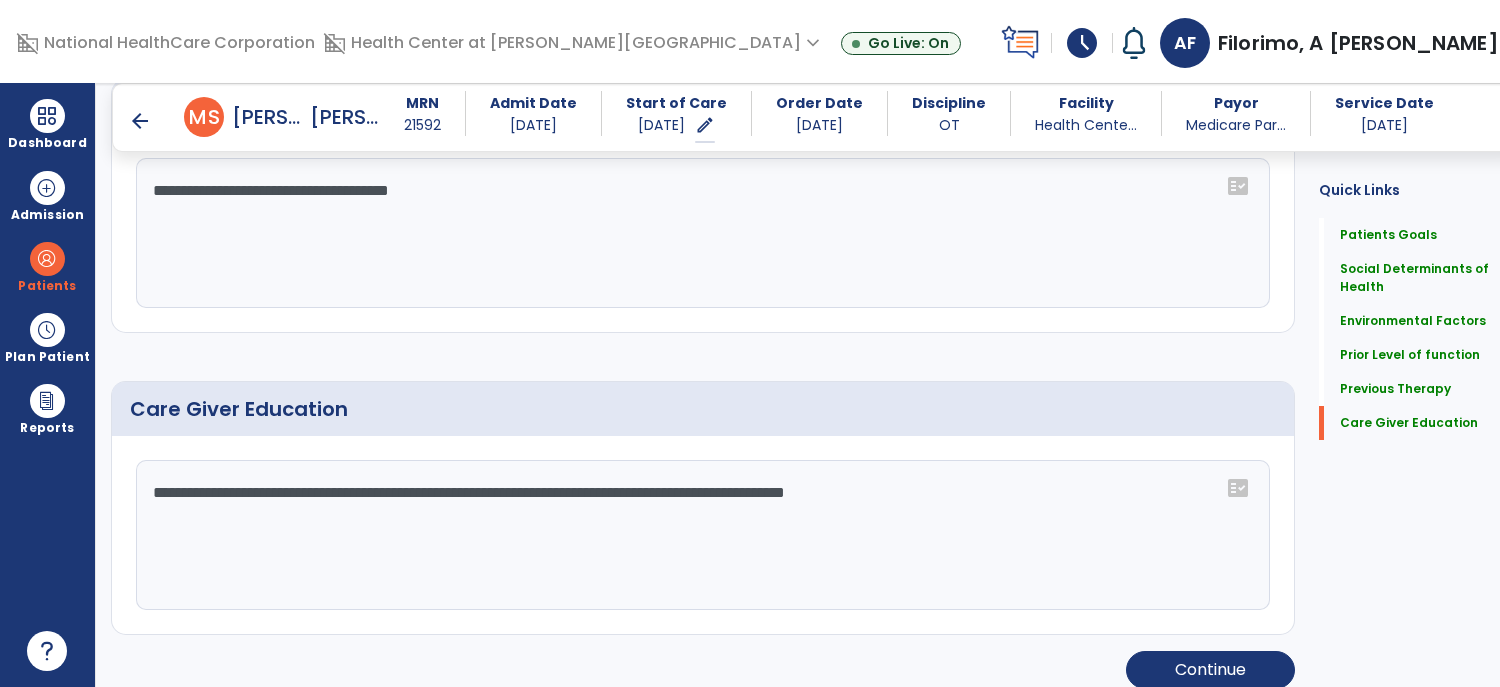 type on "**********" 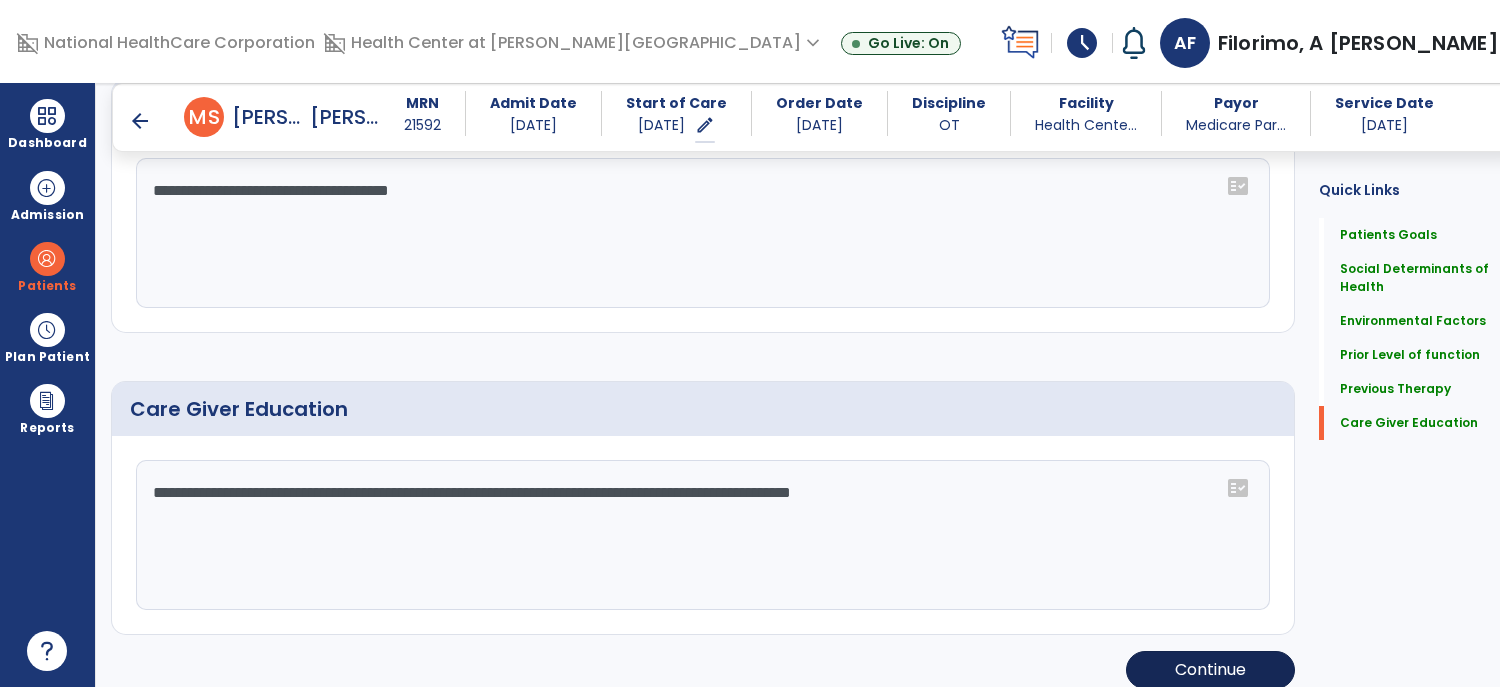 click on "Continue" 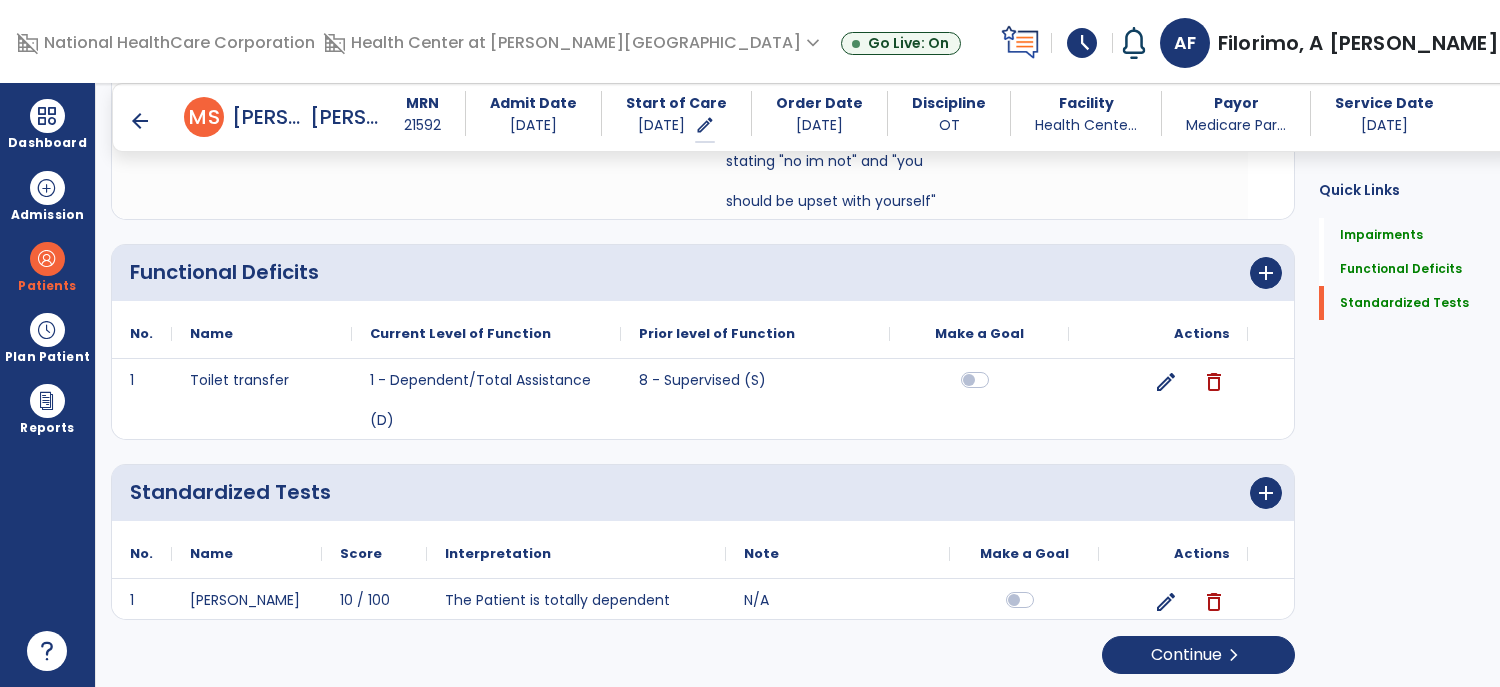 scroll, scrollTop: 1378, scrollLeft: 0, axis: vertical 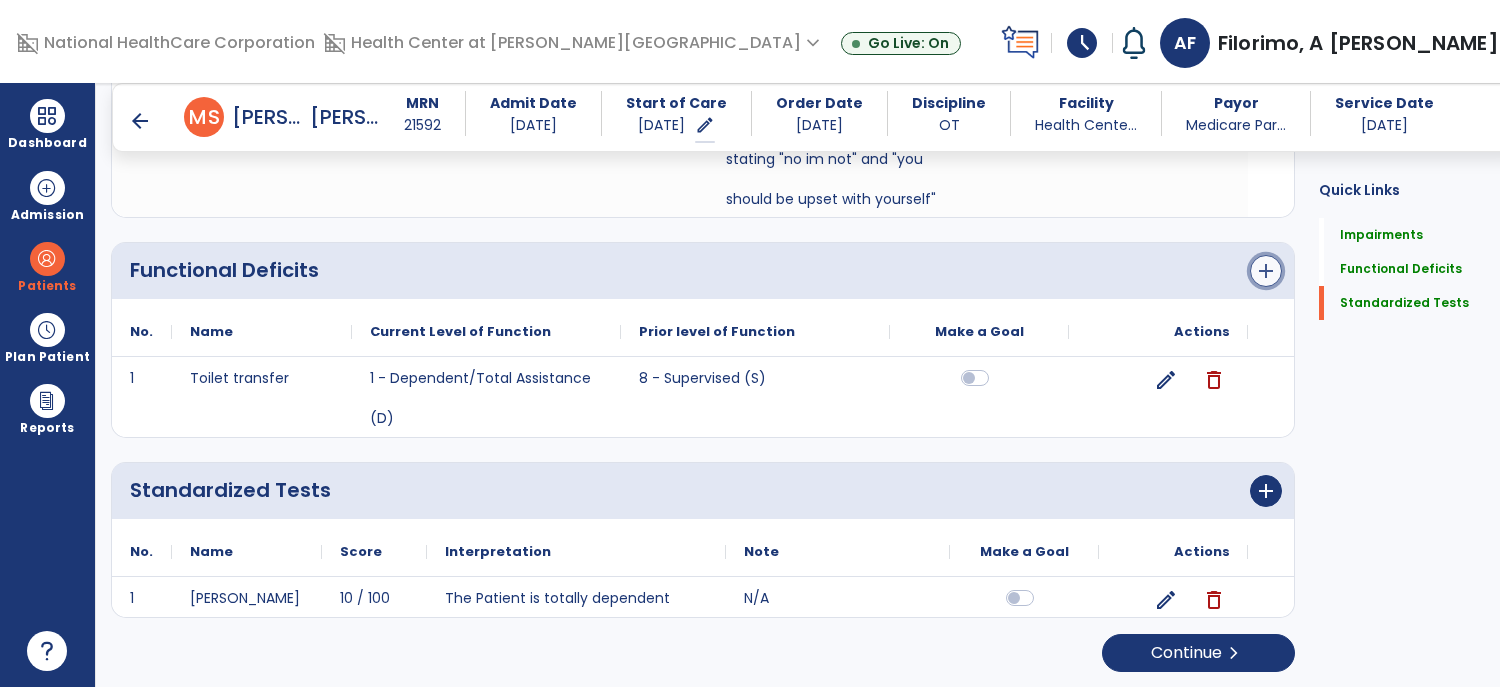 click on "add" 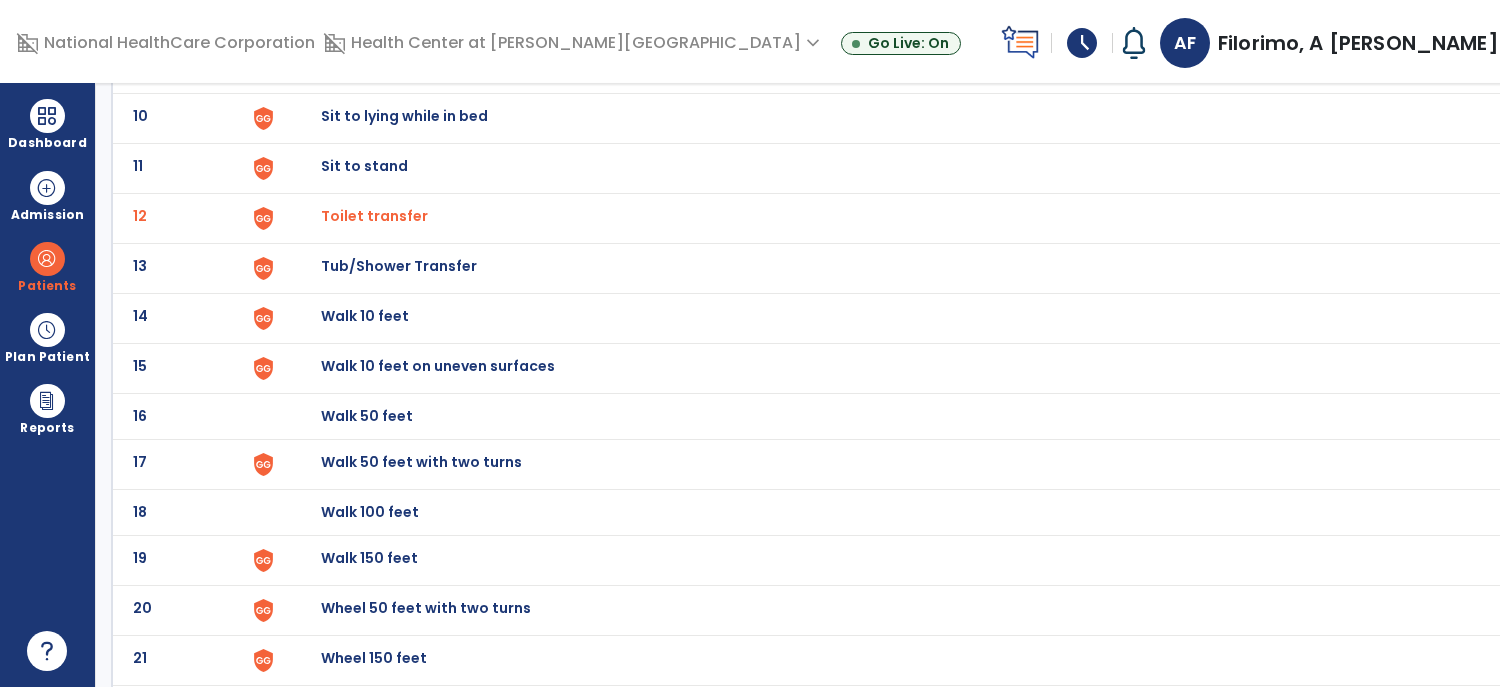 scroll, scrollTop: 593, scrollLeft: 0, axis: vertical 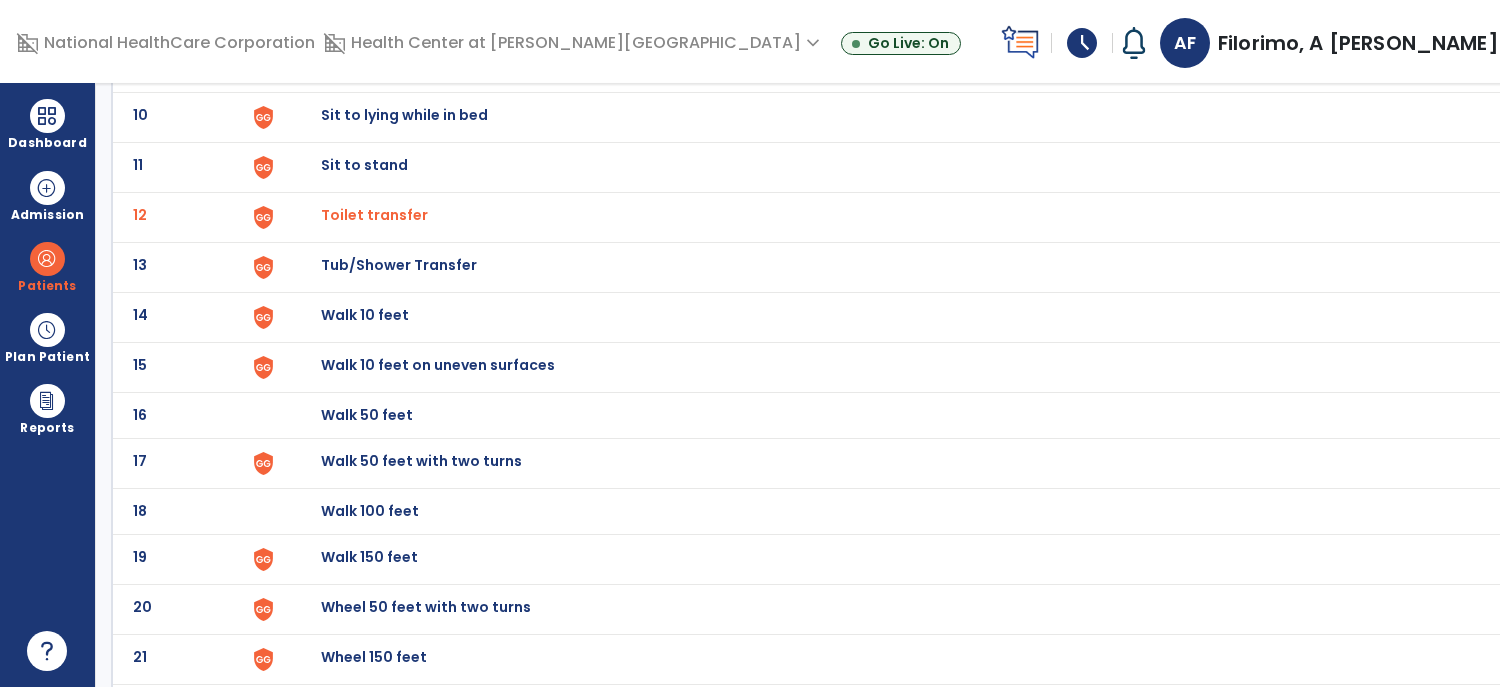 click on "Toilet transfer" at bounding box center (898, -329) 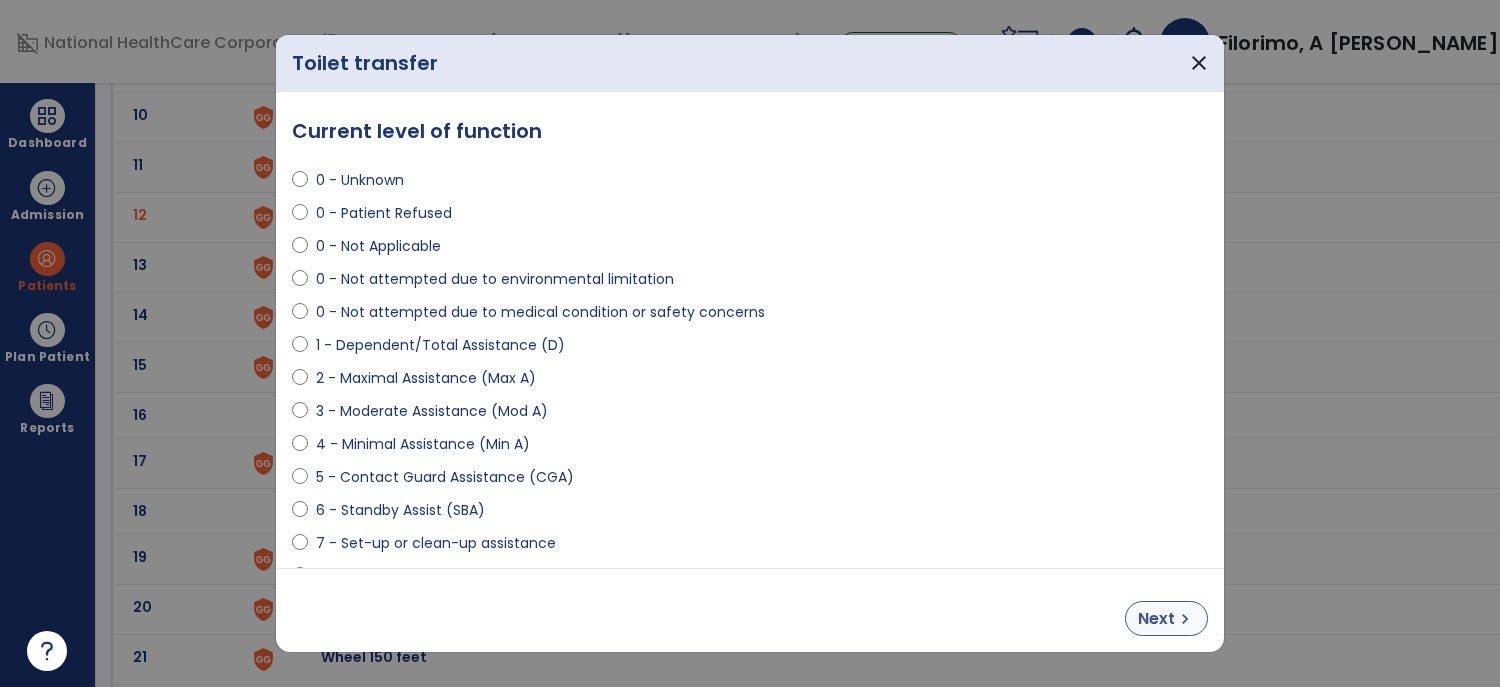 click on "chevron_right" at bounding box center (1185, 619) 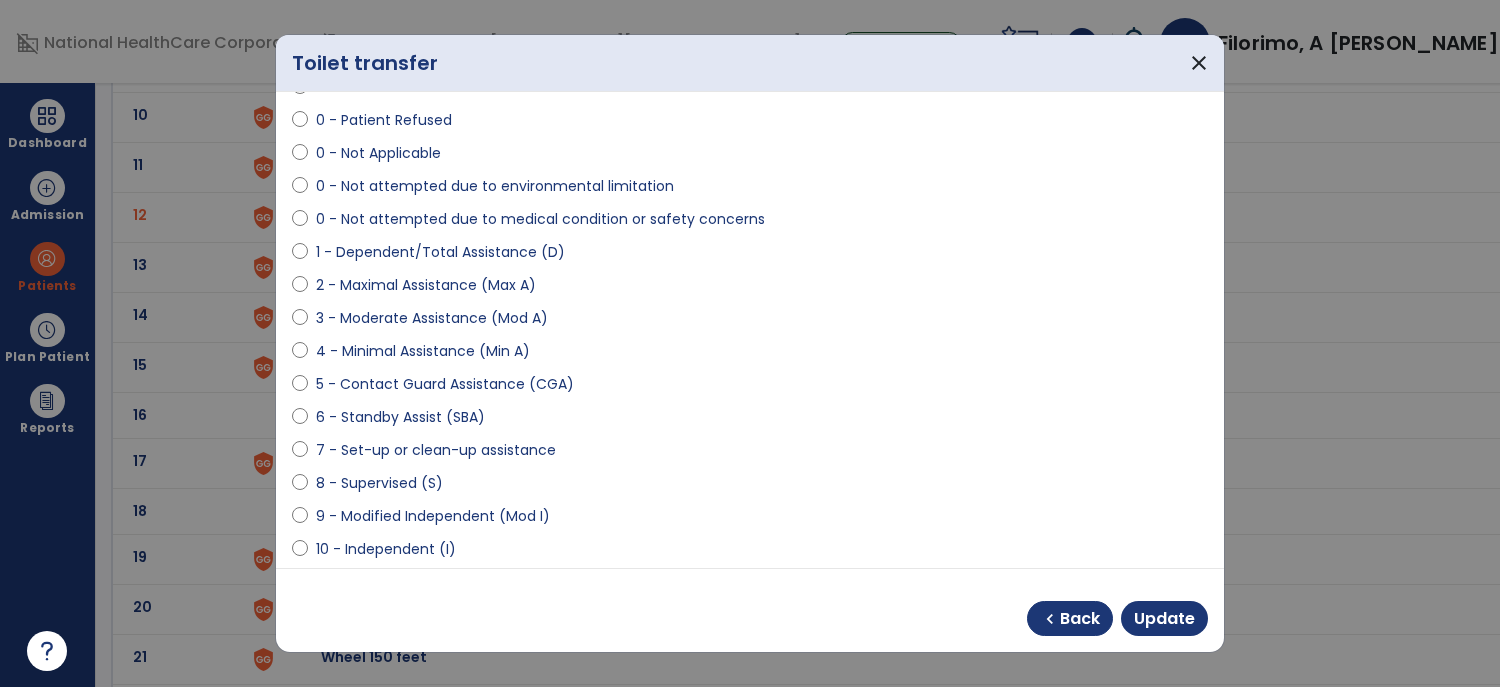 scroll, scrollTop: 210, scrollLeft: 0, axis: vertical 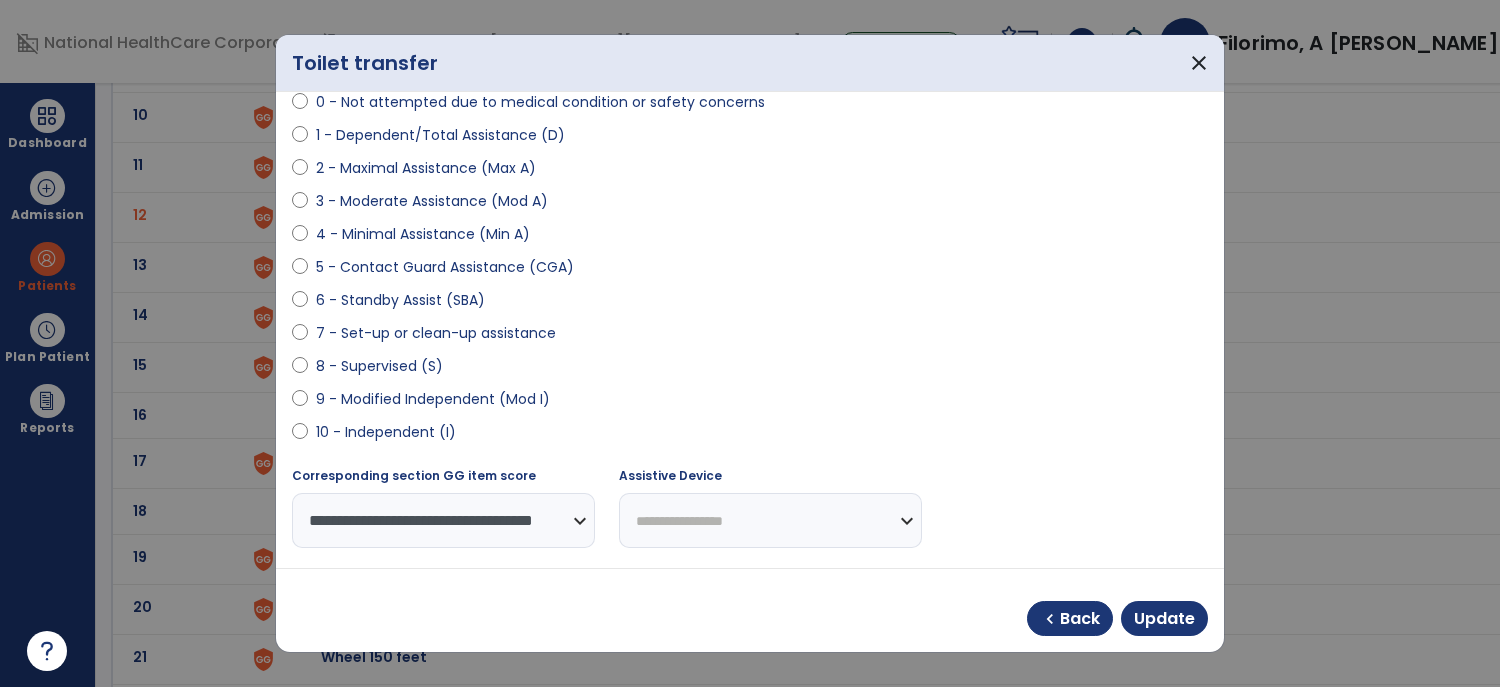 select on "**********" 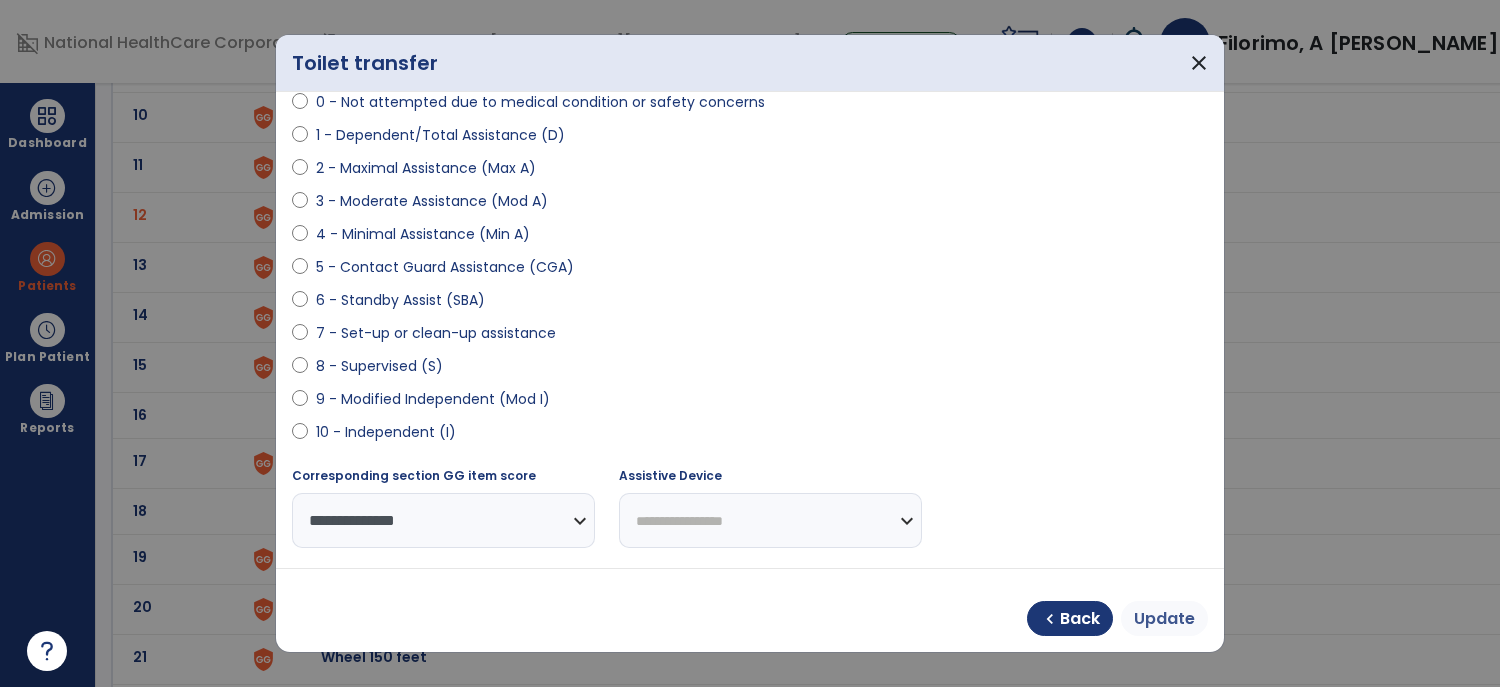 click on "Update" at bounding box center [1164, 618] 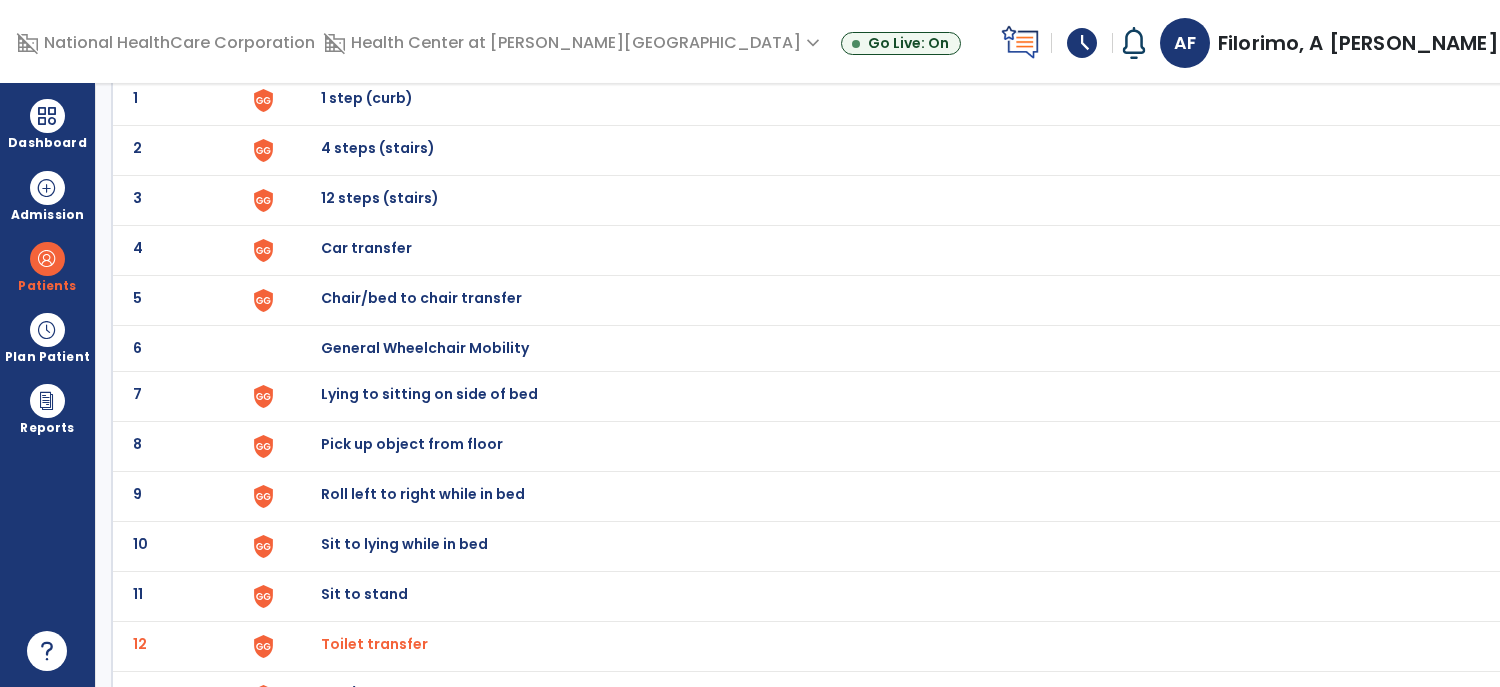 scroll, scrollTop: 0, scrollLeft: 0, axis: both 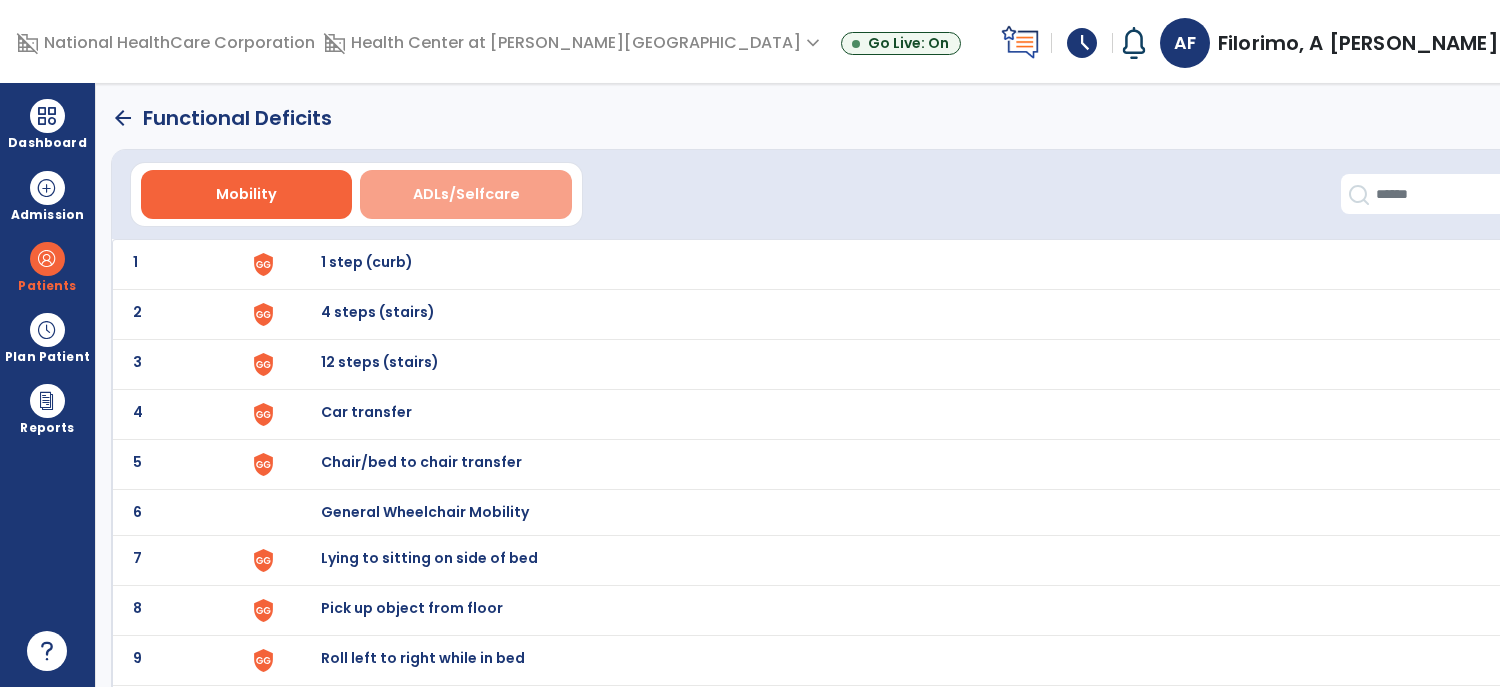 click on "ADLs/Selfcare" at bounding box center [466, 194] 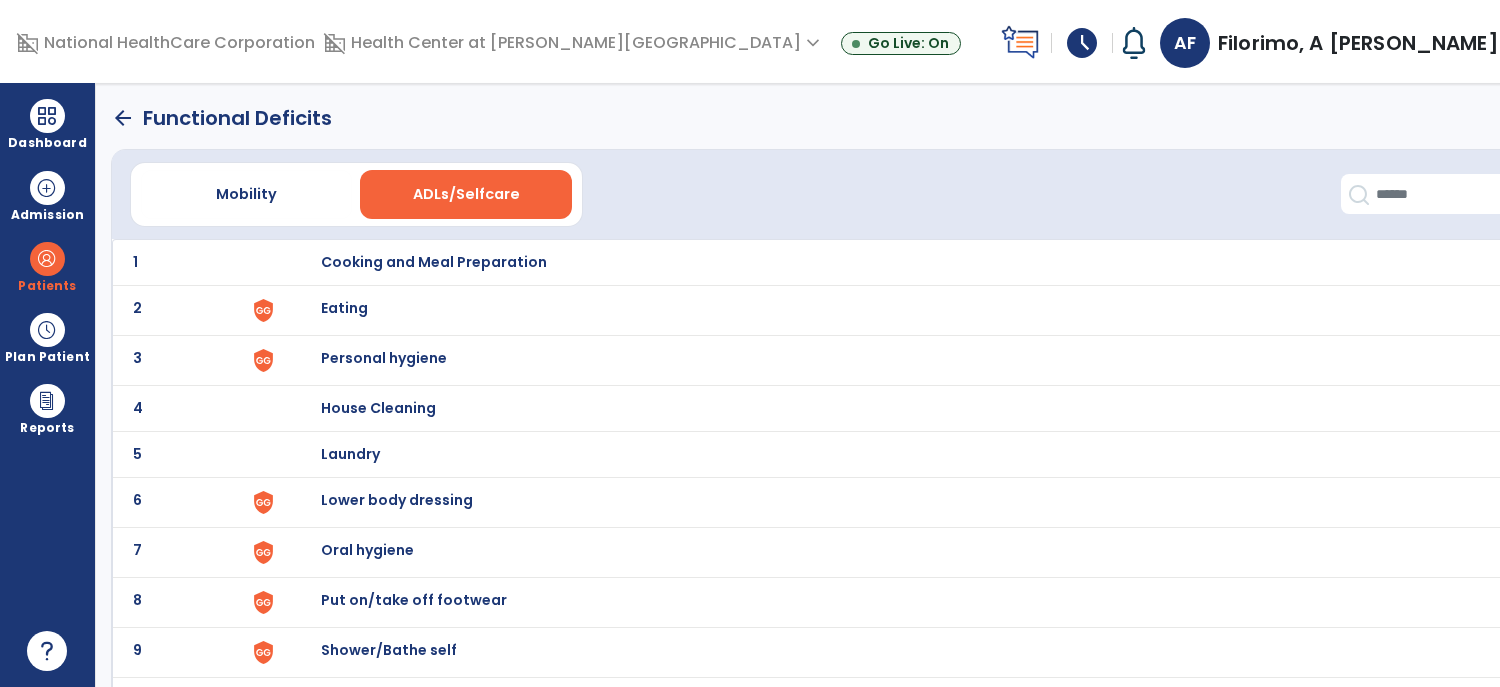 click on "Eating" at bounding box center [434, 262] 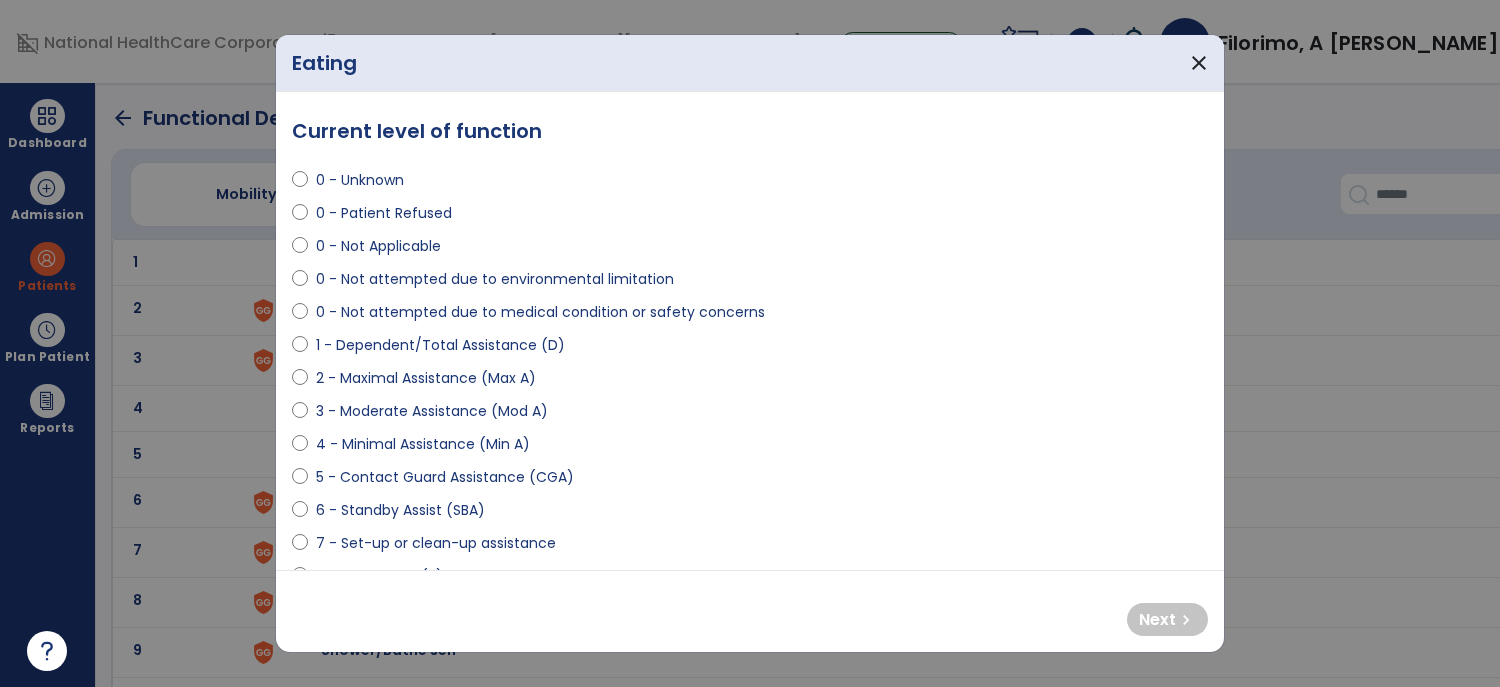 select on "**********" 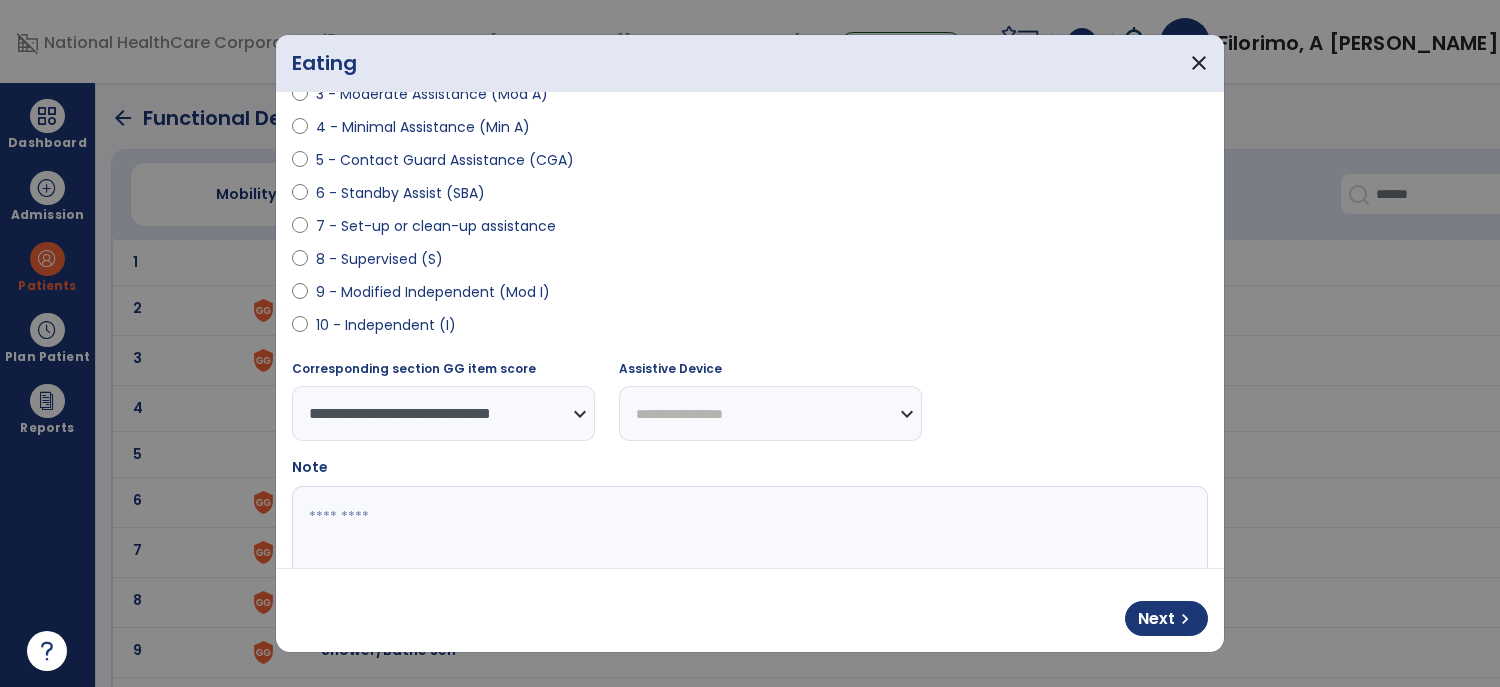 scroll, scrollTop: 415, scrollLeft: 0, axis: vertical 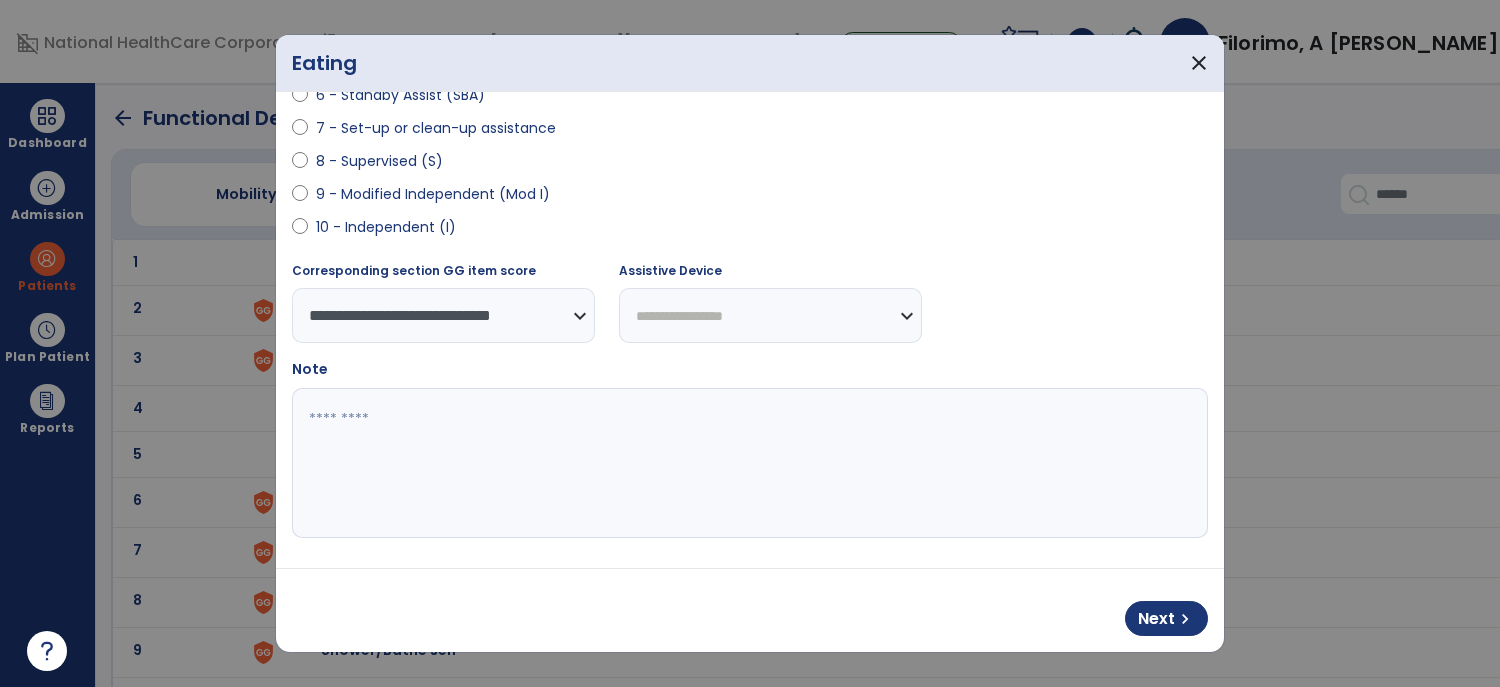 click at bounding box center [748, 463] 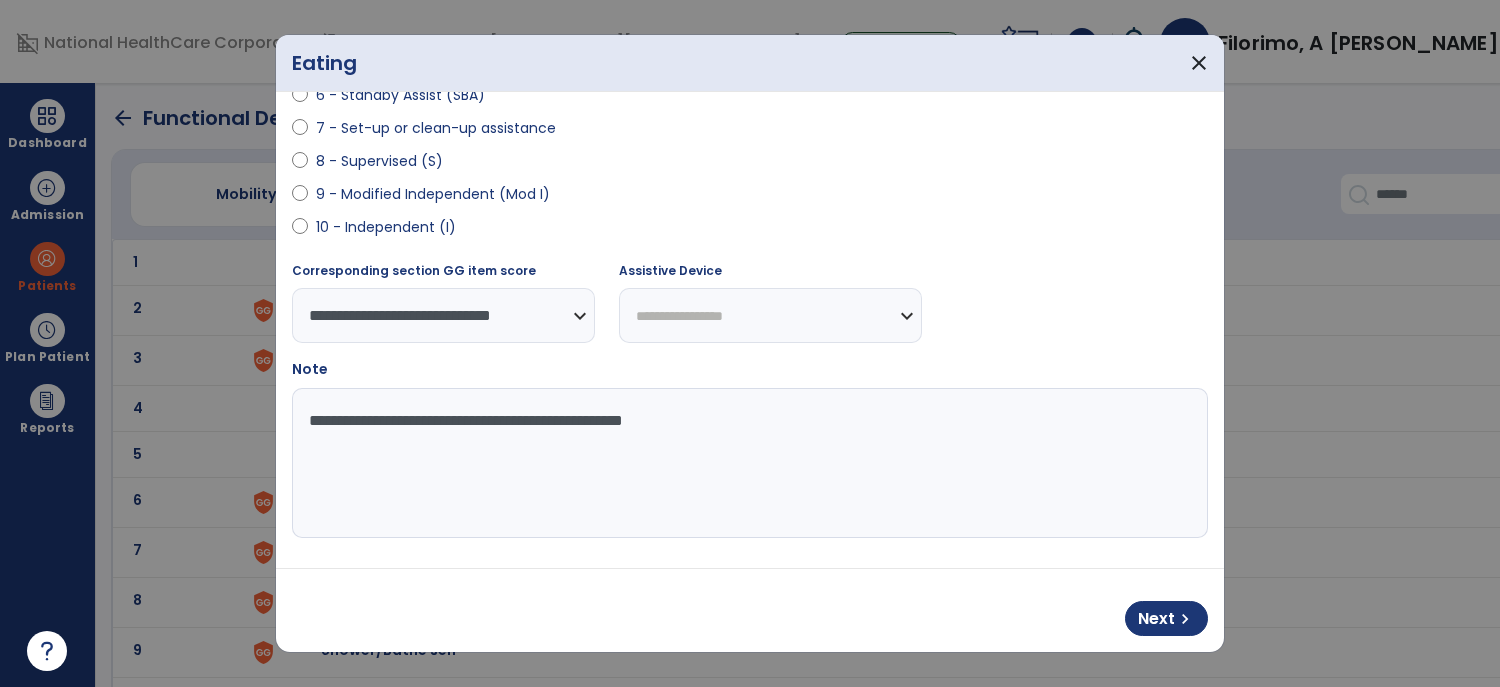 type on "**********" 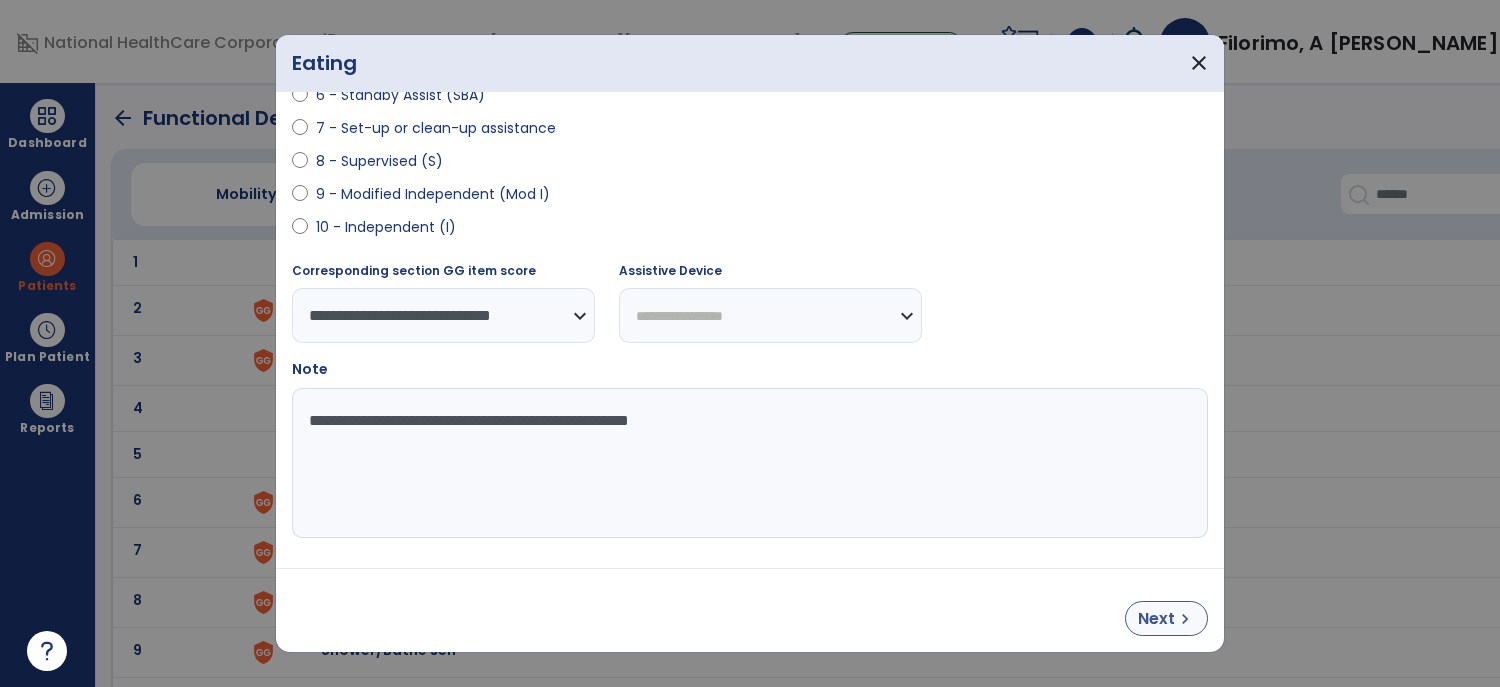 click on "Next" at bounding box center [1156, 619] 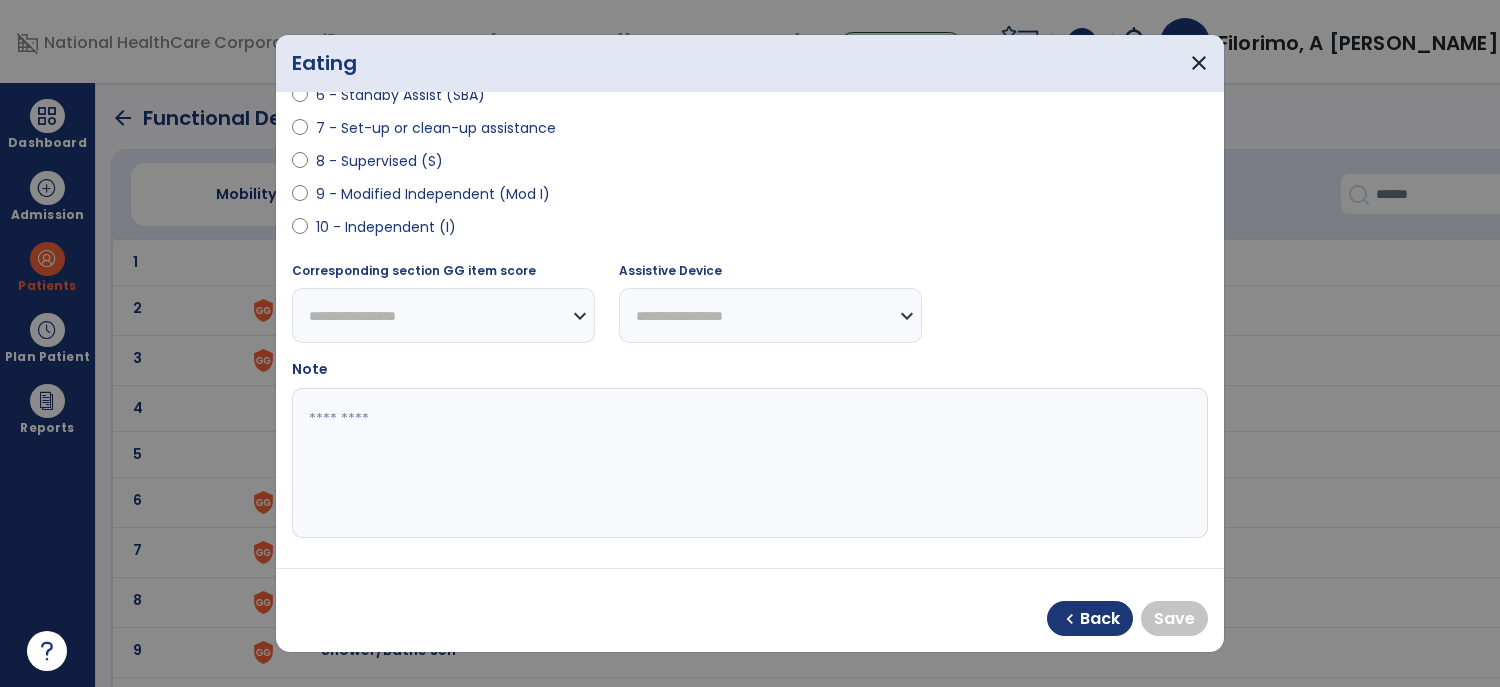 select on "**********" 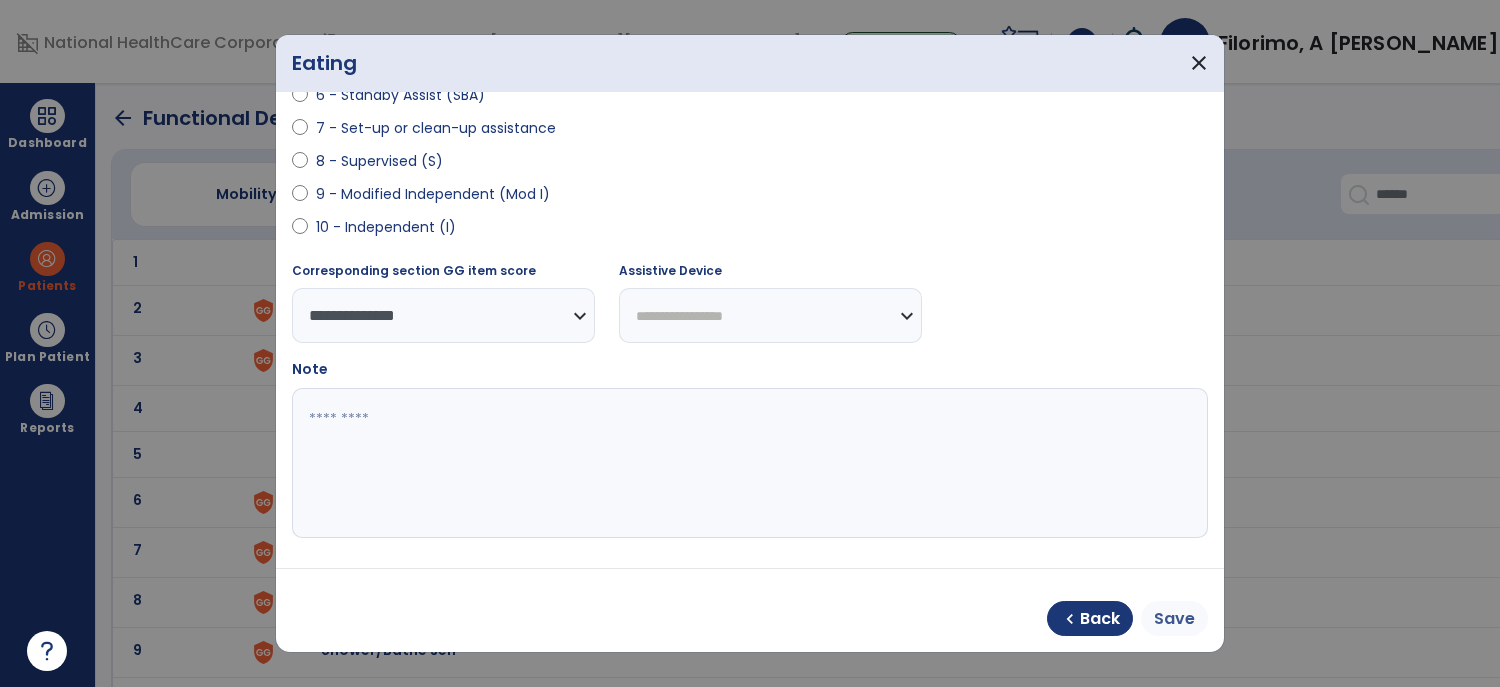 click on "Save" at bounding box center (1174, 619) 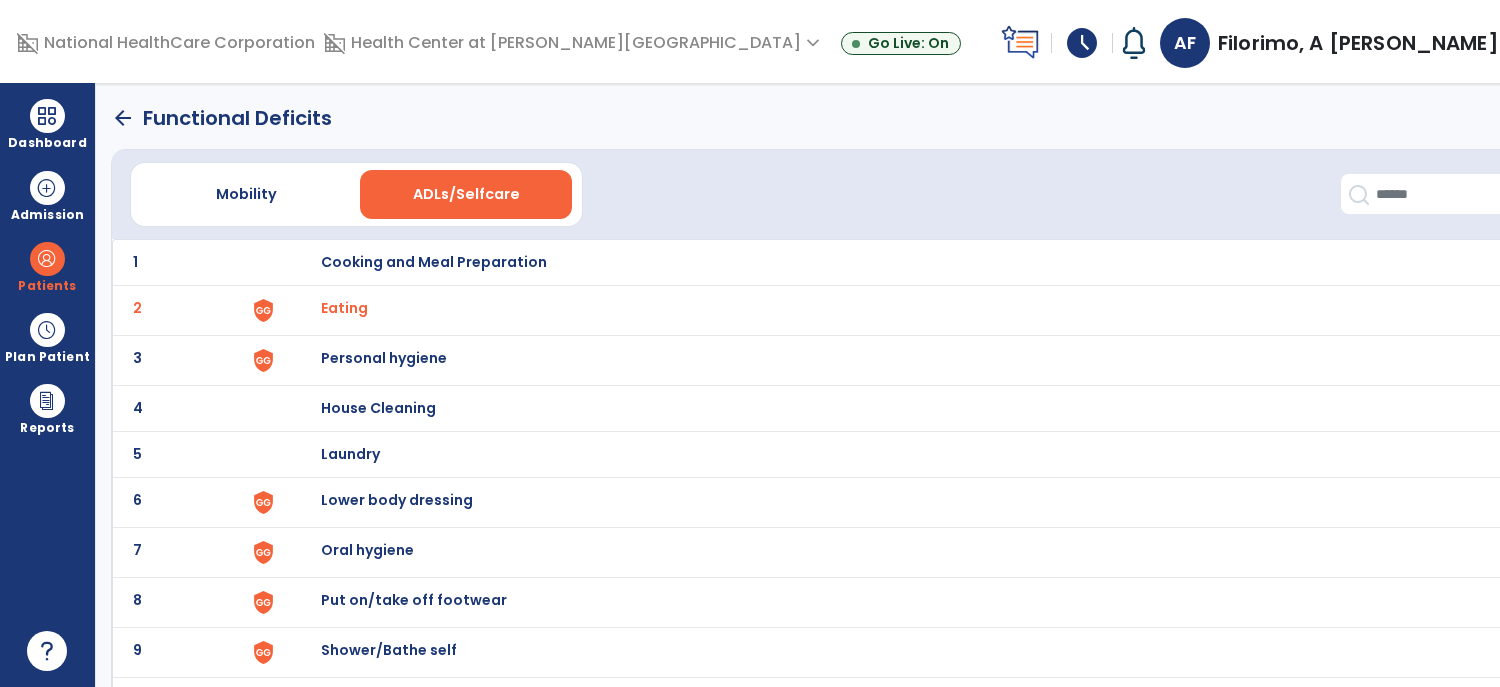 click on "arrow_back" 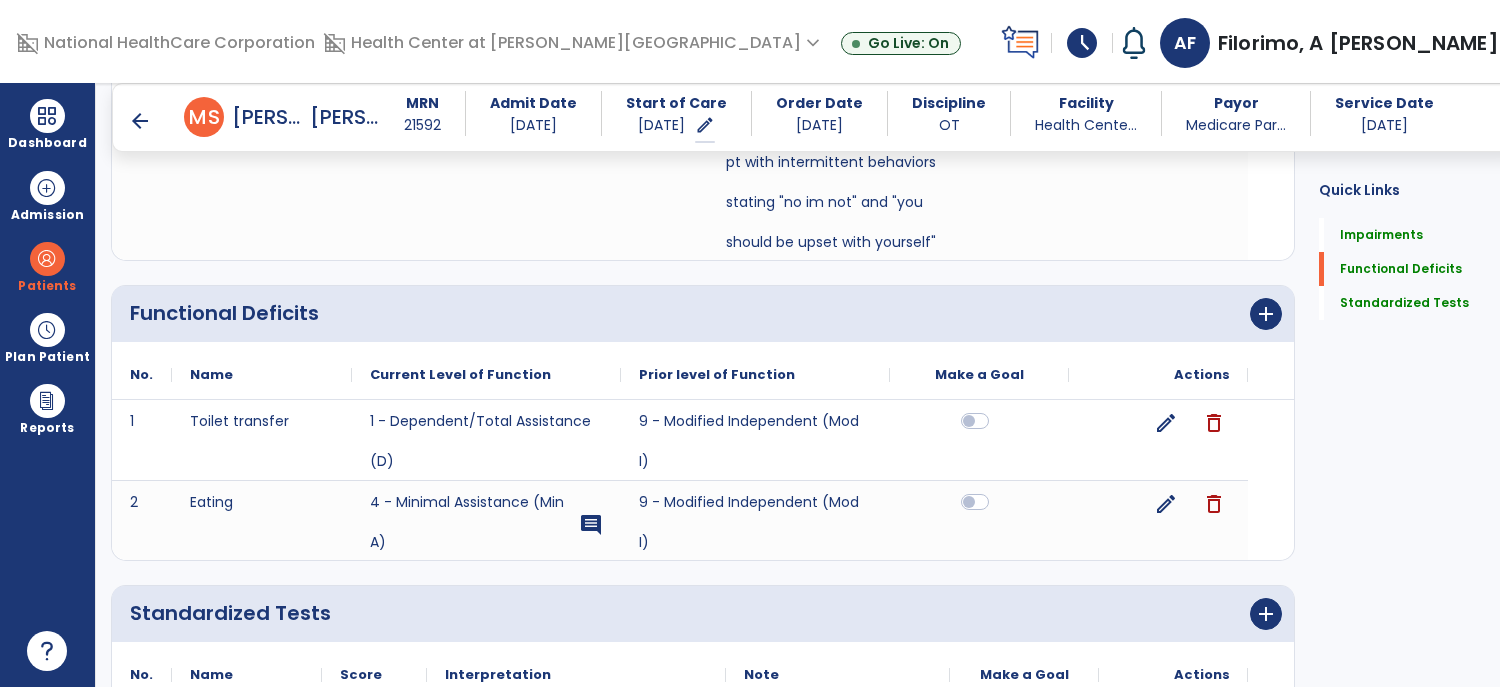 scroll, scrollTop: 1457, scrollLeft: 0, axis: vertical 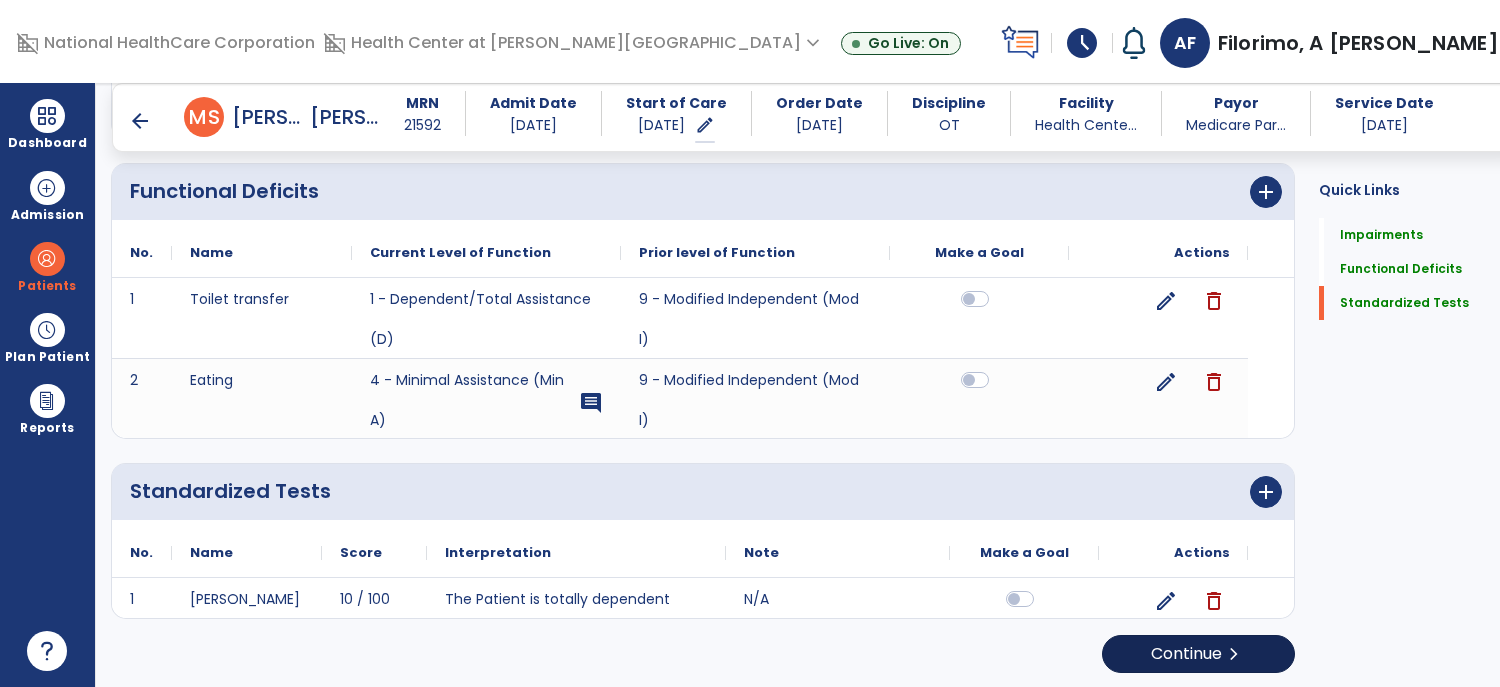 click on "Continue  chevron_right" 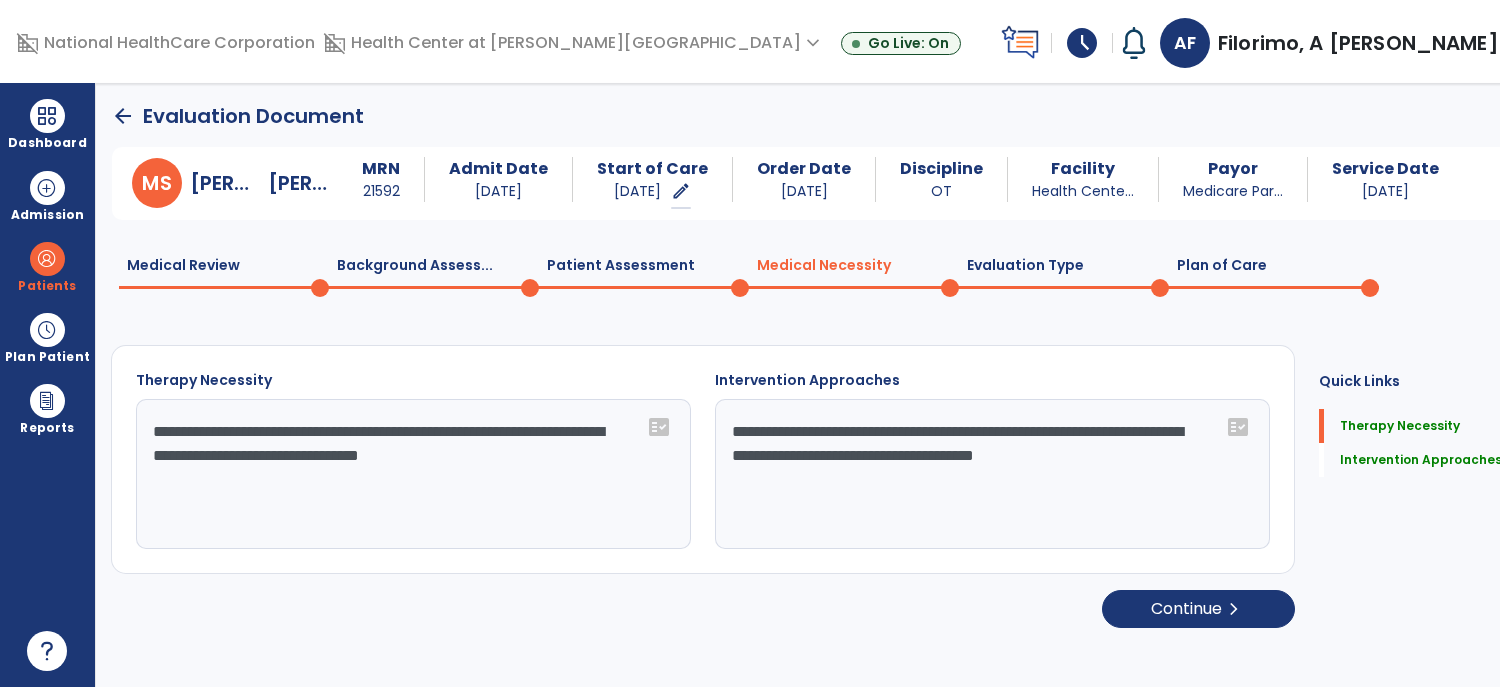 scroll, scrollTop: 0, scrollLeft: 0, axis: both 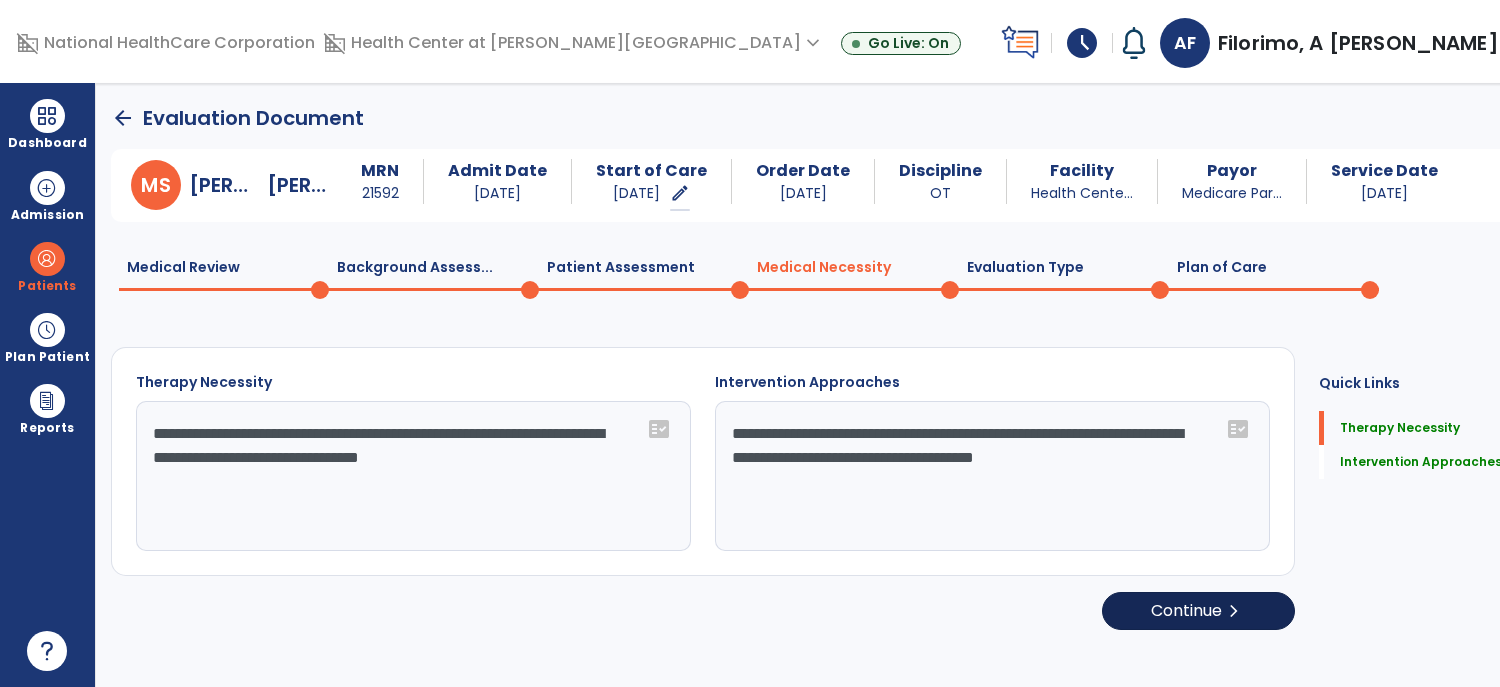 click on "Continue  chevron_right" 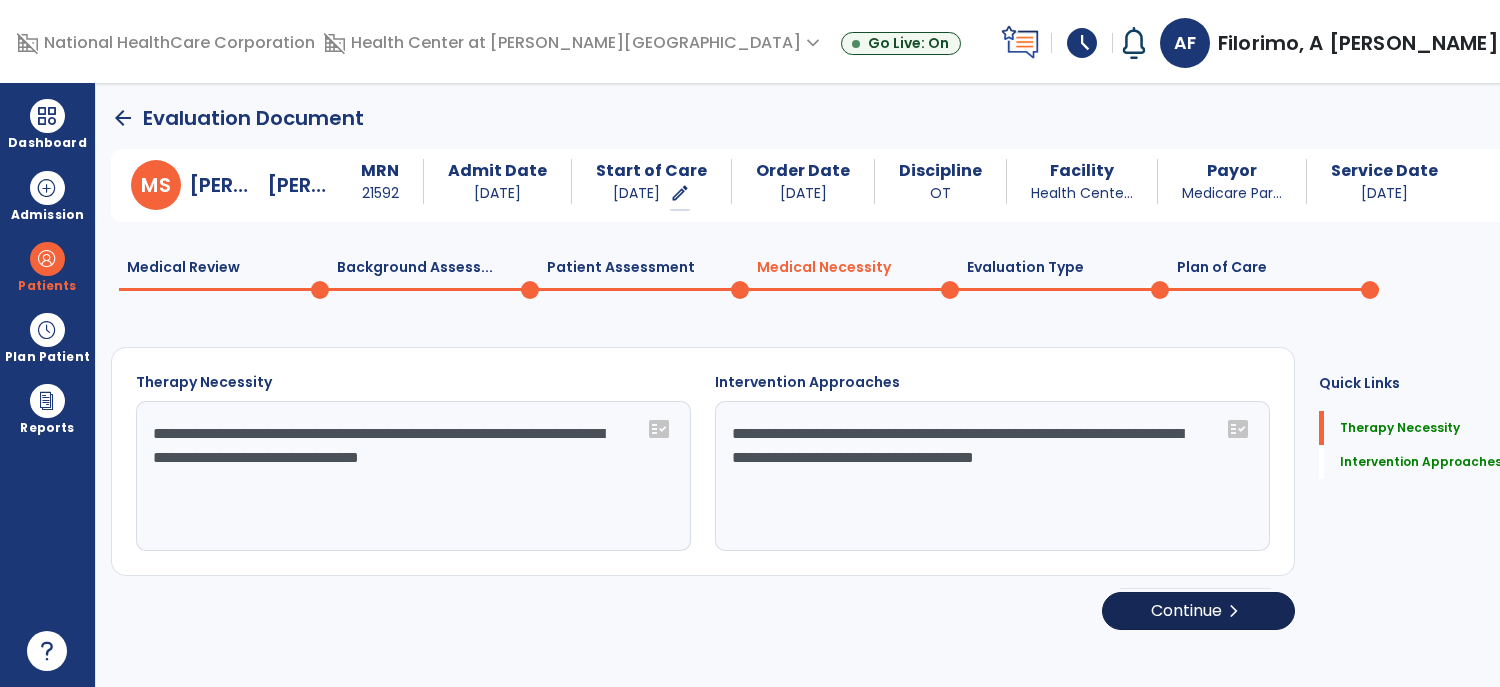 select on "**********" 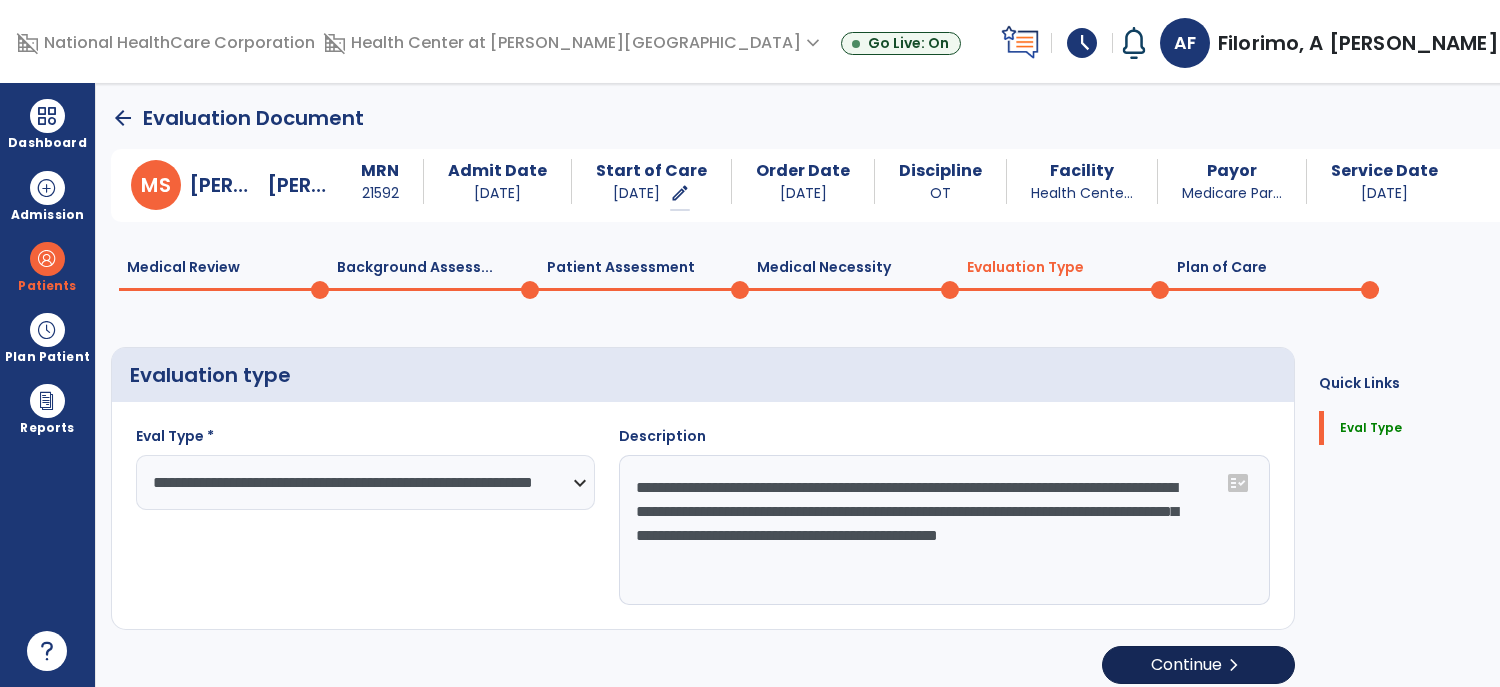 click on "chevron_right" 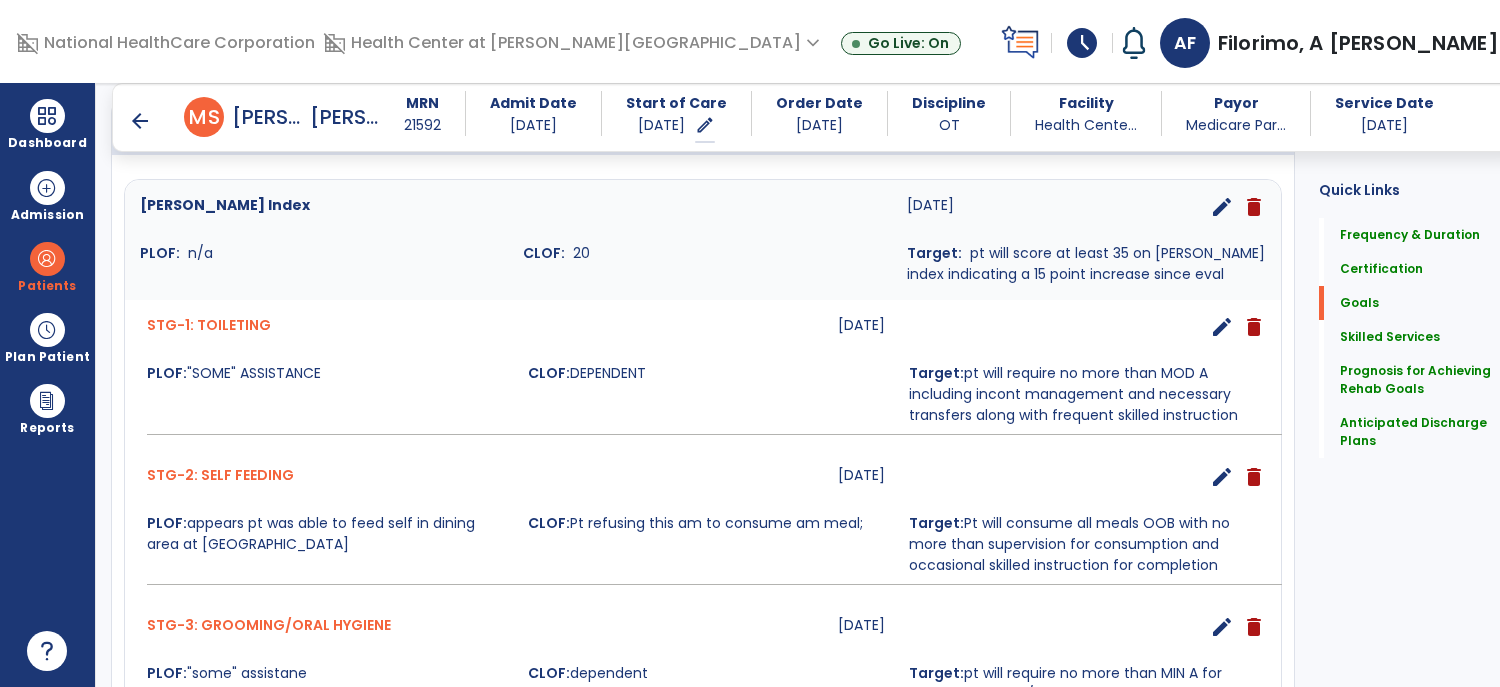 scroll, scrollTop: 534, scrollLeft: 0, axis: vertical 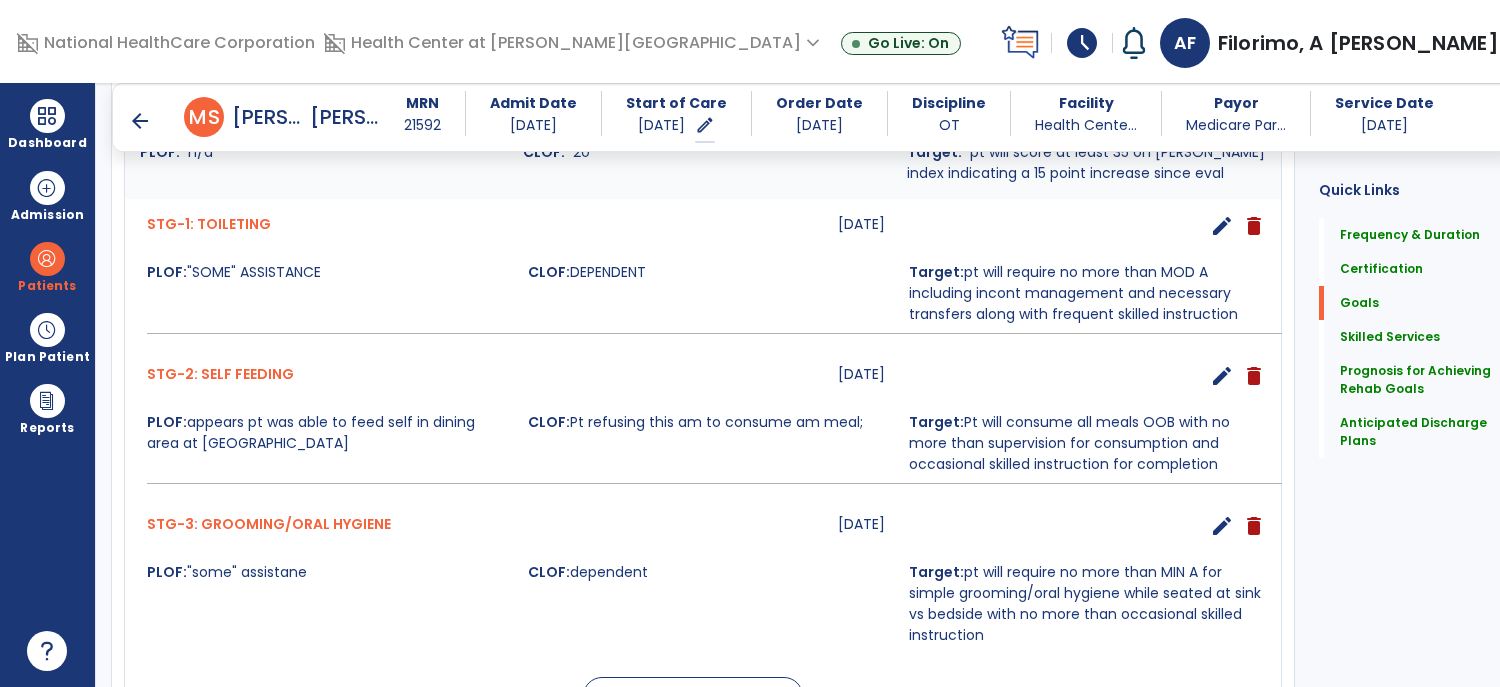 click on "edit" at bounding box center [1222, 376] 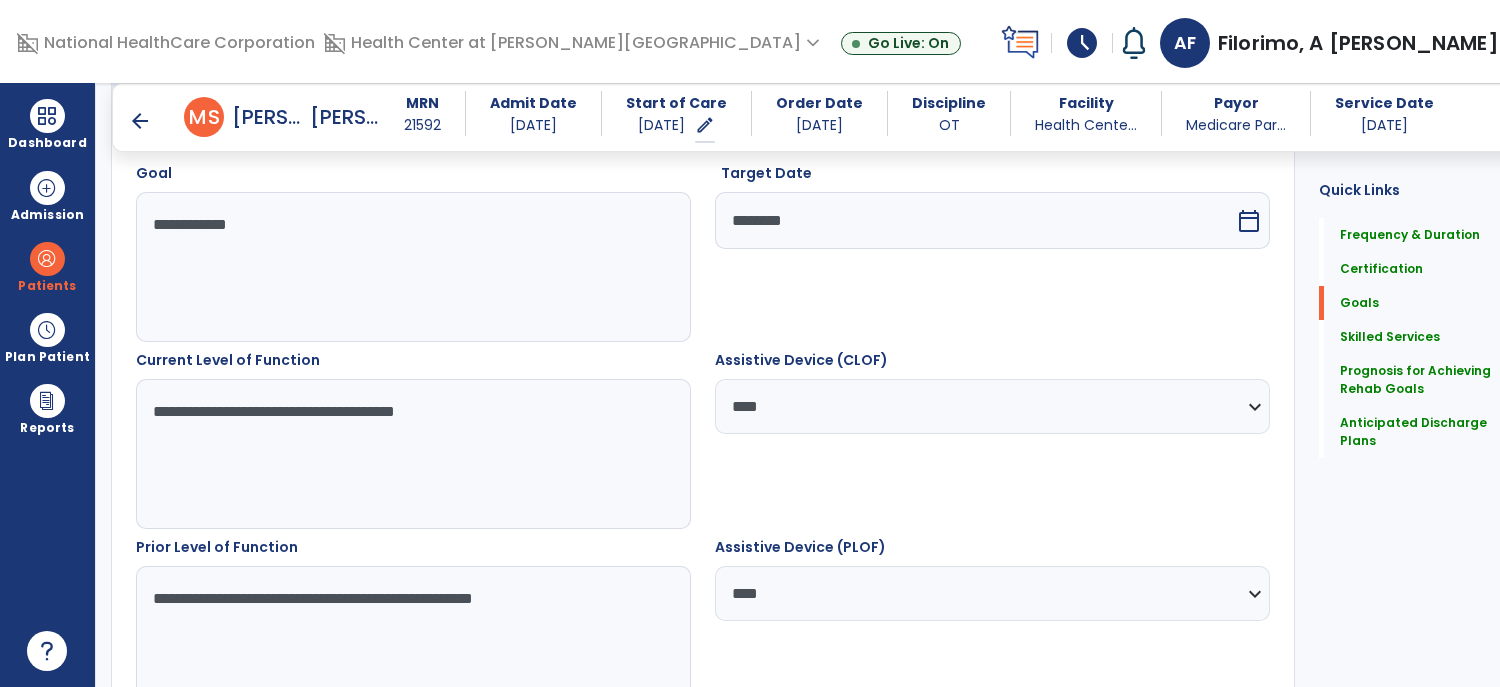 scroll, scrollTop: 534, scrollLeft: 0, axis: vertical 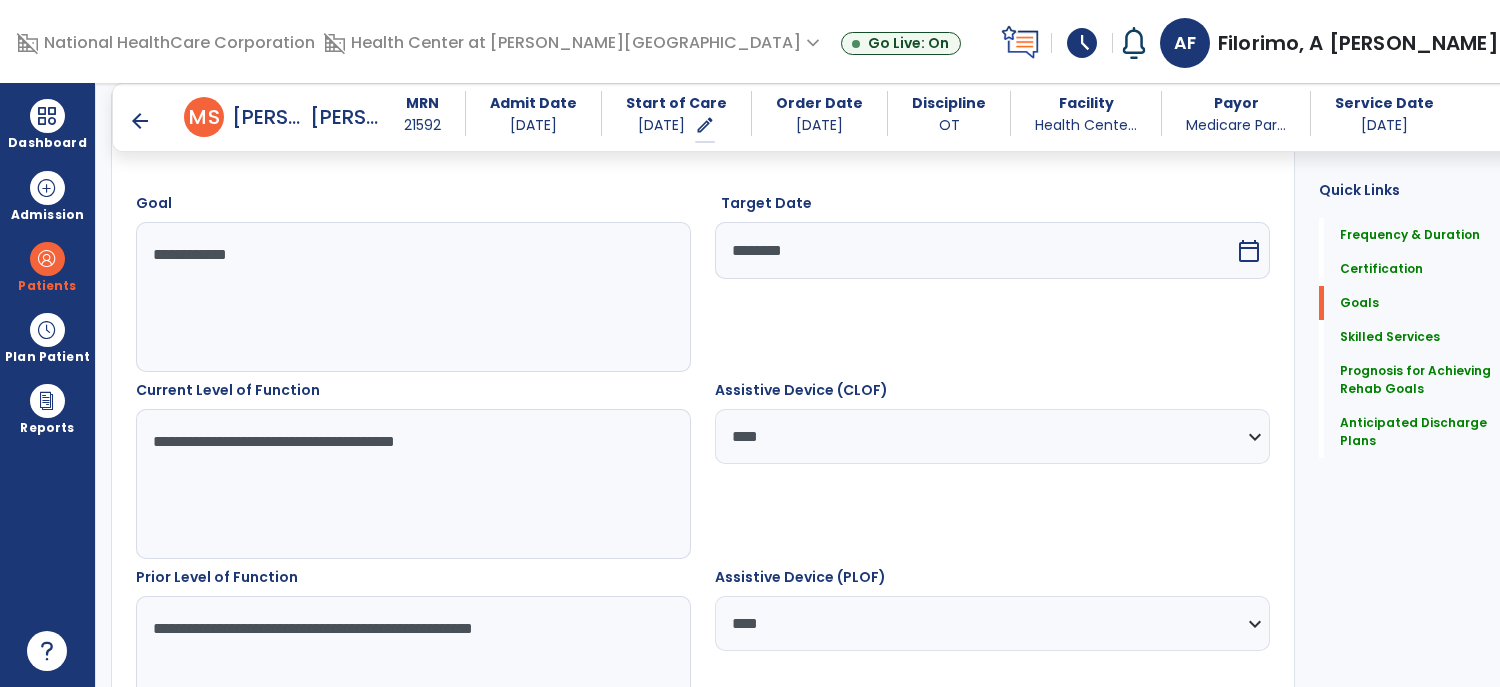 click on "**********" at bounding box center (402, 484) 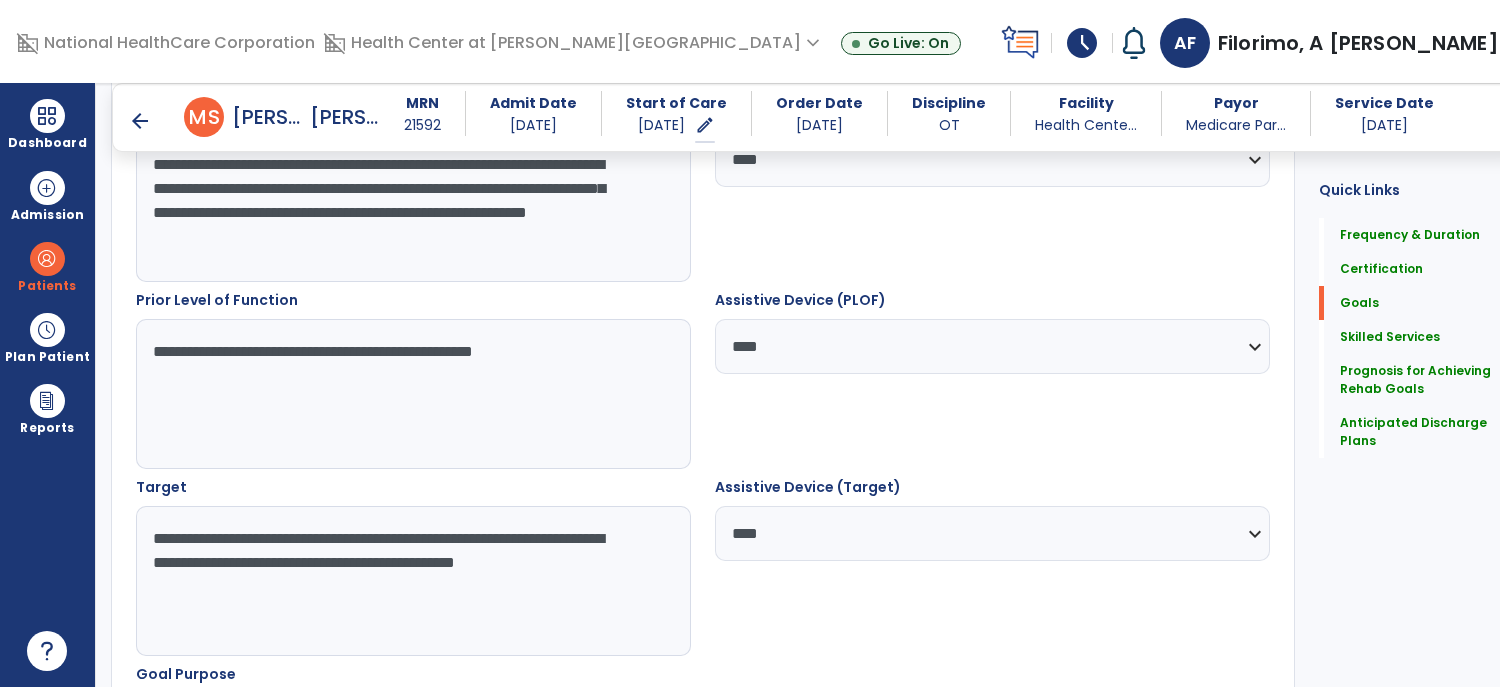 scroll, scrollTop: 813, scrollLeft: 0, axis: vertical 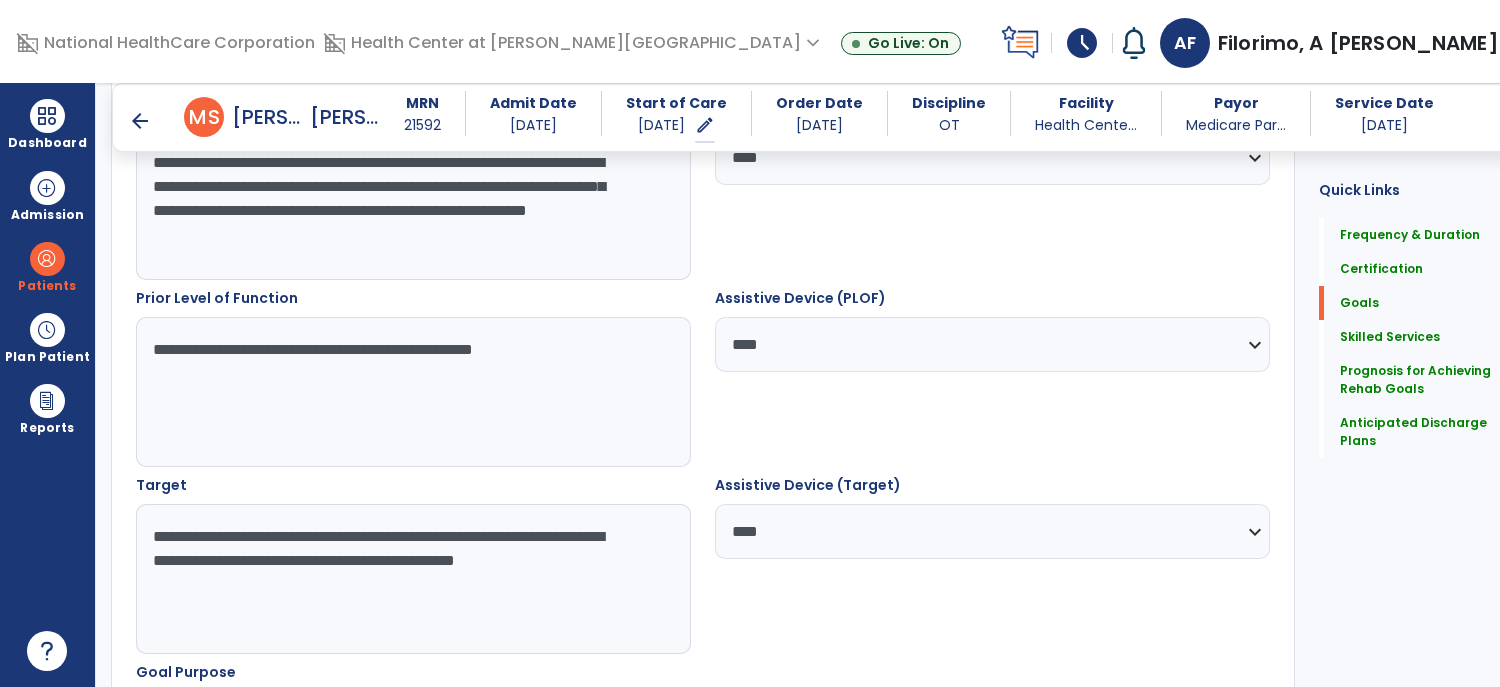 type on "**********" 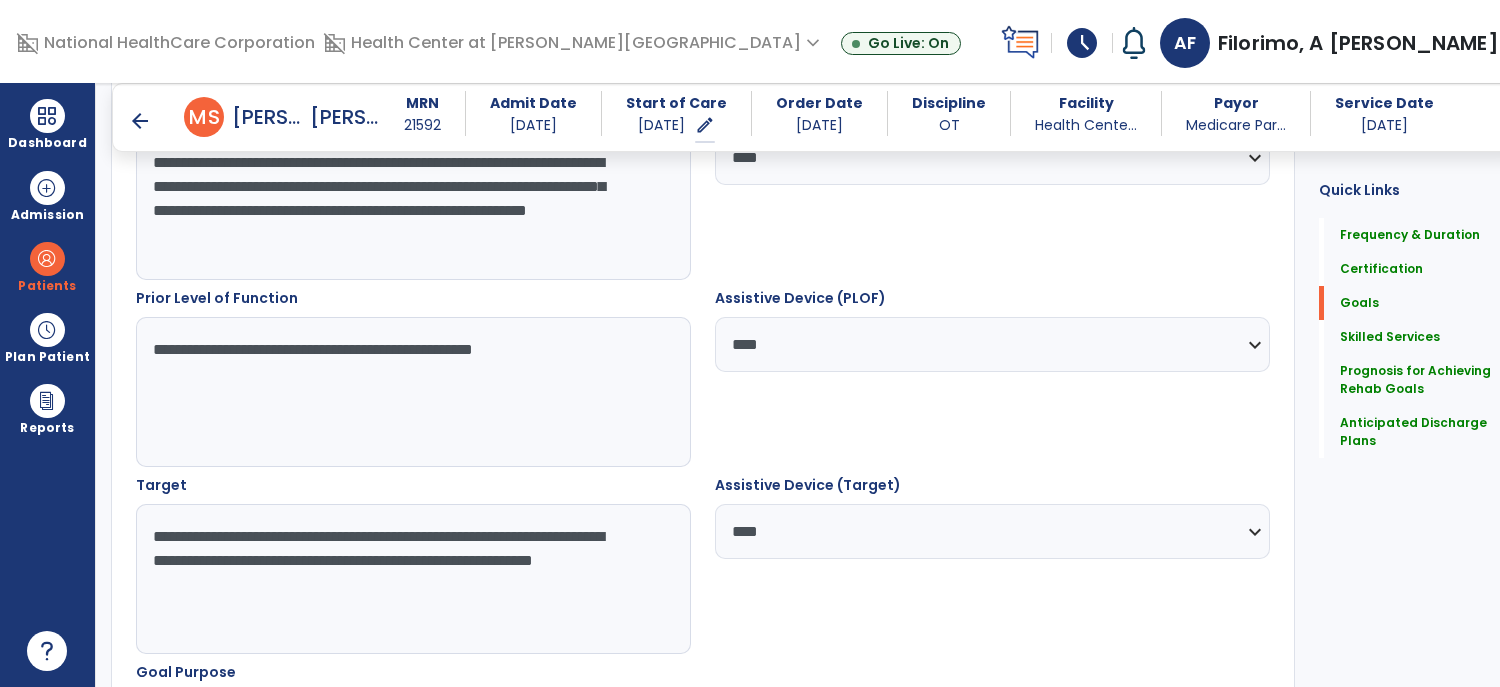 type on "**********" 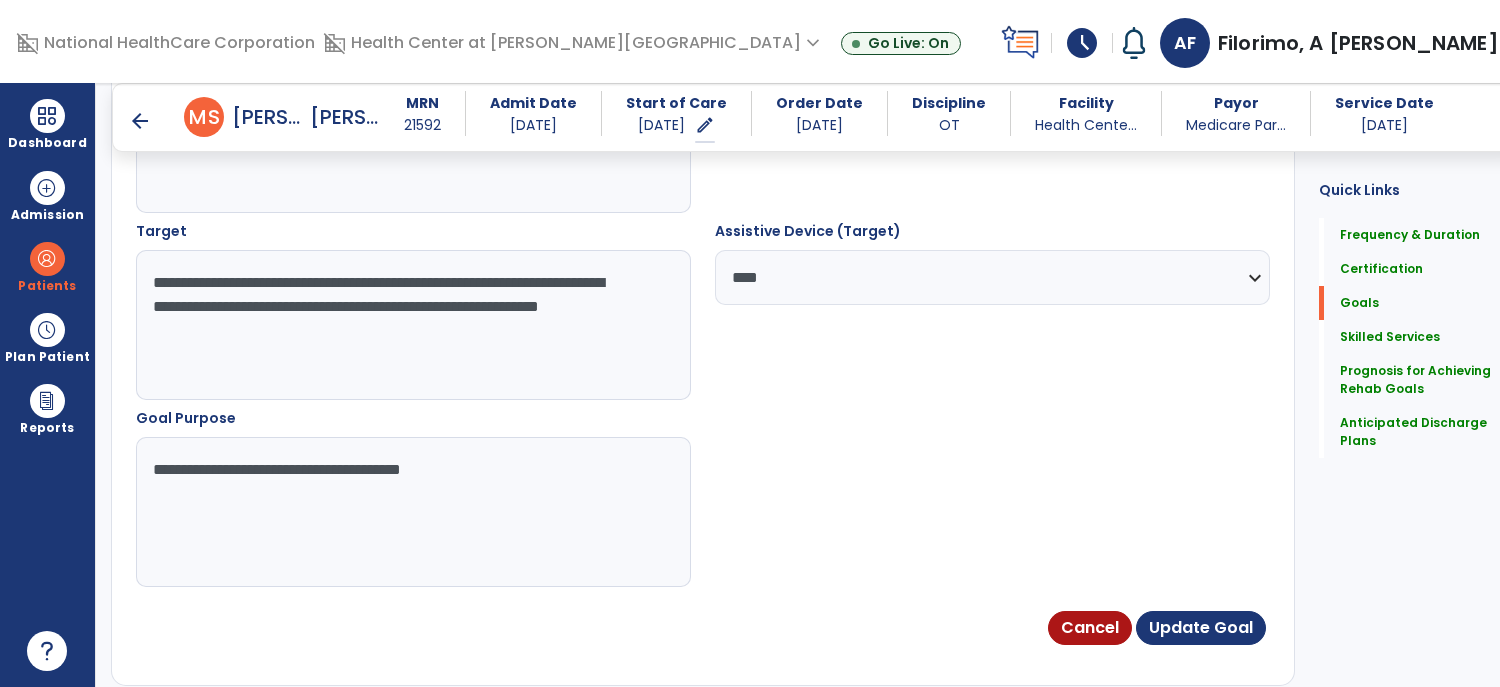 scroll, scrollTop: 1071, scrollLeft: 0, axis: vertical 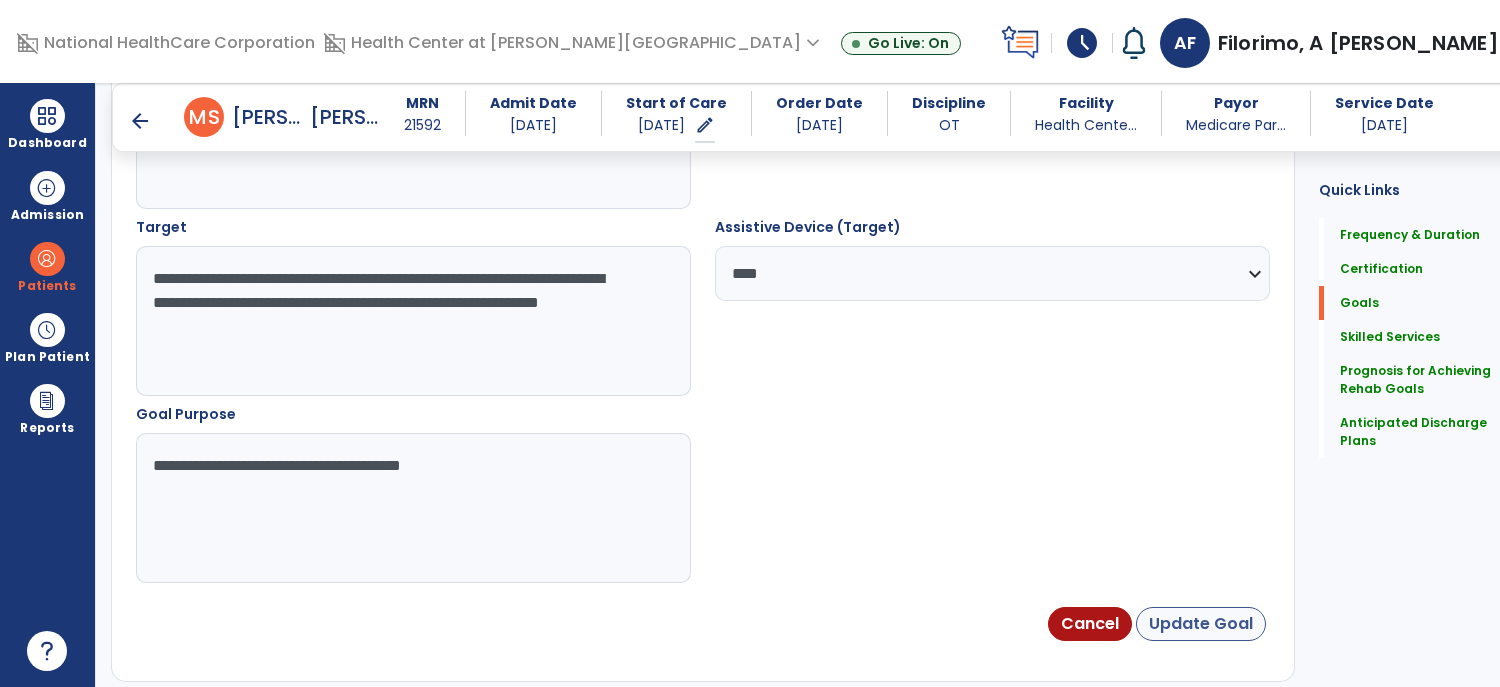 click on "Update Goal" at bounding box center [1201, 624] 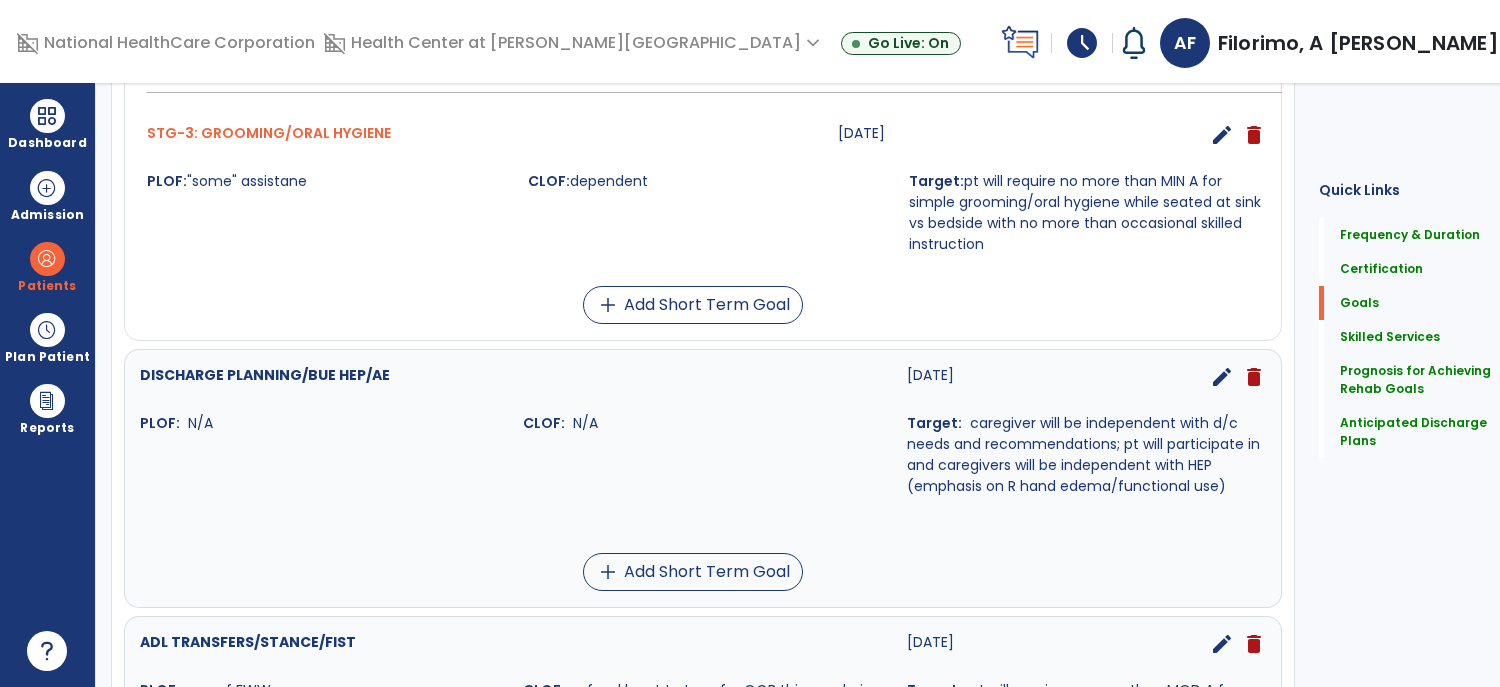 scroll, scrollTop: 0, scrollLeft: 0, axis: both 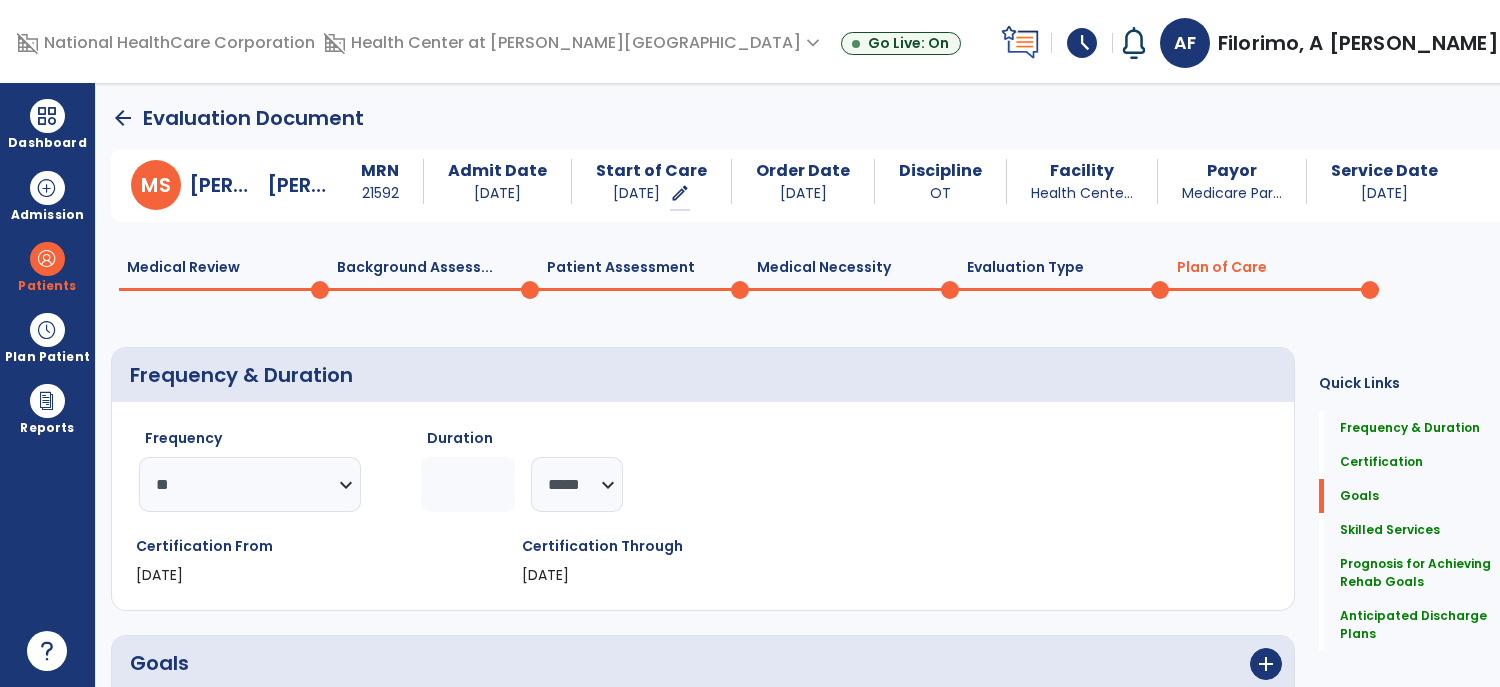 click on "Evaluation Type  0" 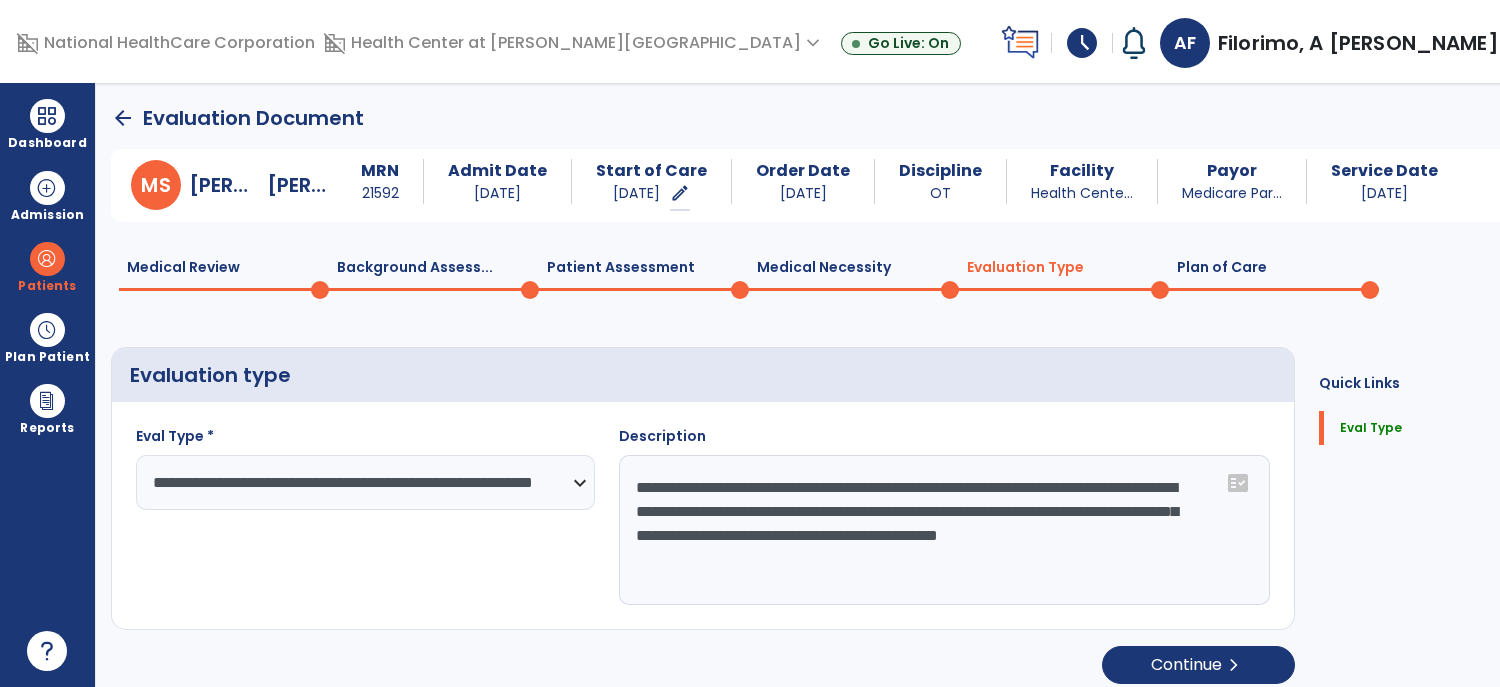 click on "Plan of Care  0" 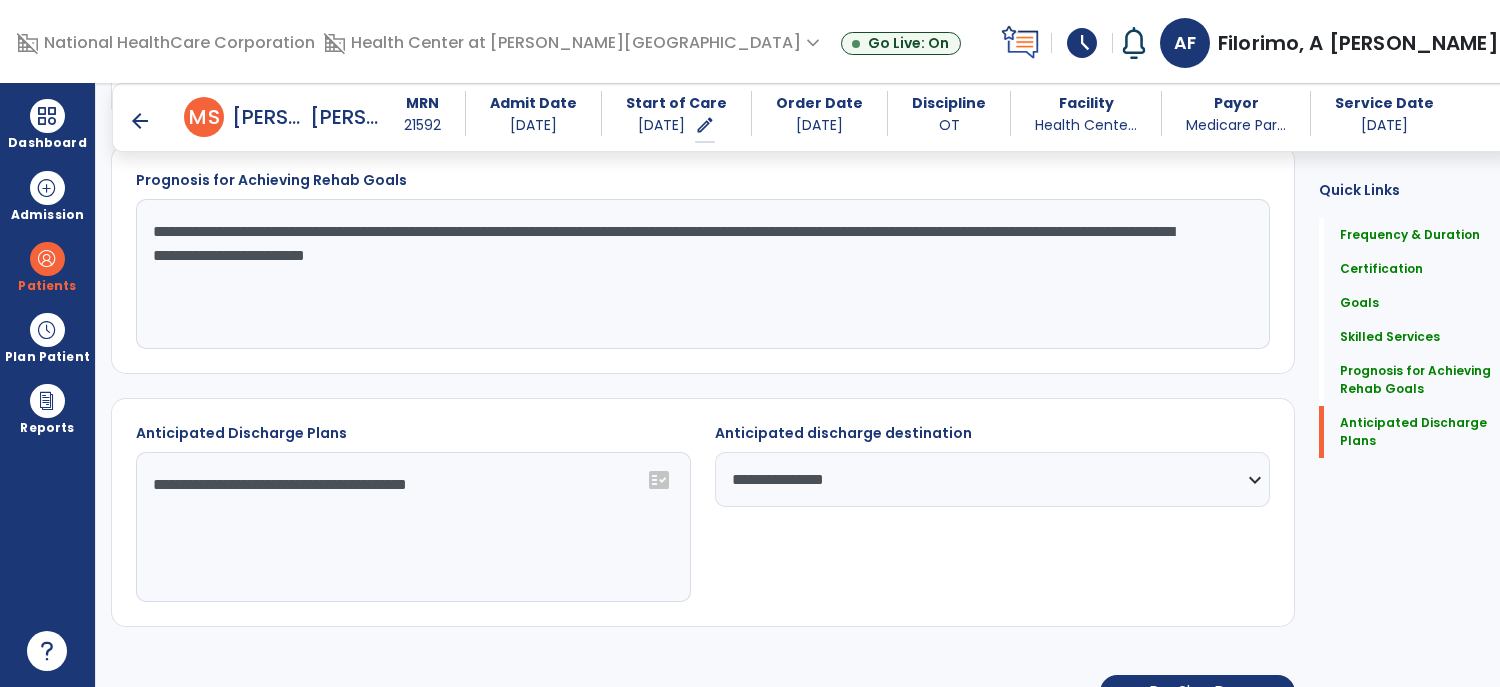 scroll, scrollTop: 2325, scrollLeft: 0, axis: vertical 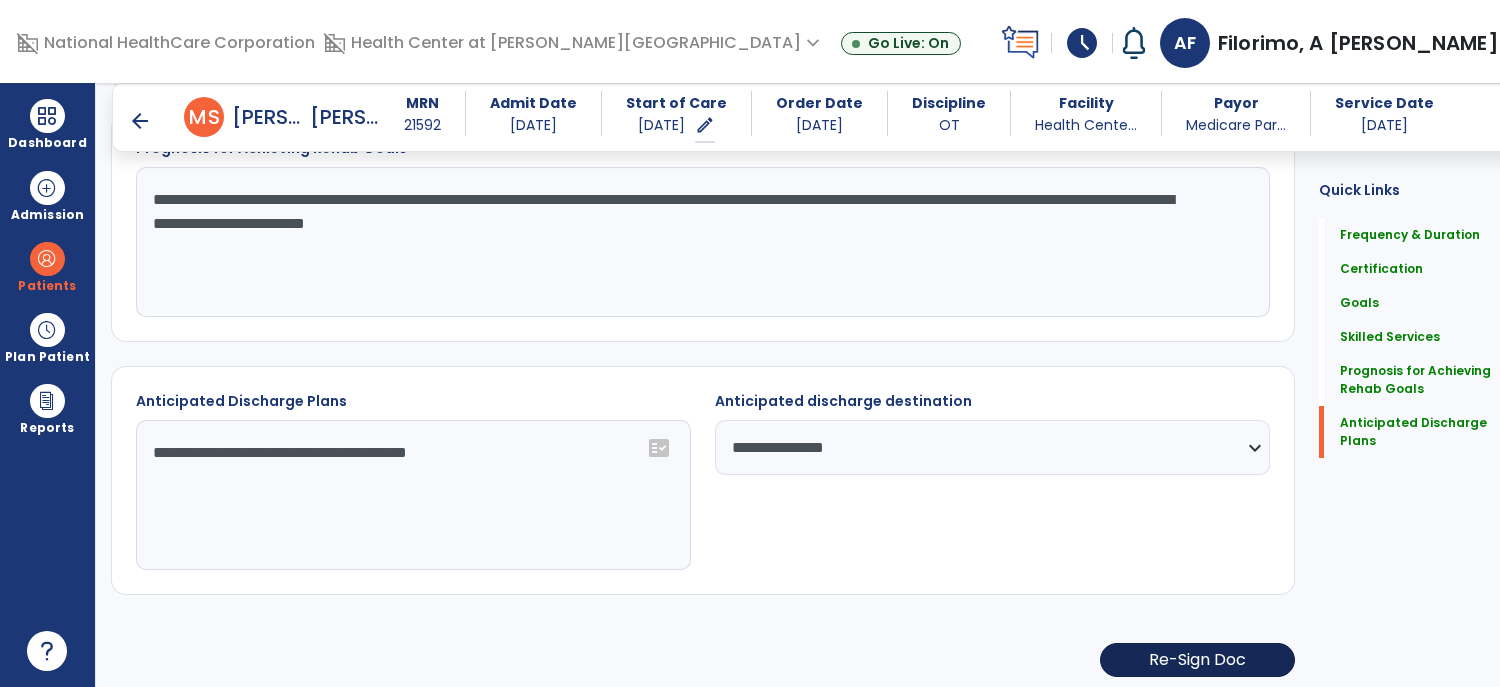 click on "Re-Sign Doc" 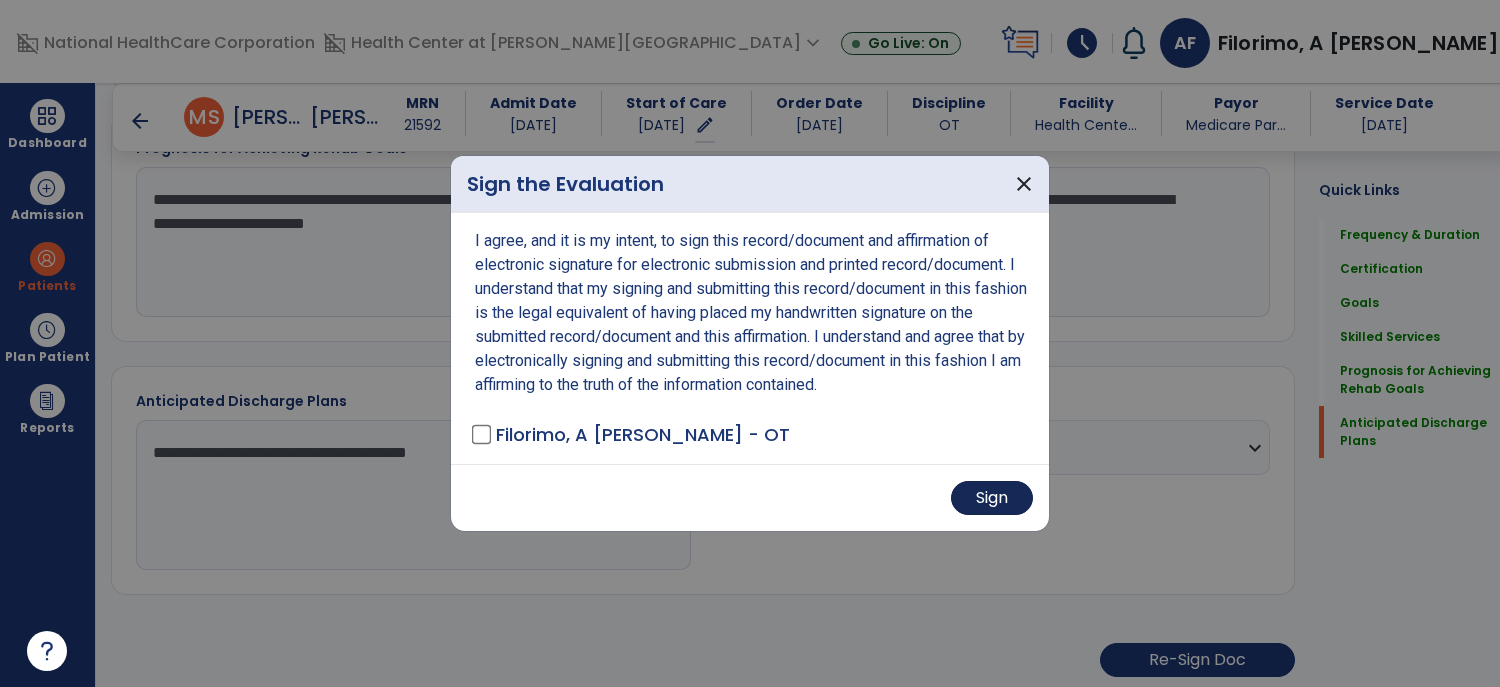 click on "Sign" at bounding box center (992, 498) 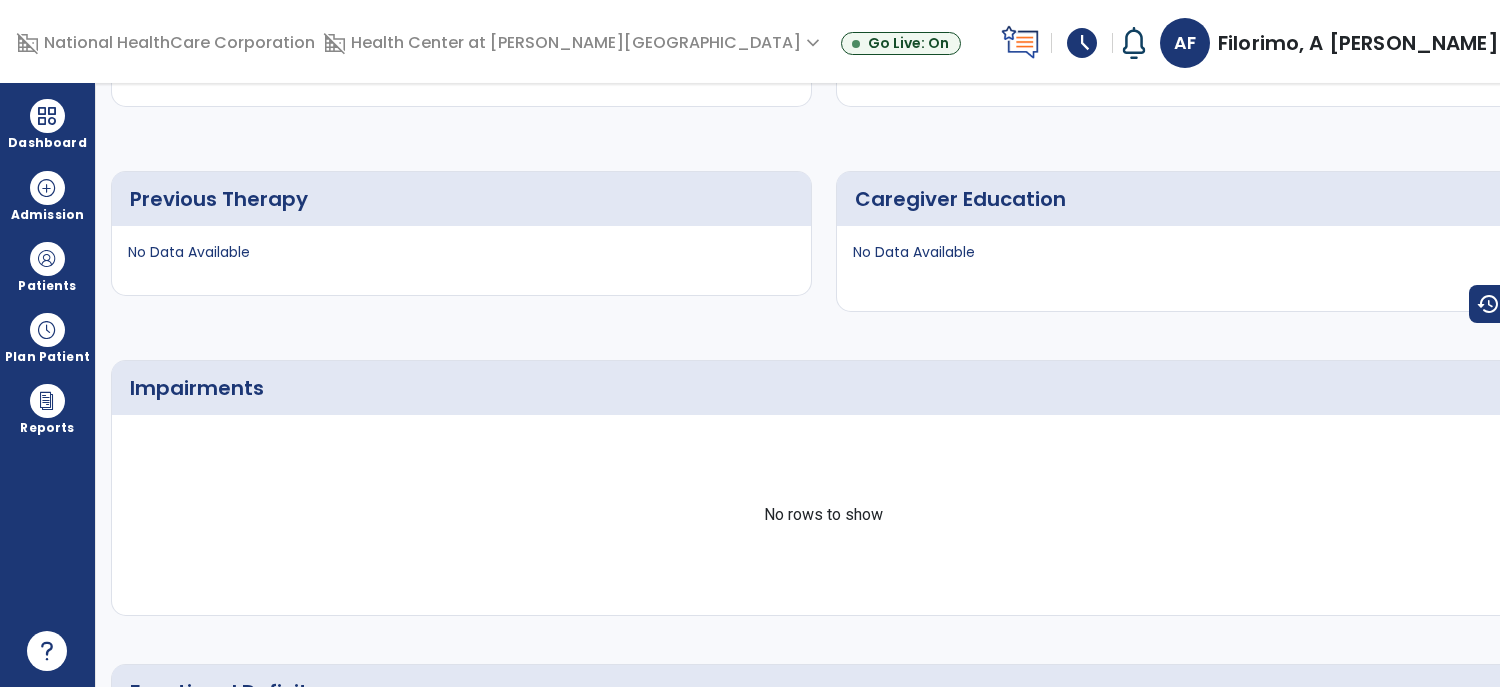 scroll, scrollTop: 0, scrollLeft: 0, axis: both 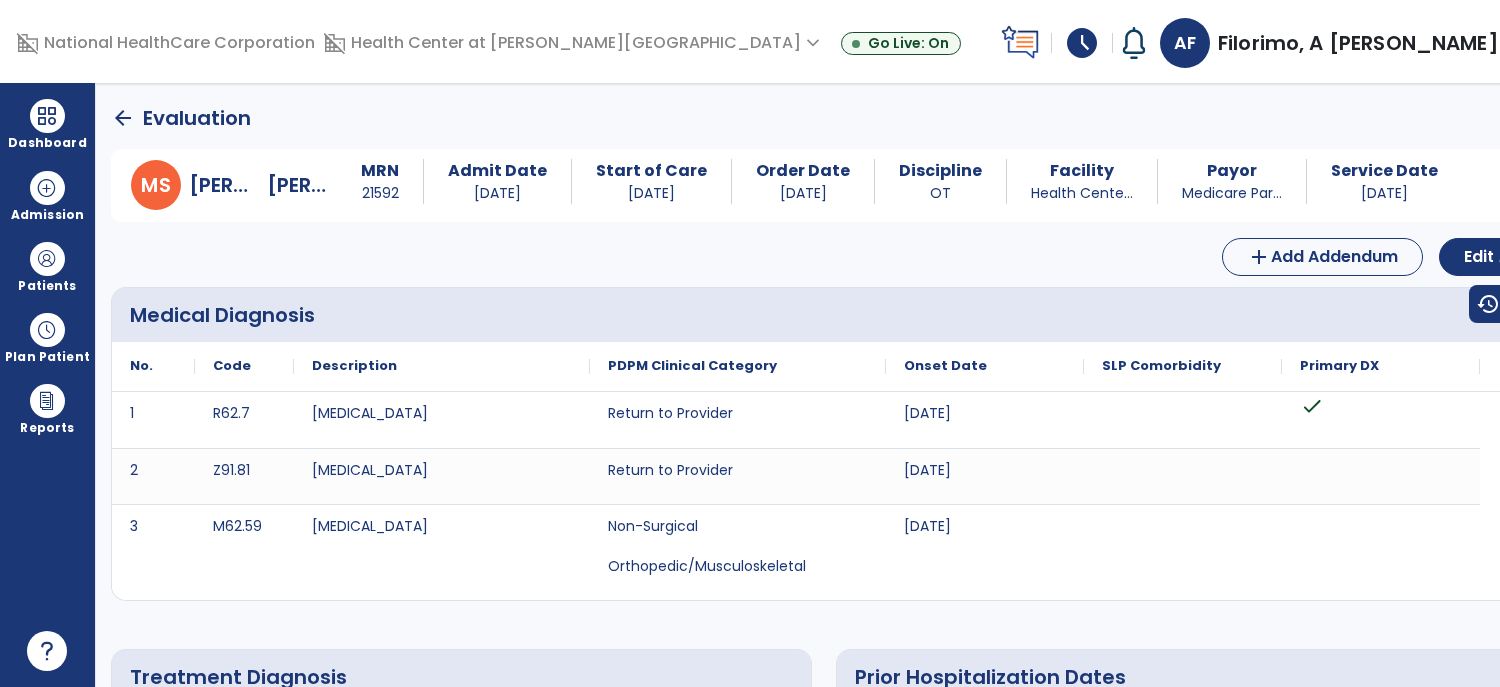 click on "arrow_back" 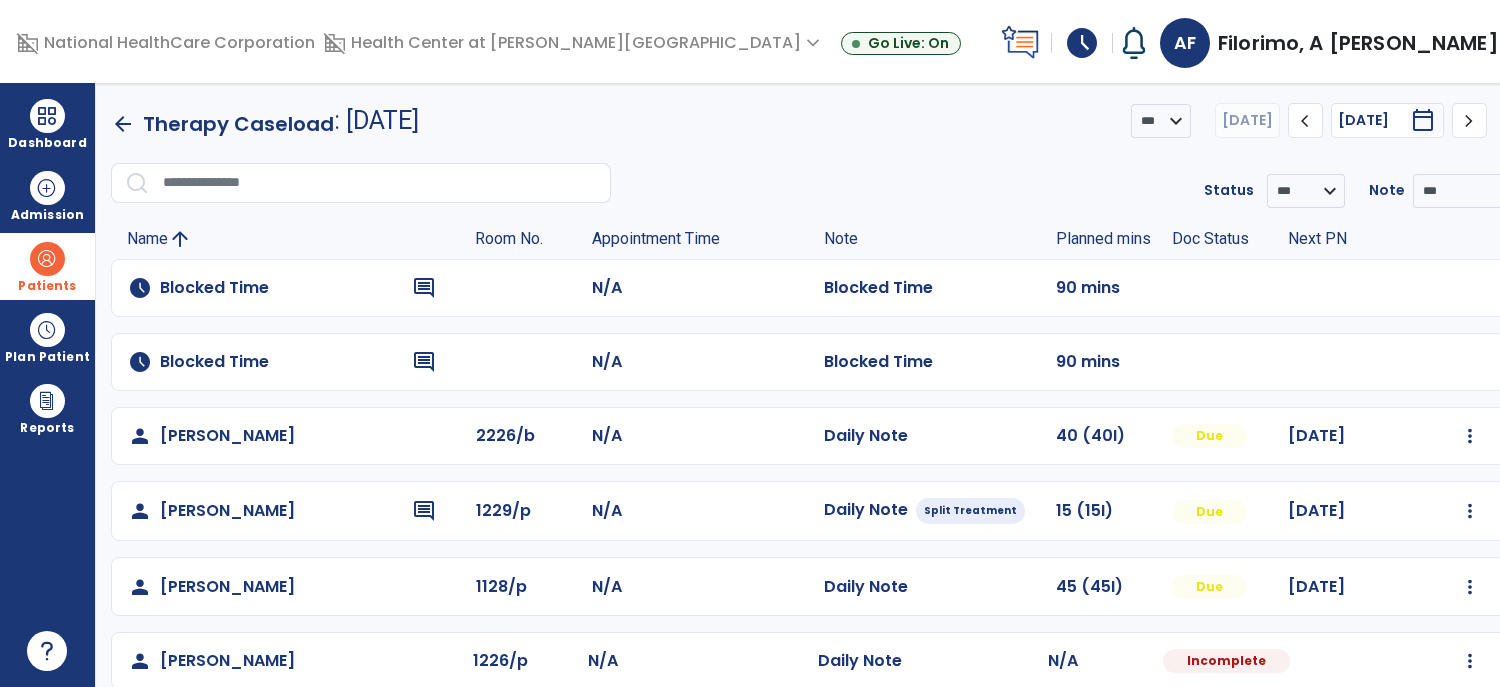 click at bounding box center [47, 259] 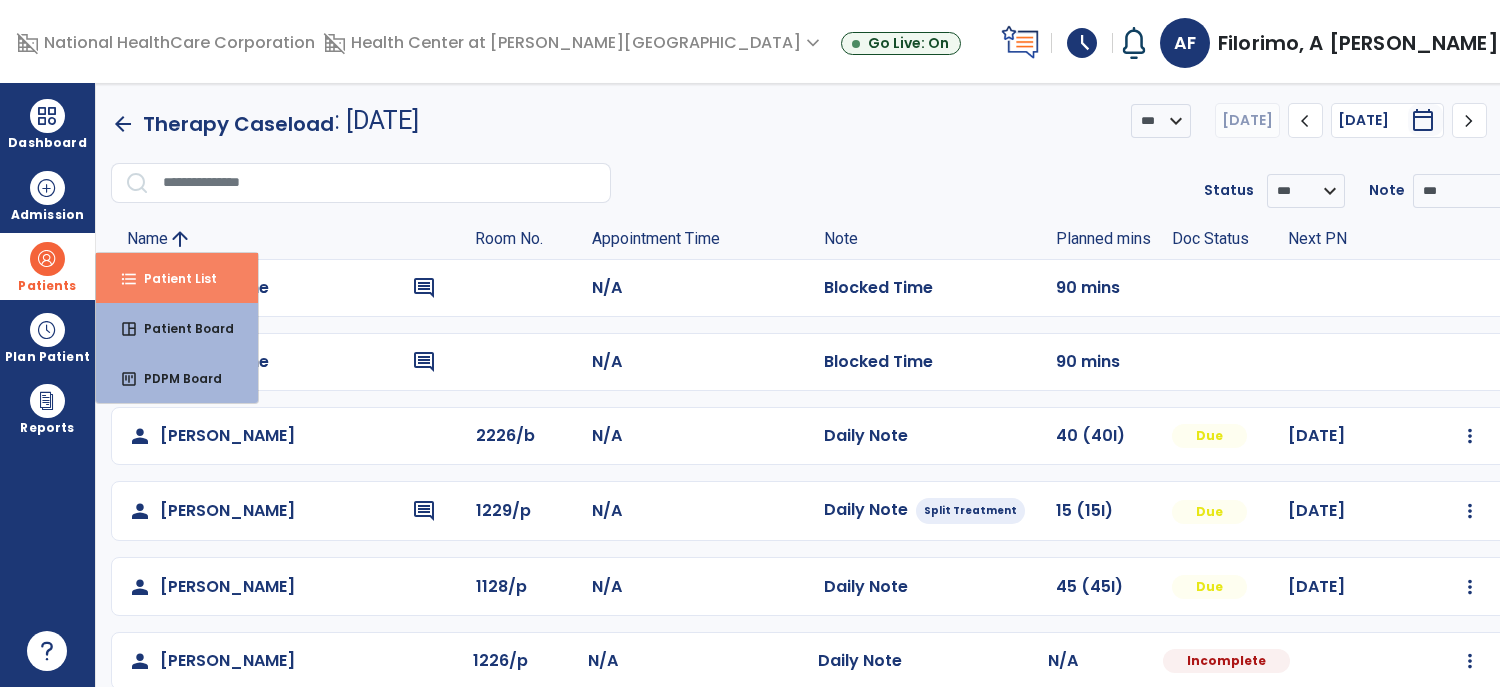 click on "format_list_bulleted  Patient List" at bounding box center [177, 278] 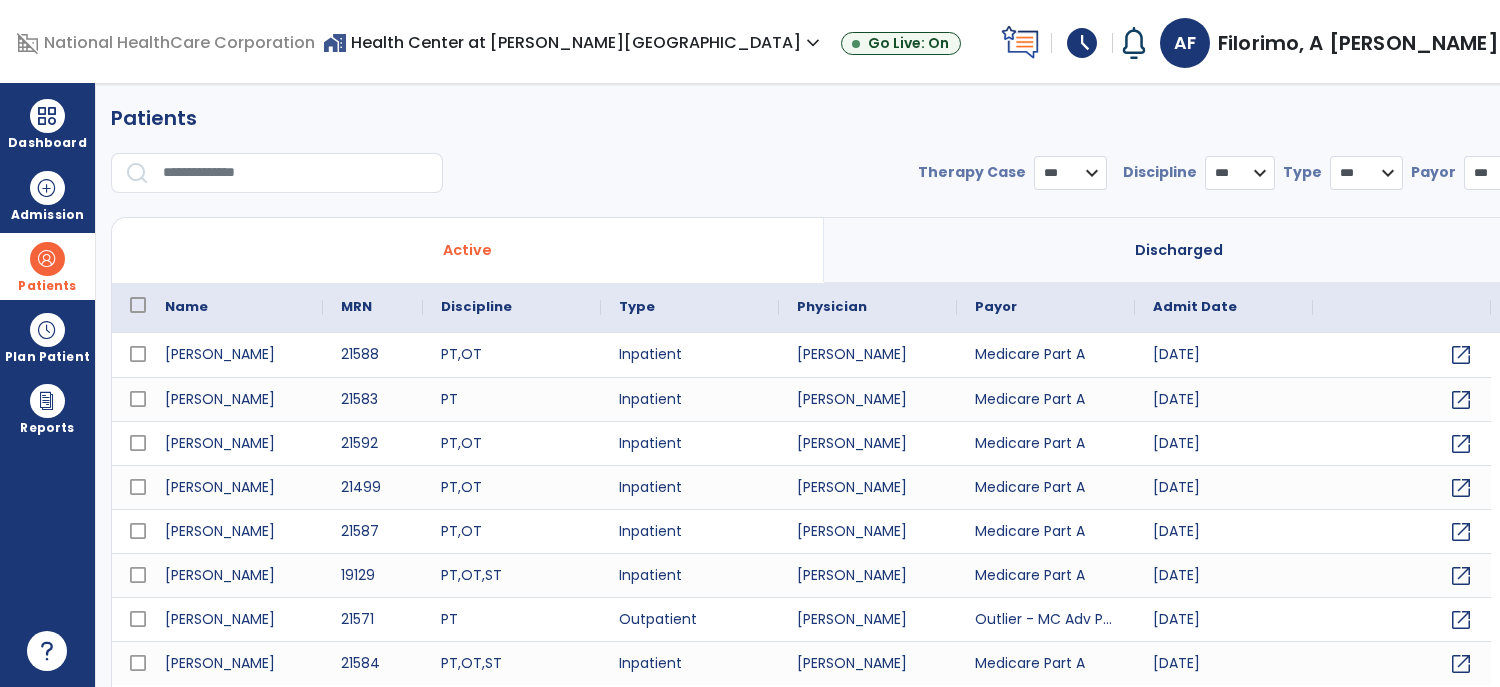 select on "***" 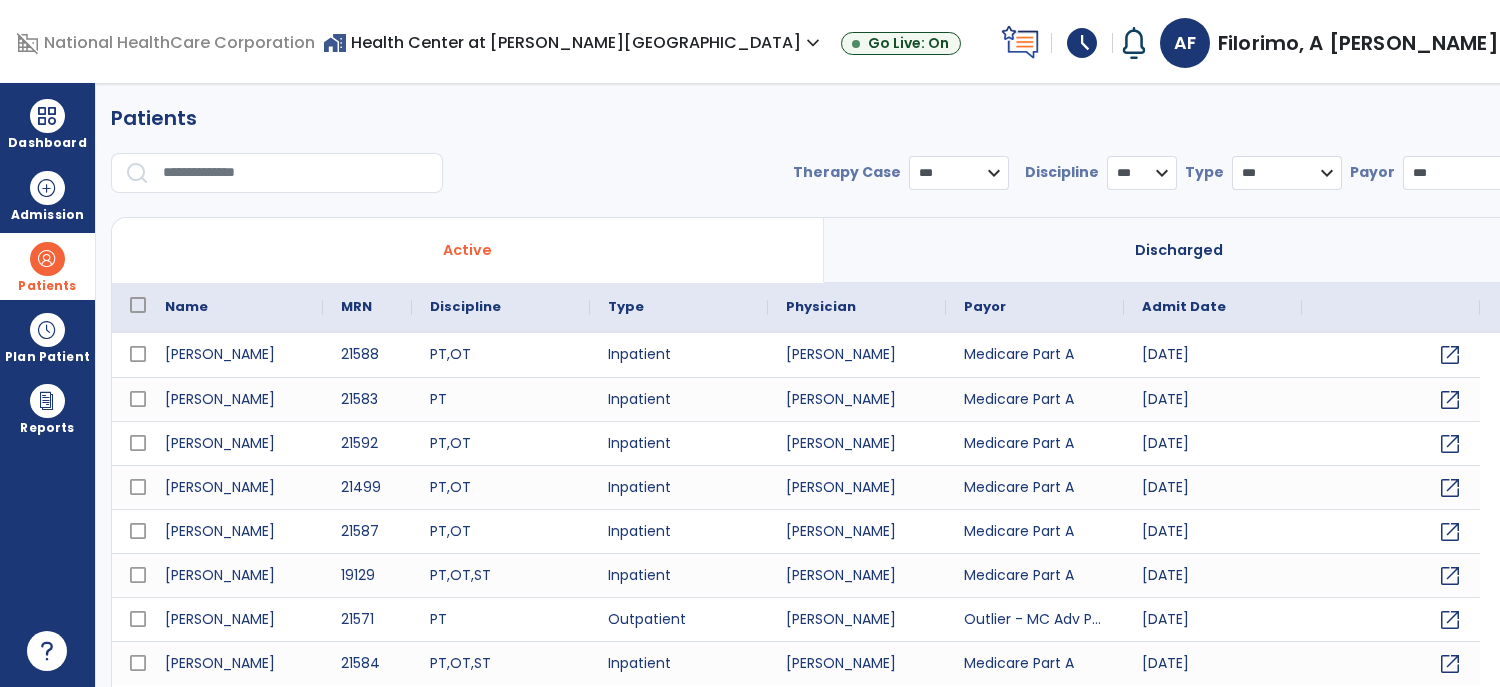 click at bounding box center [296, 173] 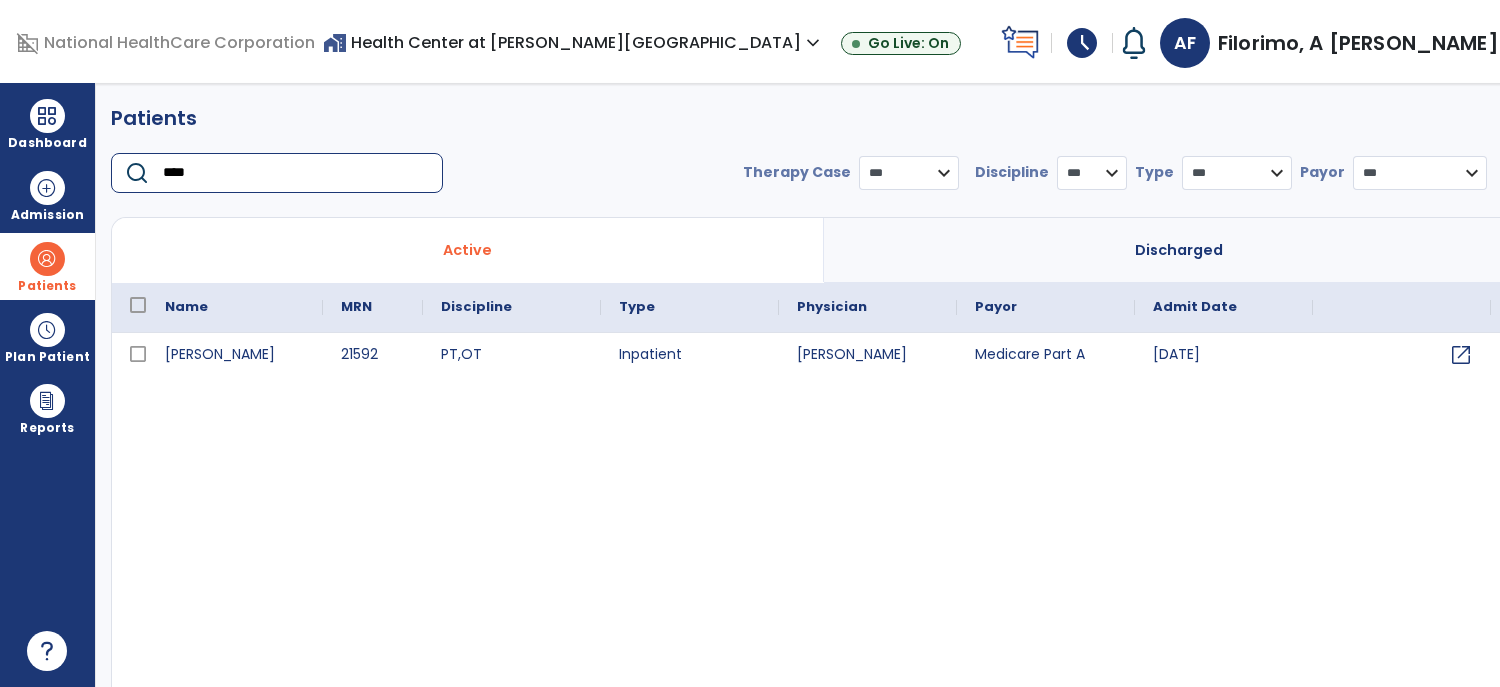 type on "****" 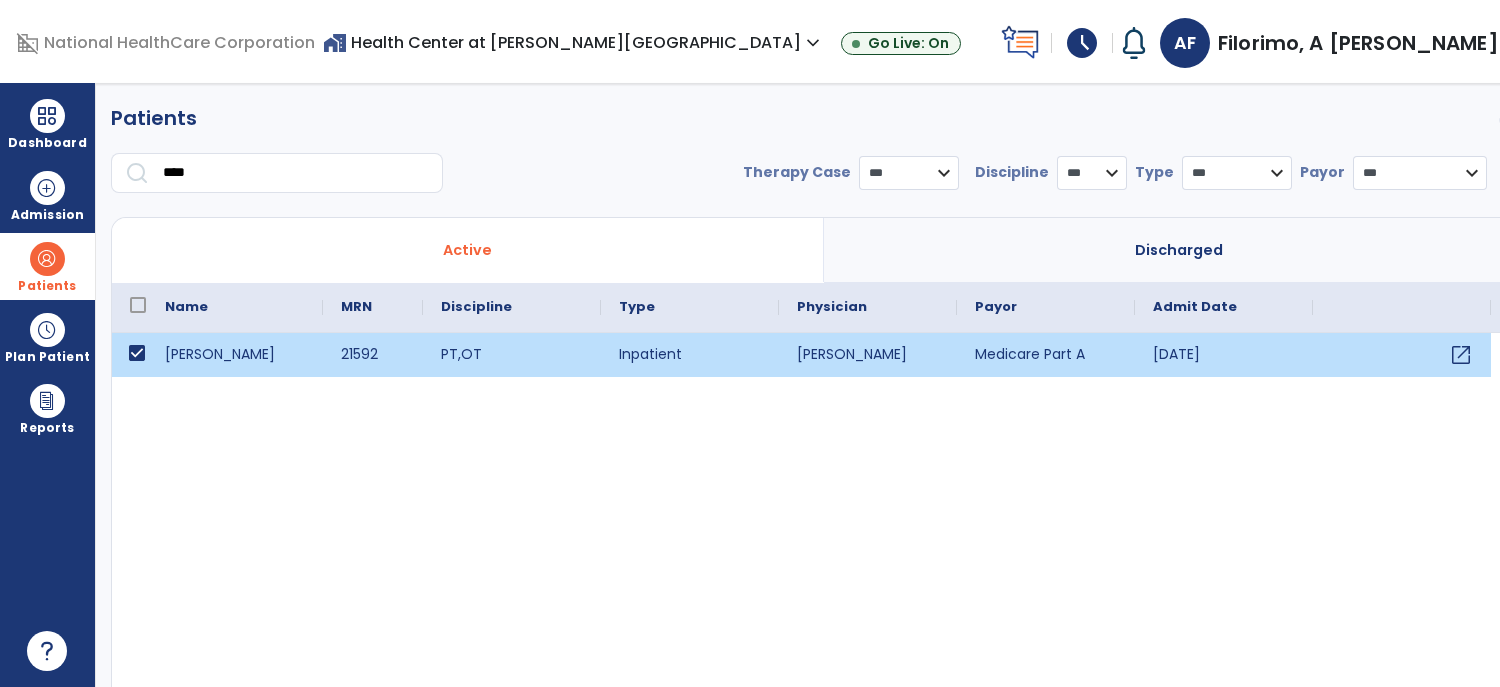 click on "menu" at bounding box center [1520, 120] 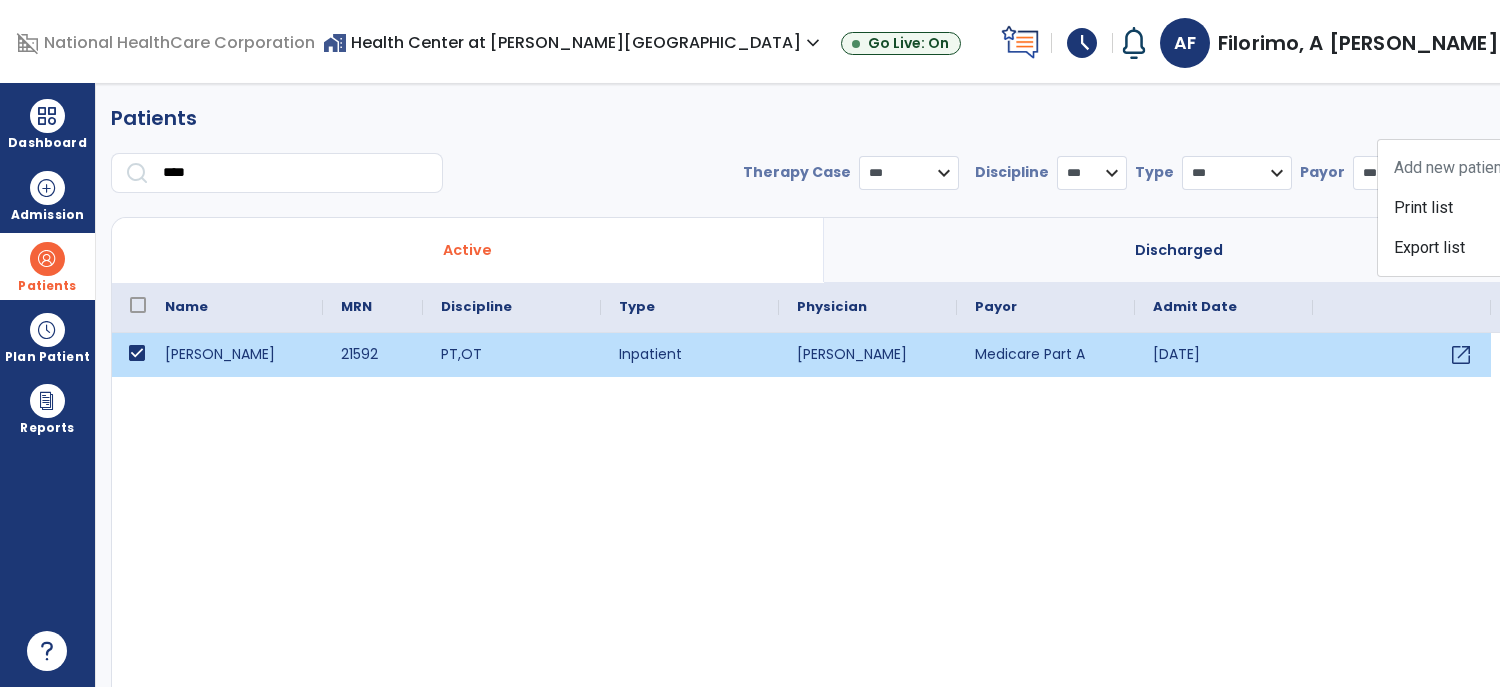 click on "[PERSON_NAME] 21592 PT , OT Inpatient [PERSON_NAME] Medicare Part A [DATE] open_in_new" at bounding box center (824, 511) 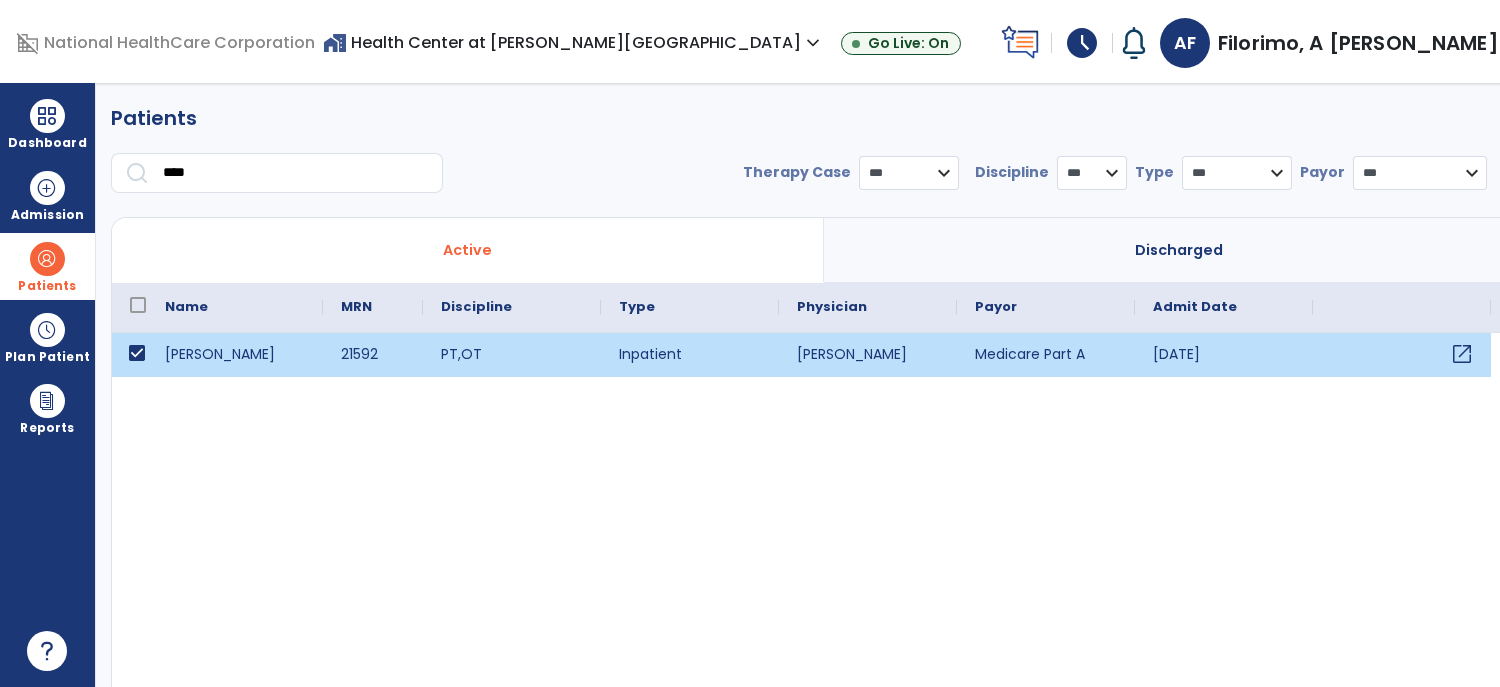 click on "open_in_new" at bounding box center [1462, 354] 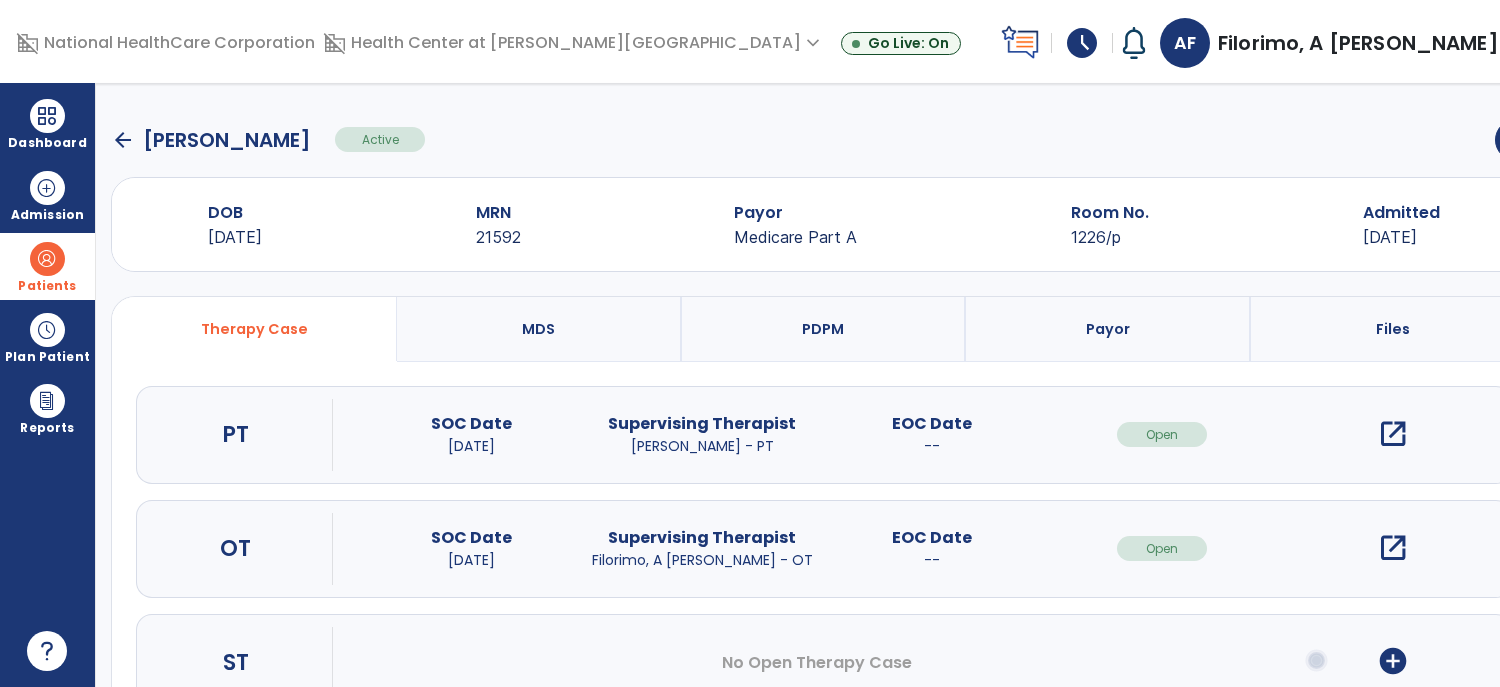 click on "open_in_new" at bounding box center (1393, 548) 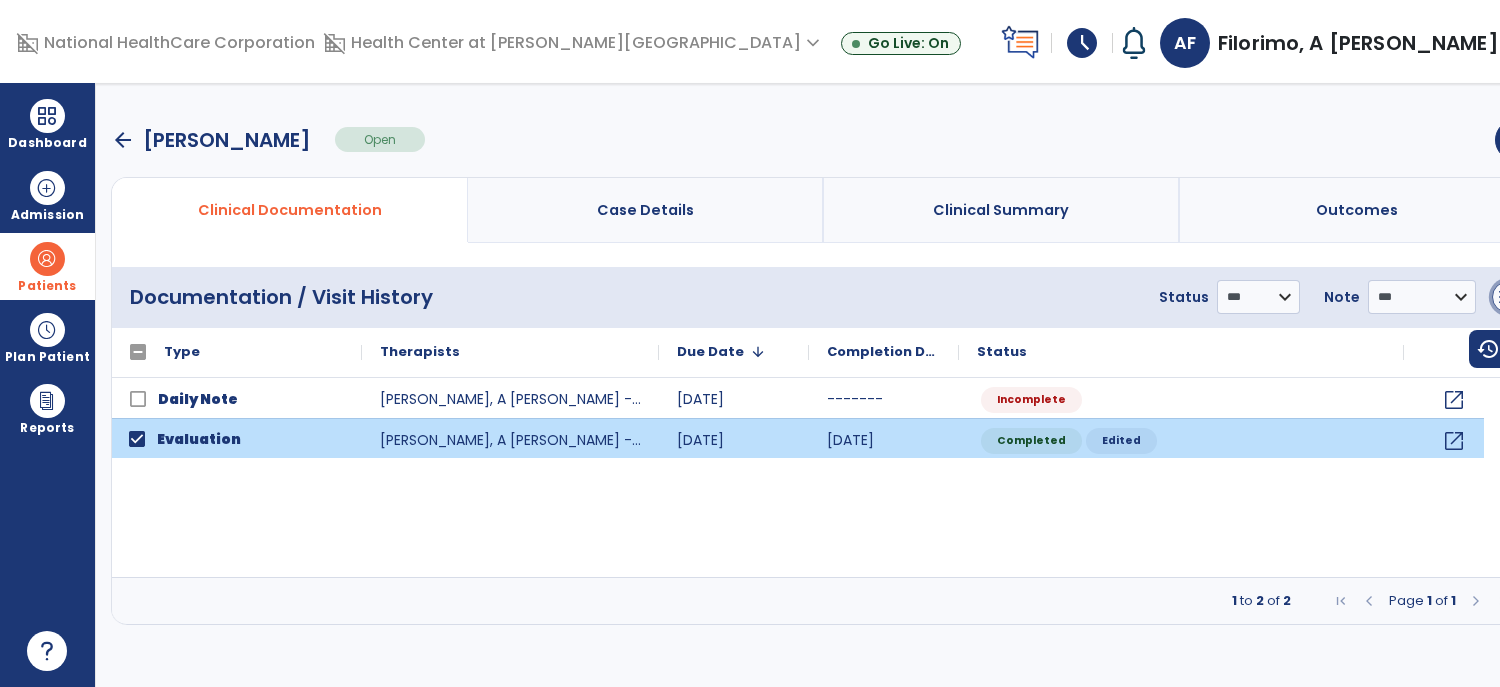 click on "menu" at bounding box center [1508, 297] 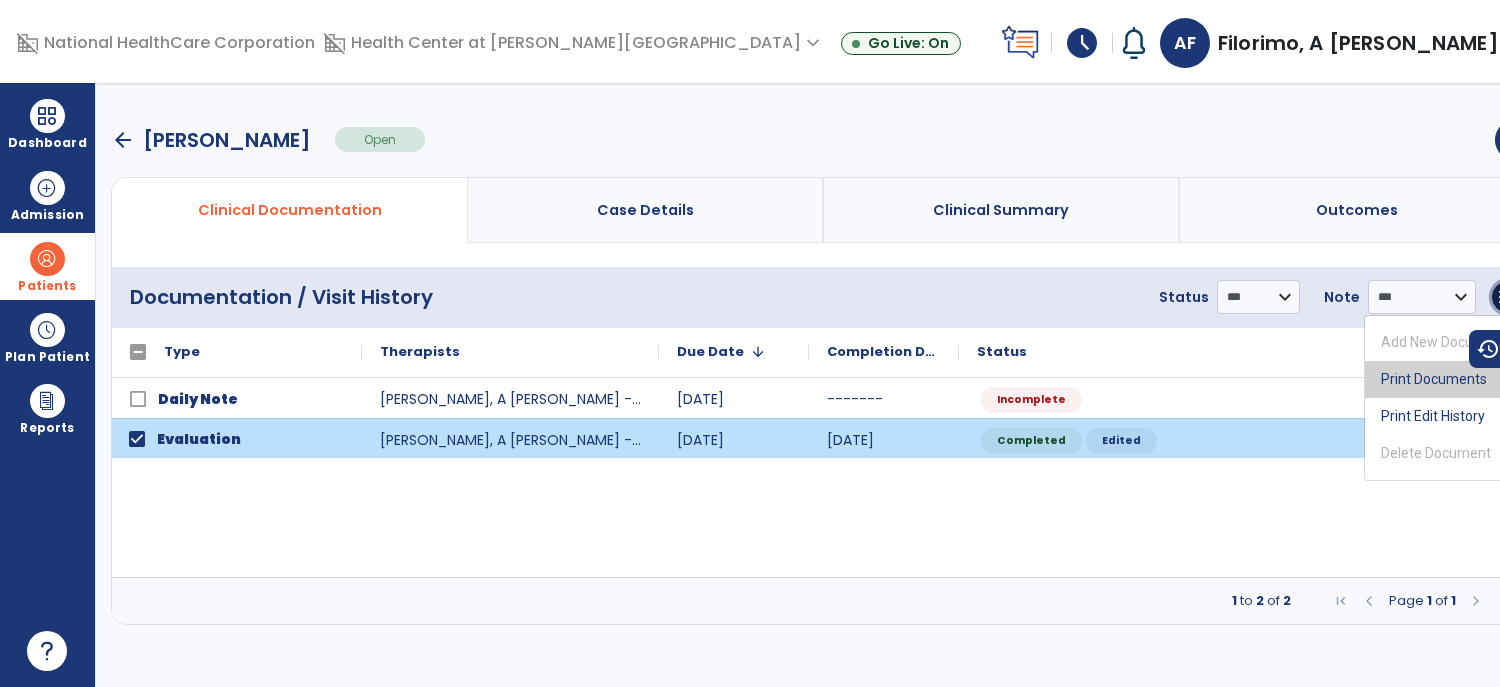 click on "Print Documents" at bounding box center (1444, 379) 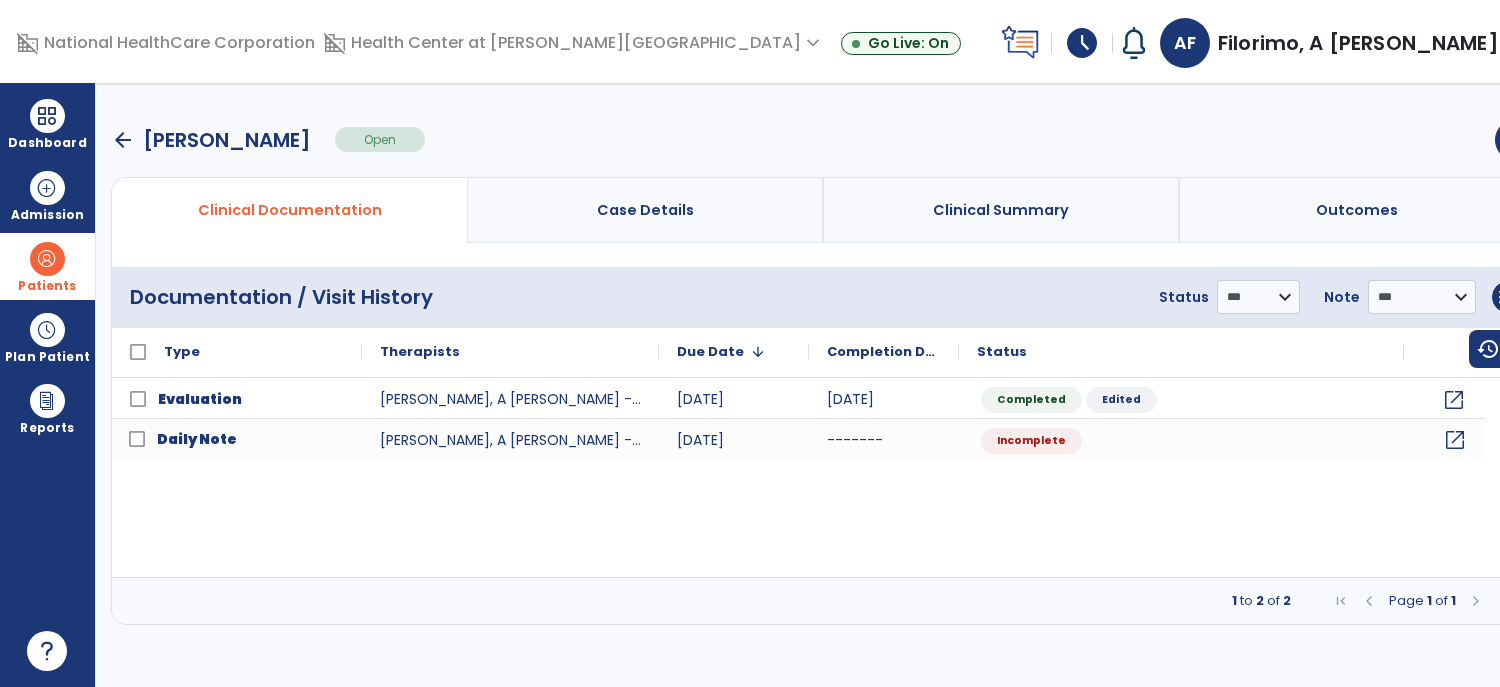 click on "open_in_new" 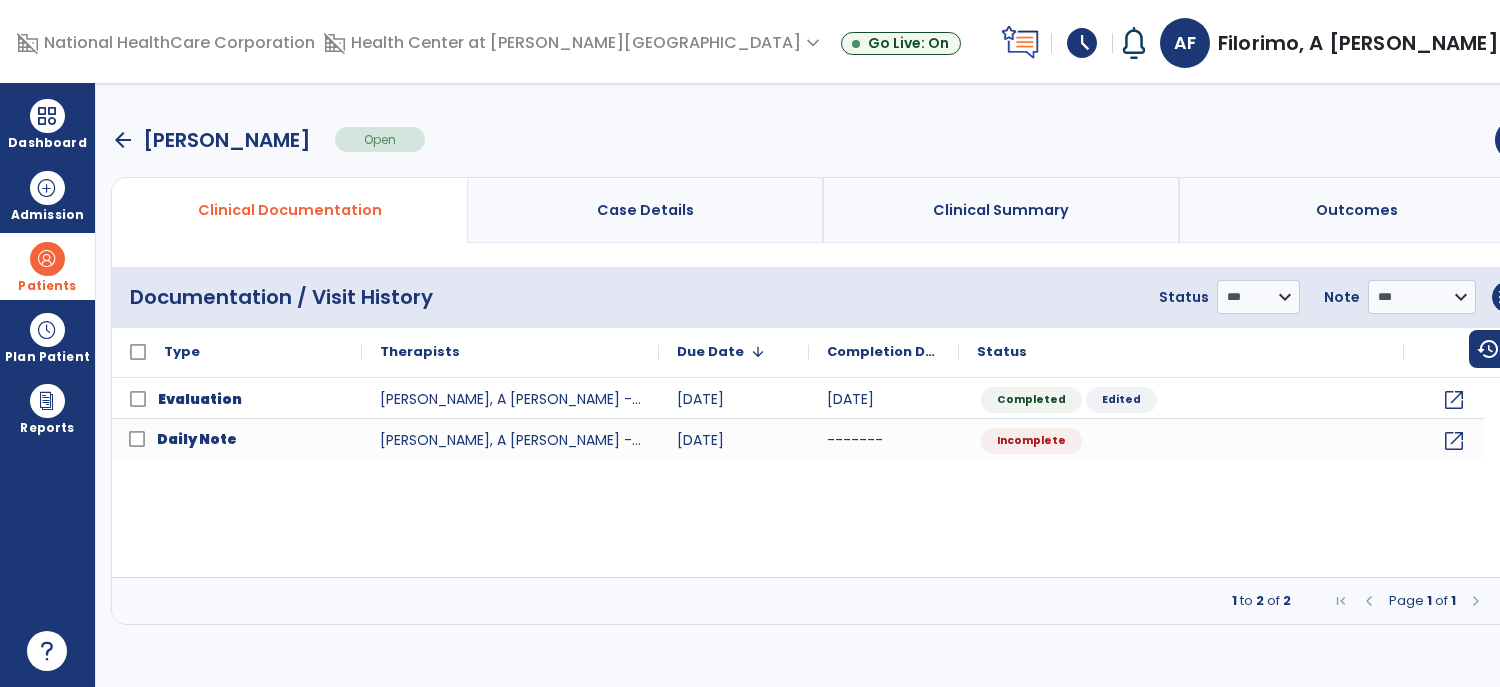 select on "*" 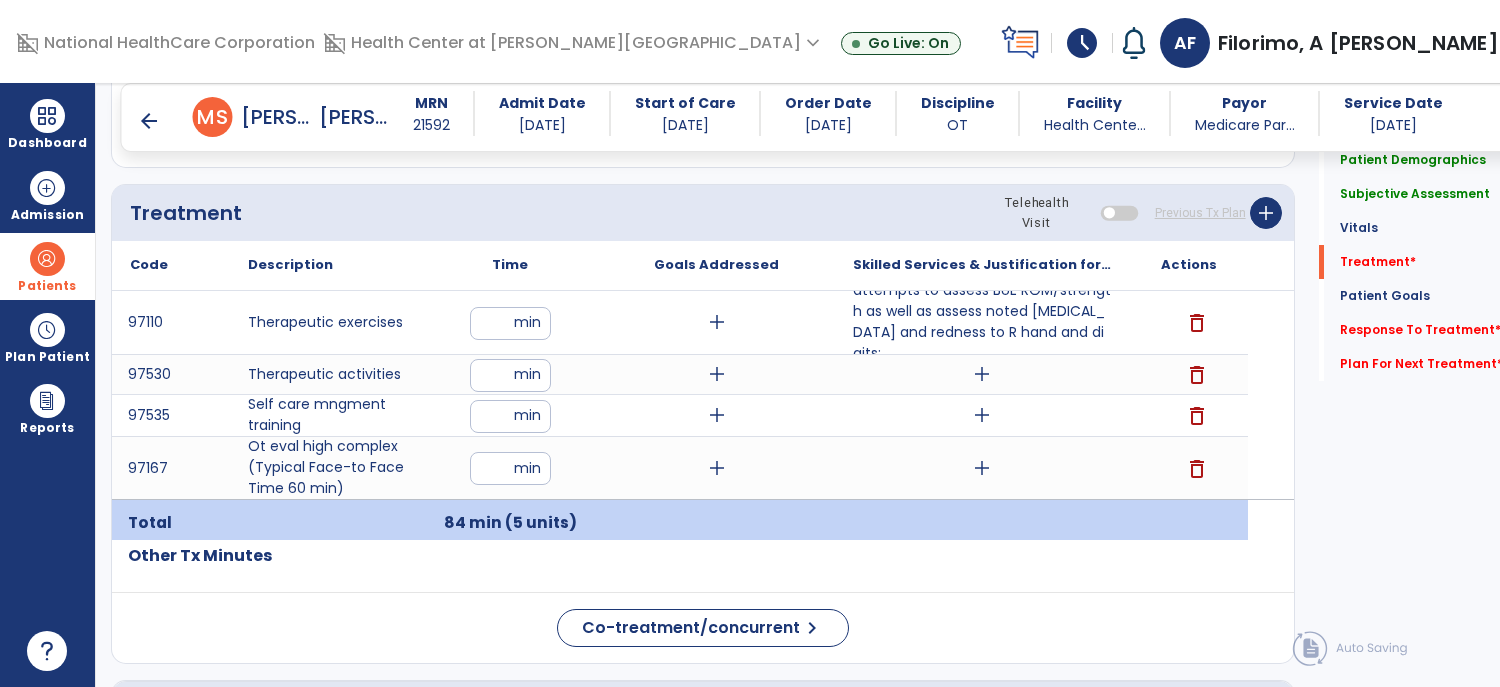 scroll, scrollTop: 1147, scrollLeft: 0, axis: vertical 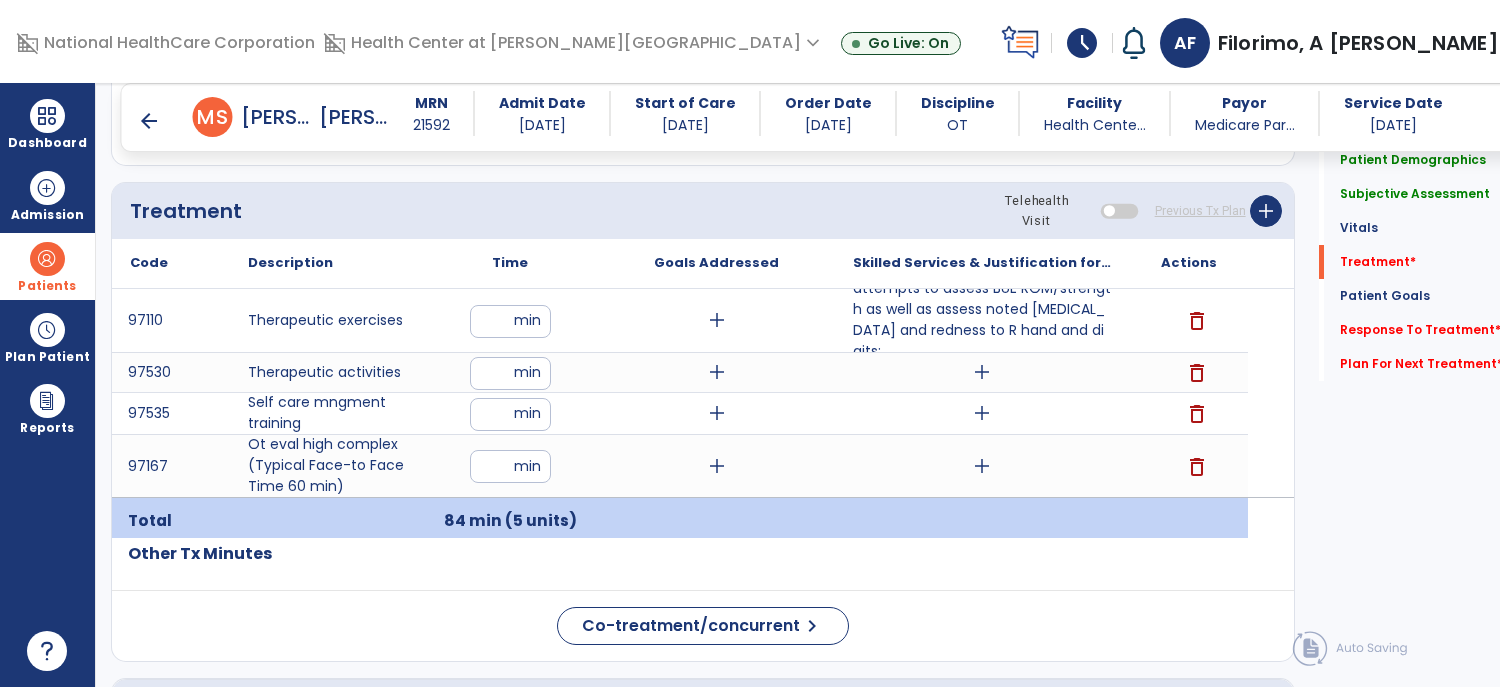 click on "**" at bounding box center [510, 373] 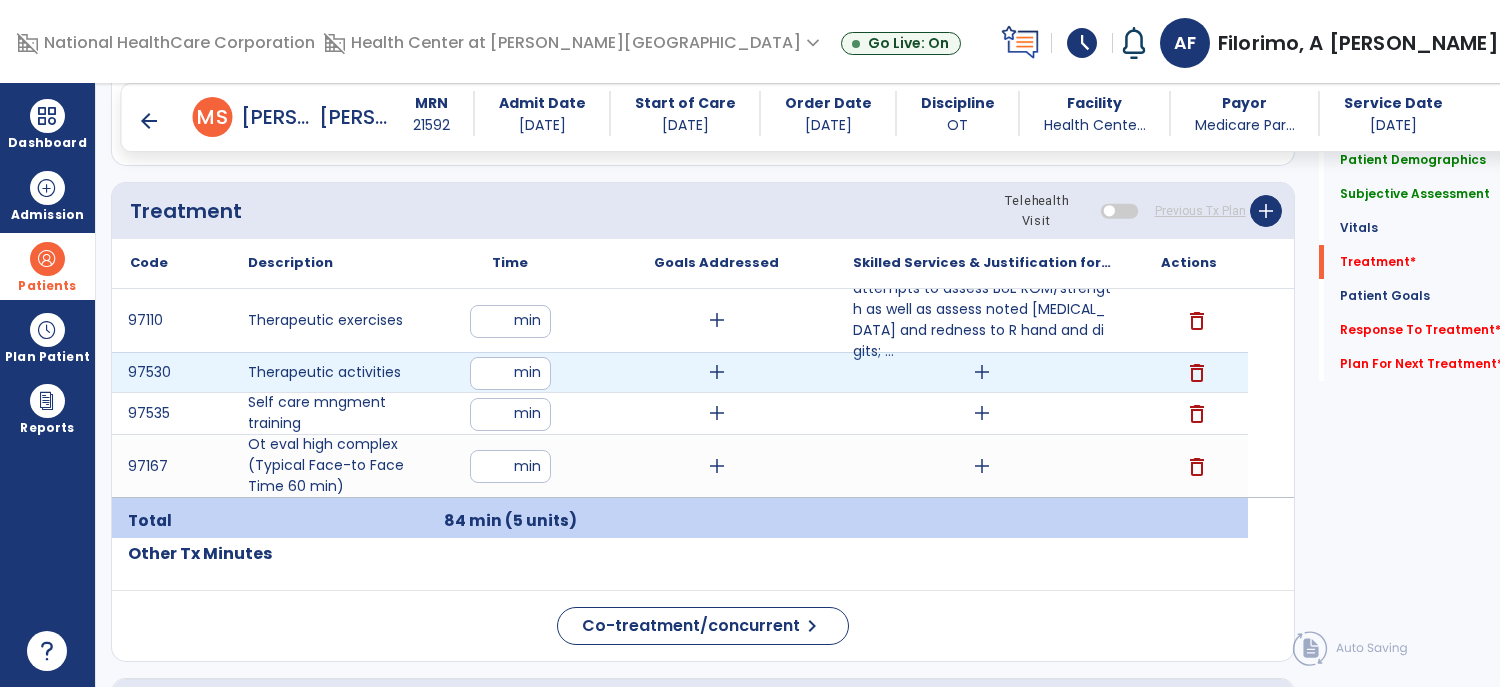 click on "**" at bounding box center [510, 373] 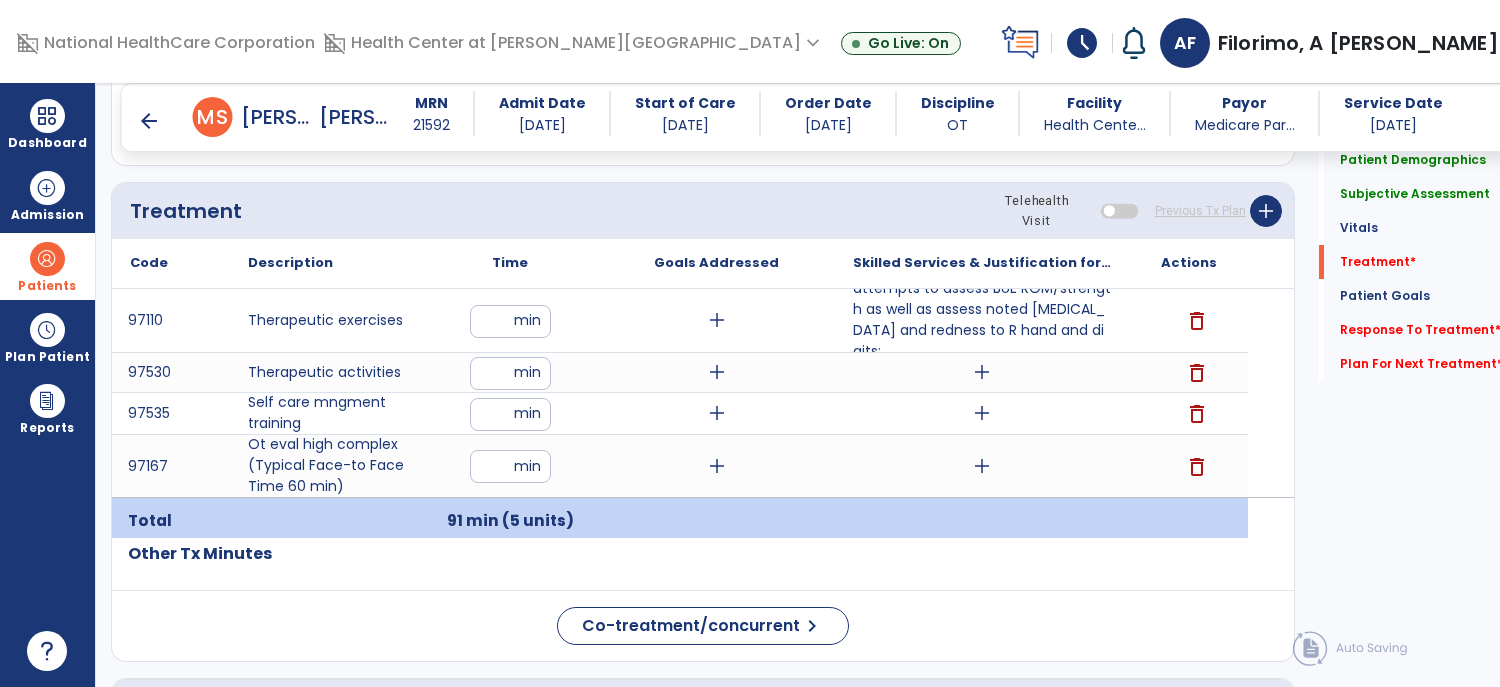 click on "**" at bounding box center (510, 414) 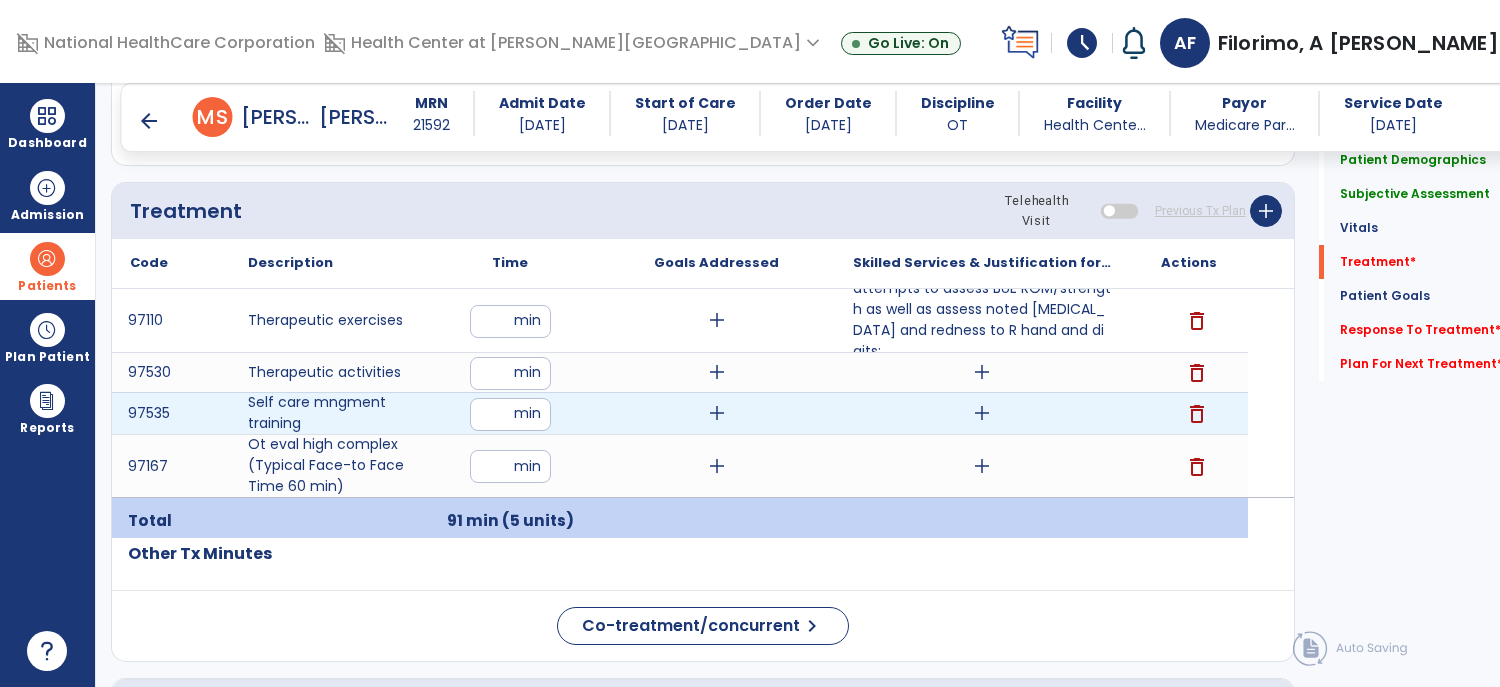 type on "*" 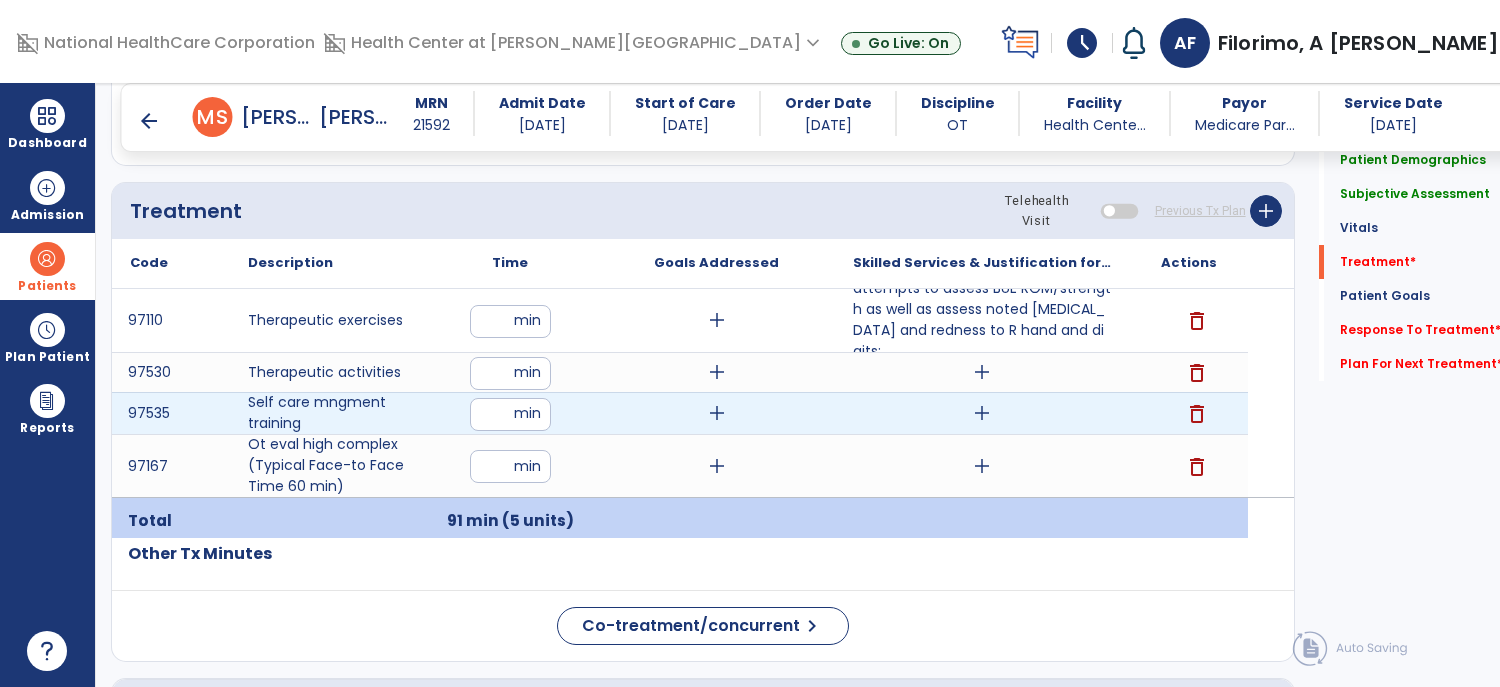 type on "**" 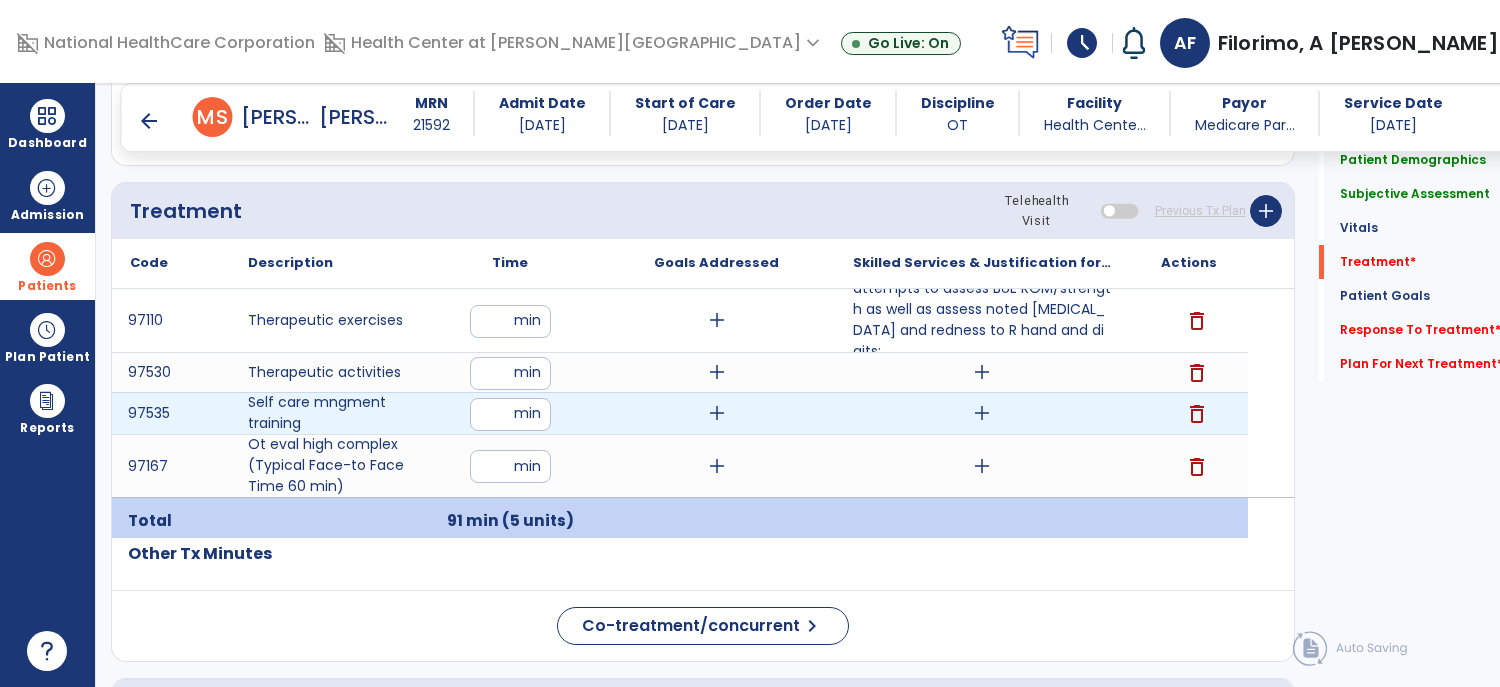 click on "Code
Description
Time" 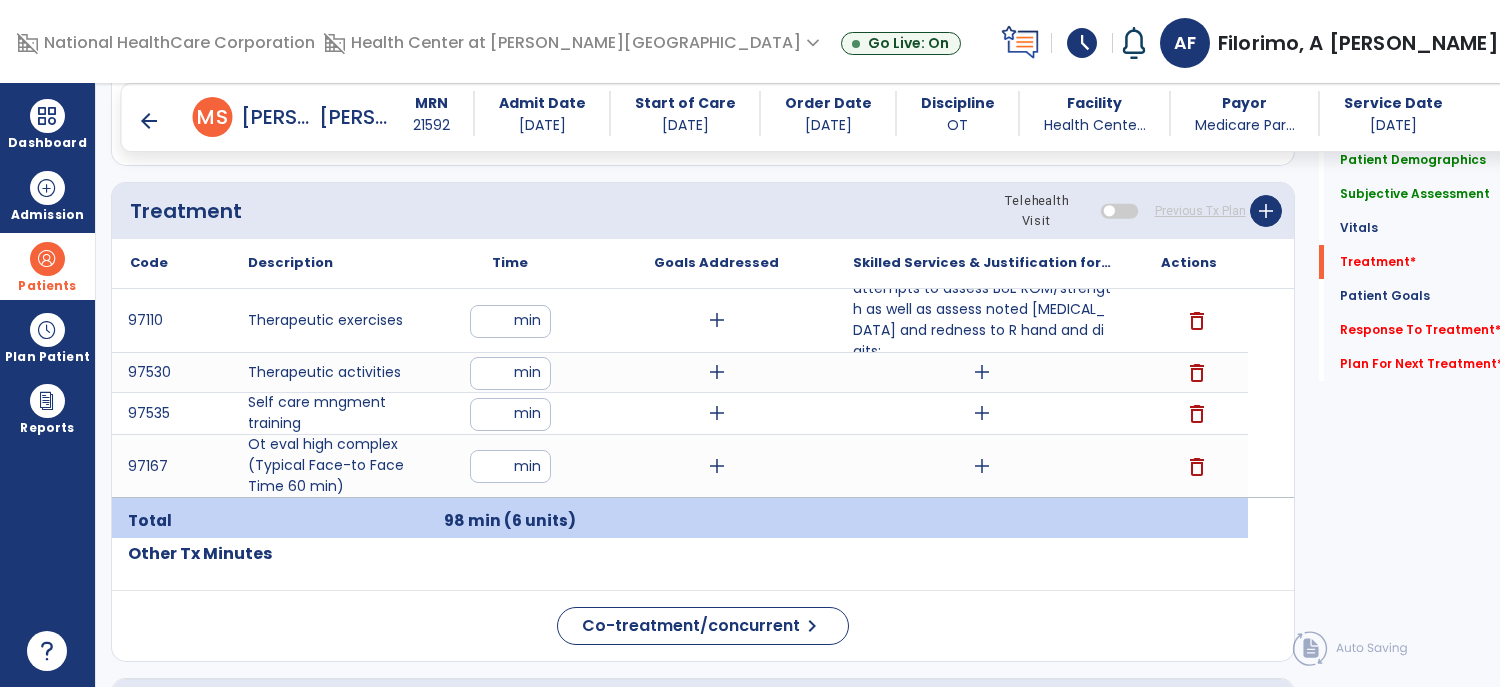 click on "**" at bounding box center (510, 373) 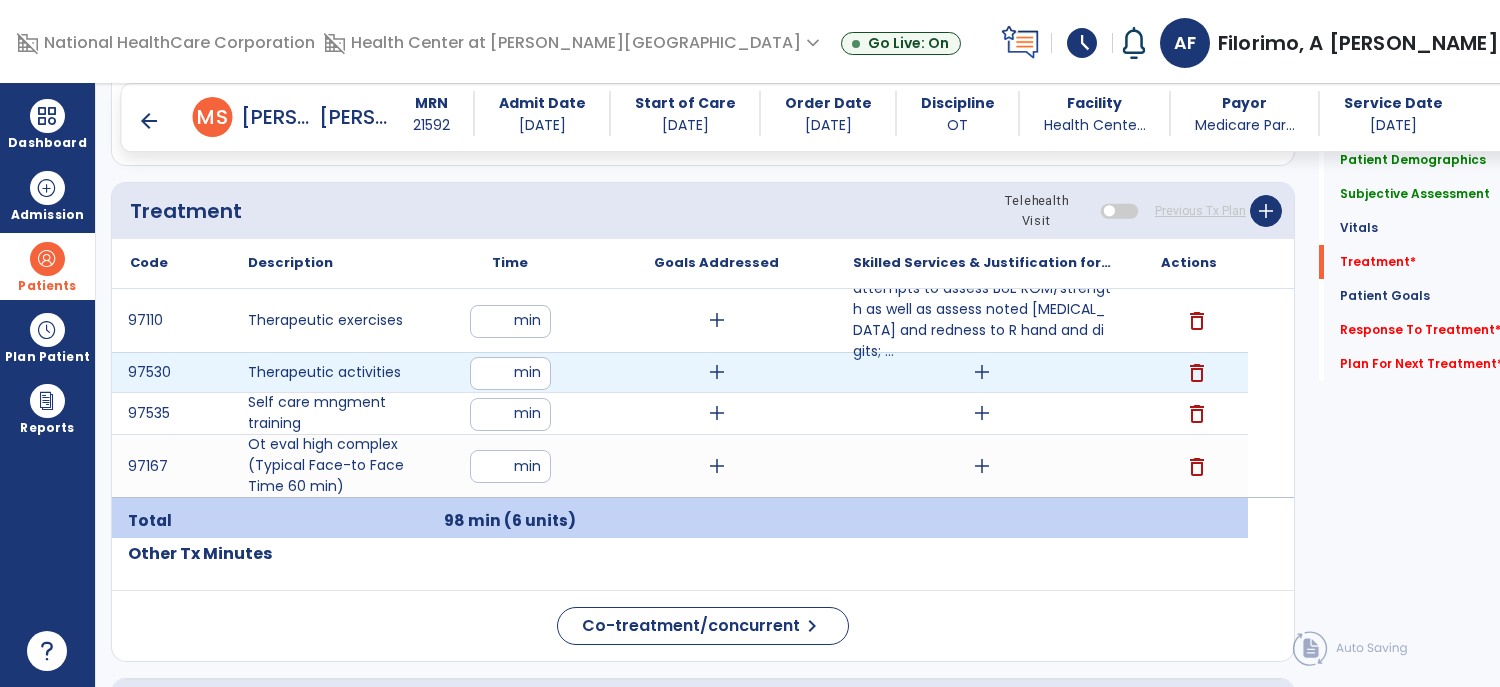 type on "**" 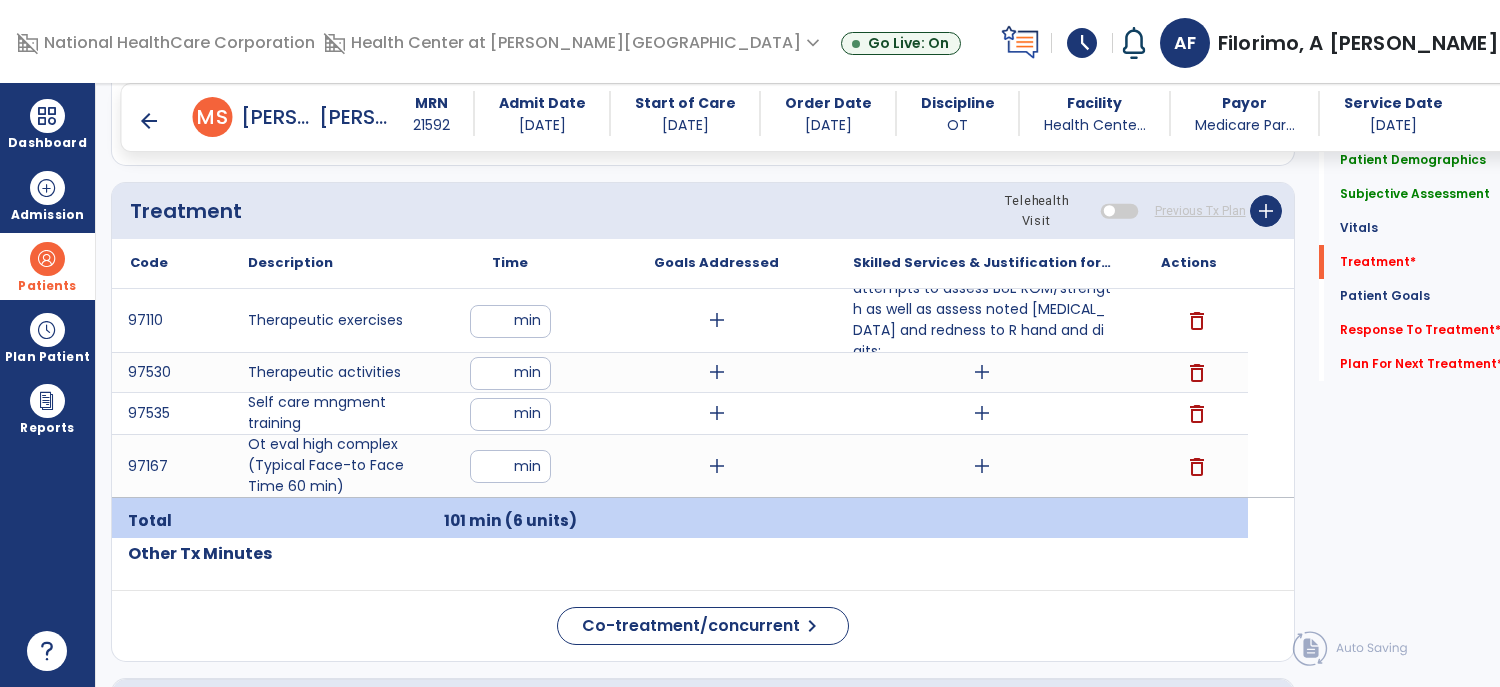 click on "add" at bounding box center (982, 372) 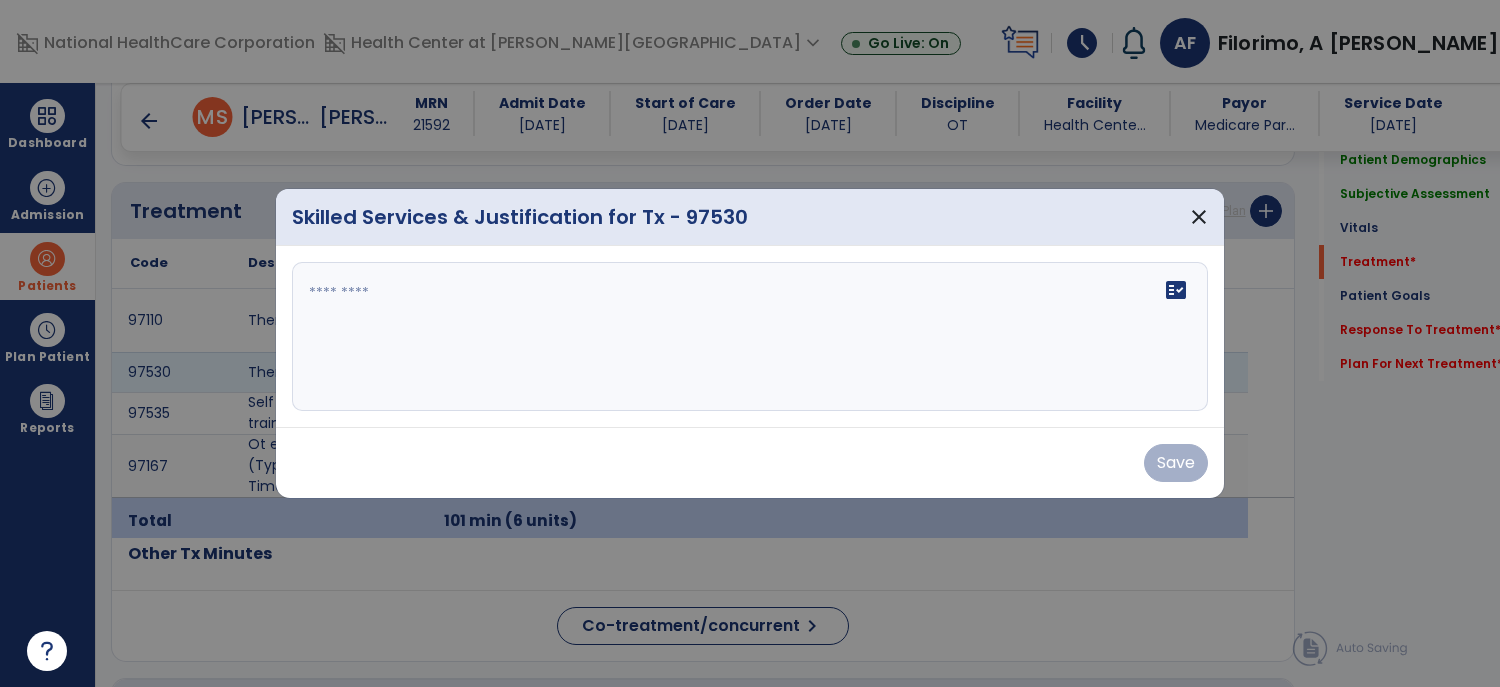 click on "fact_check" at bounding box center (750, 337) 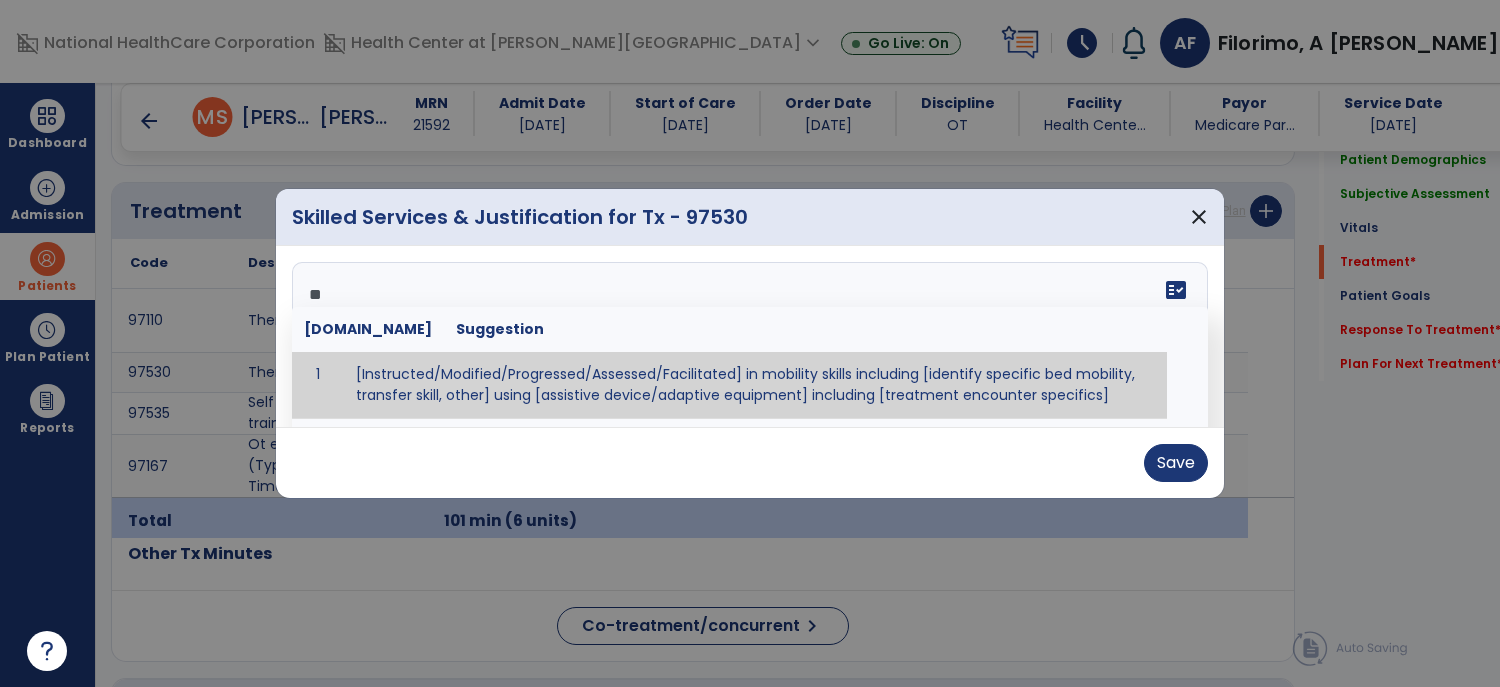 type on "*" 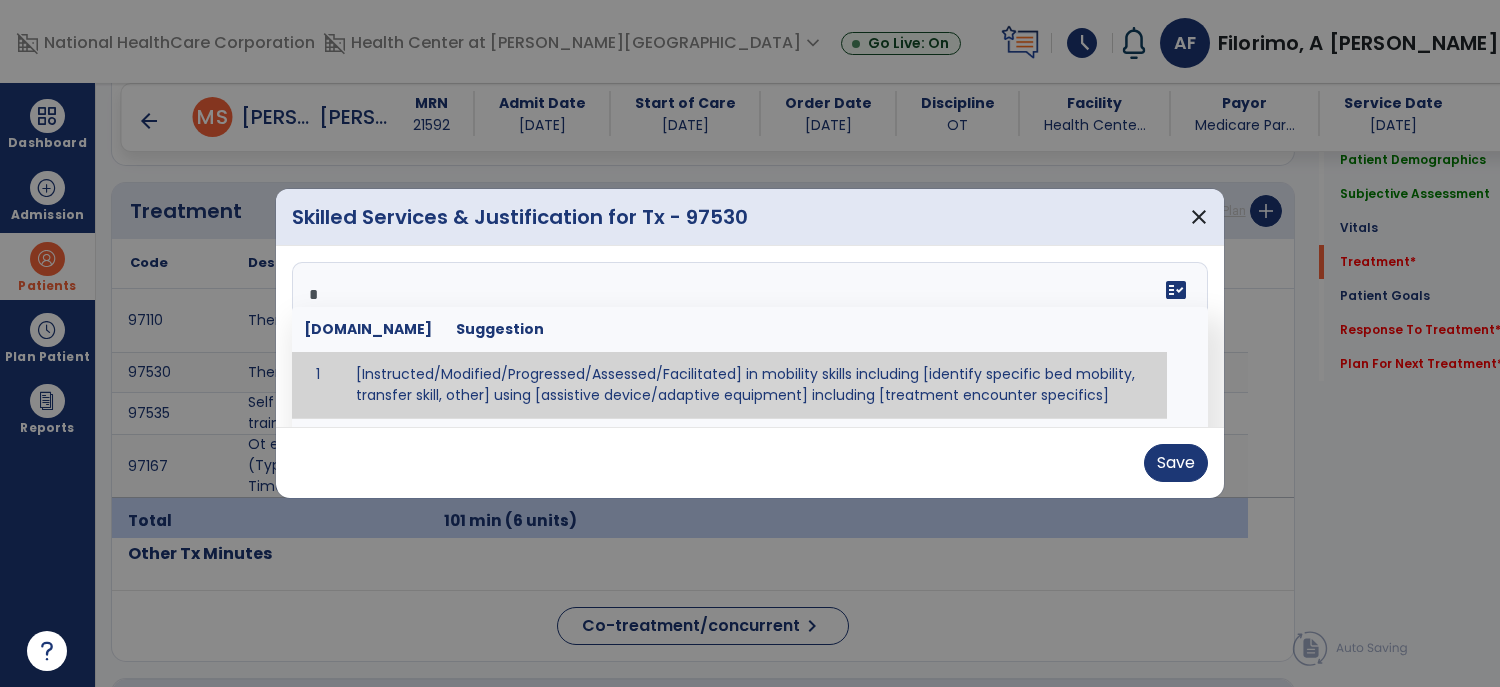 type 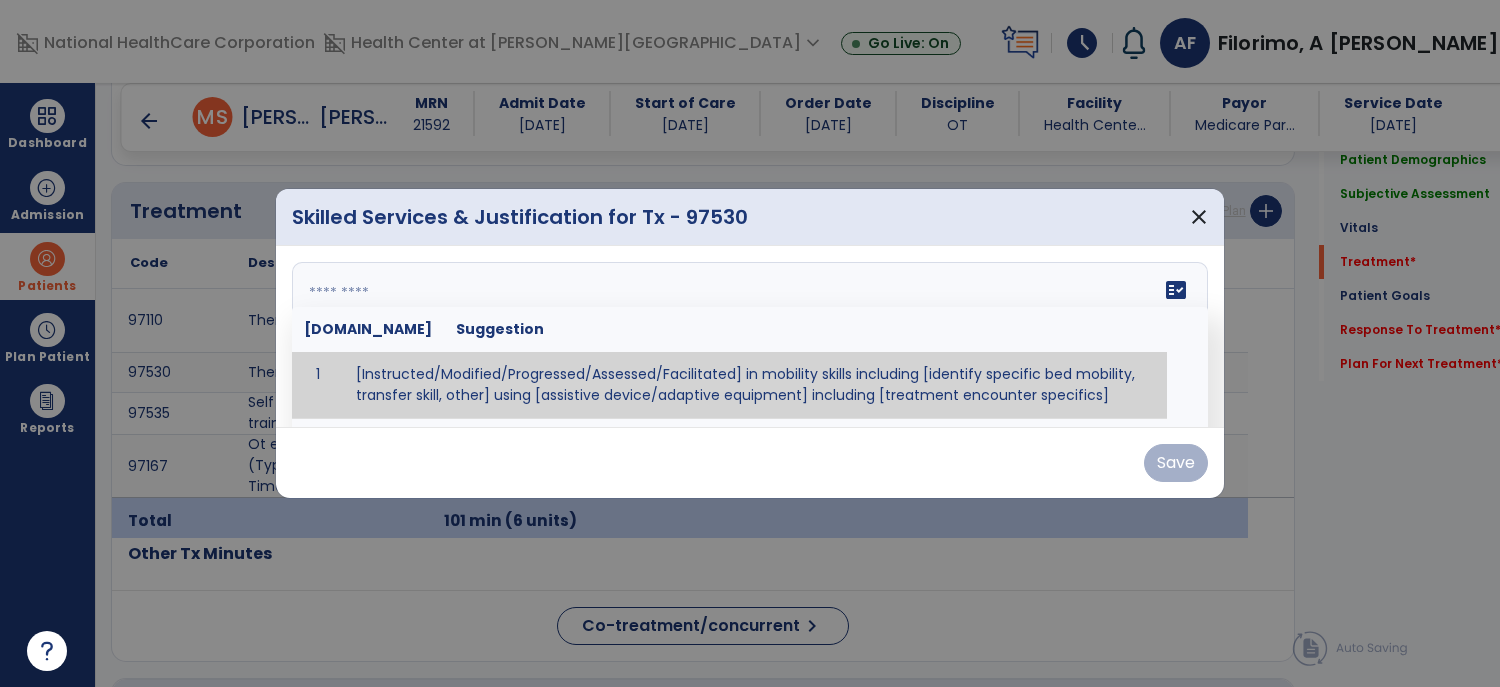 click at bounding box center [748, 337] 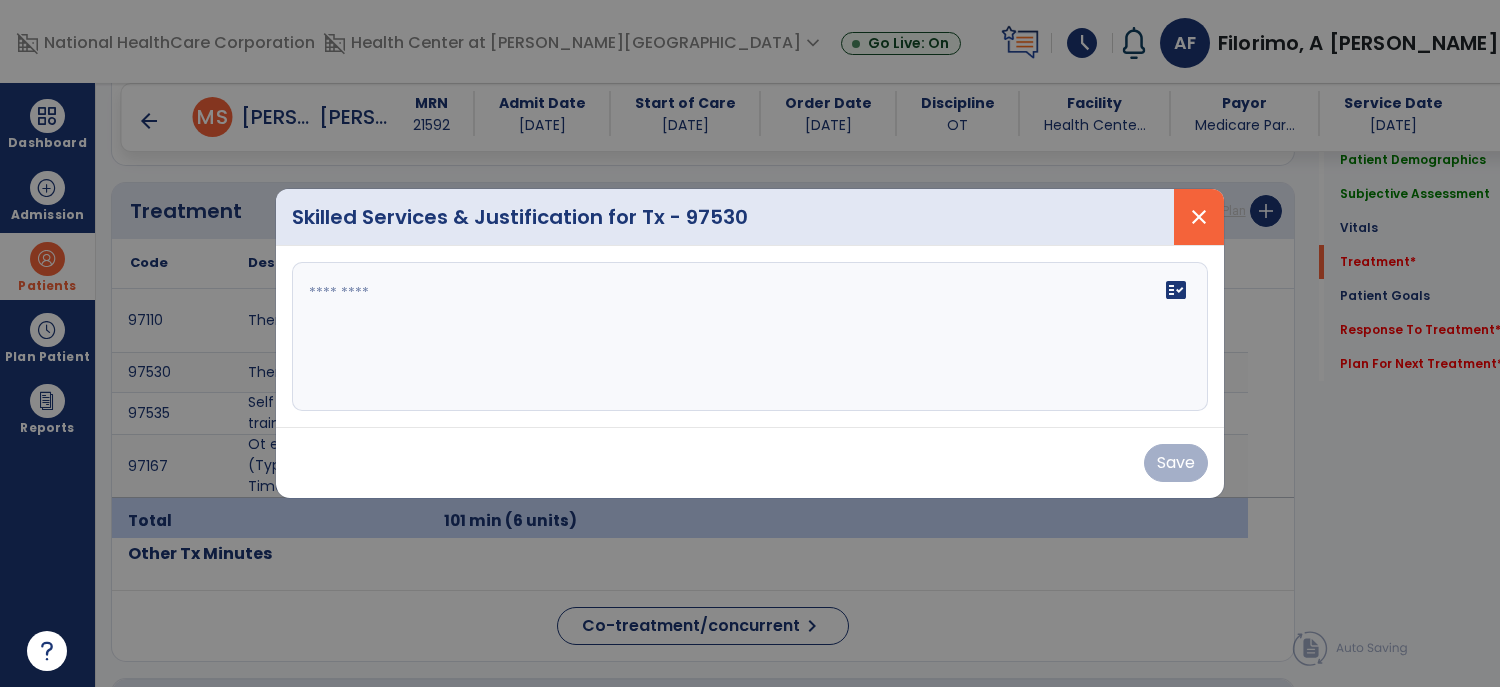 click on "close" at bounding box center (1199, 217) 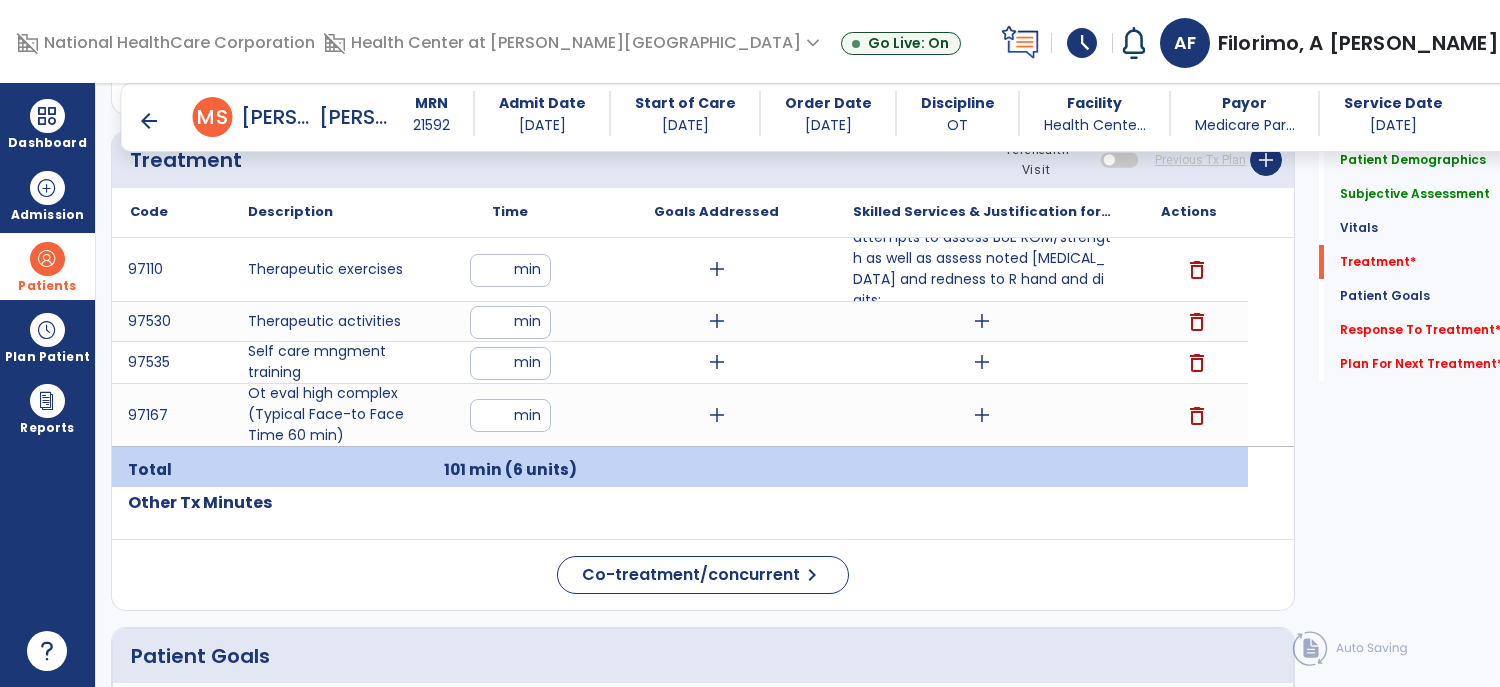 scroll, scrollTop: 1201, scrollLeft: 0, axis: vertical 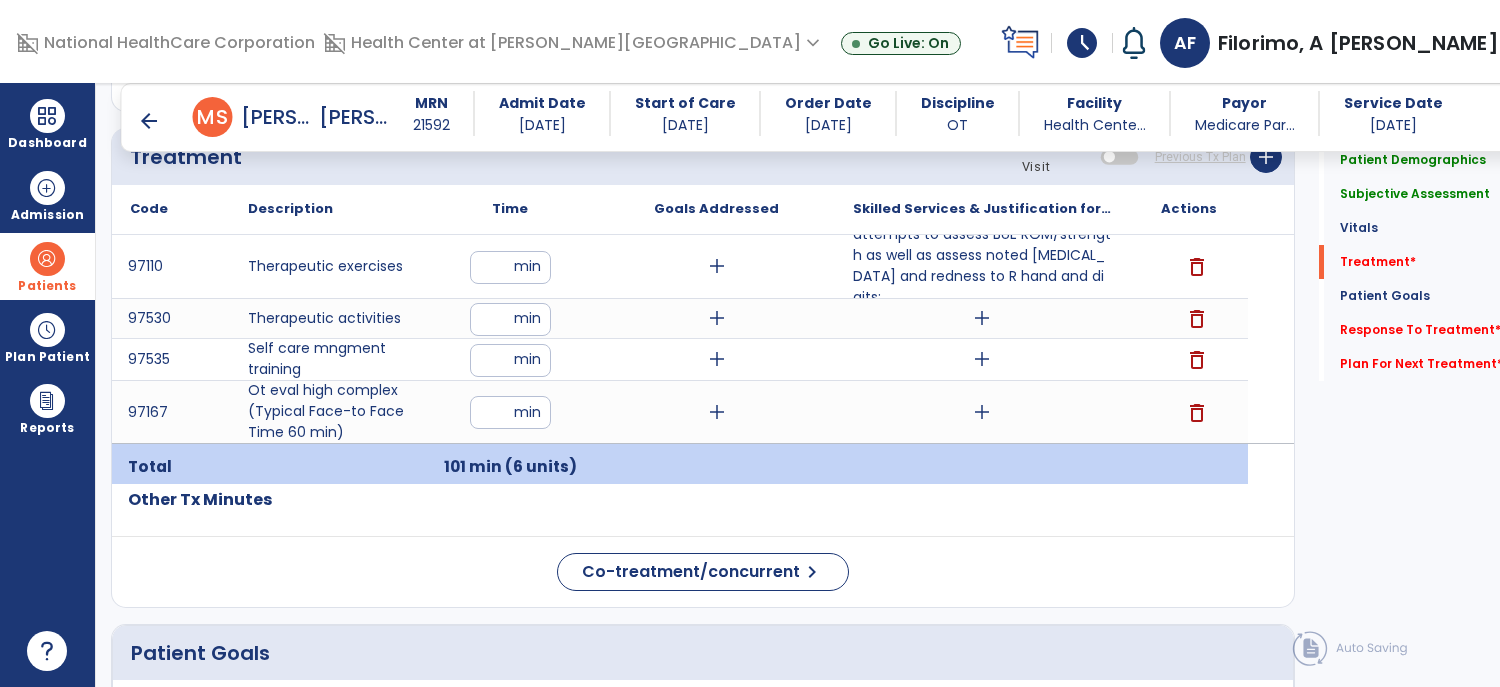 click on "add" at bounding box center (982, 318) 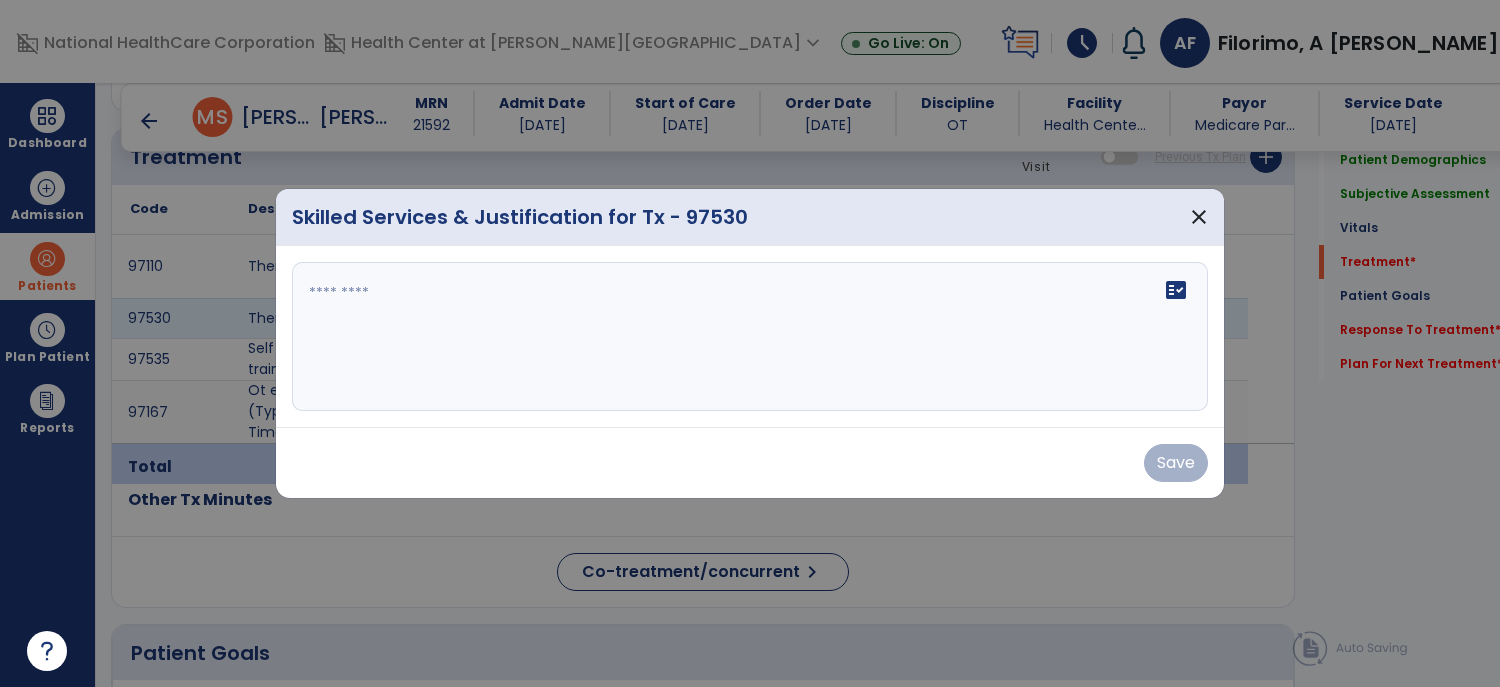 click on "fact_check" at bounding box center [750, 337] 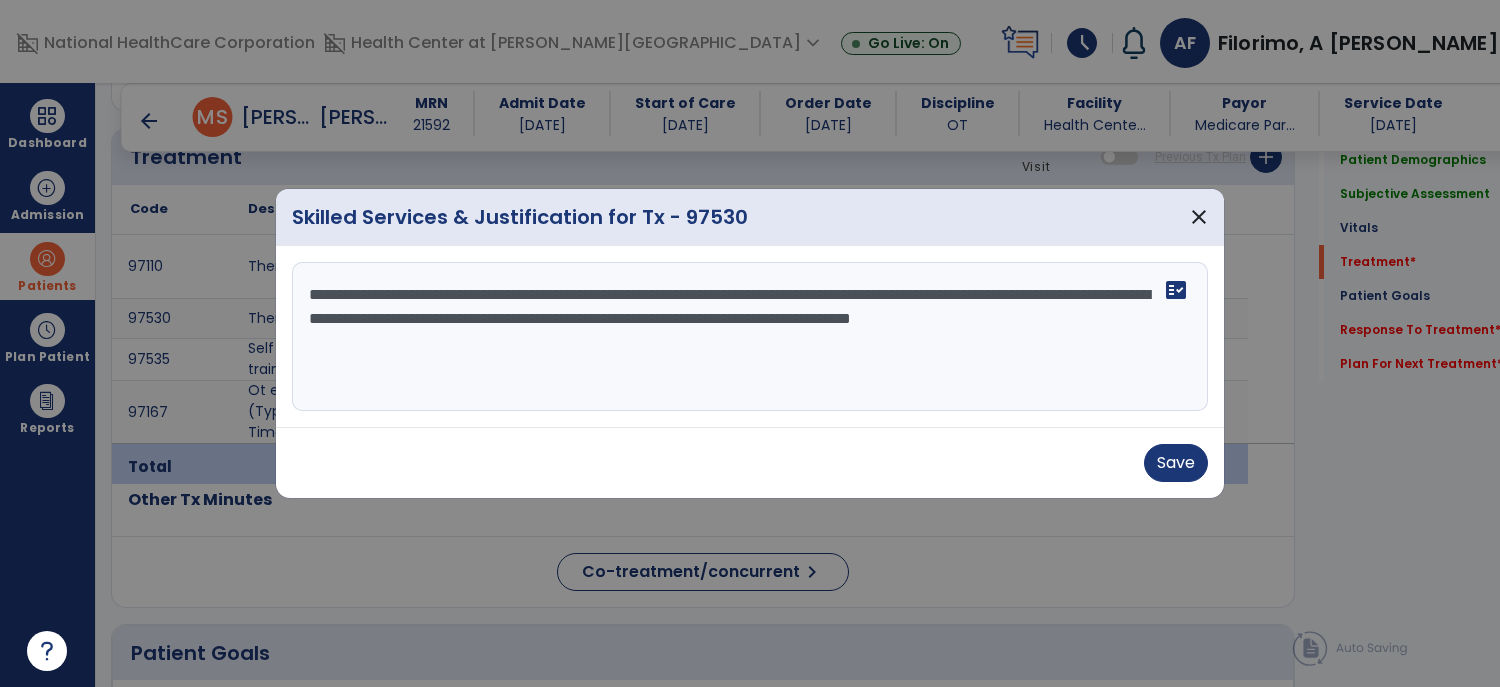 click on "**********" at bounding box center [750, 337] 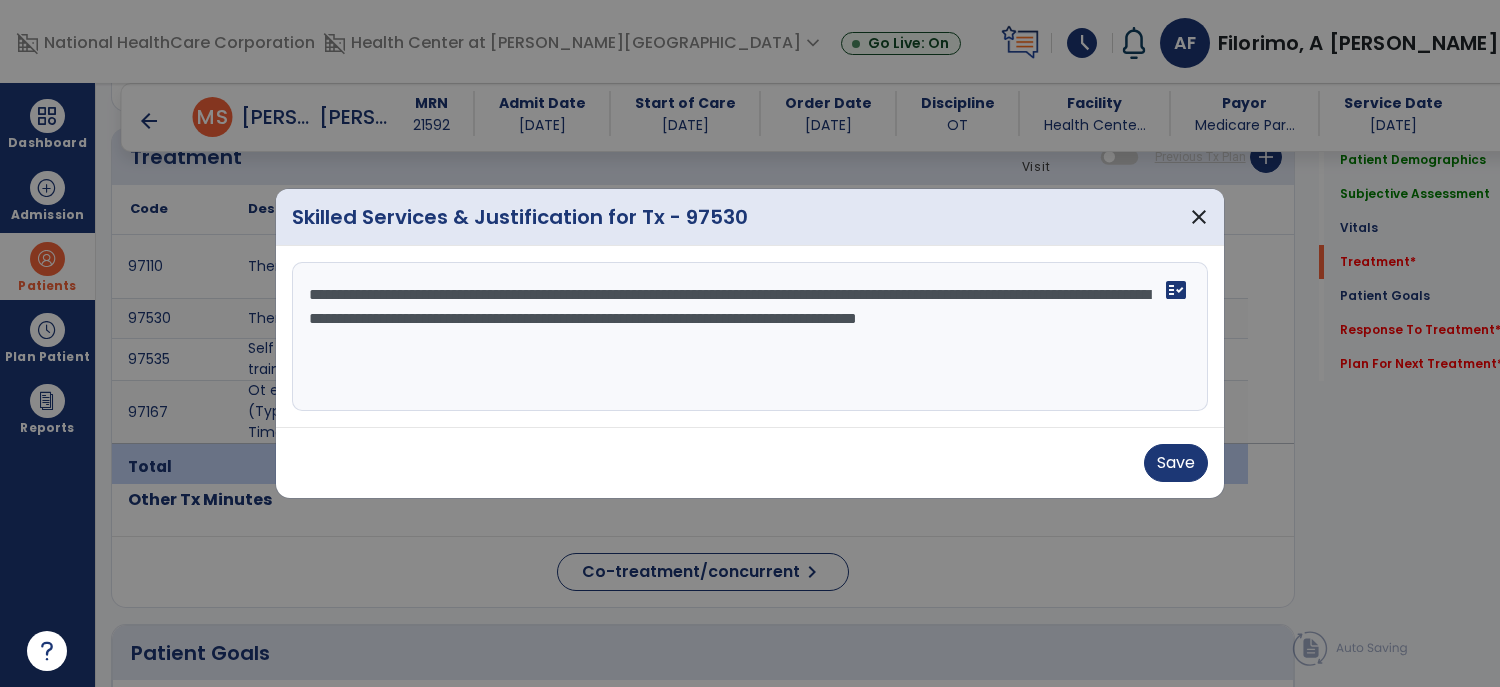 click on "**********" at bounding box center (750, 337) 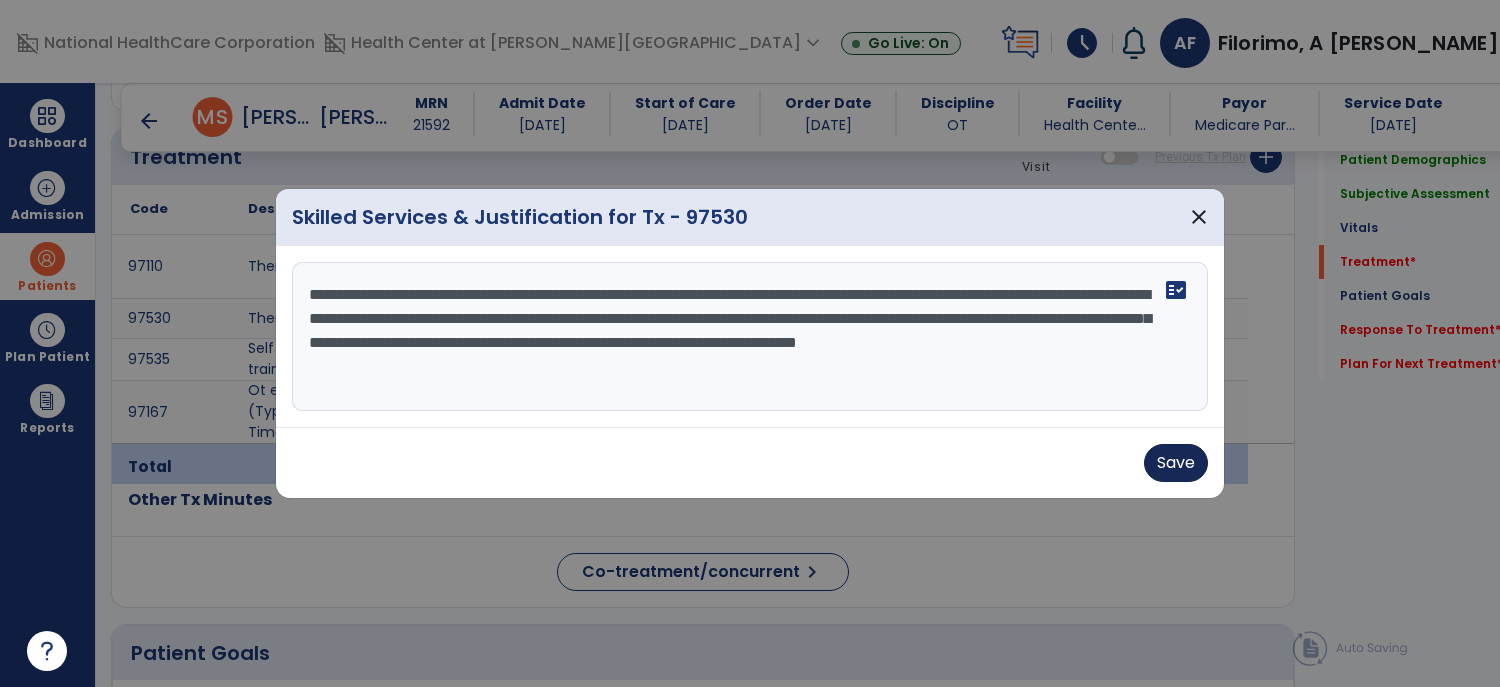 type on "**********" 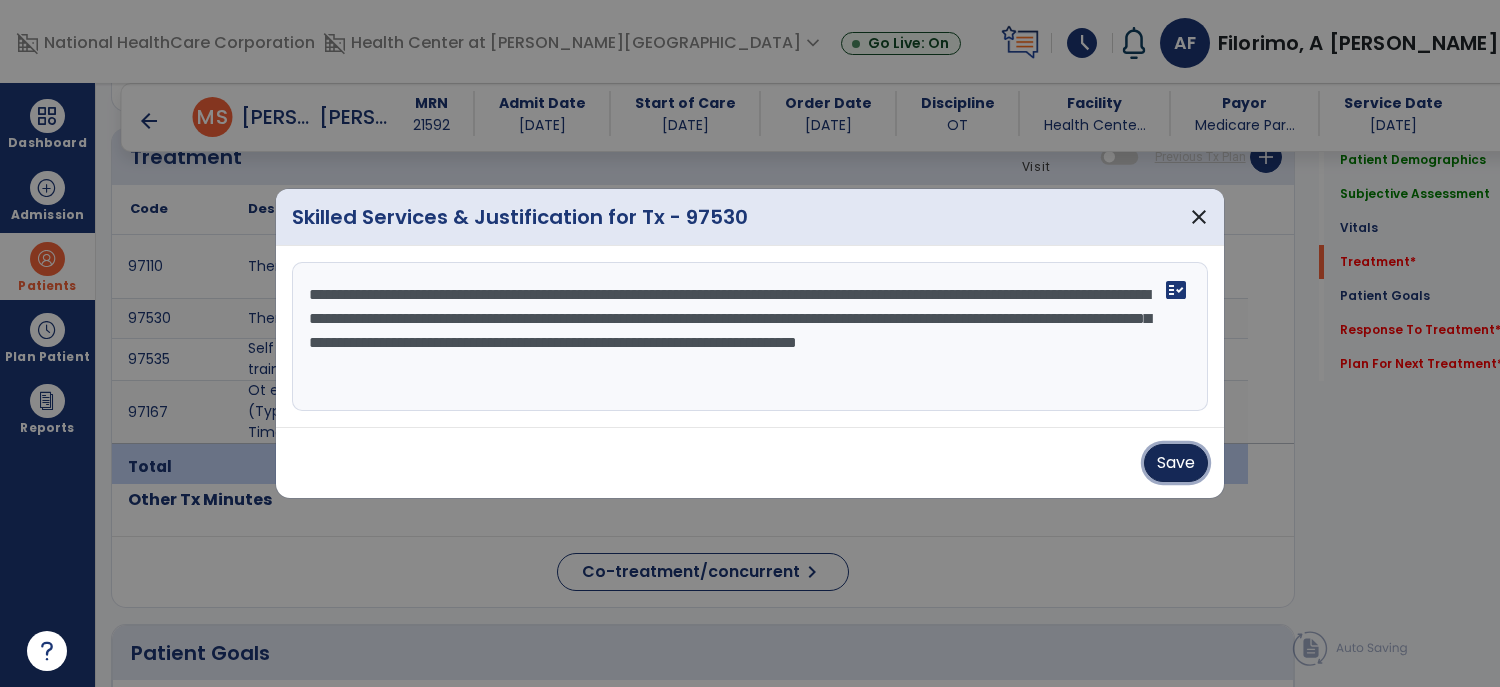 click on "Save" at bounding box center [1176, 463] 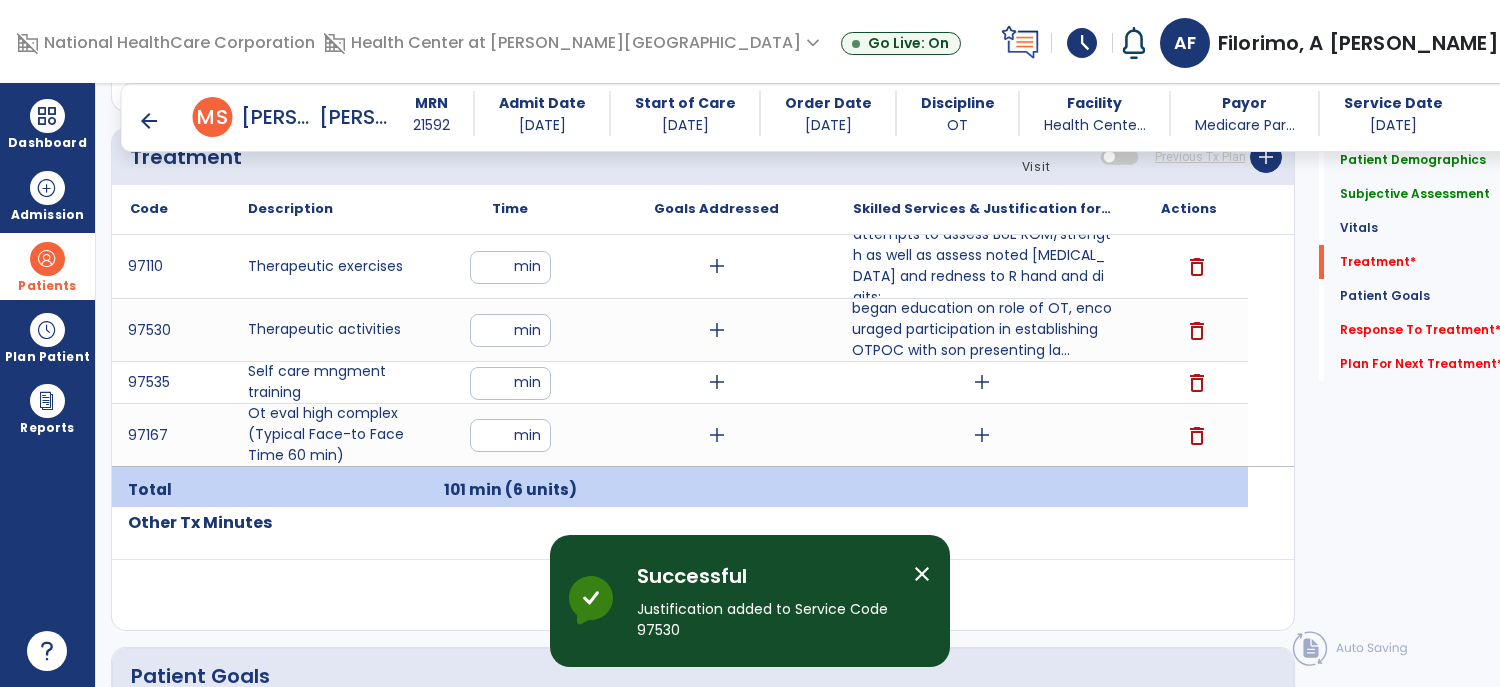 click on "add" at bounding box center (982, 382) 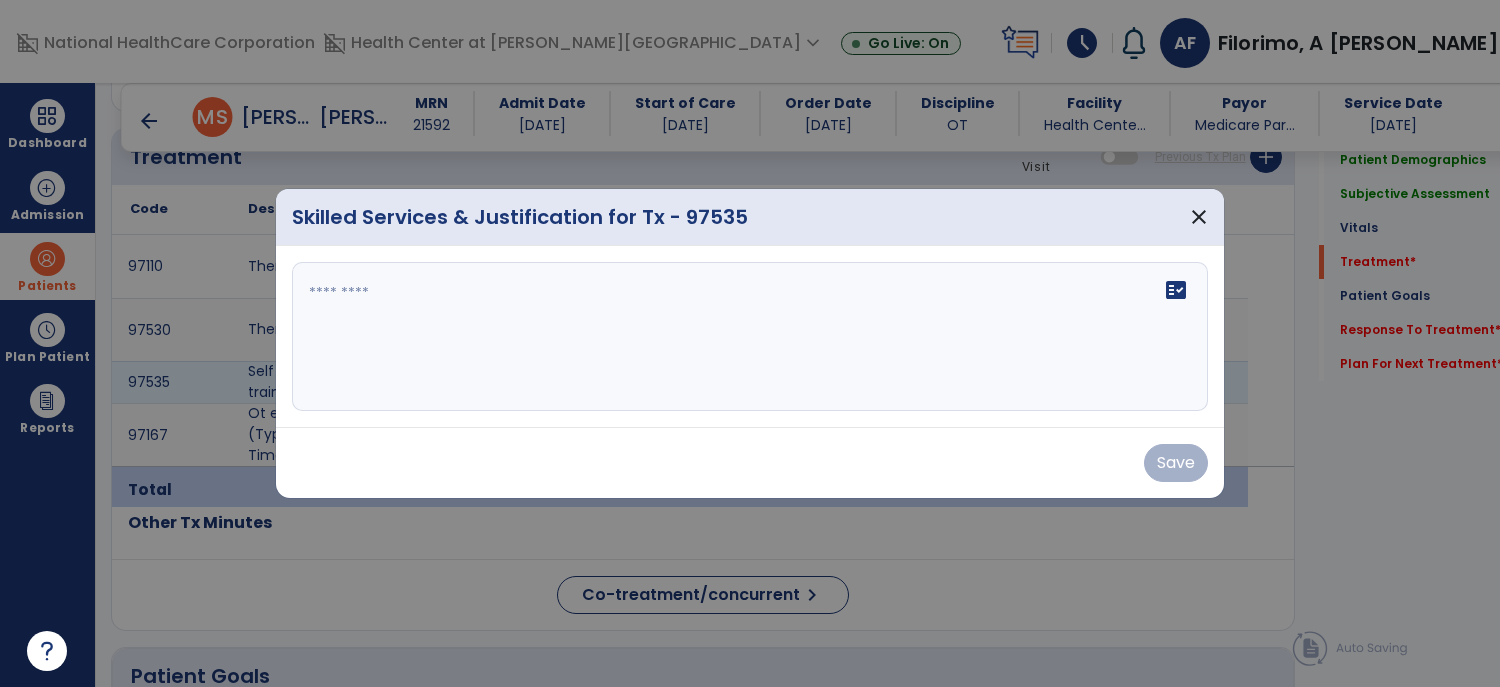 click on "fact_check" at bounding box center [750, 337] 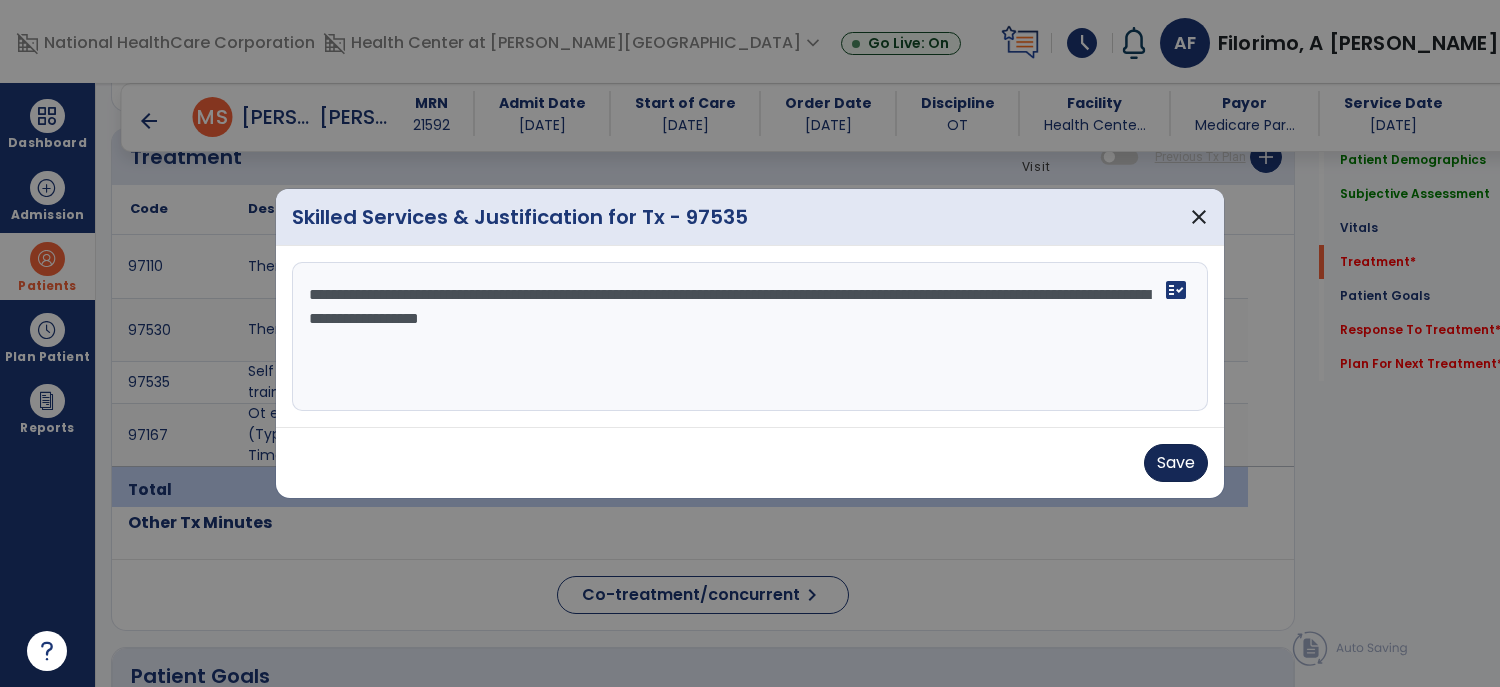 type on "**********" 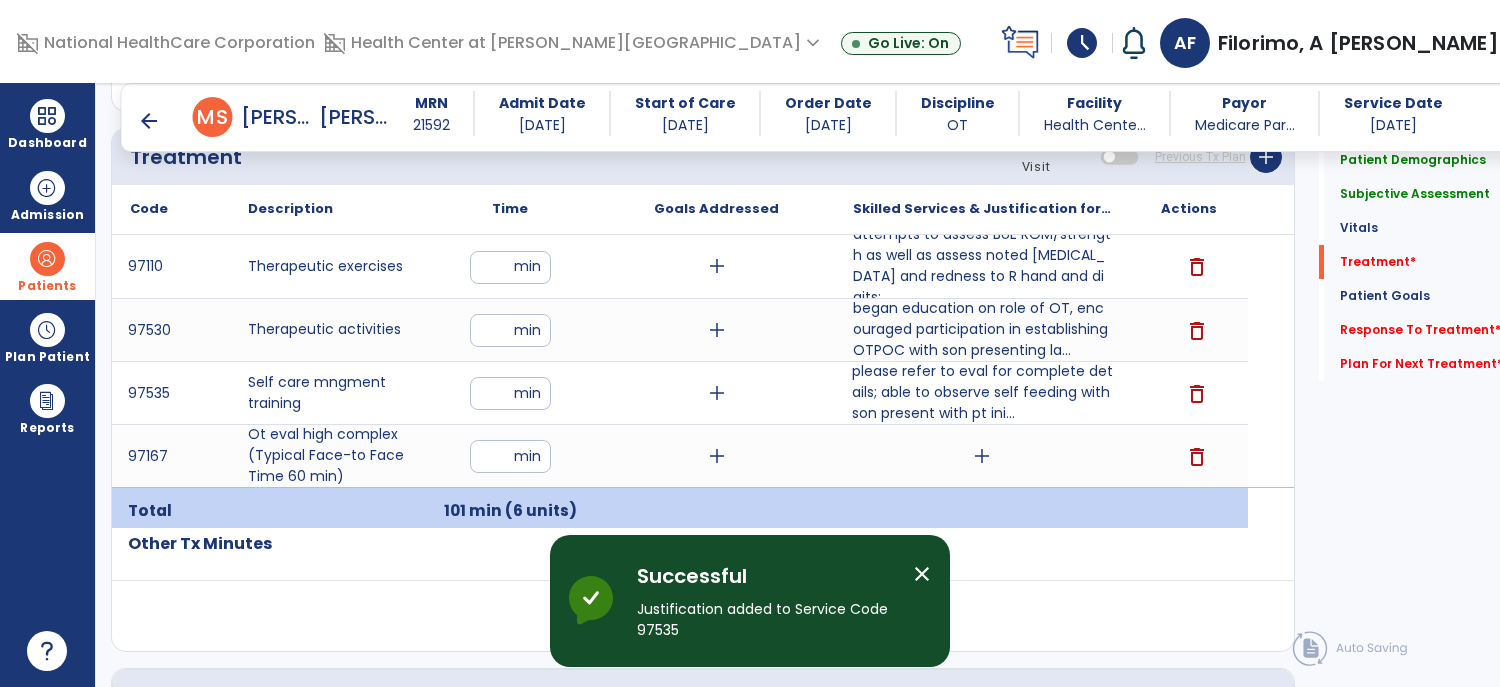 click on "add" at bounding box center [982, 456] 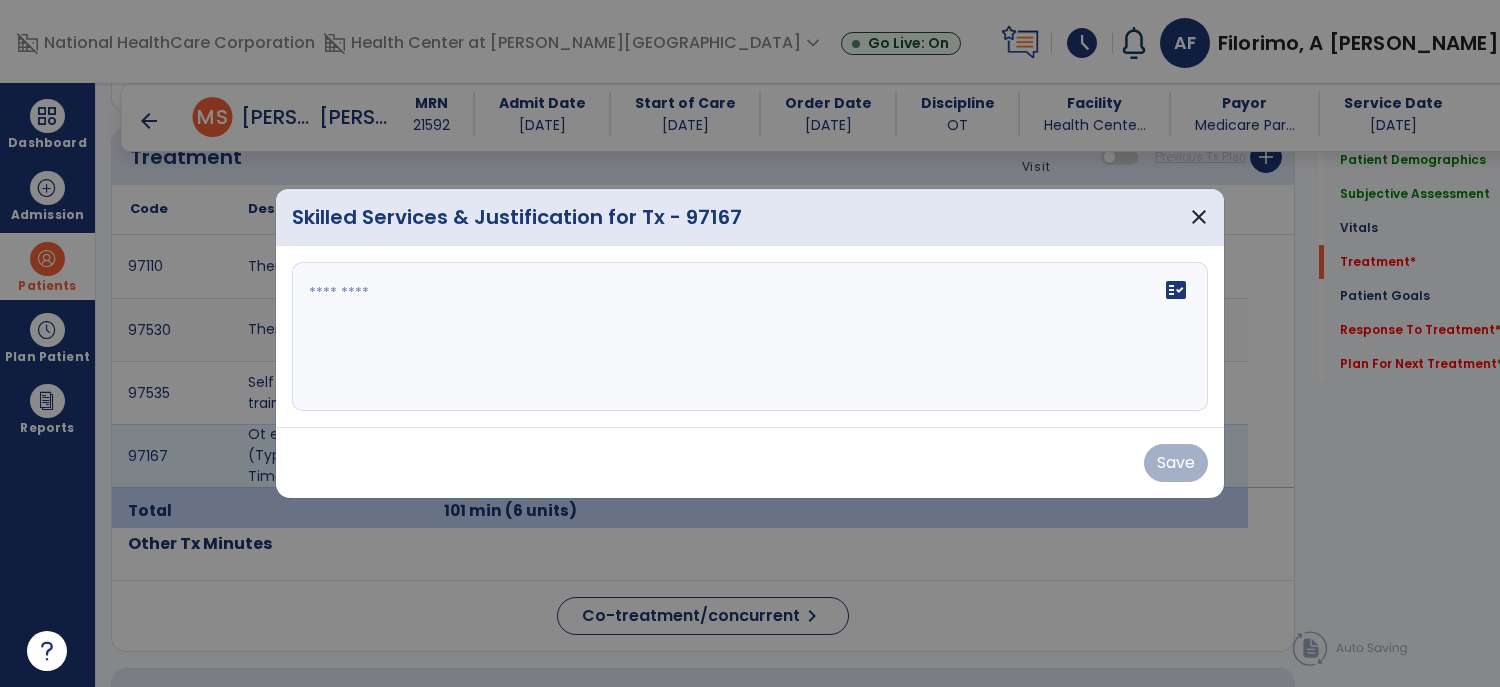 click on "fact_check" at bounding box center [750, 337] 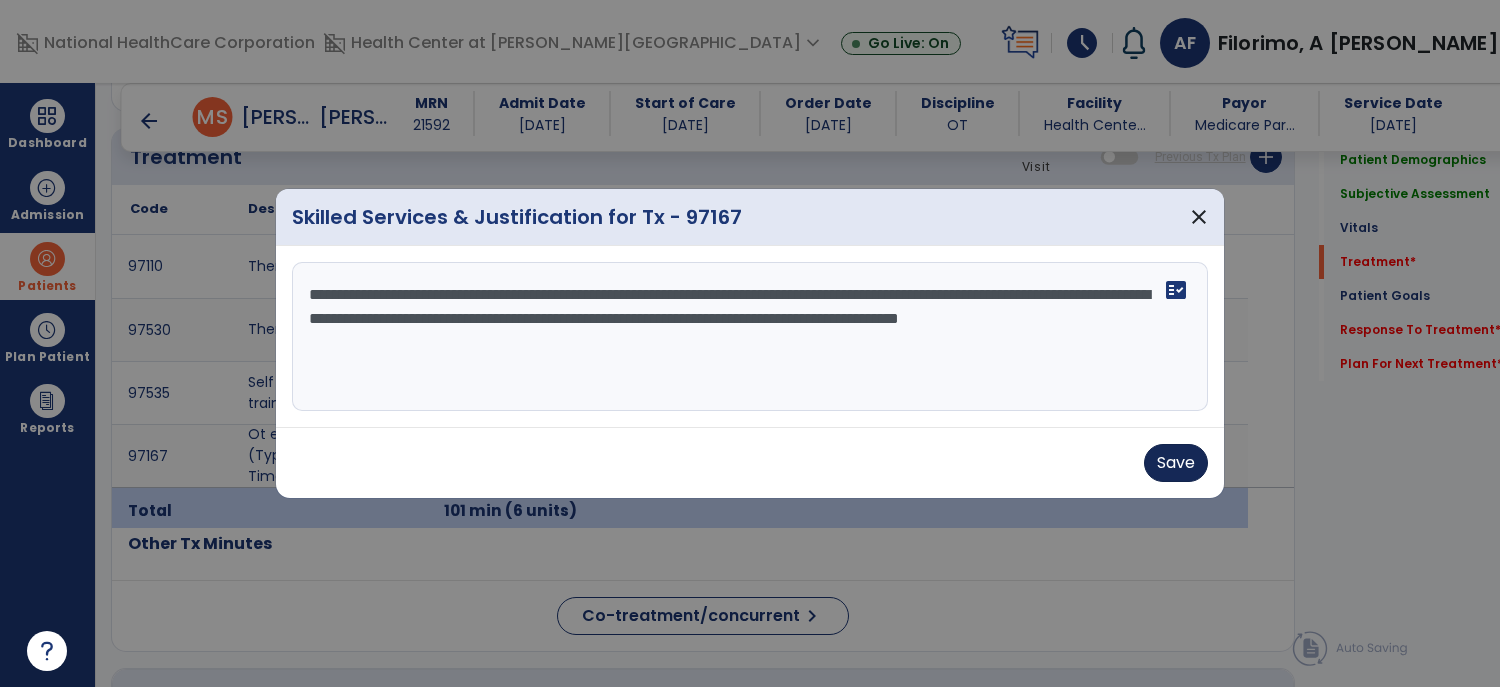 type on "**********" 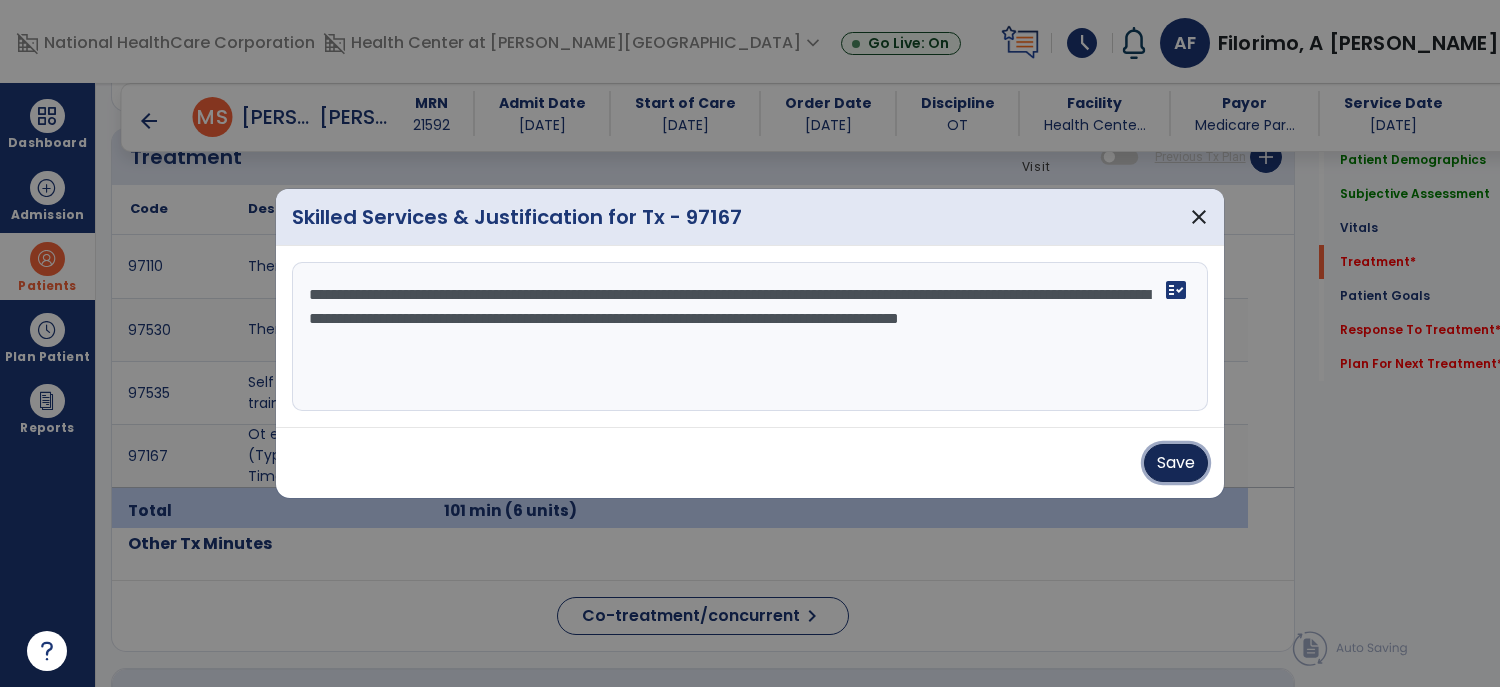 click on "Save" at bounding box center (1176, 463) 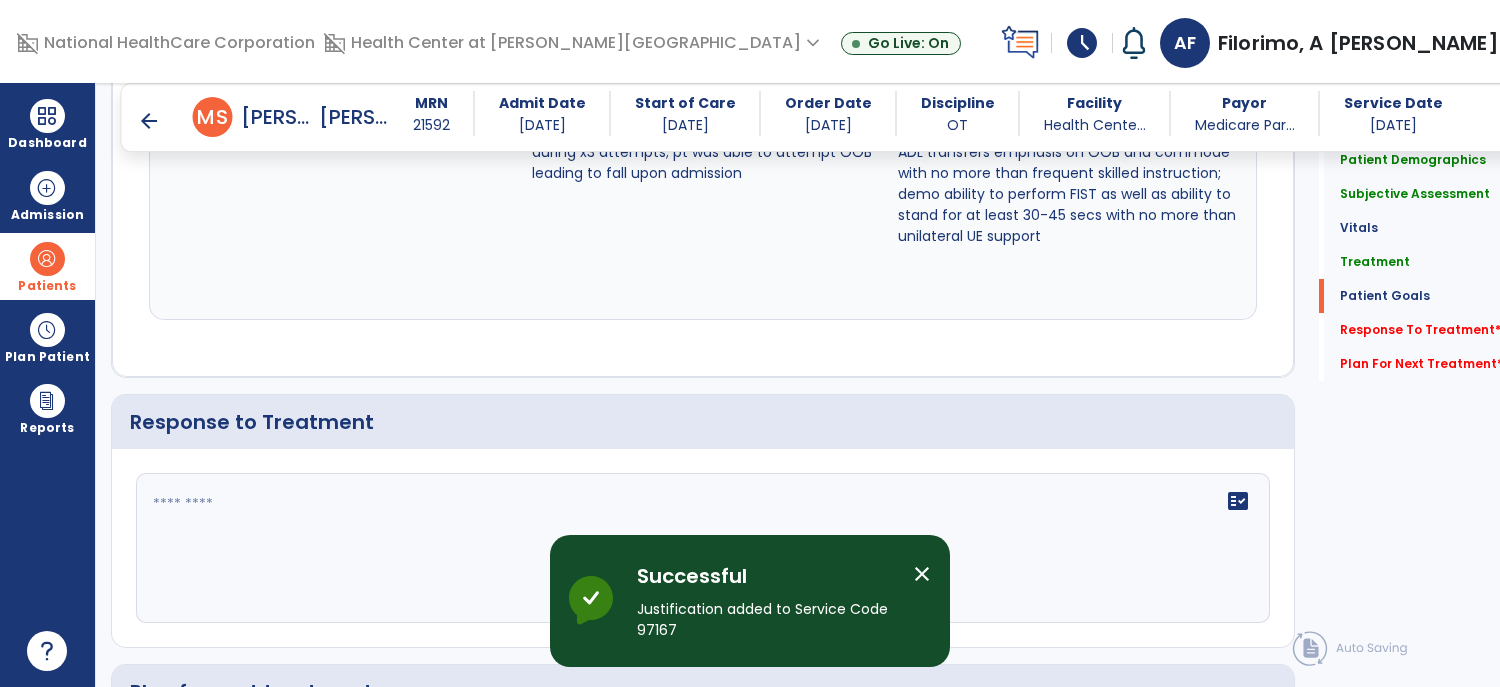 scroll, scrollTop: 2992, scrollLeft: 0, axis: vertical 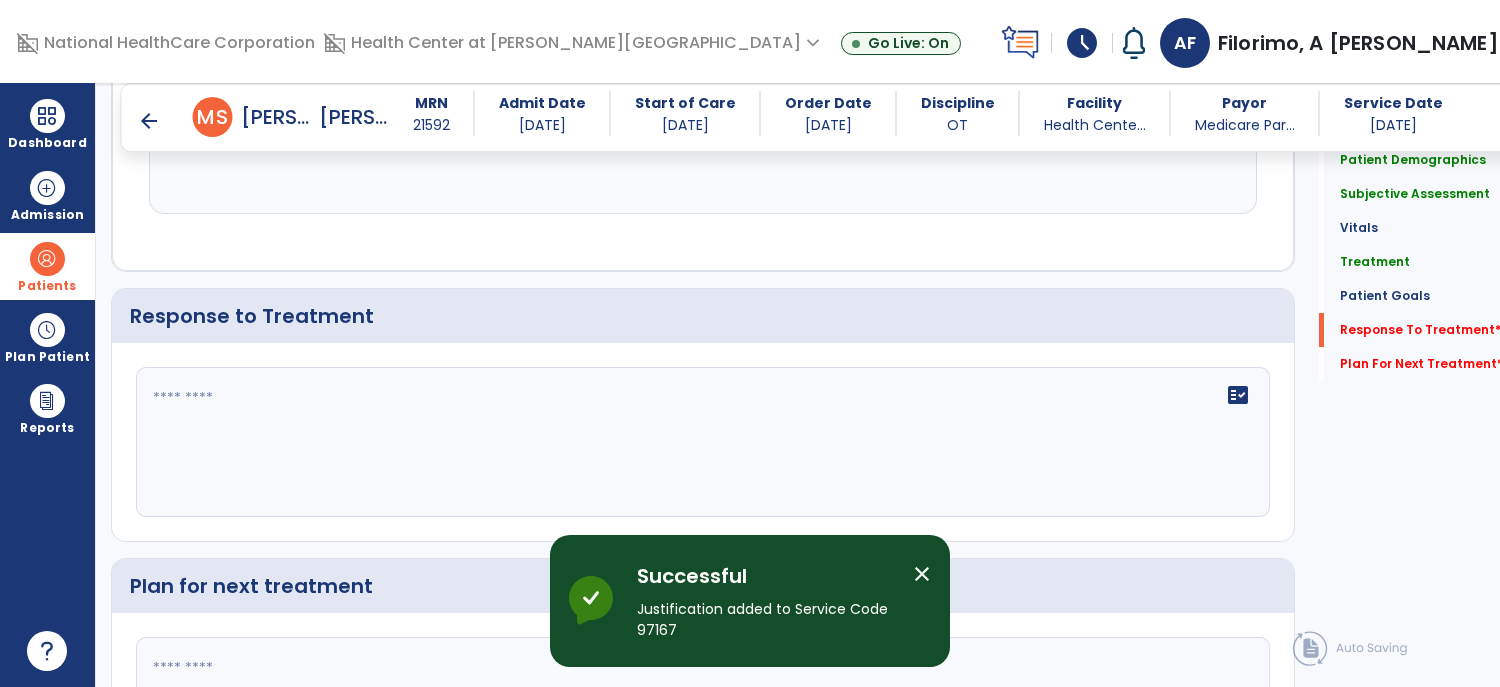 click 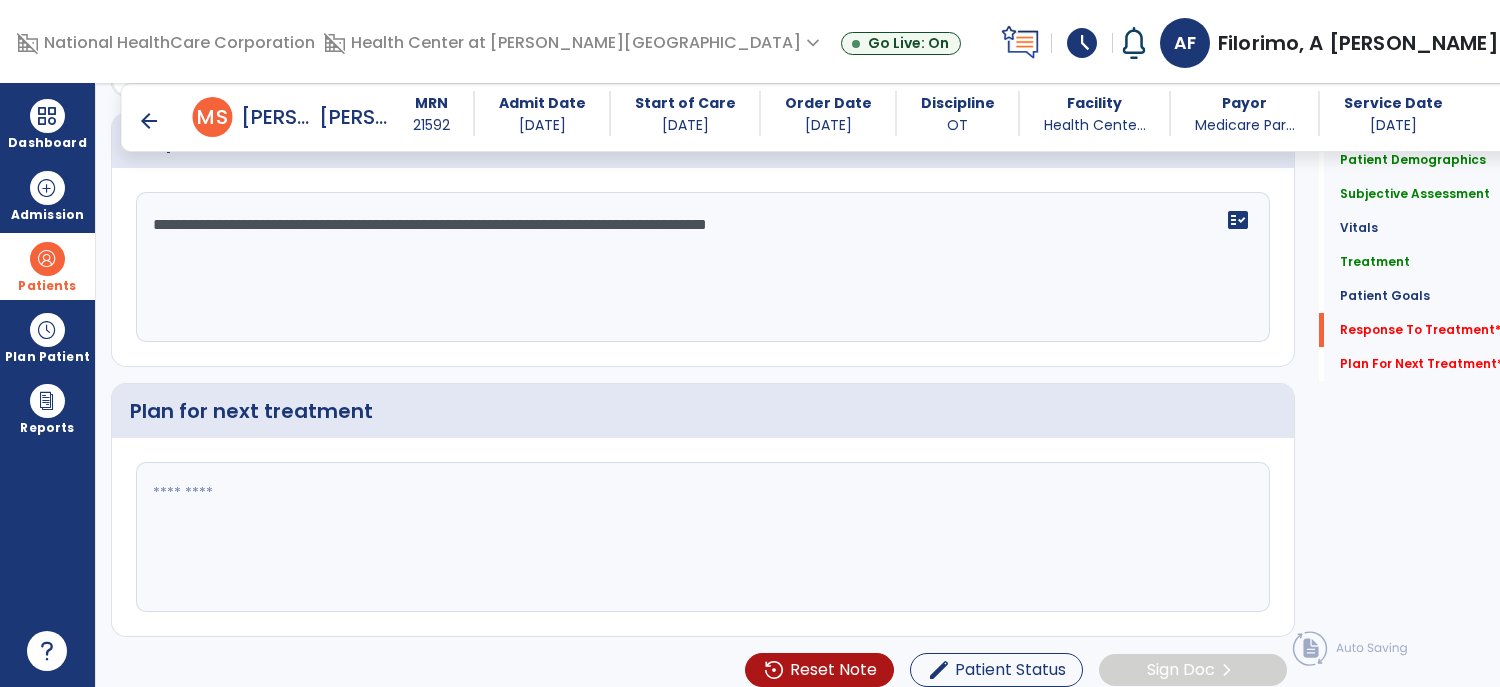 scroll, scrollTop: 3196, scrollLeft: 0, axis: vertical 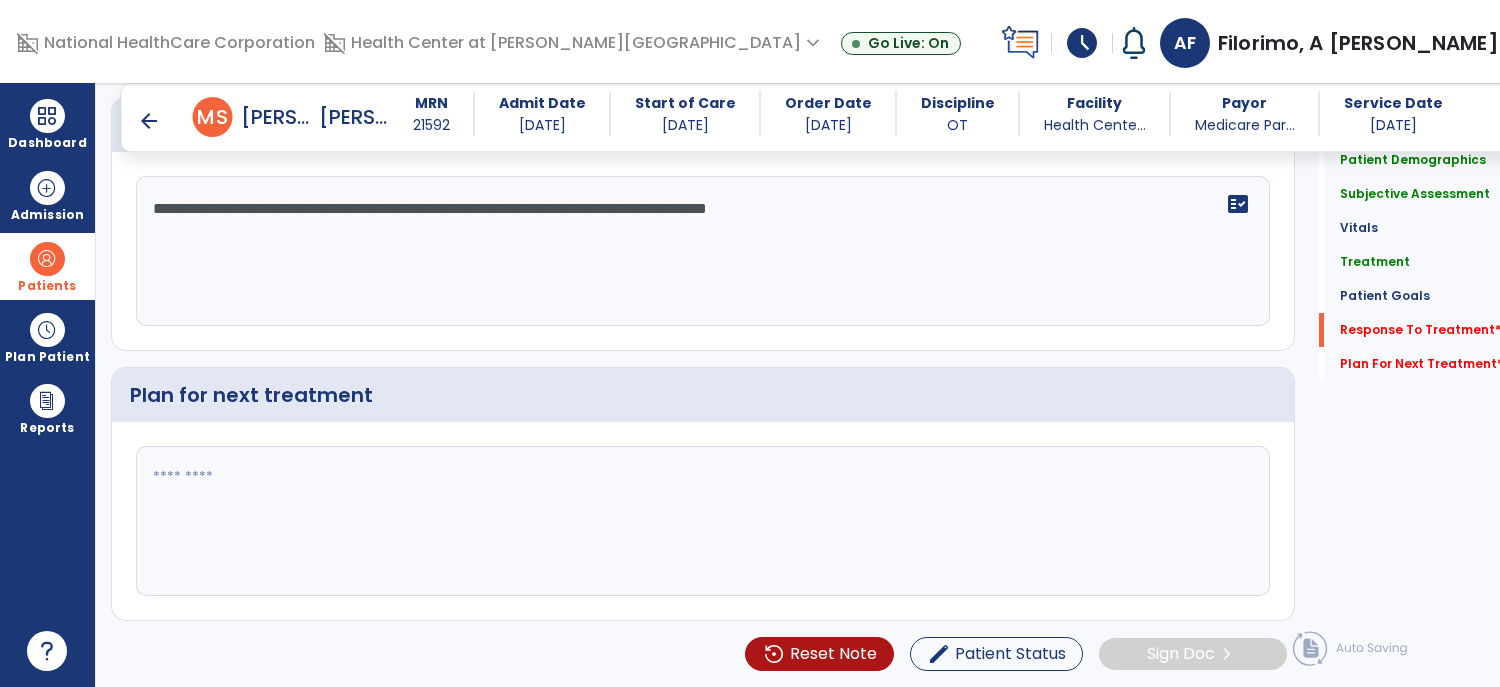 type on "**********" 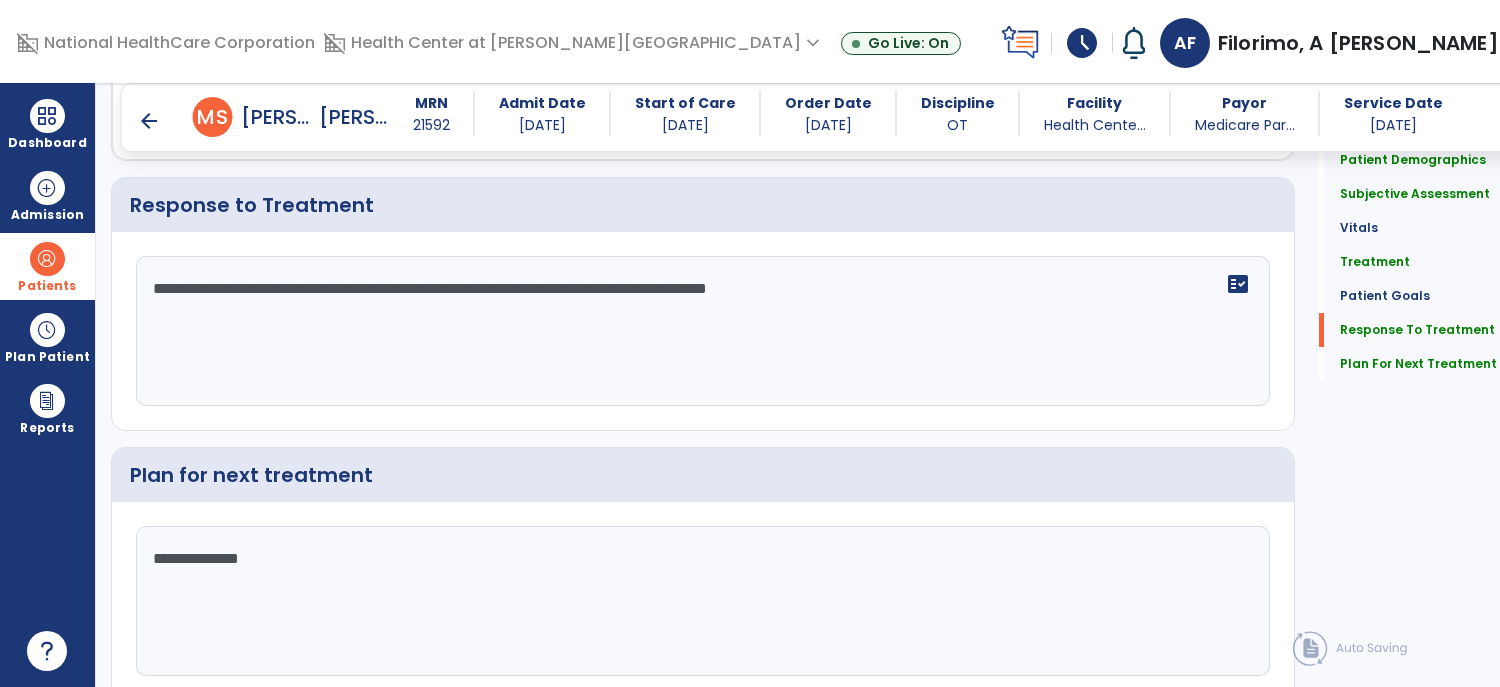scroll, scrollTop: 3196, scrollLeft: 0, axis: vertical 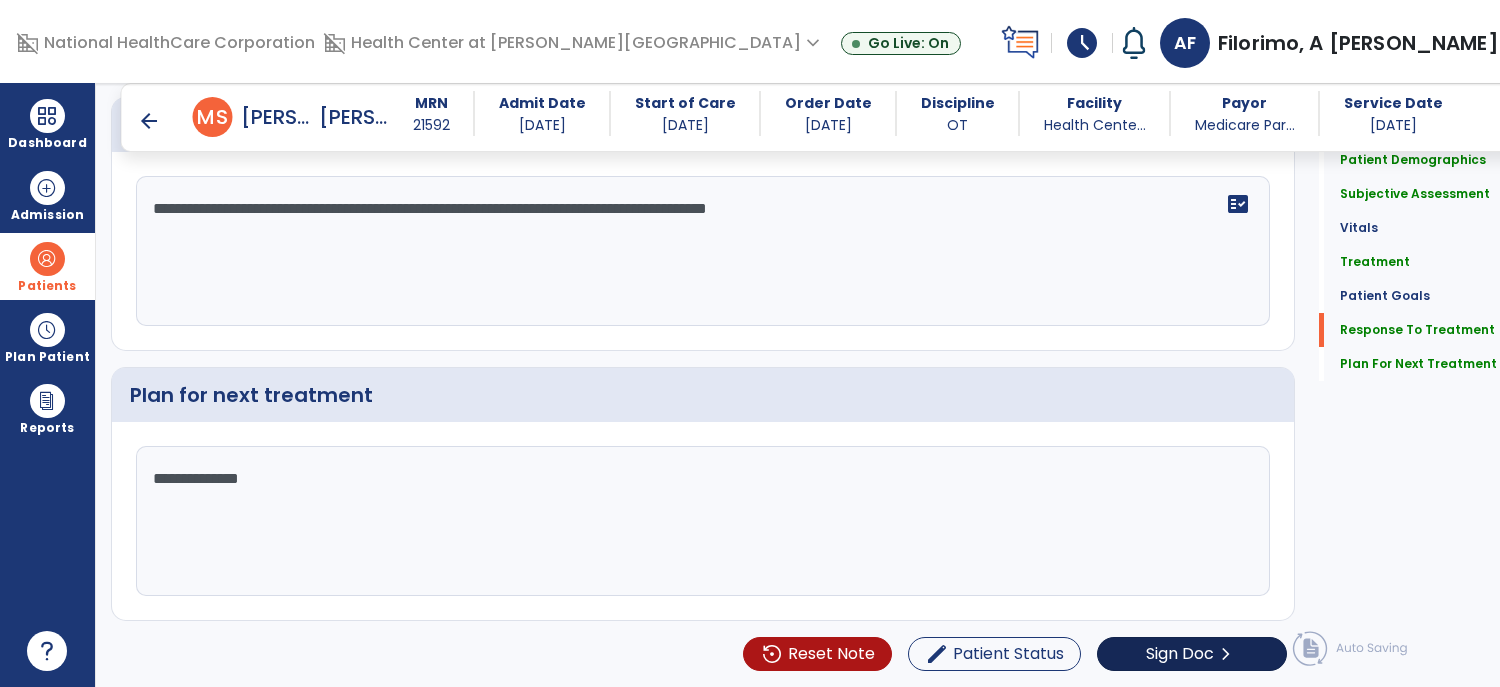 type on "**********" 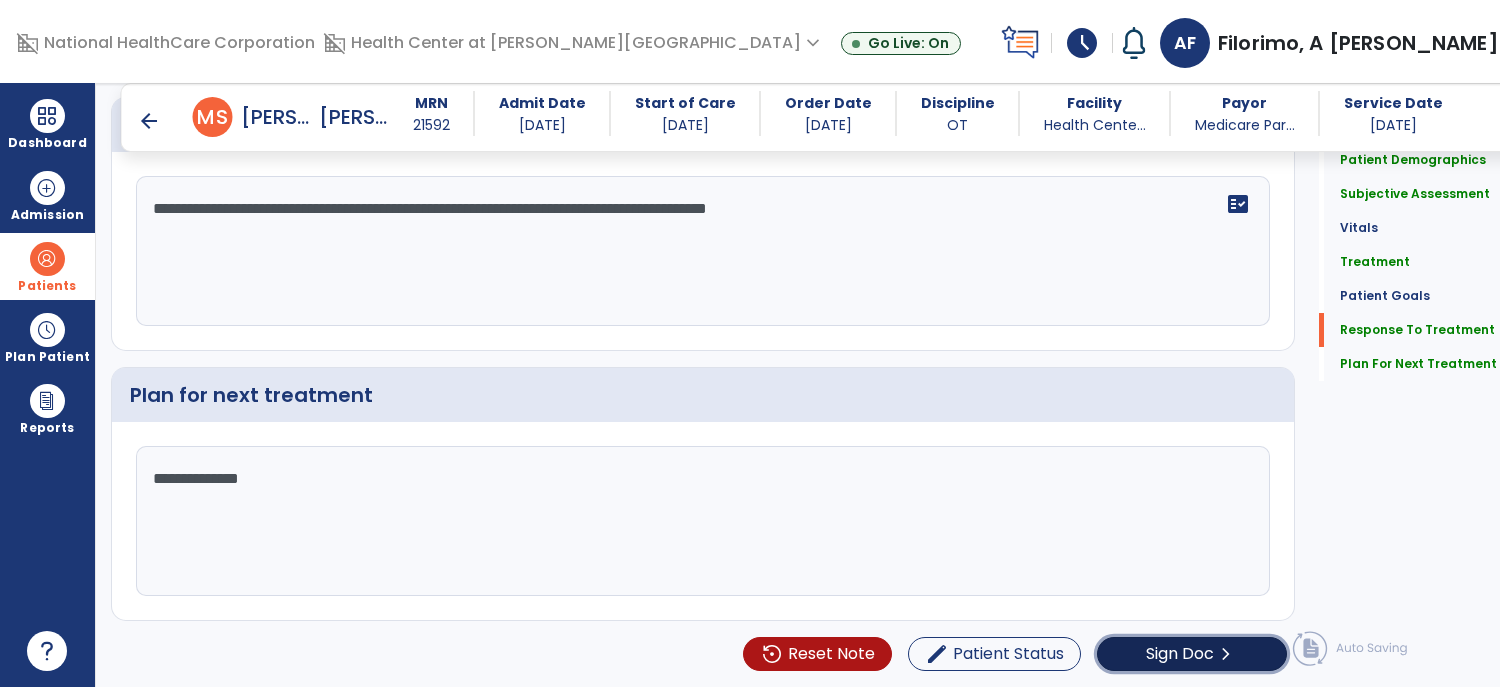 click on "chevron_right" 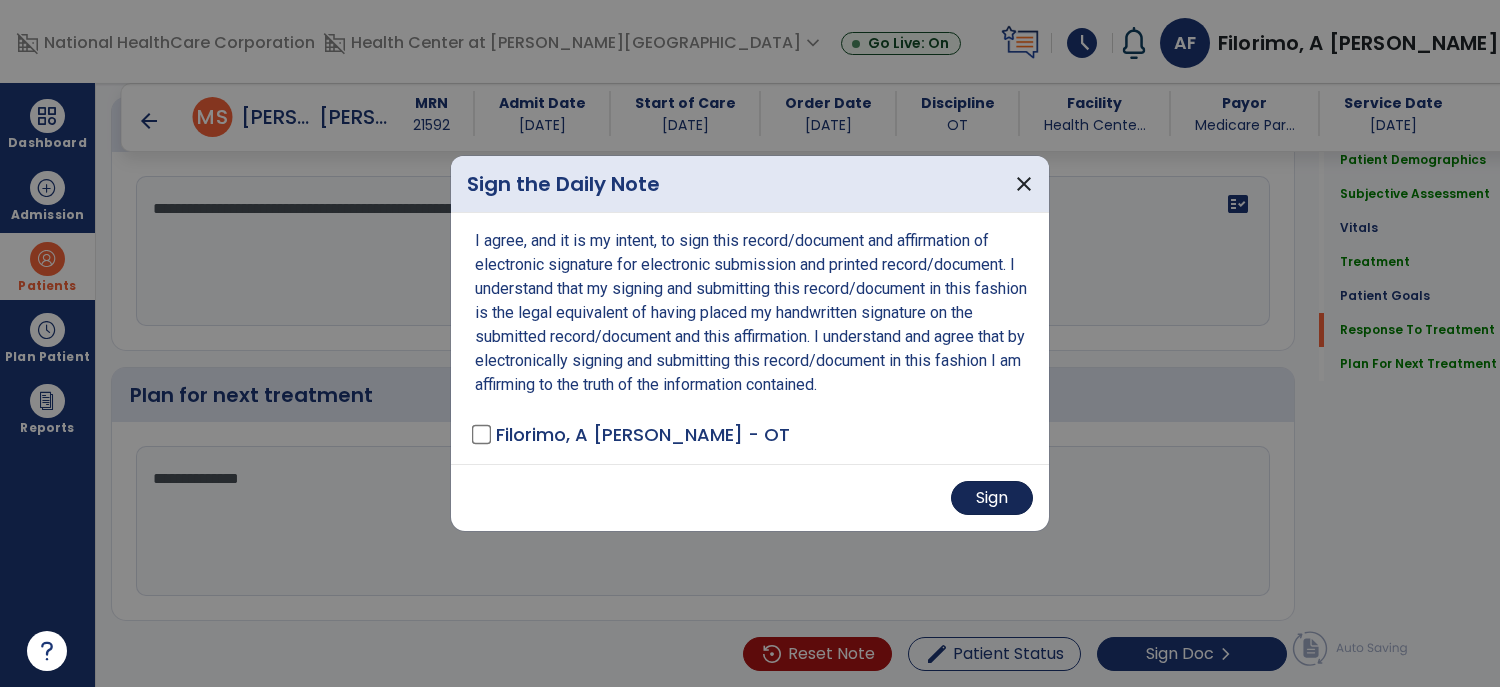 click on "Sign" at bounding box center (992, 498) 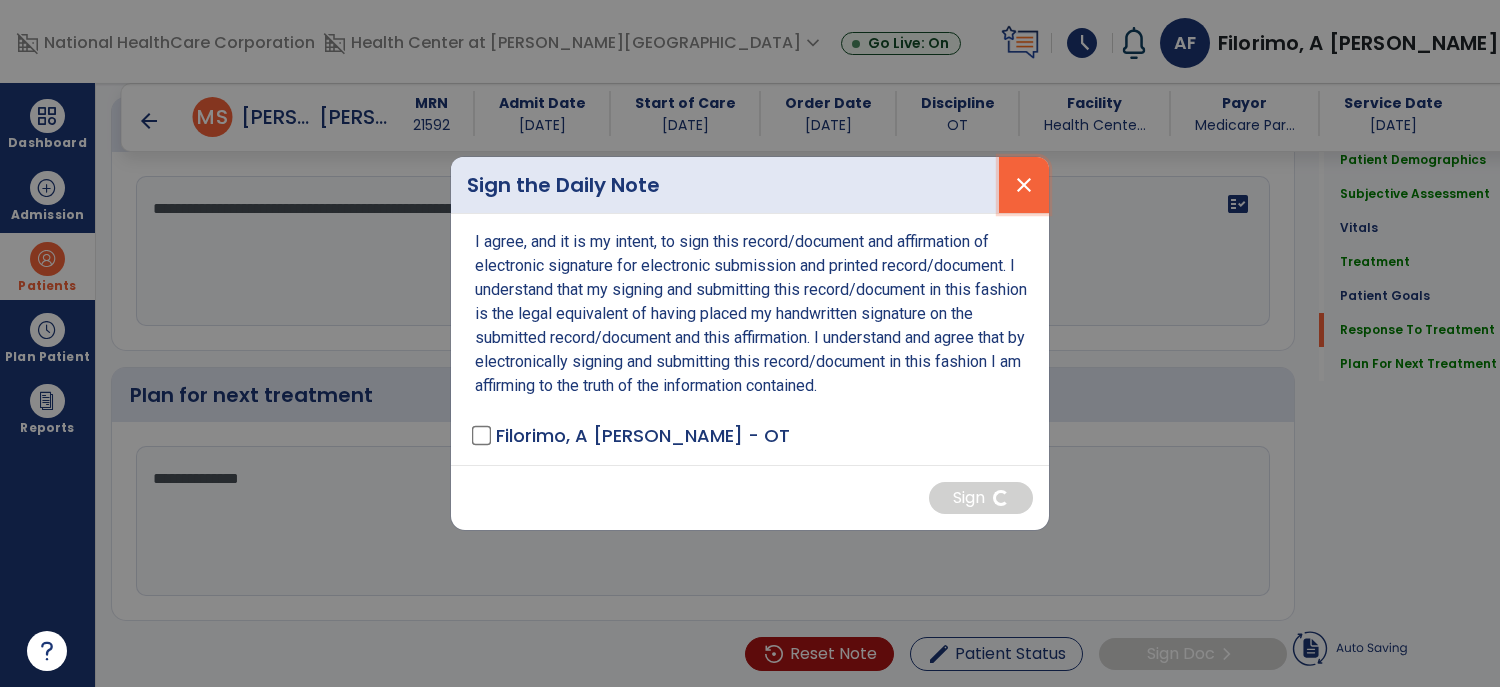 click on "close" at bounding box center [1024, 185] 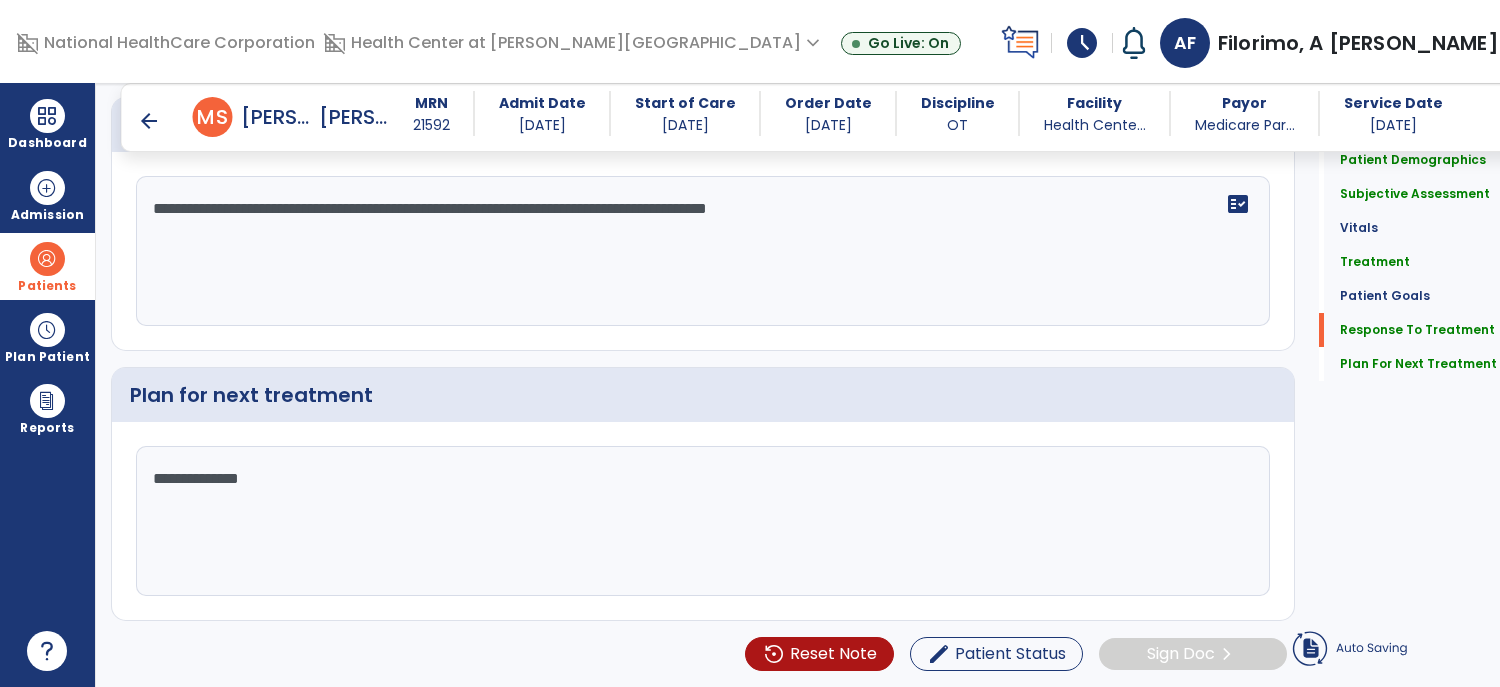 click on "**********" 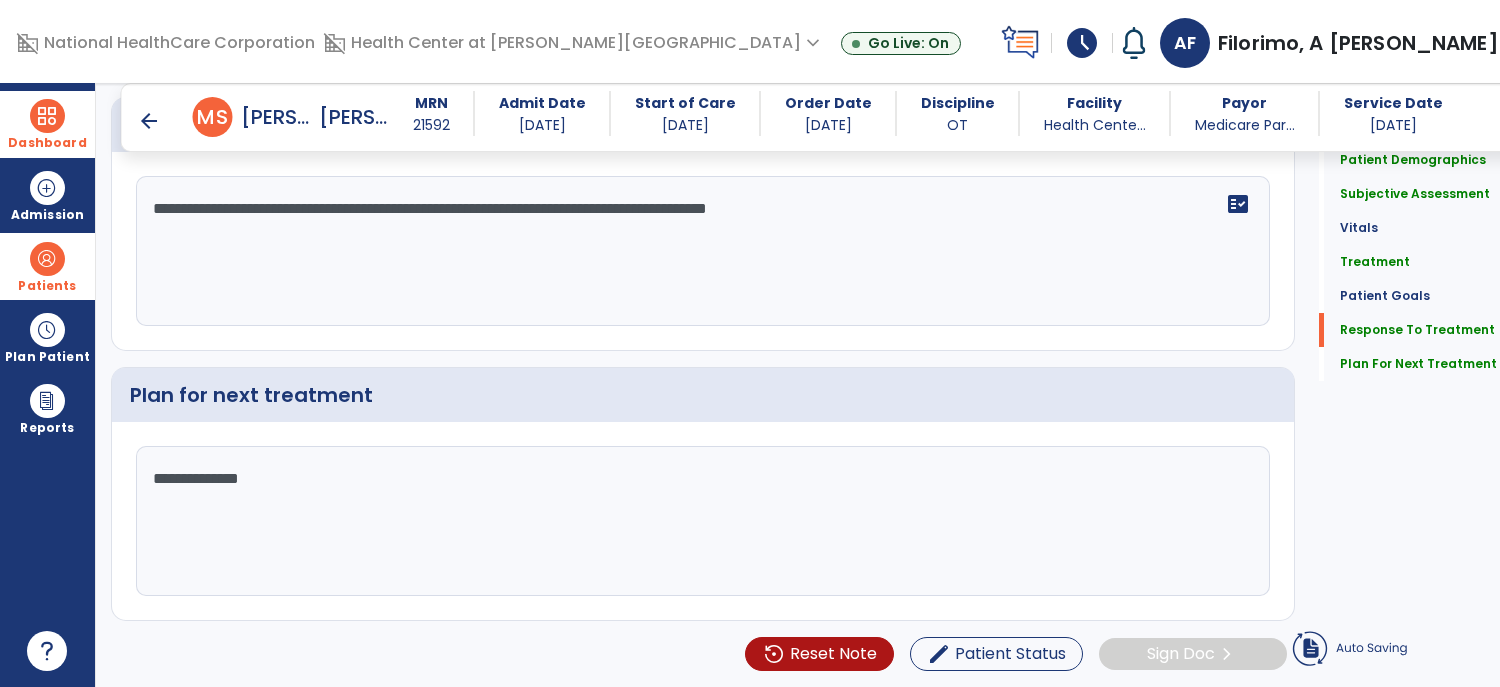 click at bounding box center (47, 116) 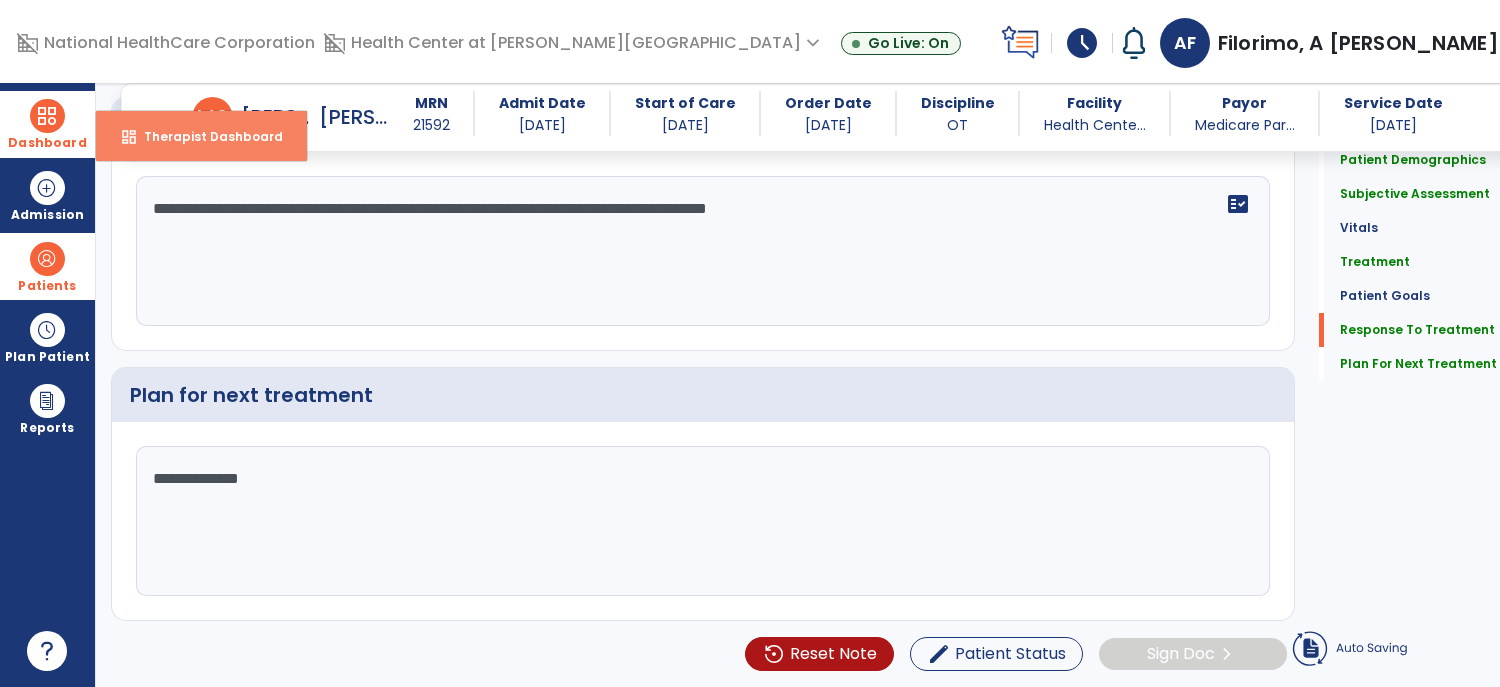 click on "Therapist Dashboard" at bounding box center (205, 136) 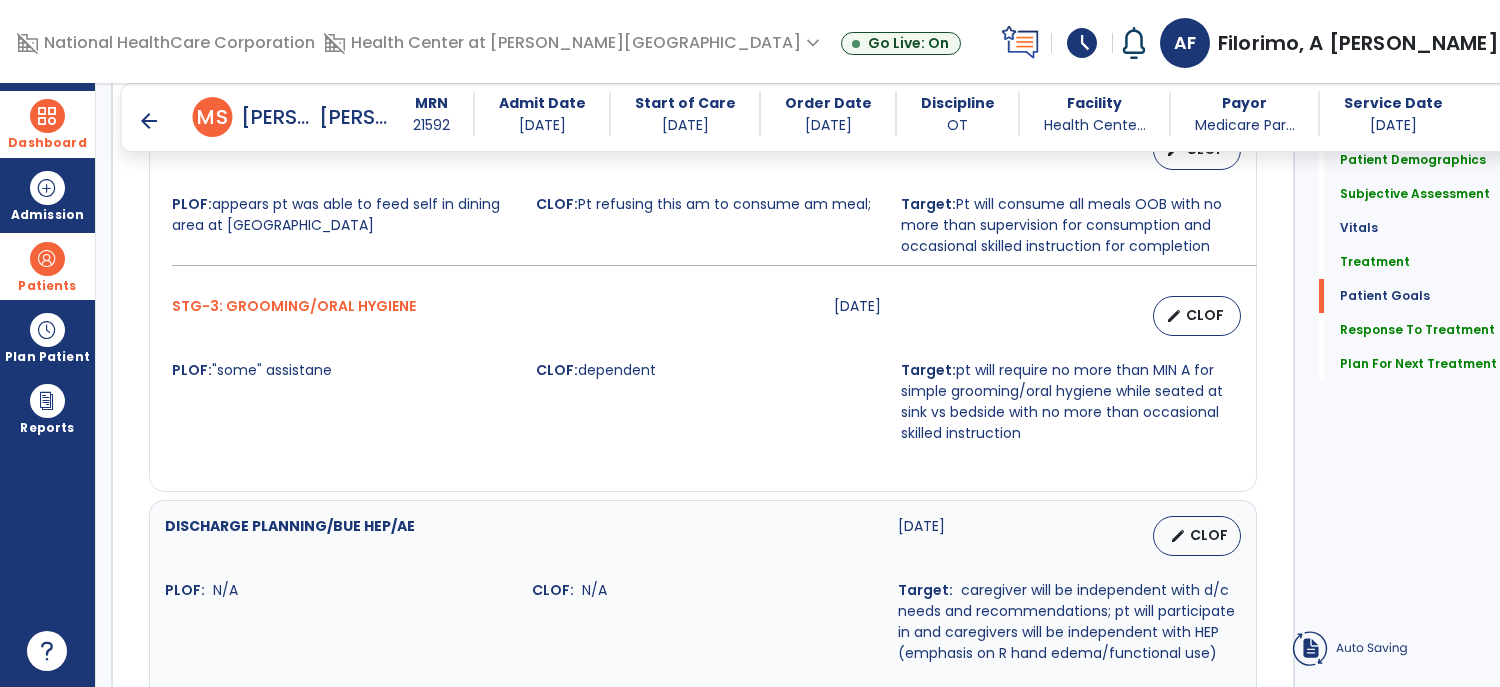 scroll, scrollTop: 2183, scrollLeft: 0, axis: vertical 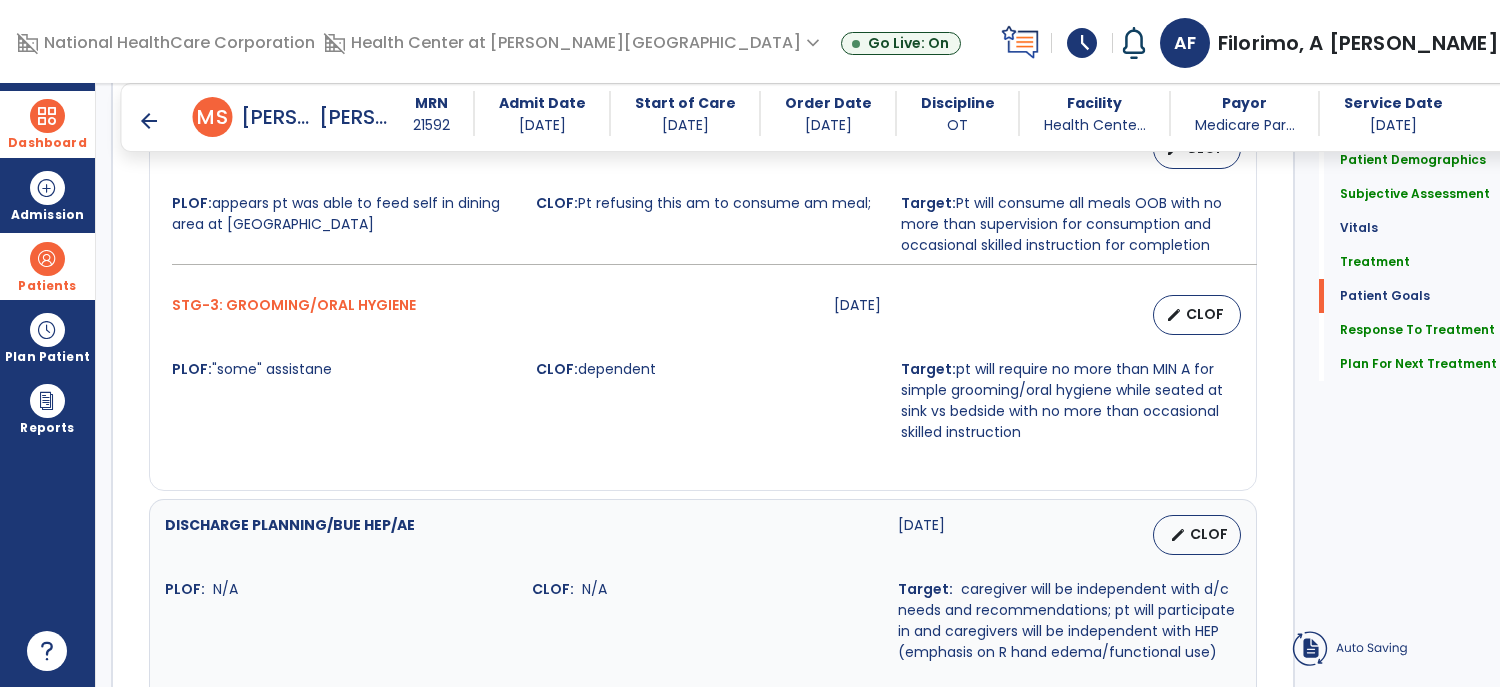 click at bounding box center (47, 259) 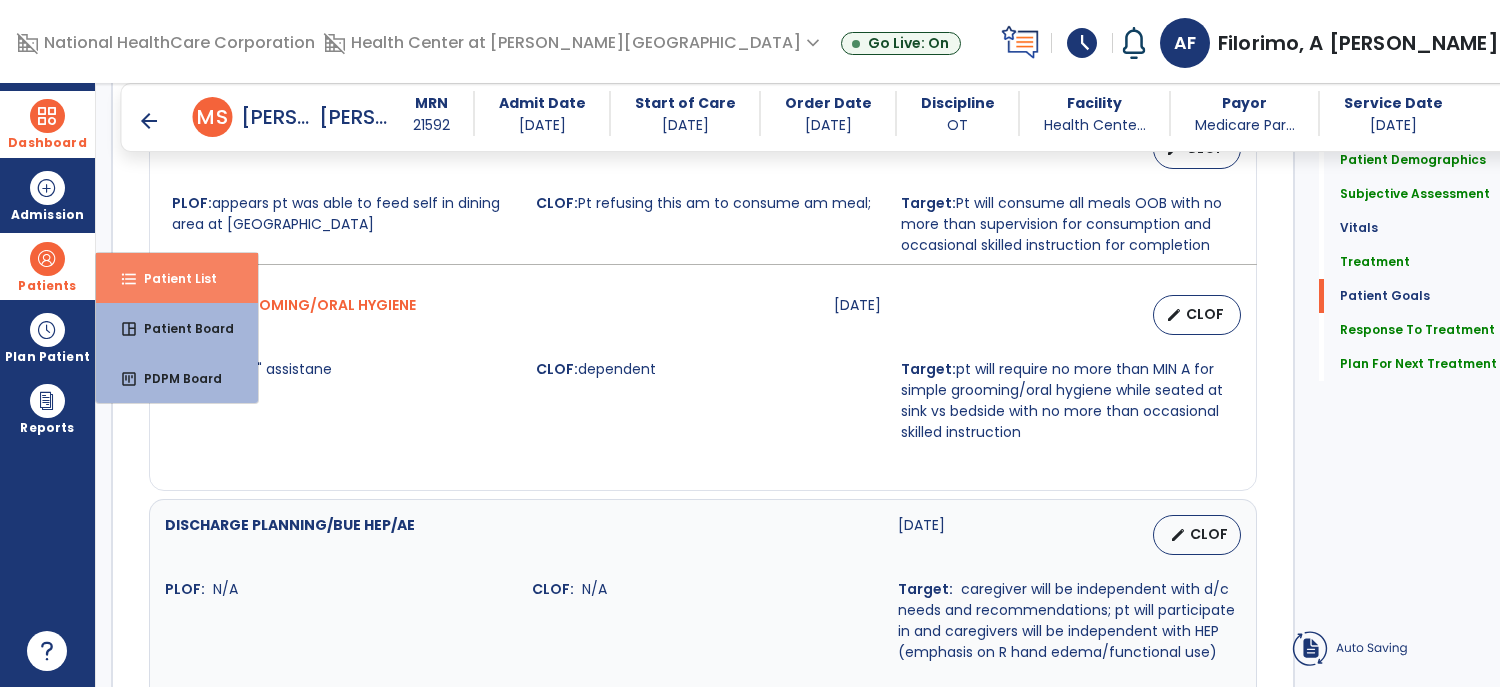 click on "Patient List" at bounding box center (172, 278) 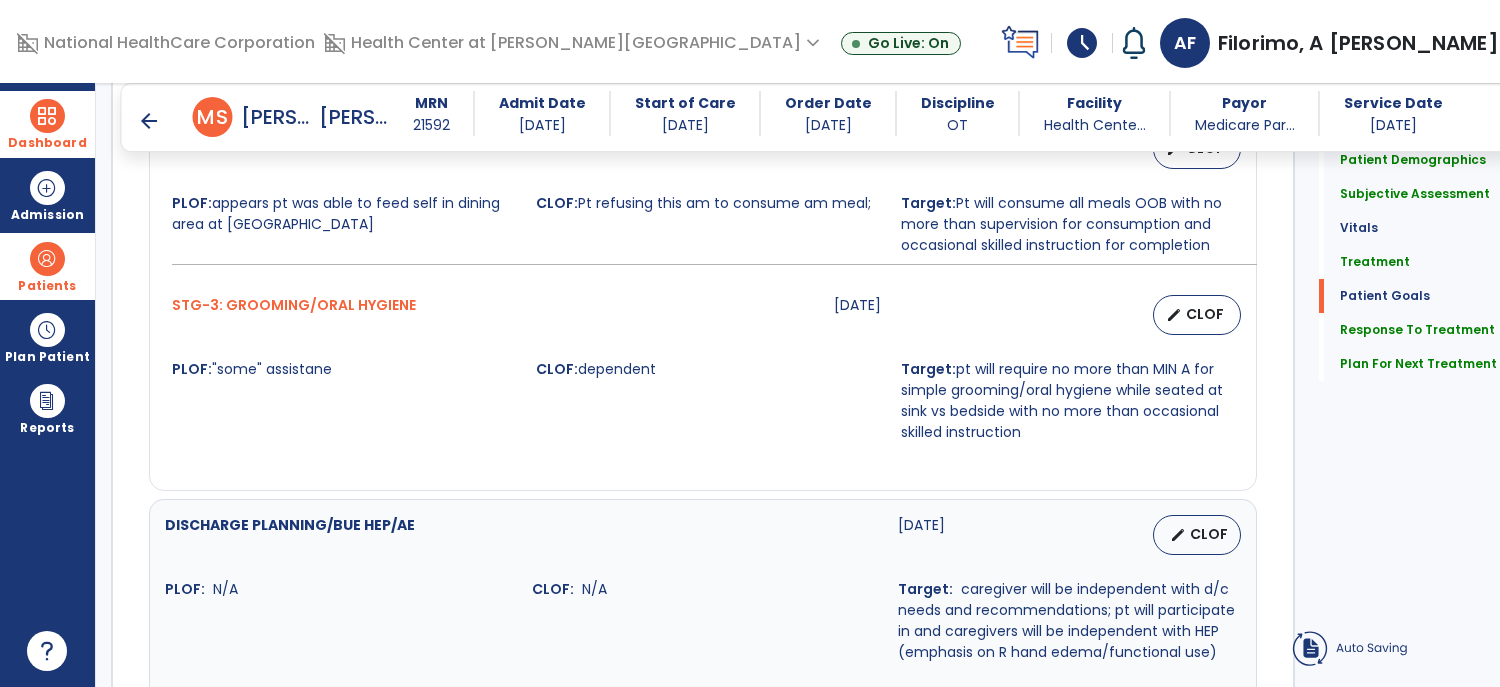 click at bounding box center (47, 259) 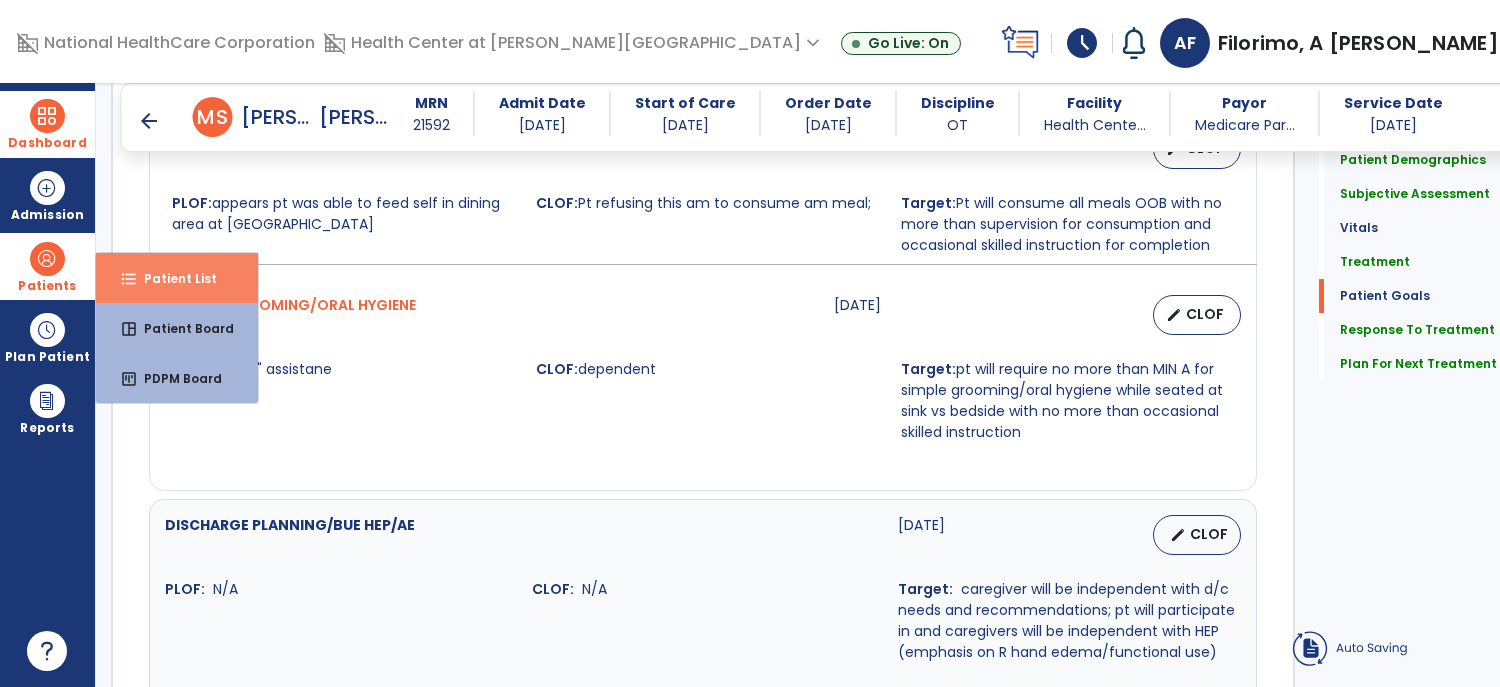 click on "format_list_bulleted  Patient List" at bounding box center (177, 278) 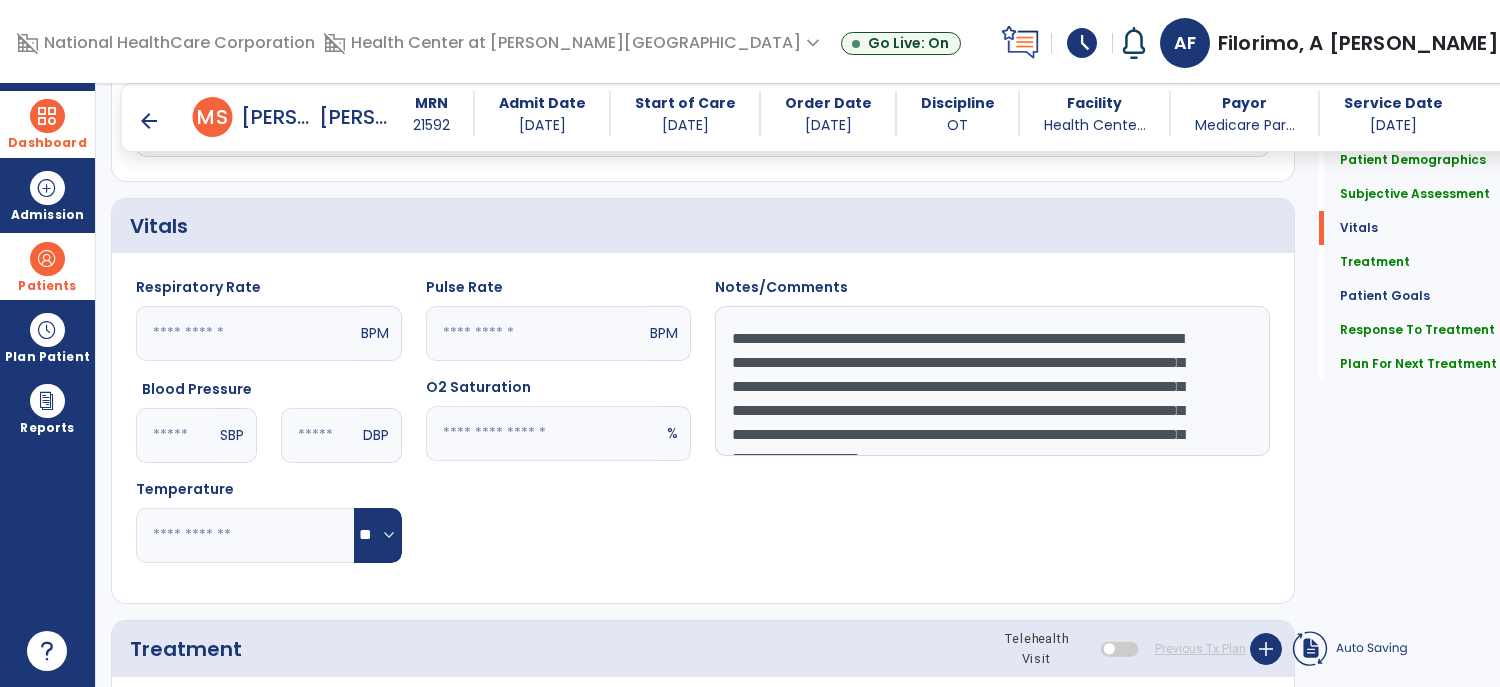 scroll, scrollTop: 0, scrollLeft: 0, axis: both 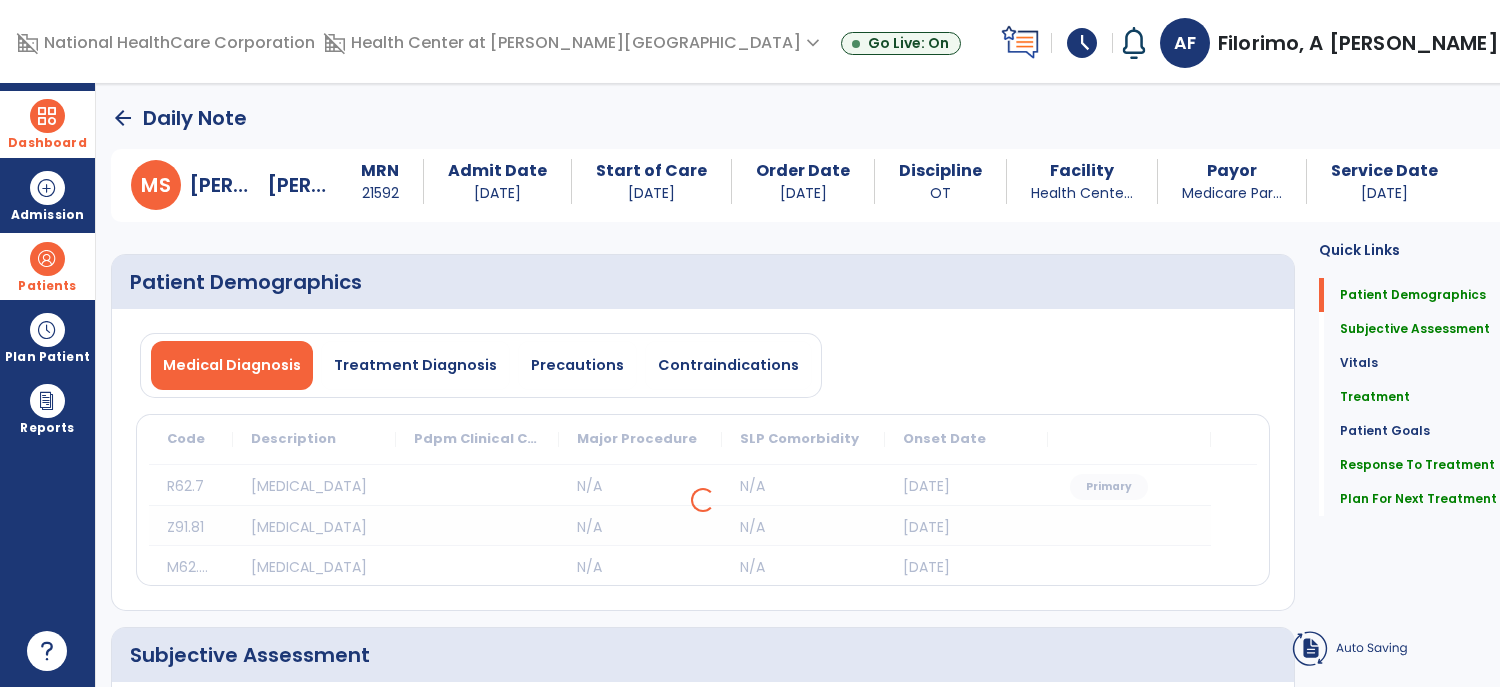 click on "arrow_back" 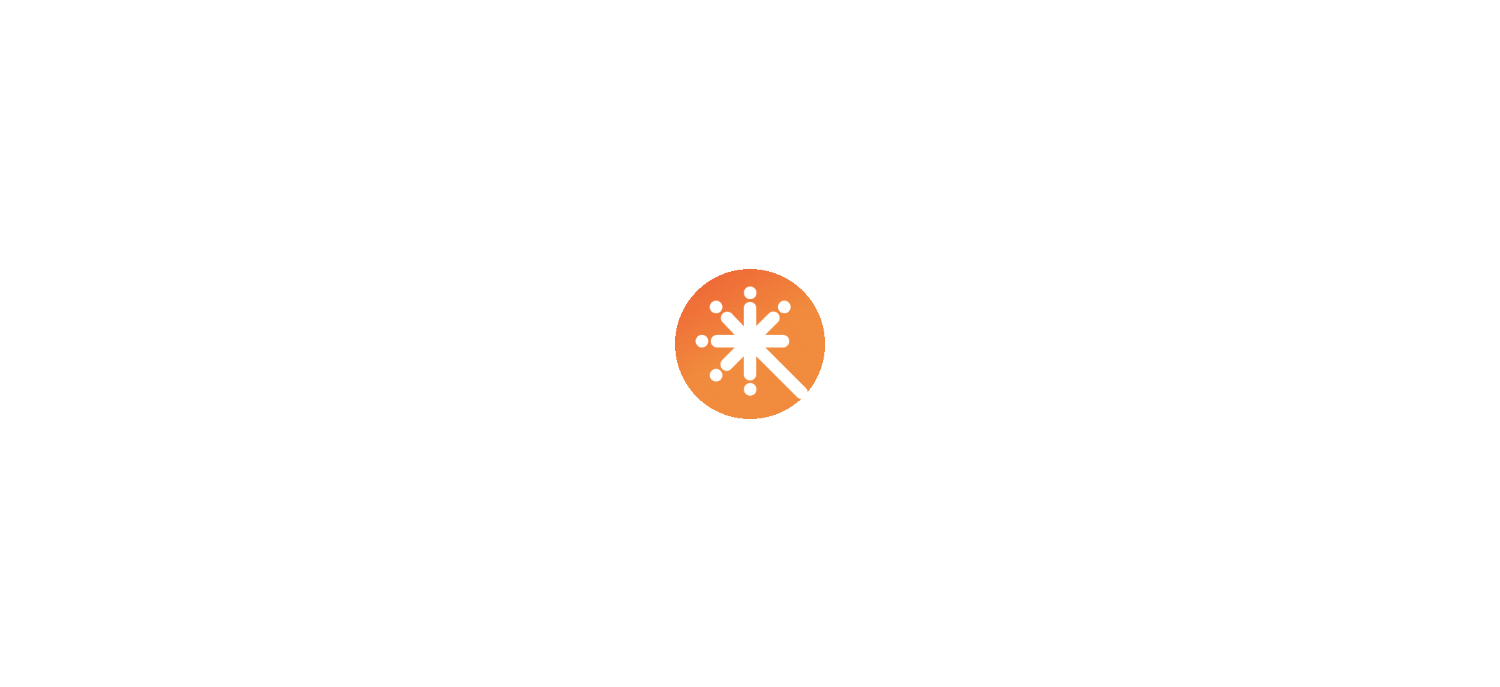 scroll, scrollTop: 0, scrollLeft: 0, axis: both 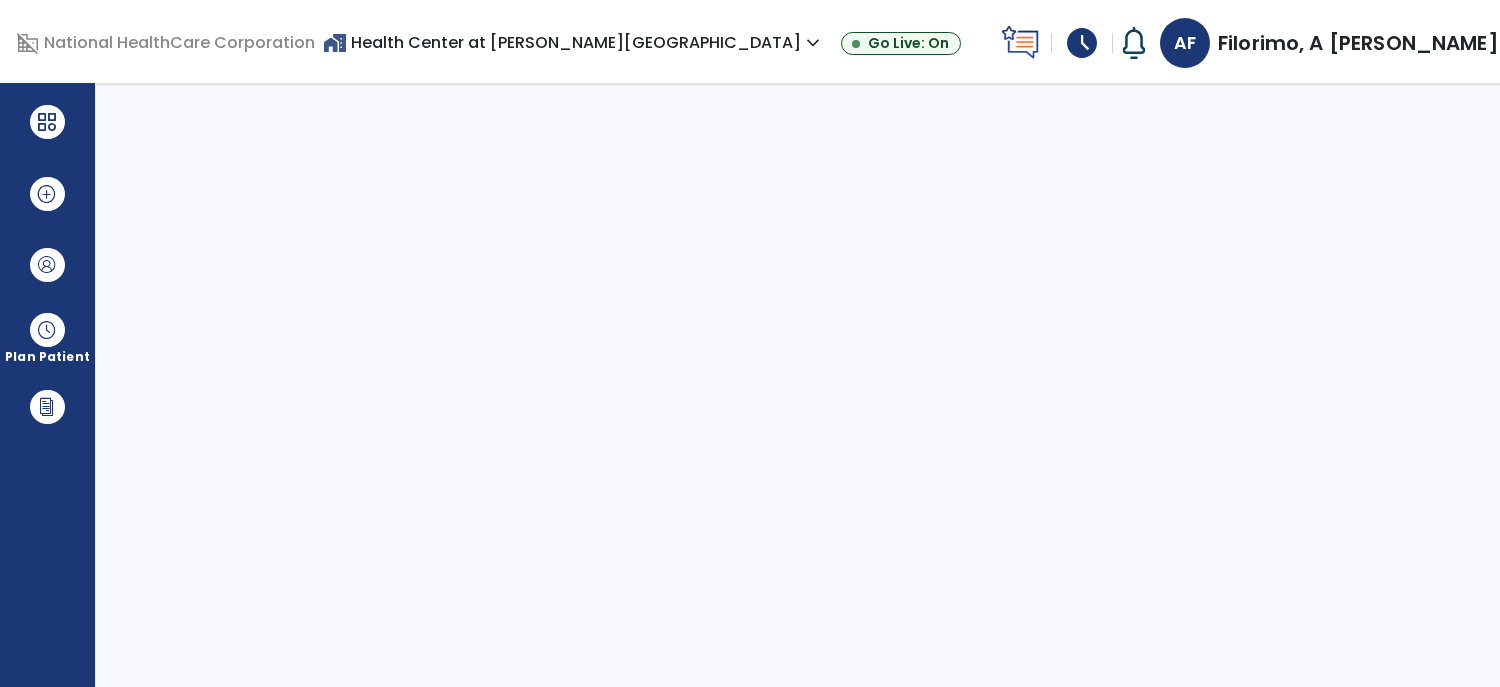 select on "****" 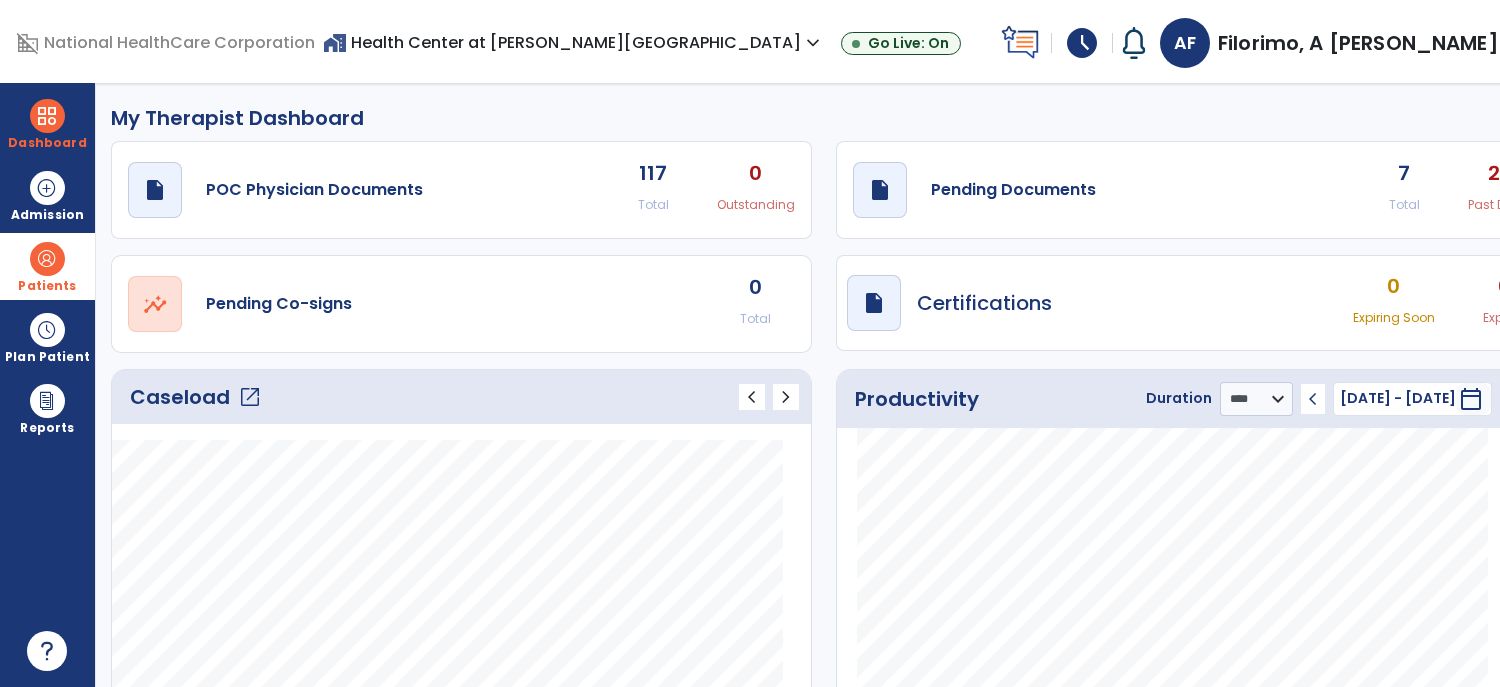 click at bounding box center (47, 259) 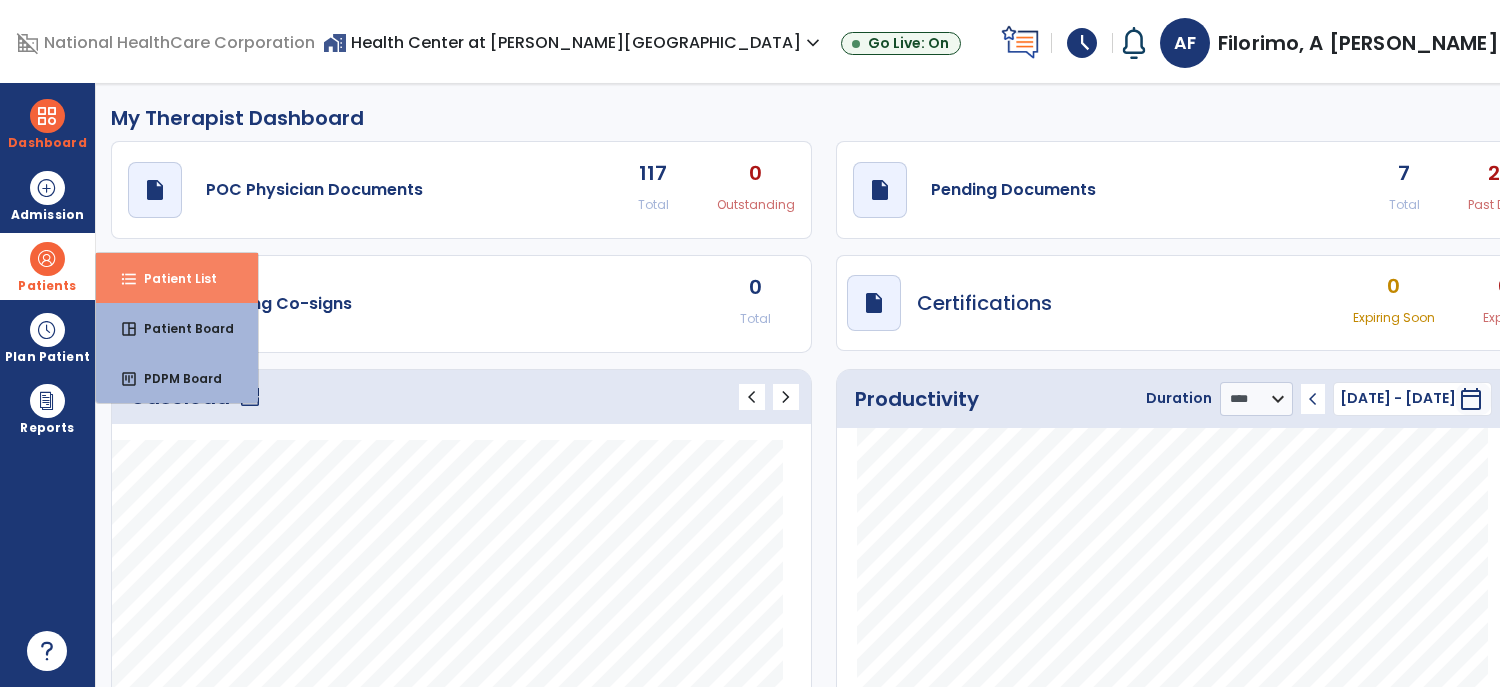 click on "Patient List" at bounding box center [172, 278] 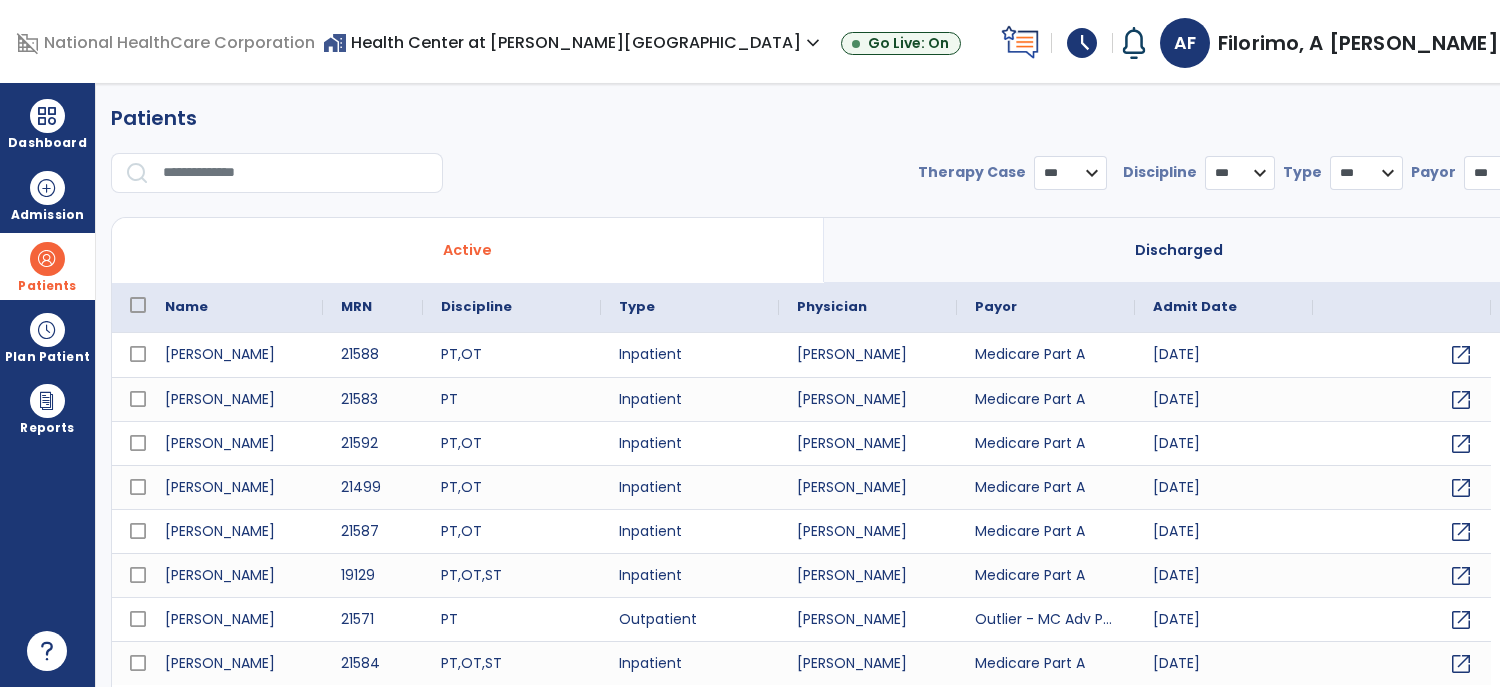 select on "***" 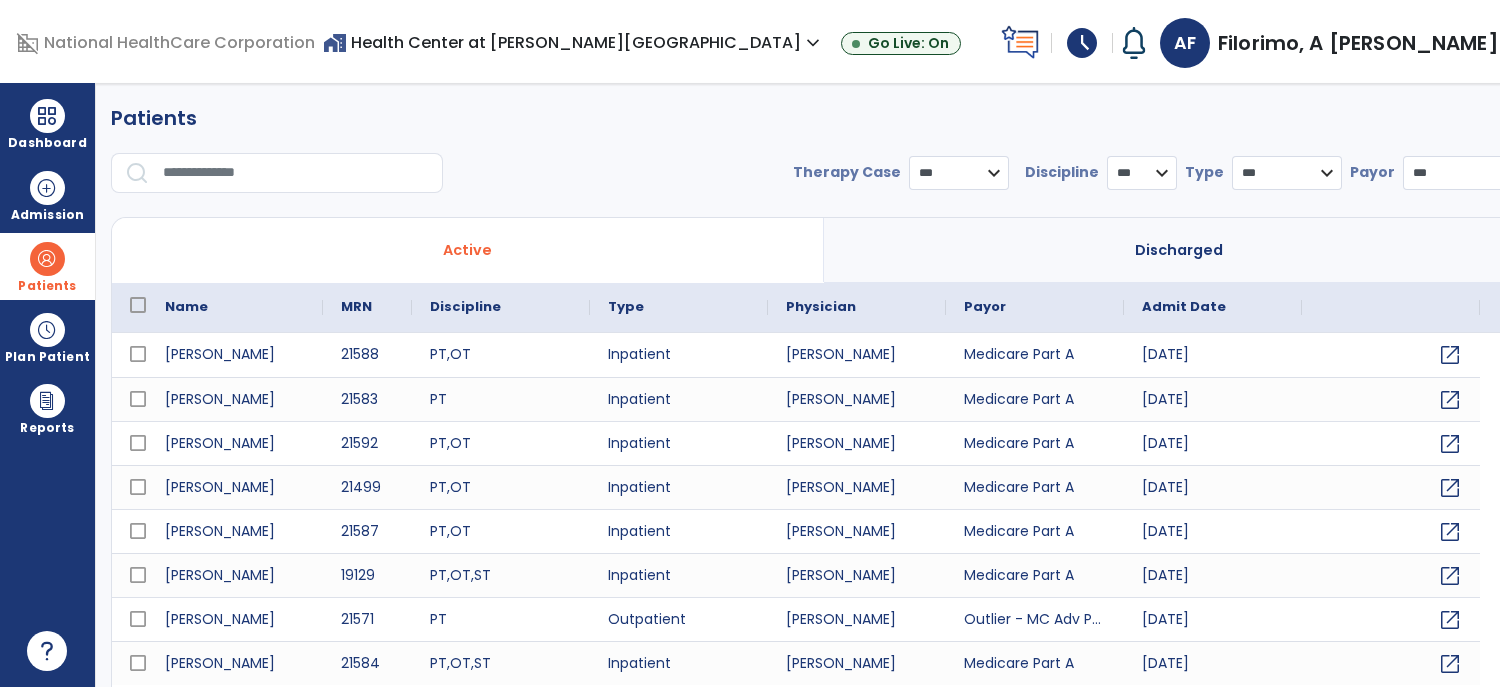 click at bounding box center (296, 173) 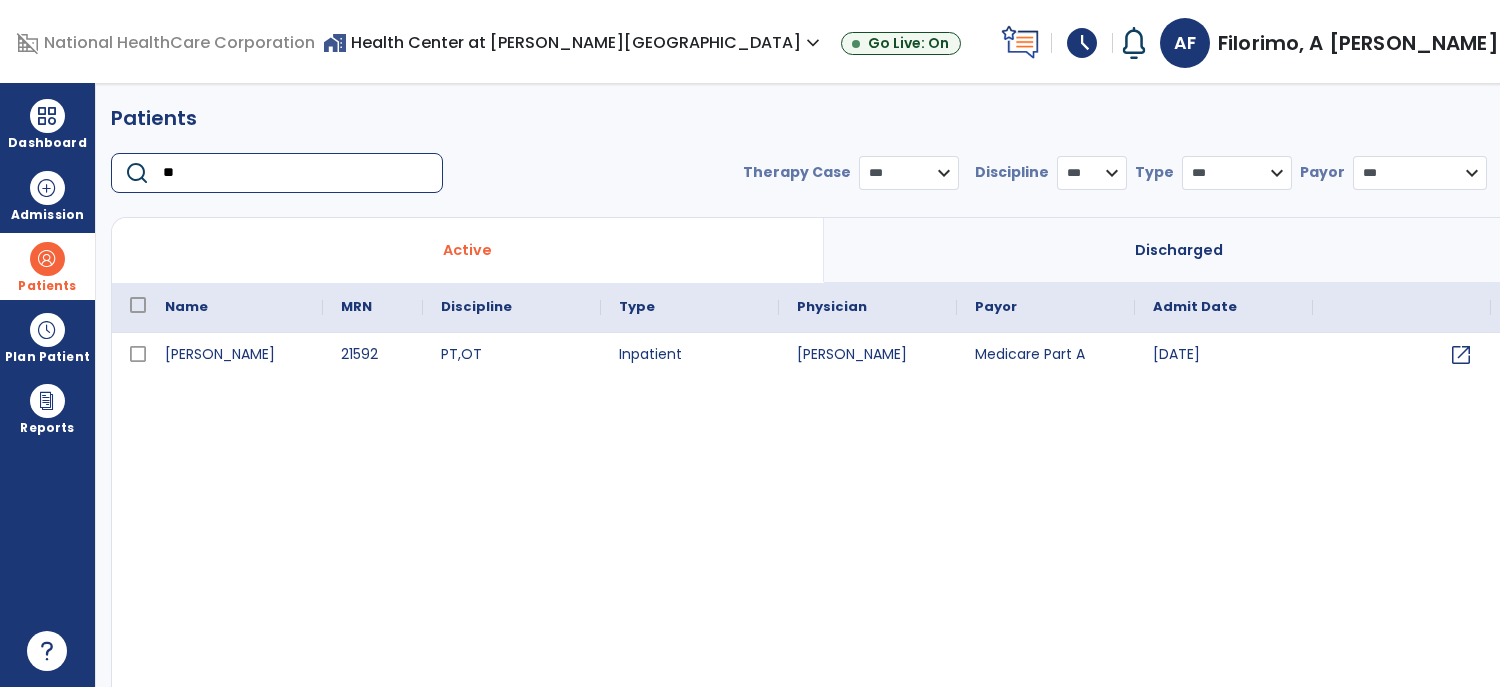 type on "**" 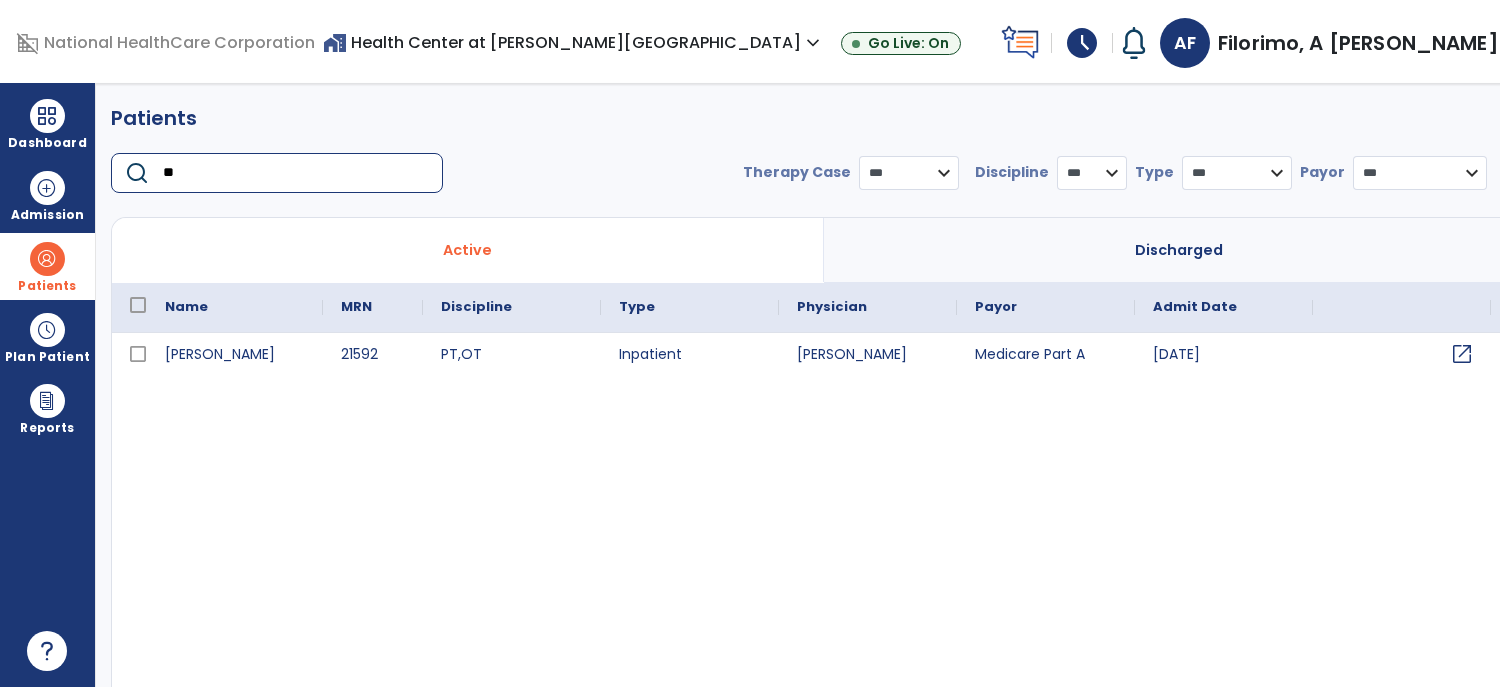 click on "open_in_new" at bounding box center (1462, 354) 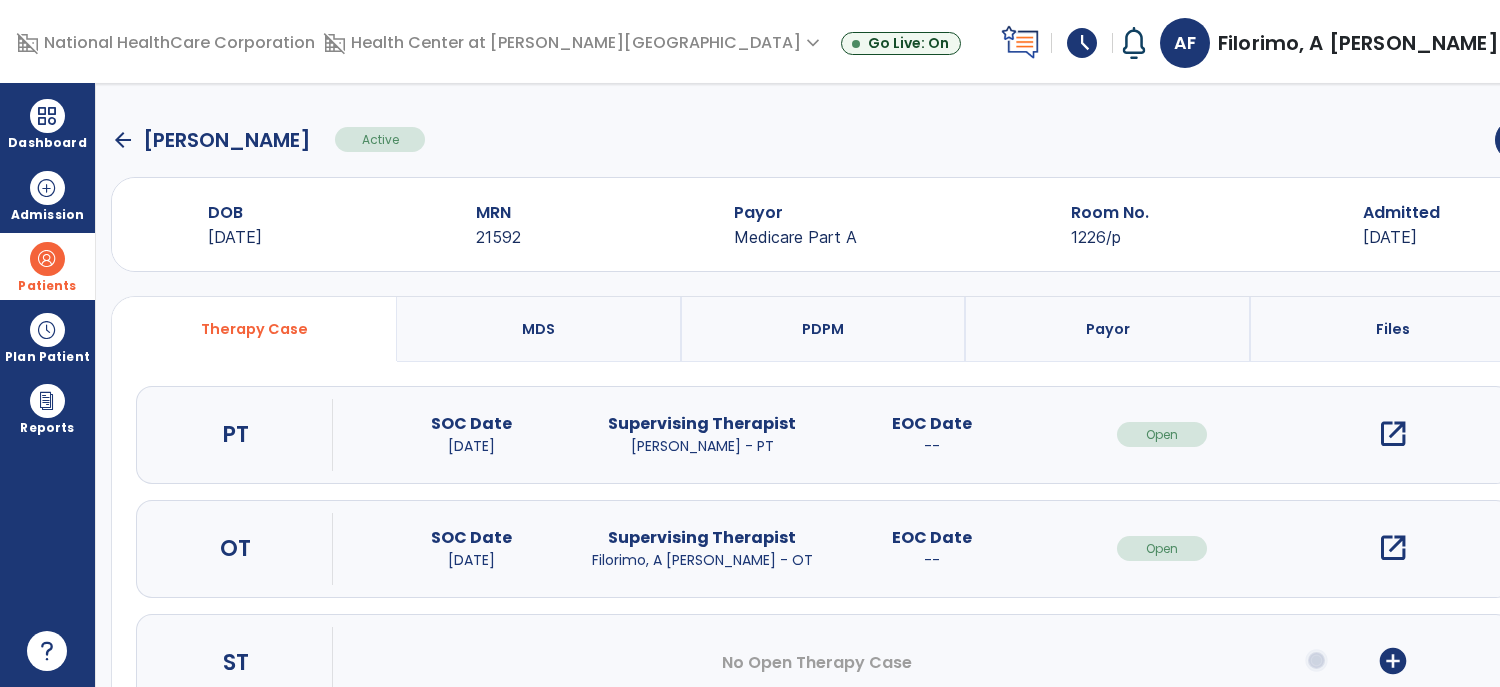 click on "open_in_new" at bounding box center (1393, 548) 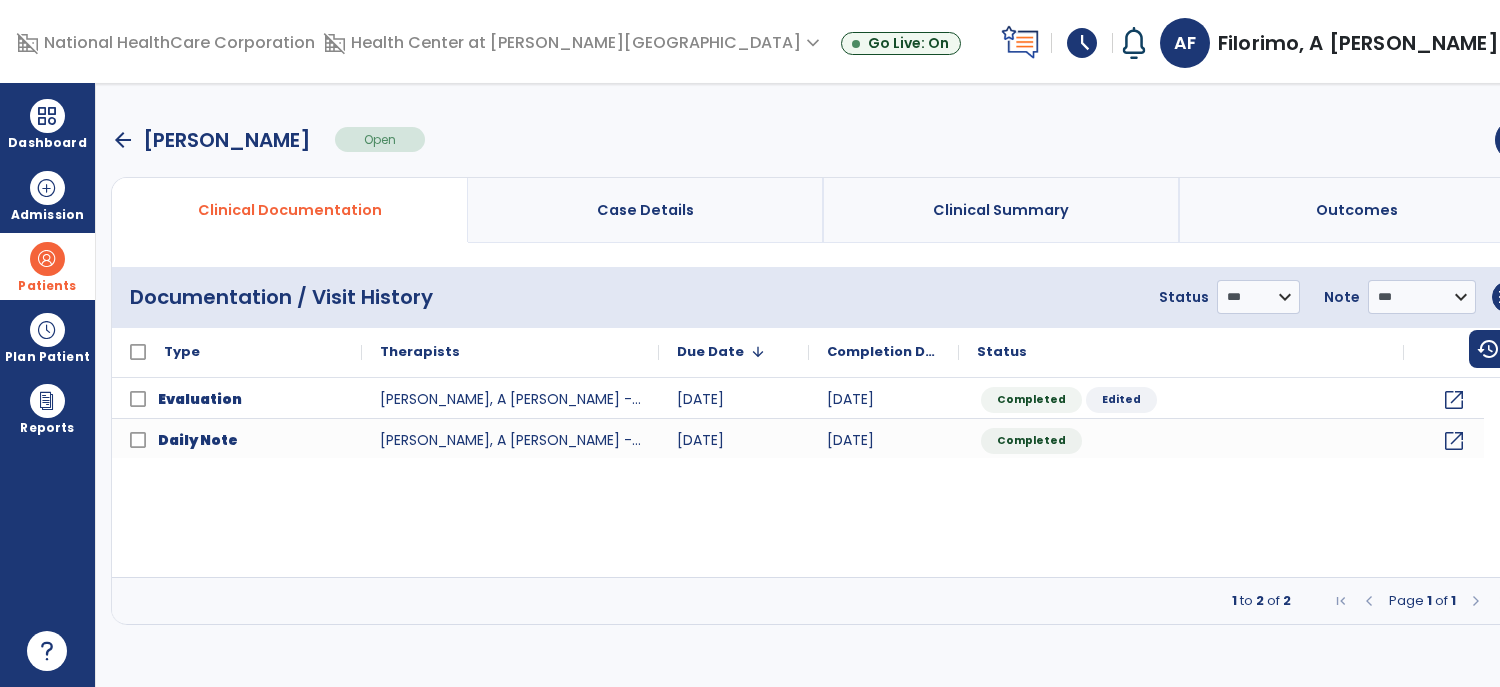 click on "arrow_back" at bounding box center [123, 140] 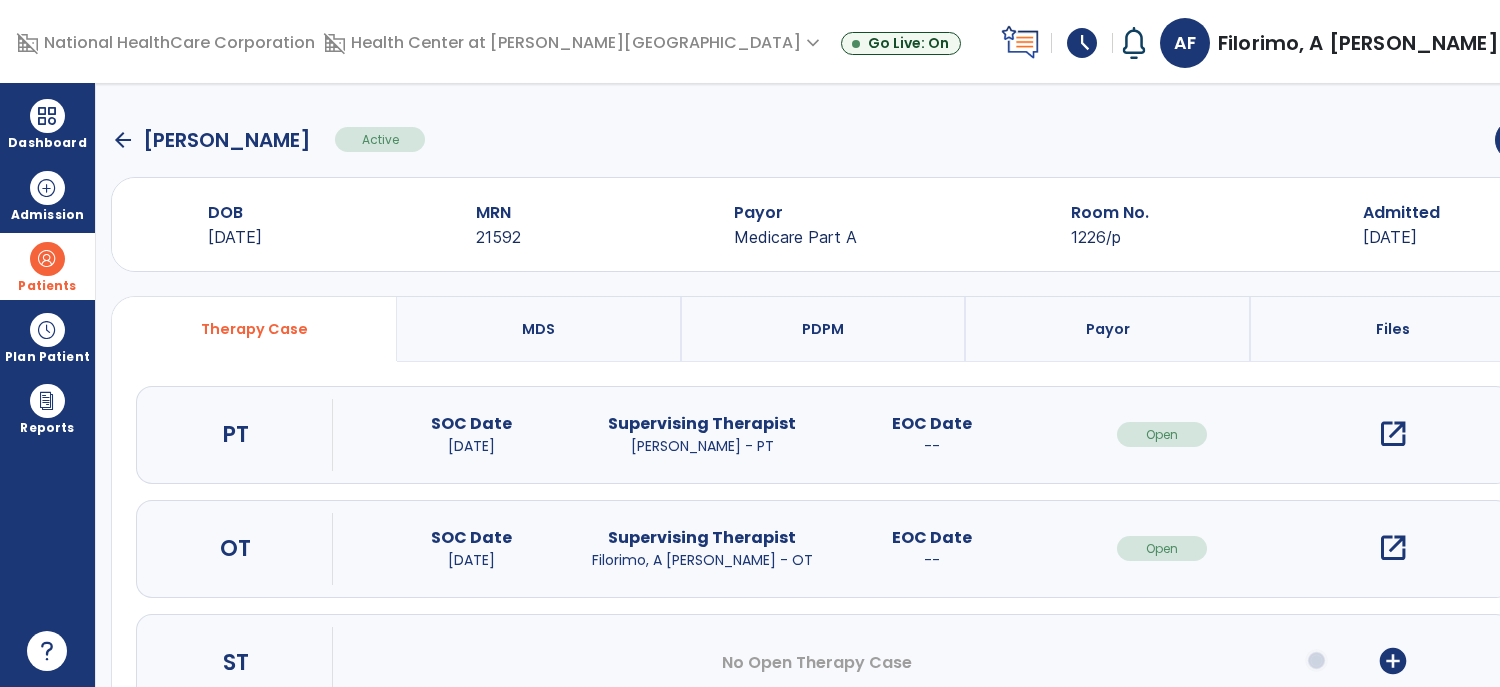 click at bounding box center [47, 259] 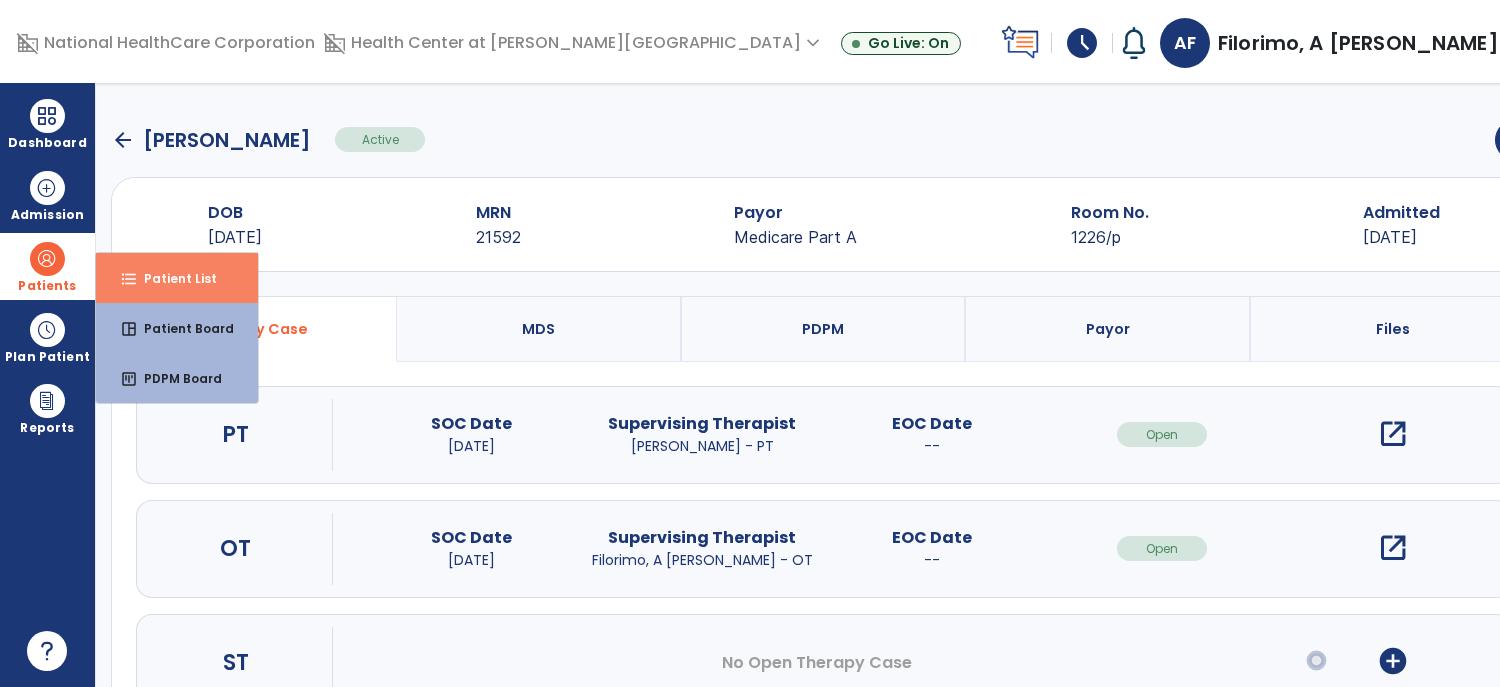 click on "Patient List" at bounding box center (172, 278) 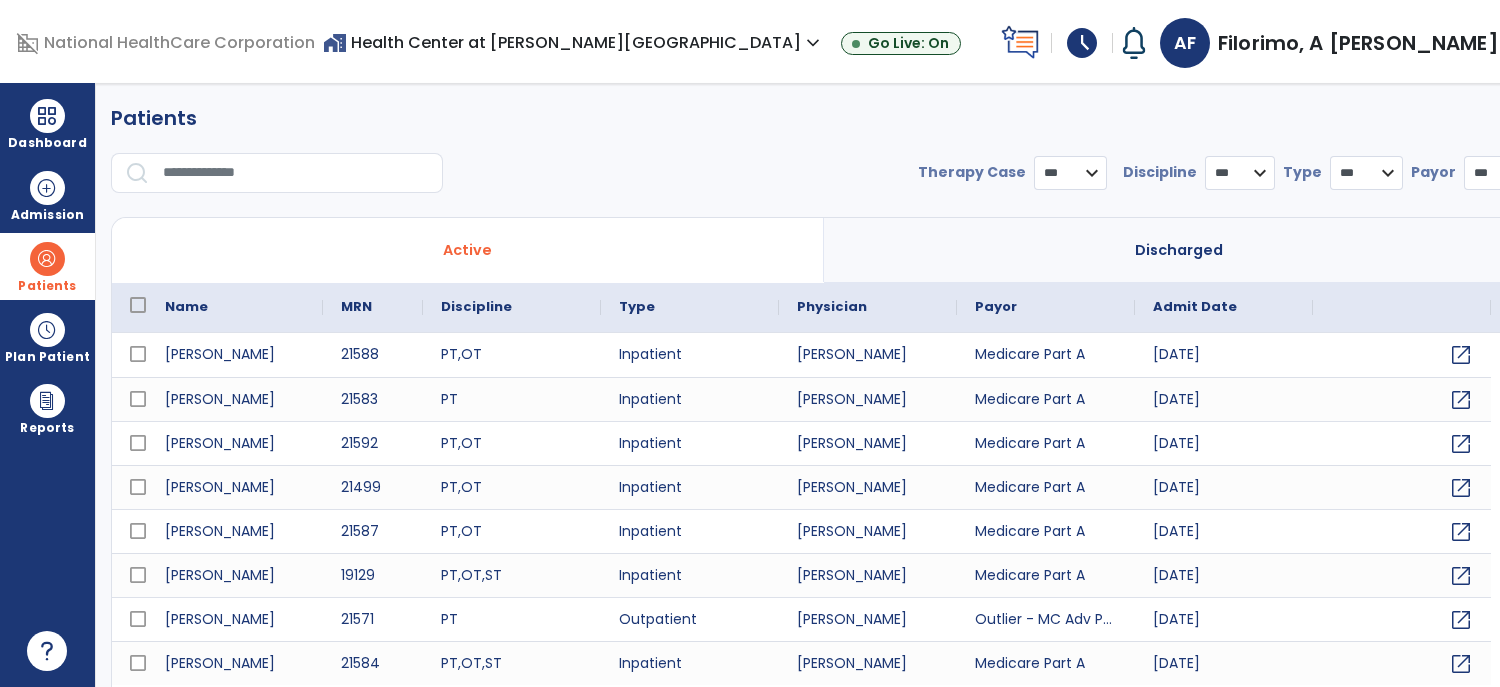 select on "***" 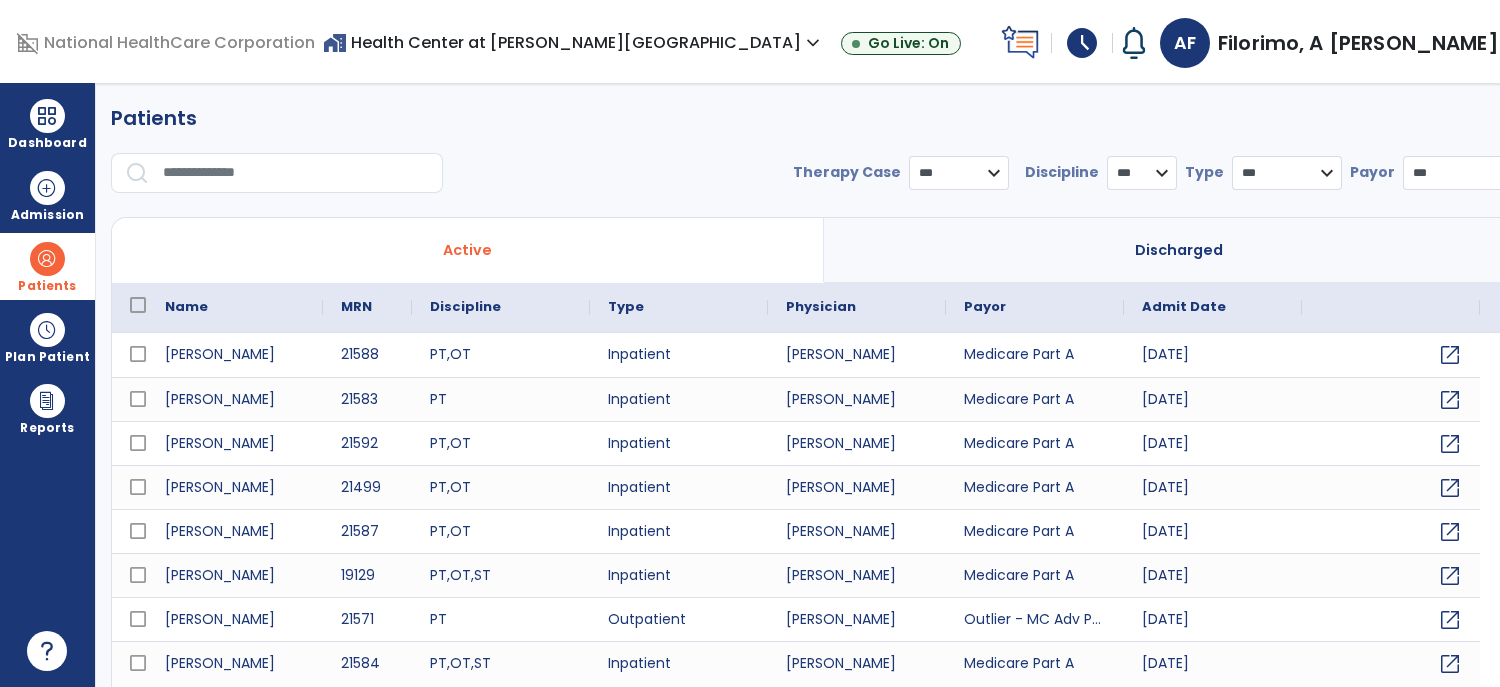 click at bounding box center [296, 173] 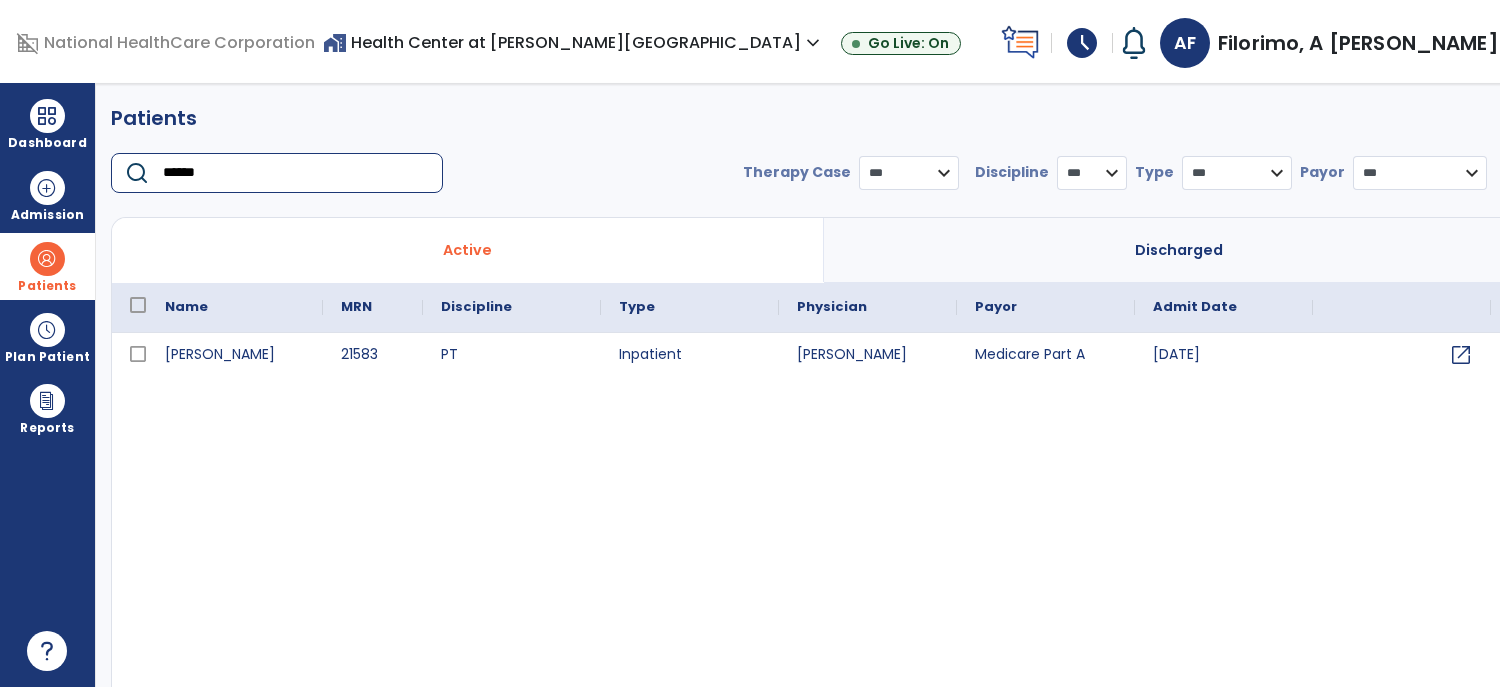 type on "******" 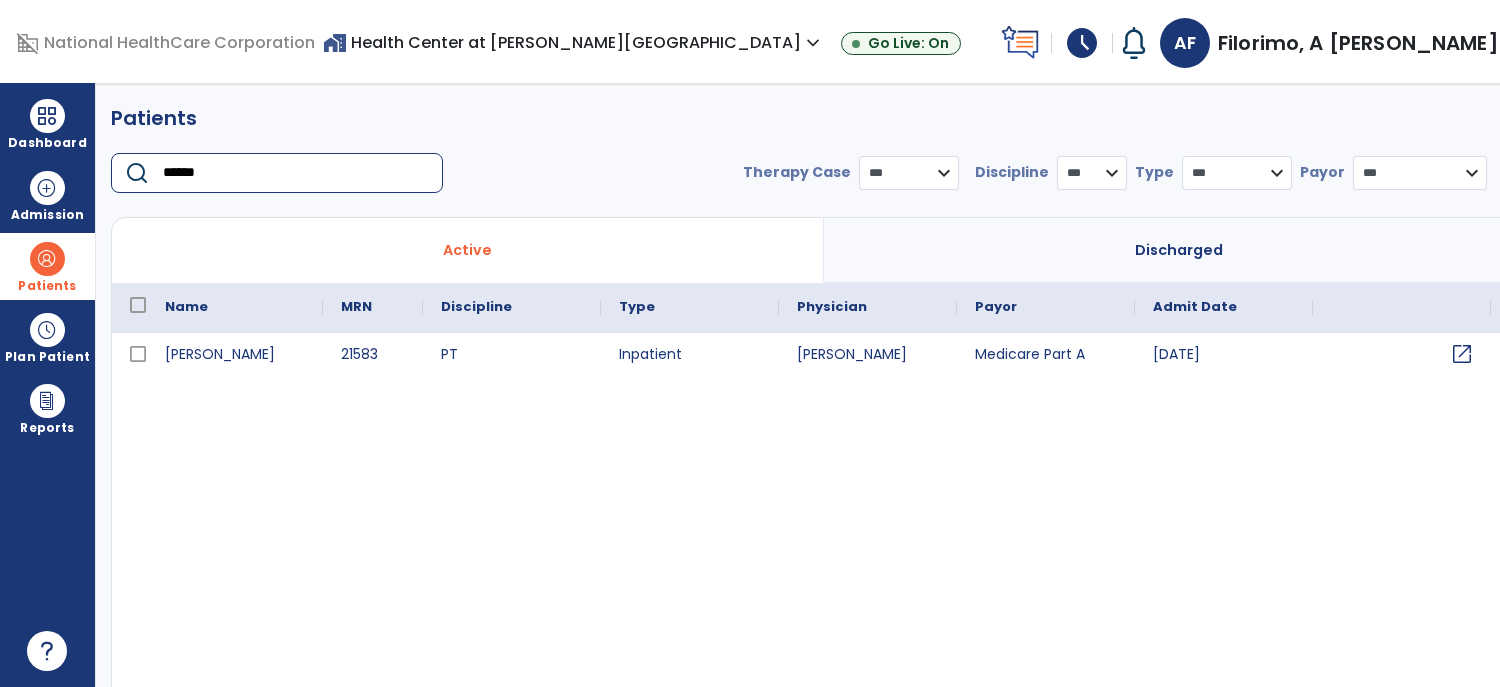 click on "open_in_new" at bounding box center (1462, 354) 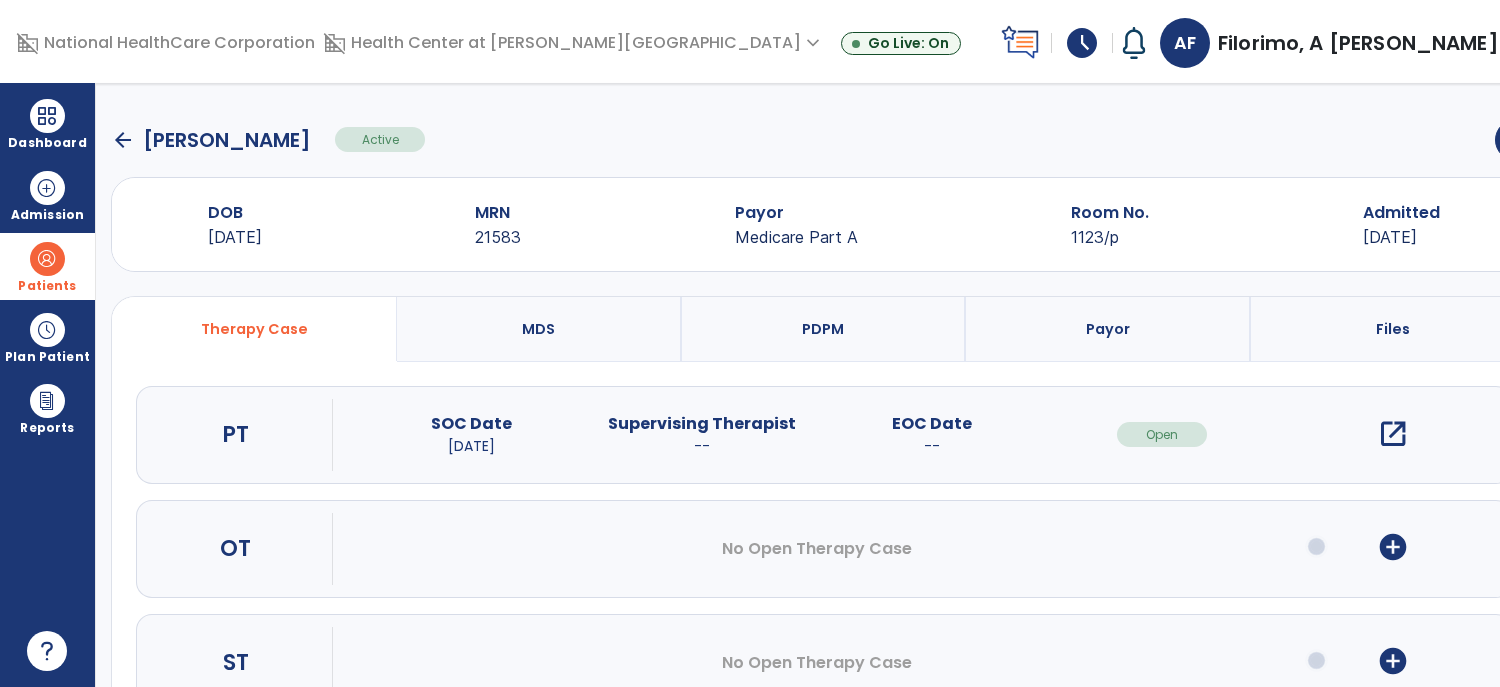 click on "open_in_new" at bounding box center [1393, 434] 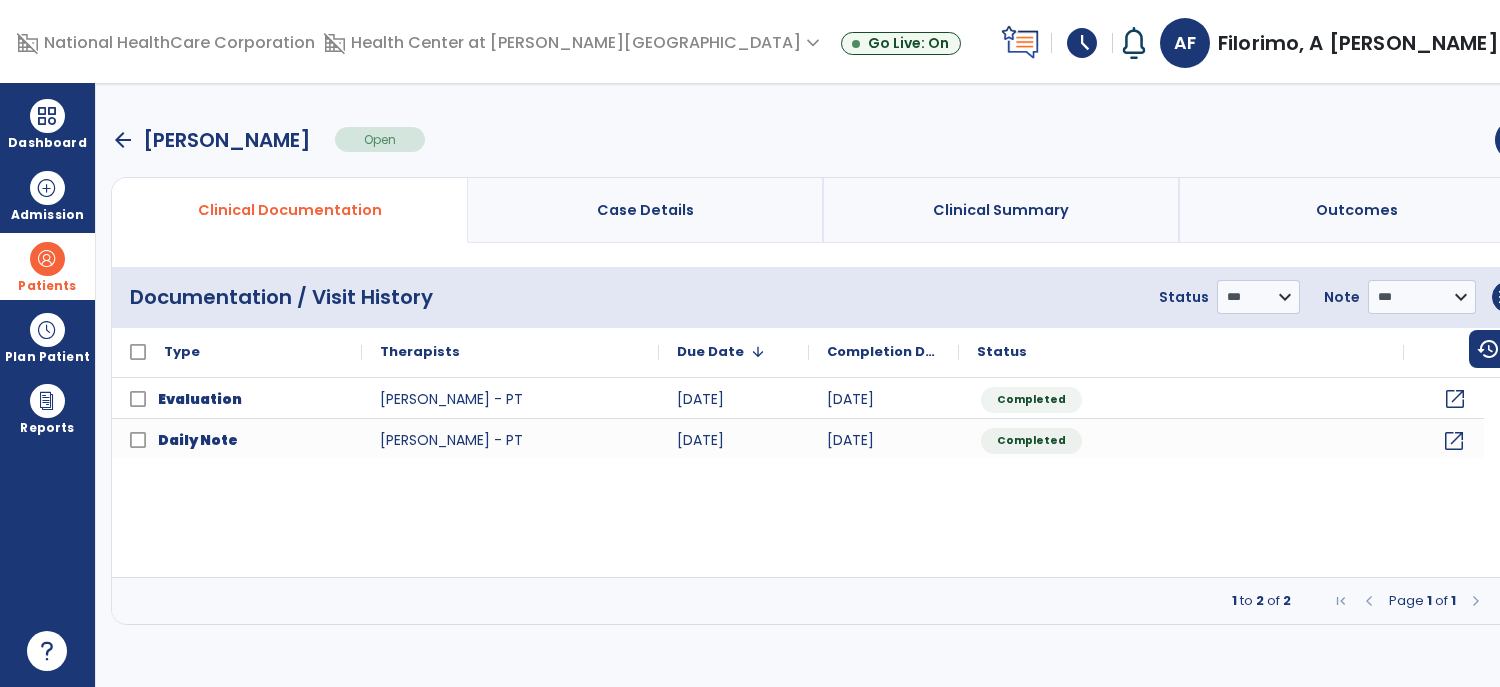 click on "open_in_new" 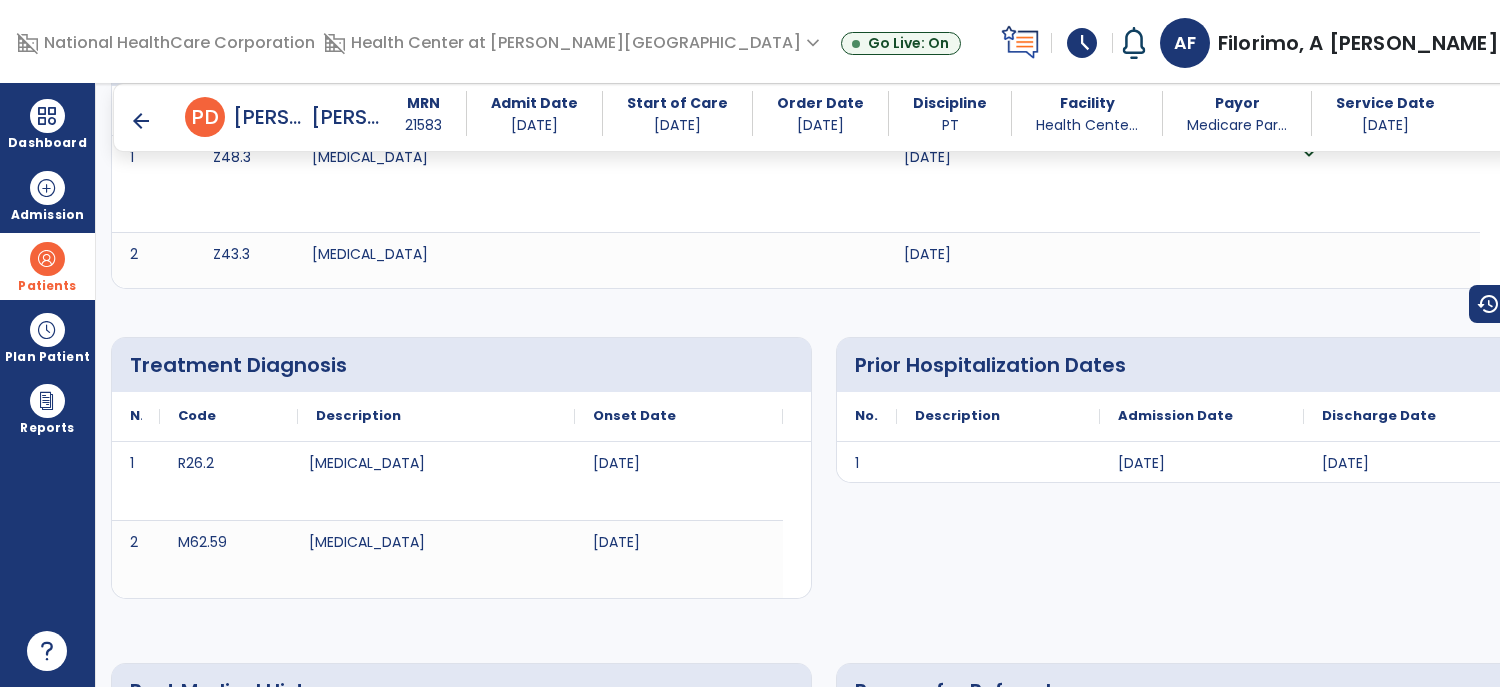 scroll, scrollTop: 0, scrollLeft: 0, axis: both 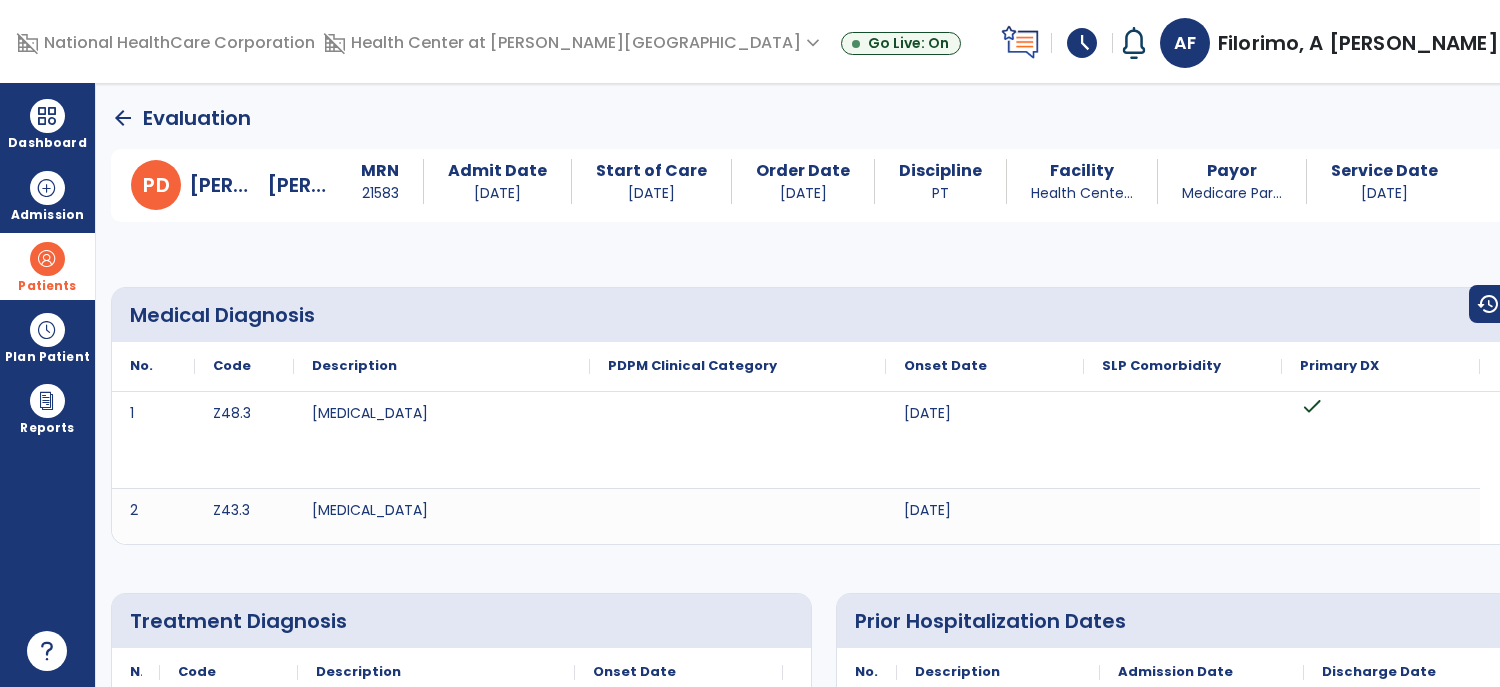 click on "arrow_back" 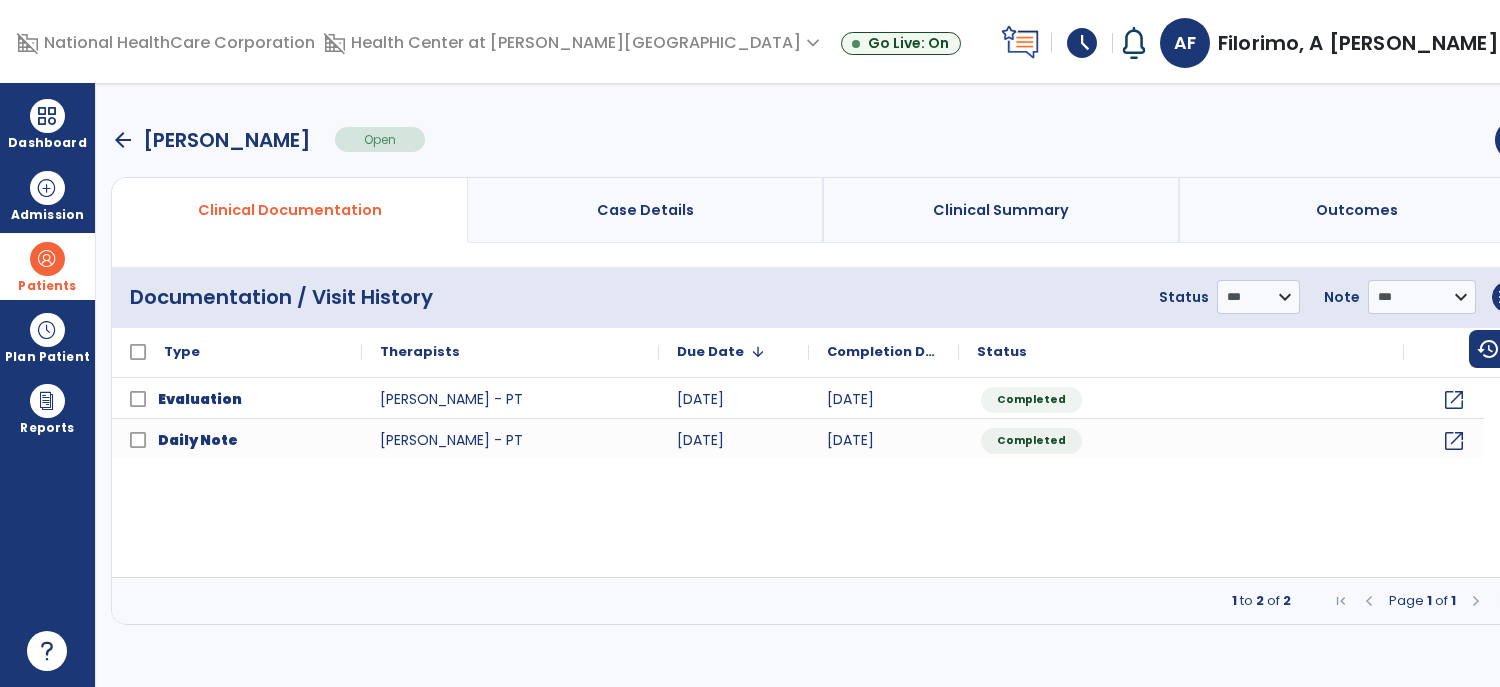 click on "arrow_back" at bounding box center [123, 140] 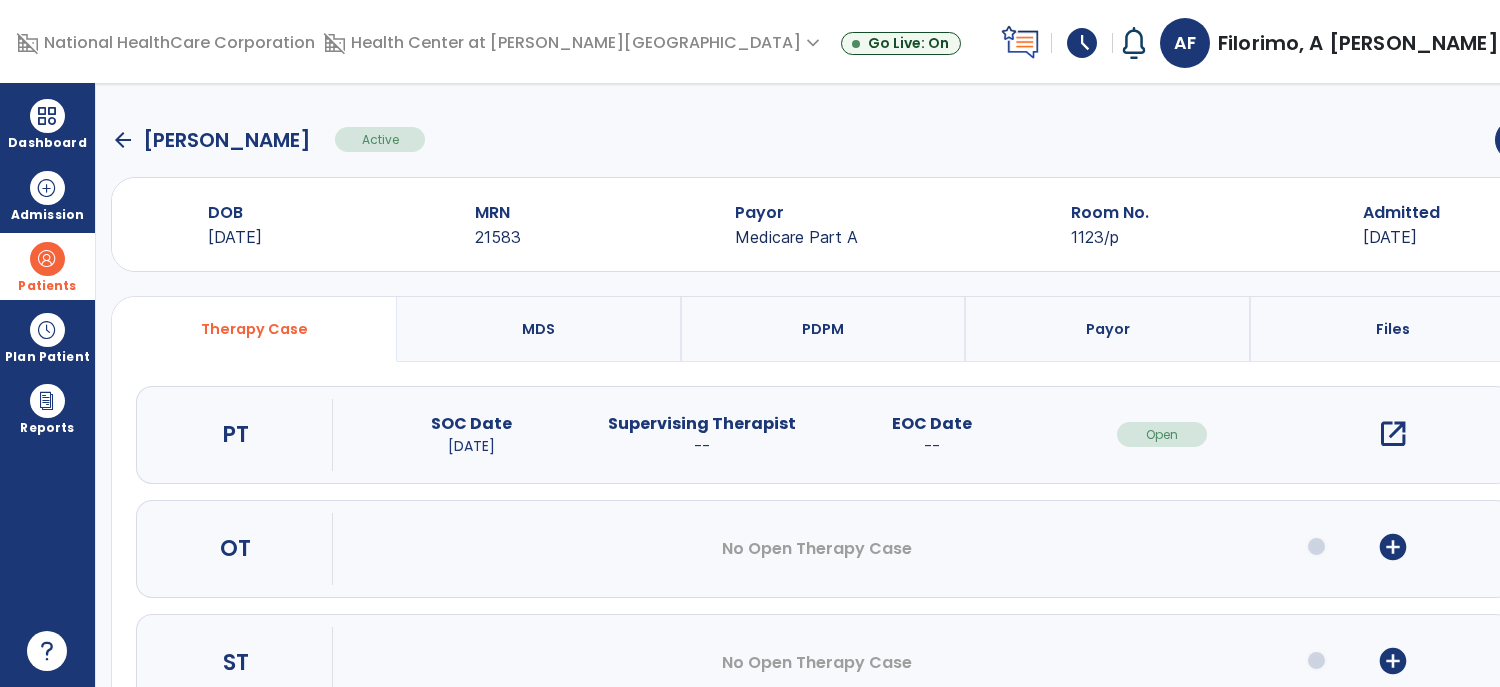 click on "add_circle" at bounding box center (1393, 547) 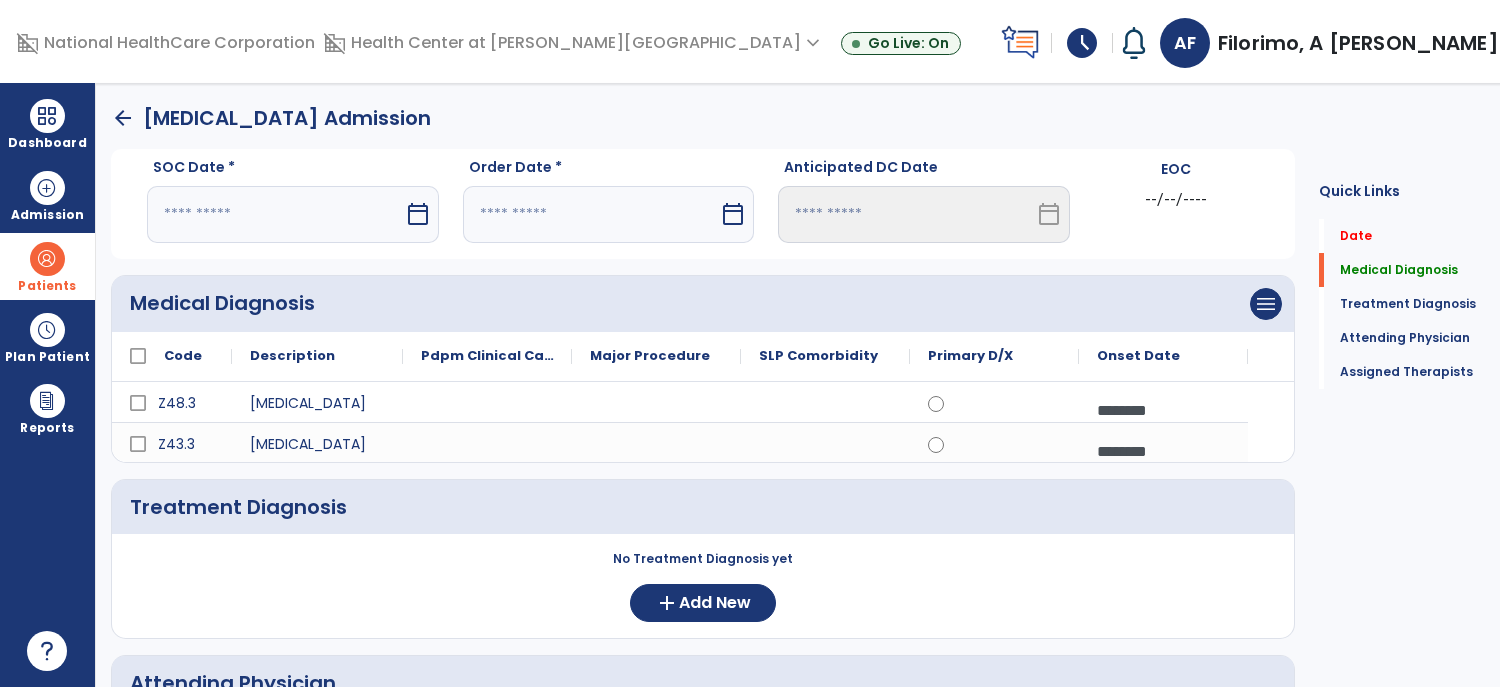 click on "calendar_today" at bounding box center (418, 214) 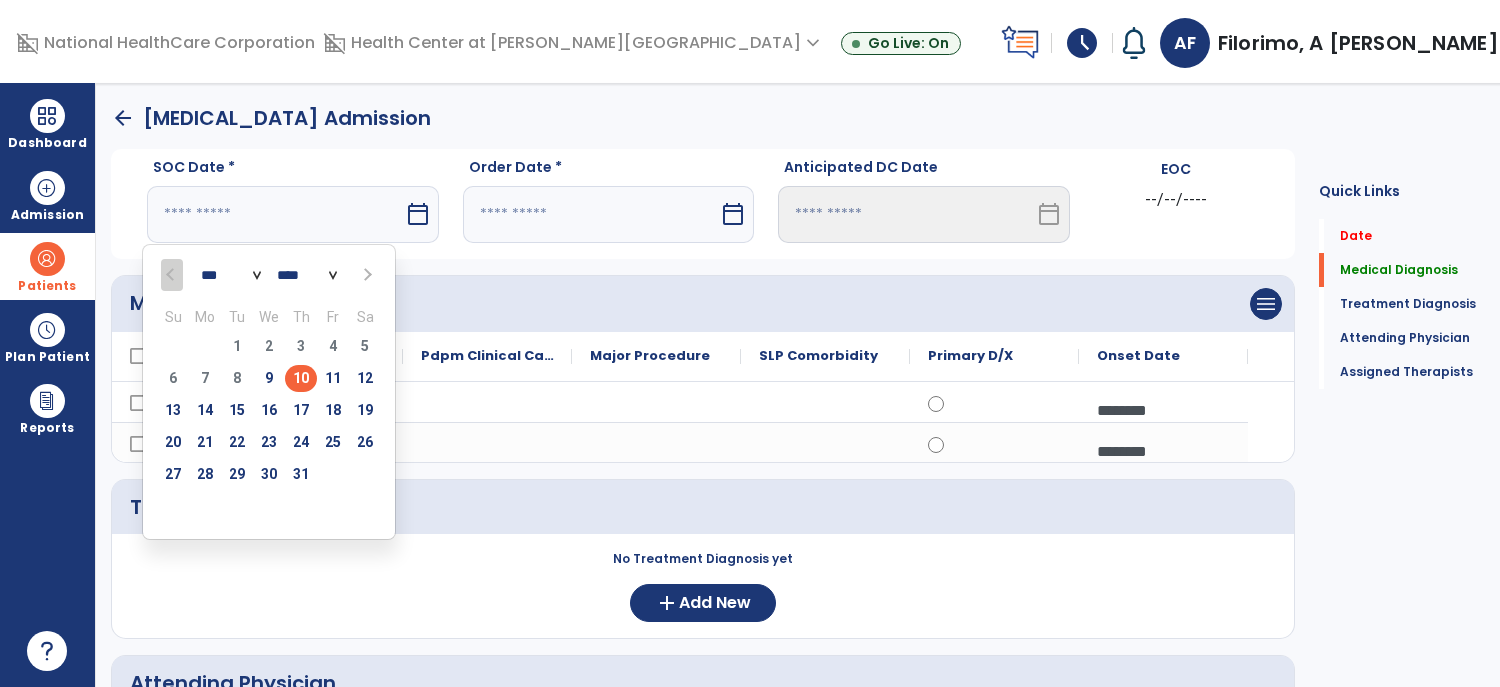 click on "10" at bounding box center [301, 378] 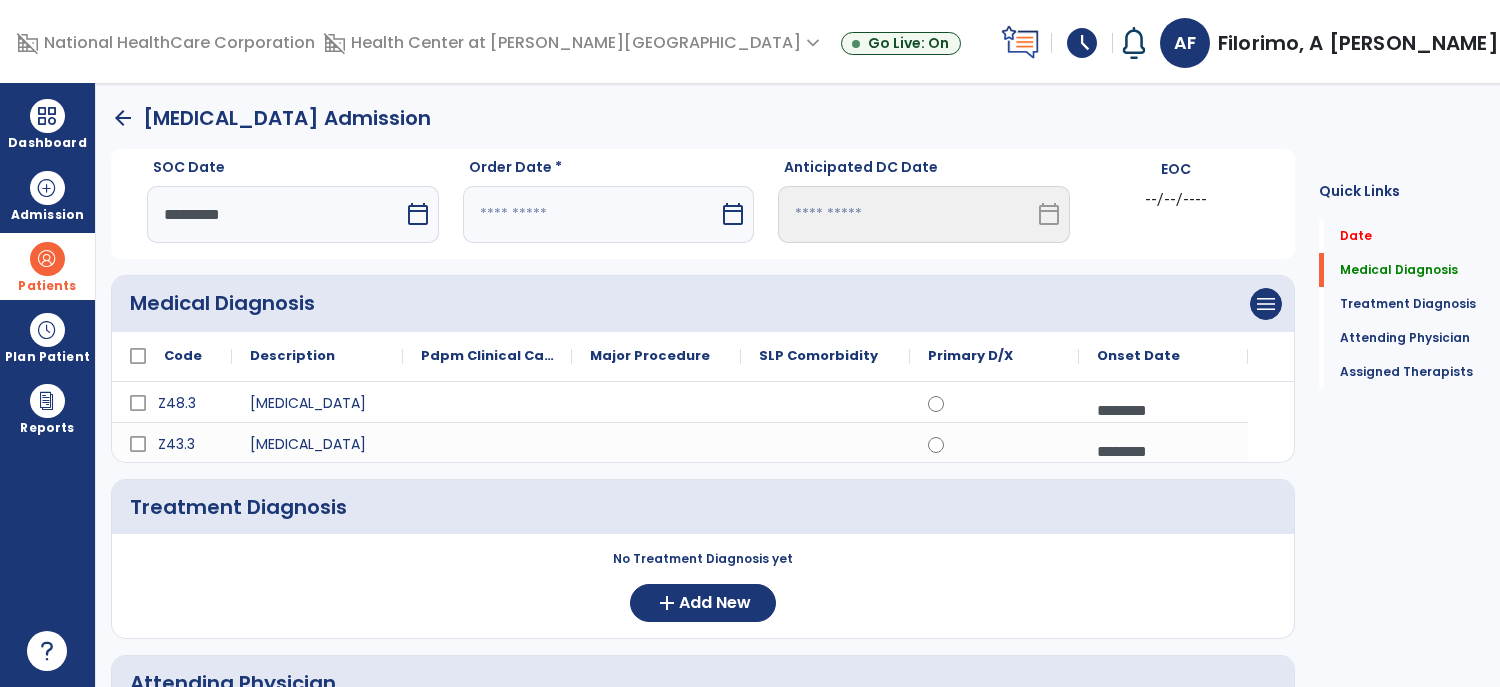 click at bounding box center [591, 214] 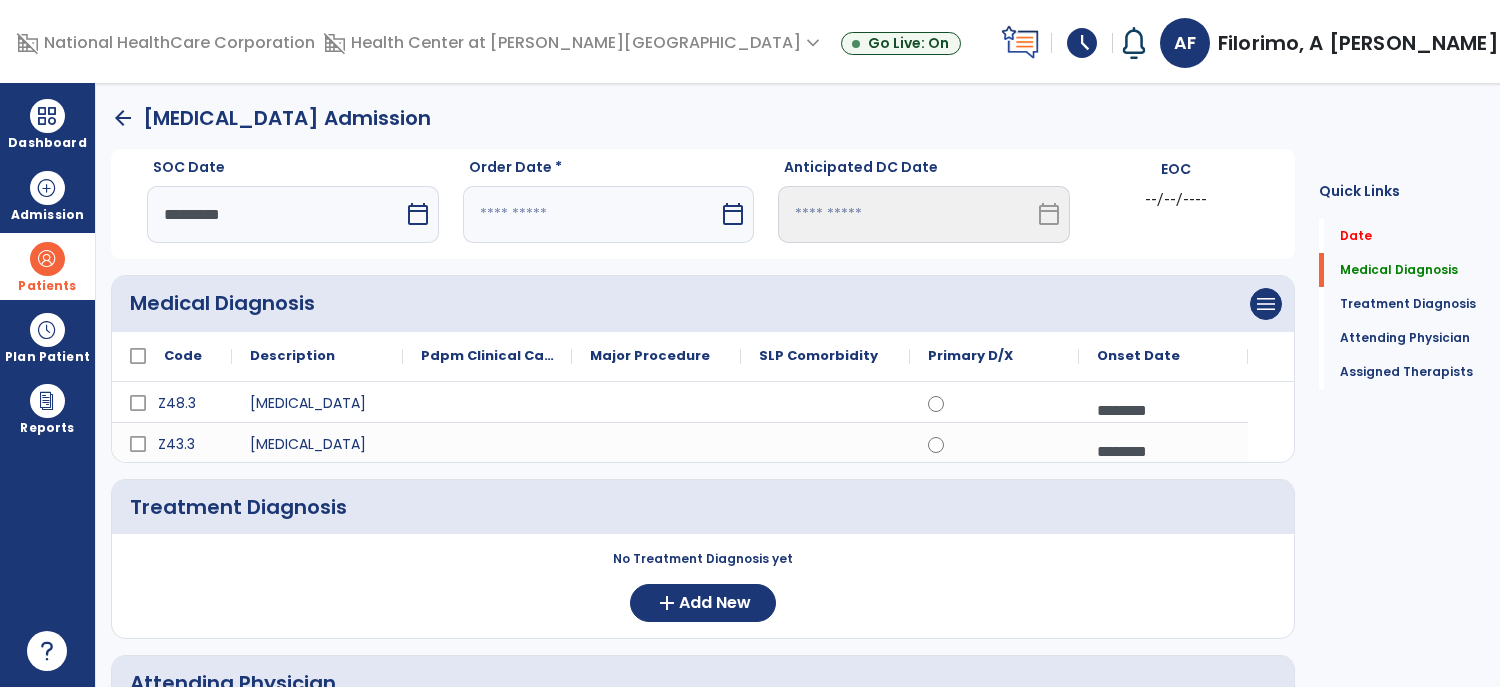 select on "*" 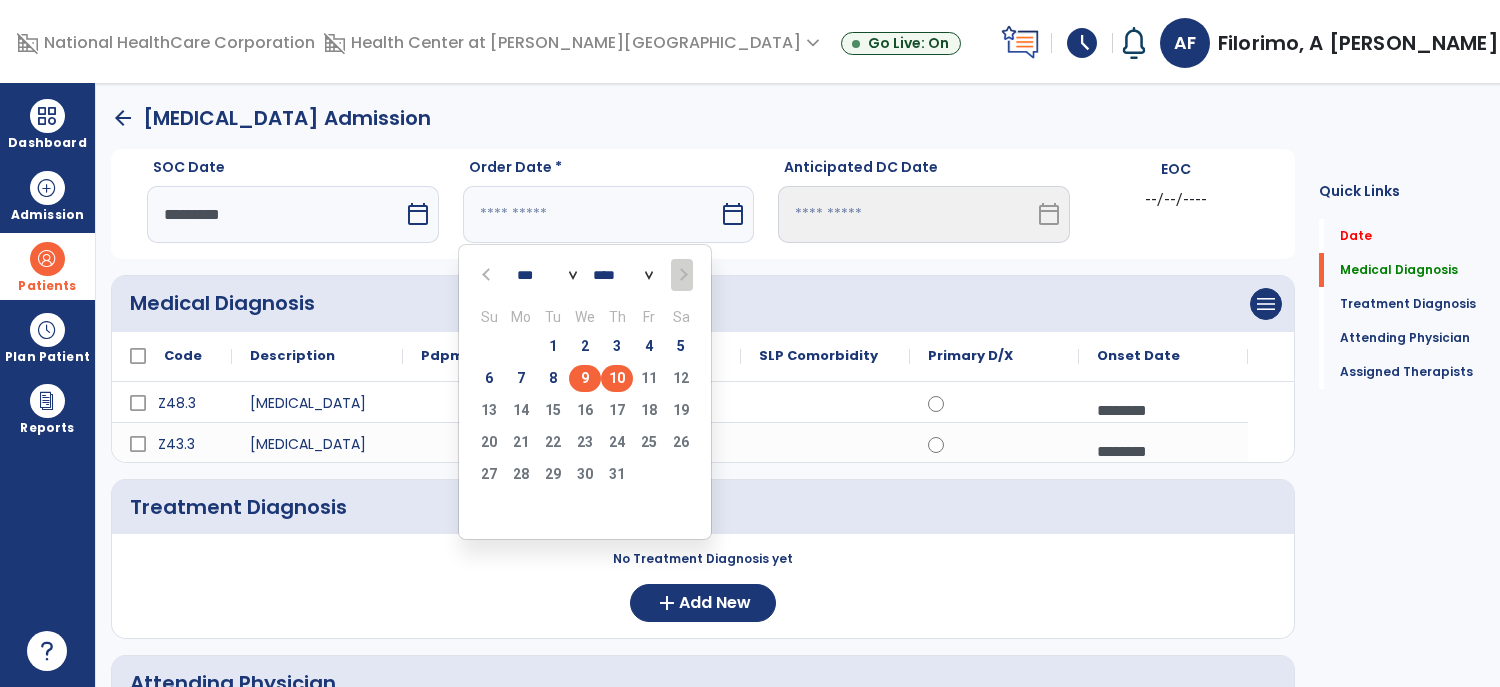 click on "9" at bounding box center (585, 378) 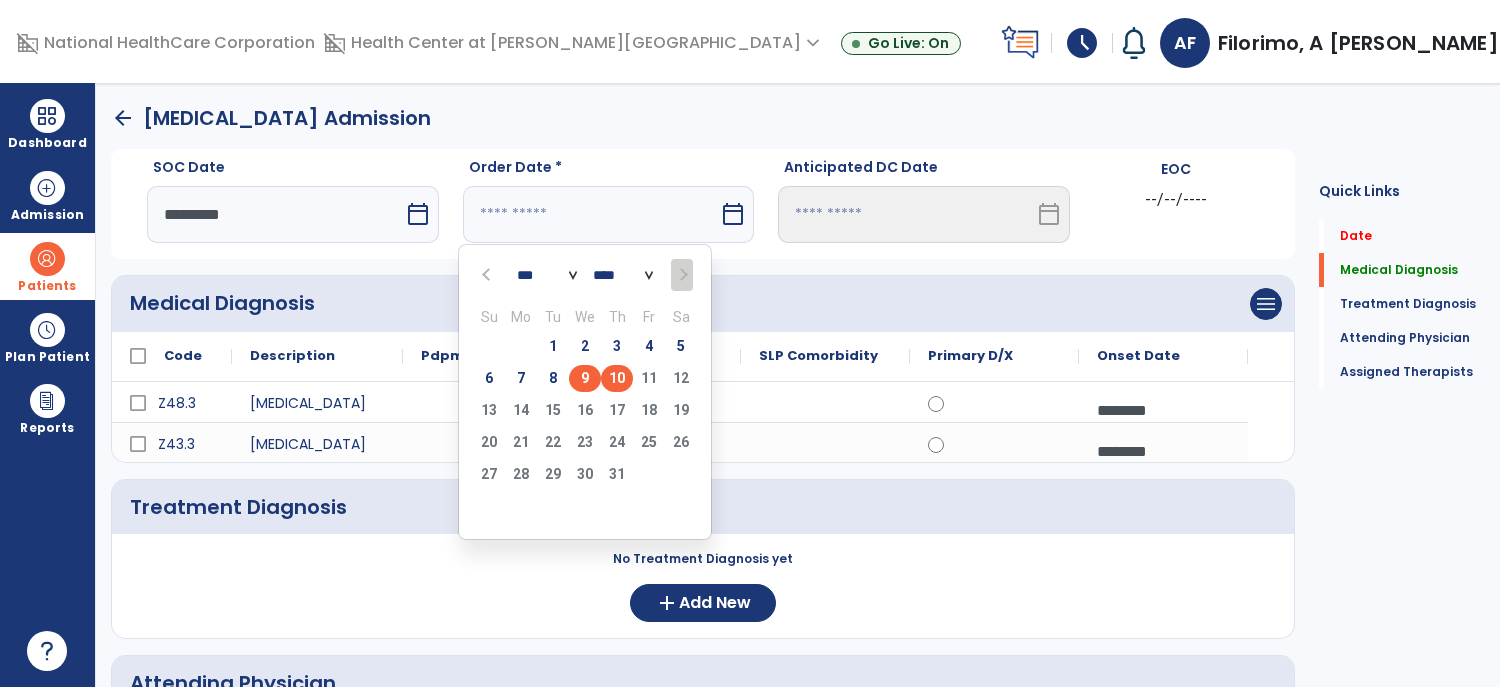 type on "********" 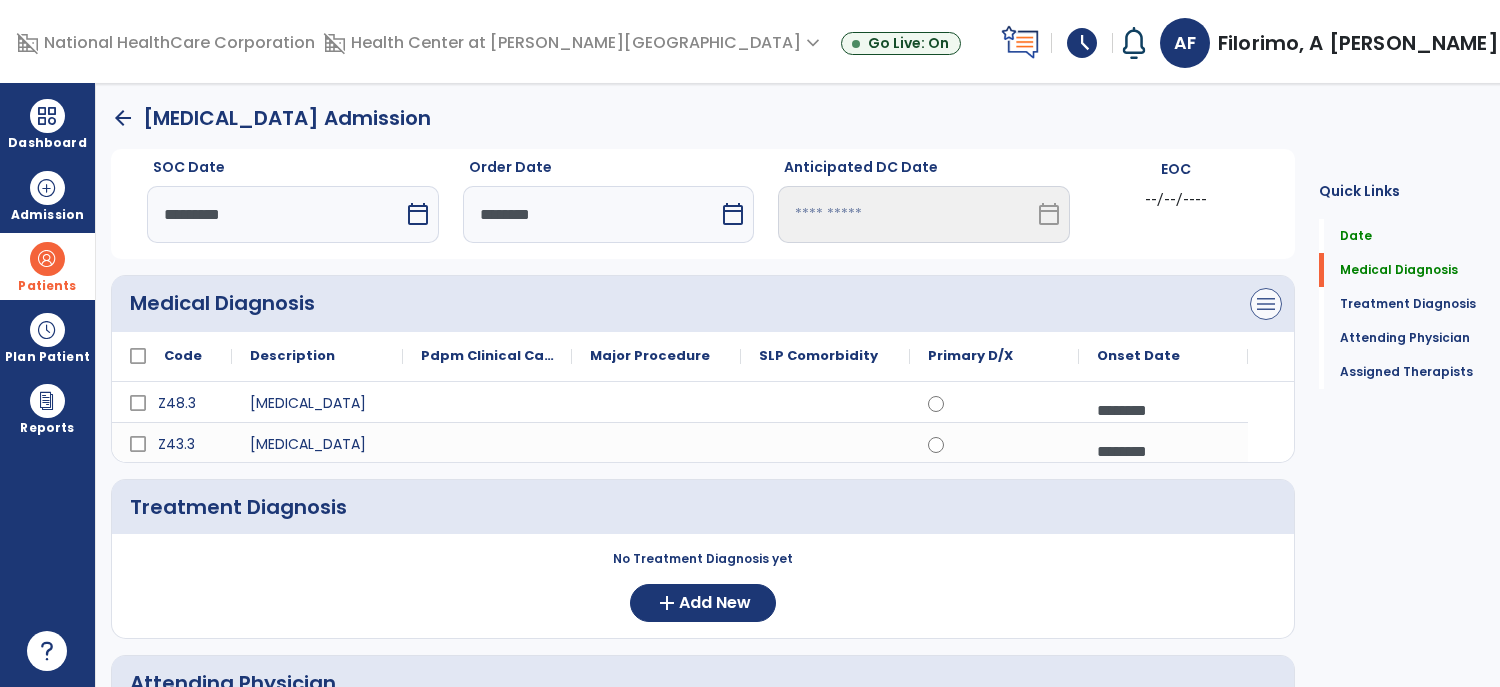 click on "menu" at bounding box center [1266, 304] 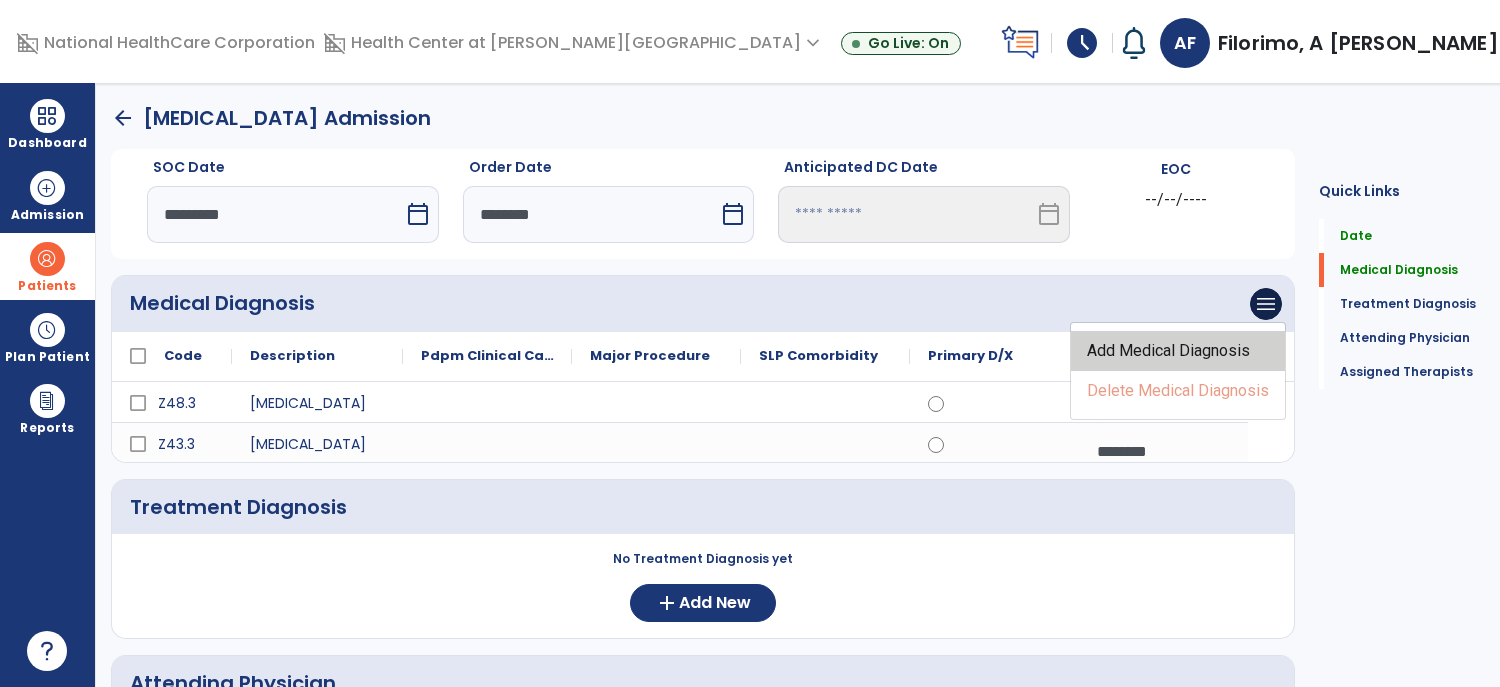 click on "Add Medical Diagnosis" 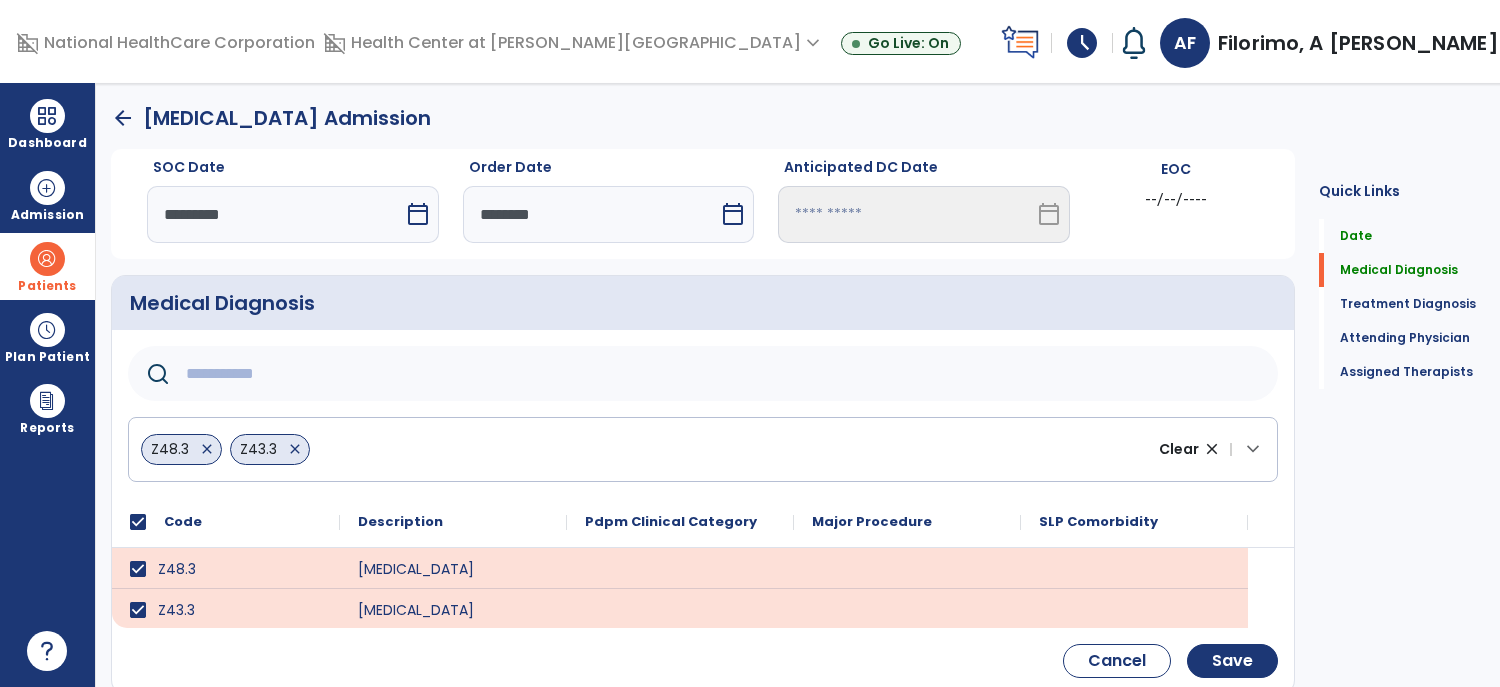 click 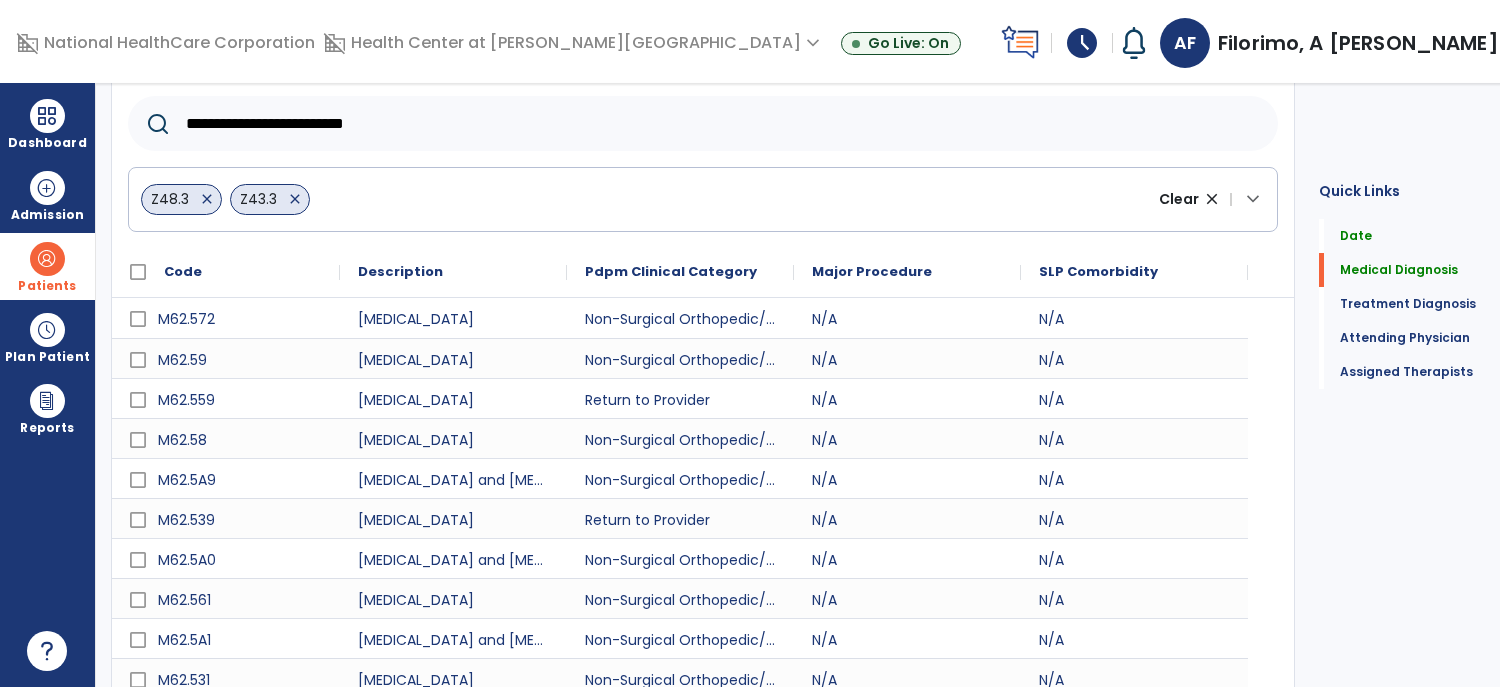 scroll, scrollTop: 304, scrollLeft: 0, axis: vertical 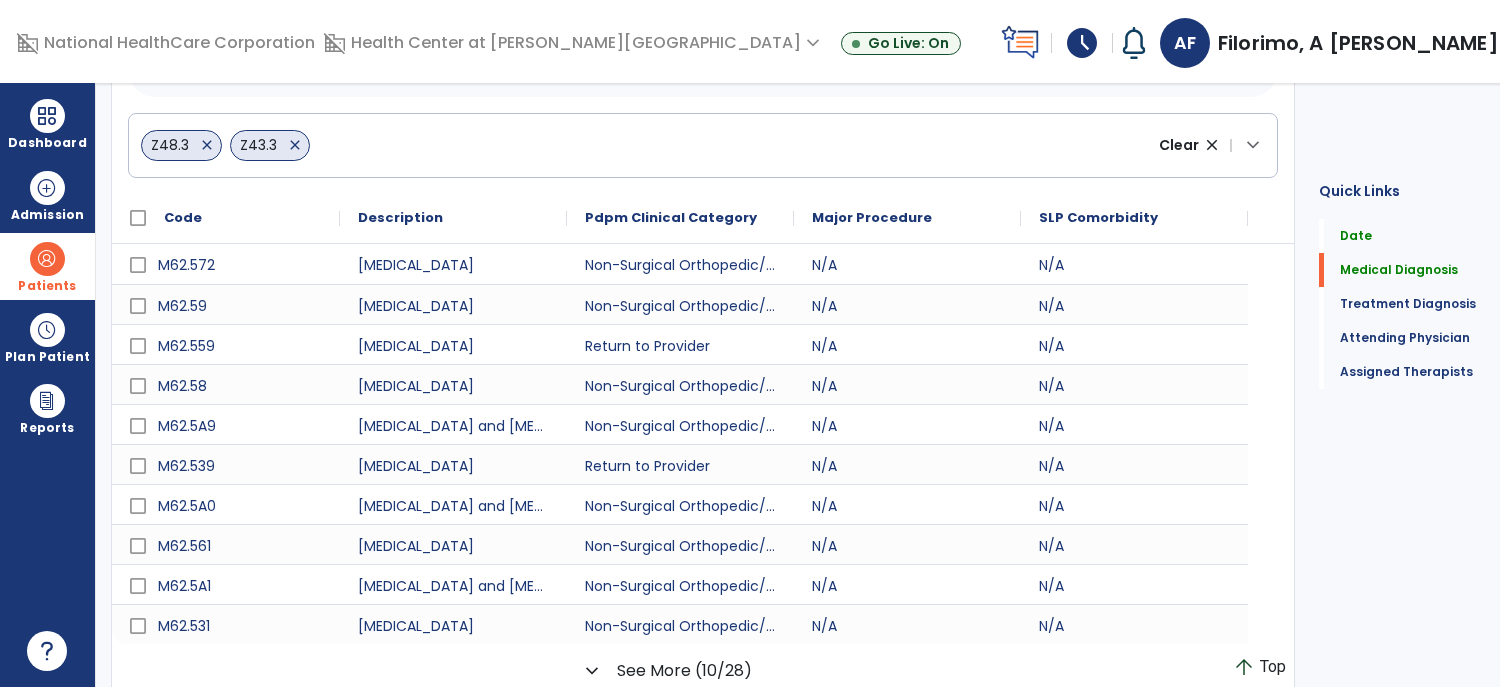 type on "**********" 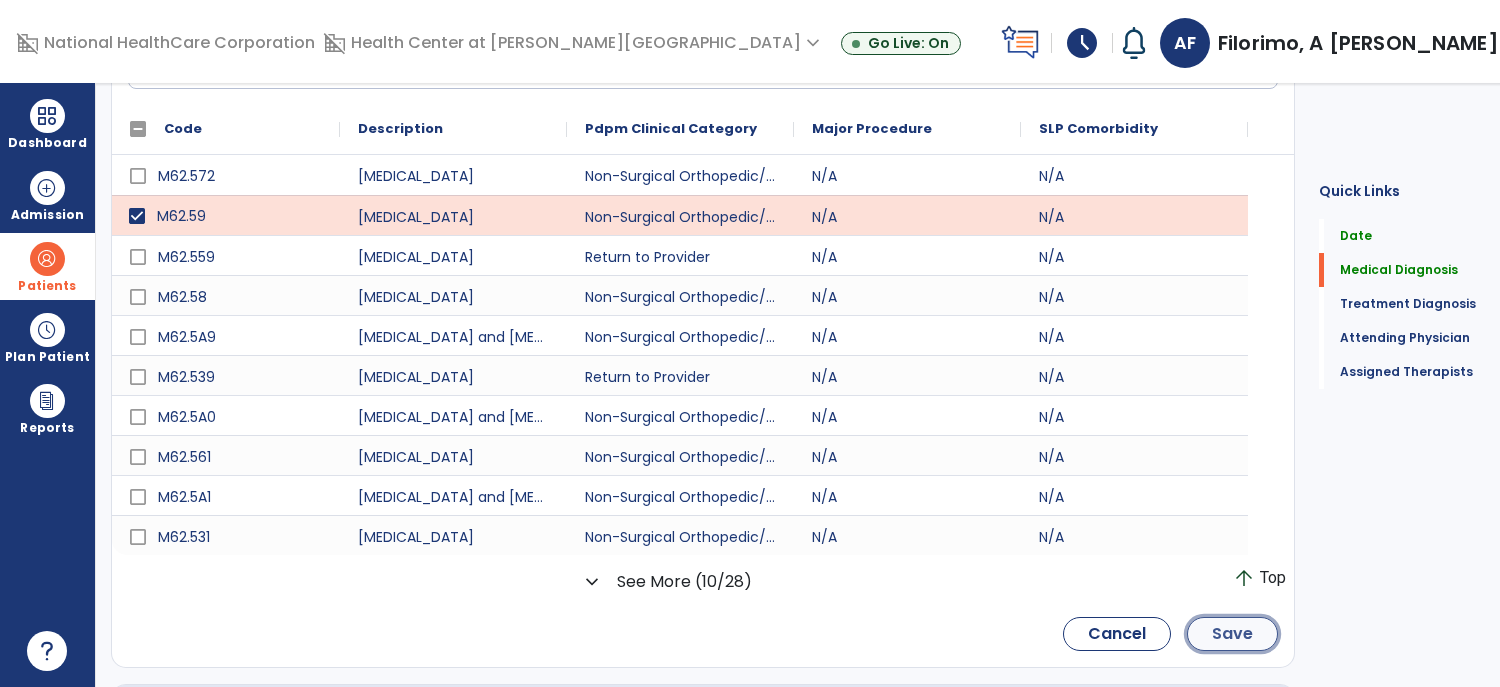 click on "Save" 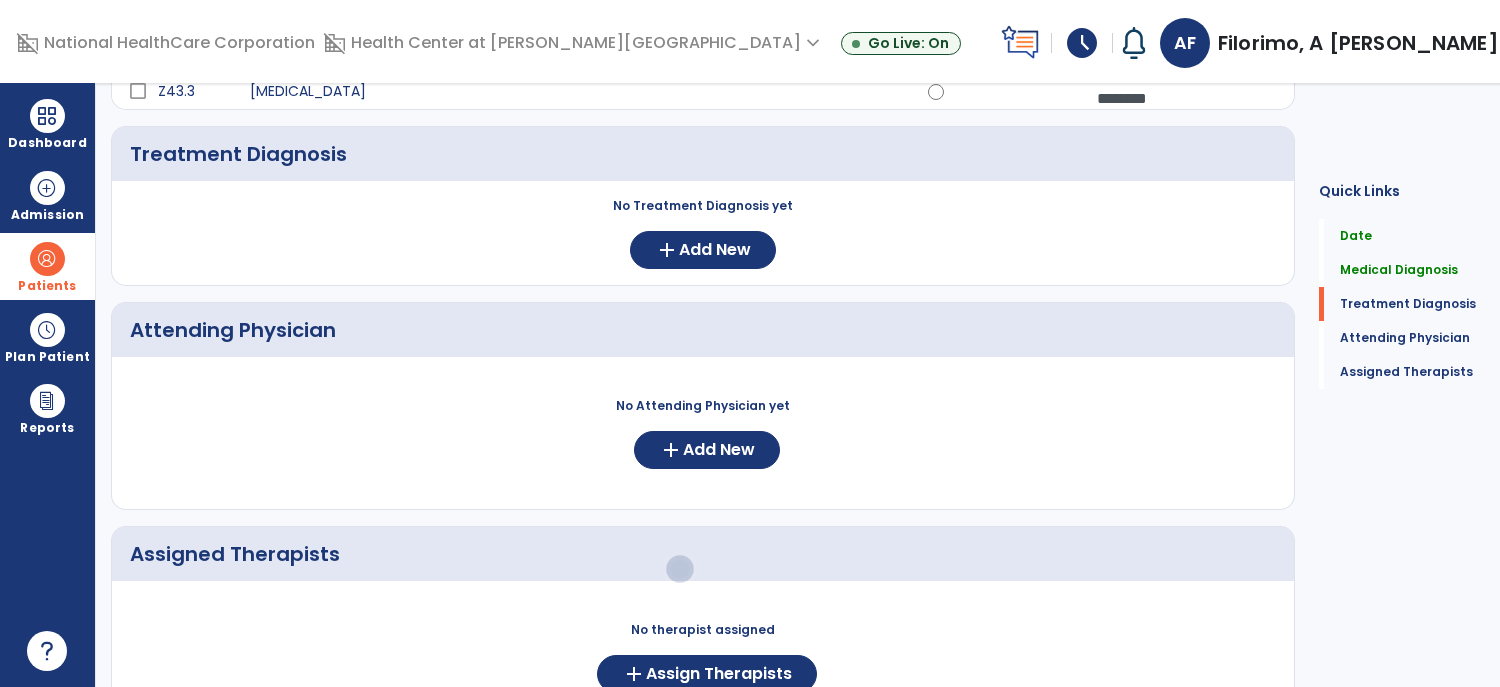 scroll, scrollTop: 228, scrollLeft: 0, axis: vertical 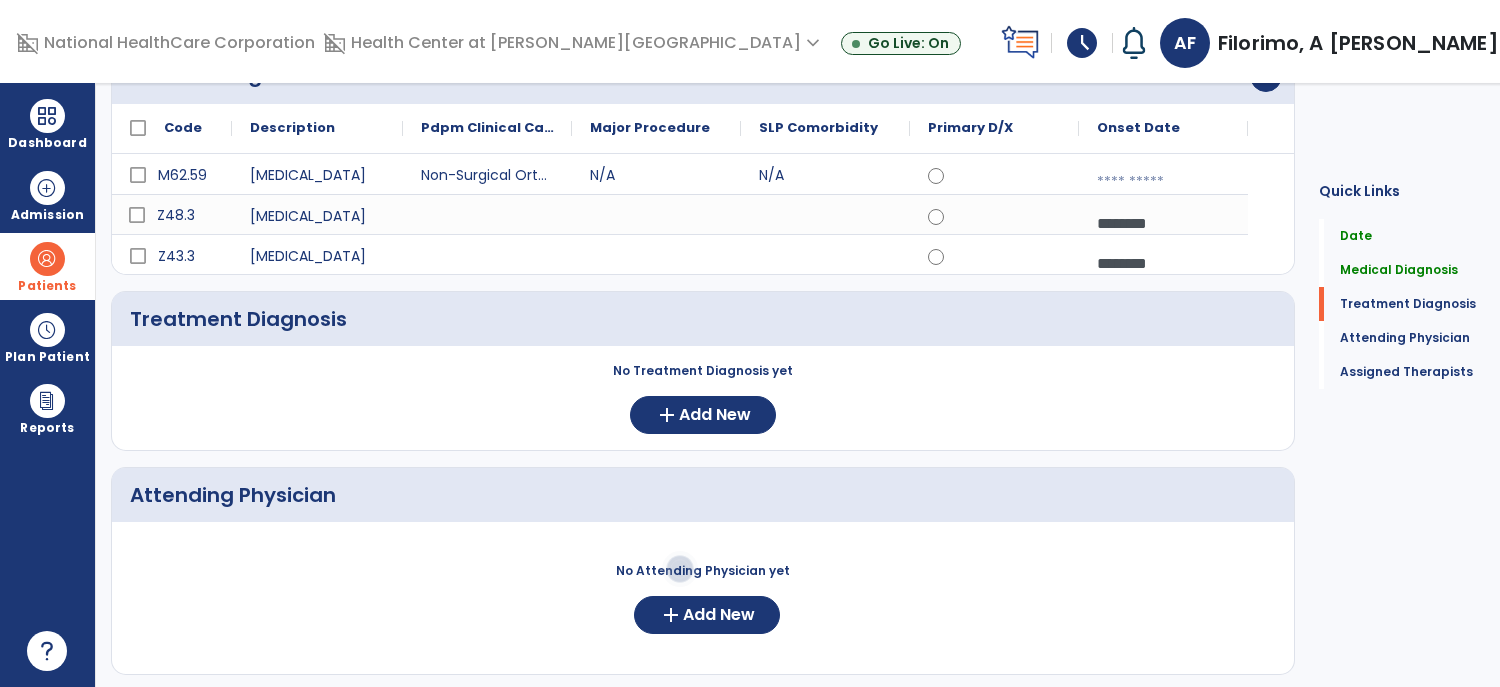click at bounding box center [1163, 182] 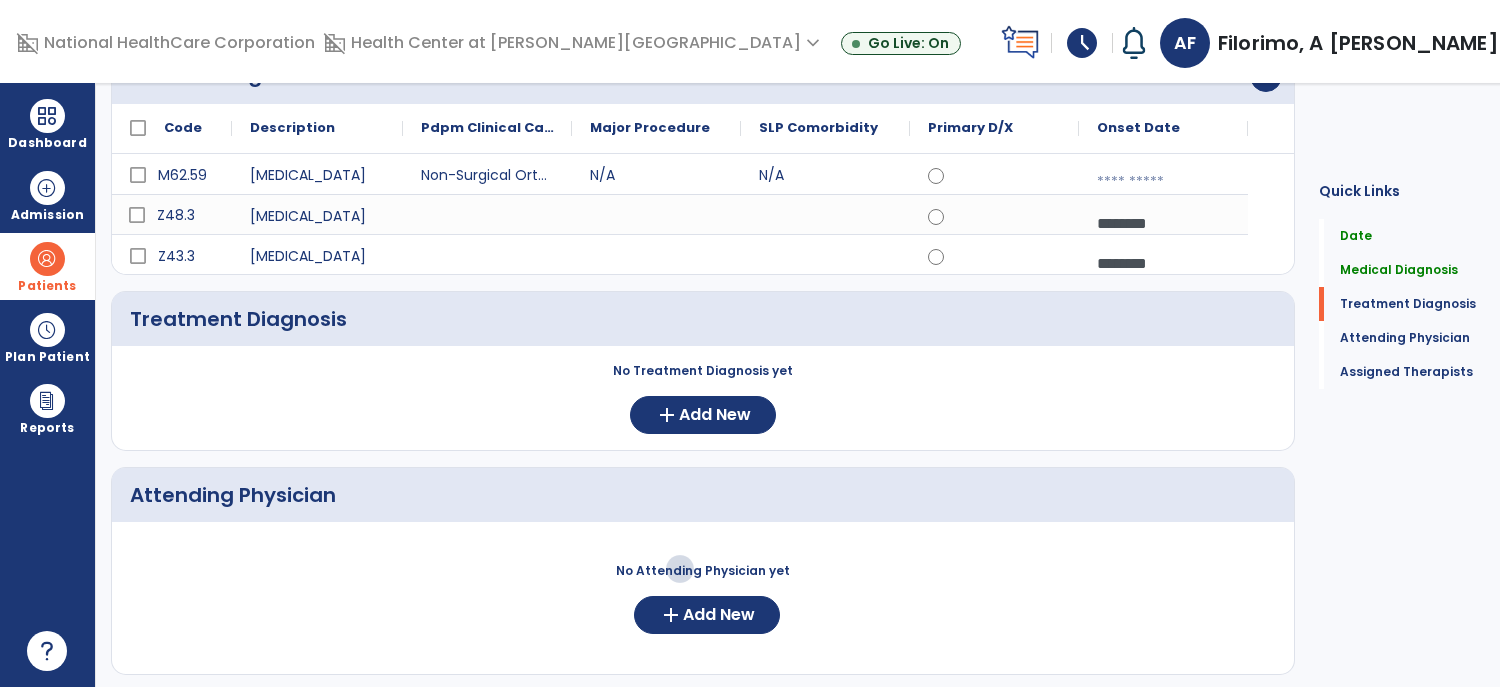 select on "*" 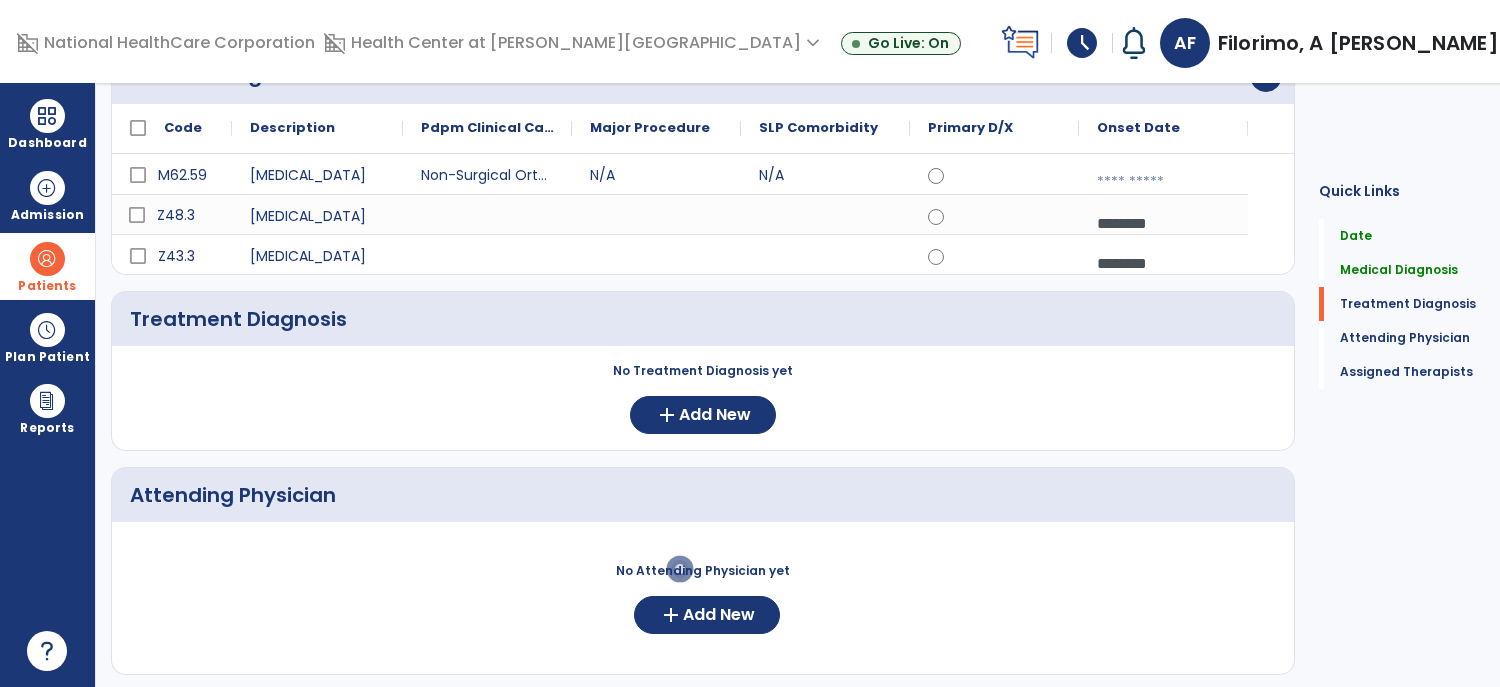 select on "****" 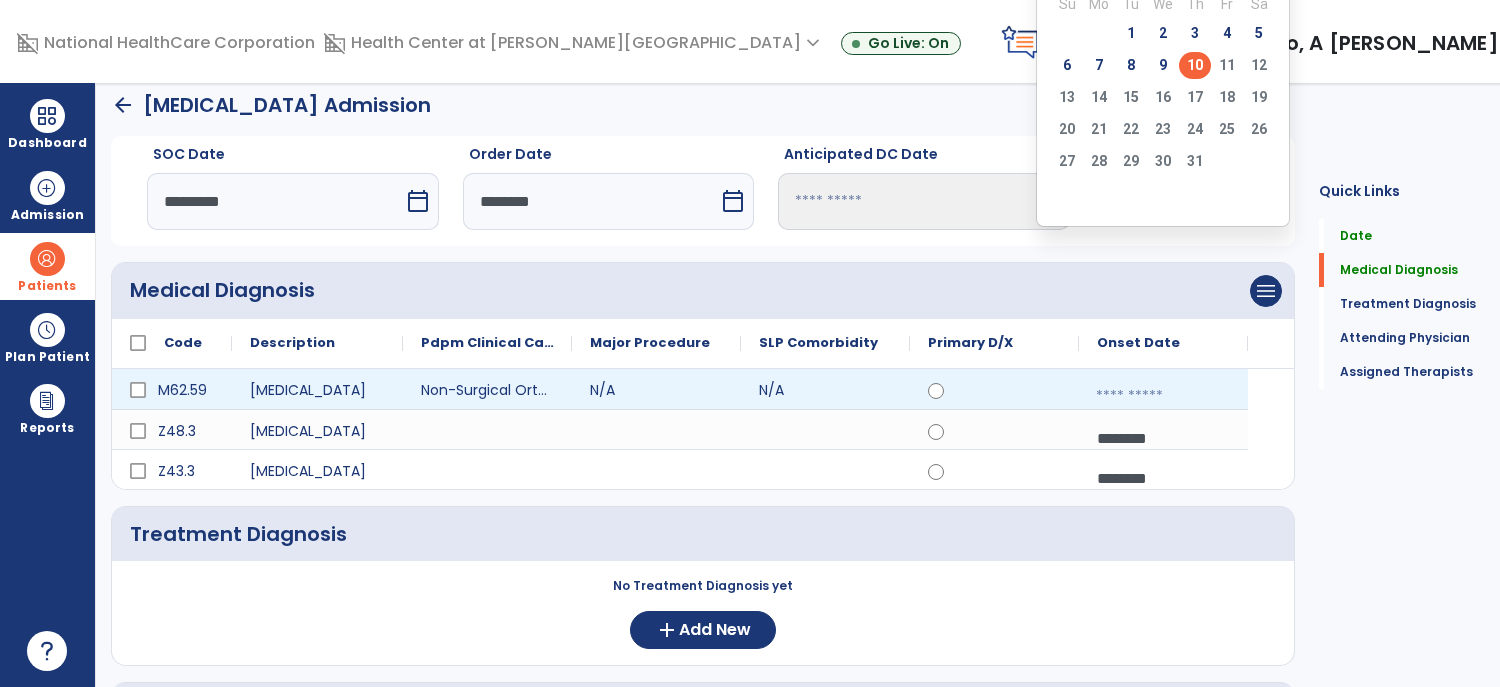 scroll, scrollTop: 0, scrollLeft: 0, axis: both 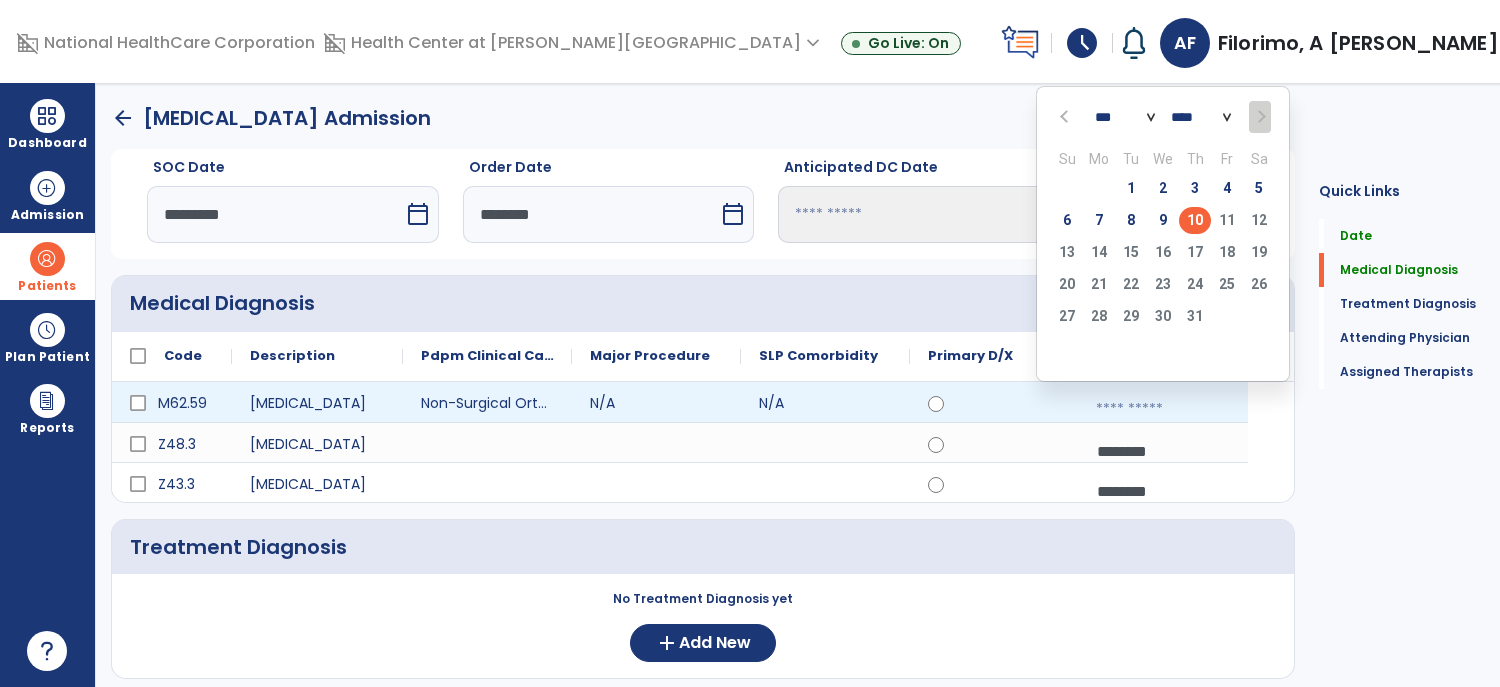 click 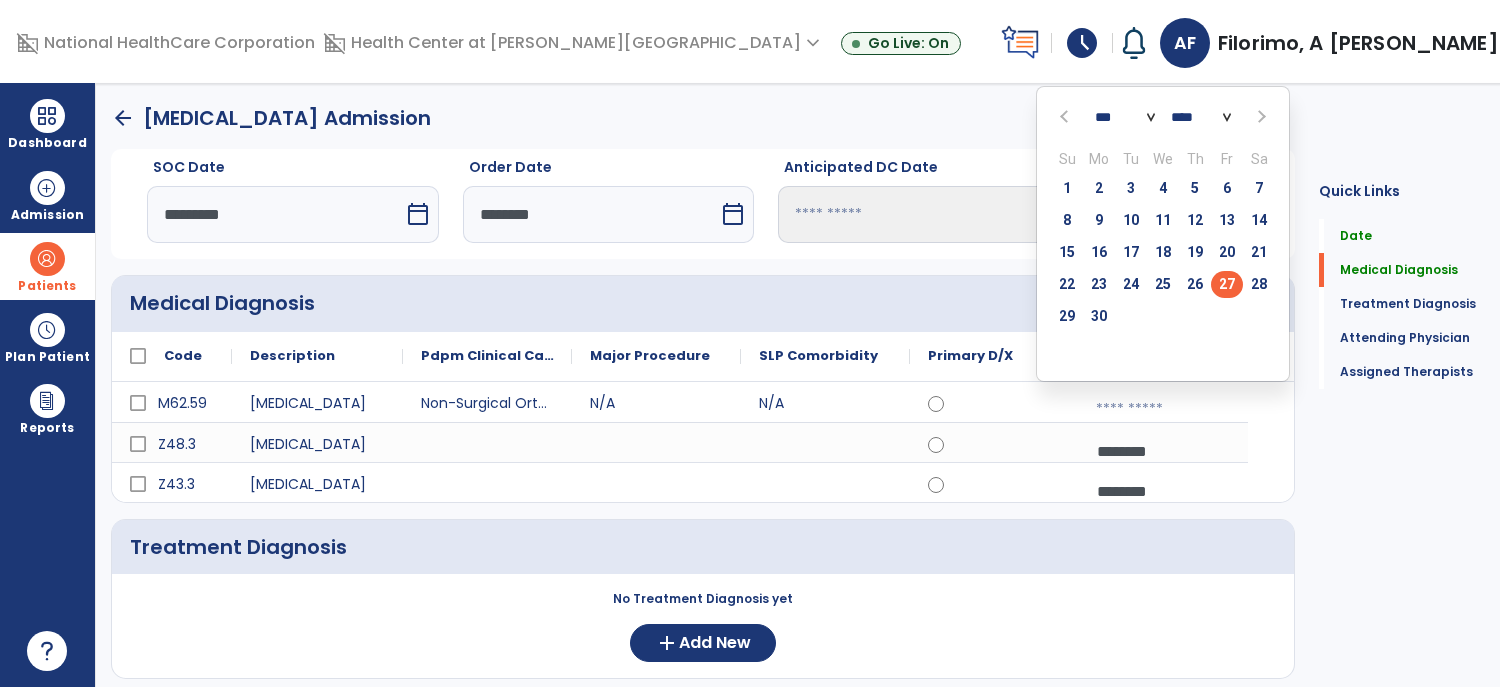 click on "27" 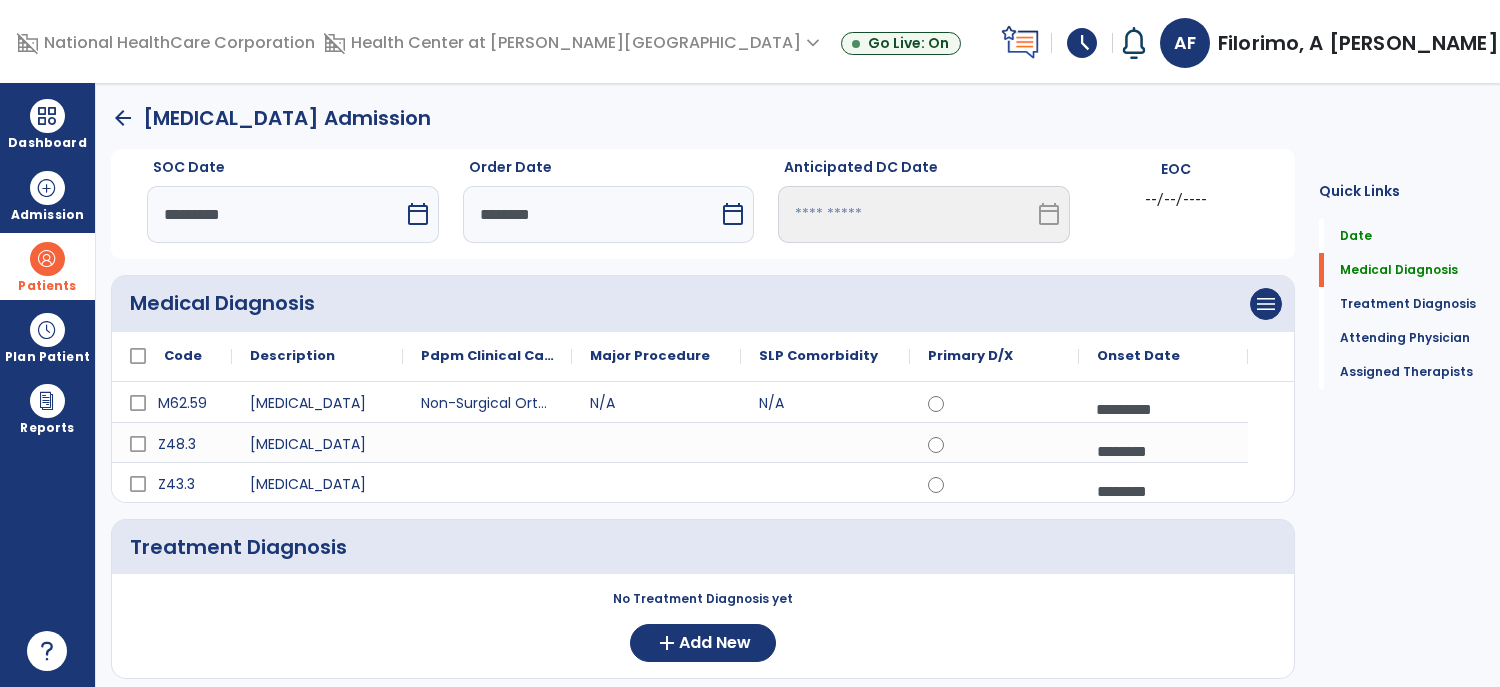 click on "********" at bounding box center (1163, 451) 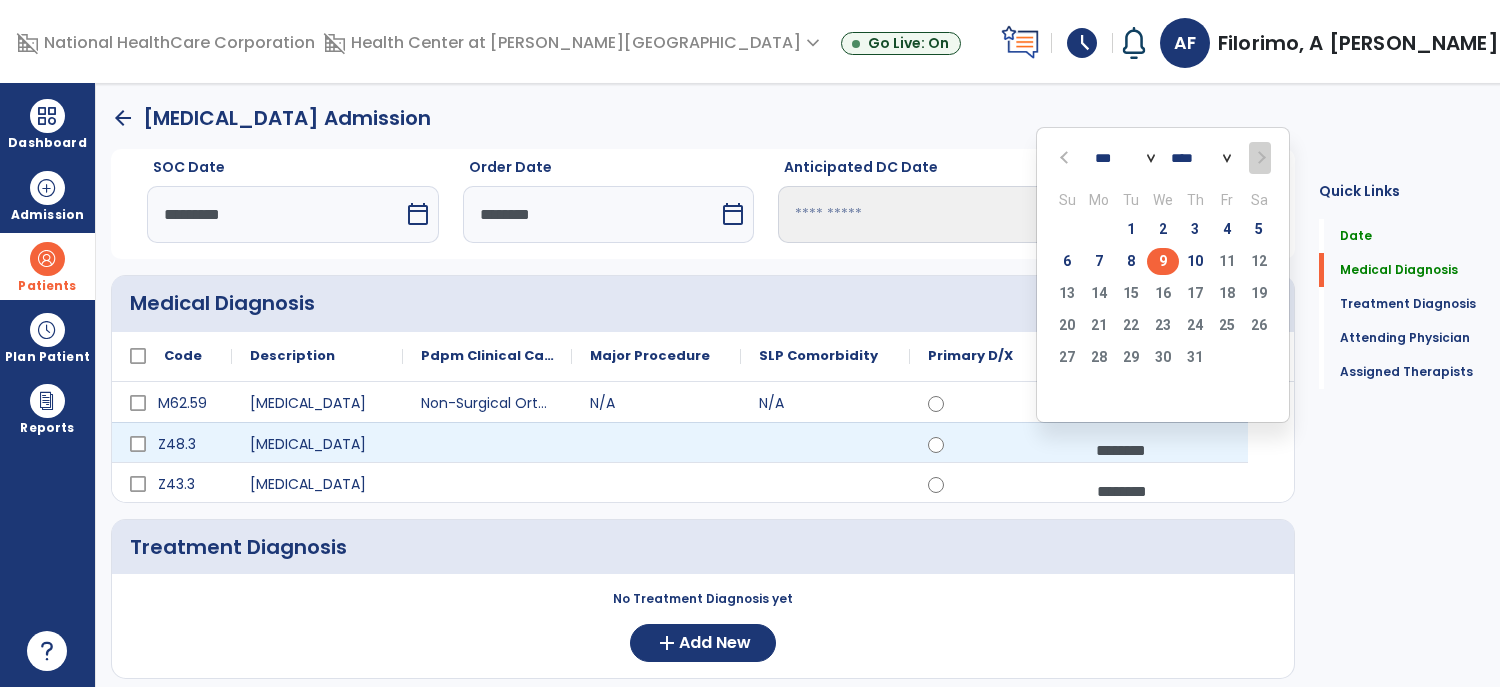 click 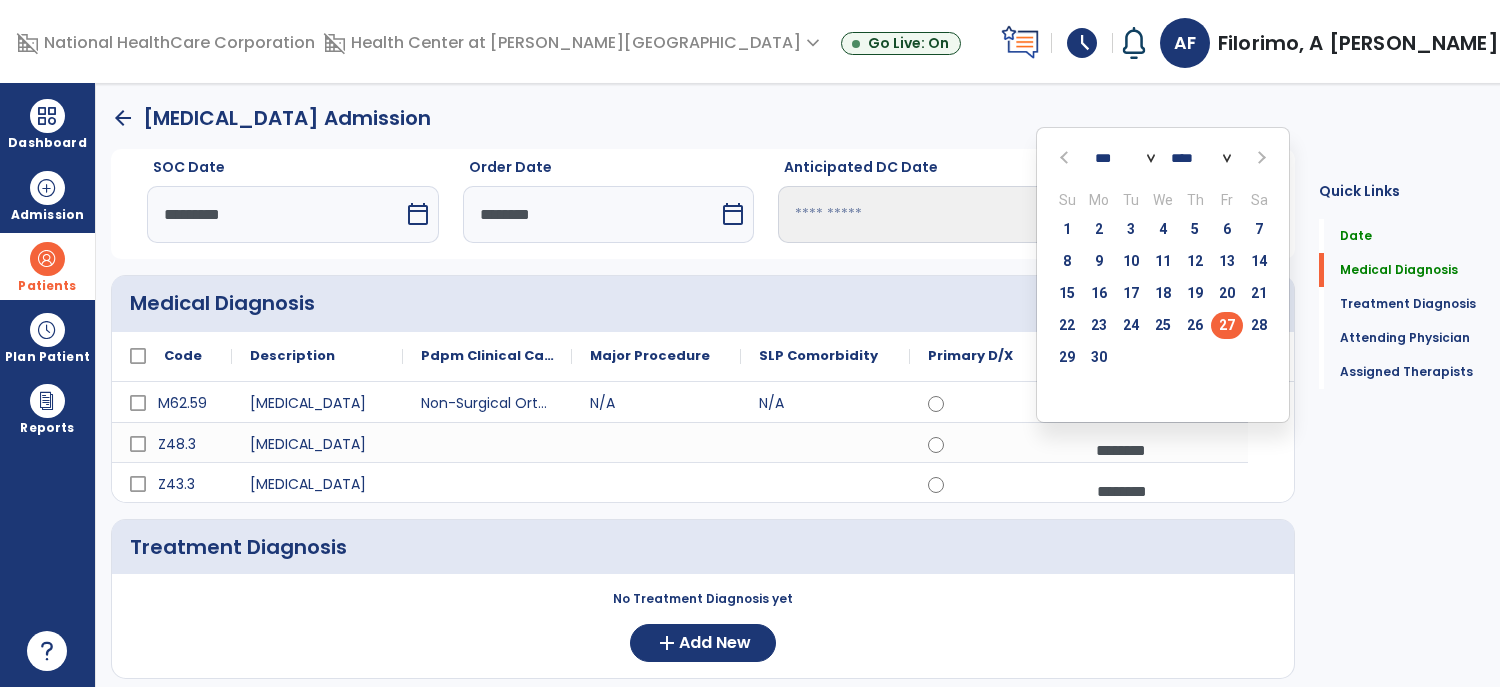 click on "27" 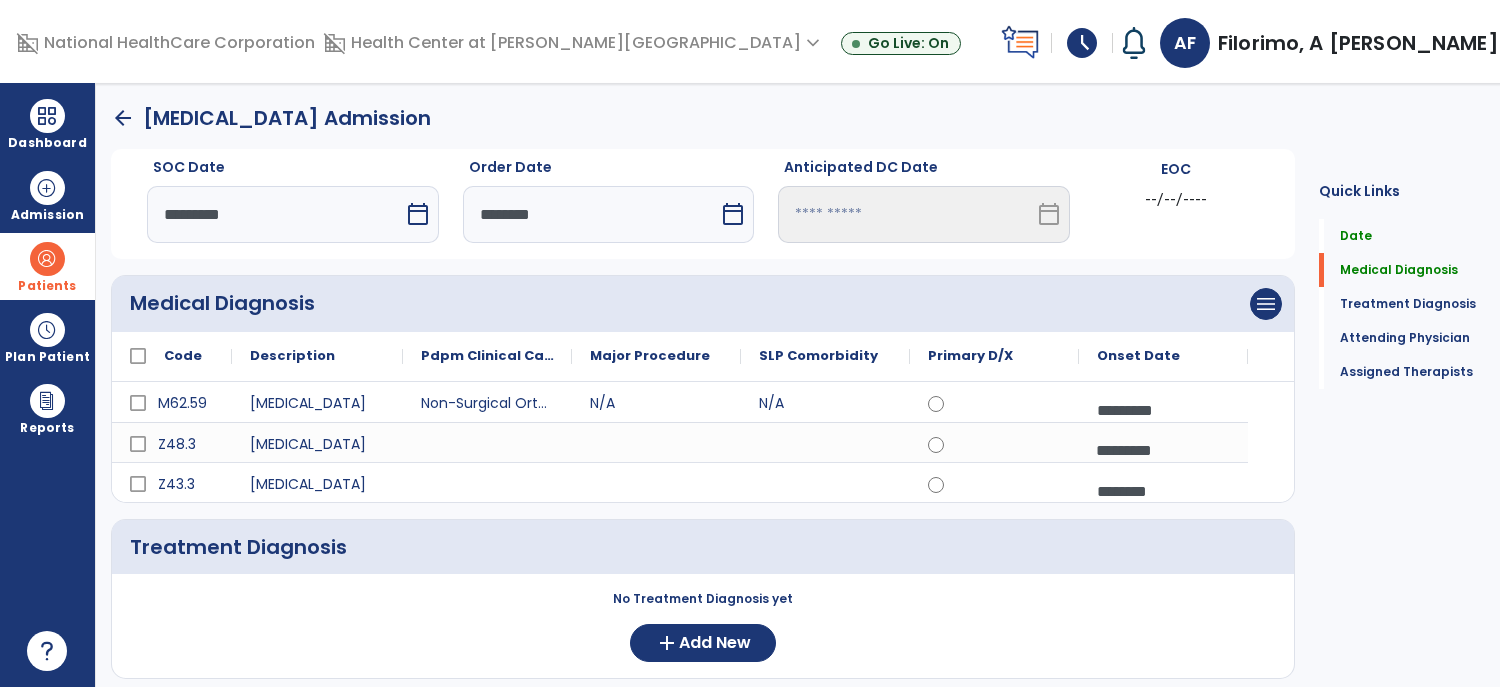 click on "********" at bounding box center (1163, 491) 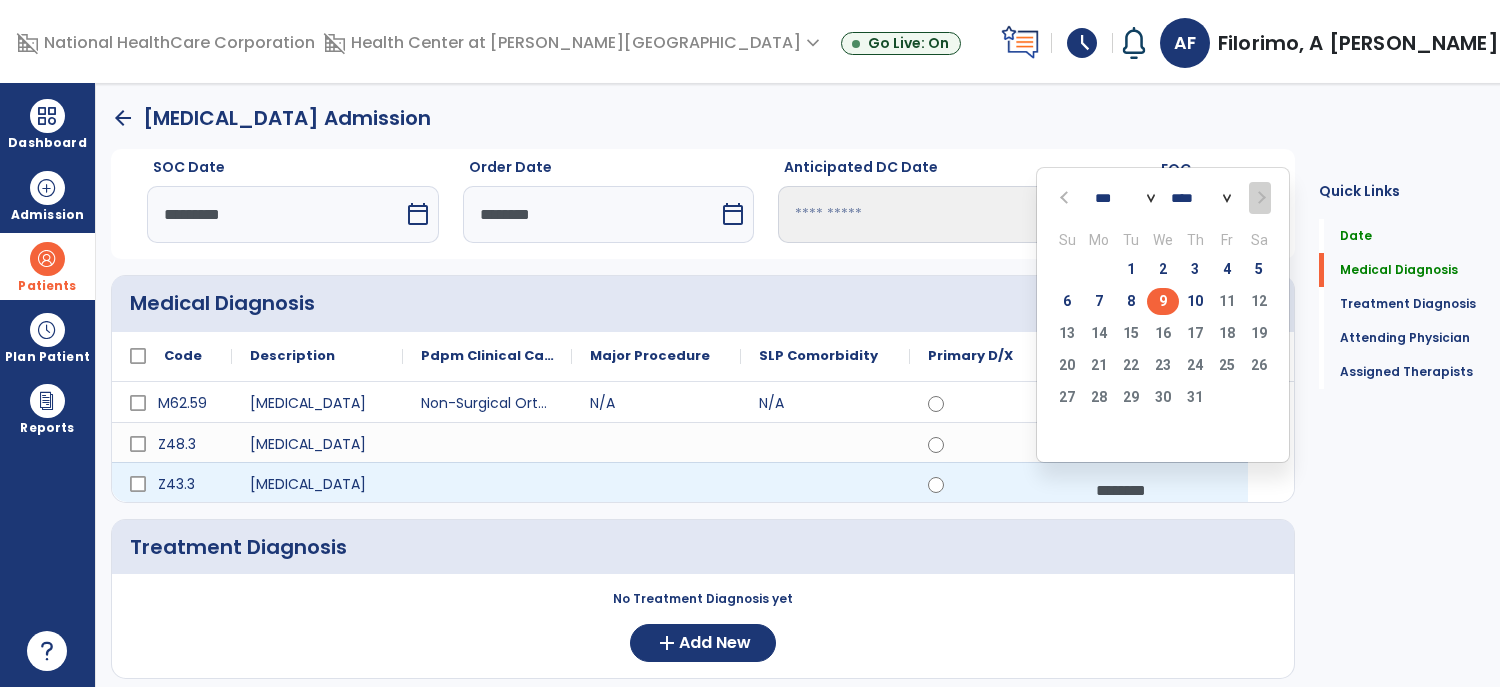 click 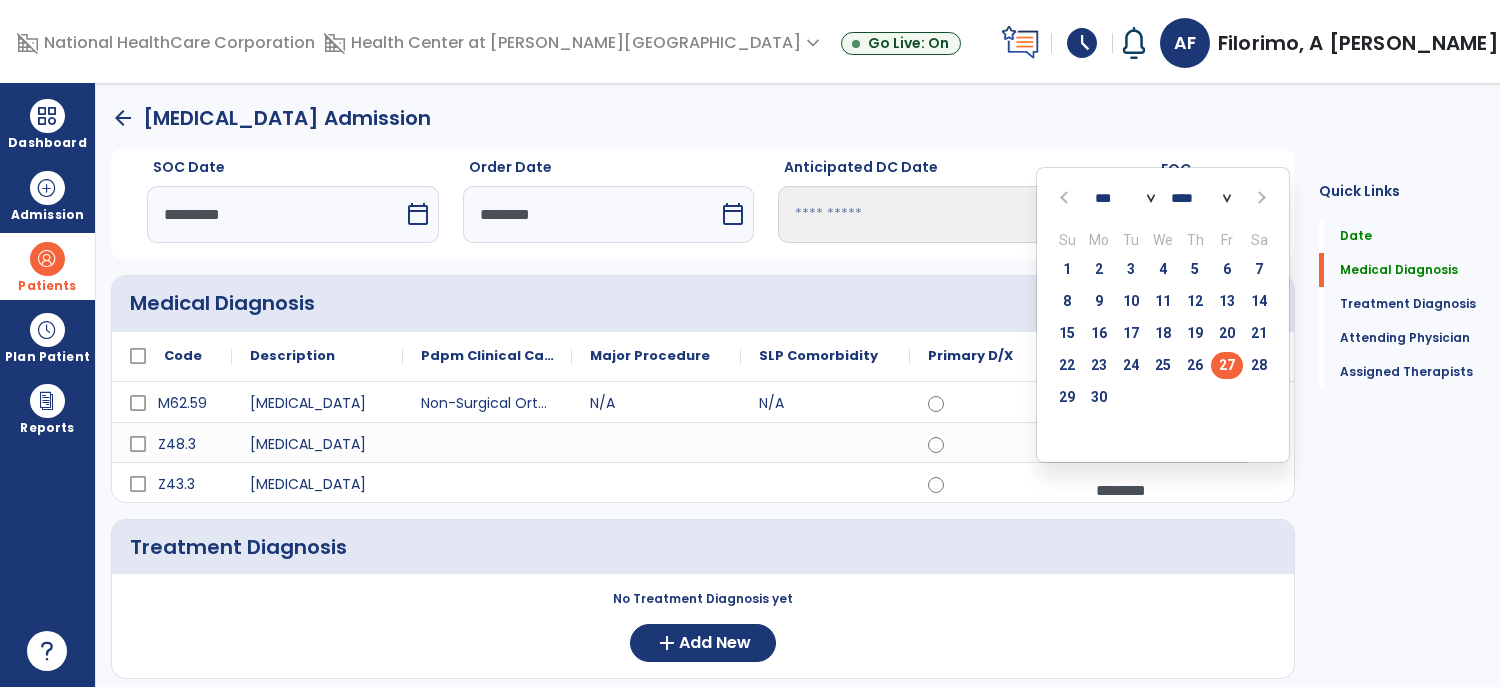 click on "27" 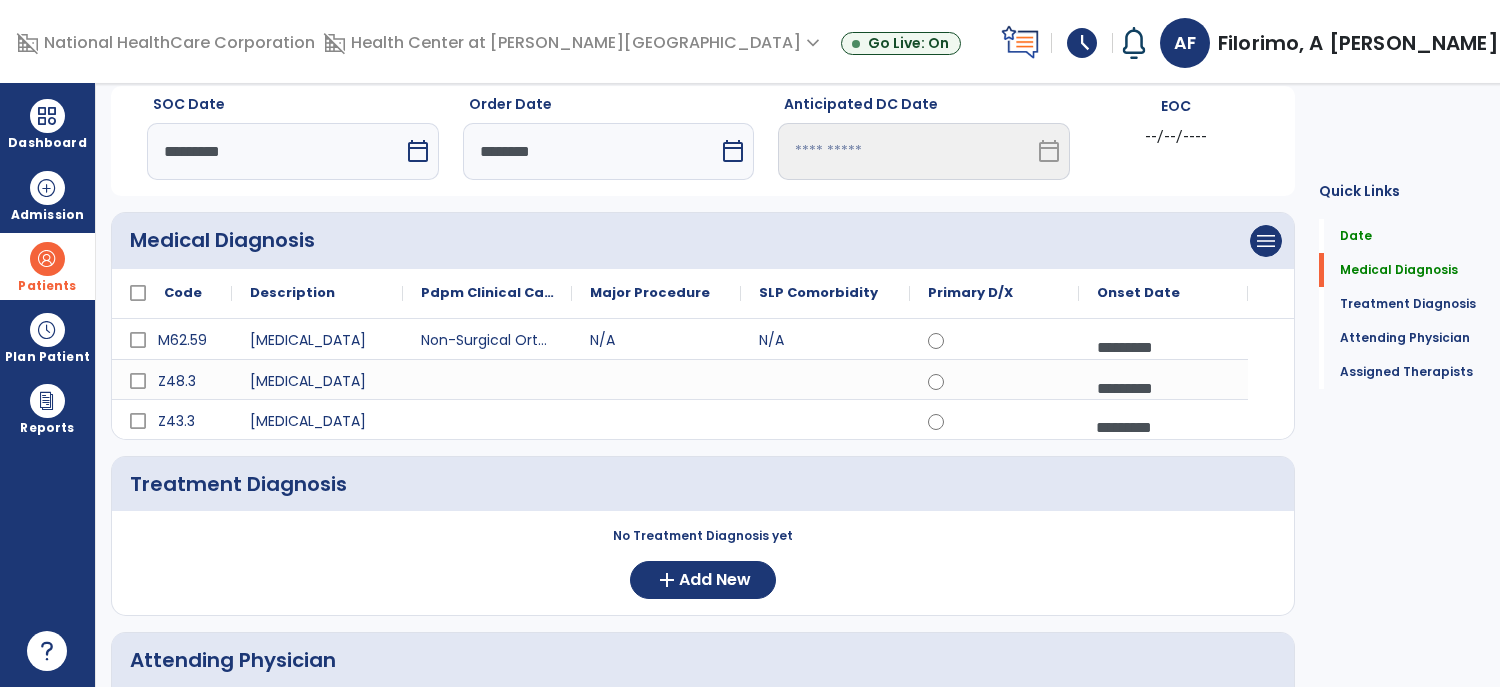 scroll, scrollTop: 64, scrollLeft: 0, axis: vertical 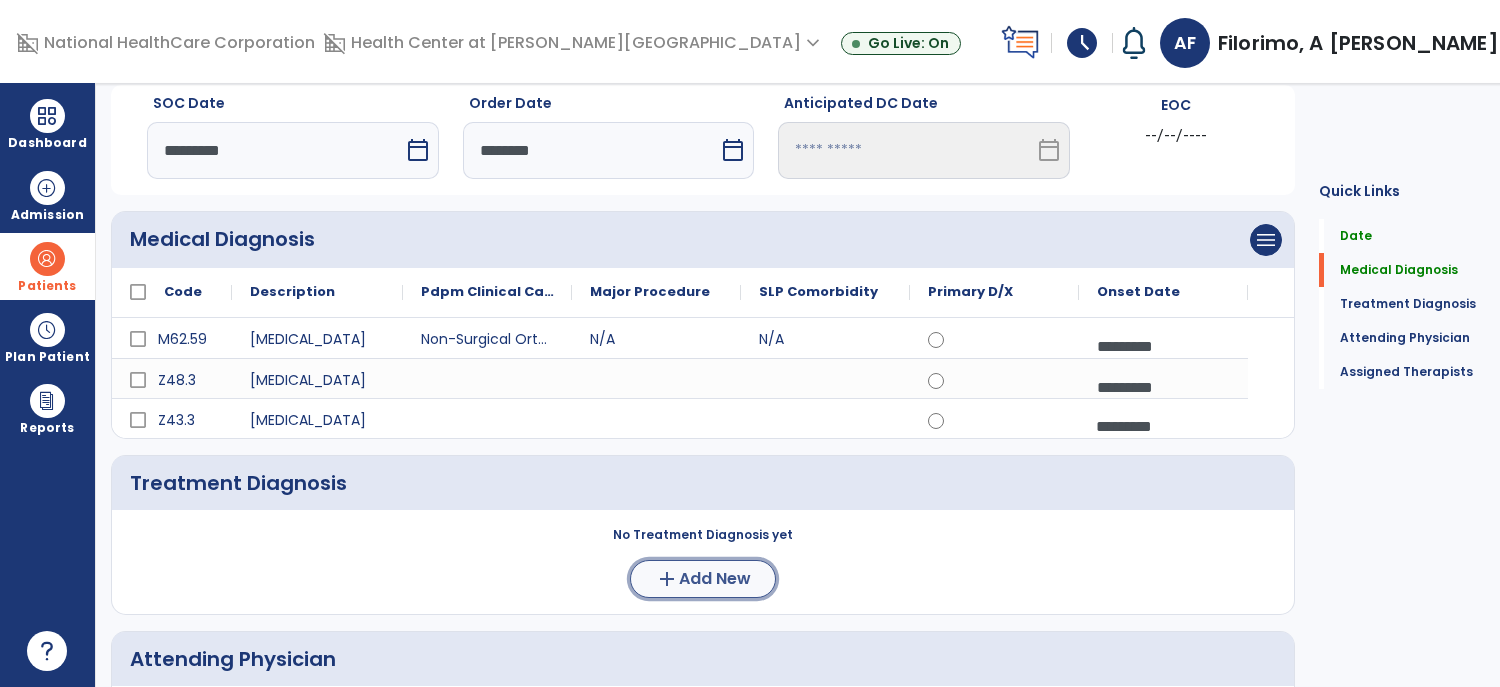 click on "Add New" 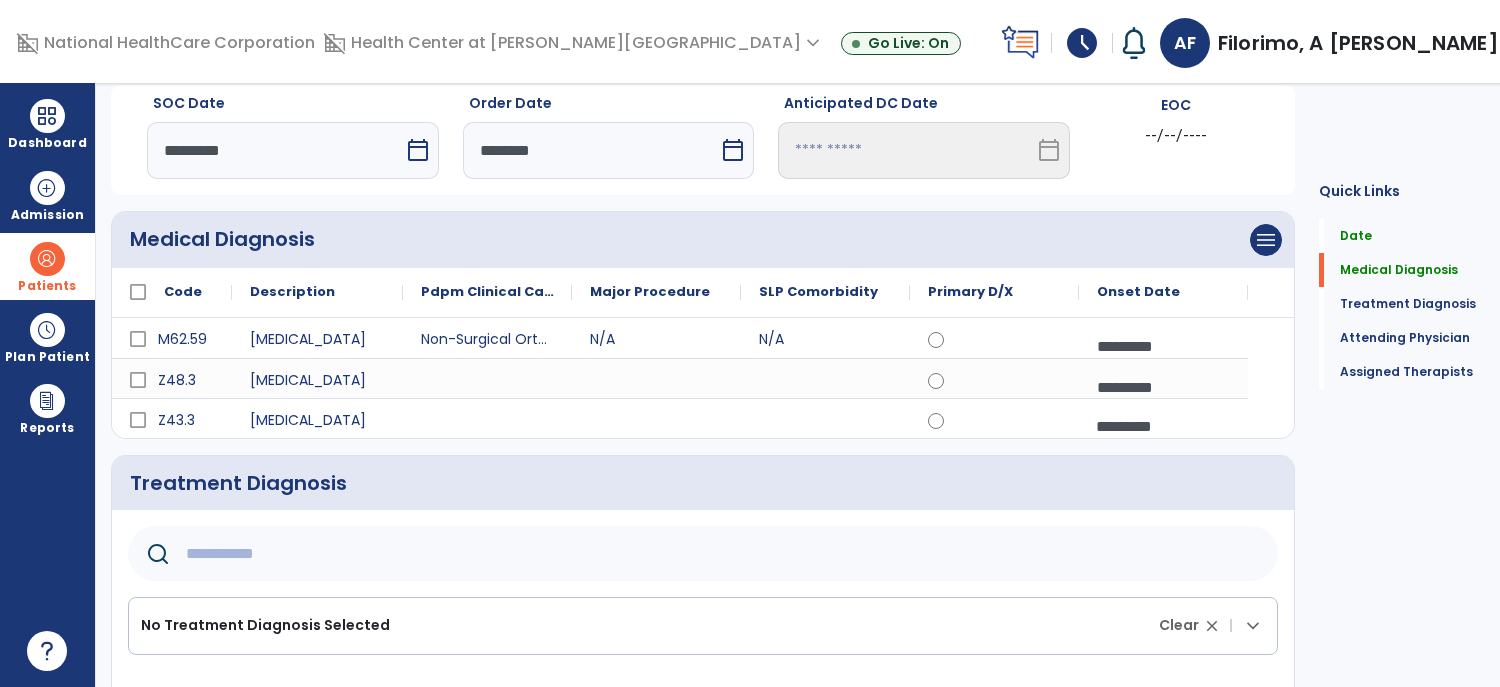 click 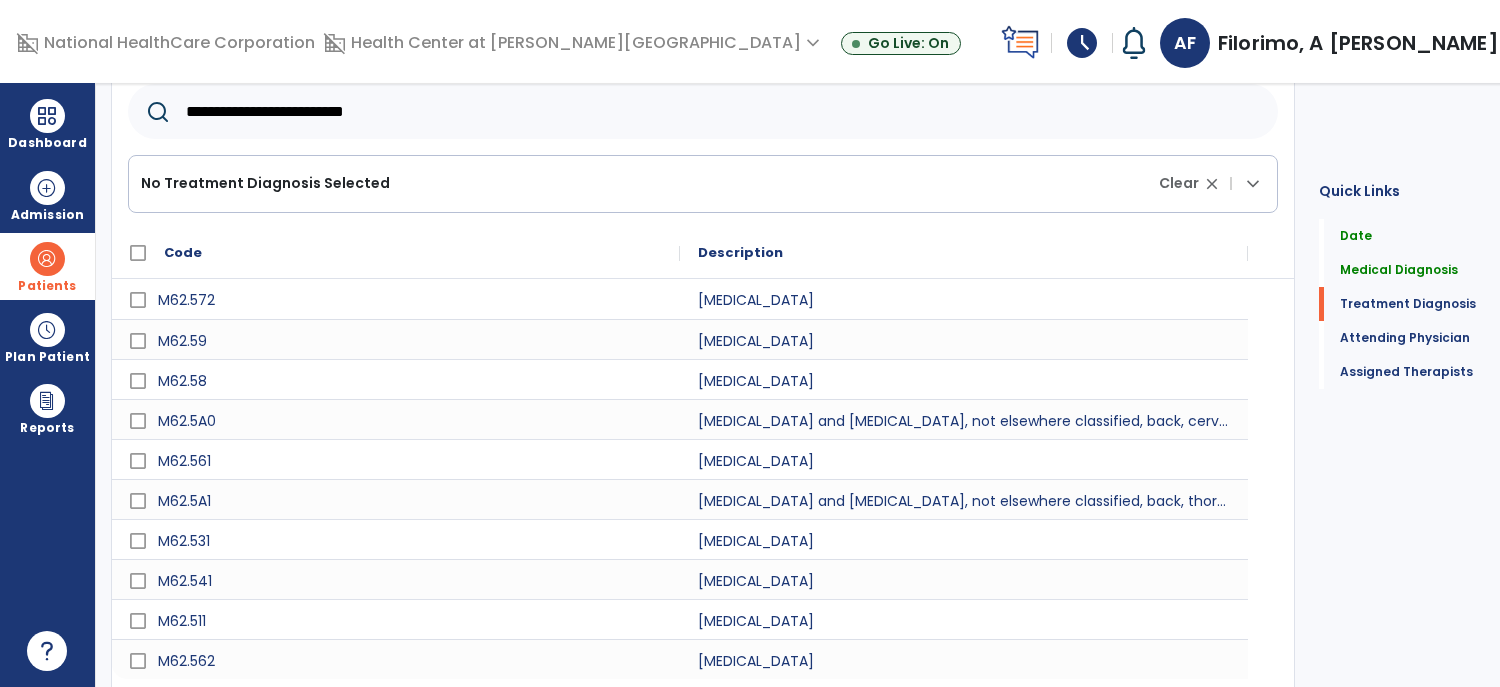 scroll, scrollTop: 542, scrollLeft: 0, axis: vertical 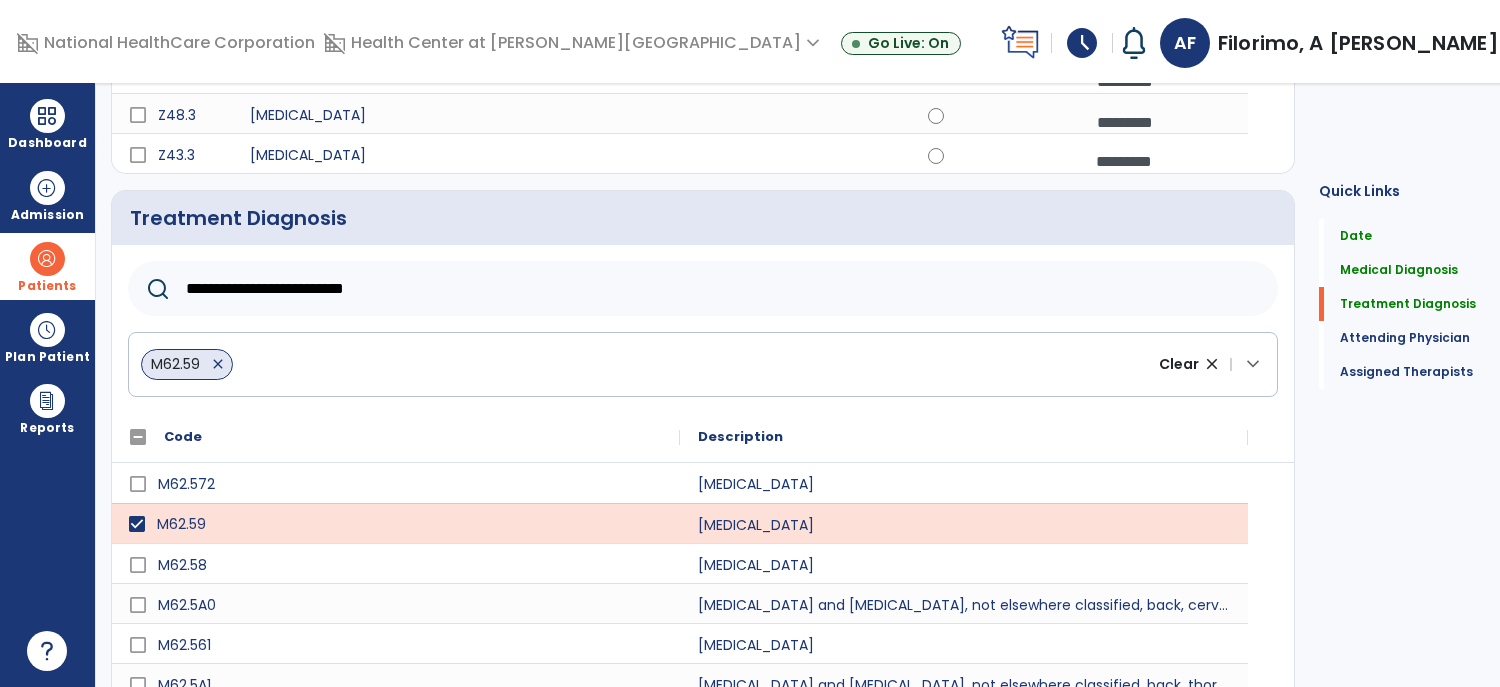 click on "**********" 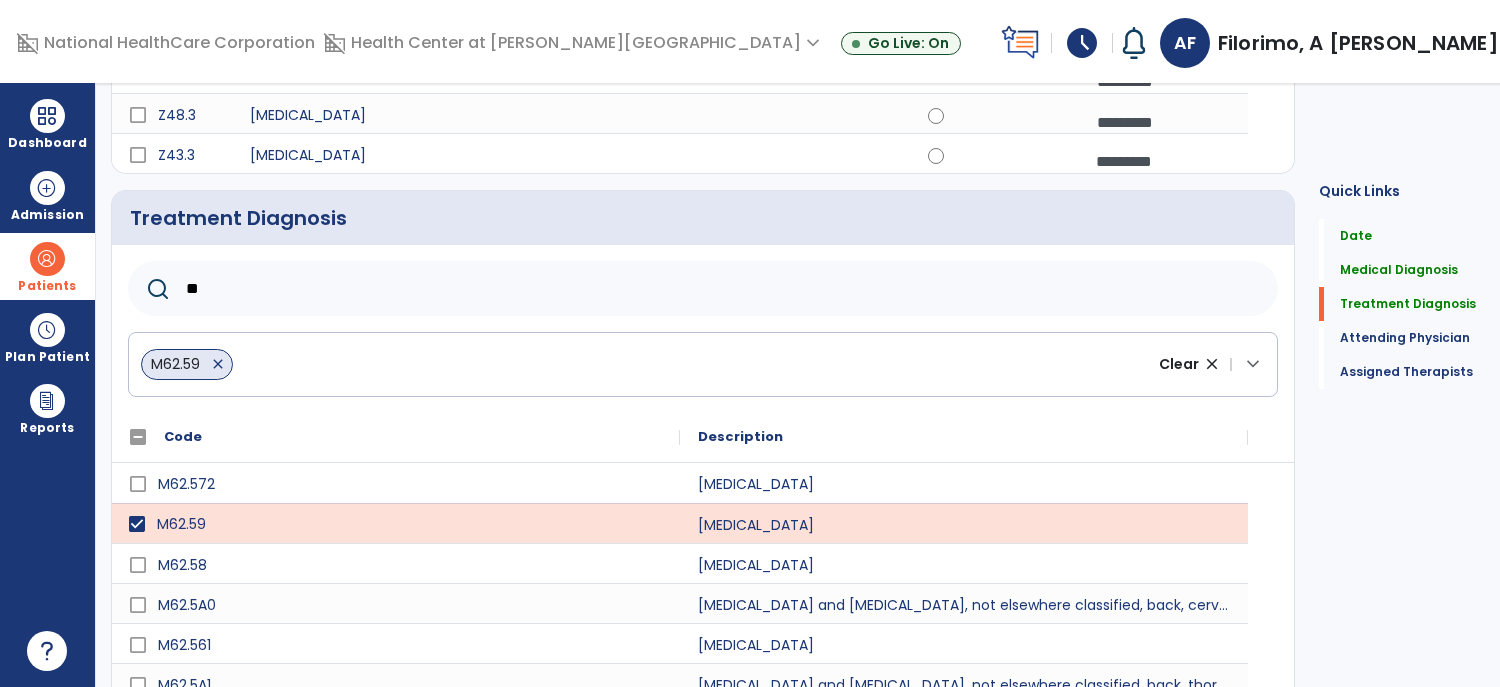 type on "*" 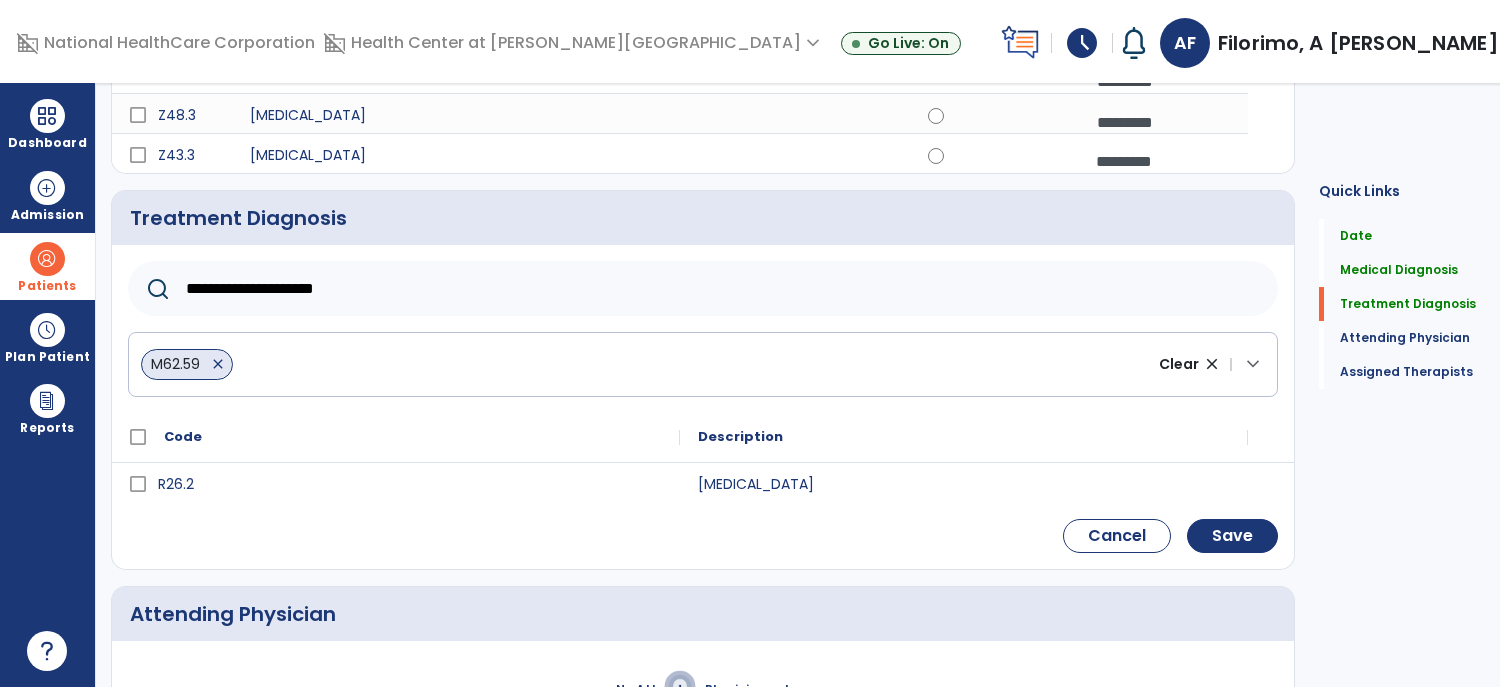 type on "**********" 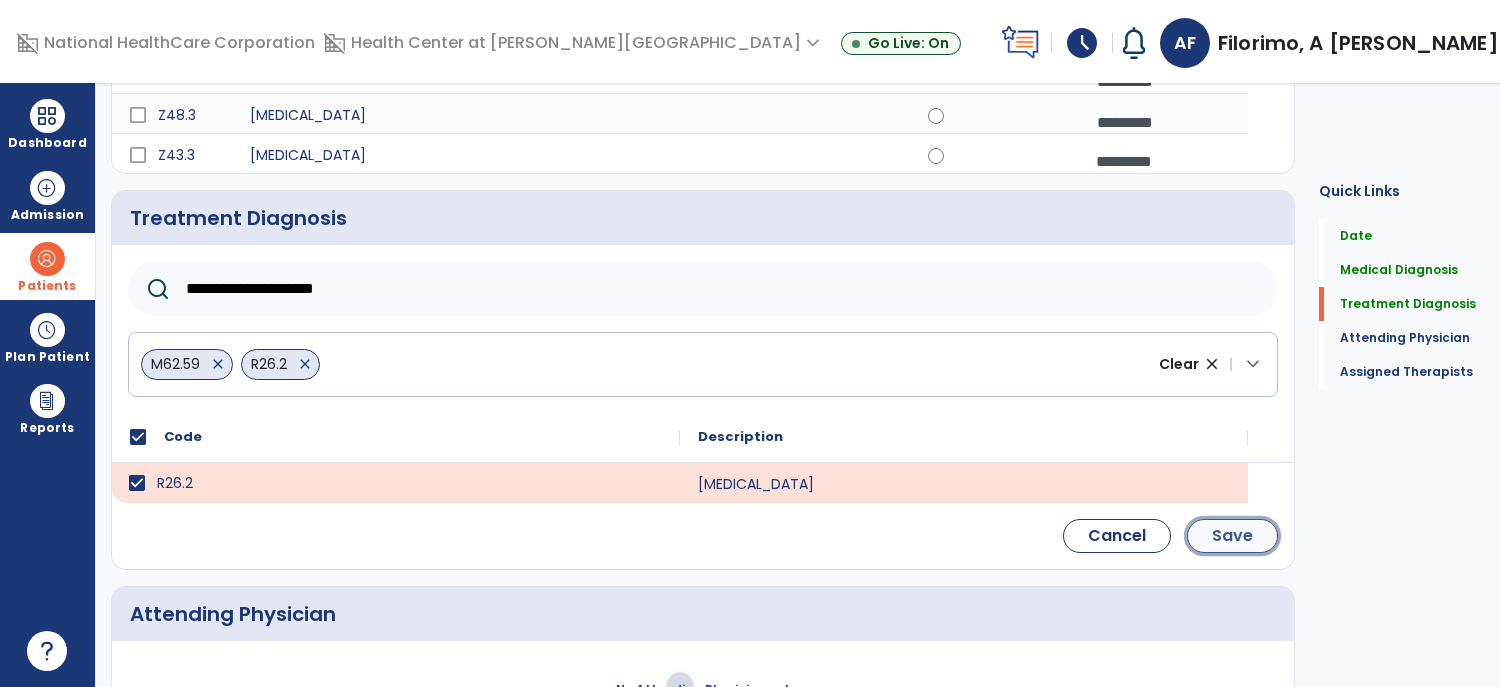 click on "Save" 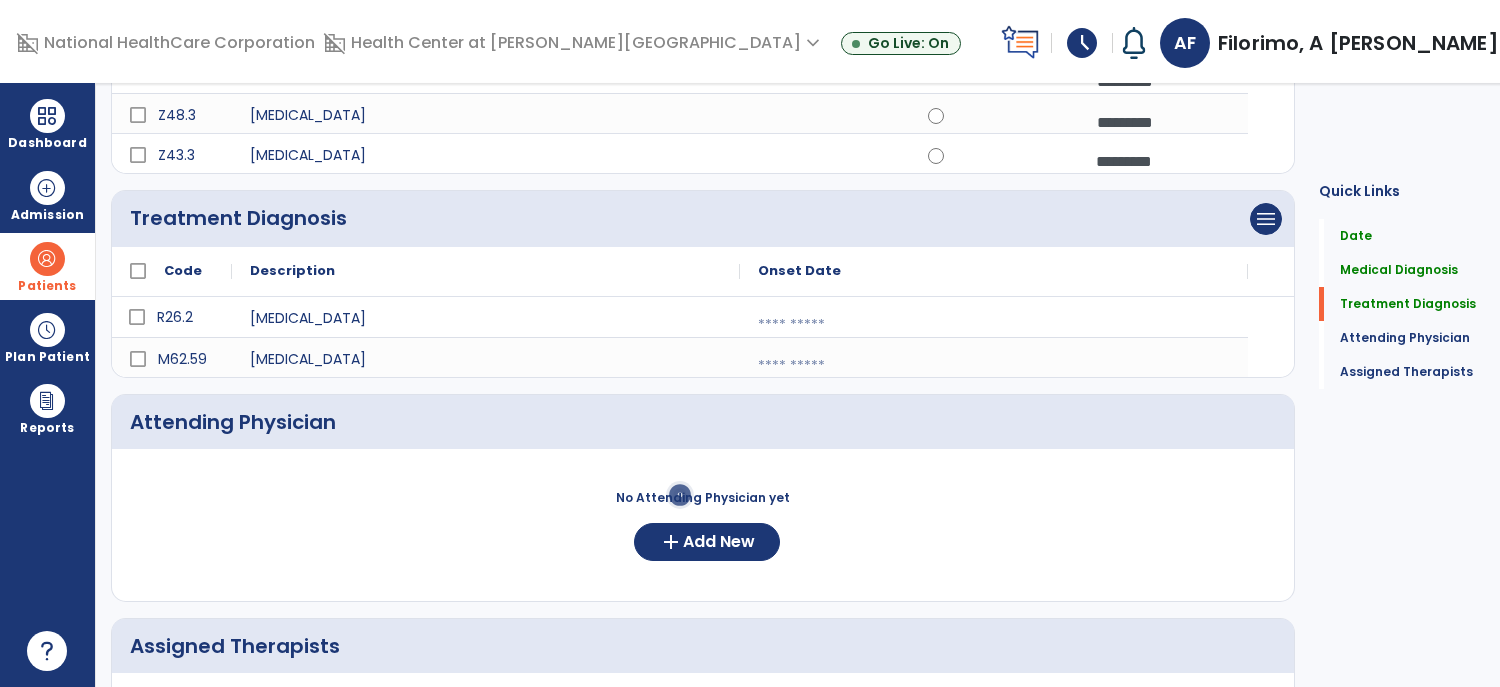 click at bounding box center [994, 325] 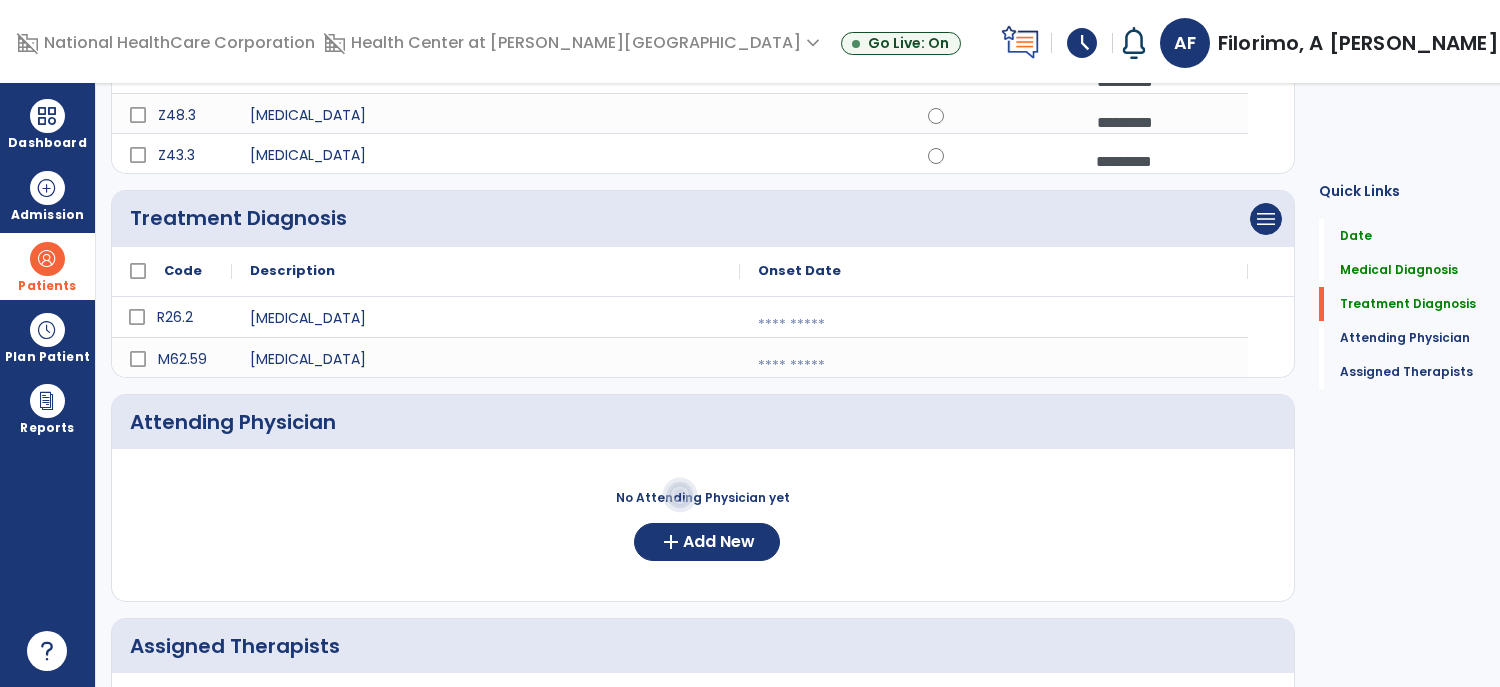 select on "*" 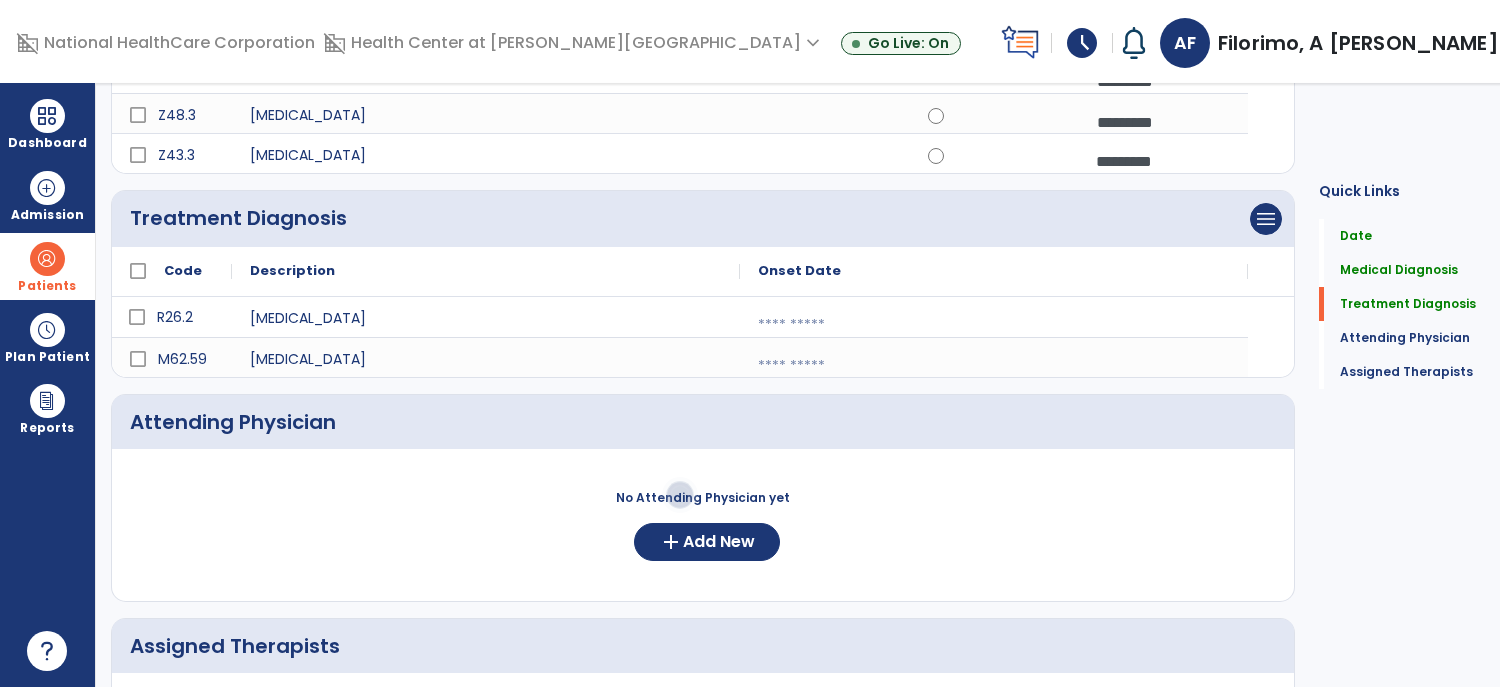 select on "****" 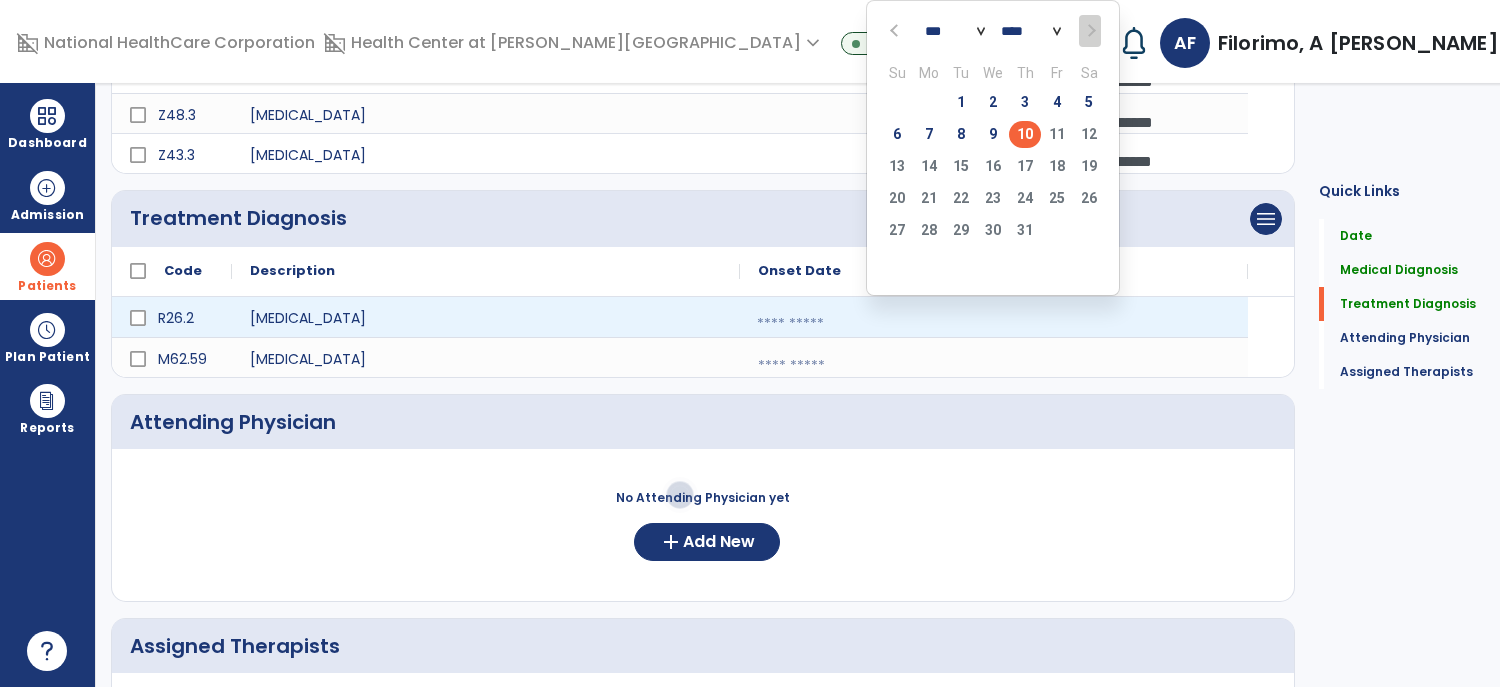 click on "10" 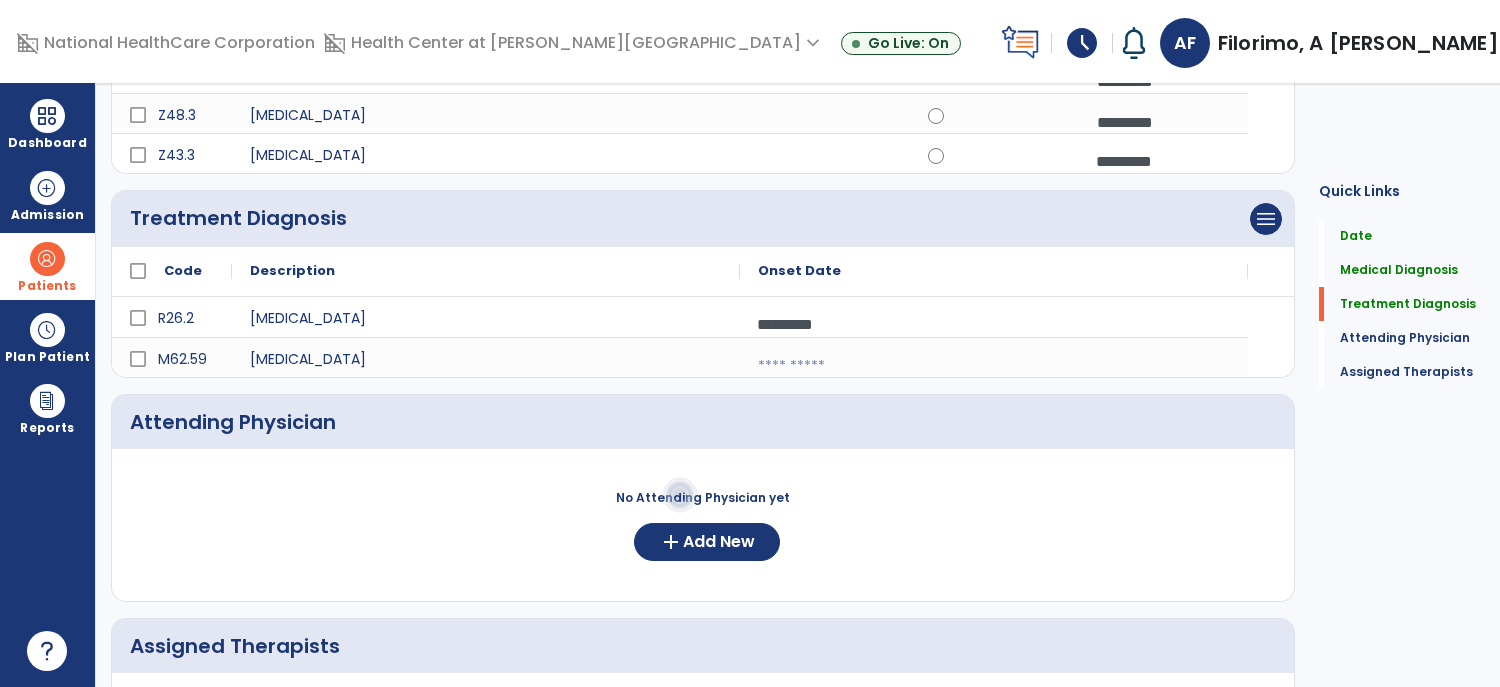 click at bounding box center (994, 366) 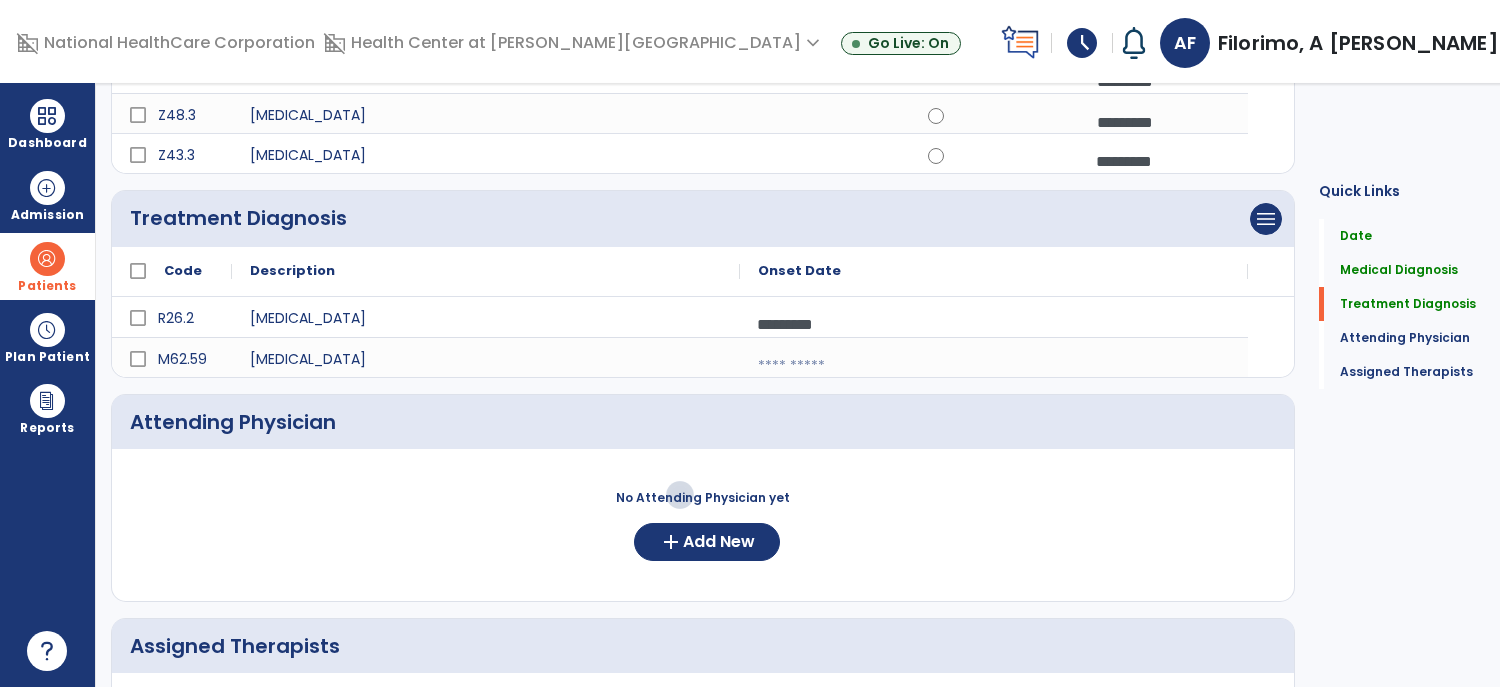 select on "*" 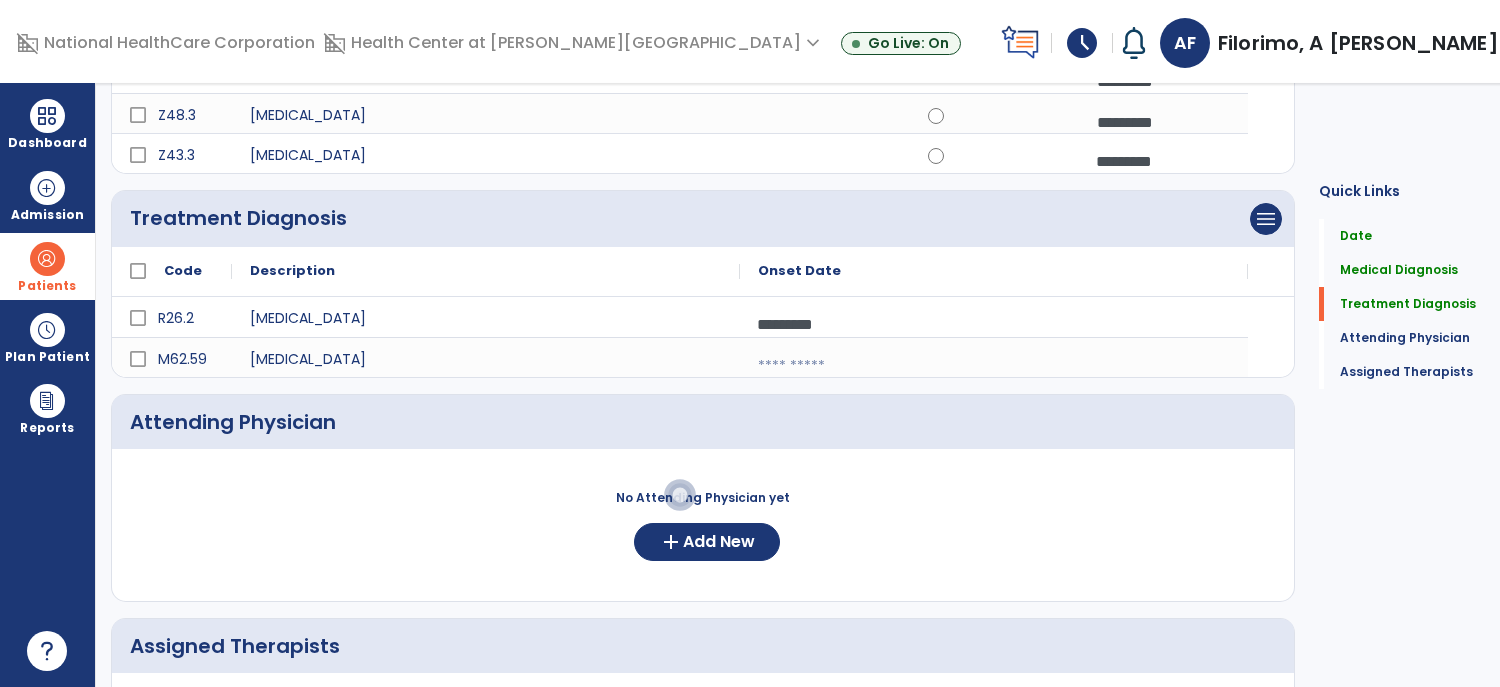 select on "****" 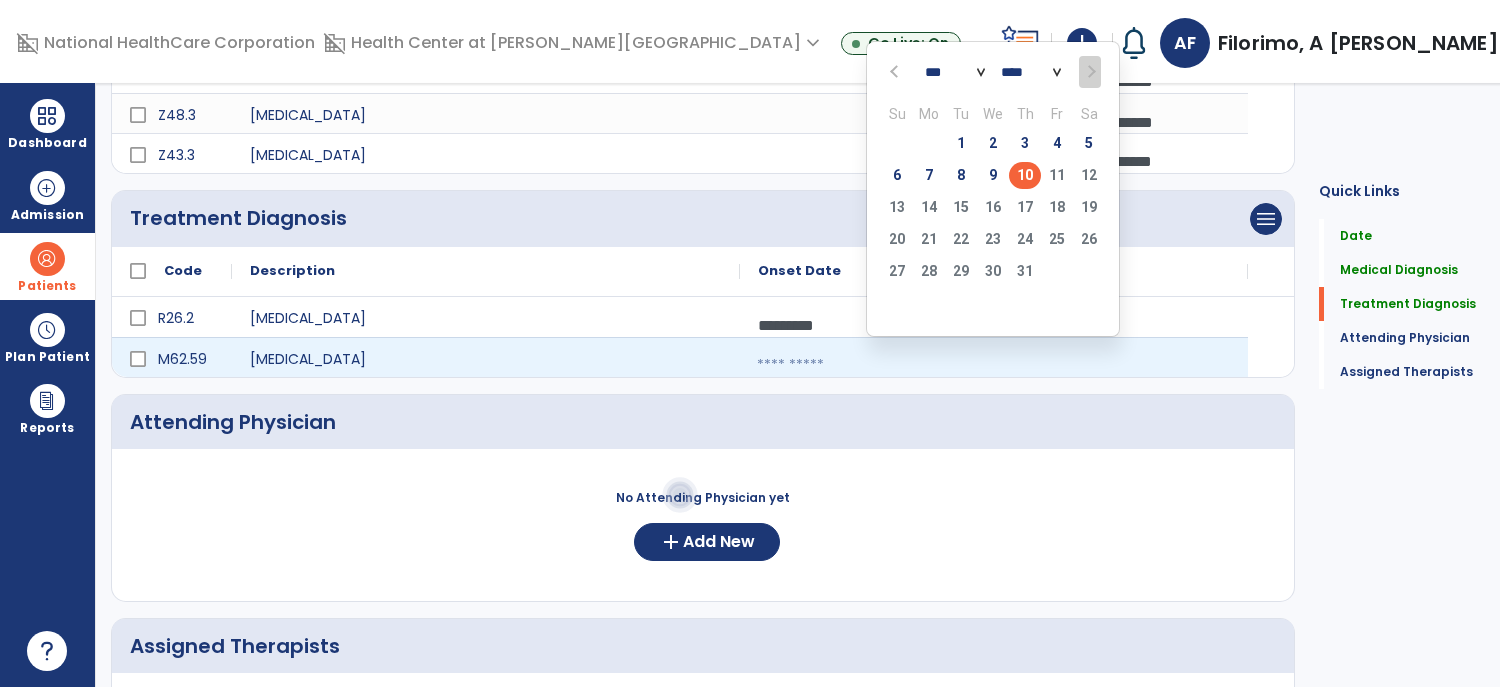 click on "10" 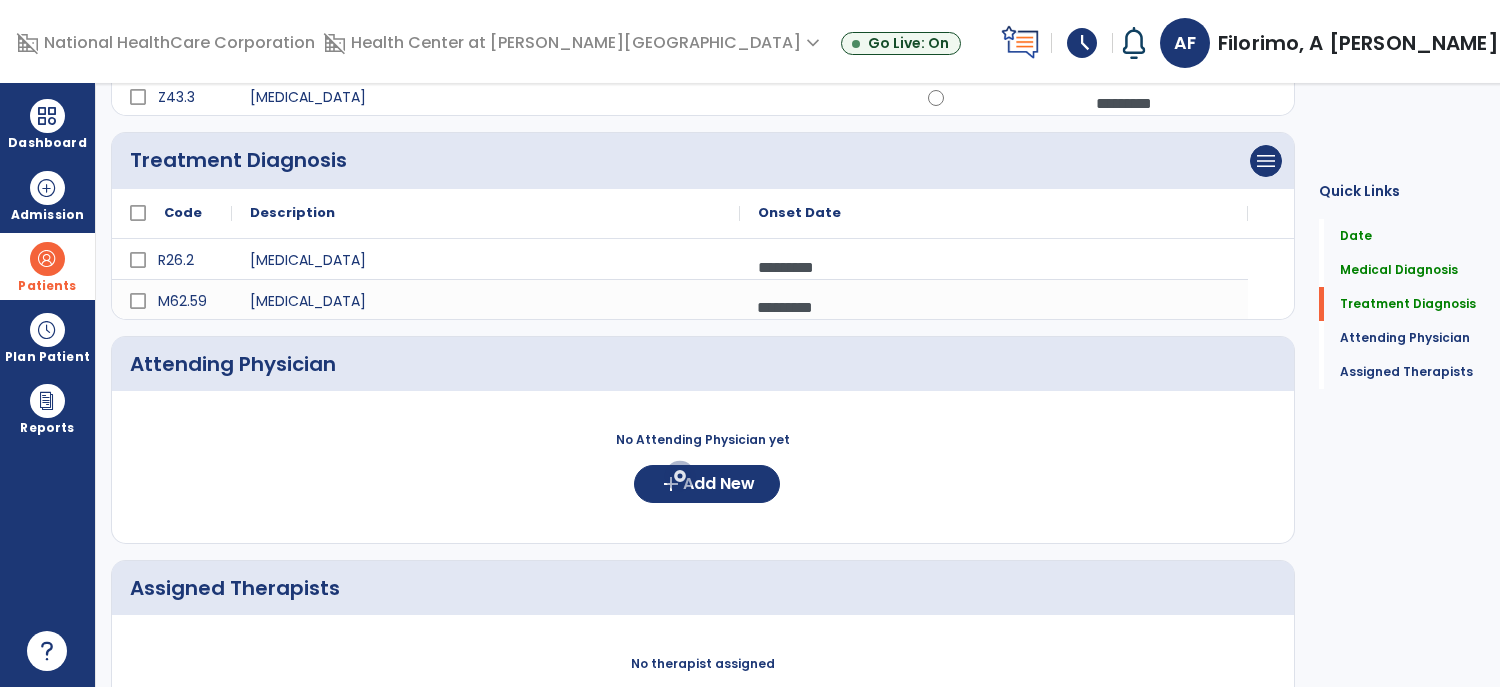 scroll, scrollTop: 389, scrollLeft: 0, axis: vertical 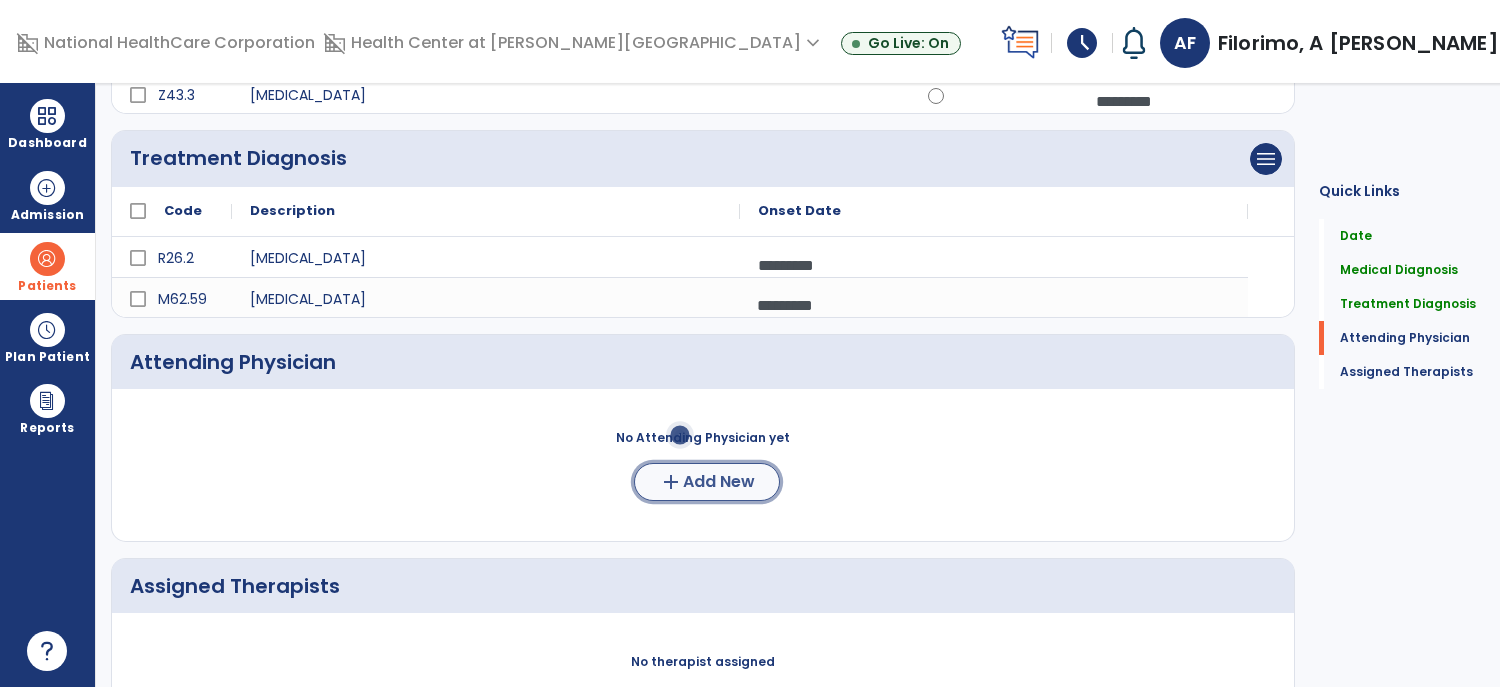 click on "Add New" 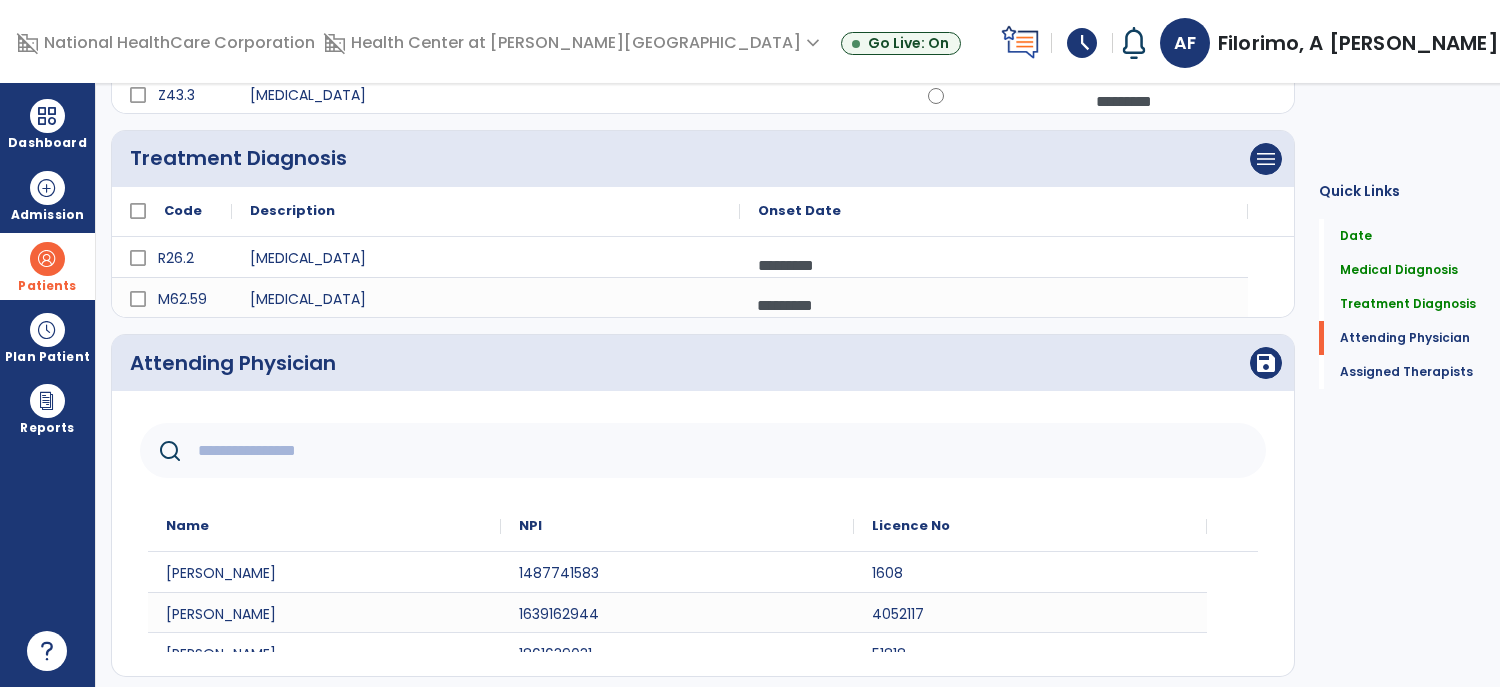click 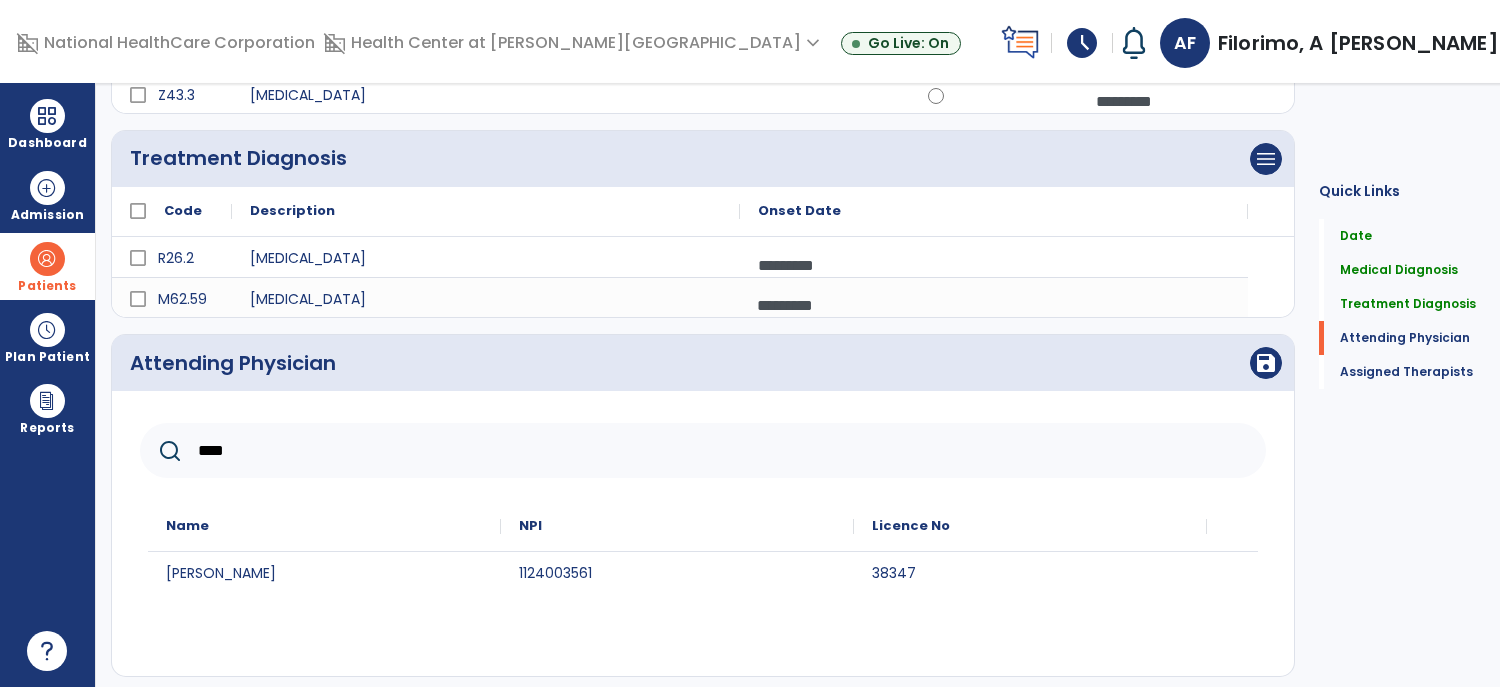 type on "****" 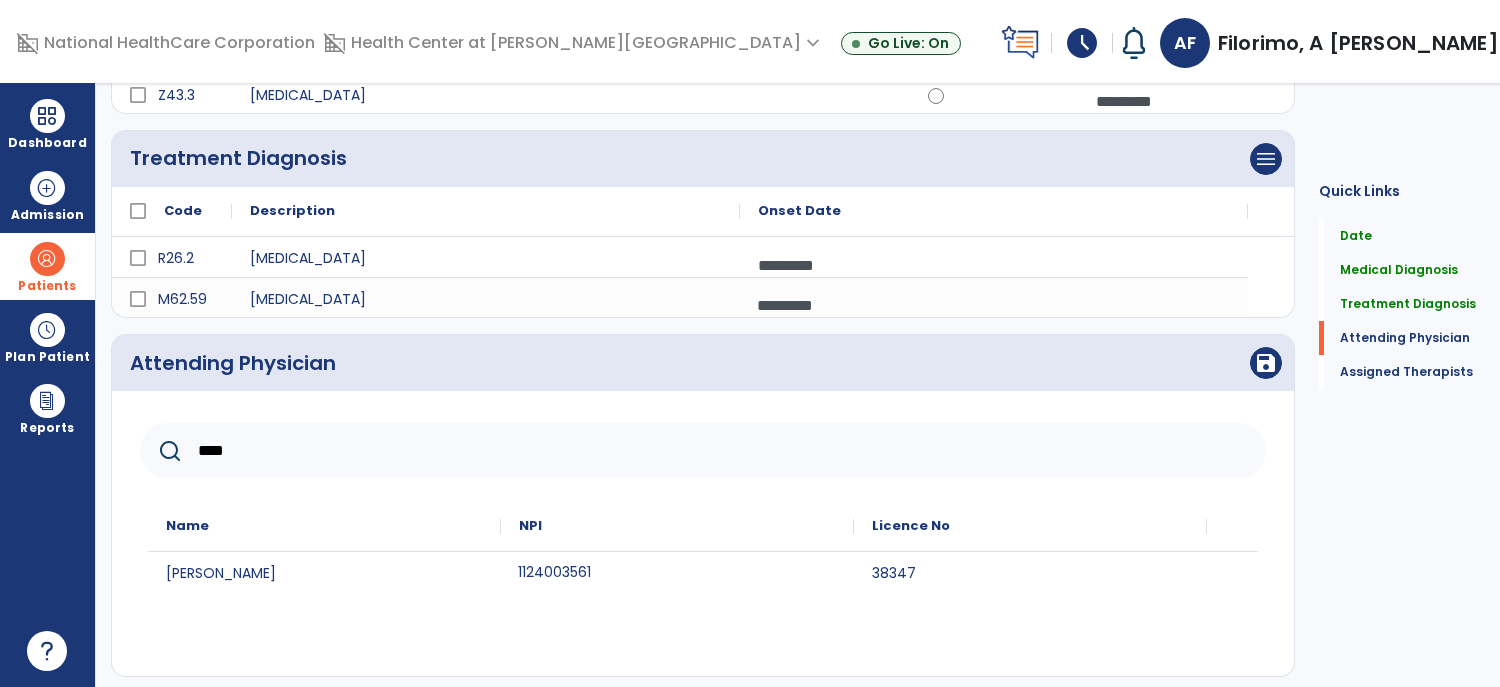 click on "1124003561" 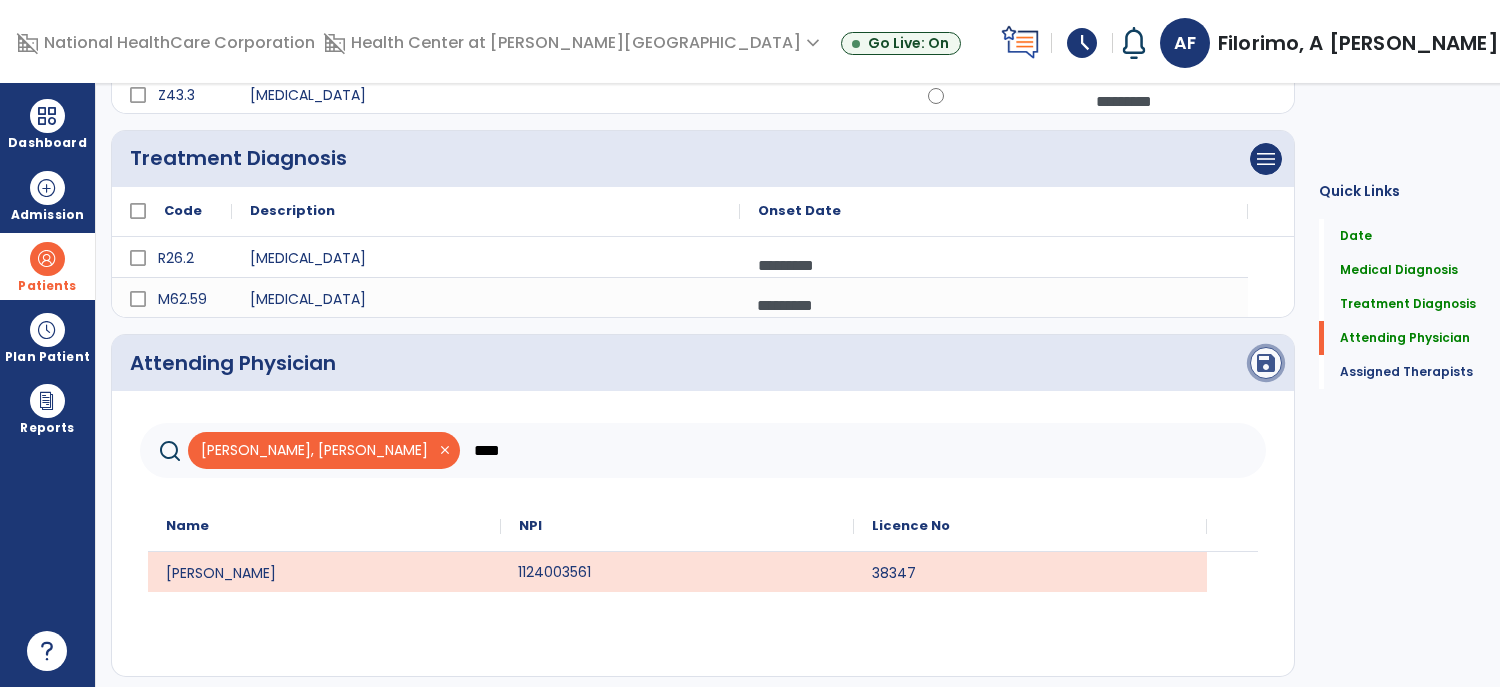 click on "save" 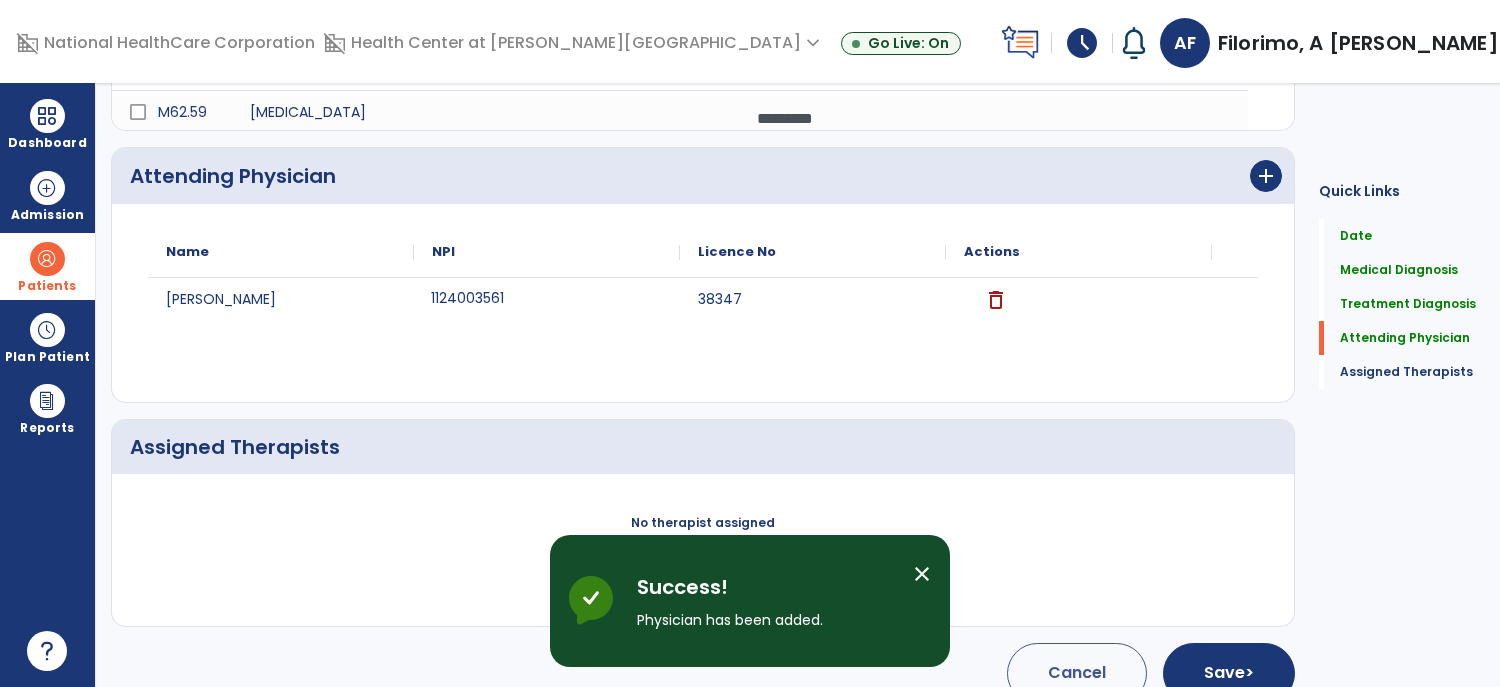 scroll, scrollTop: 606, scrollLeft: 0, axis: vertical 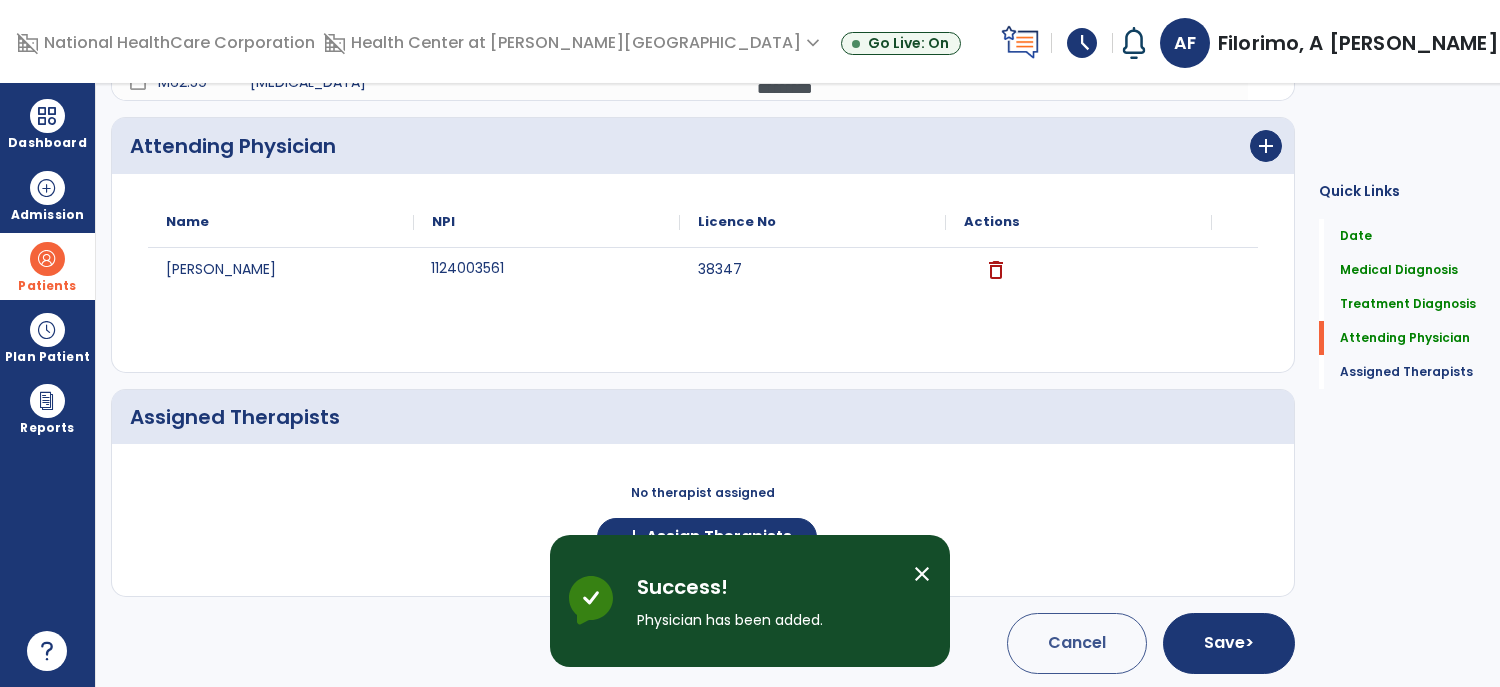 click on "Success! Physician  has been added." at bounding box center (767, 601) 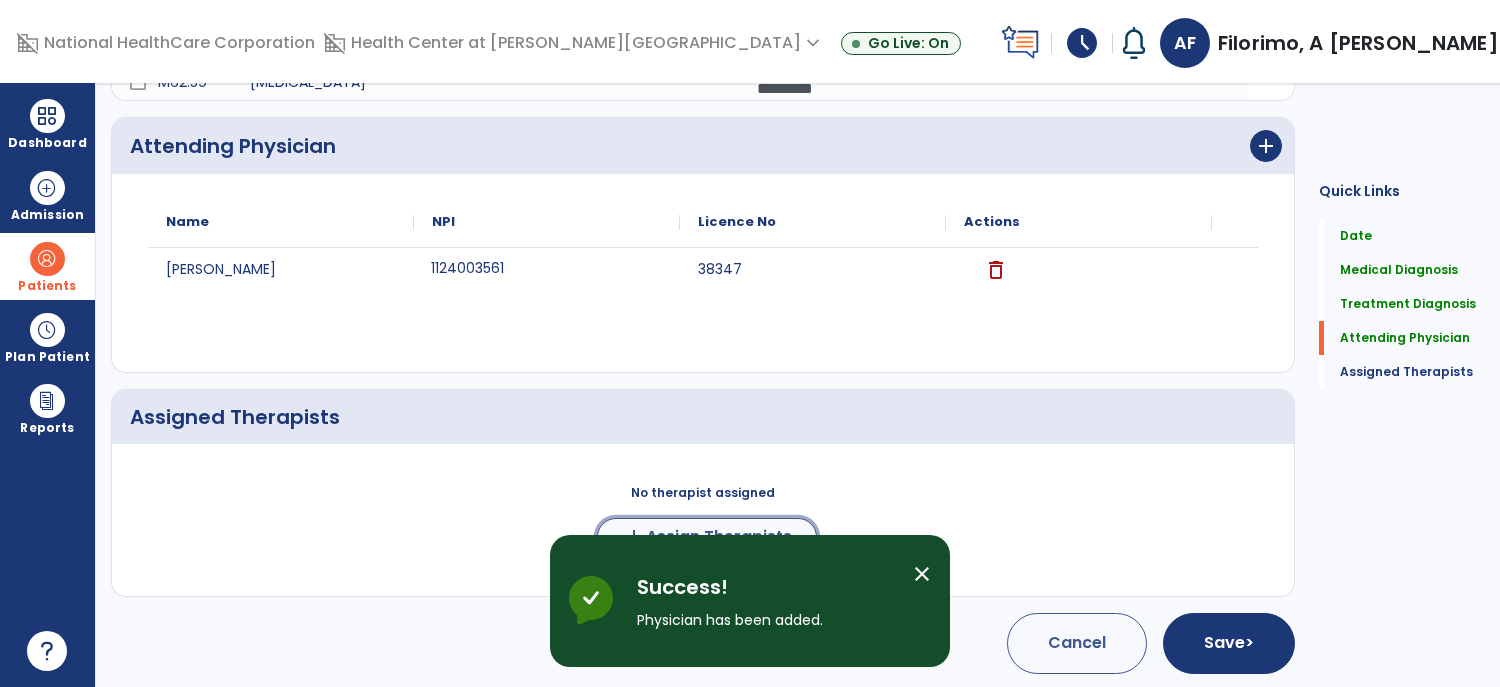 click on "add  Assign Therapists" 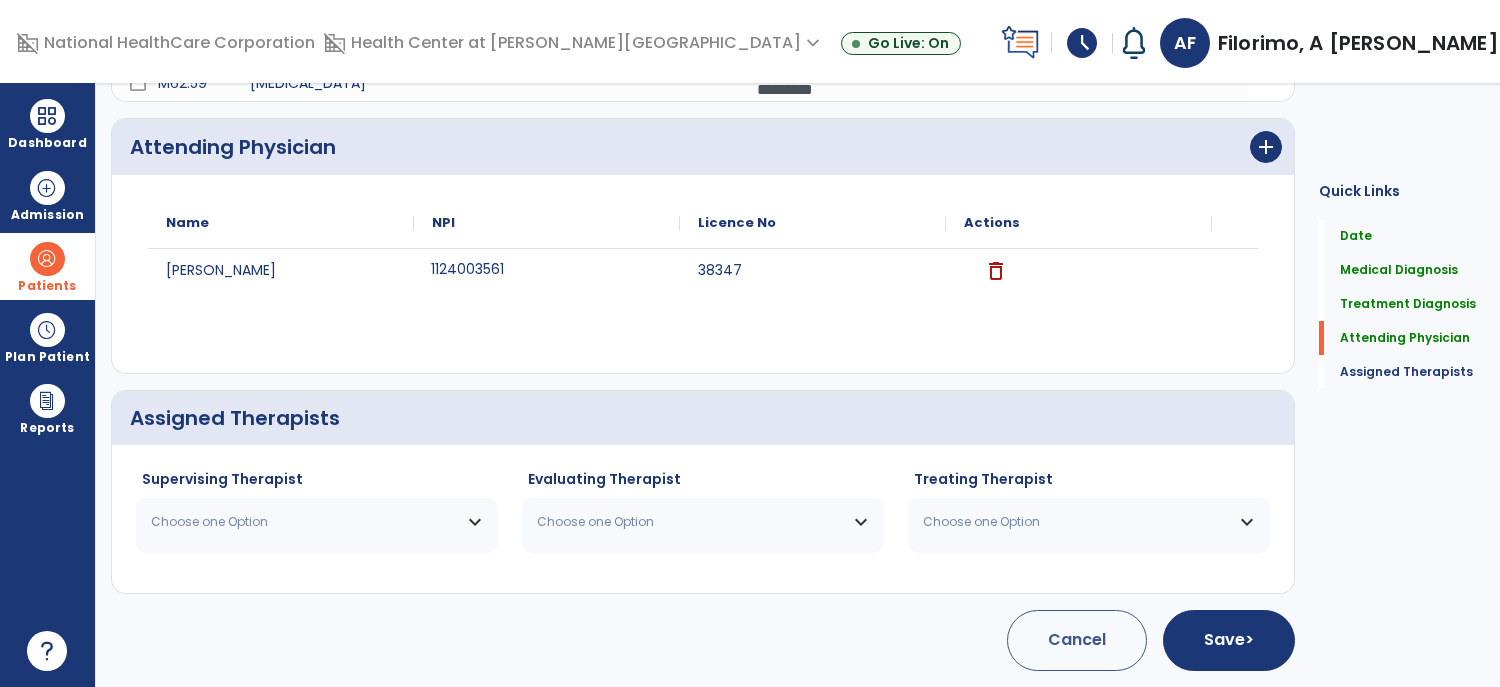 scroll, scrollTop: 603, scrollLeft: 0, axis: vertical 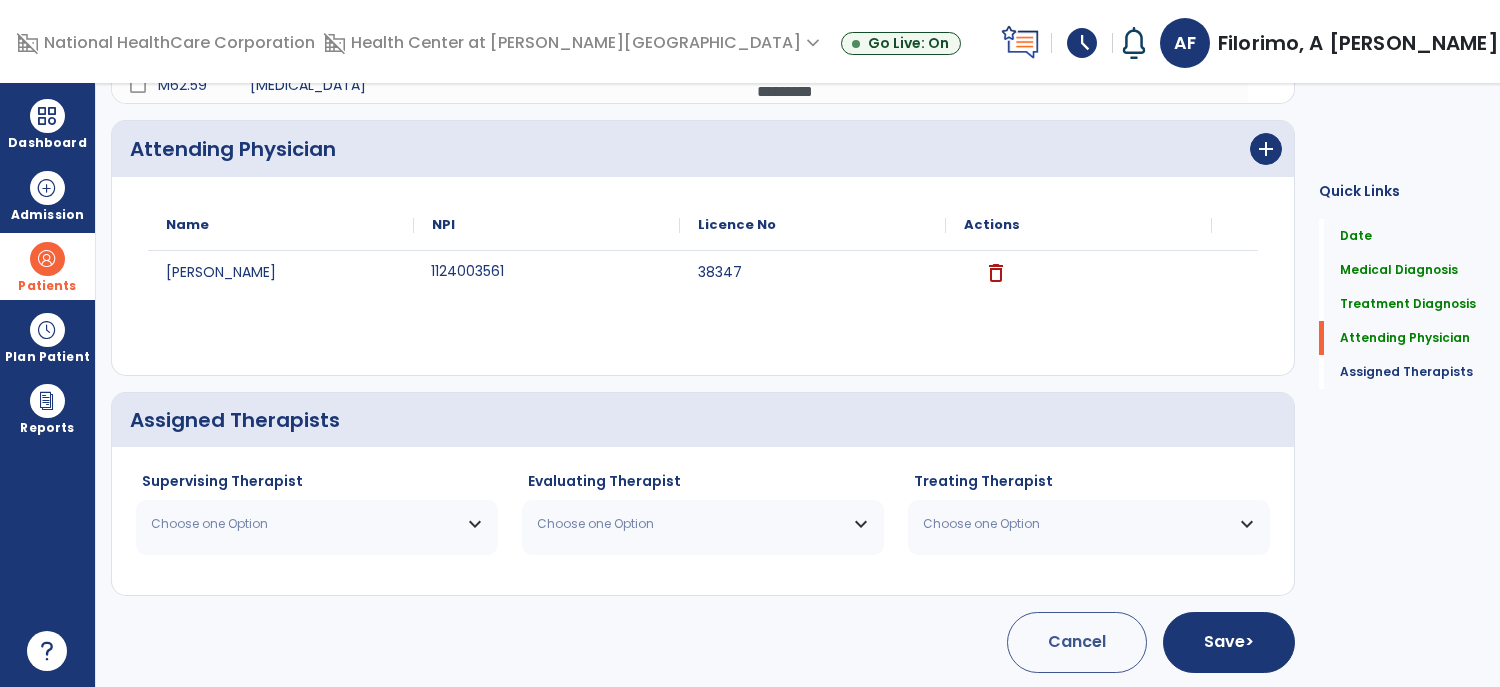 click on "Choose one Option" at bounding box center [304, 524] 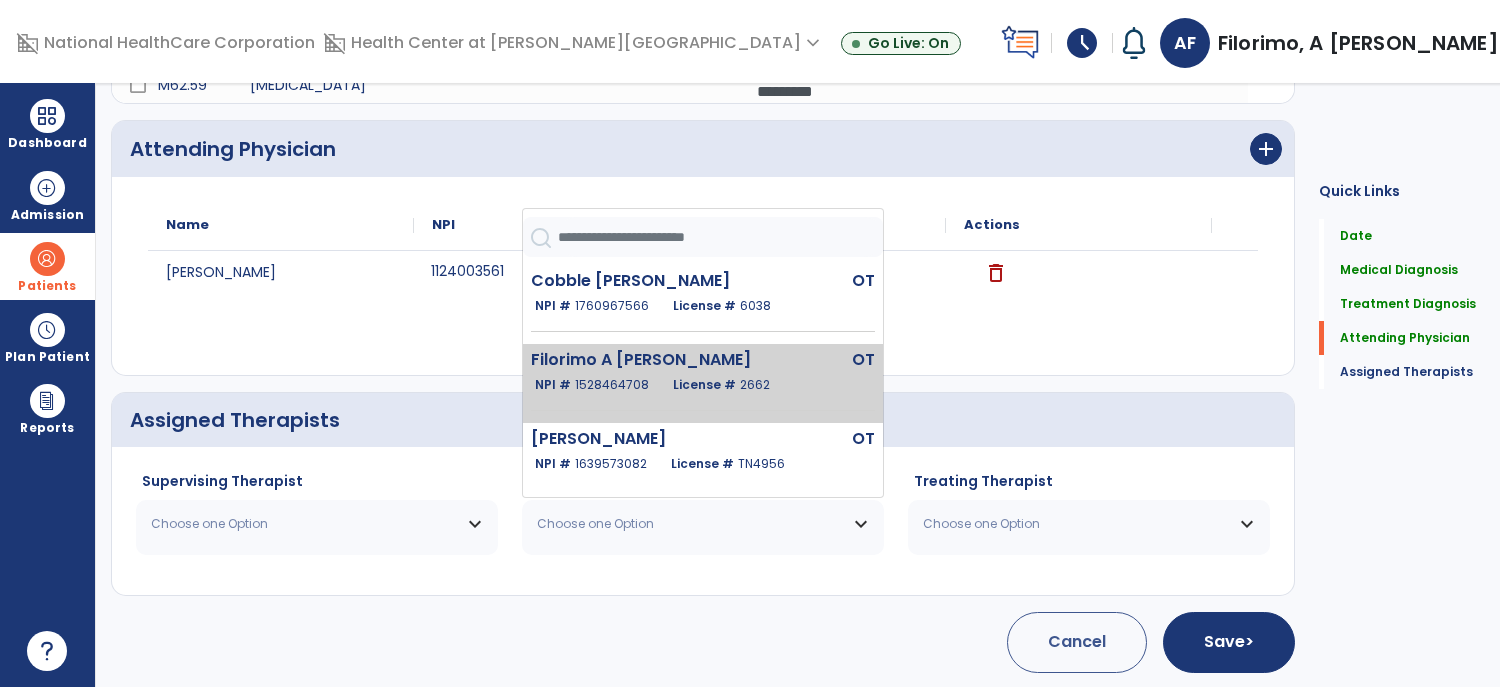 click on "Filorimo A [PERSON_NAME]" 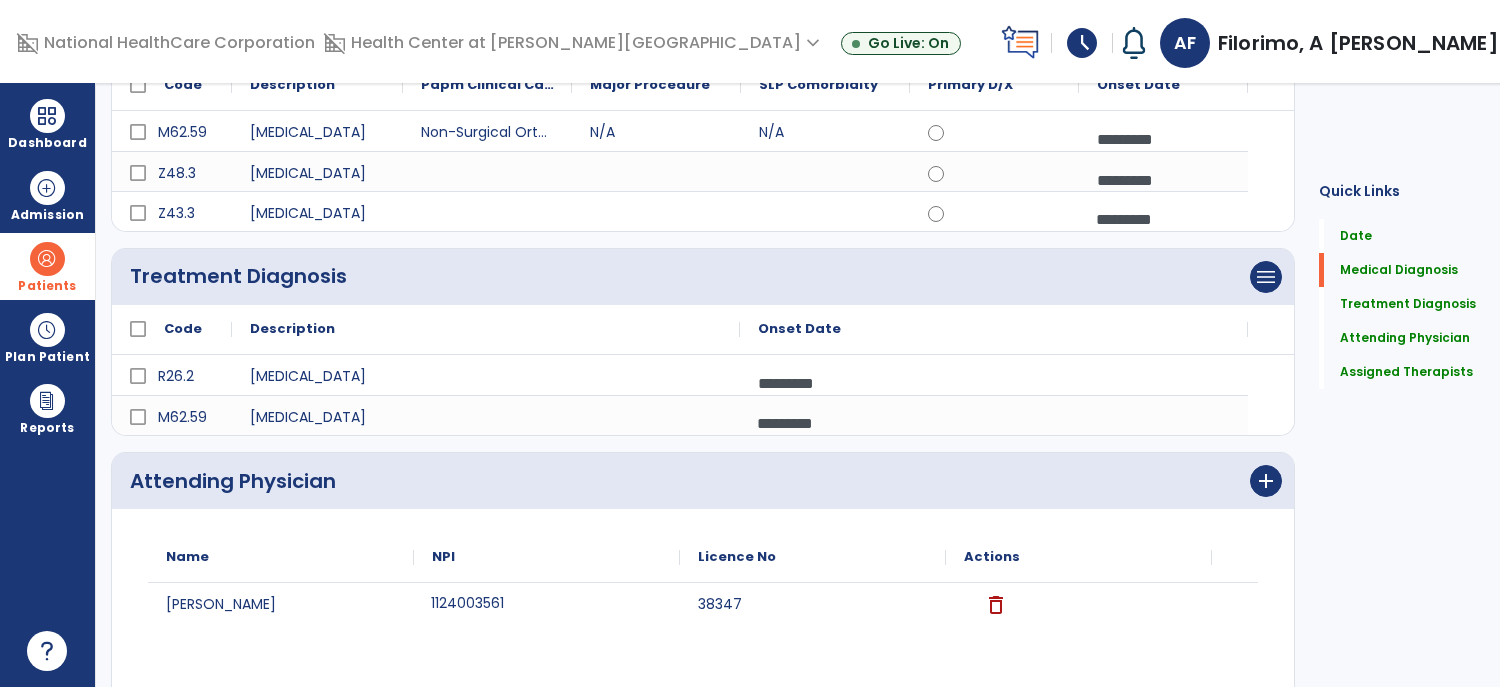 scroll, scrollTop: 602, scrollLeft: 0, axis: vertical 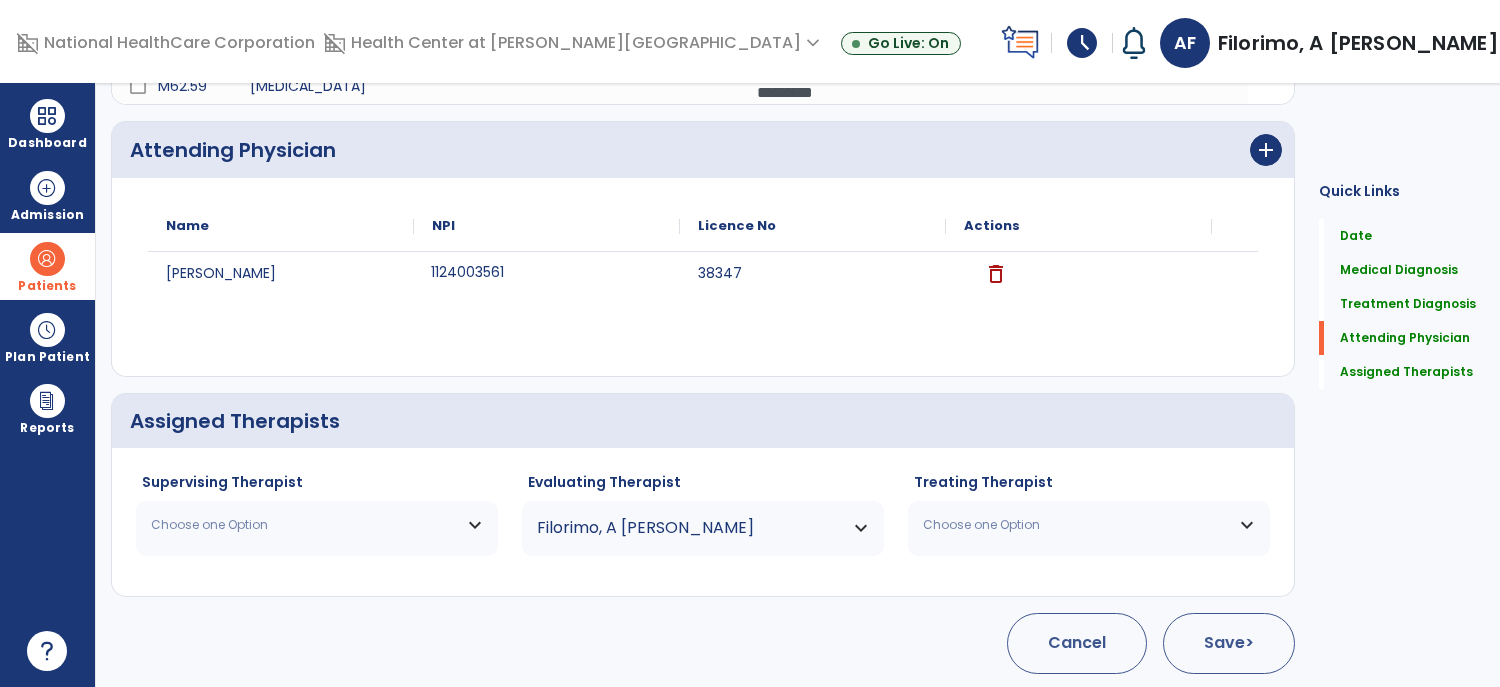 click on ">" 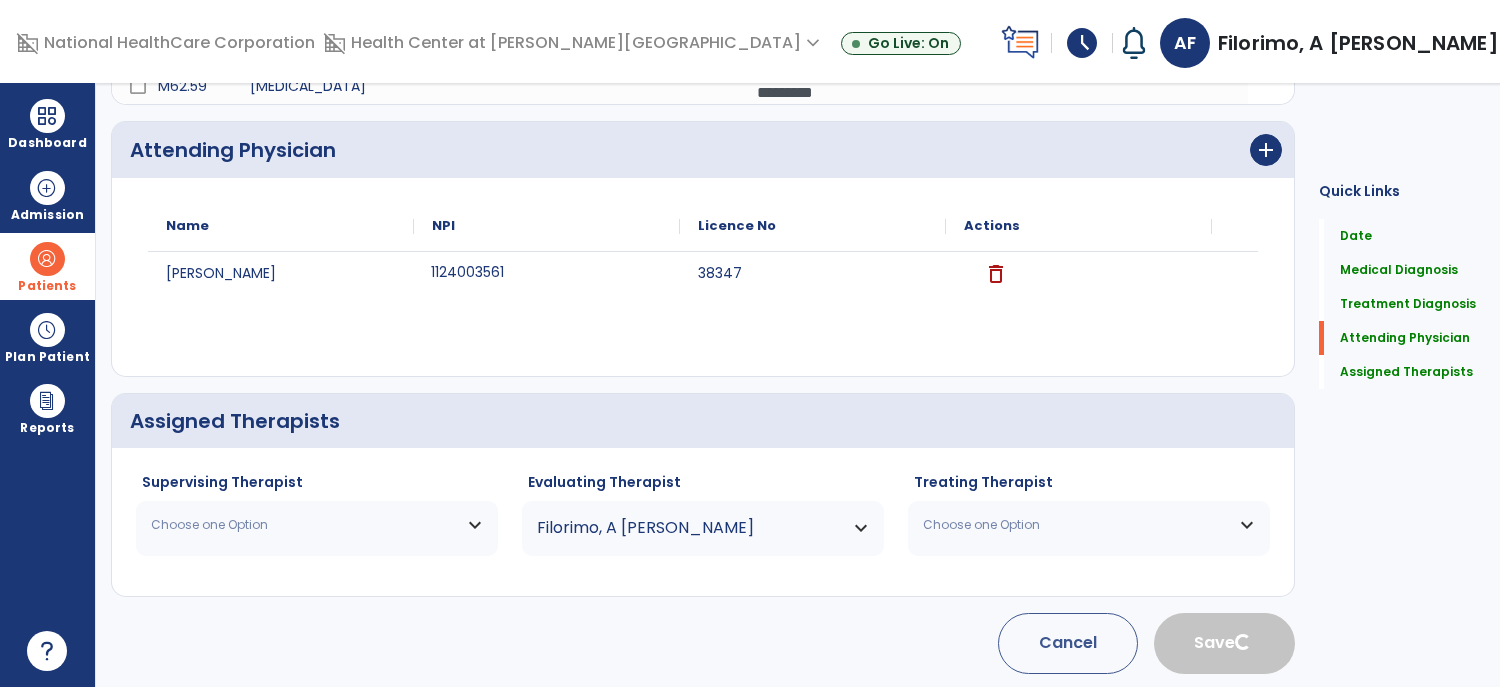 type 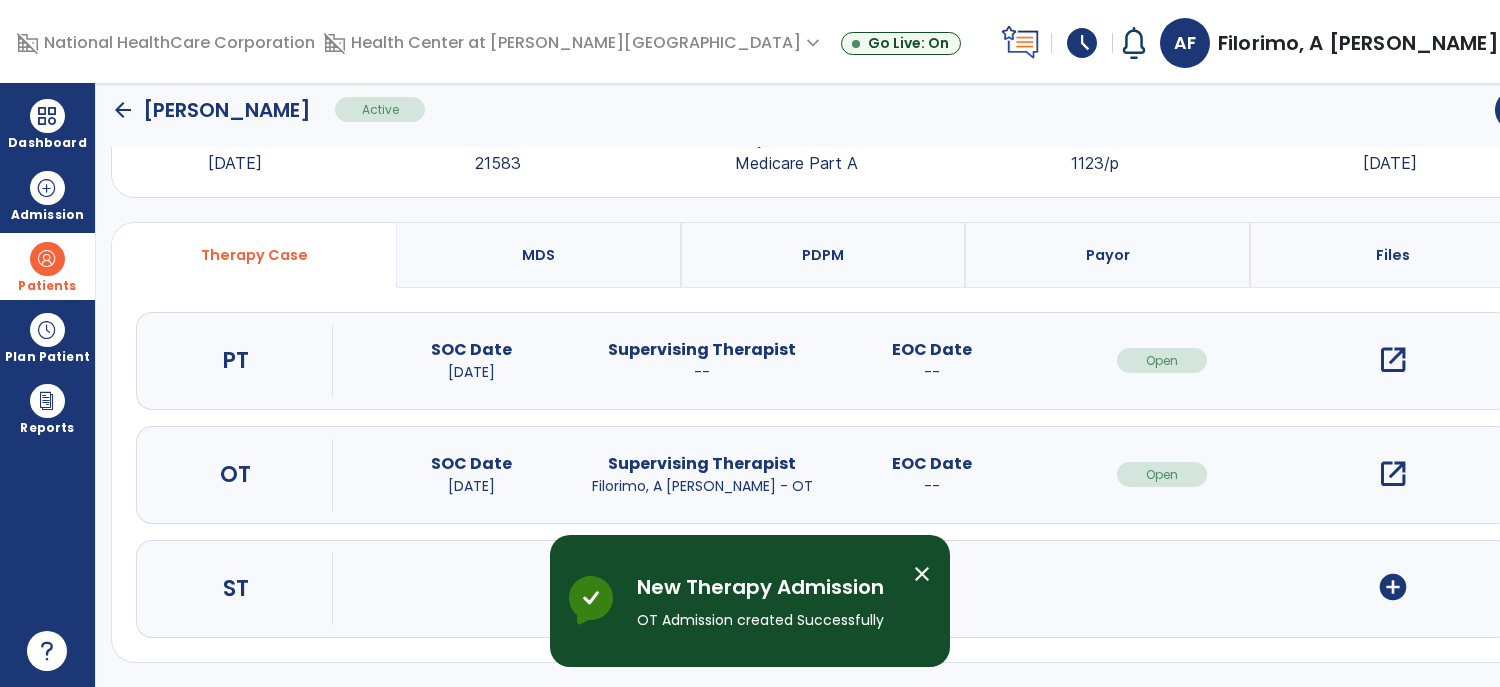 scroll, scrollTop: 71, scrollLeft: 0, axis: vertical 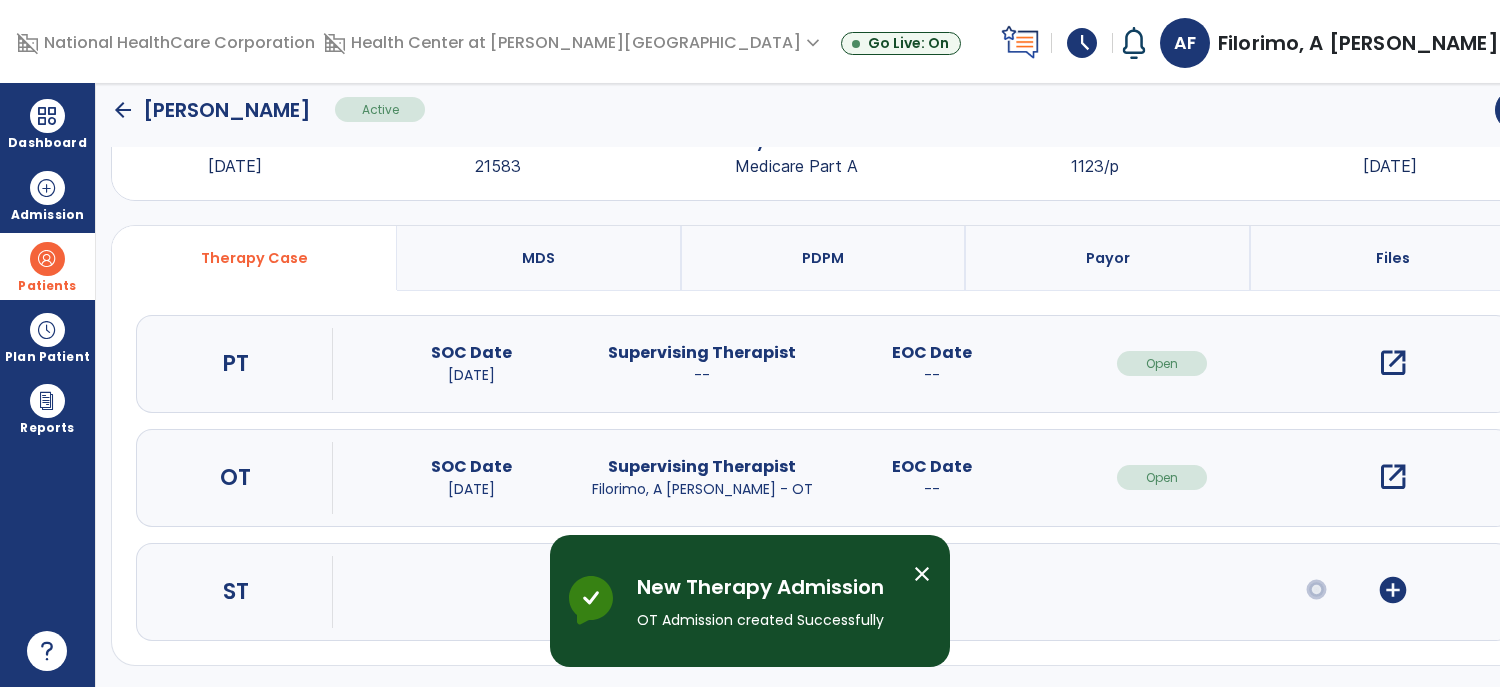 click on "open_in_new" at bounding box center [1393, 477] 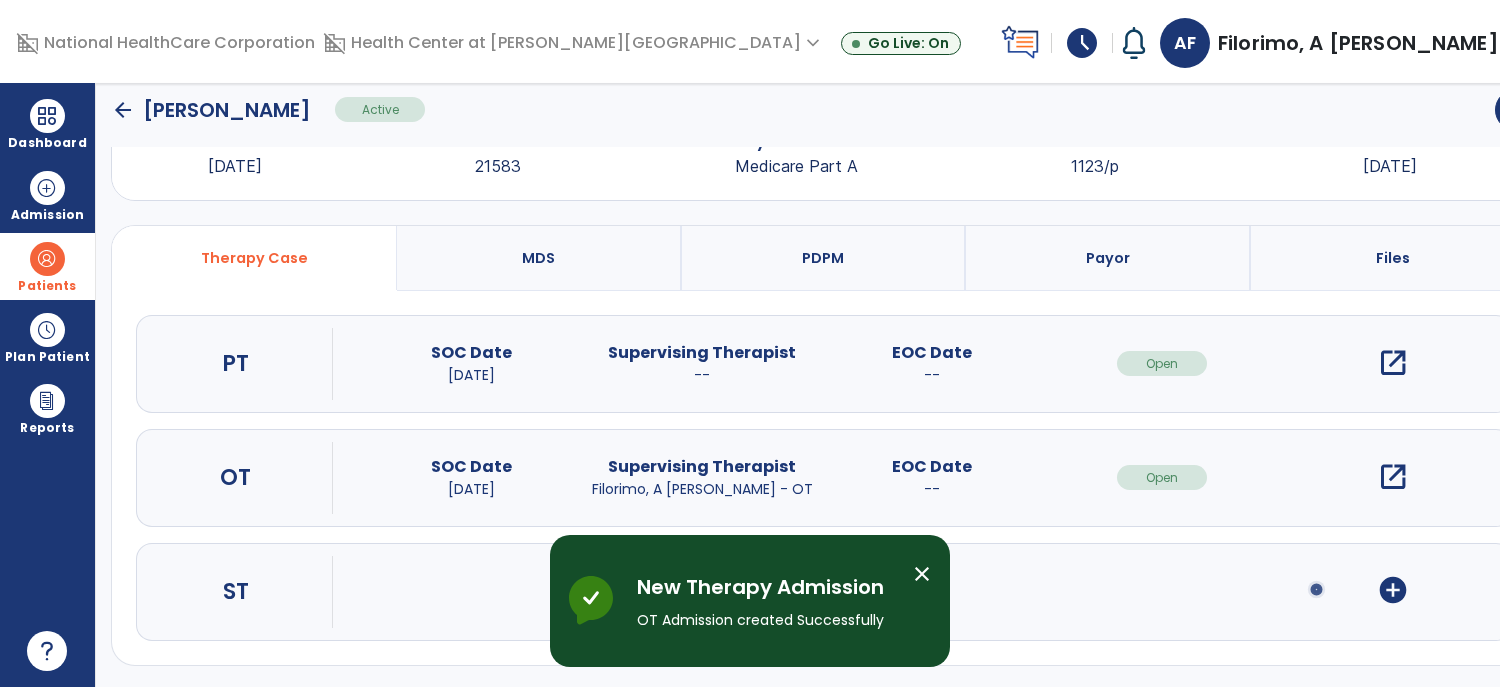 scroll, scrollTop: 0, scrollLeft: 0, axis: both 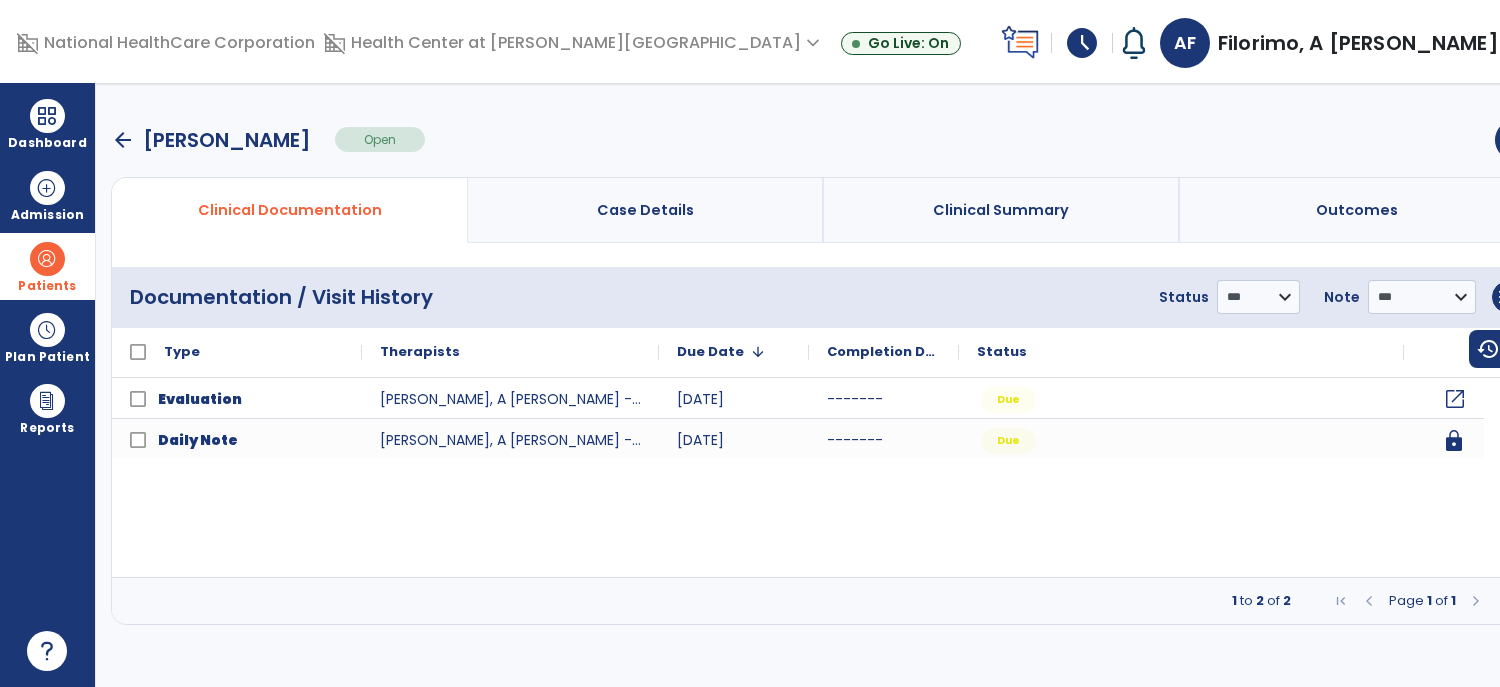 click on "open_in_new" 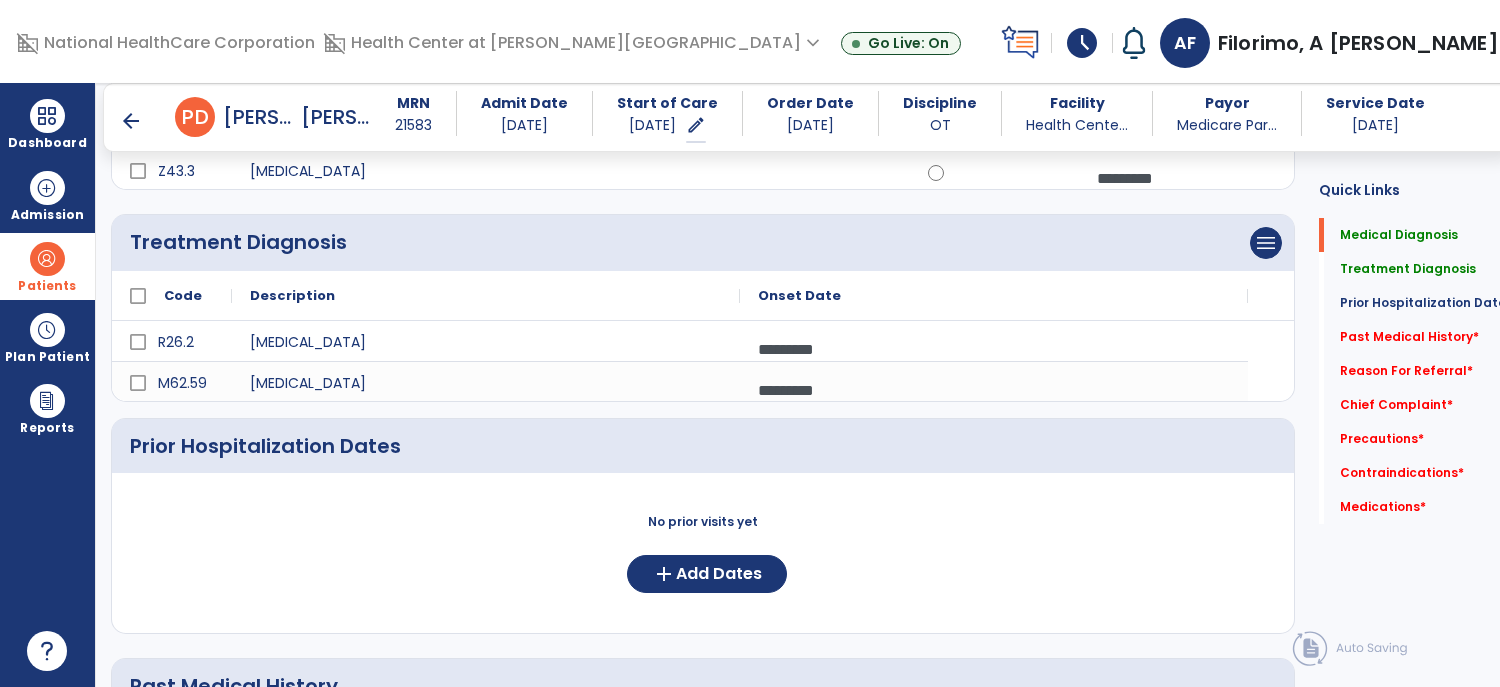 scroll, scrollTop: 401, scrollLeft: 0, axis: vertical 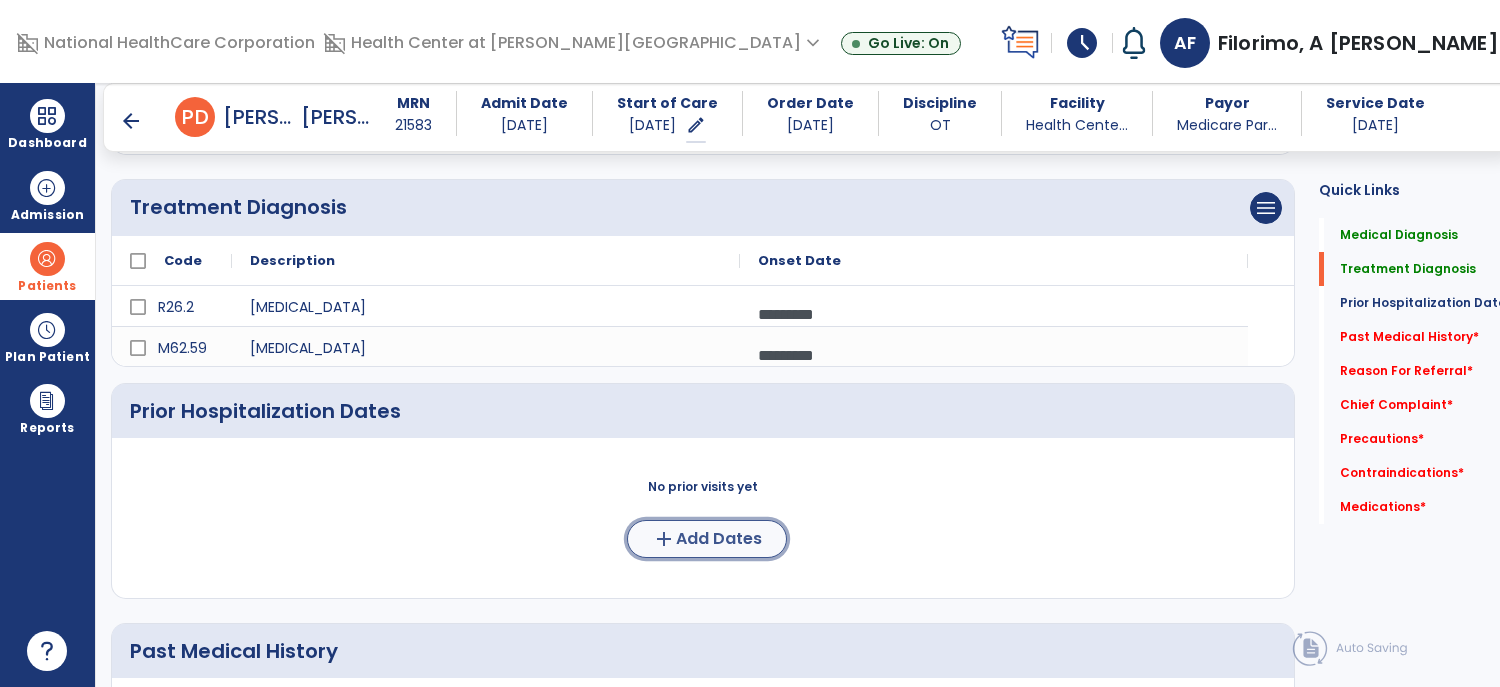 click on "add  Add Dates" 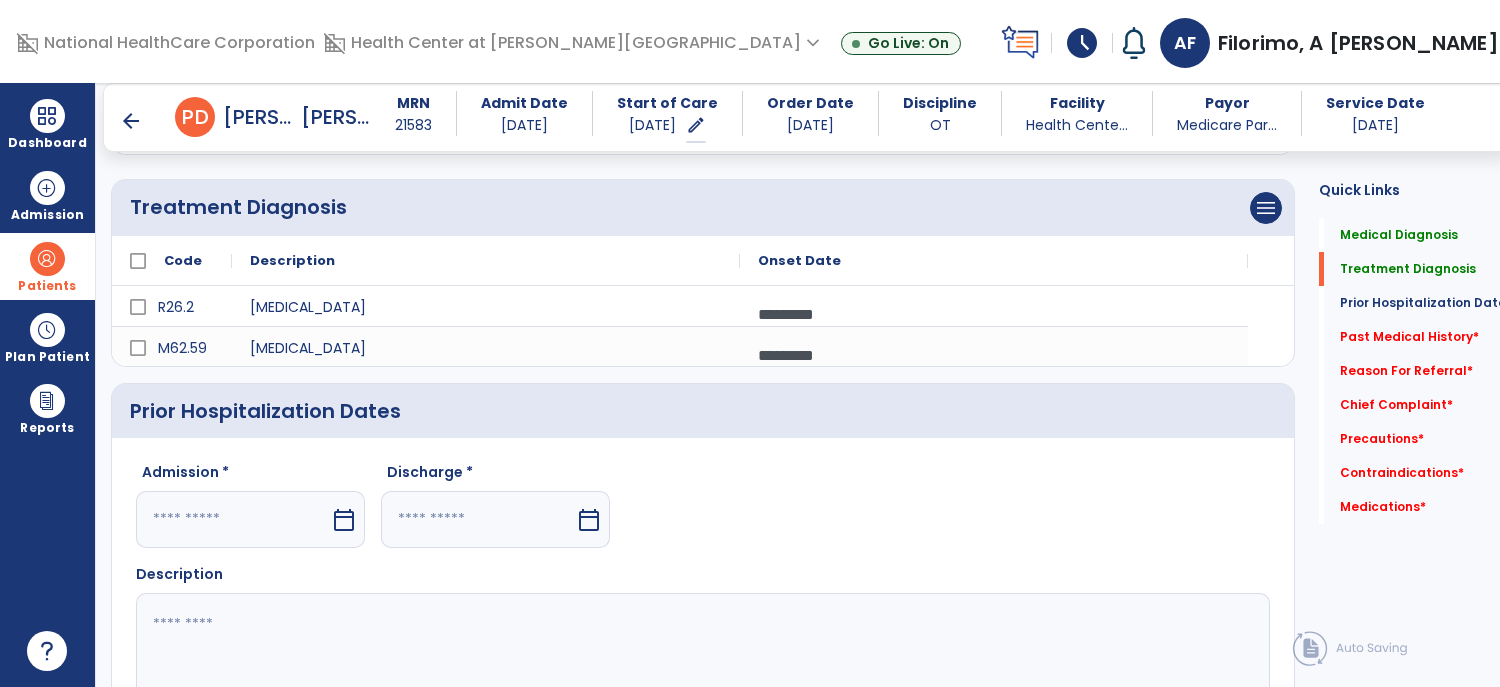 click on "calendar_today" at bounding box center [346, 519] 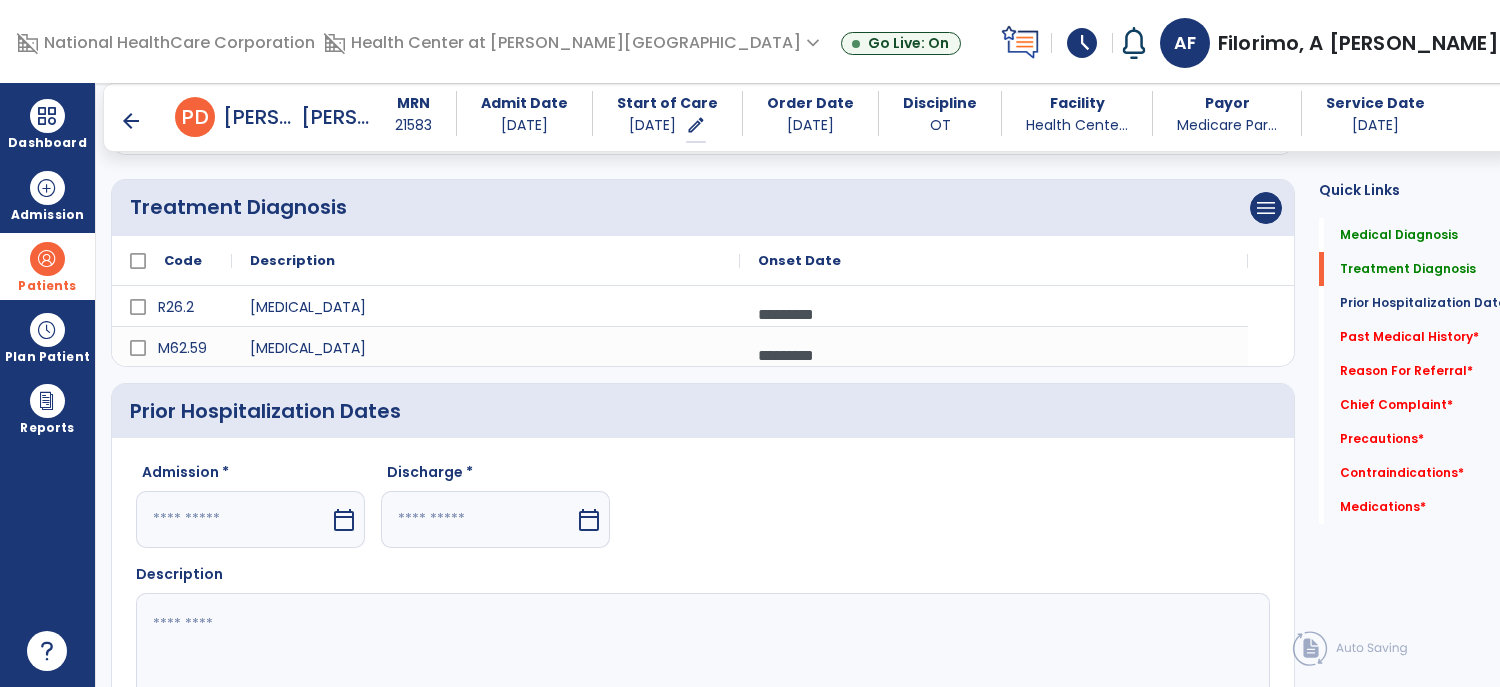 scroll, scrollTop: 414, scrollLeft: 0, axis: vertical 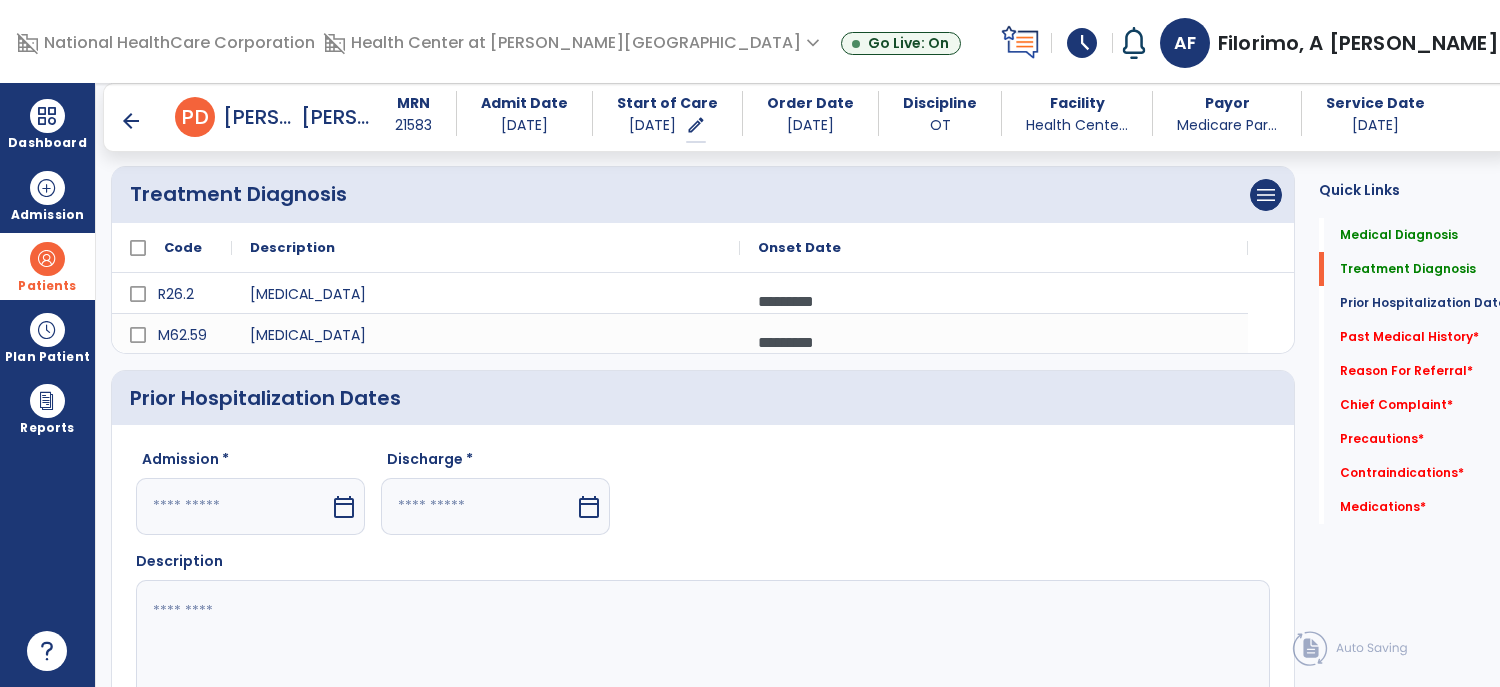 select on "*" 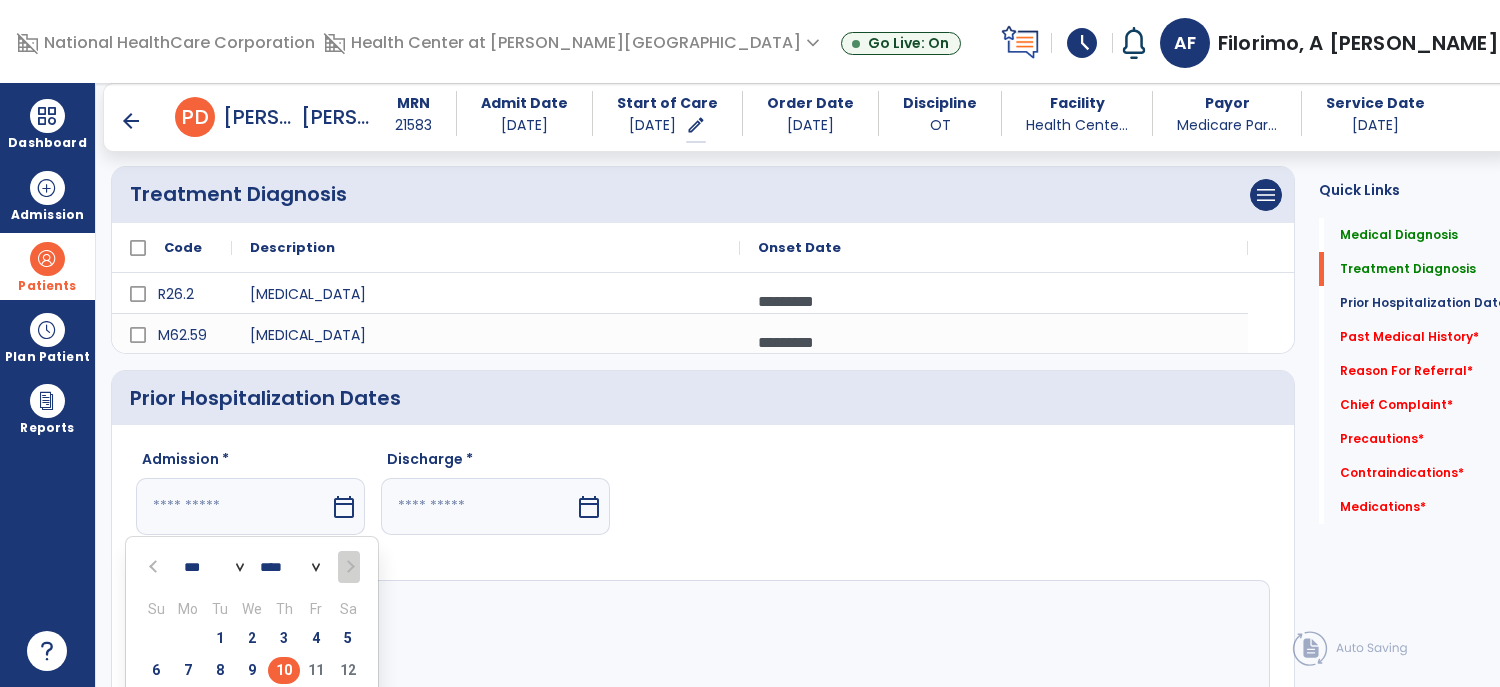 click at bounding box center [155, 567] 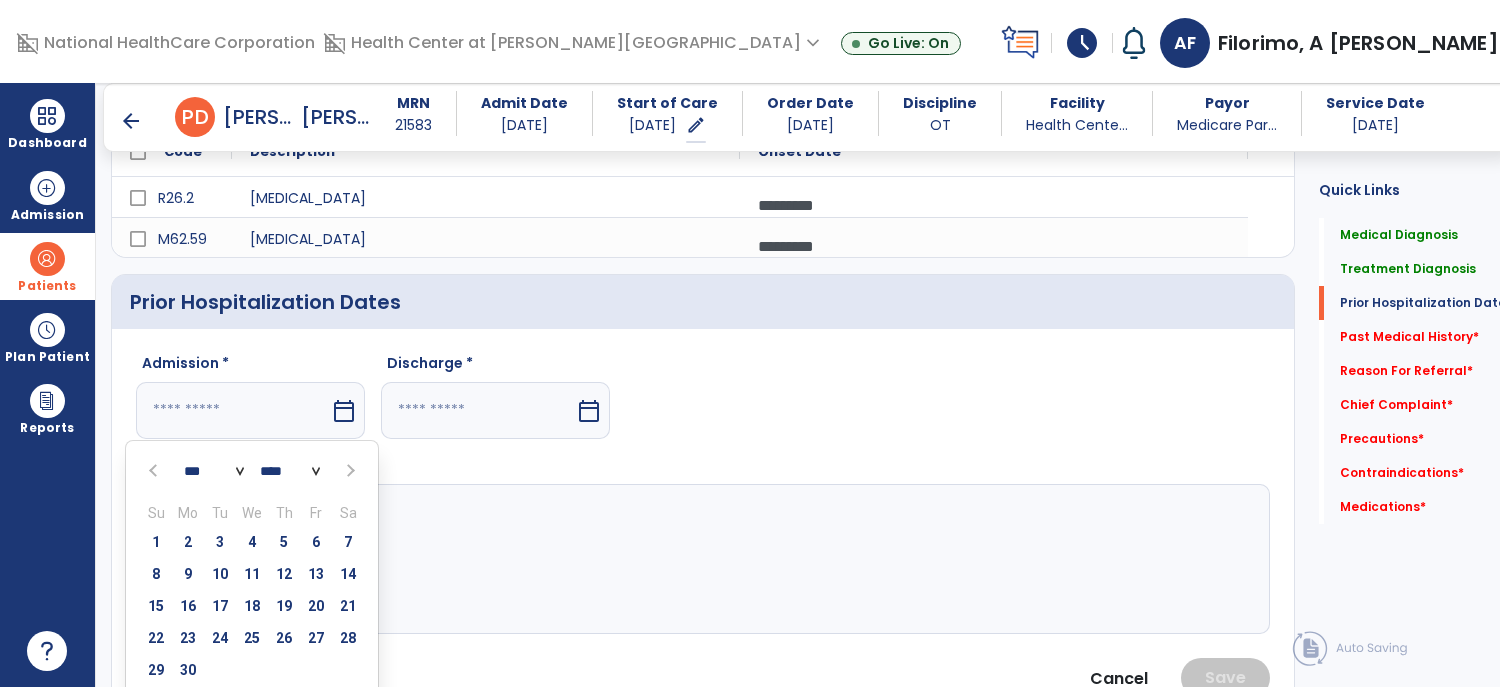 scroll, scrollTop: 511, scrollLeft: 0, axis: vertical 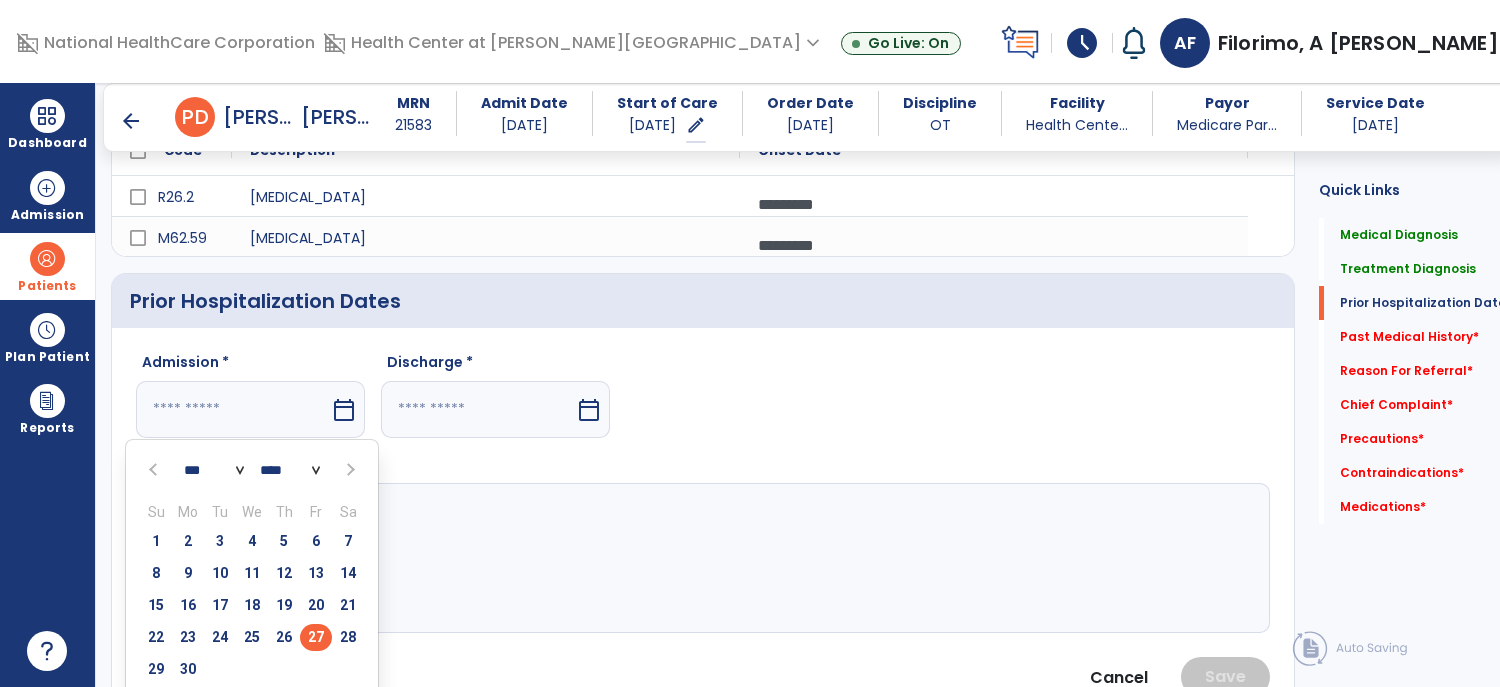 click on "27" at bounding box center (316, 637) 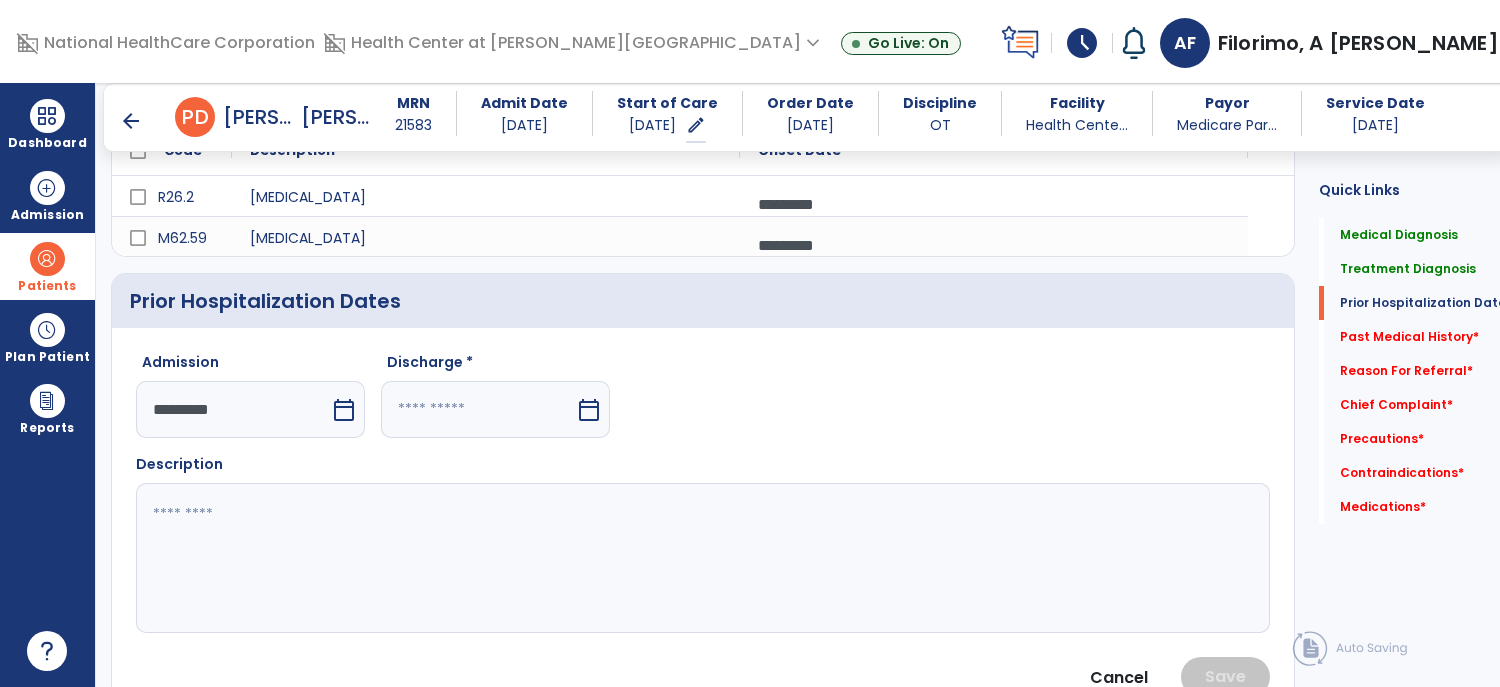 click at bounding box center (478, 409) 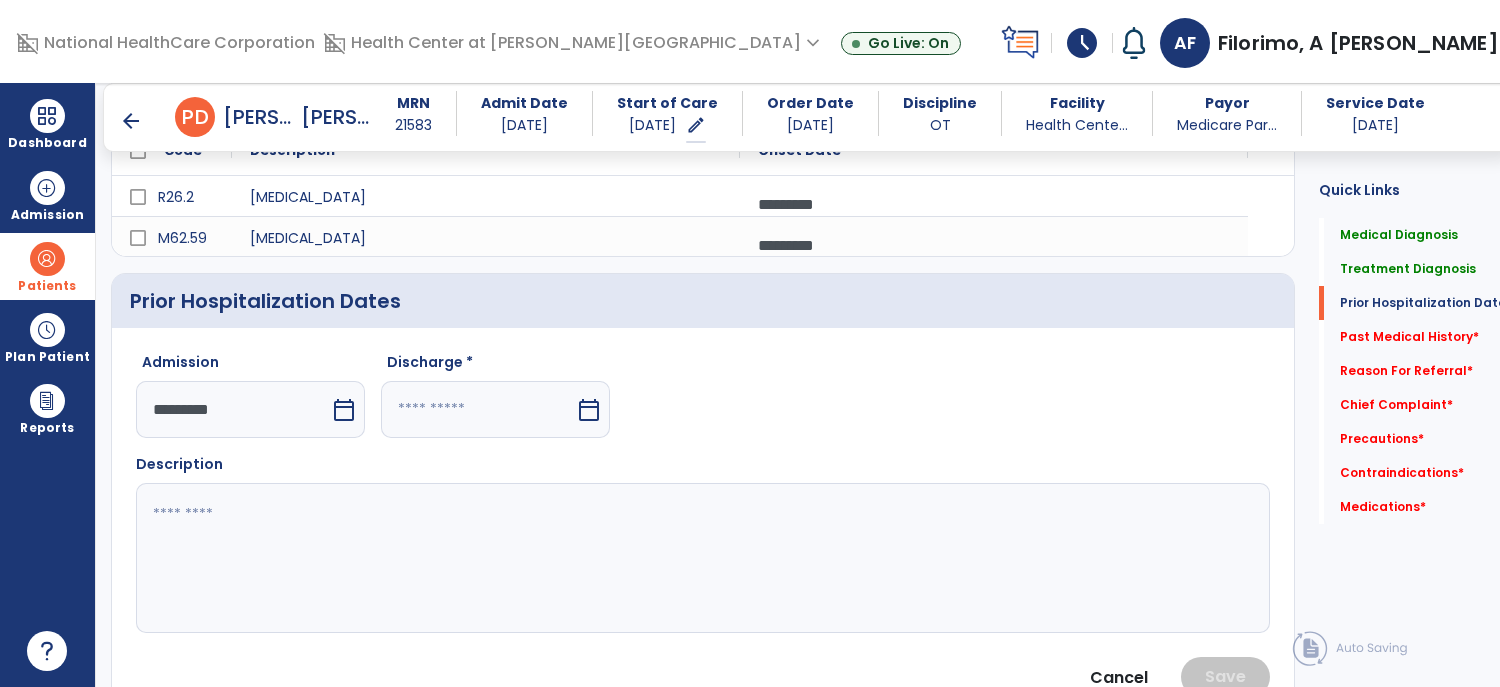 select on "*" 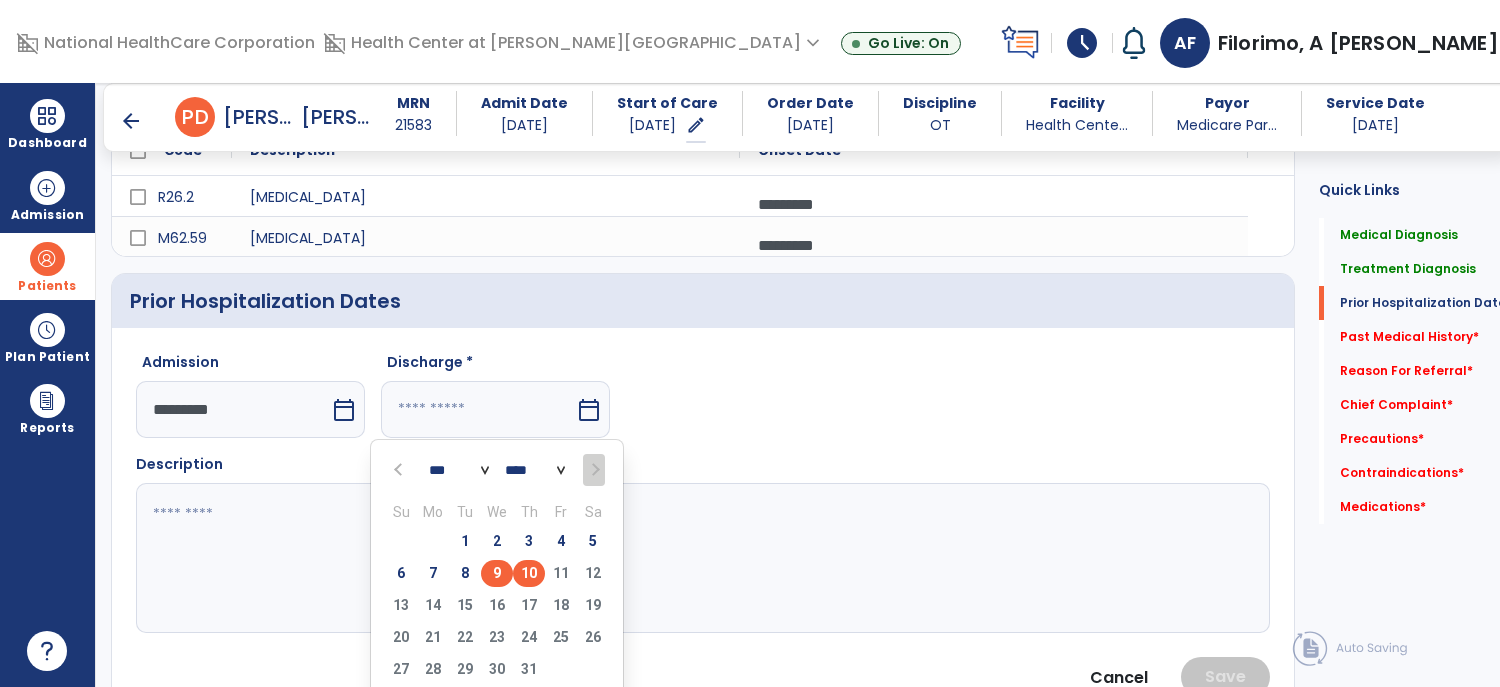 click on "9" at bounding box center (497, 573) 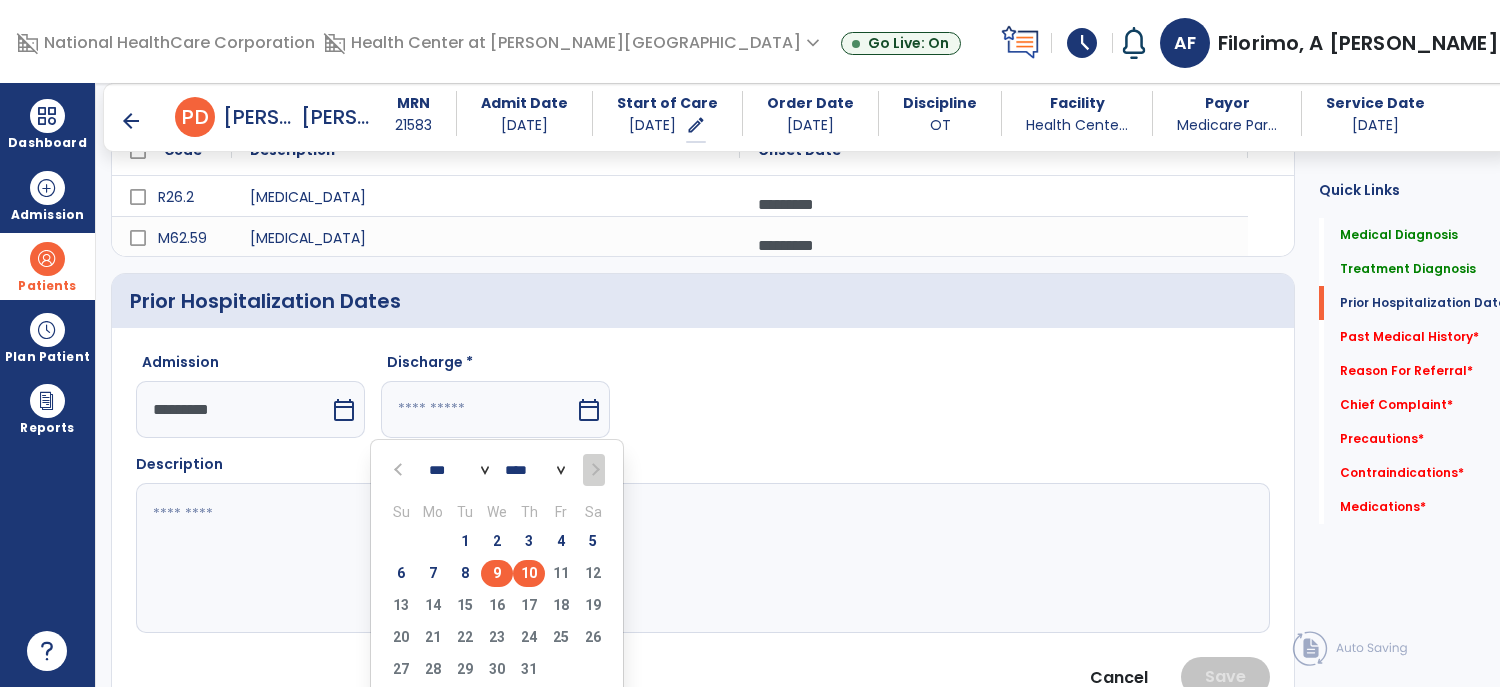 type on "********" 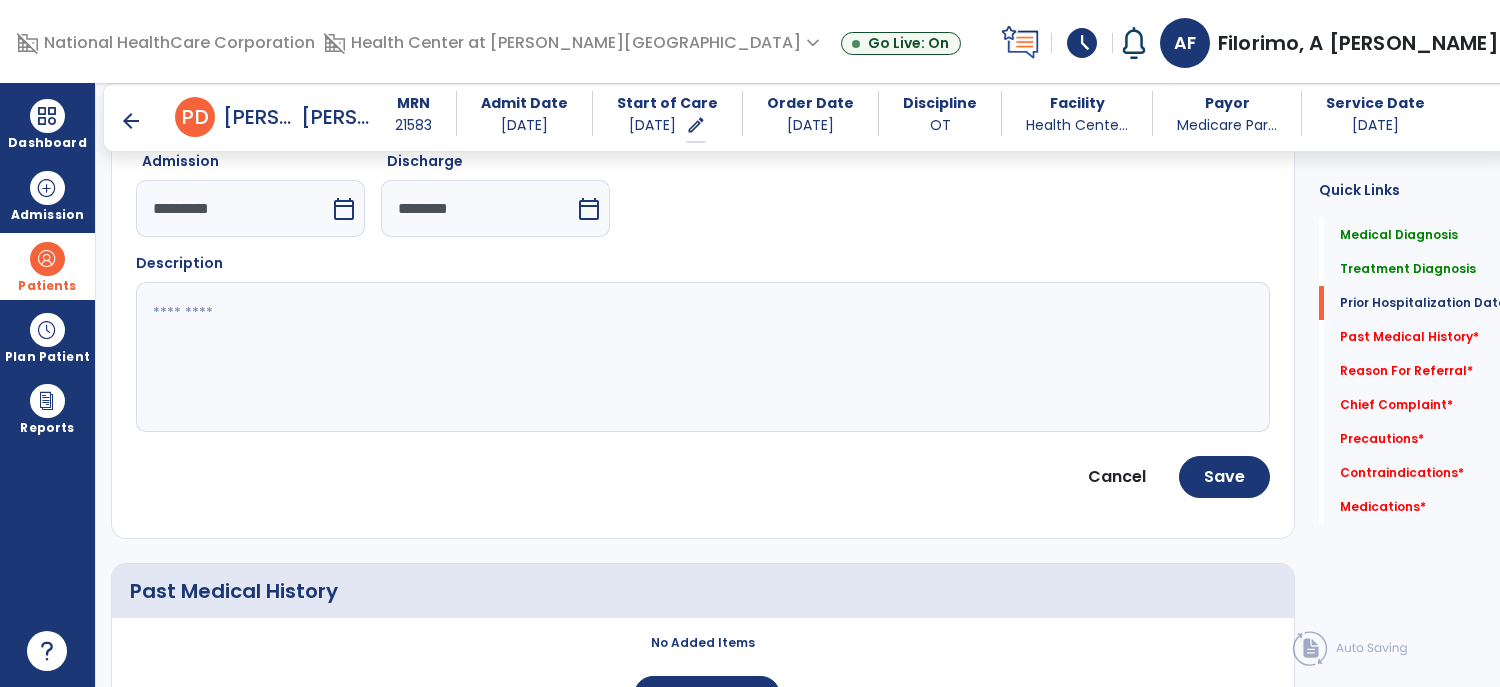 scroll, scrollTop: 721, scrollLeft: 0, axis: vertical 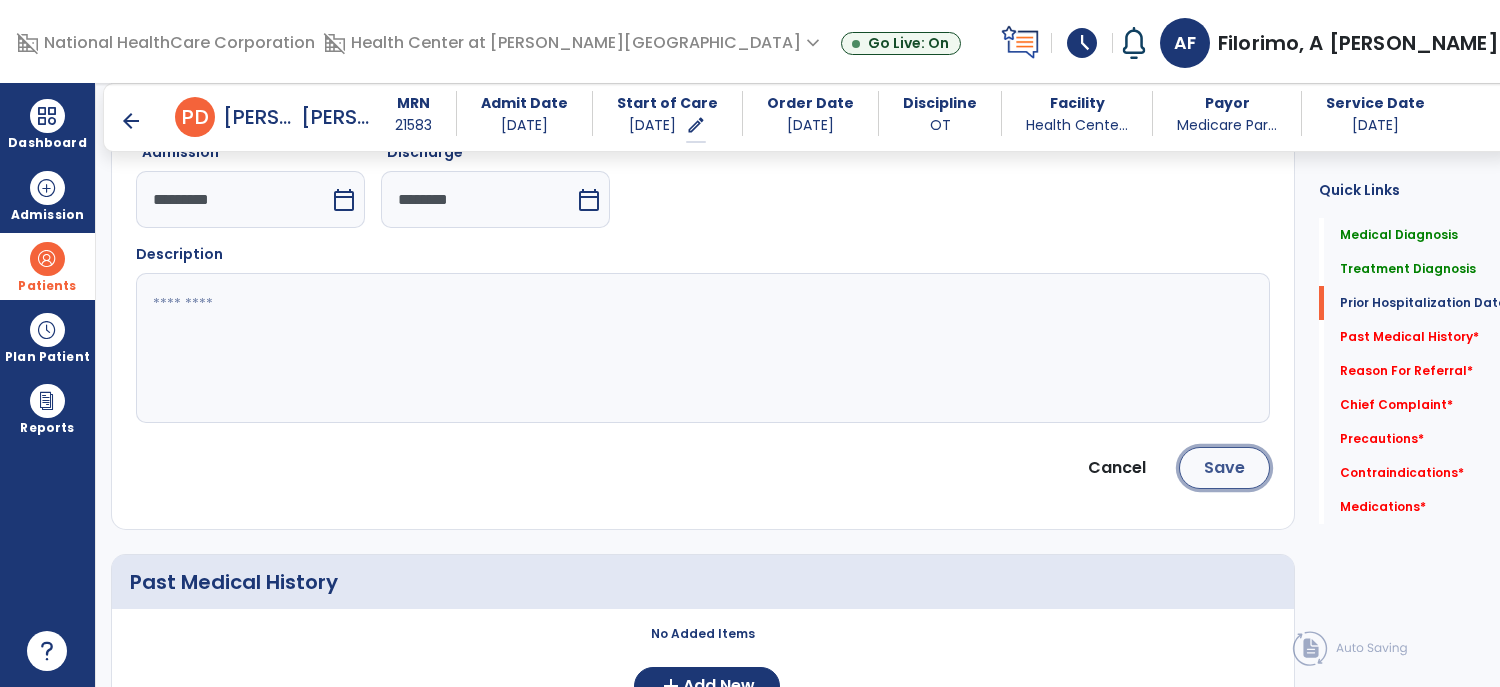 click on "Save" 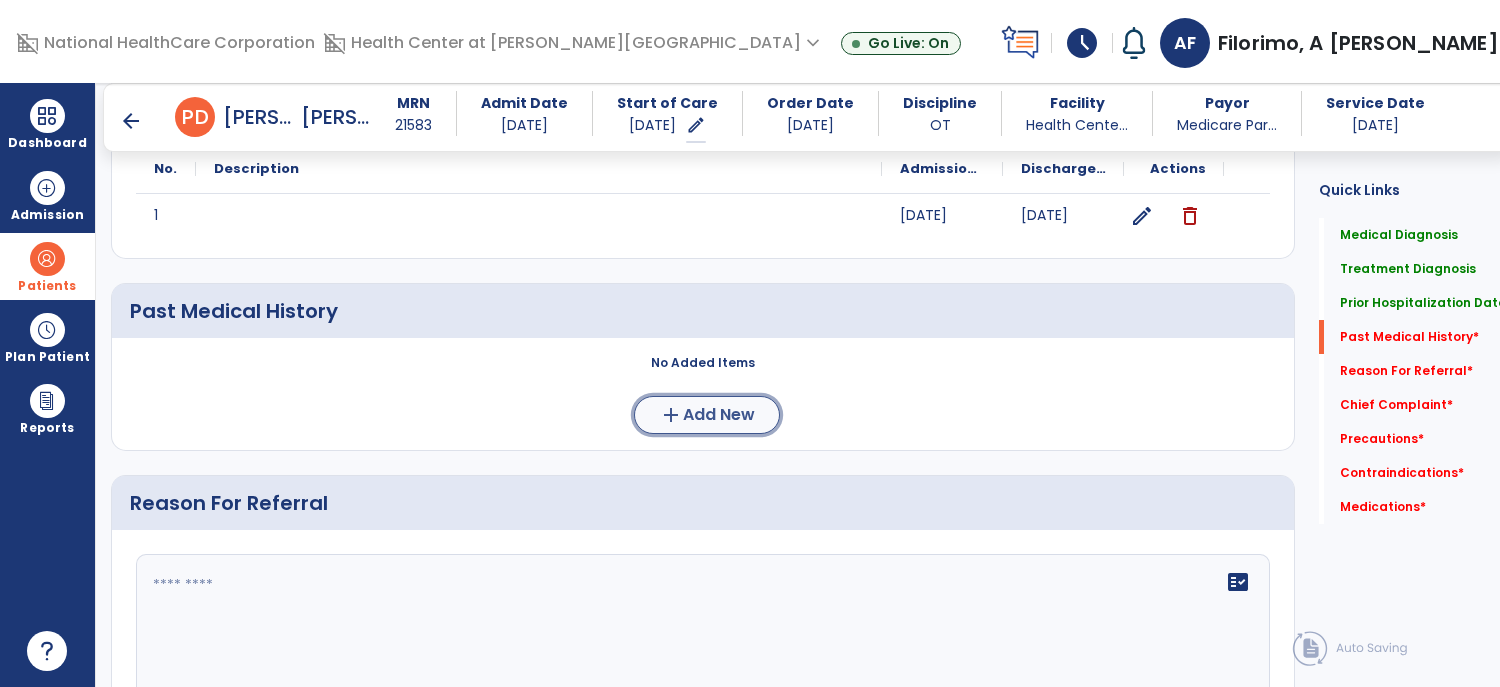 click on "Add New" 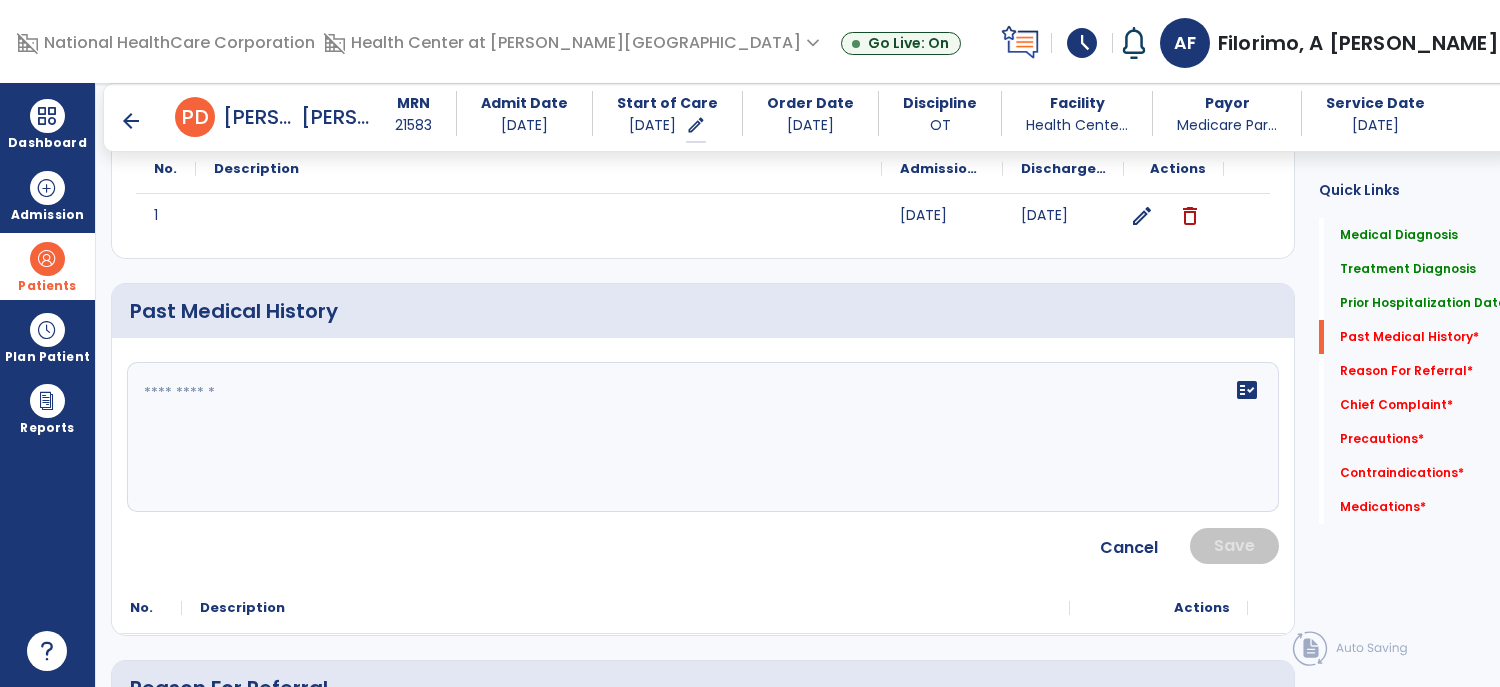 click on "fact_check" 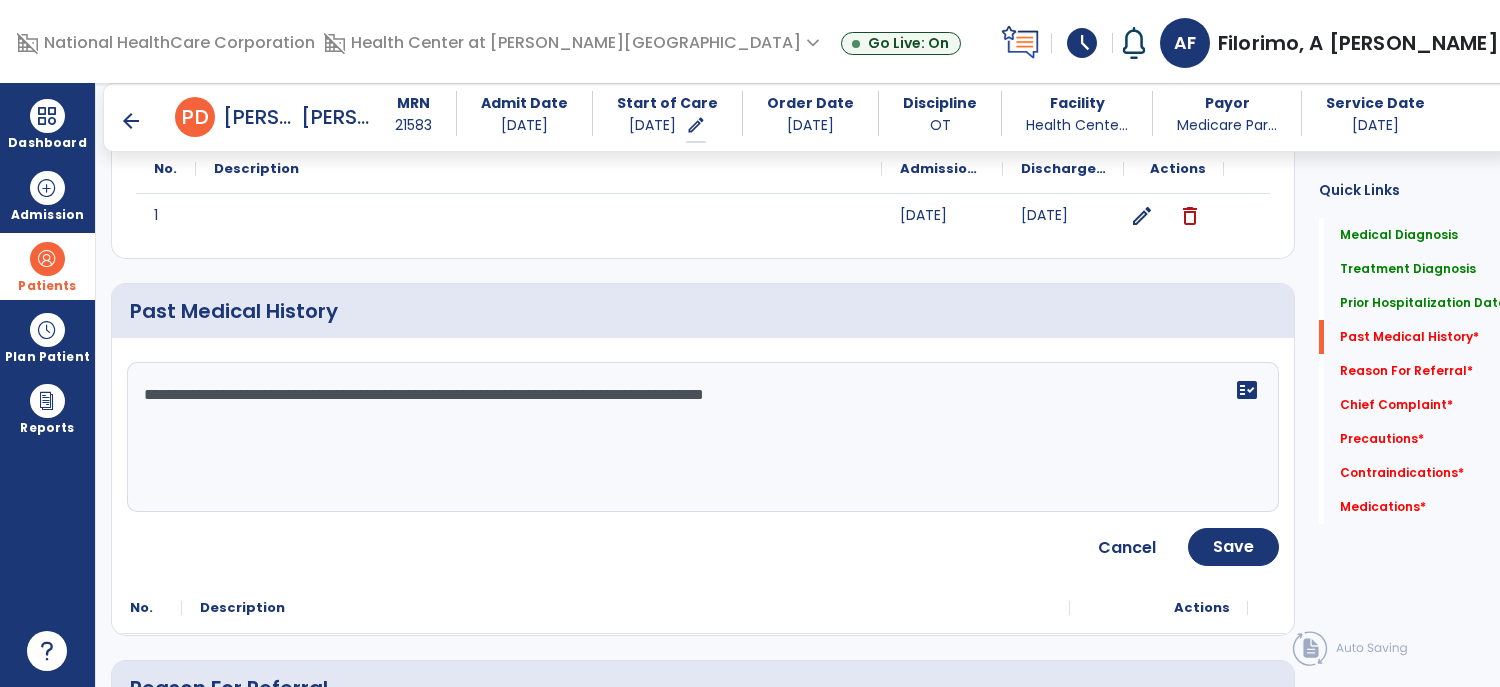 type on "**********" 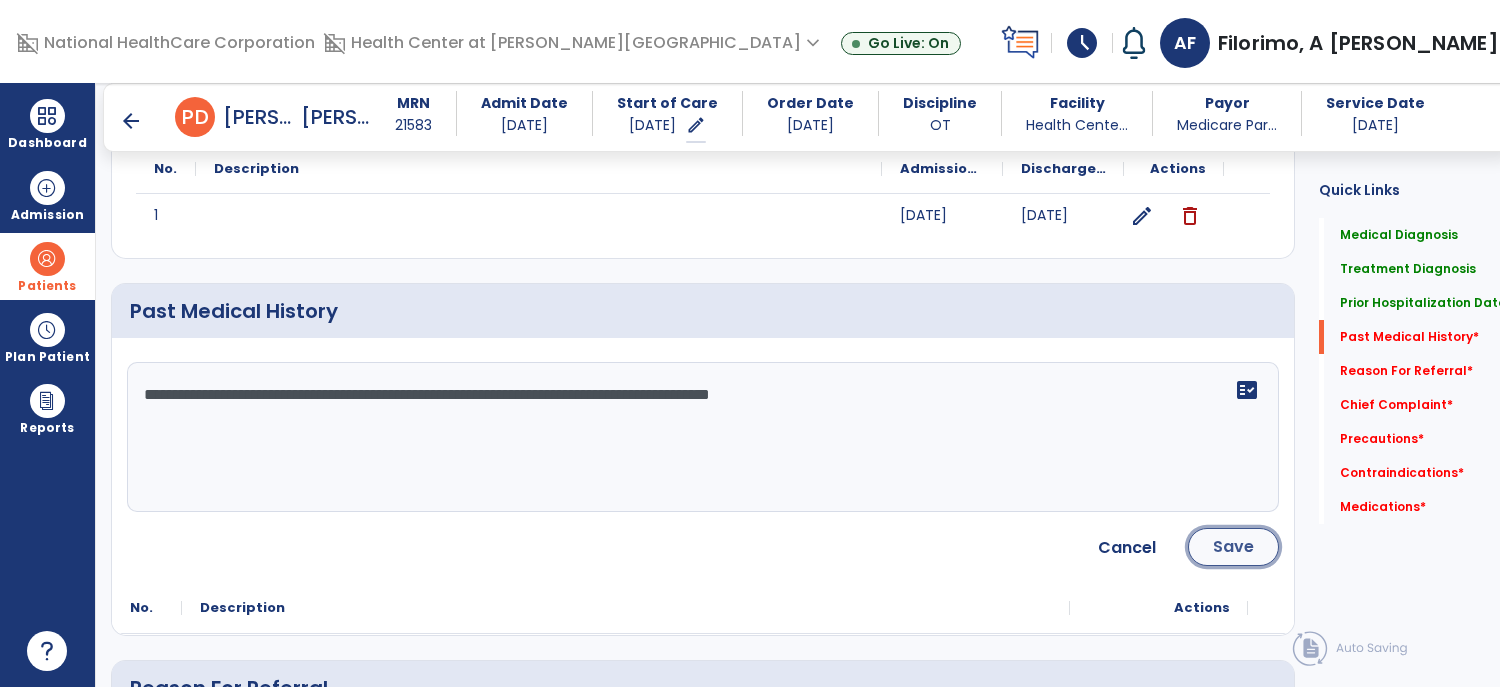 click on "Save" 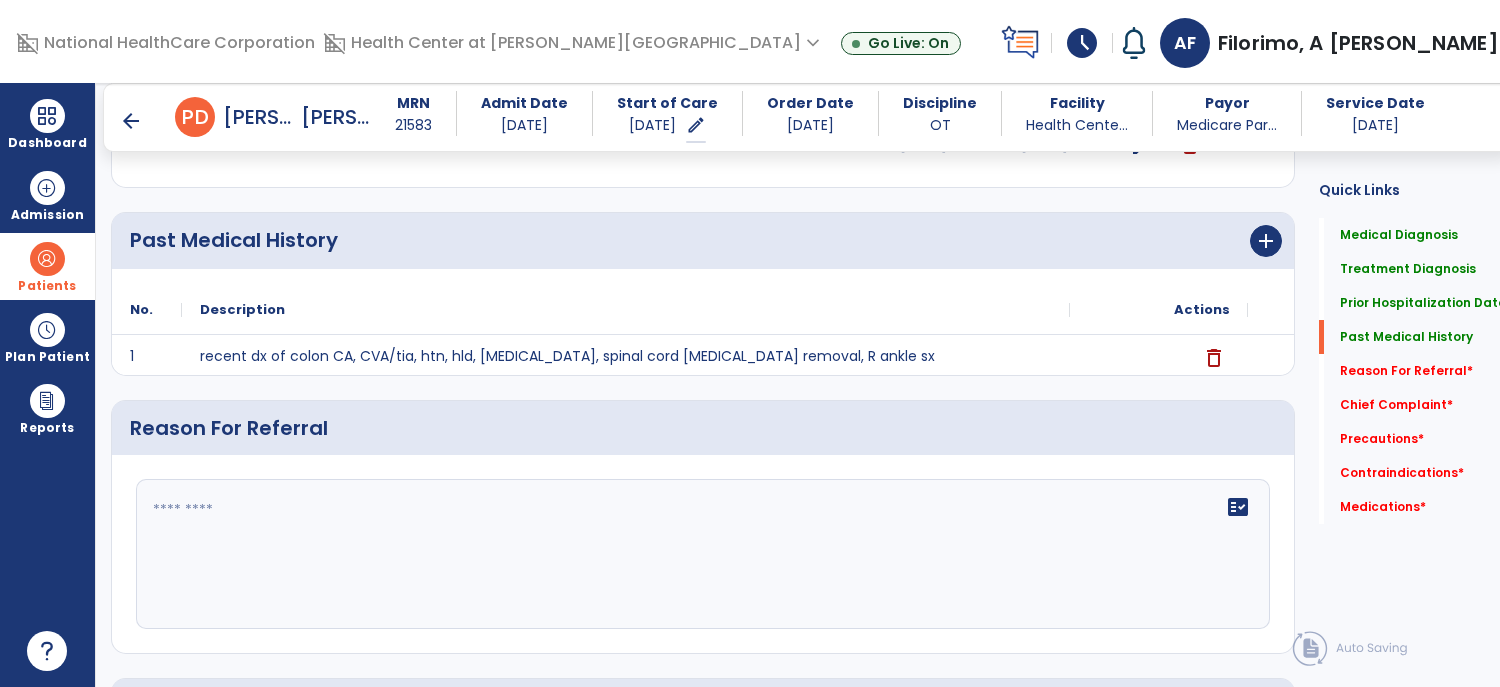scroll, scrollTop: 830, scrollLeft: 0, axis: vertical 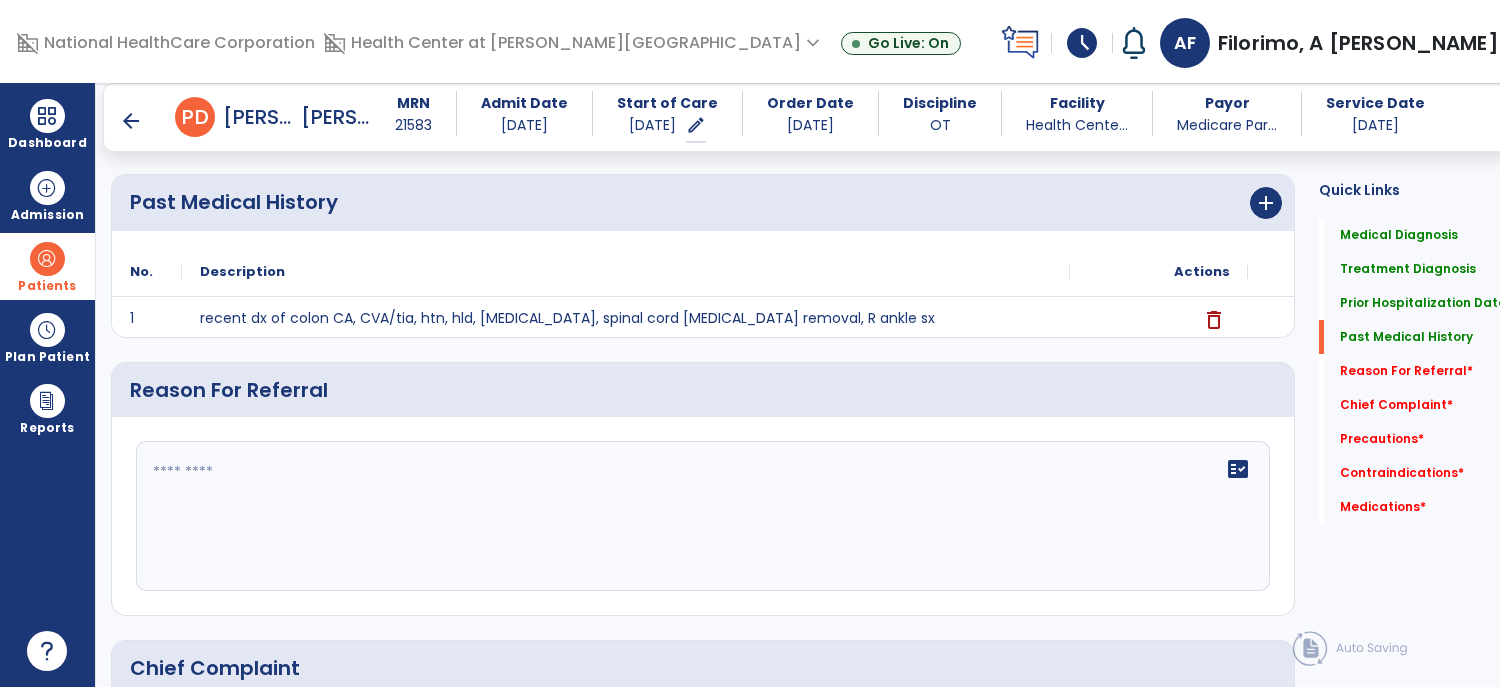 click on "fact_check" 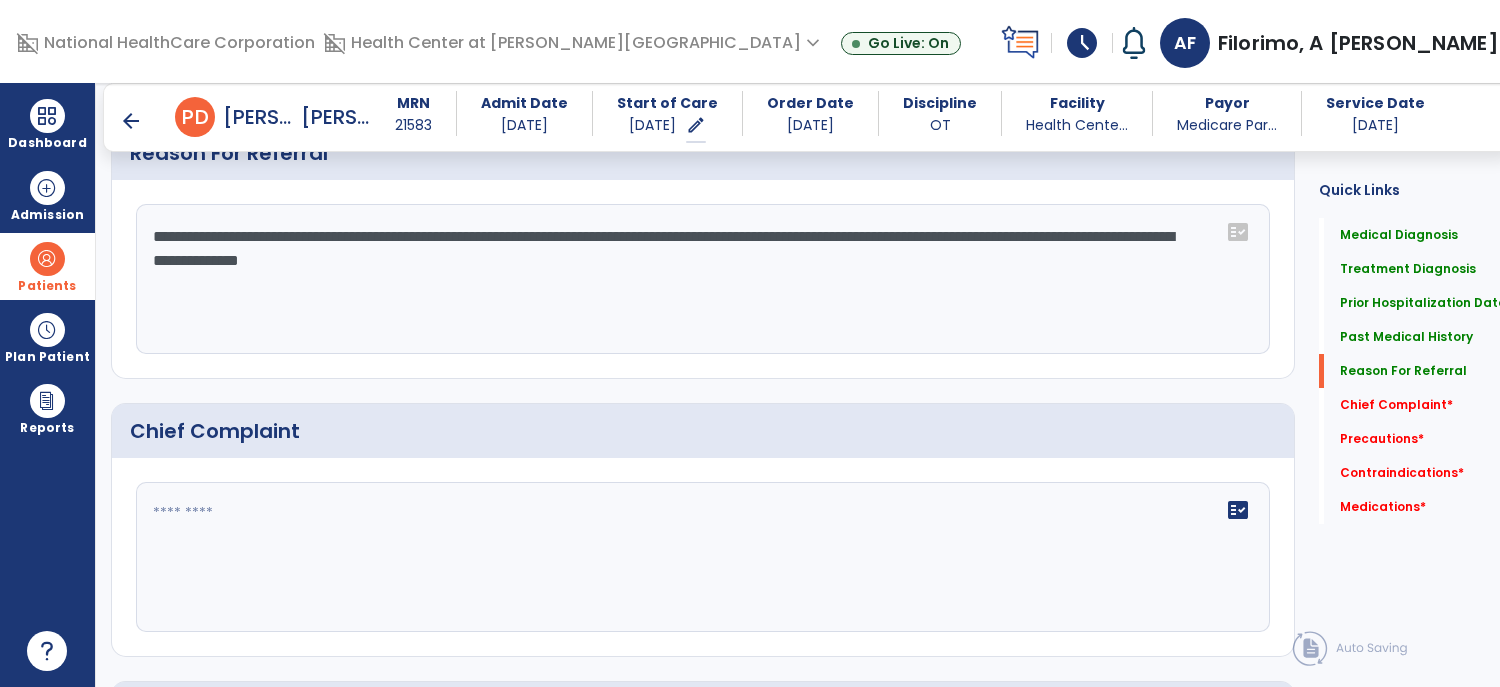 scroll, scrollTop: 1115, scrollLeft: 0, axis: vertical 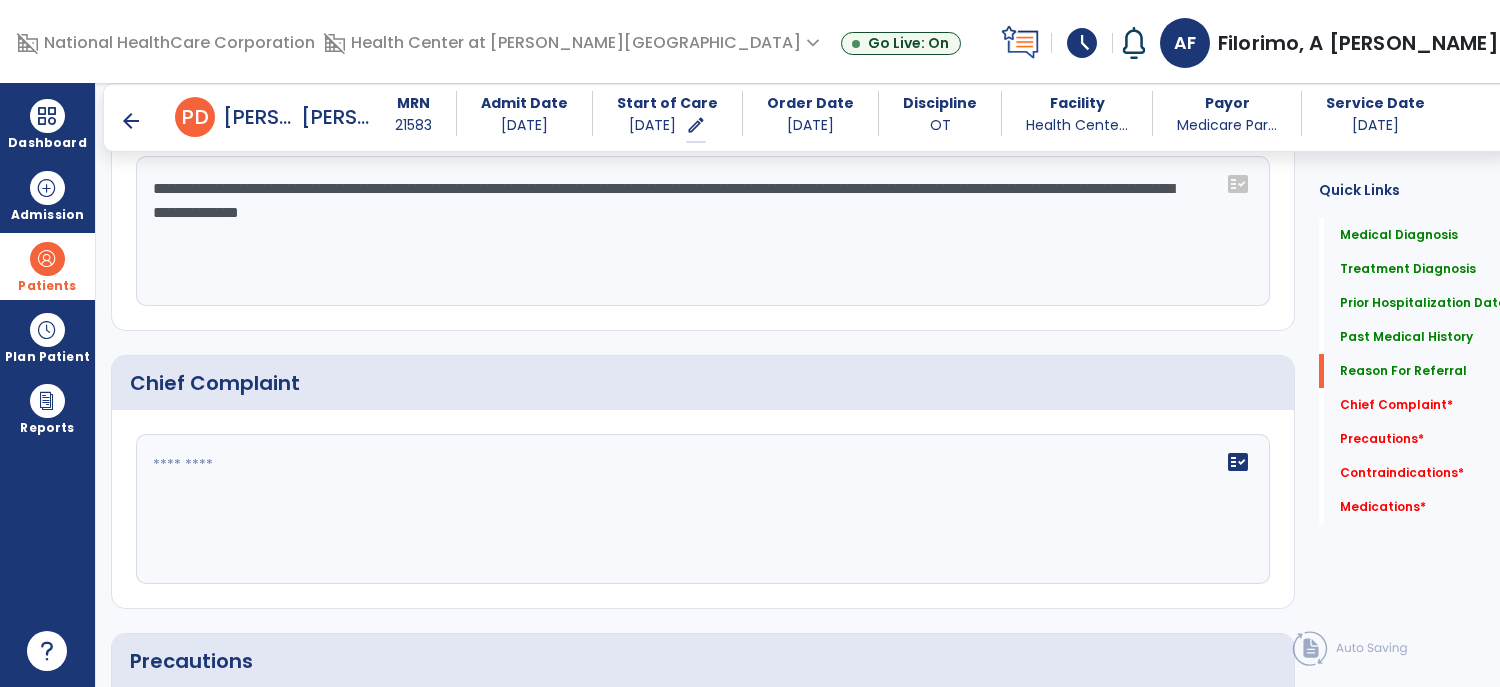 type on "**********" 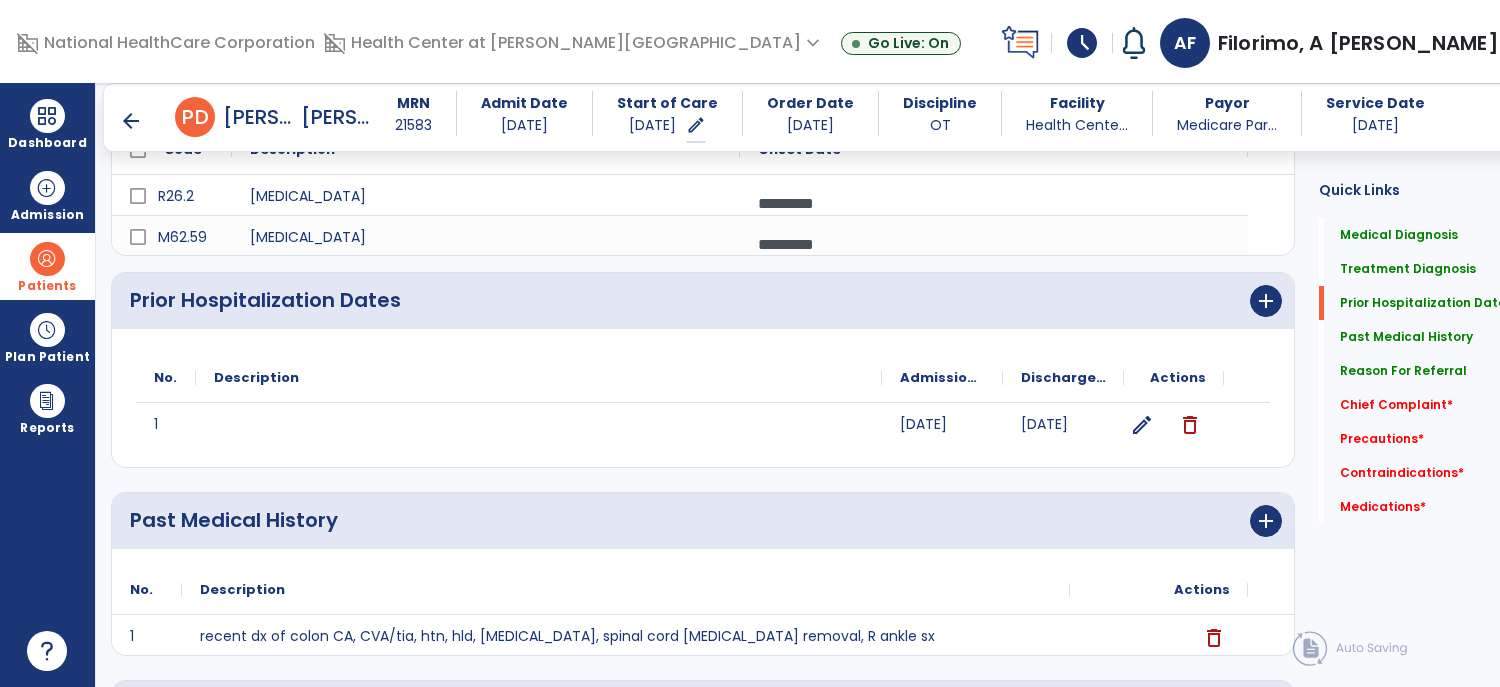 scroll, scrollTop: 511, scrollLeft: 0, axis: vertical 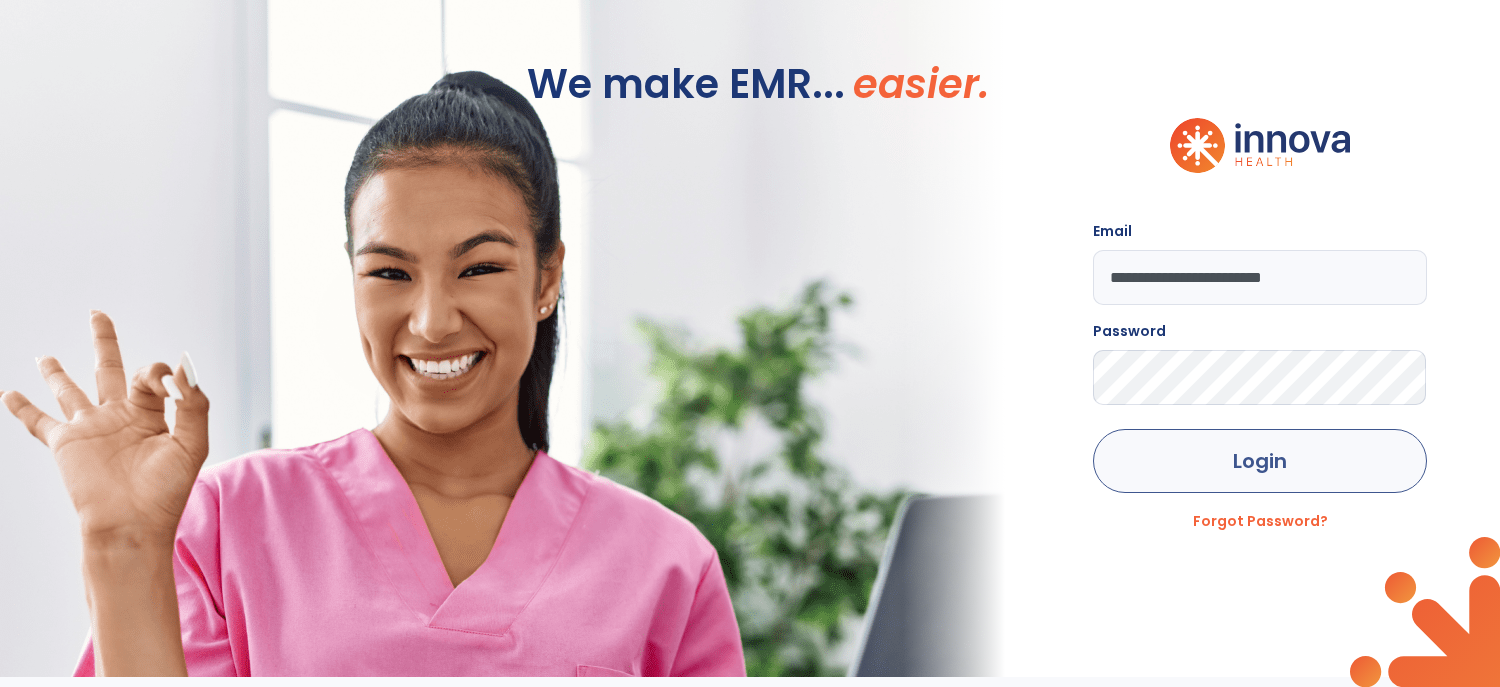 click on "Login" 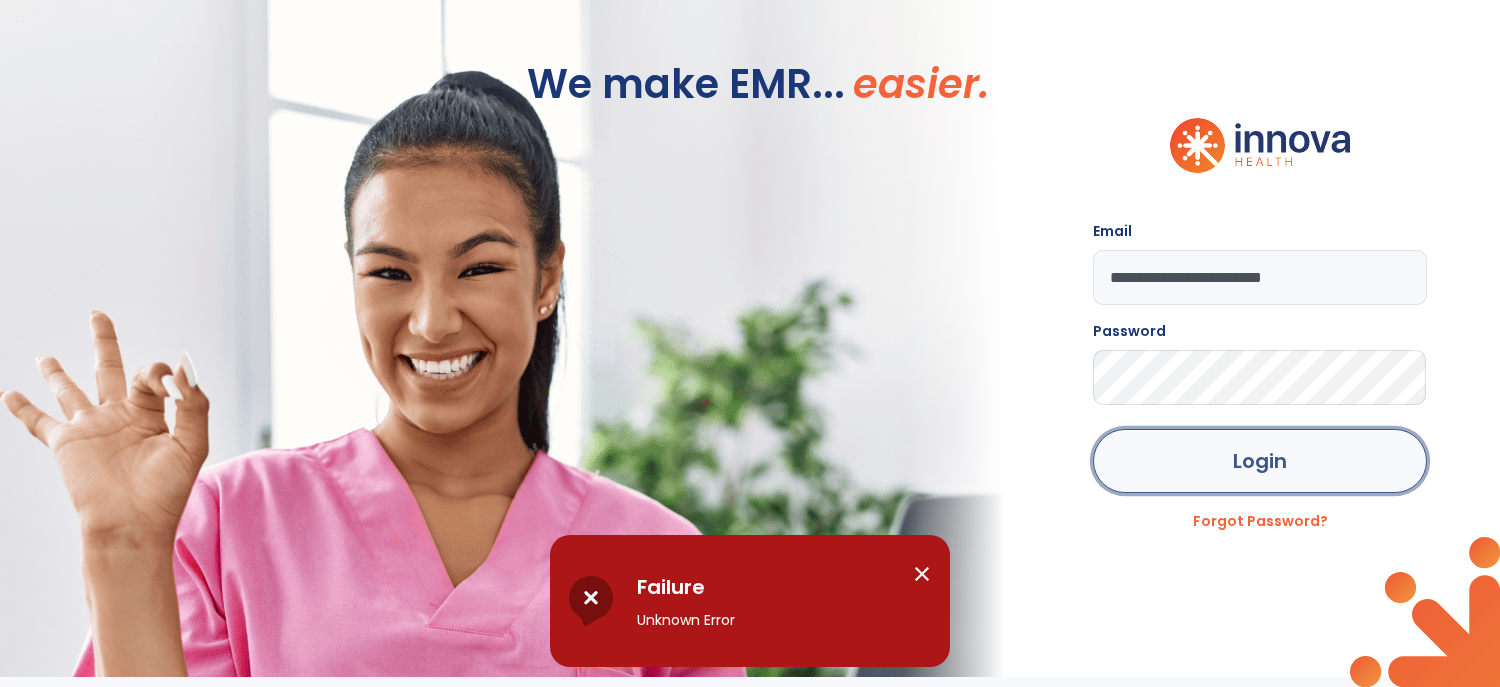 click on "Login" 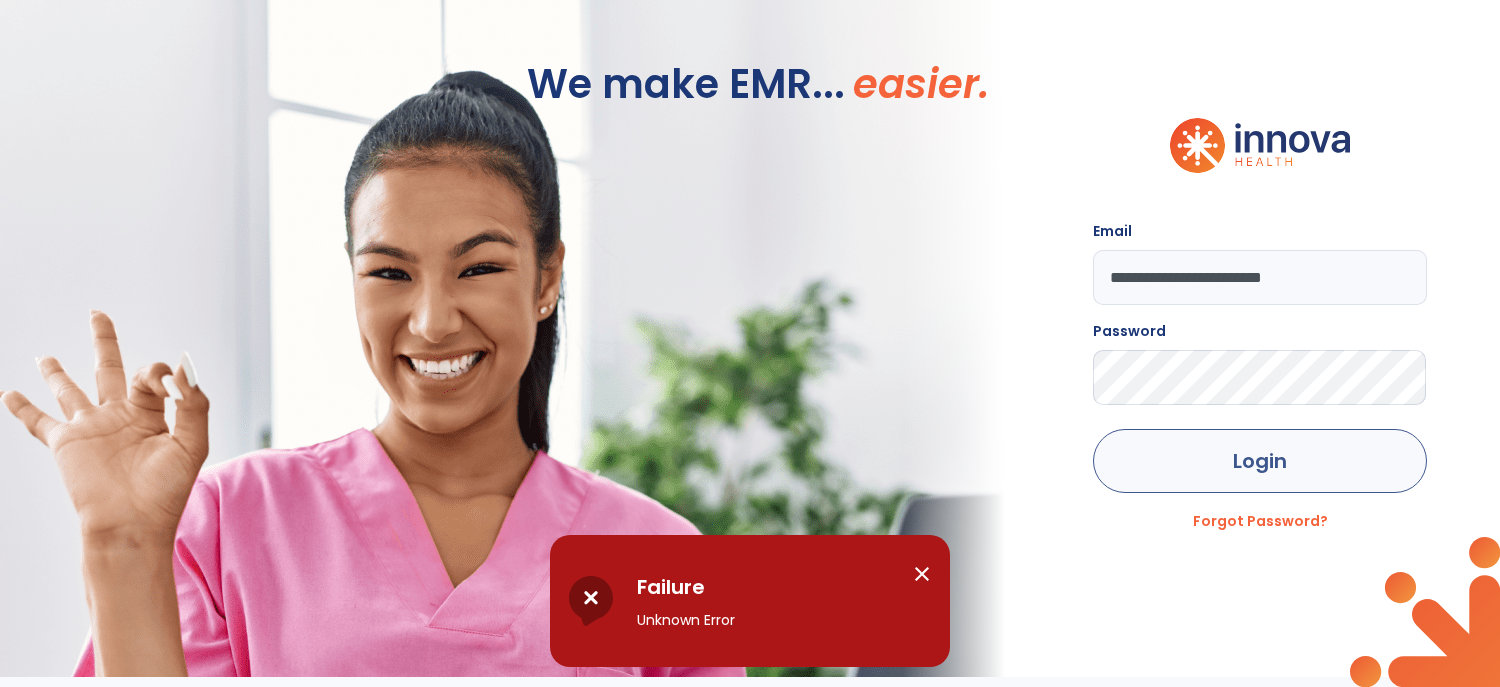 click on "Login" 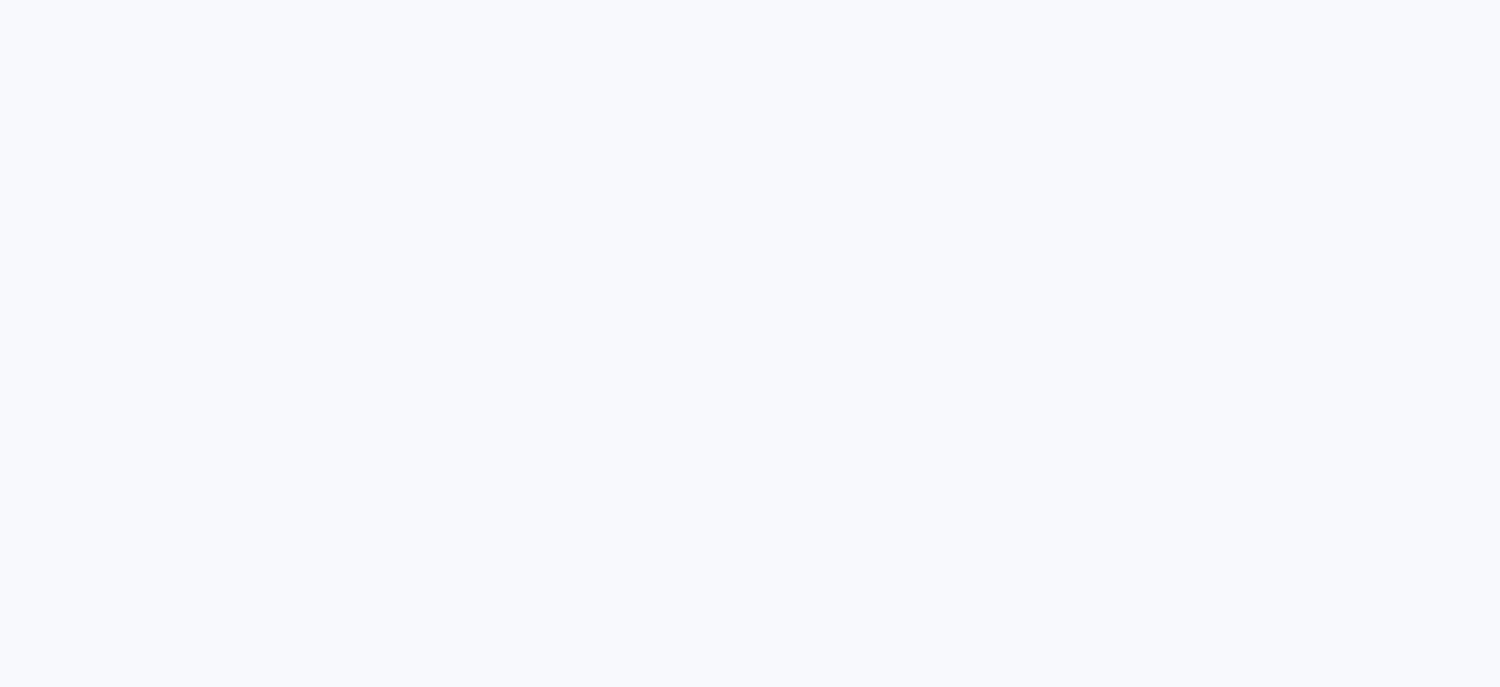 scroll, scrollTop: 0, scrollLeft: 0, axis: both 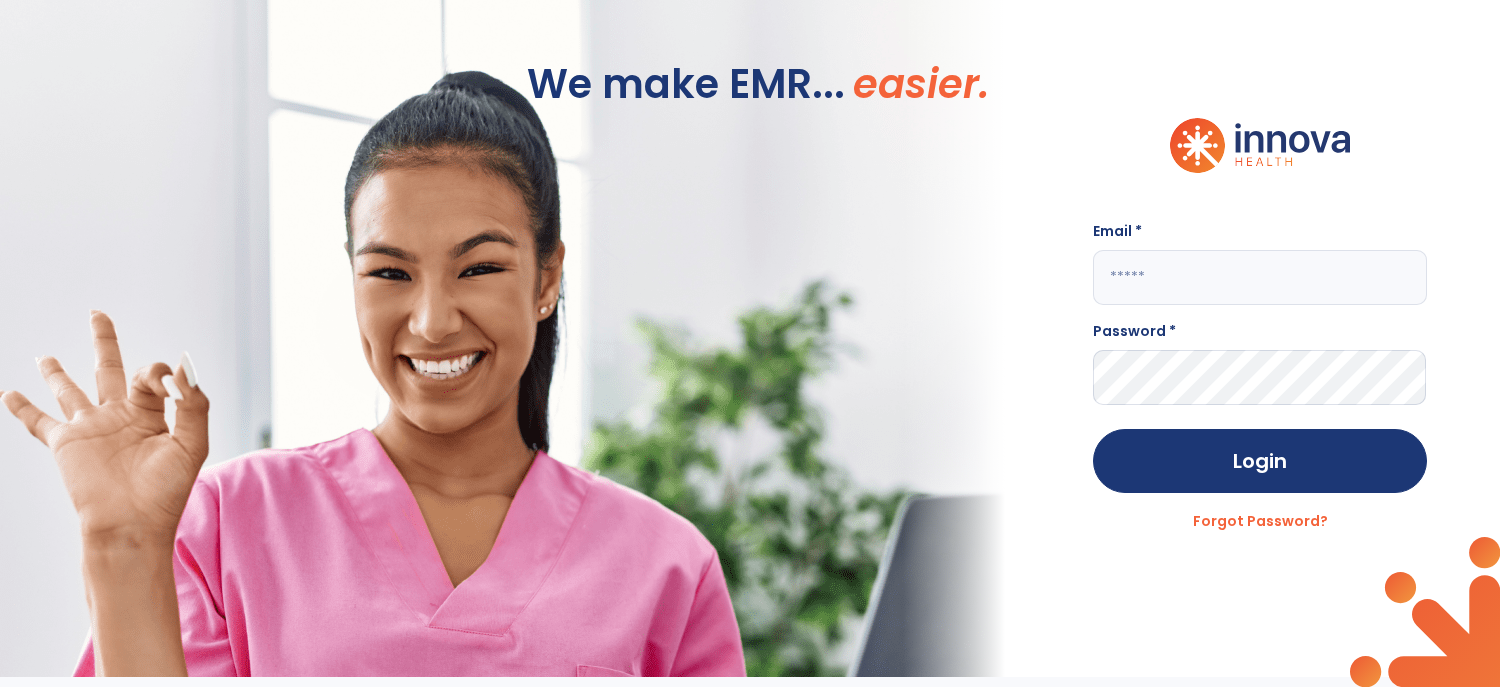 type on "**********" 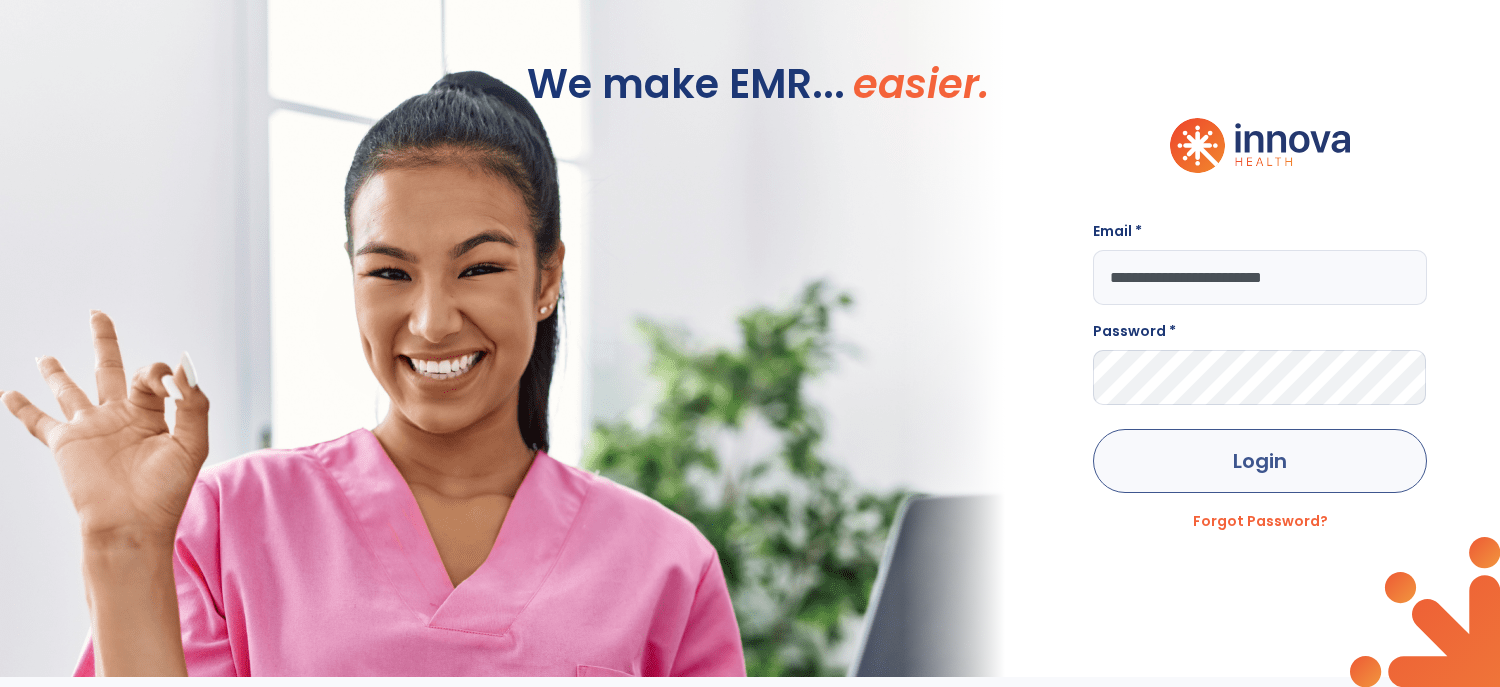 click on "Login" 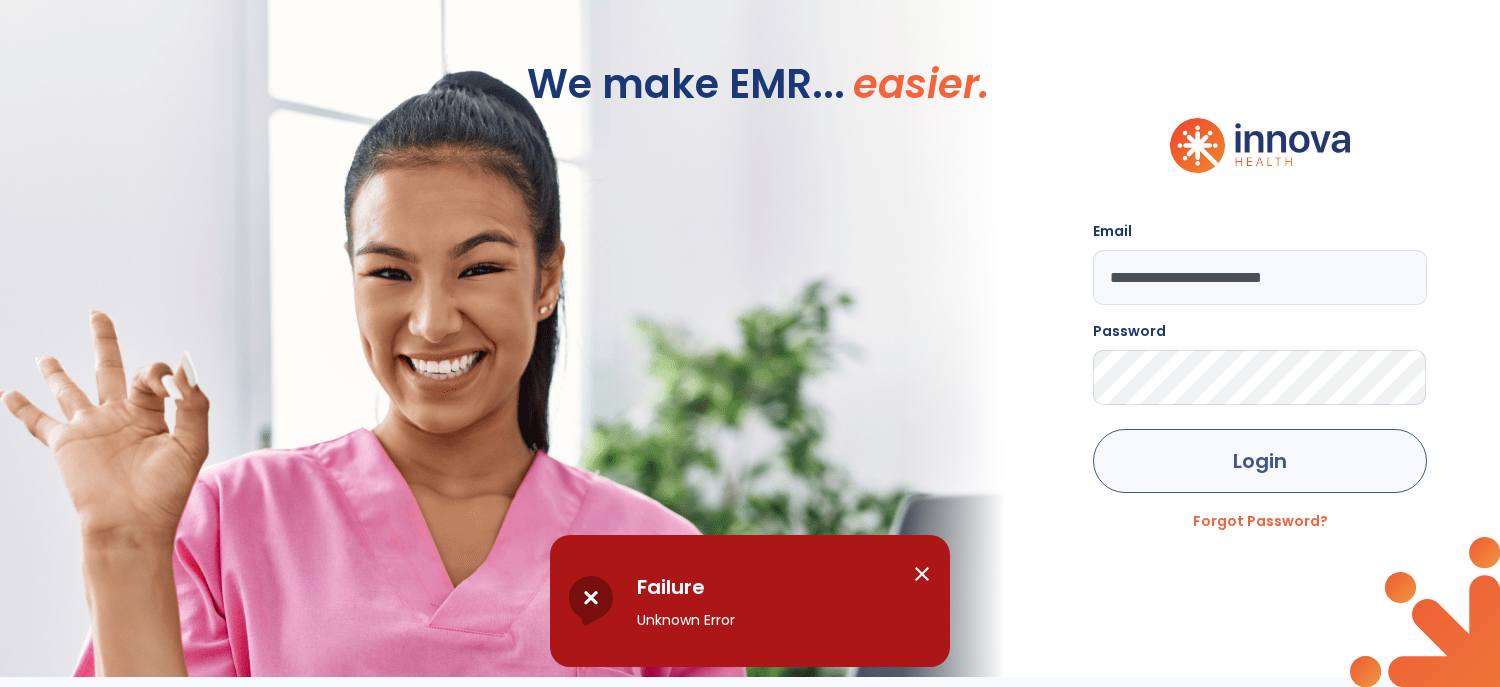 click on "Login" 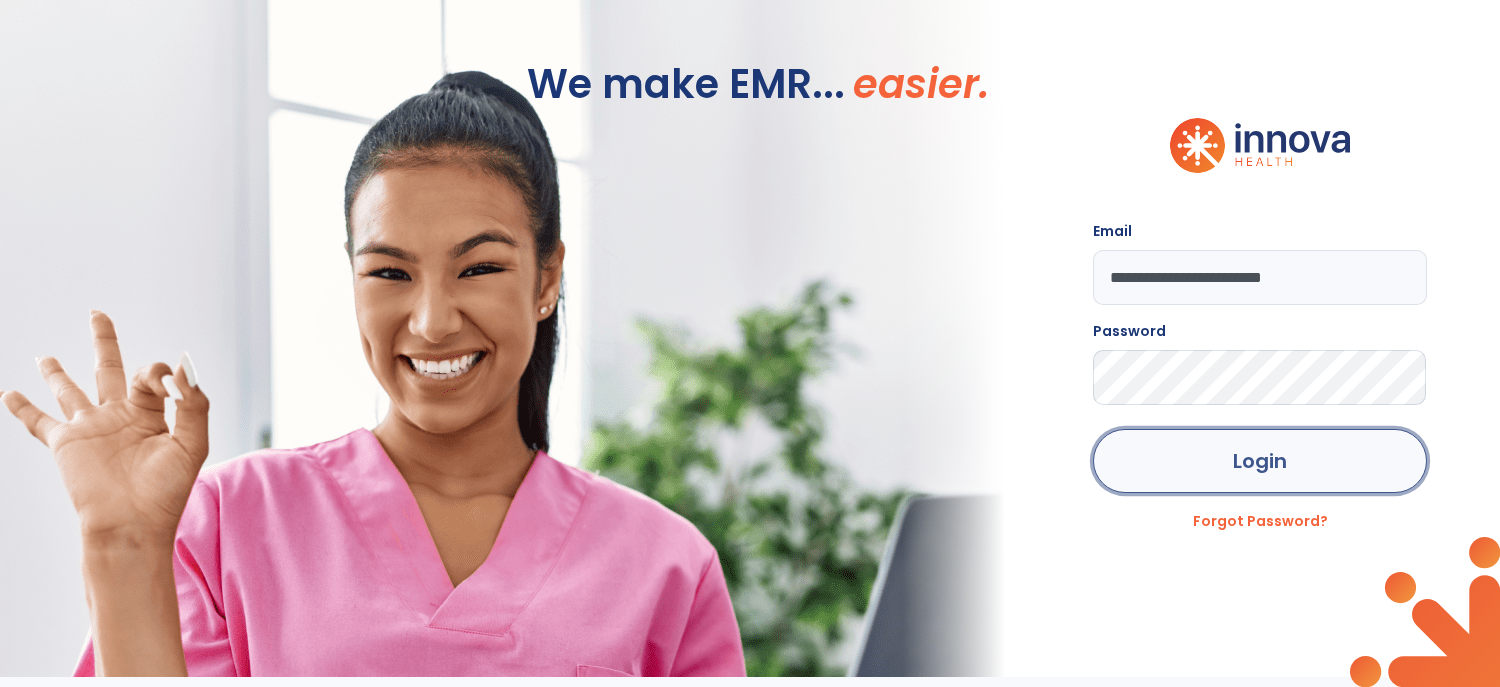 click on "Login" 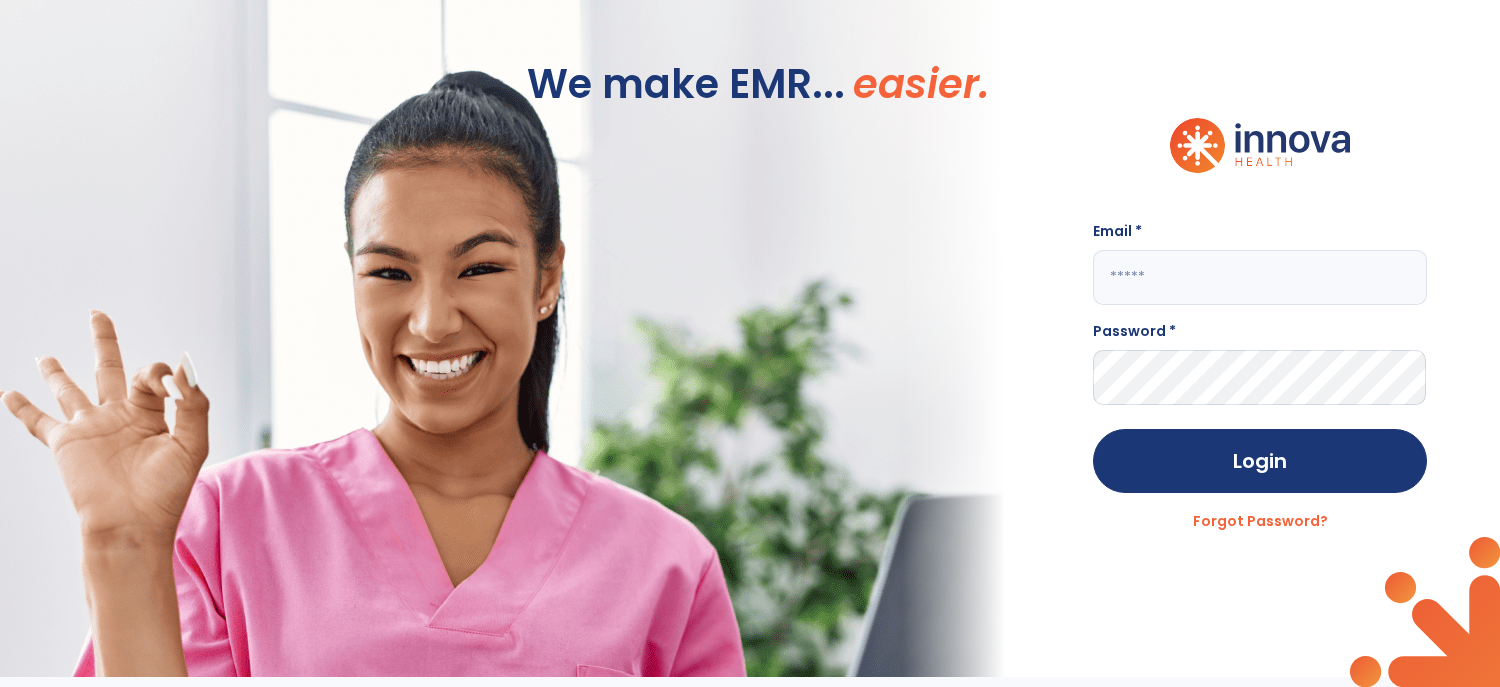 scroll, scrollTop: 0, scrollLeft: 0, axis: both 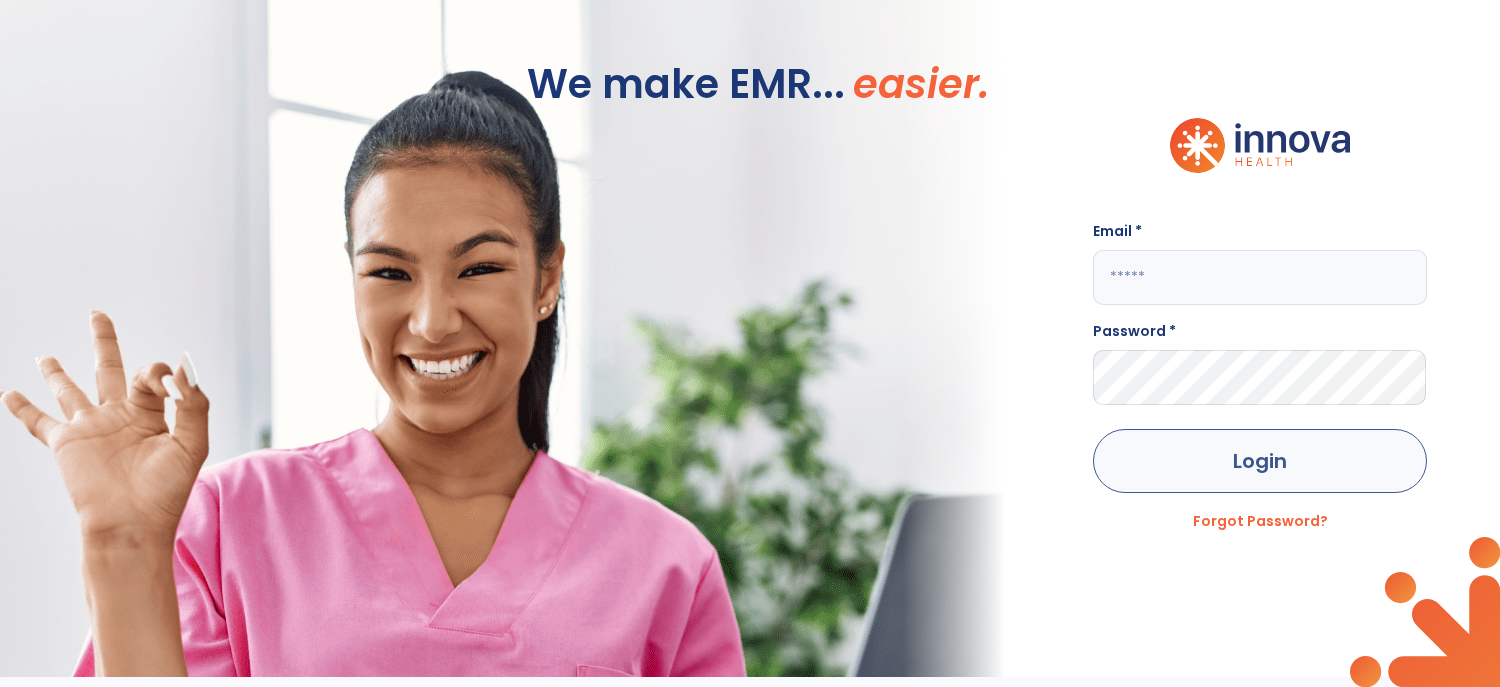 type on "**********" 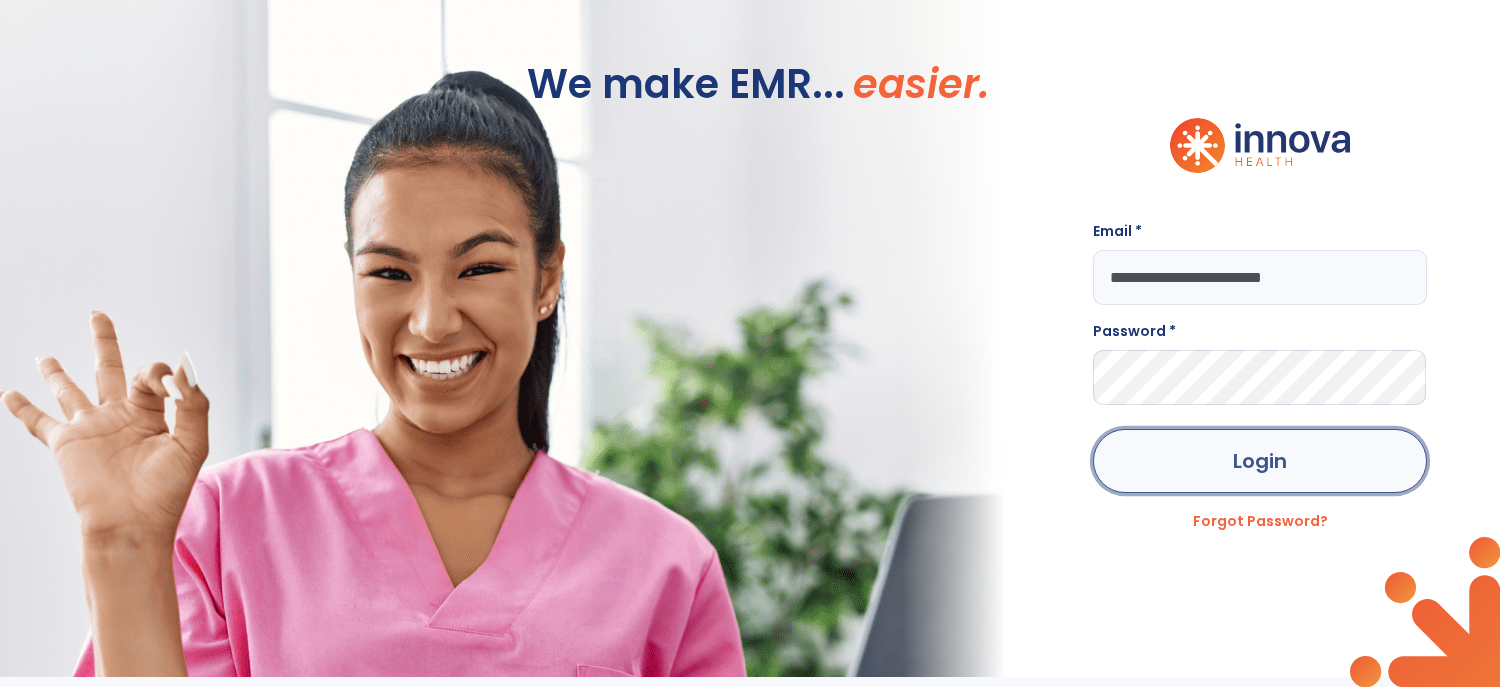 click on "Login" 